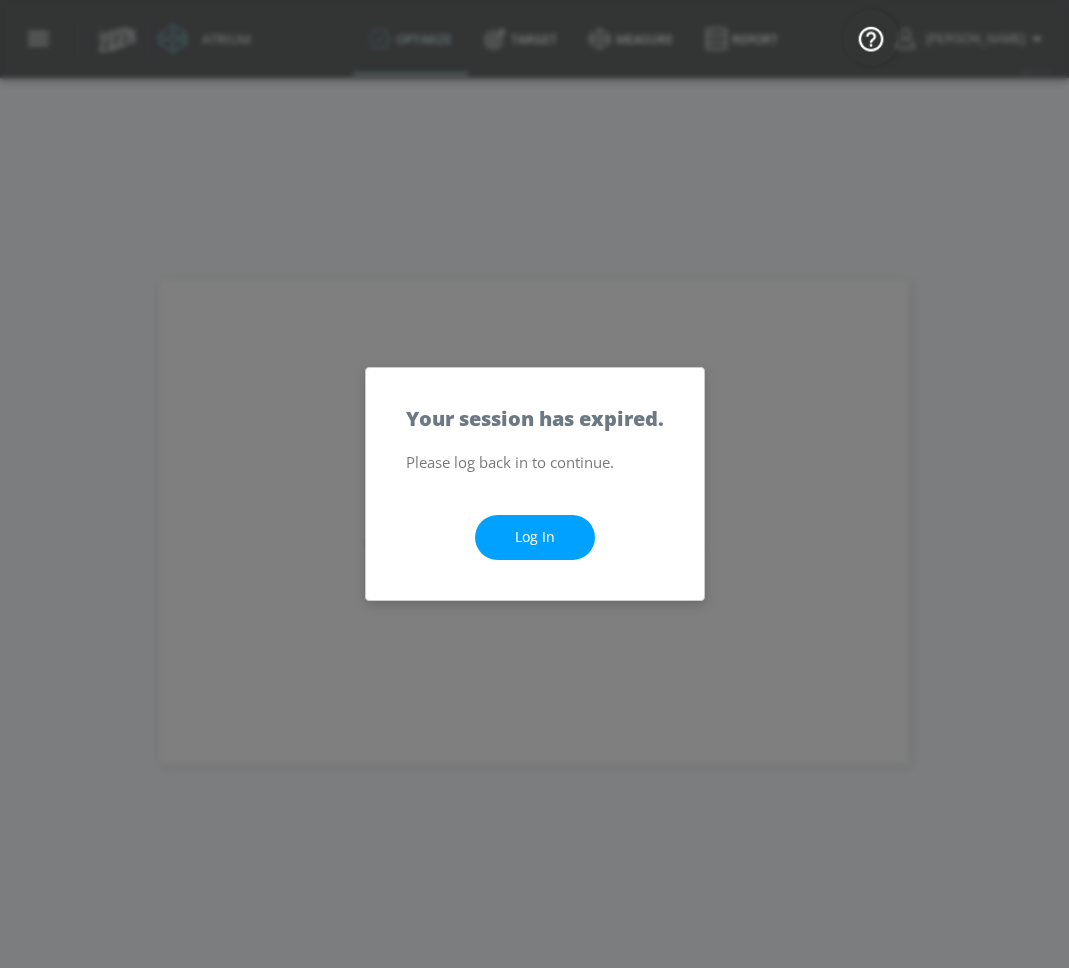 scroll, scrollTop: 0, scrollLeft: 0, axis: both 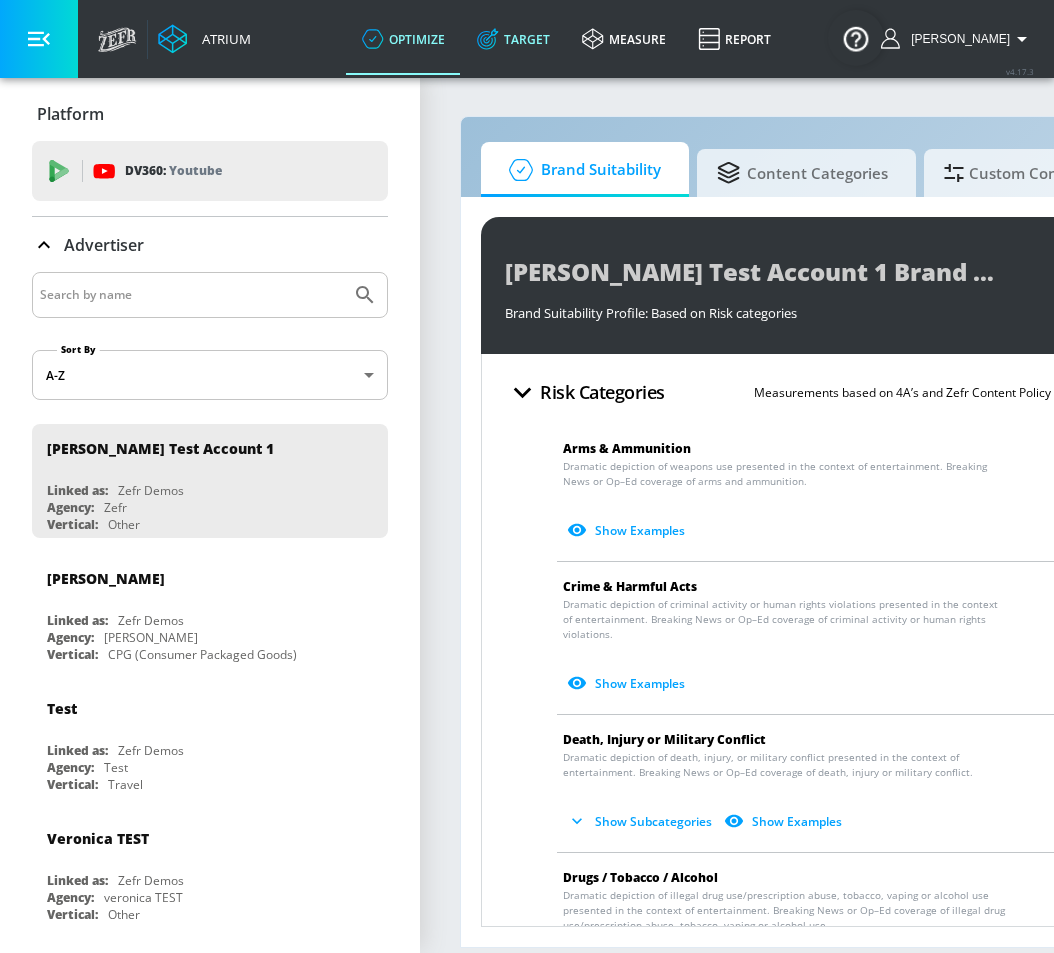 click on "Target" at bounding box center [513, 39] 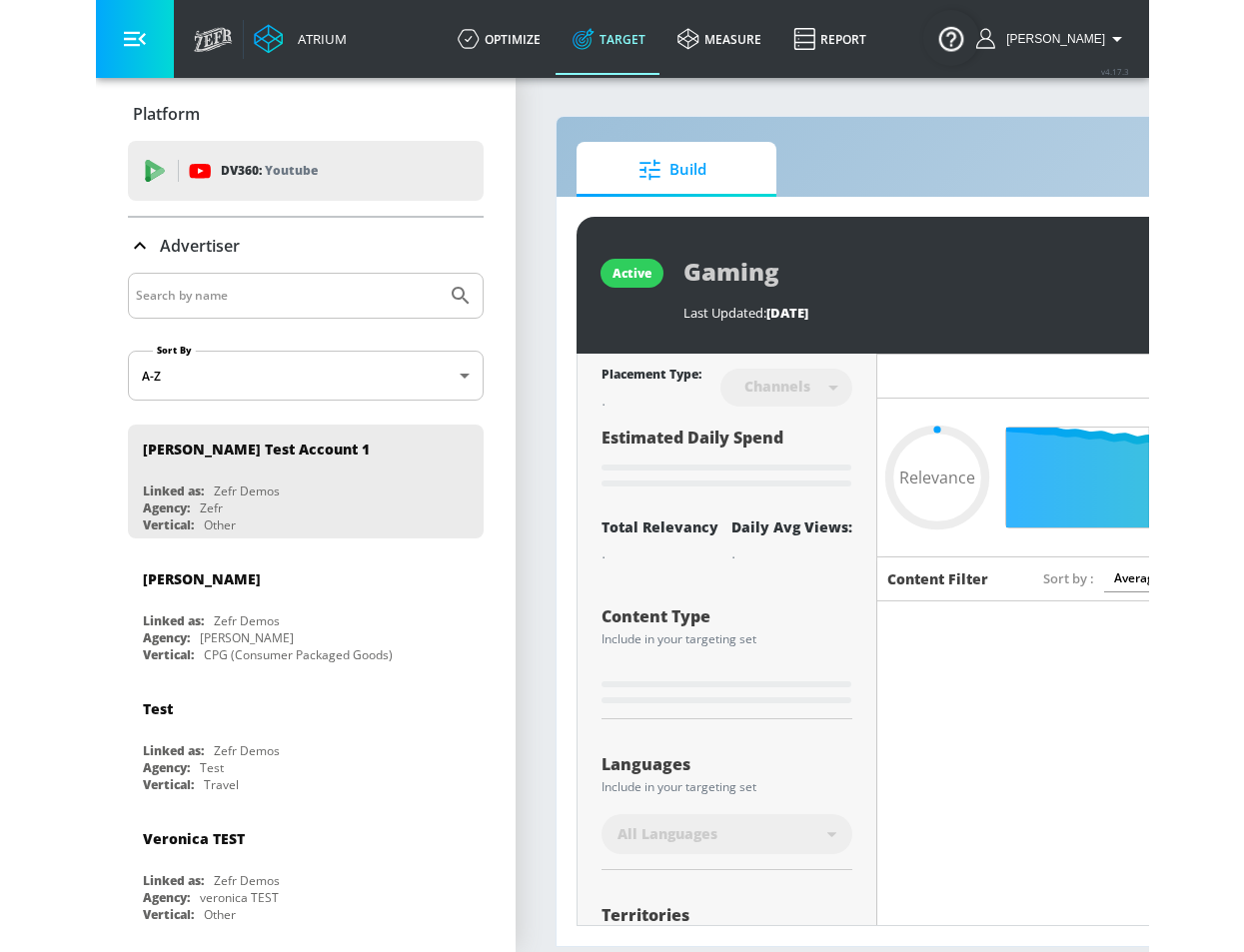 scroll, scrollTop: 0, scrollLeft: 0, axis: both 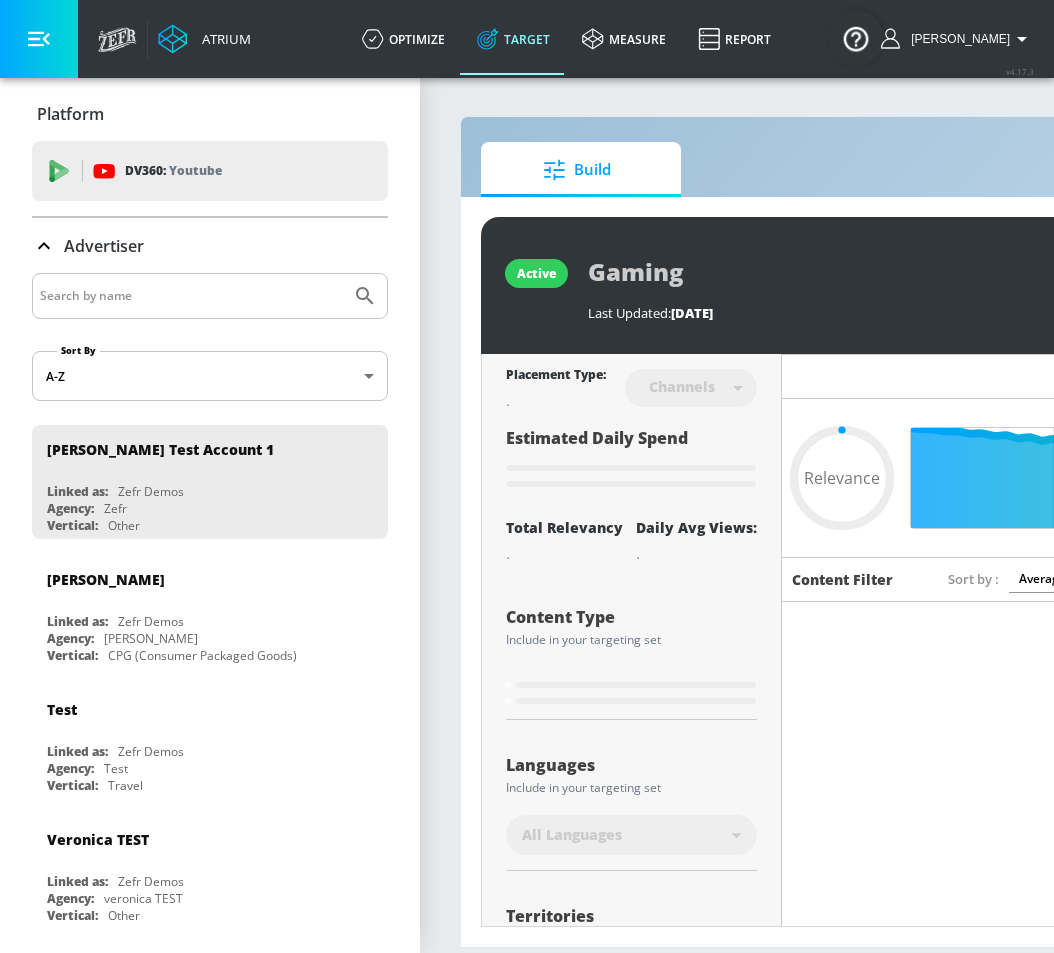 type on "0.05" 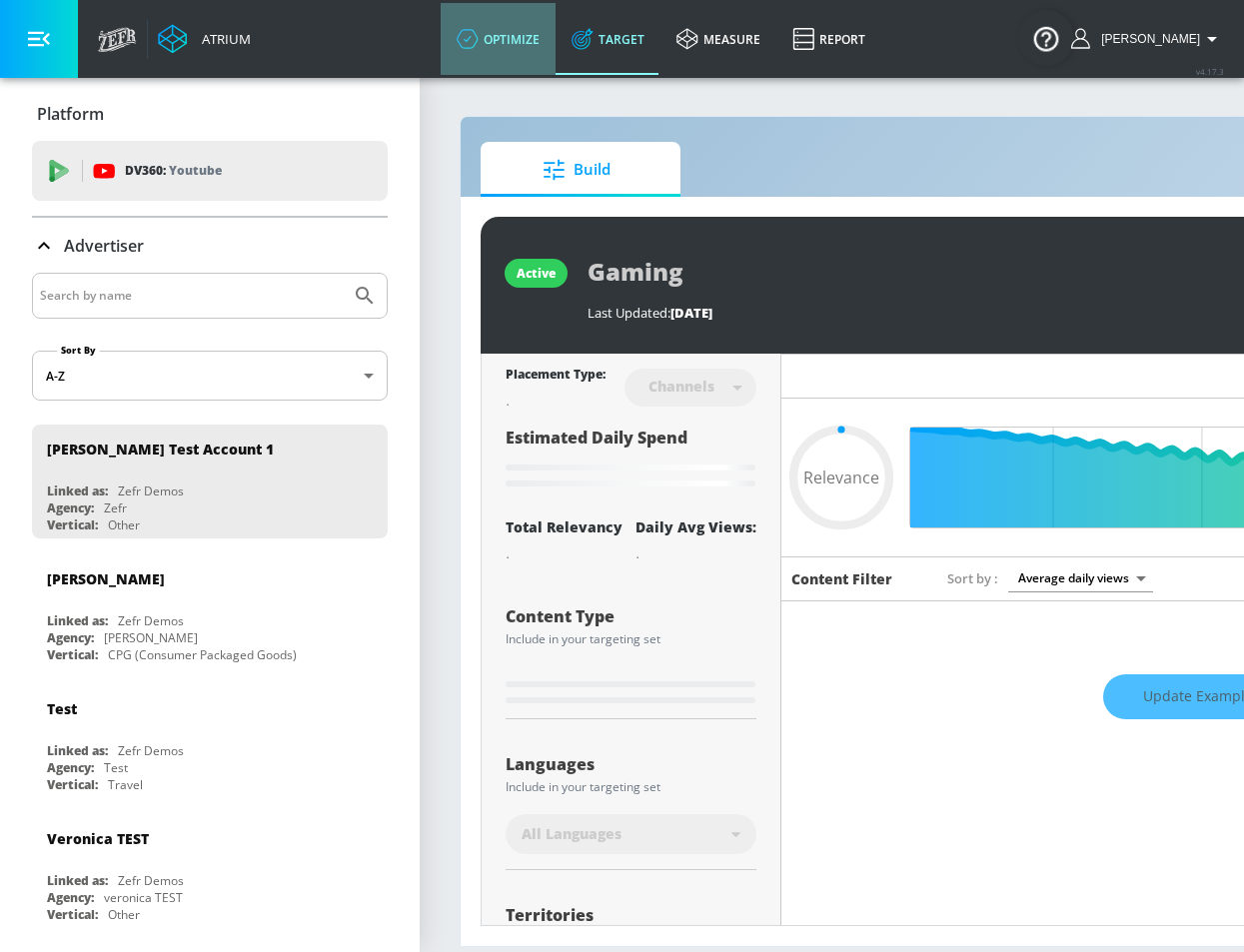 click on "optimize" at bounding box center (498, 39) 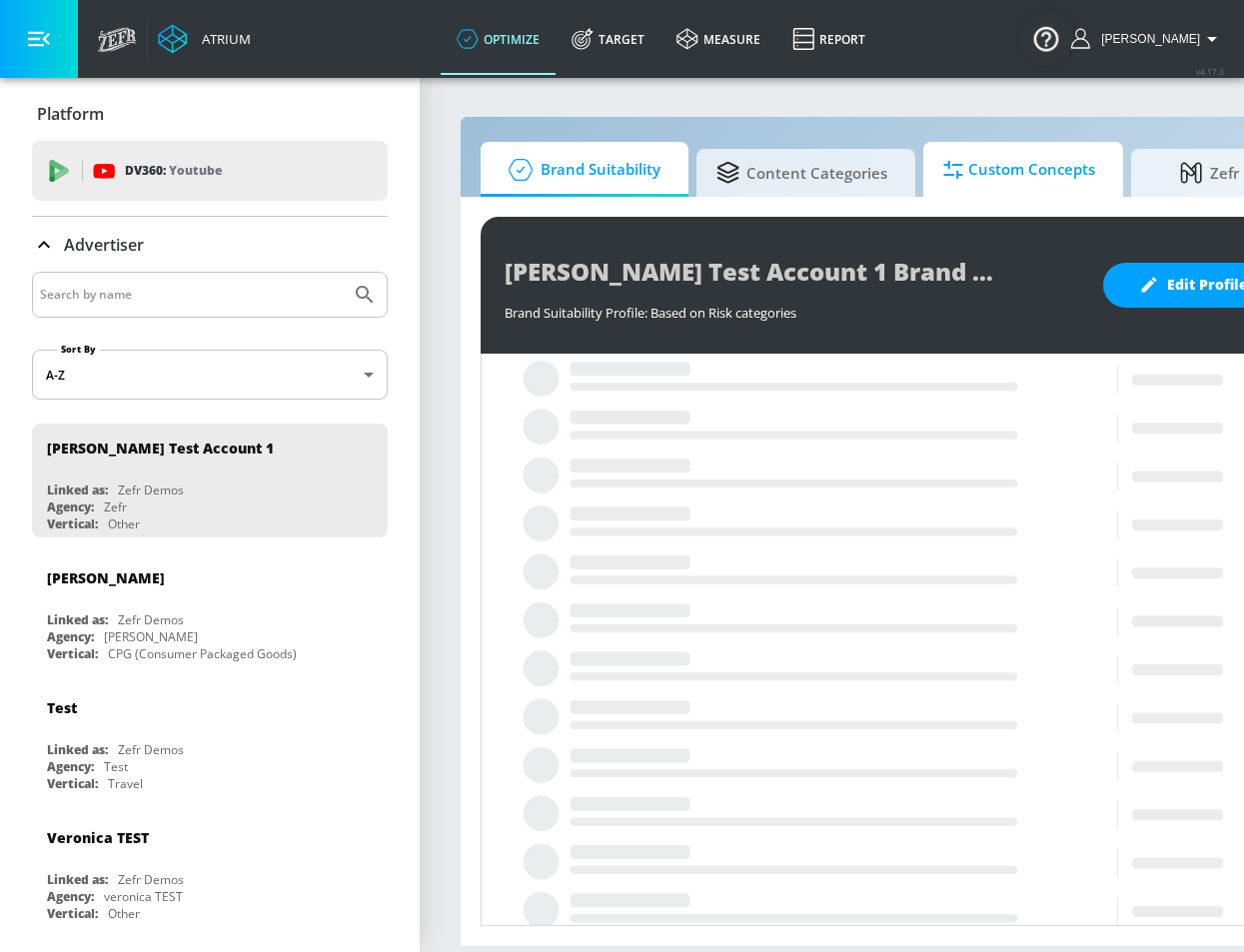 click on "Custom Concepts" at bounding box center [1019, 170] 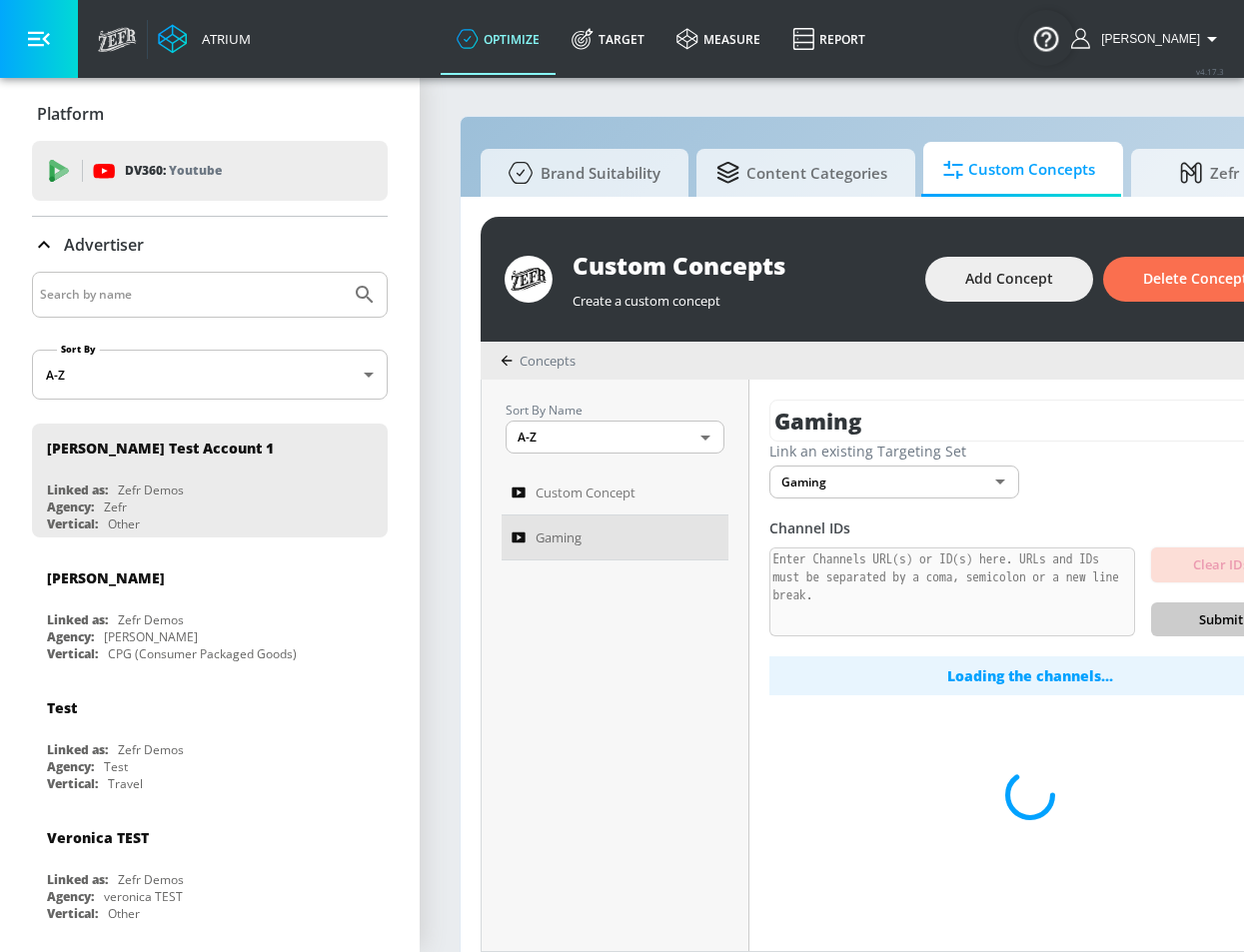click at bounding box center [39, 39] 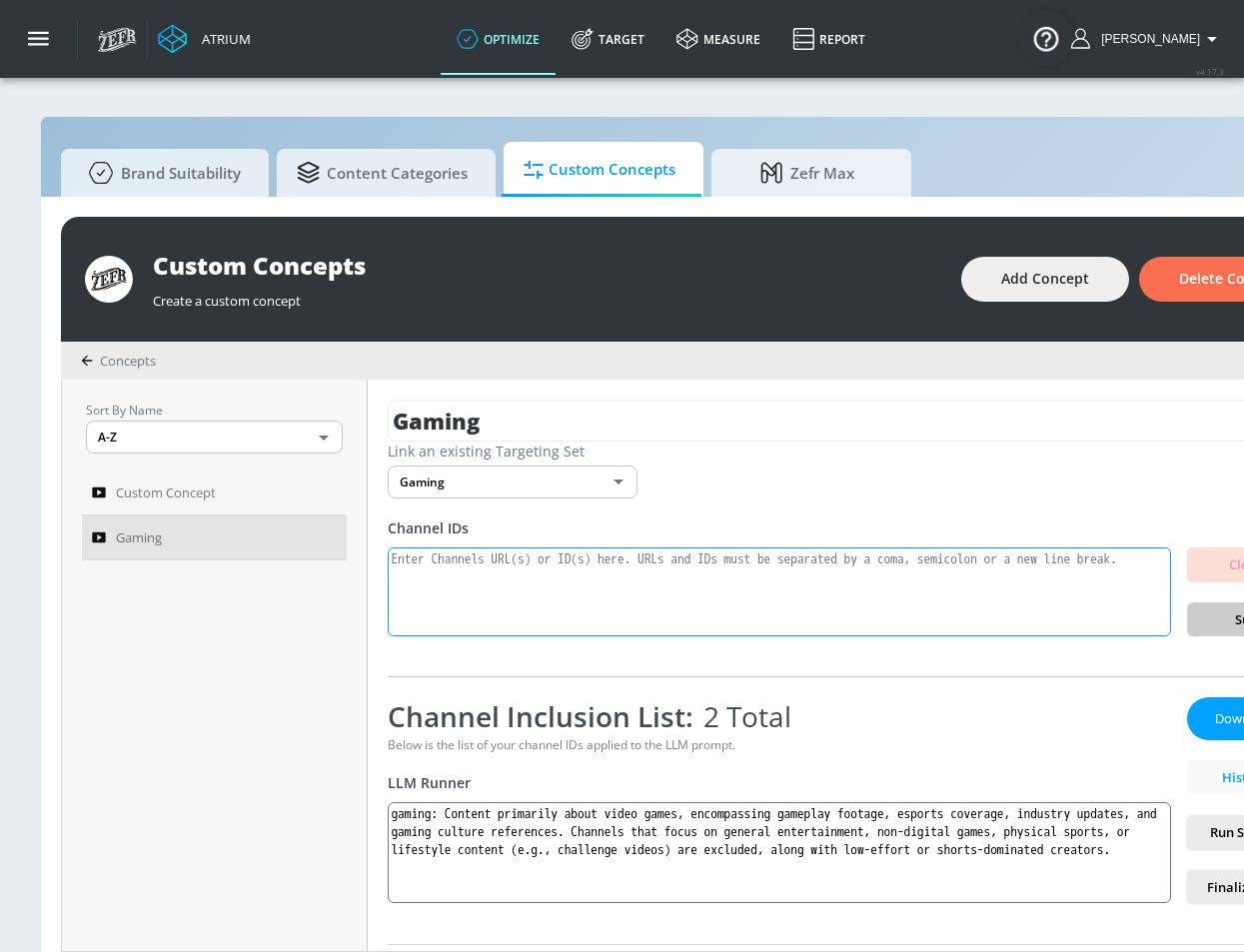 drag, startPoint x: 537, startPoint y: 561, endPoint x: 493, endPoint y: 561, distance: 44 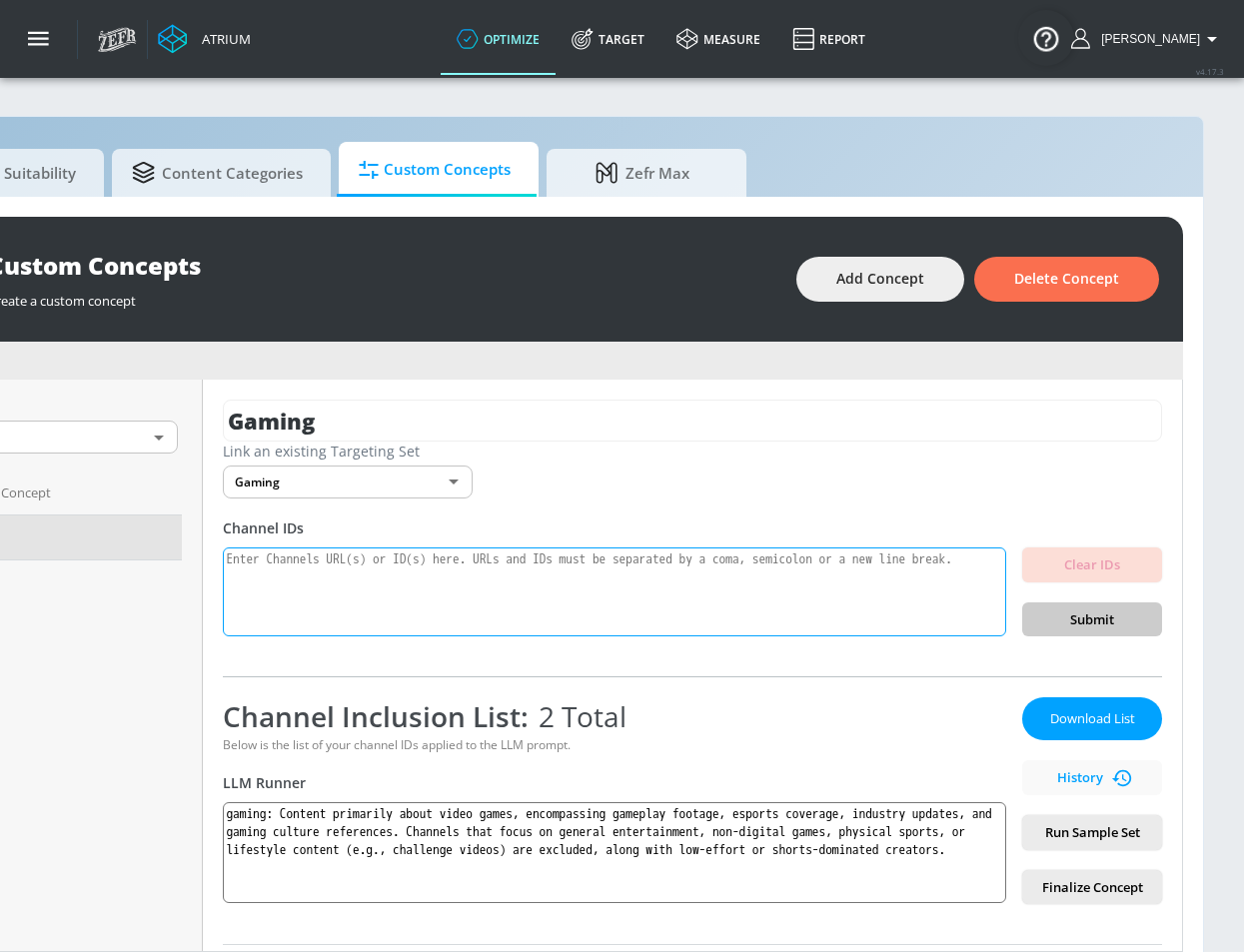 scroll, scrollTop: 0, scrollLeft: 180, axis: horizontal 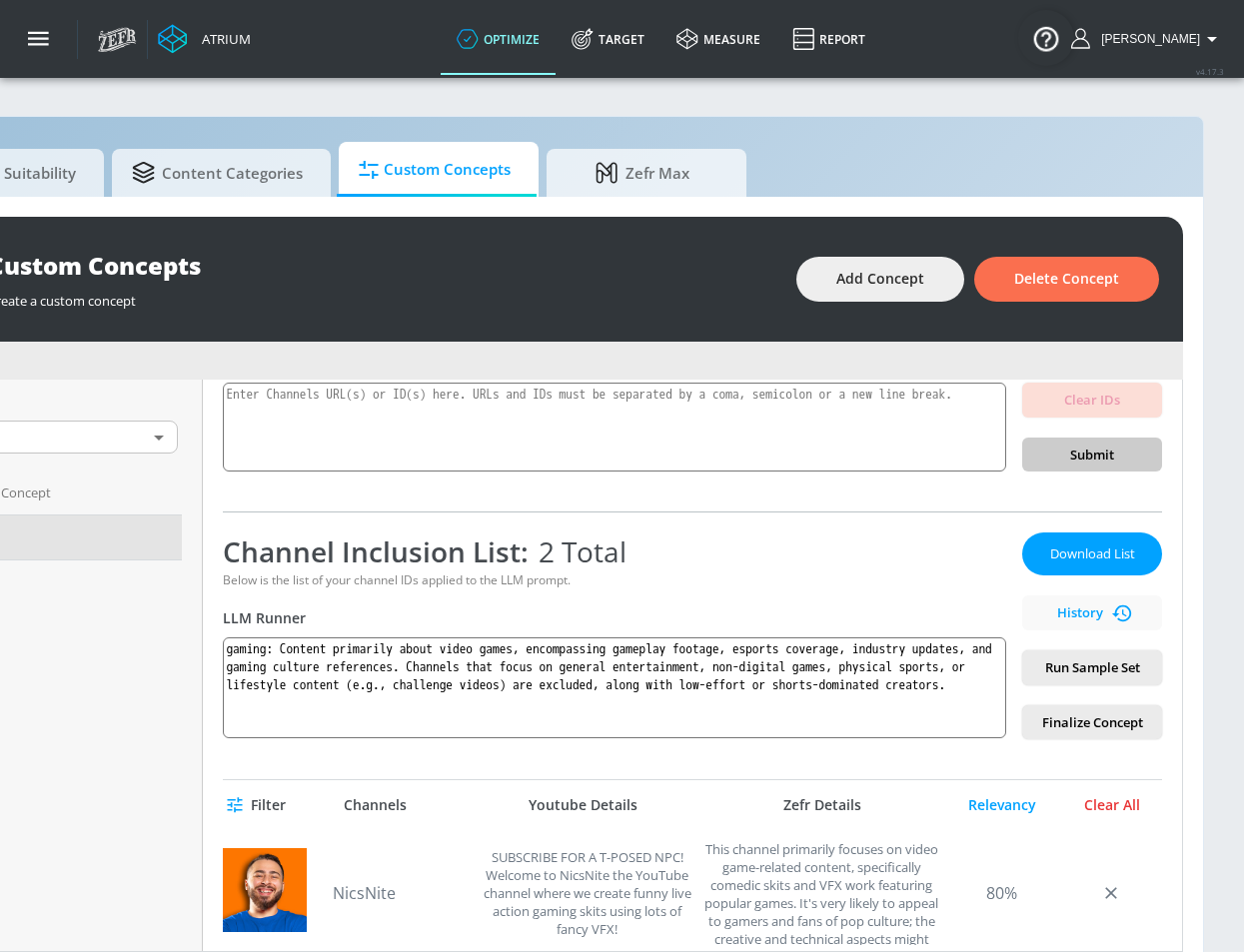 click on "Clear All" at bounding box center (1112, 805) 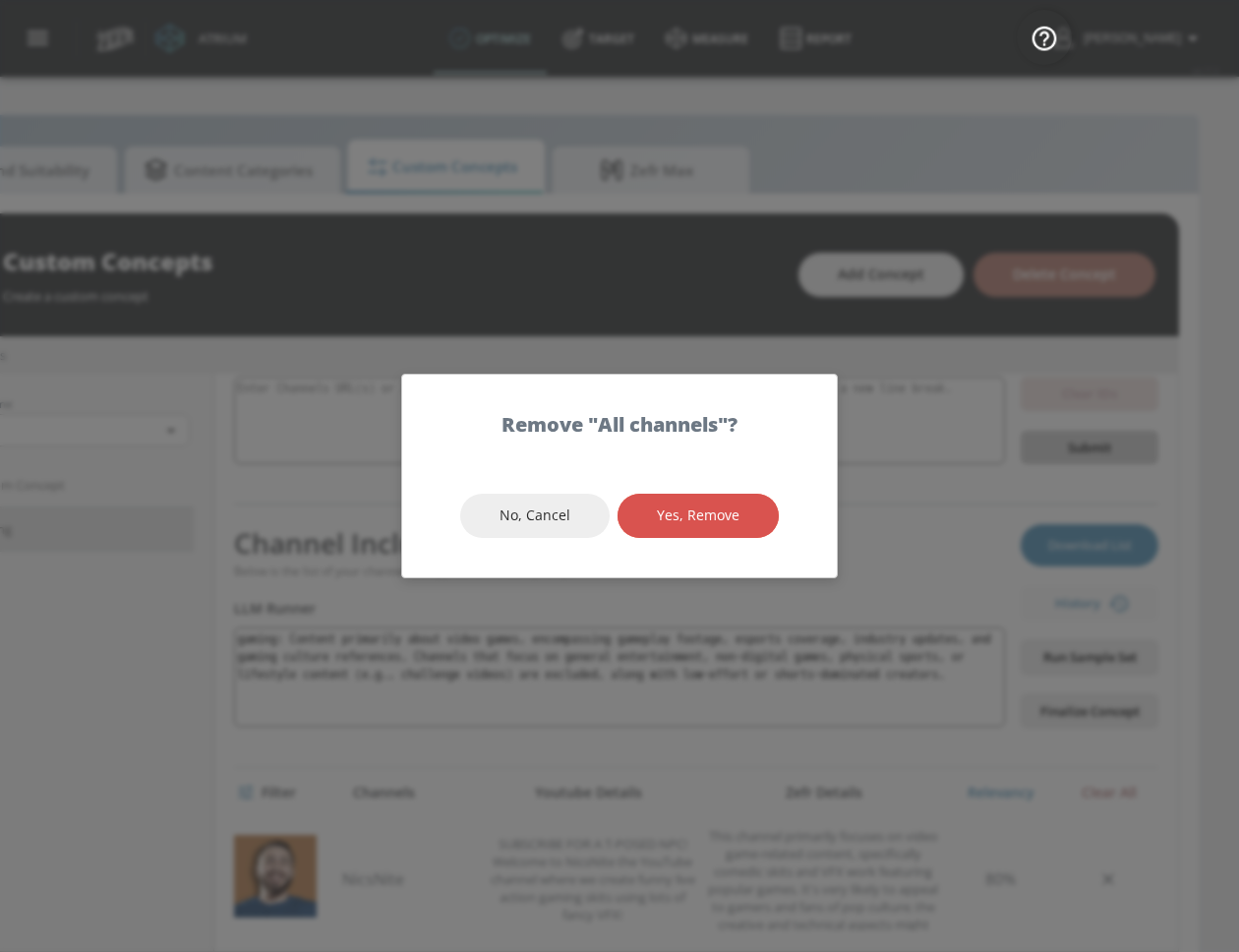 click on "Yes, Remove" at bounding box center [698, 515] 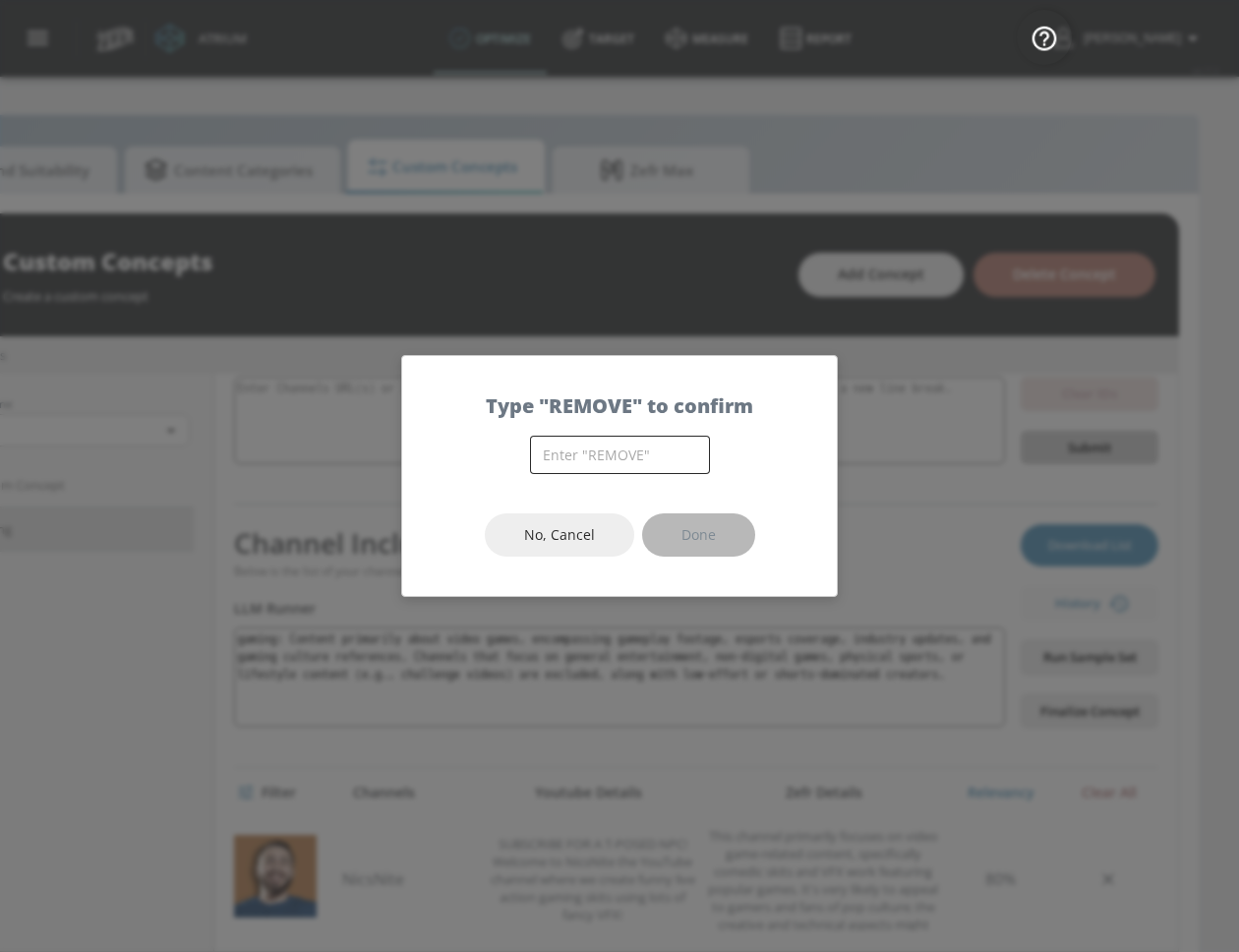 click at bounding box center [620, 454] 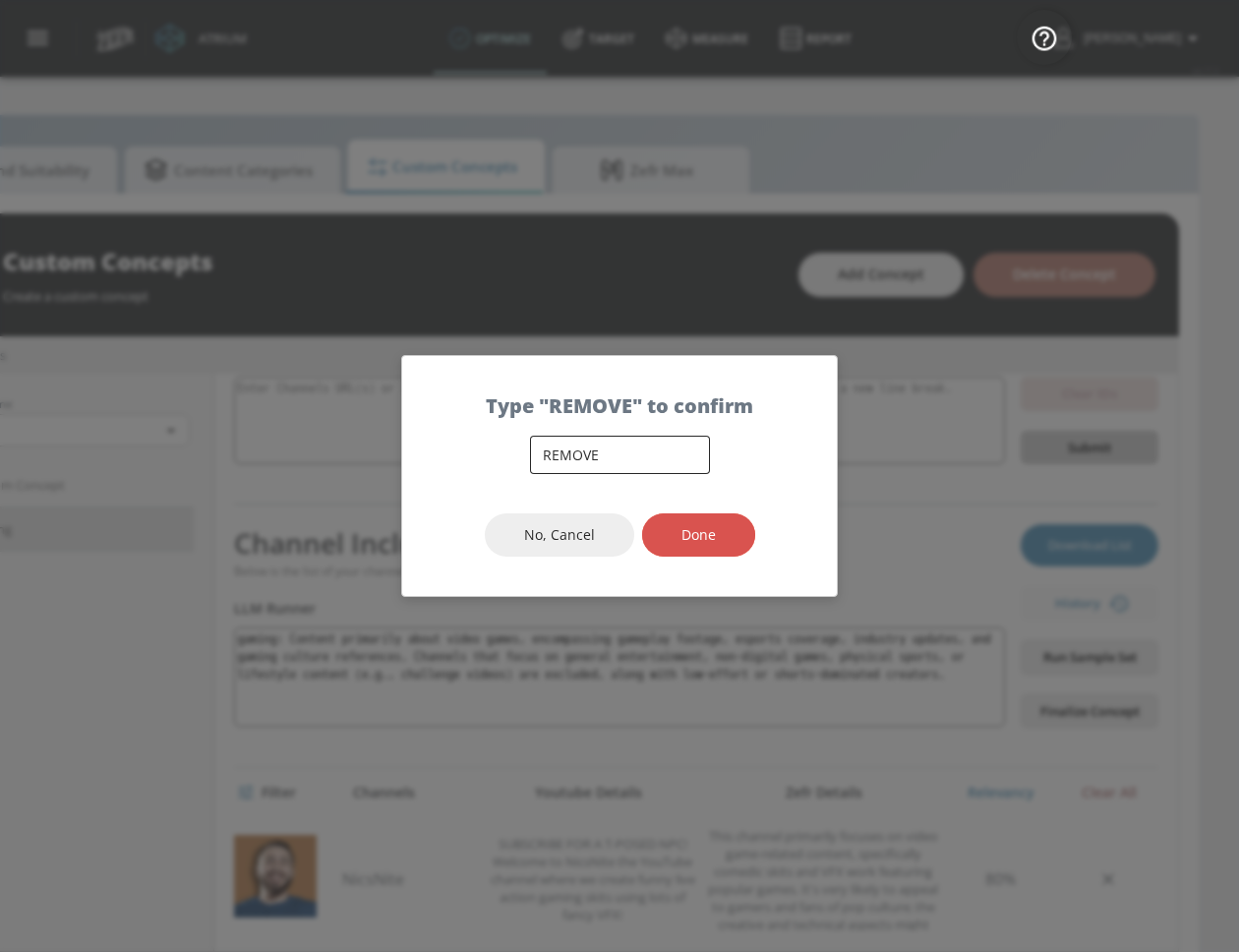 type on "REMOVE" 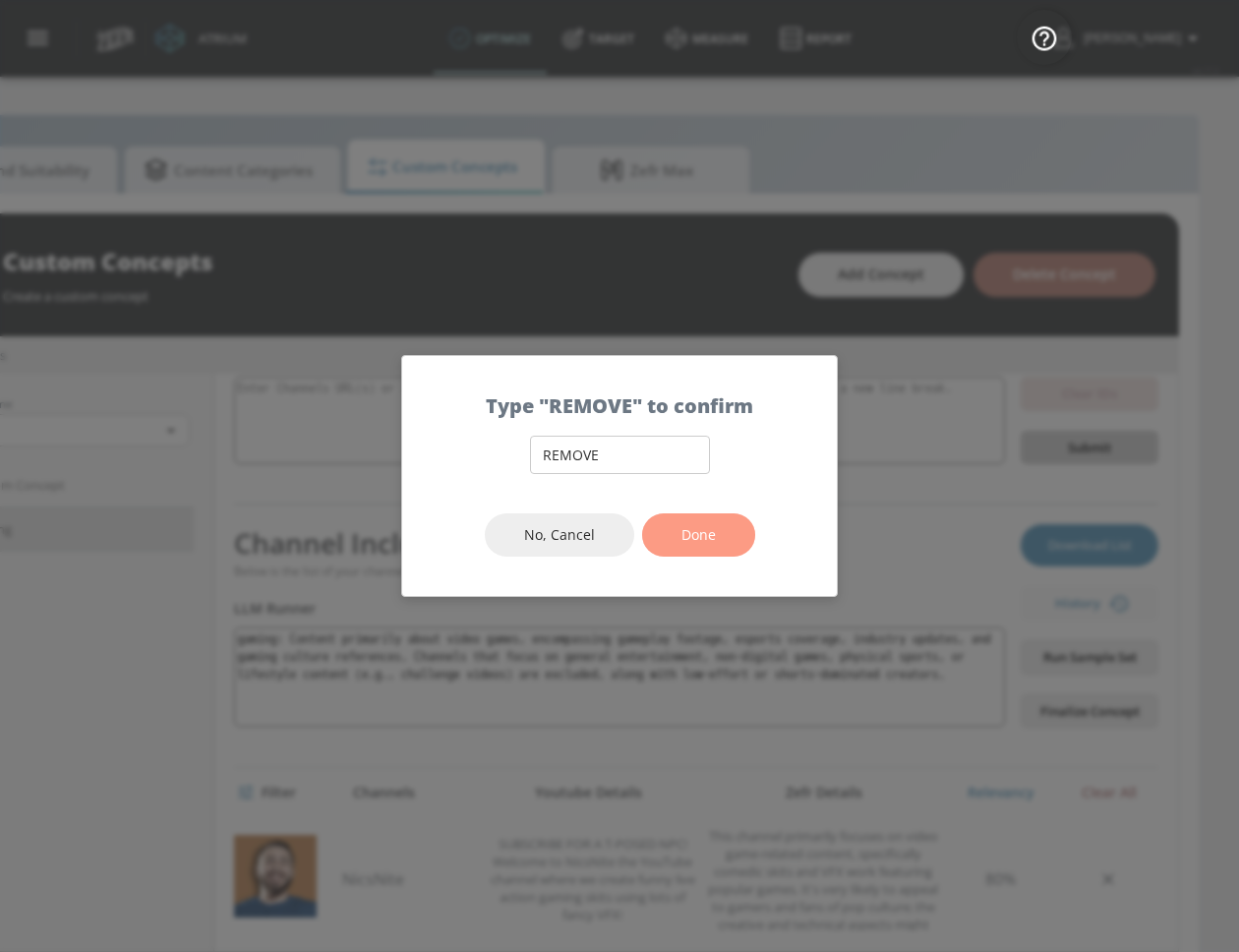 click on "Done" at bounding box center [698, 535] 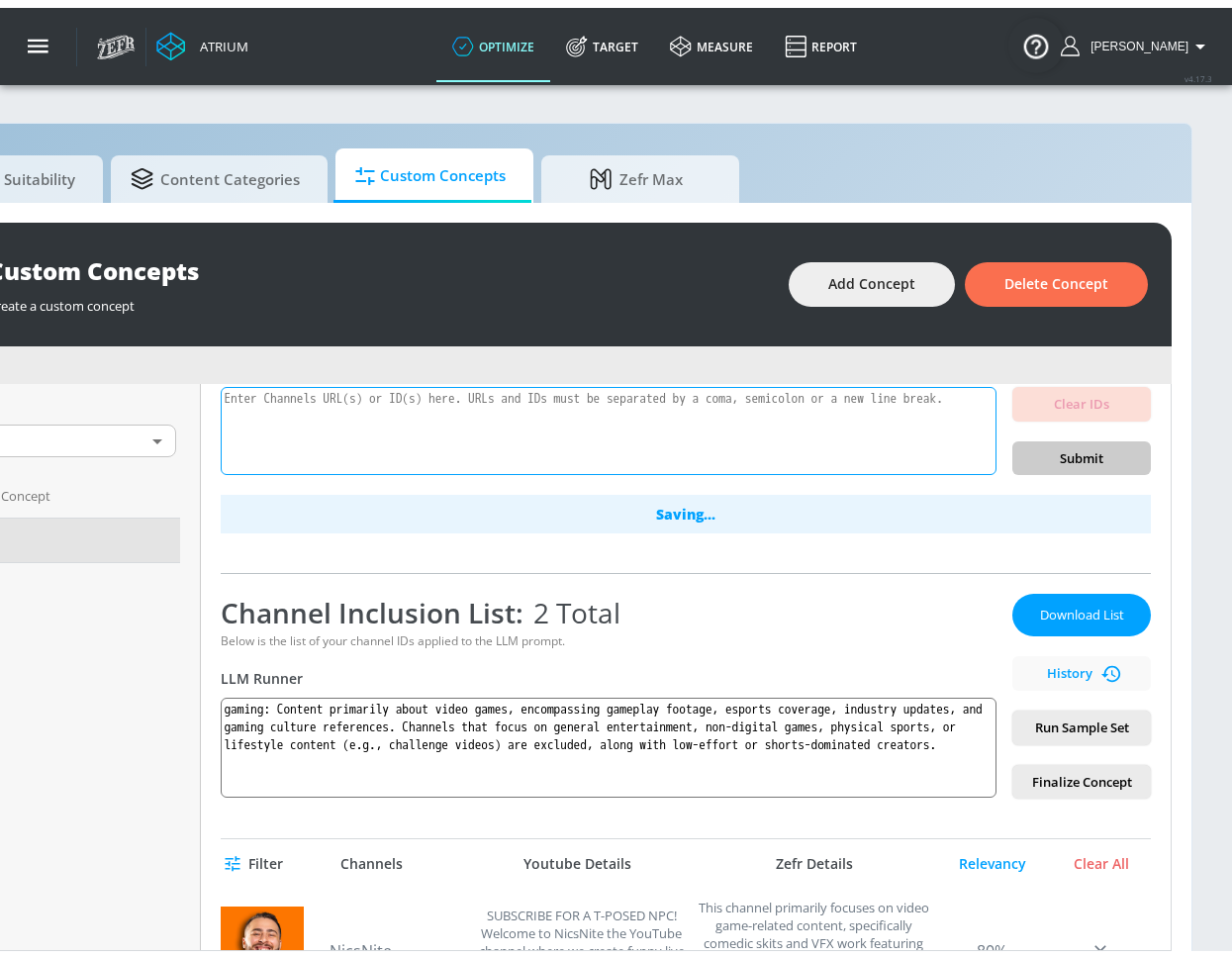 scroll, scrollTop: 0, scrollLeft: 0, axis: both 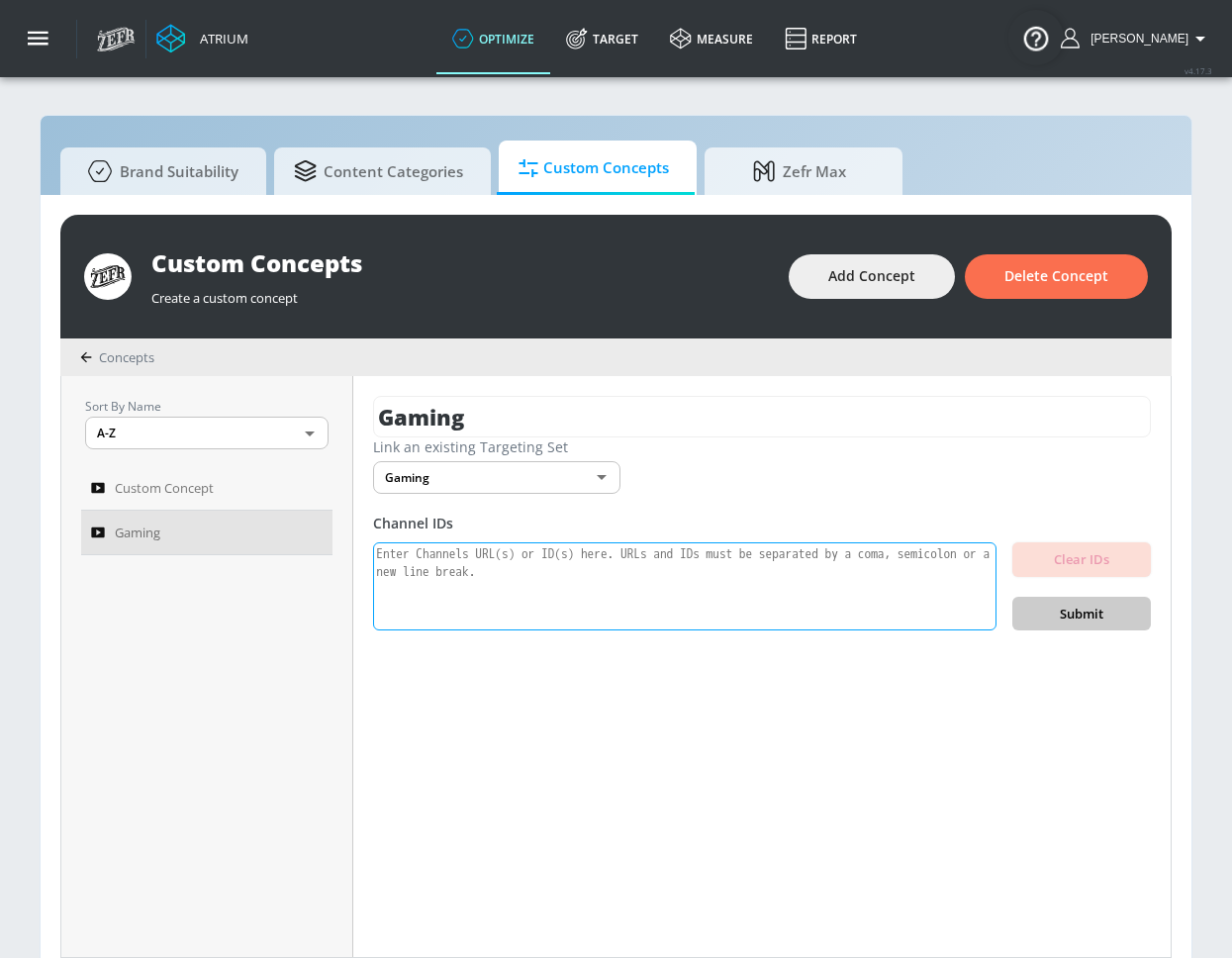 click at bounding box center [685, 587] 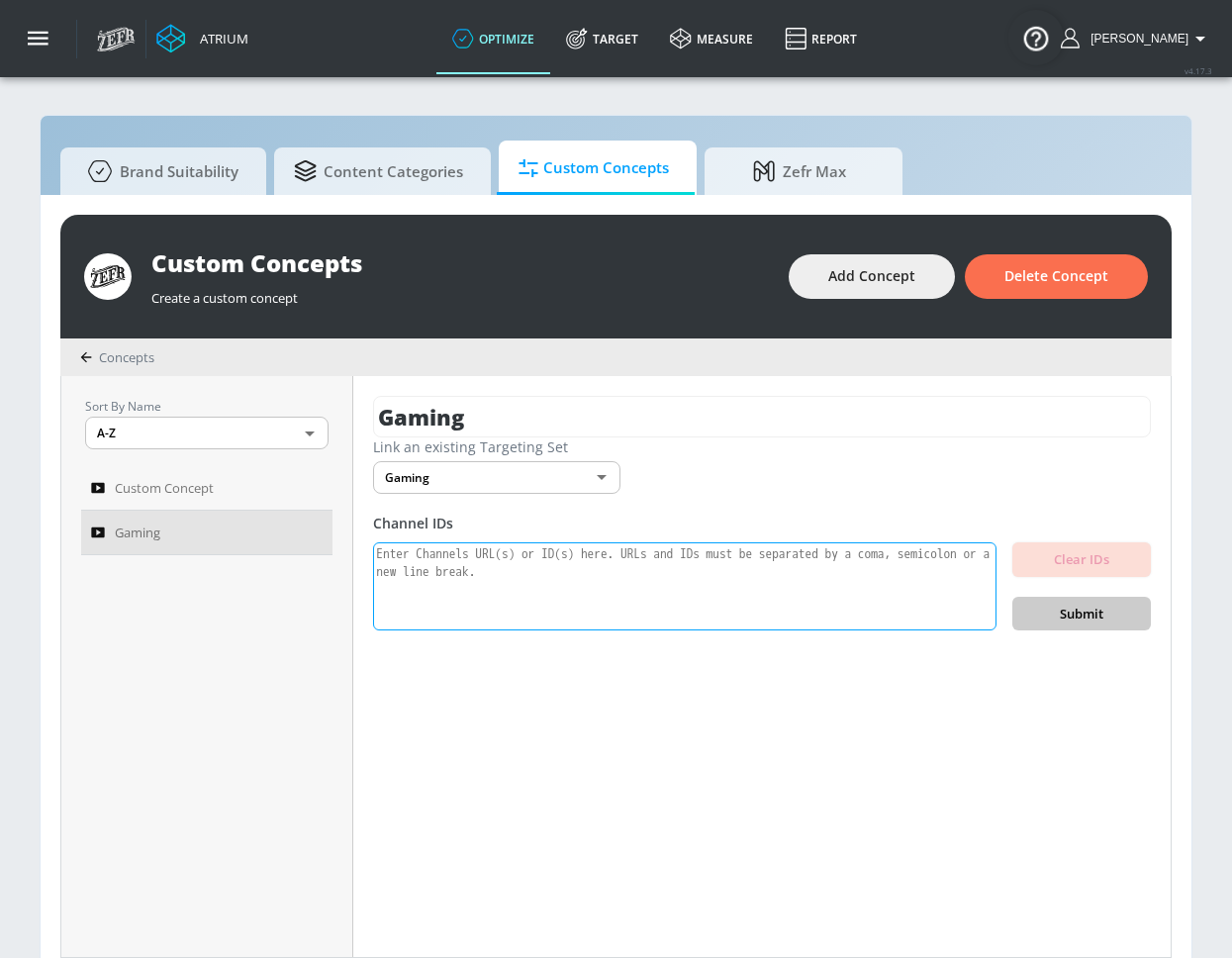 paste on "UCvuQ3X74_Z5kx4Uy3n0Nccw" 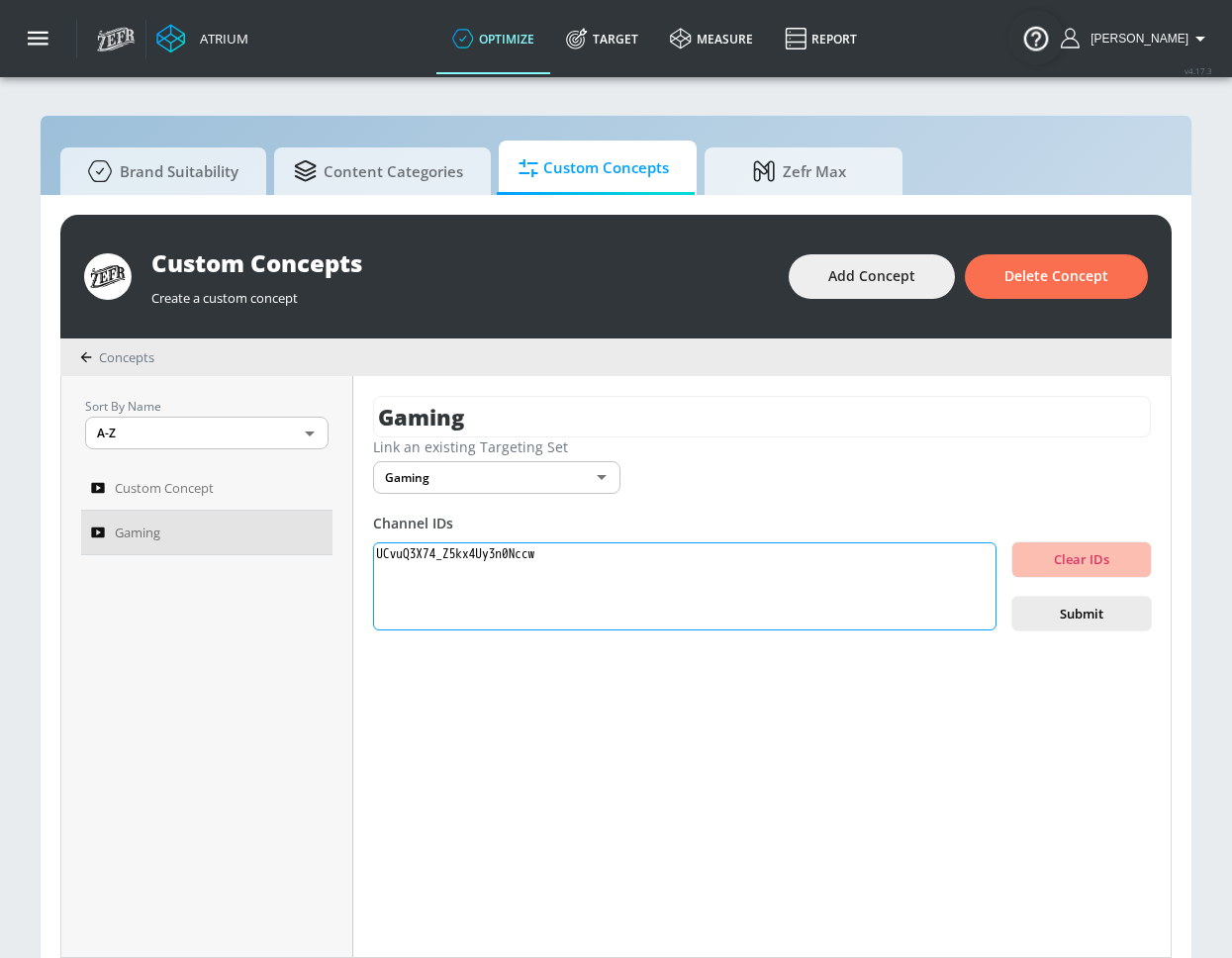 type on "UCvuQ3X74_Z5kx4Uy3n0Nccw" 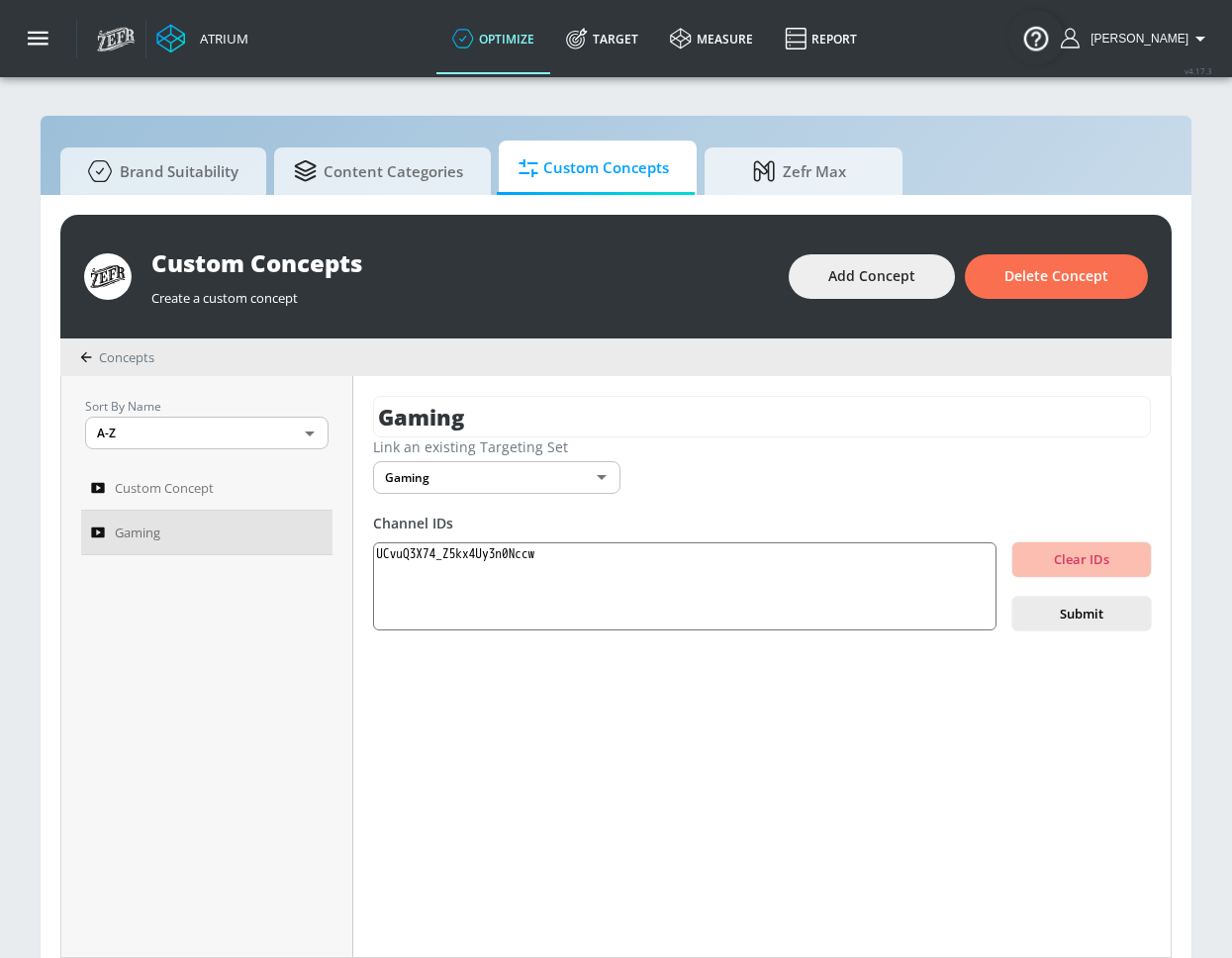 click on "Submit" at bounding box center (1082, 614) 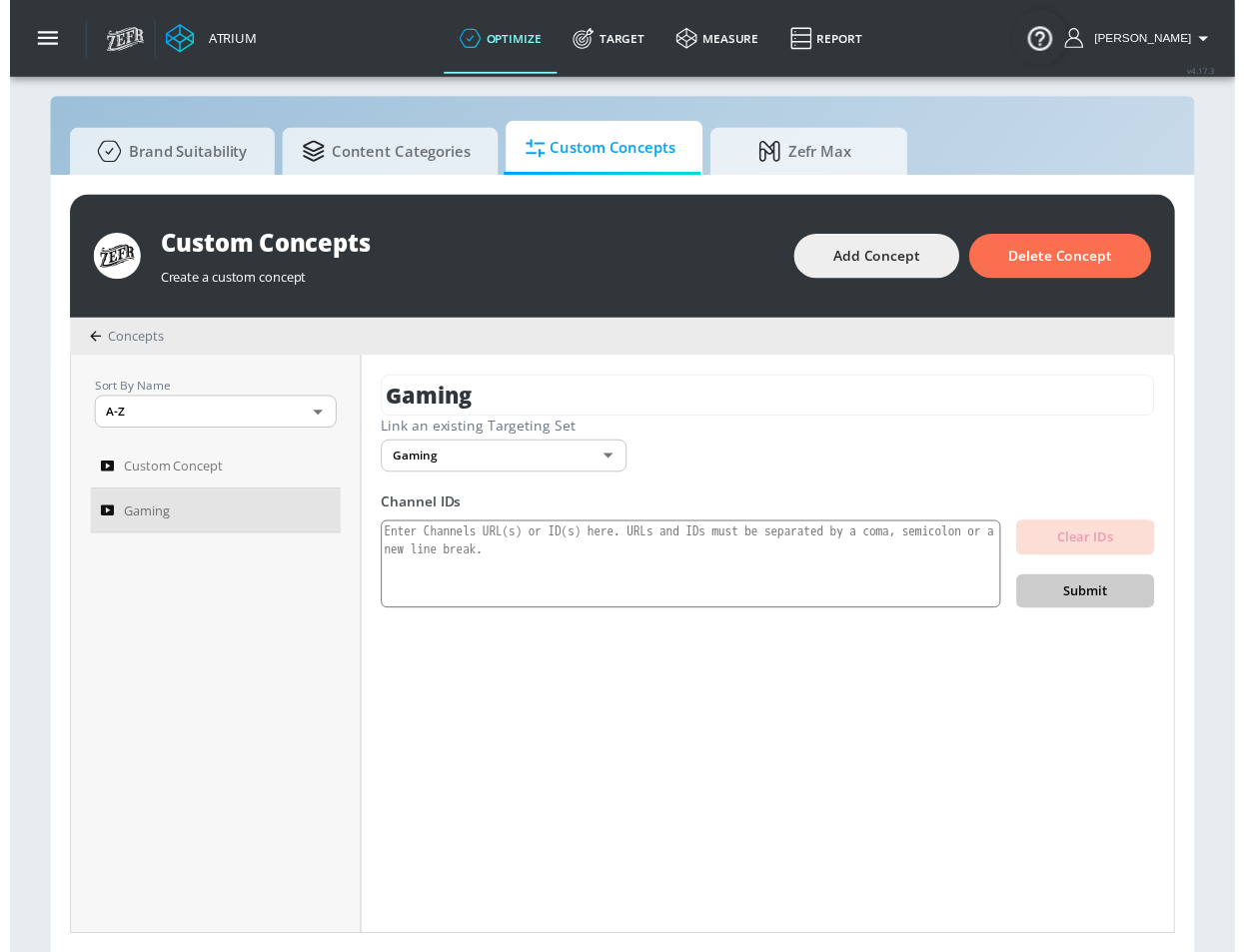 scroll, scrollTop: 21, scrollLeft: 0, axis: vertical 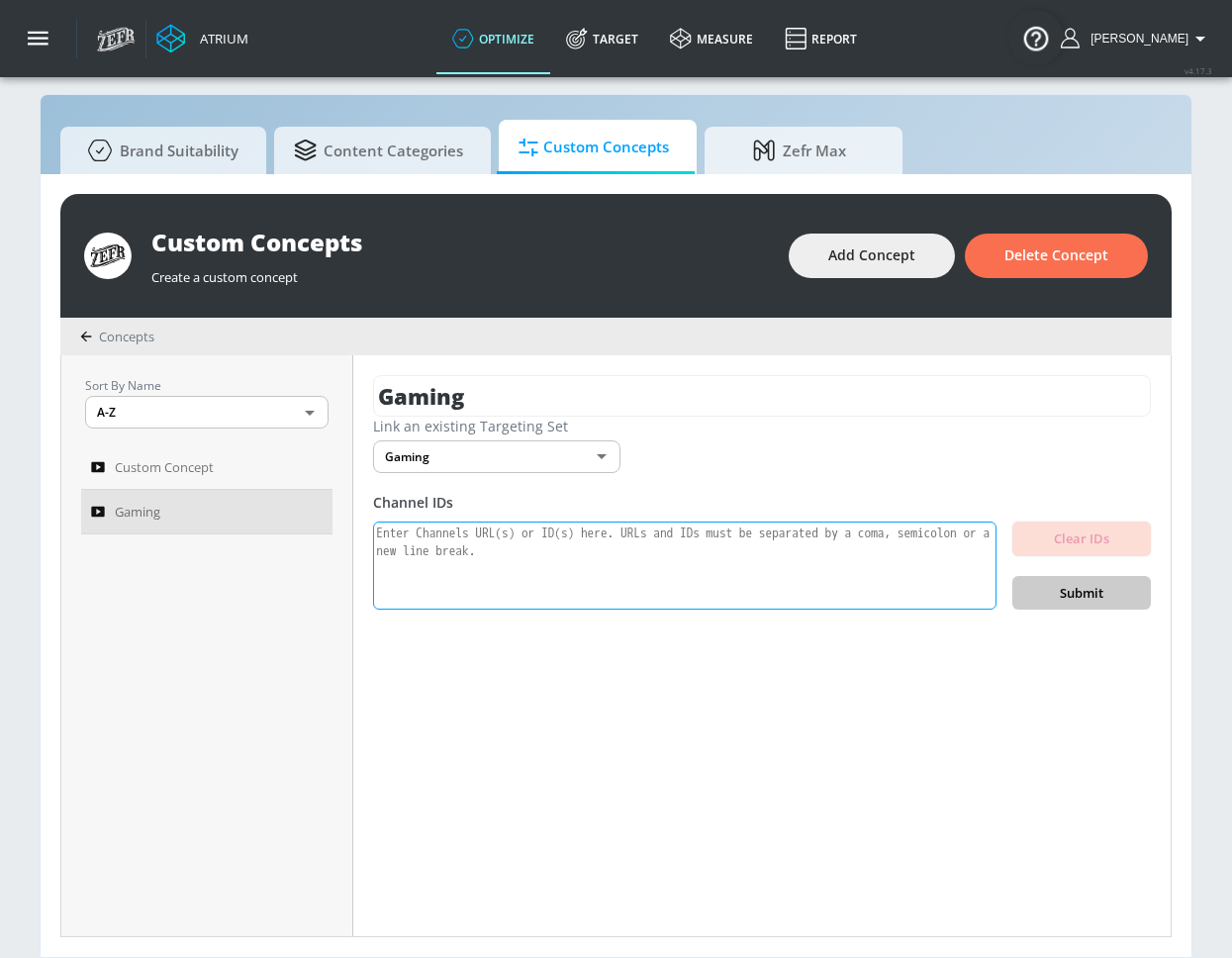 click at bounding box center [685, 566] 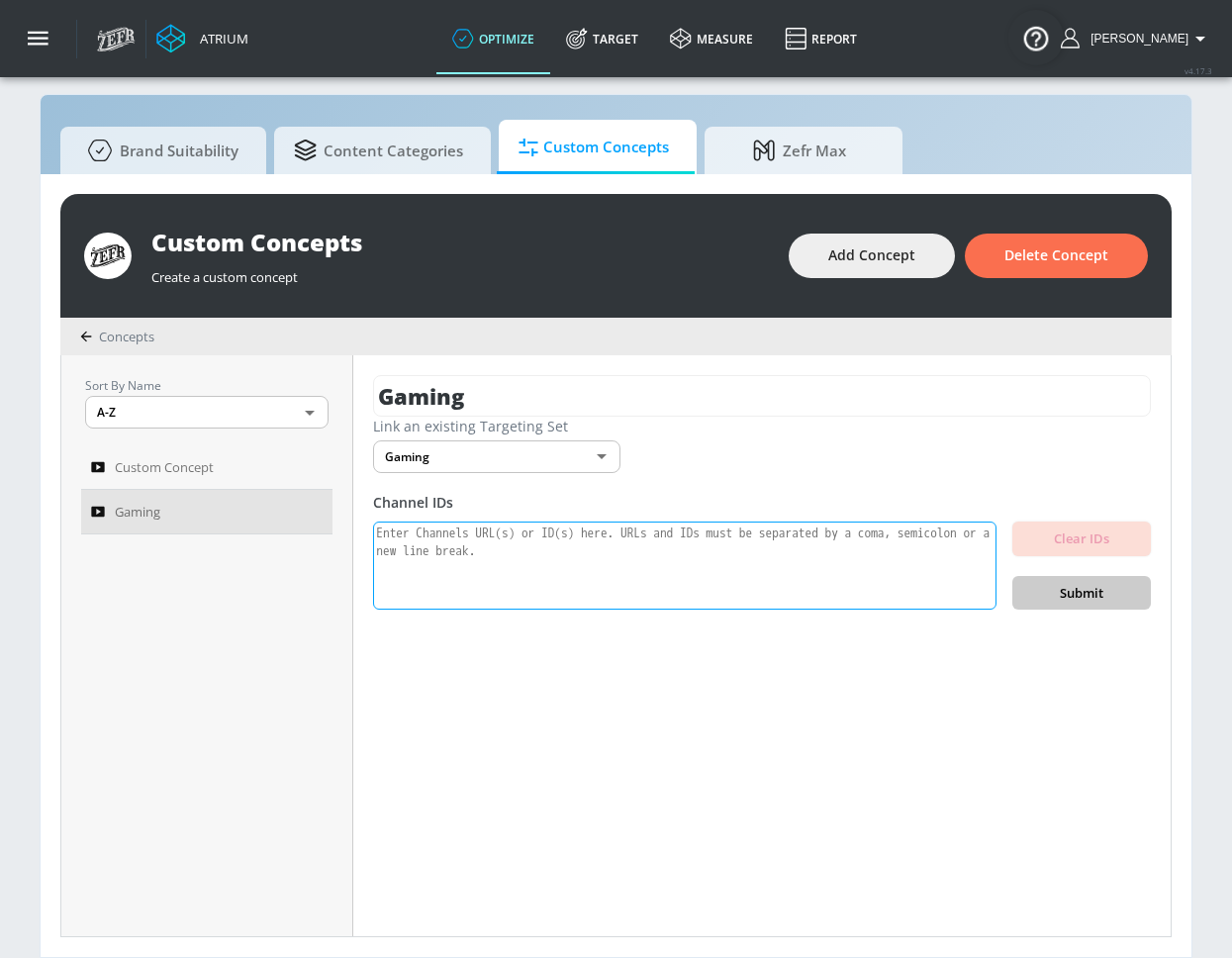 paste on "UCvuQ3X74_Z5kx4Uy3n0Nccw" 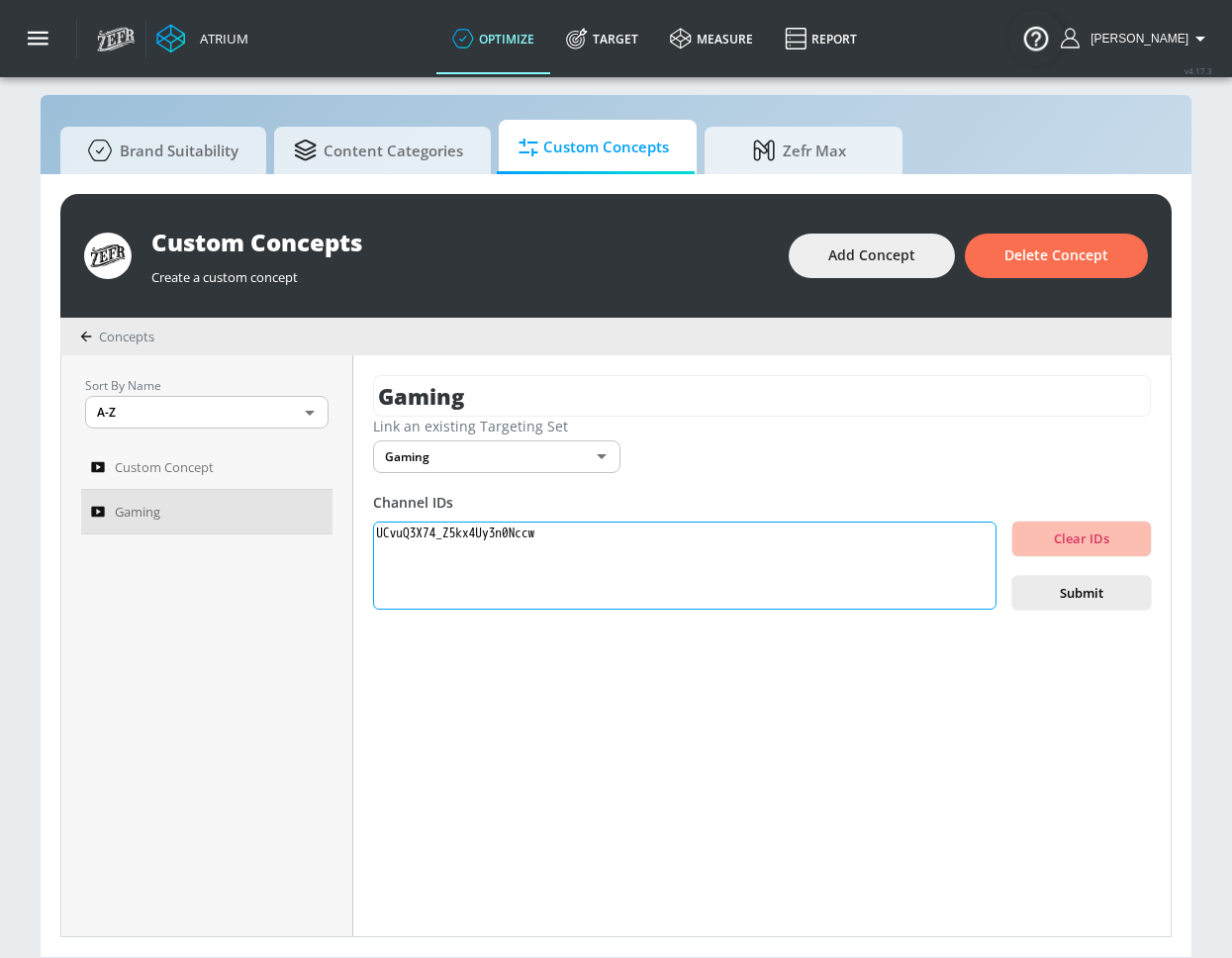 type on "UCvuQ3X74_Z5kx4Uy3n0Nccw" 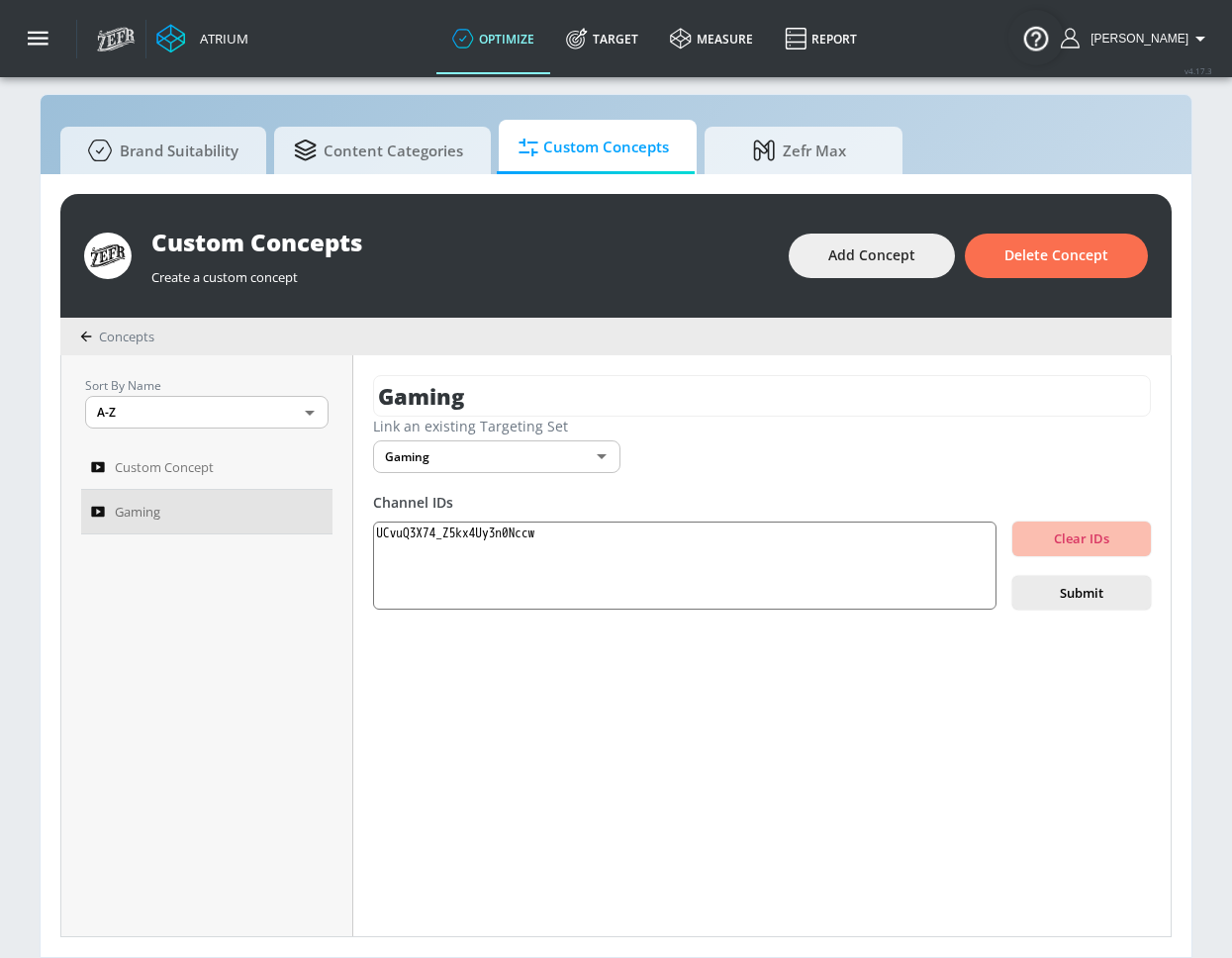 click on "Submit" at bounding box center [1082, 593] 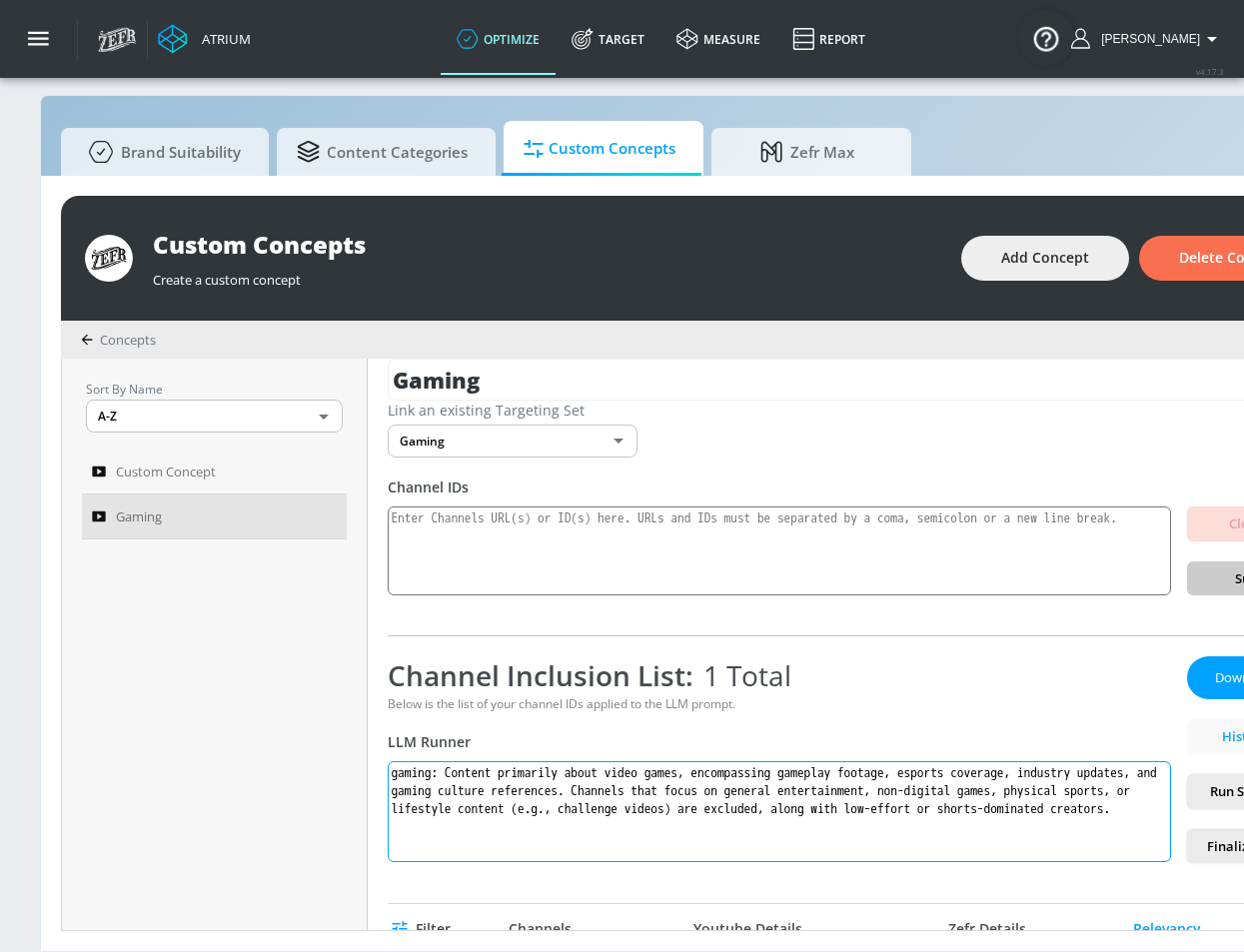scroll, scrollTop: 42, scrollLeft: 0, axis: vertical 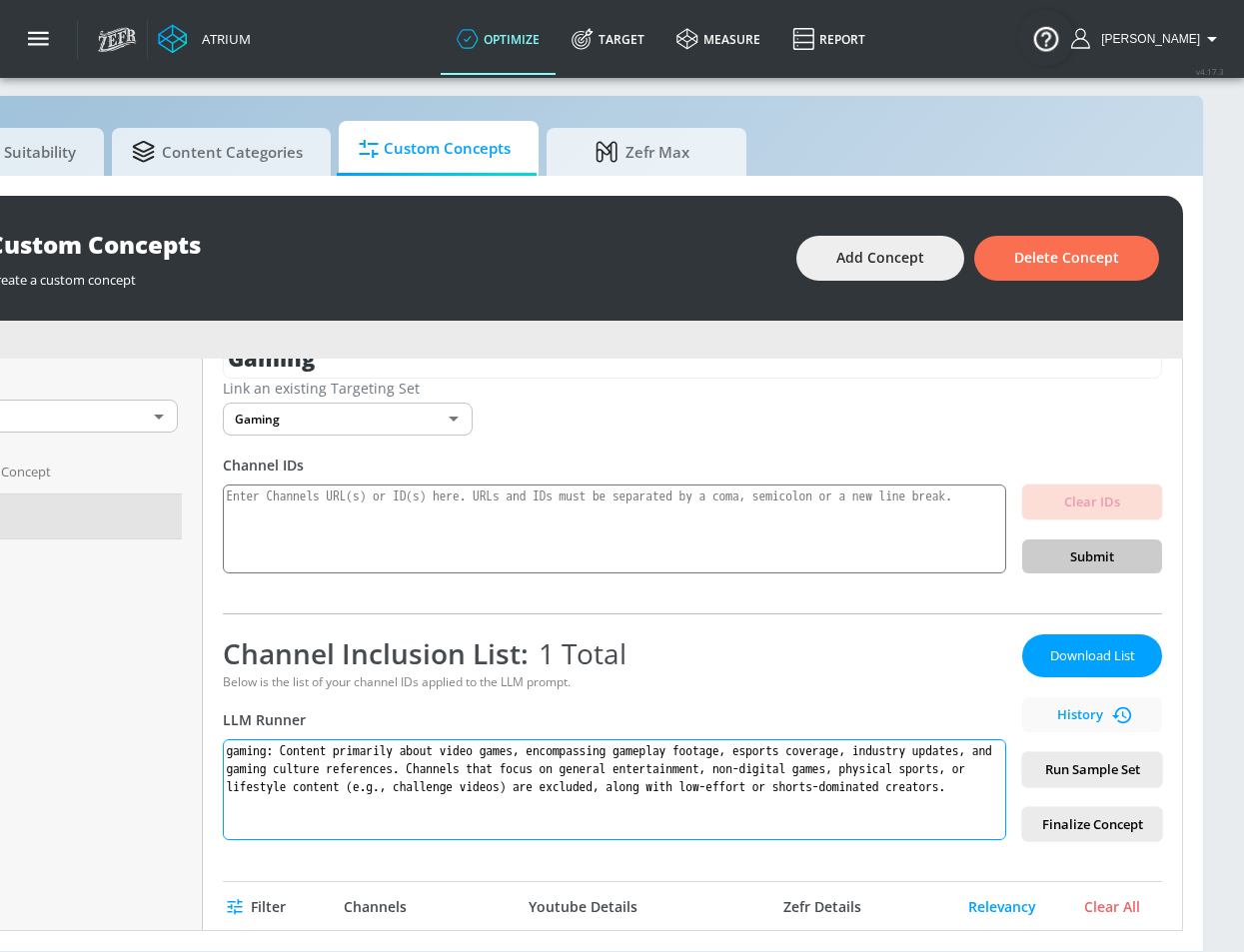 drag, startPoint x: 654, startPoint y: 818, endPoint x: 131, endPoint y: 716, distance: 532.8536 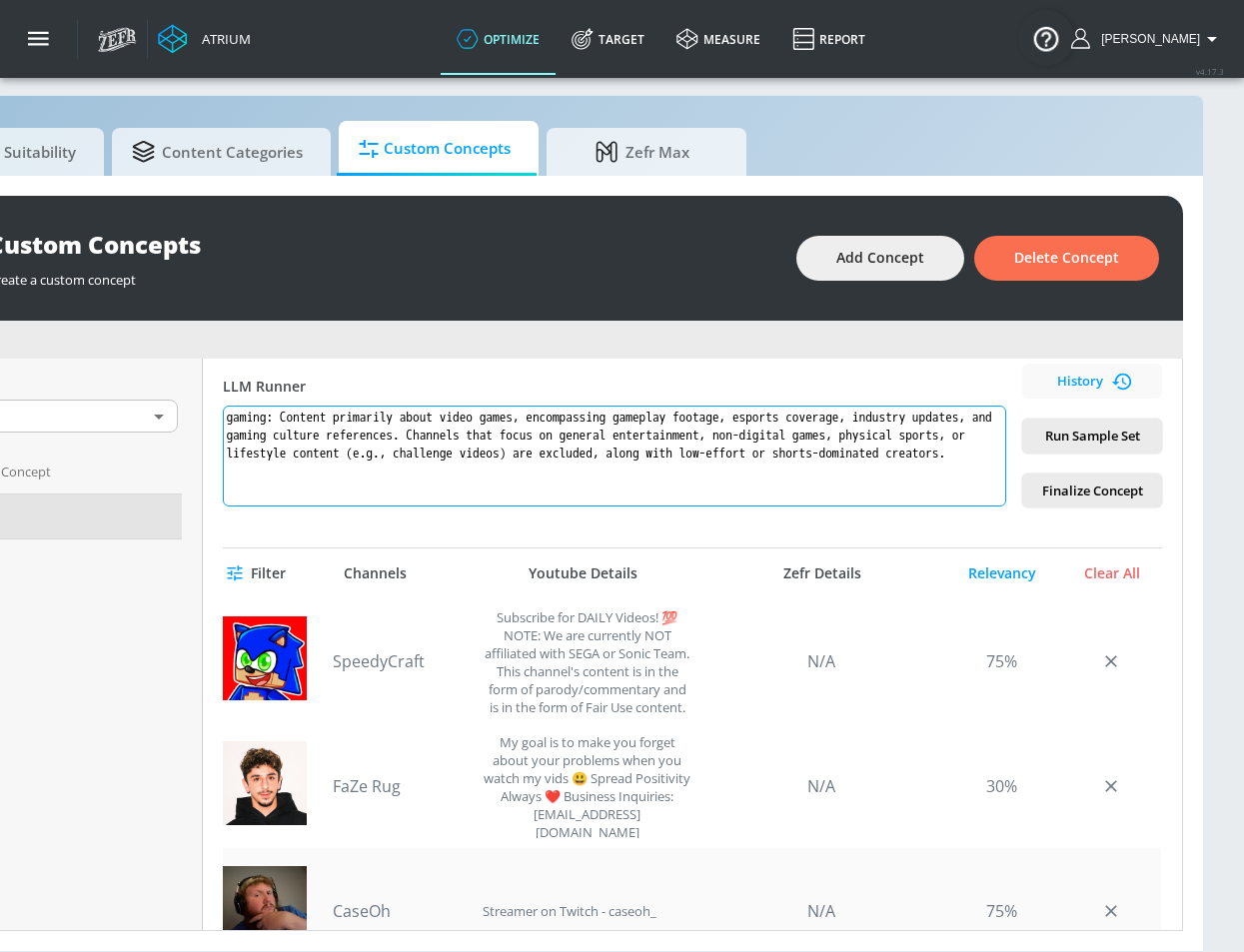 scroll, scrollTop: 230, scrollLeft: 0, axis: vertical 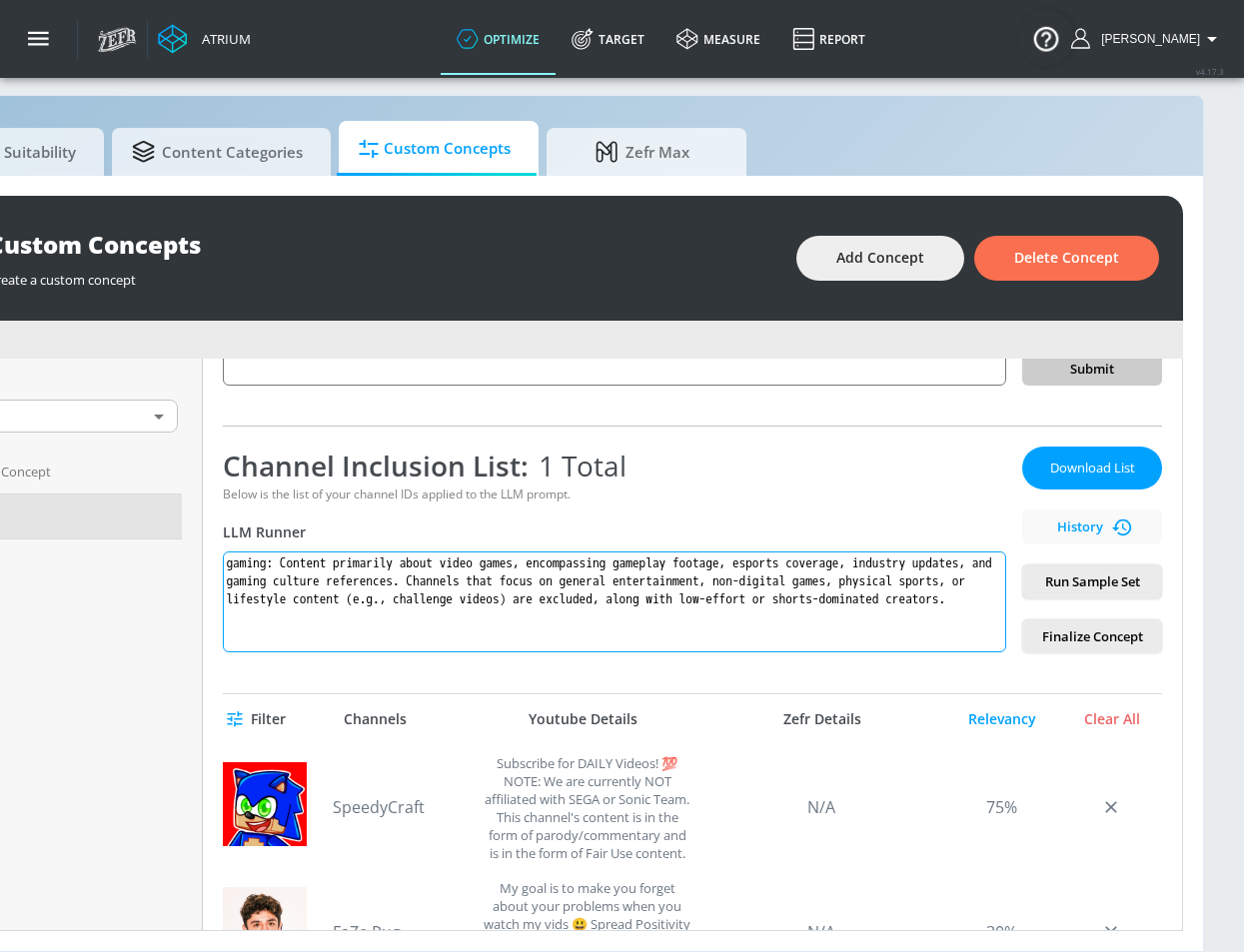 drag, startPoint x: 710, startPoint y: 605, endPoint x: 169, endPoint y: 552, distance: 543.58992 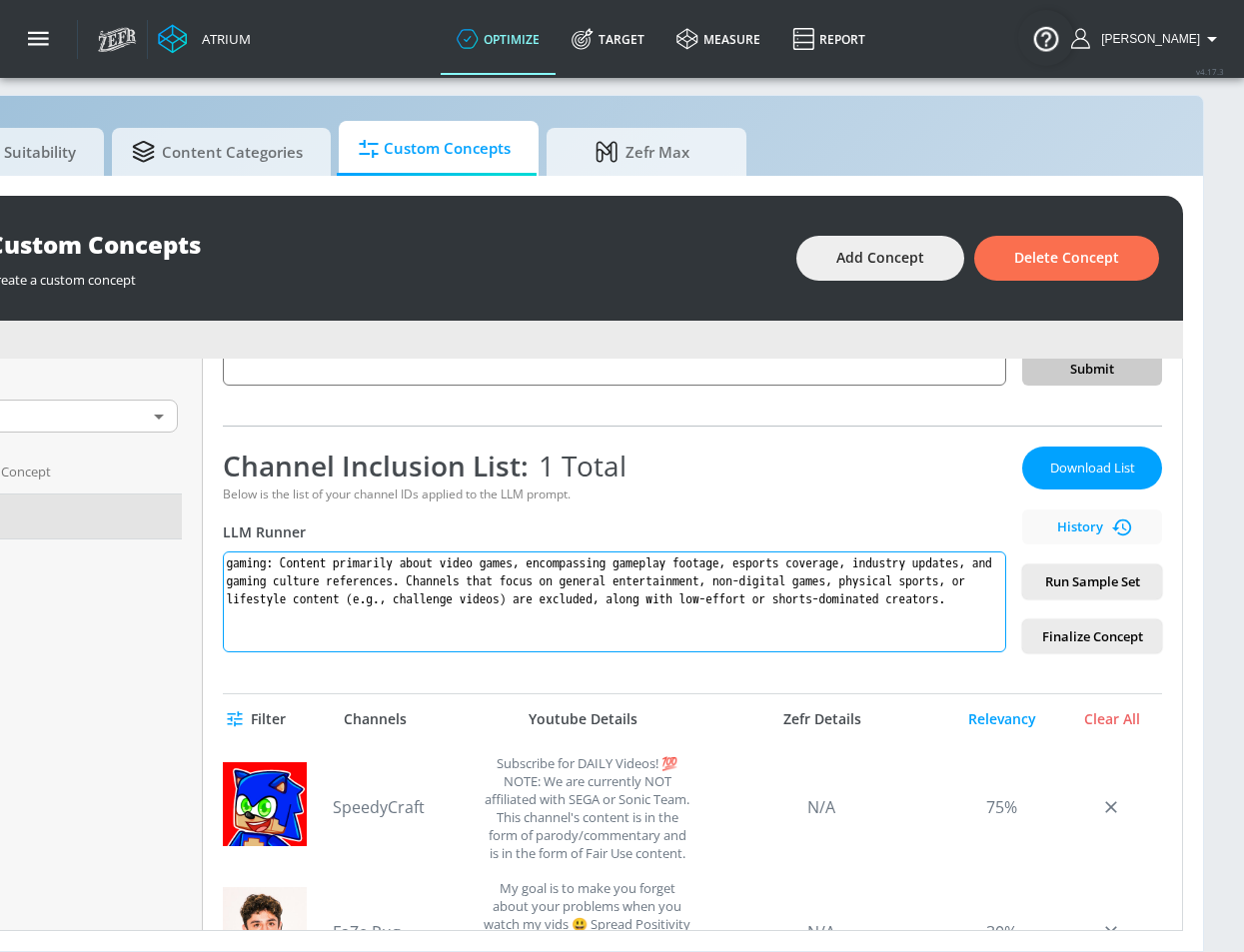 paste on "created specifically for and aimed at gamers and gaming enthusiasts. This includes game reviews, release news, walkthroughs, updates, esports coverage, and industry insights designed to inform, entertain, or engage the gaming community." 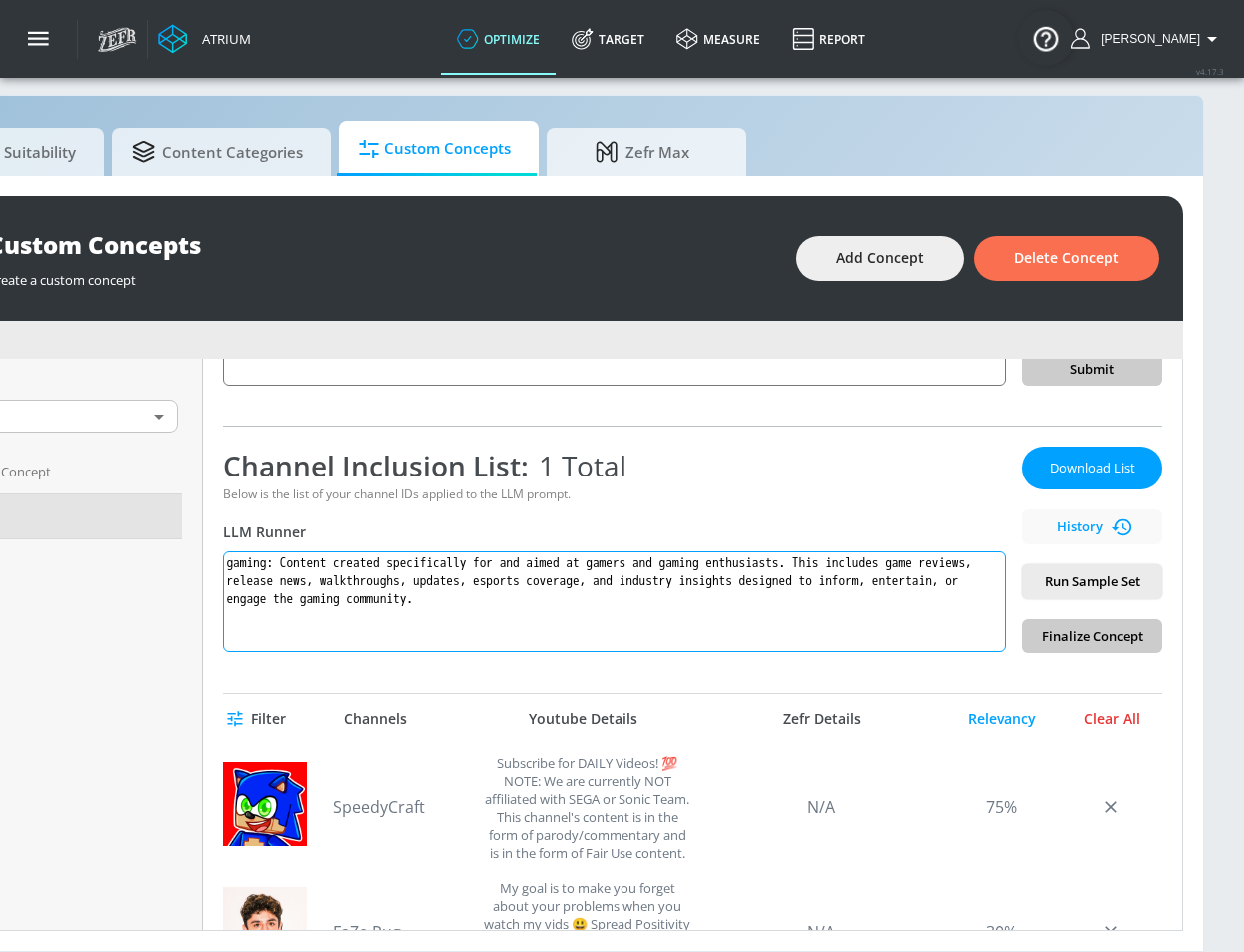 type on "gaming: Content created specifically for and aimed at gamers and gaming enthusiasts. This includes game reviews, release news, walkthroughs, updates, esports coverage, and industry insights designed to inform, entertain, or engage the gaming community." 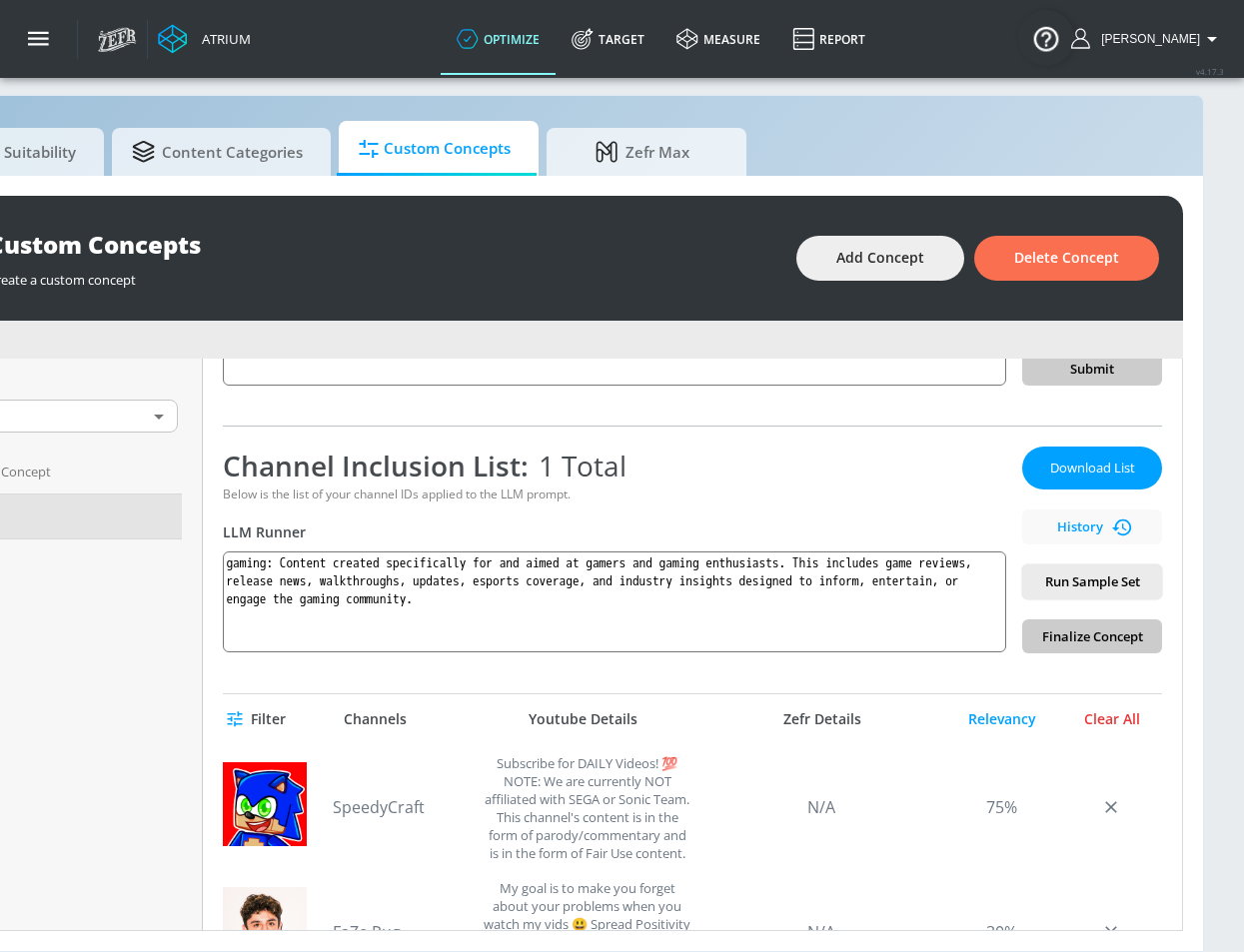 click on "Clear All" at bounding box center [1112, 719] 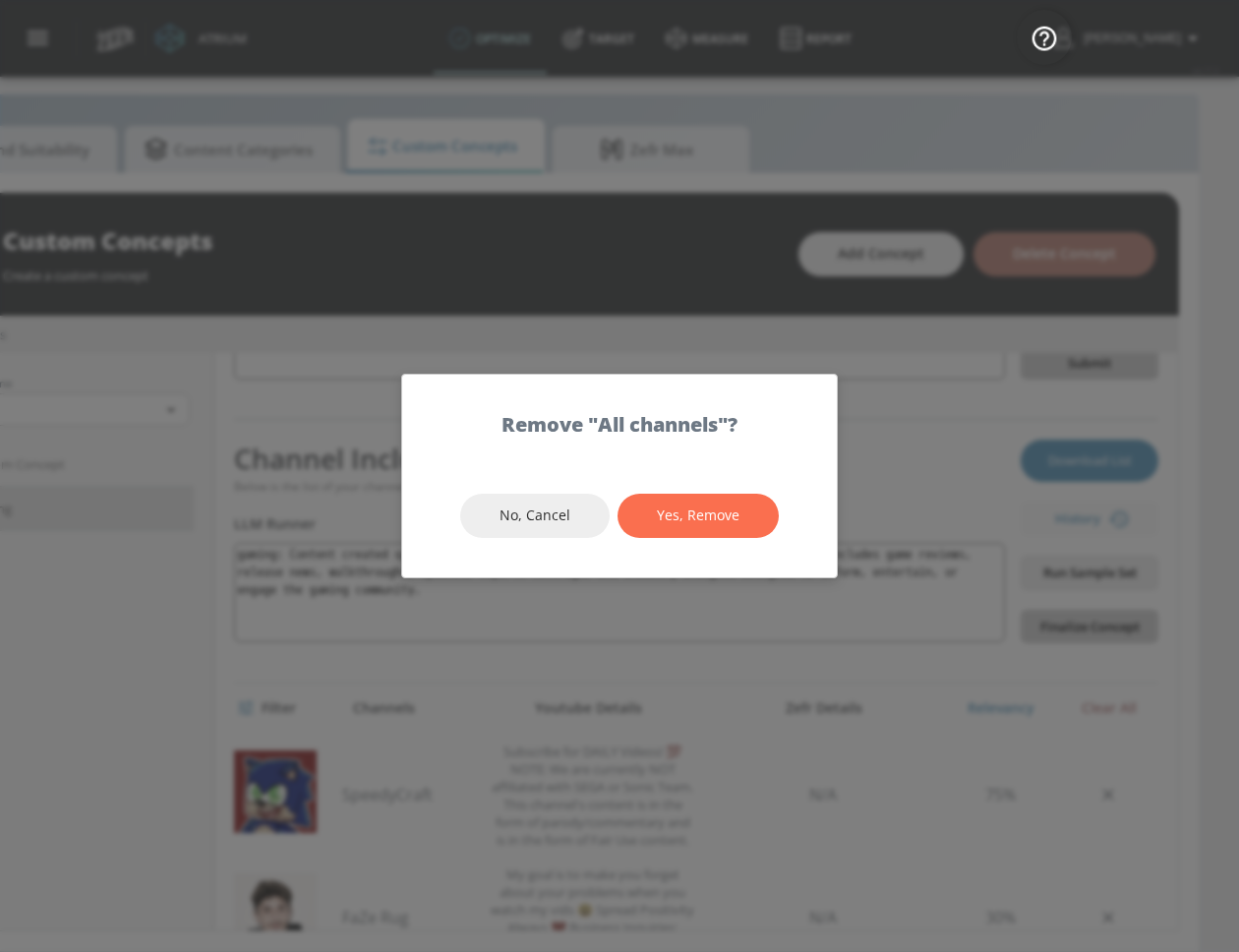 click on "No, Cancel" at bounding box center (535, 515) 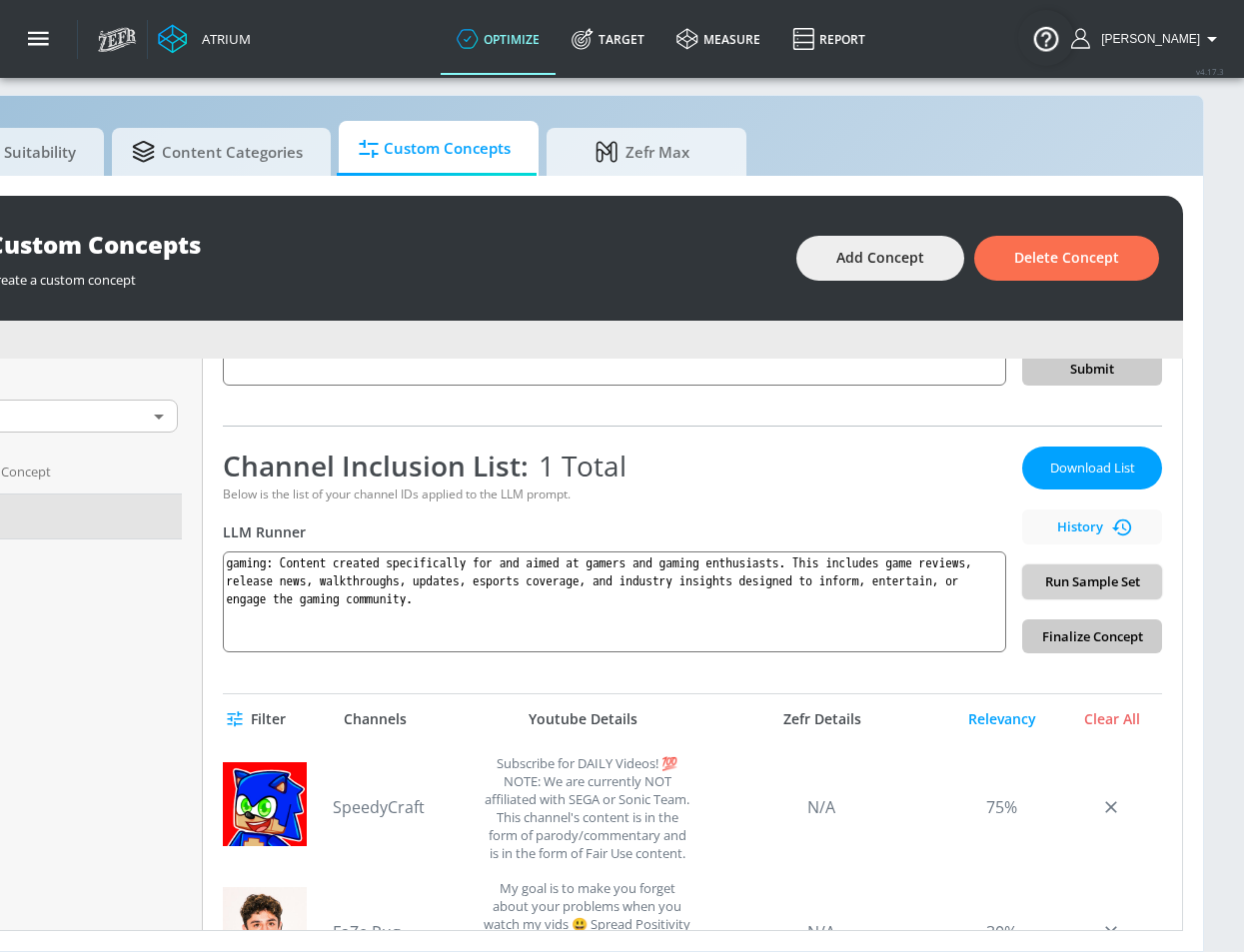 click on "Run Sample Set" at bounding box center (1092, 581) 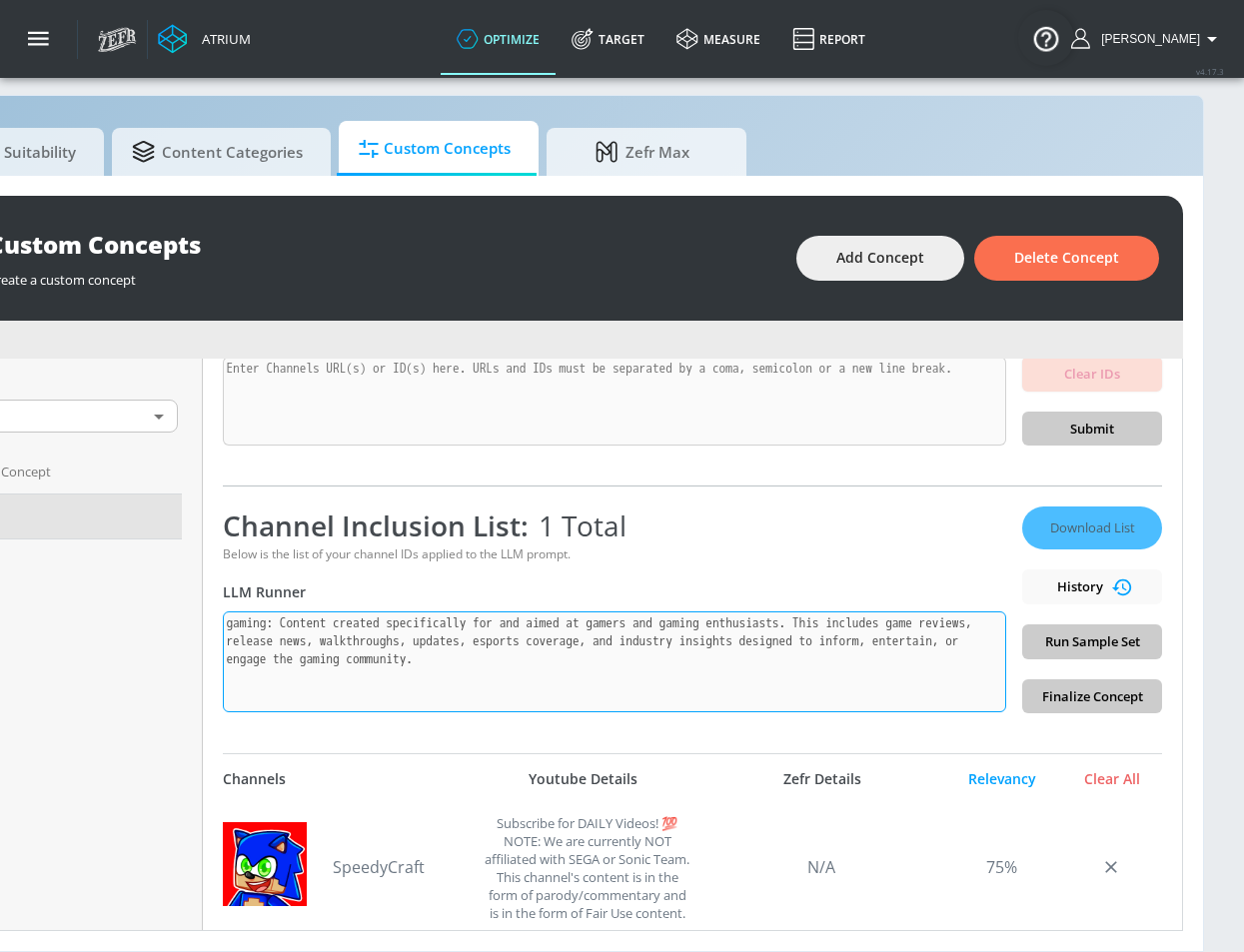 scroll, scrollTop: 139, scrollLeft: 0, axis: vertical 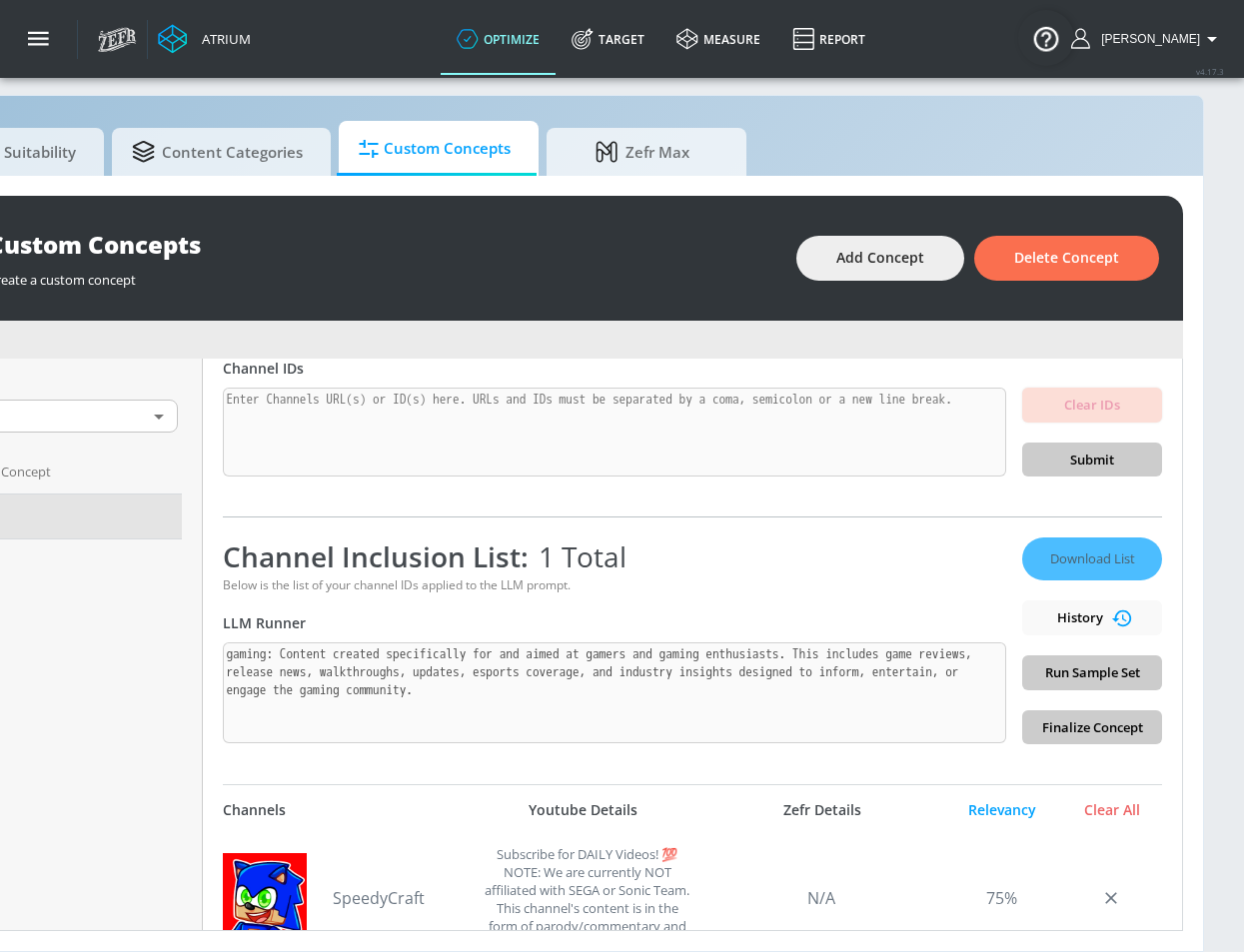 click on "Download List History Run Sample Set Finalize Concept" at bounding box center [1092, 640] 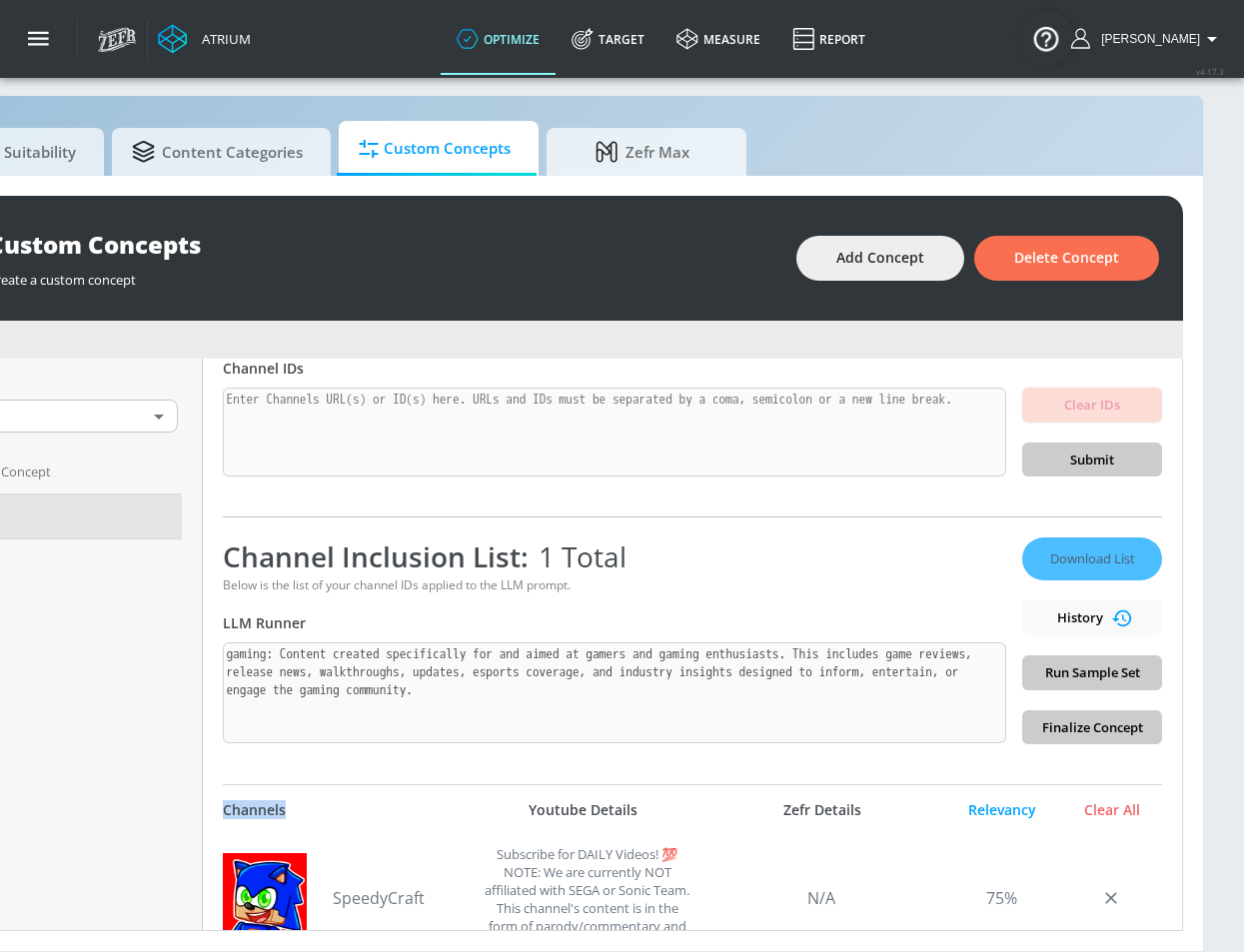 click on "Download List History Run Sample Set Finalize Concept" at bounding box center (1092, 640) 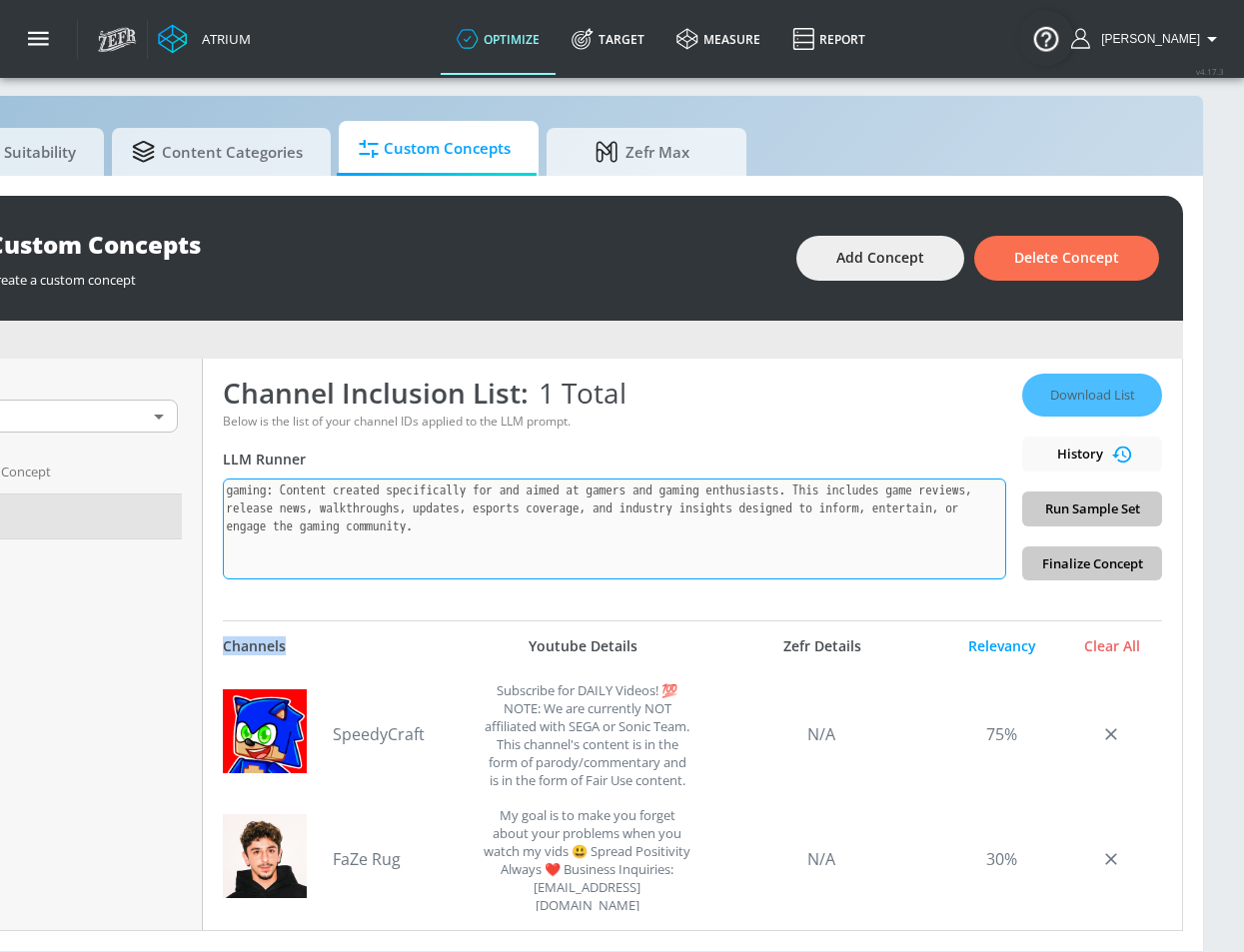 scroll, scrollTop: 0, scrollLeft: 0, axis: both 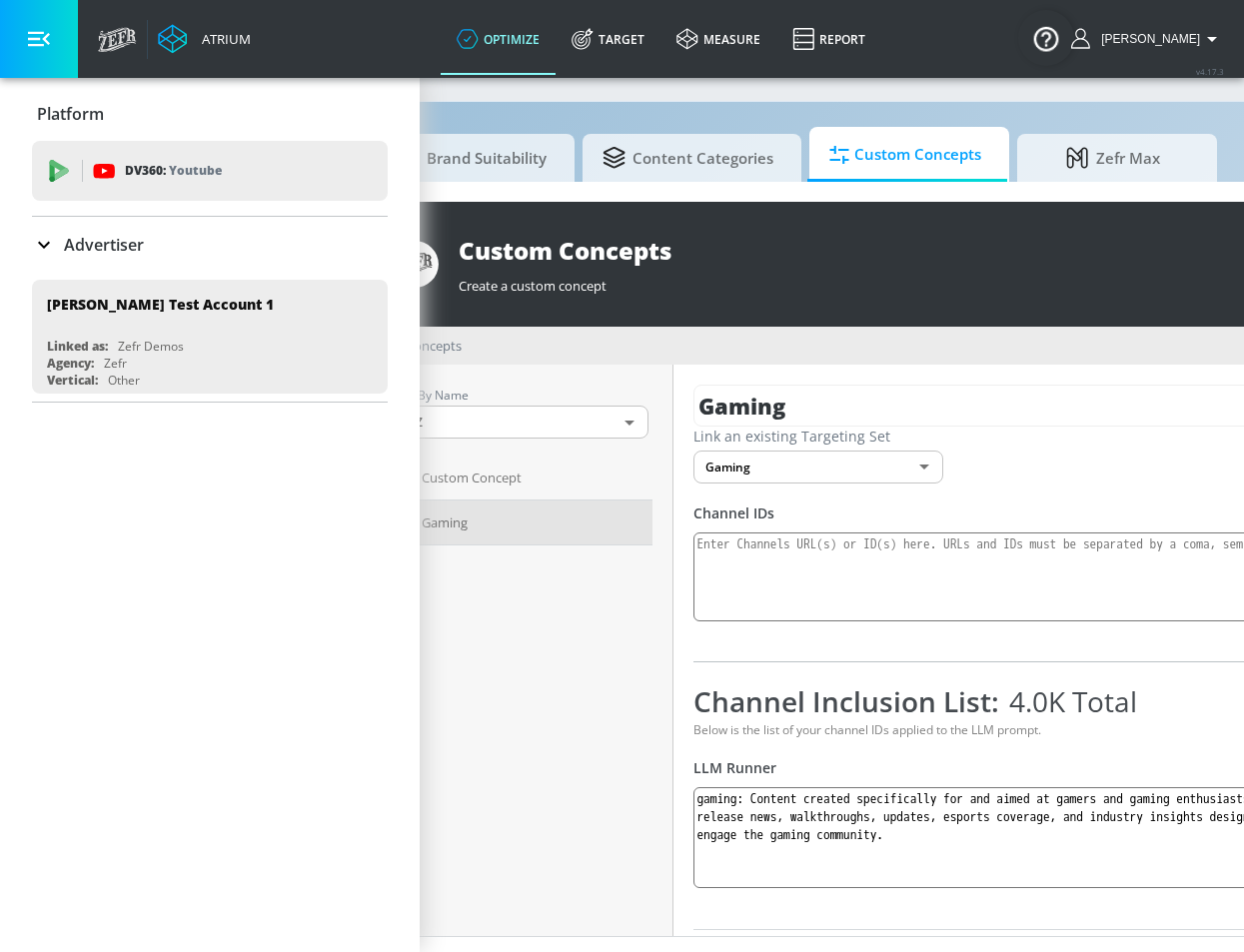click 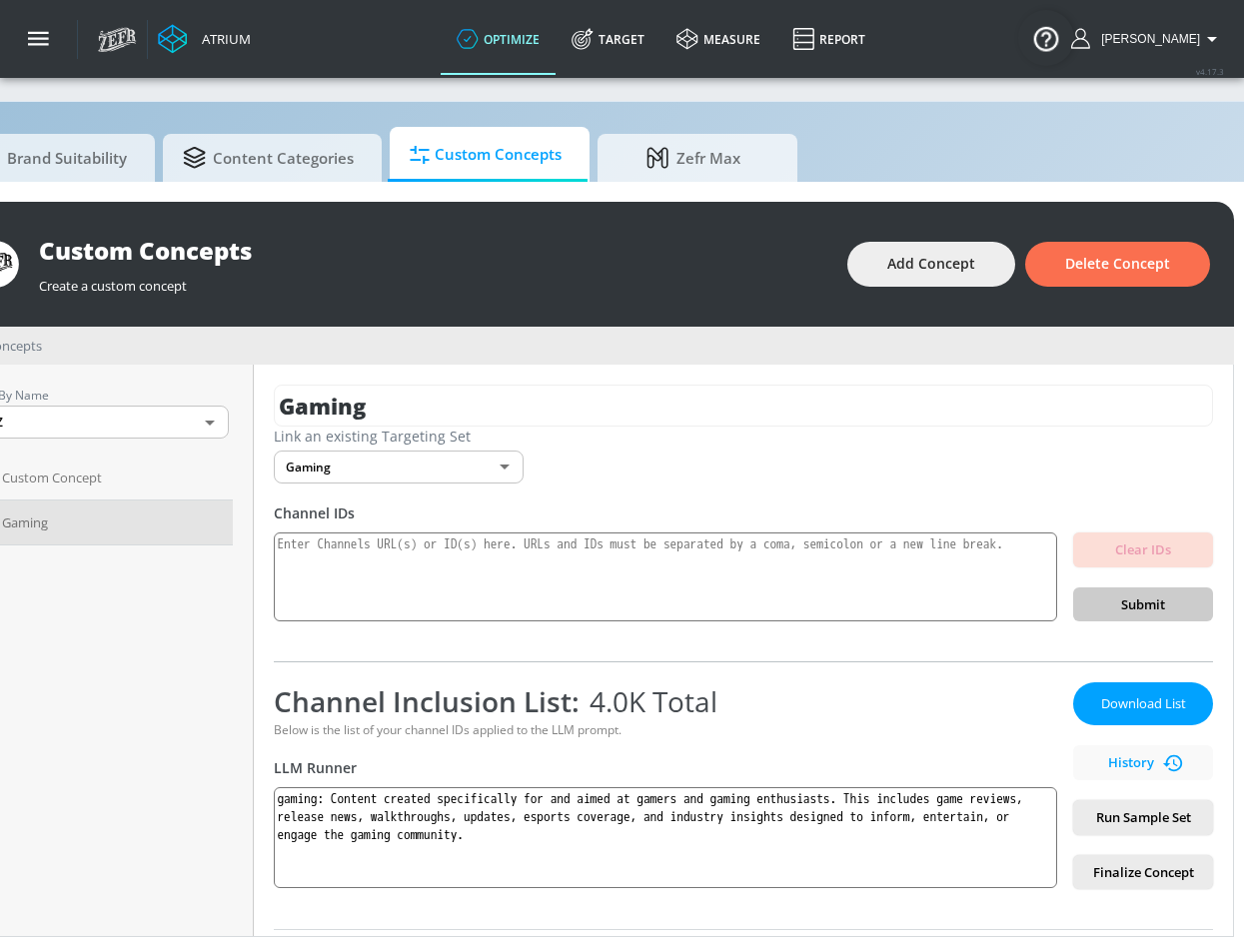drag, startPoint x: 330, startPoint y: 949, endPoint x: 365, endPoint y: 954, distance: 35.35534 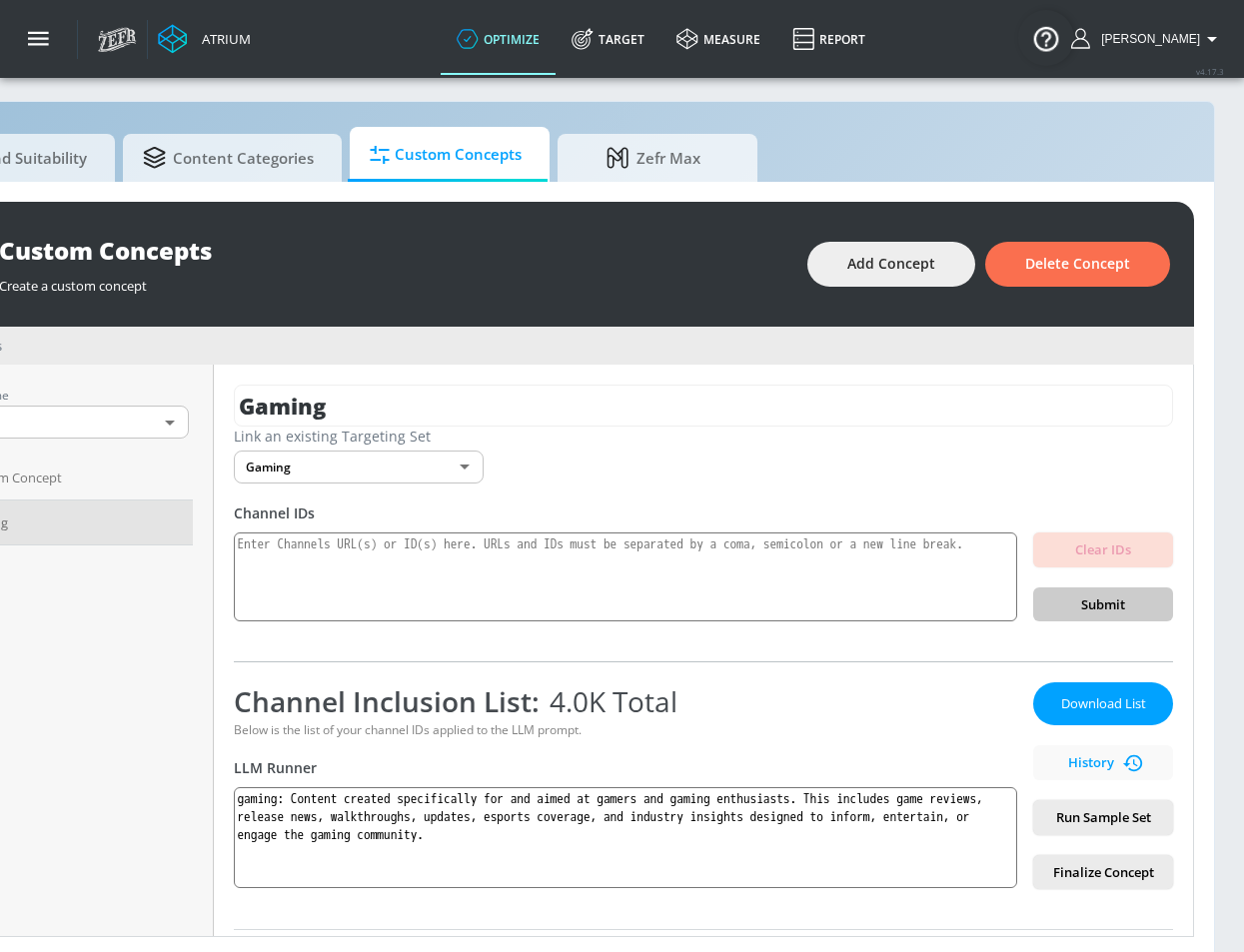 scroll, scrollTop: 15, scrollLeft: 180, axis: both 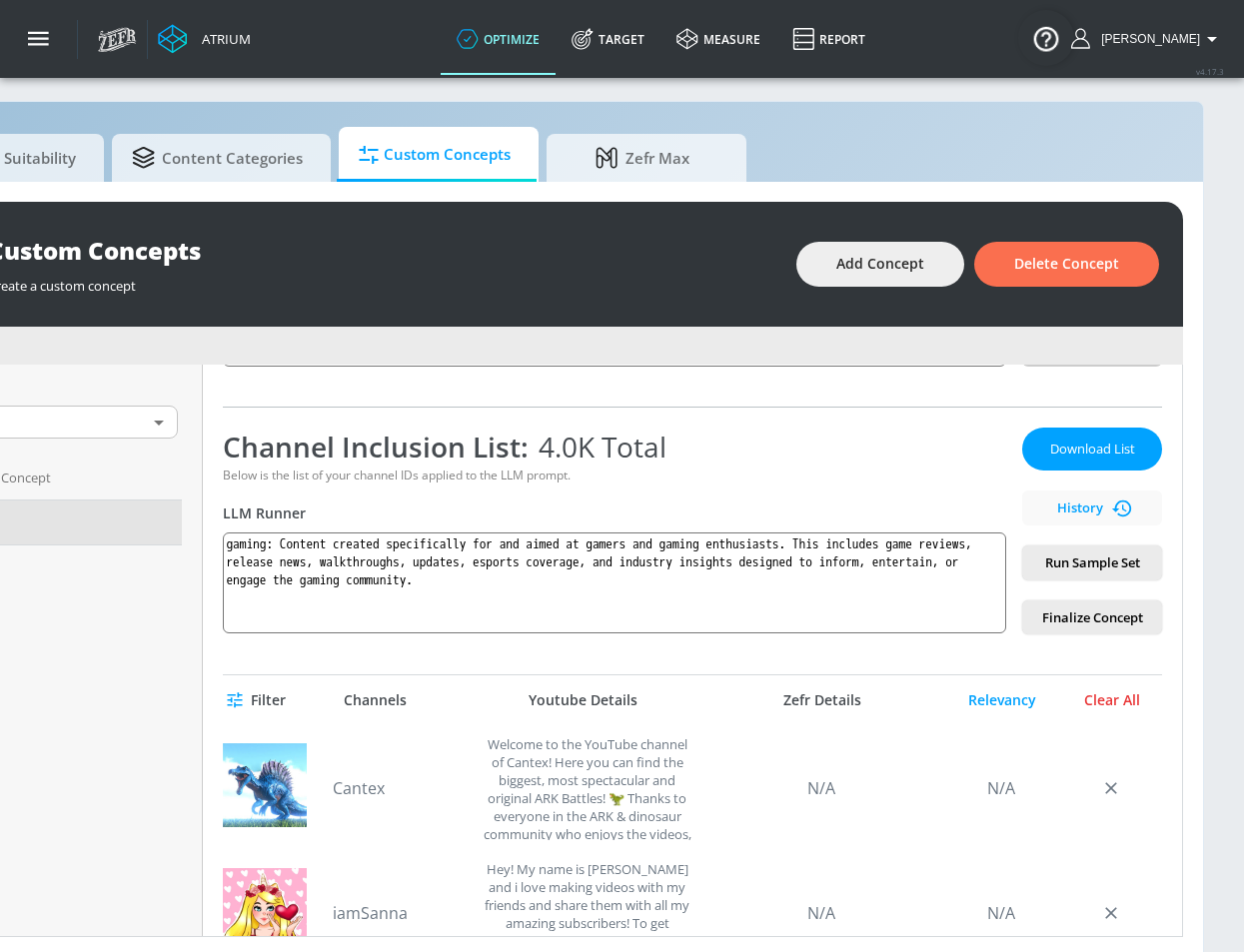 click on "Clear All" at bounding box center (1112, 700) 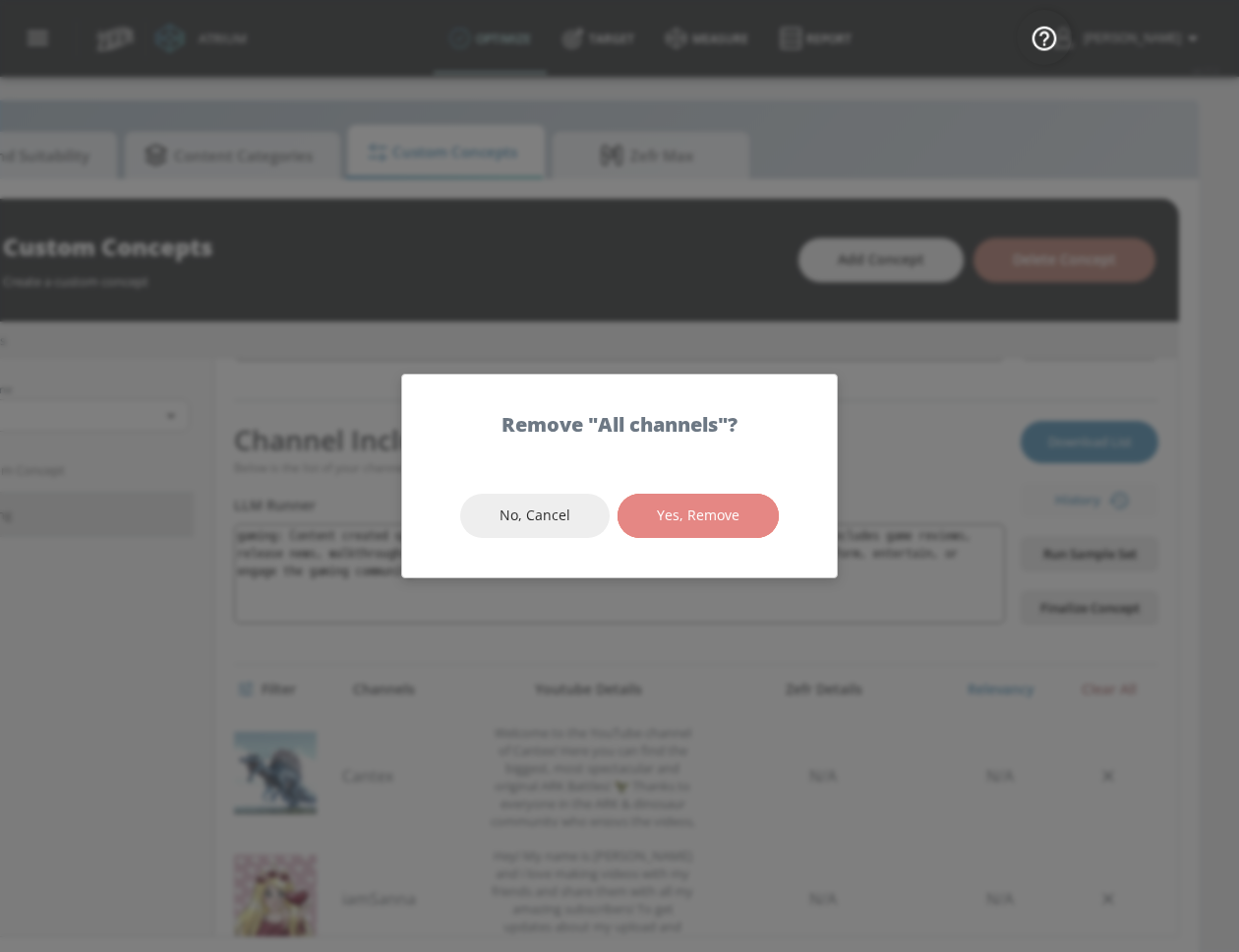 click on "Yes, Remove" at bounding box center [698, 515] 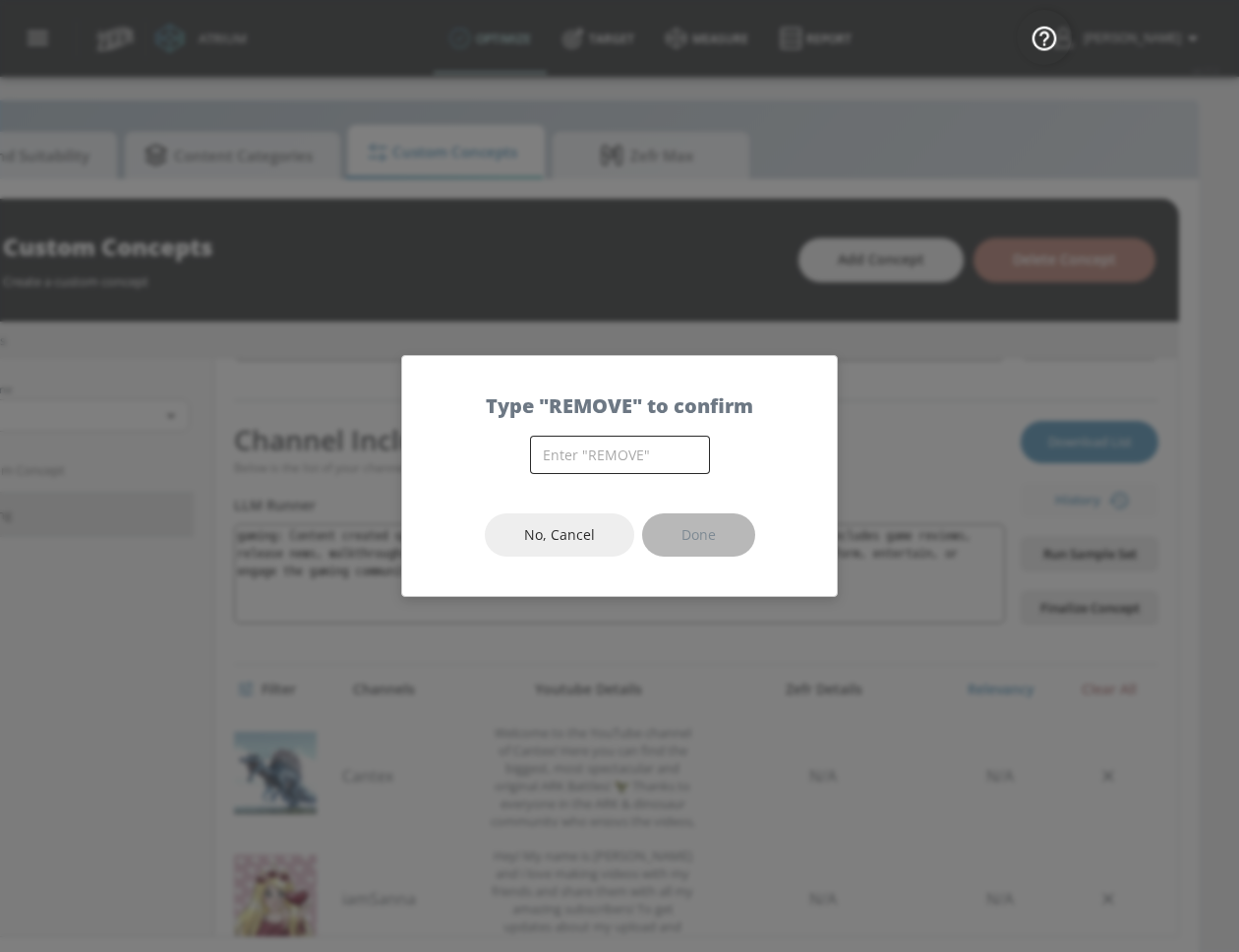 click at bounding box center [620, 454] 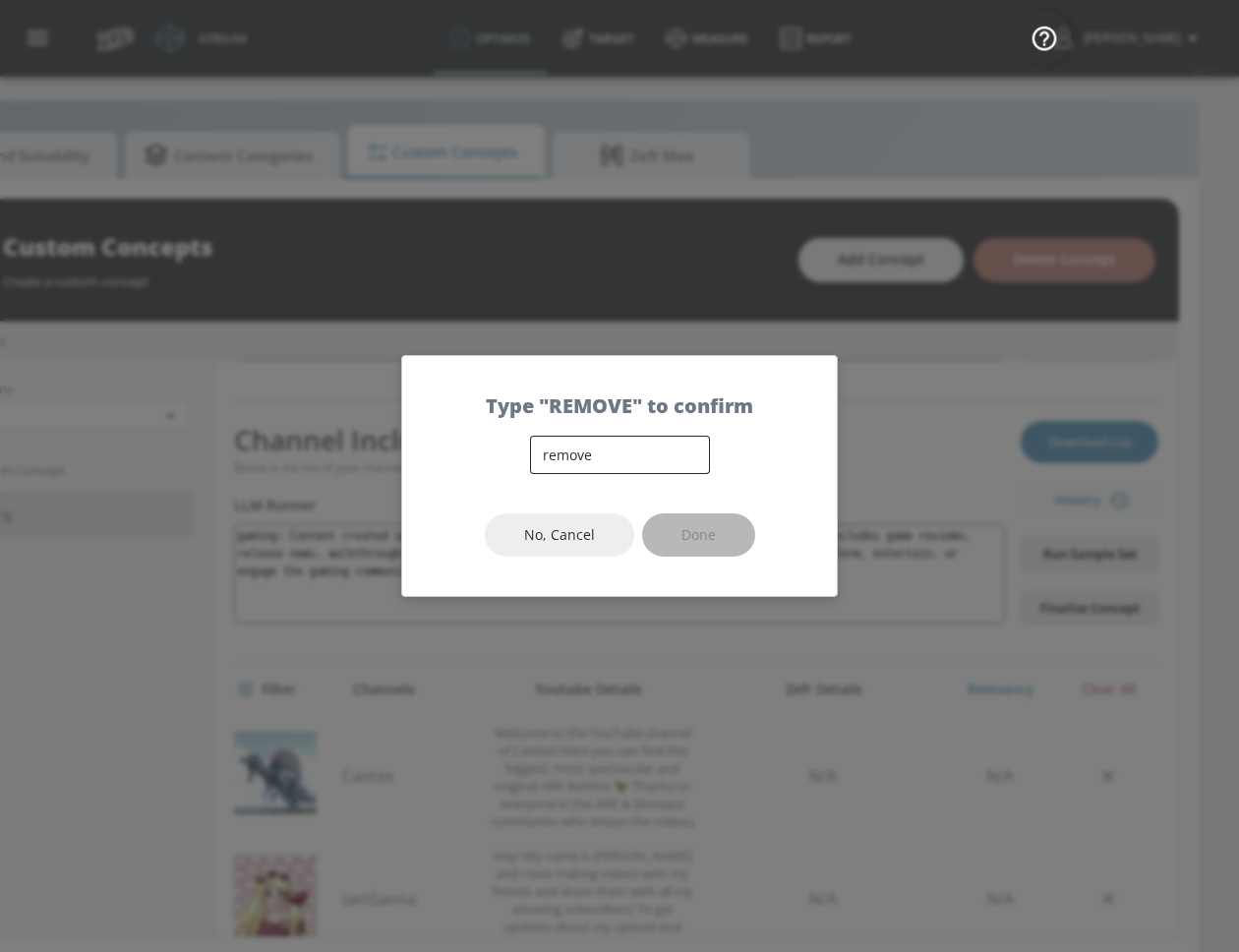 click on "remove" at bounding box center (620, 454) 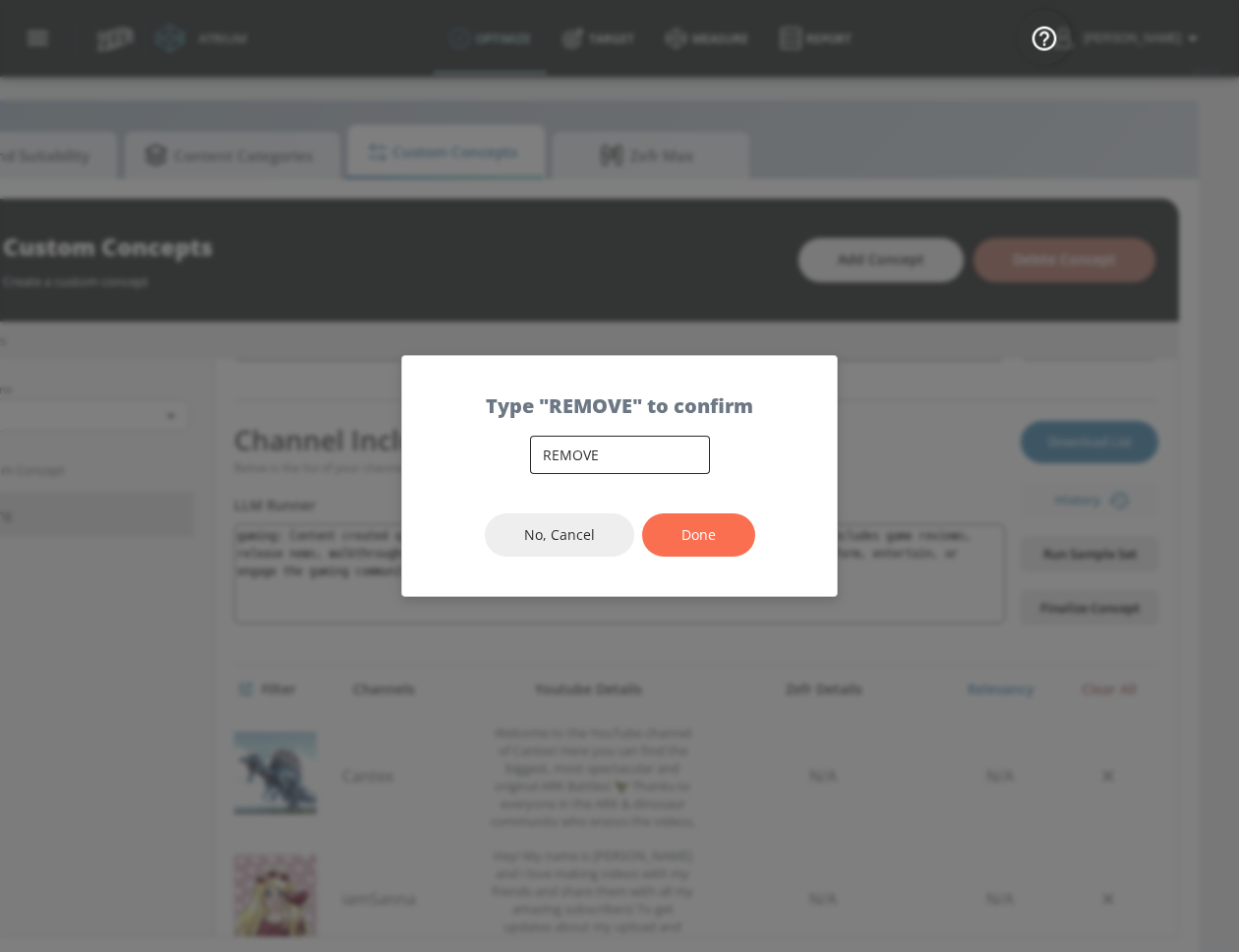 type on "REMOVE" 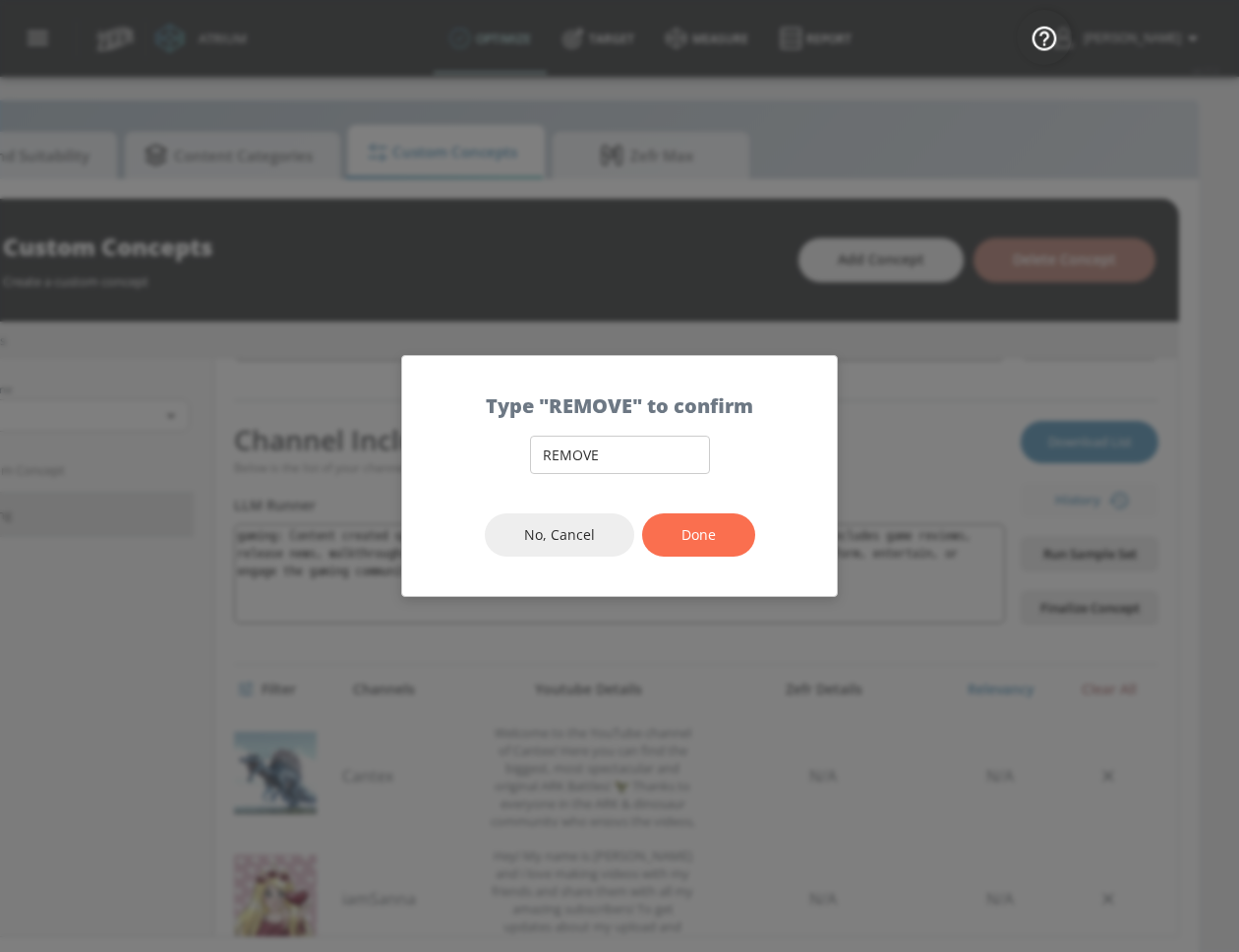 click on "No, Cancel Done" at bounding box center (620, 535) 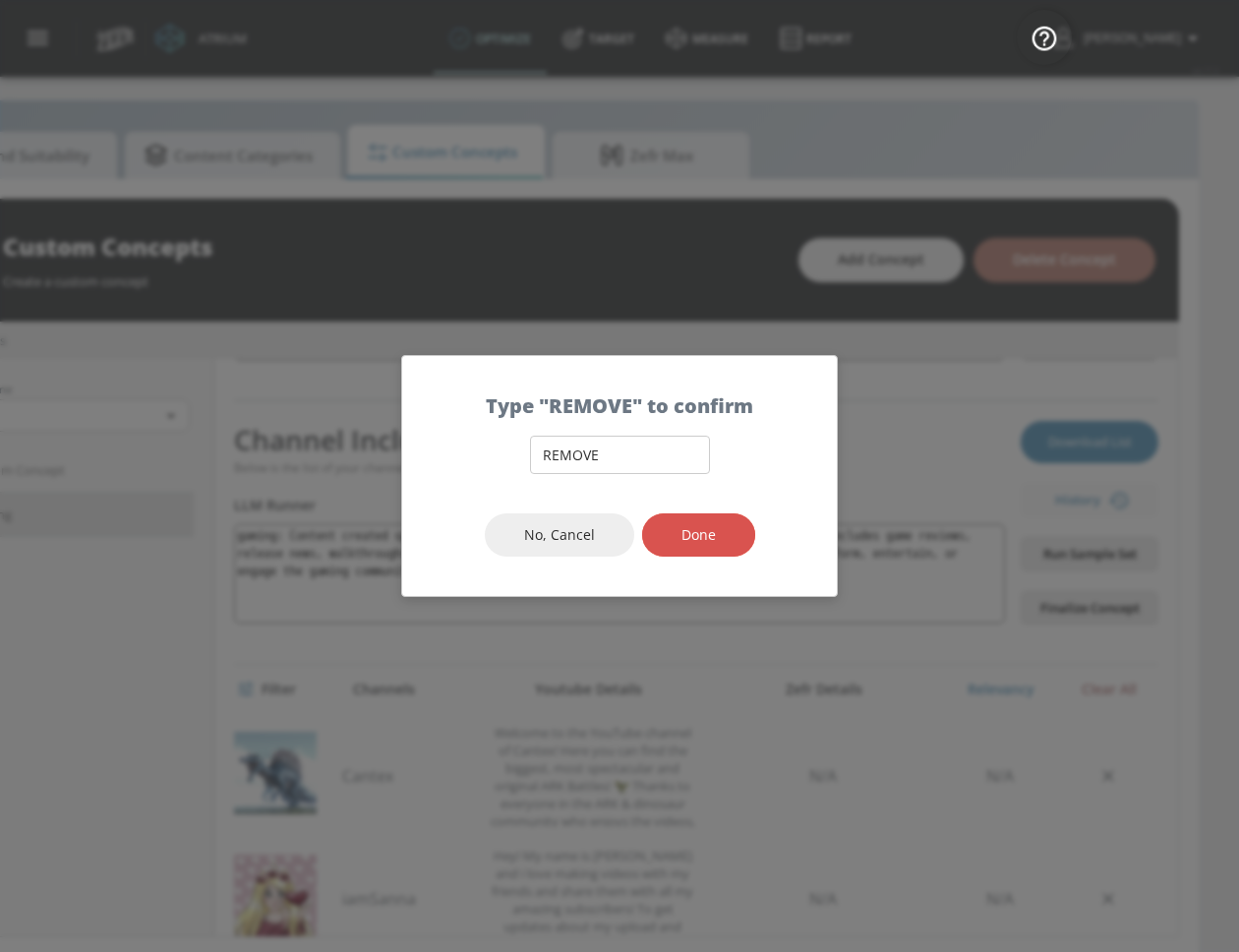 click on "Done" at bounding box center (698, 535) 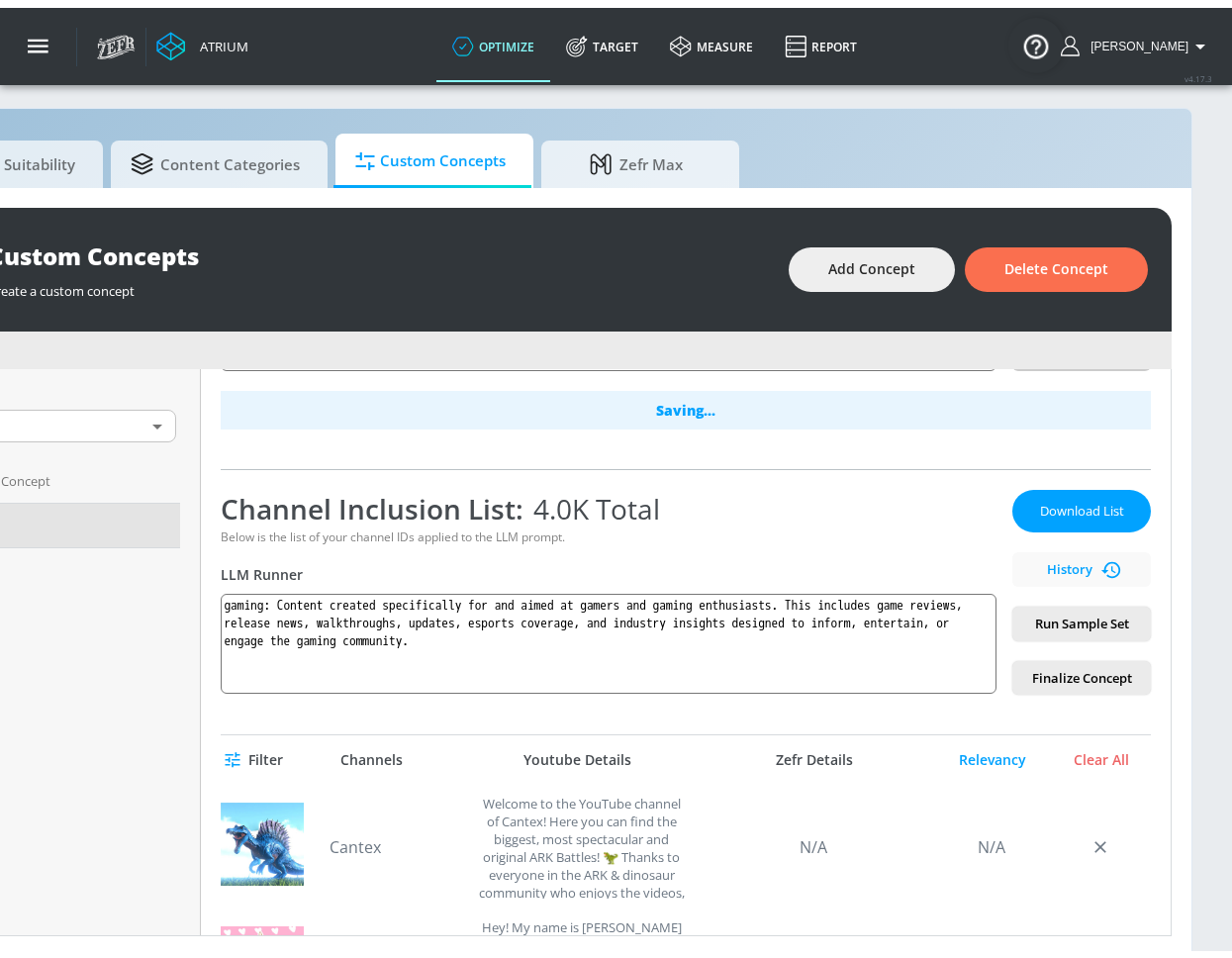 scroll, scrollTop: 15, scrollLeft: 0, axis: vertical 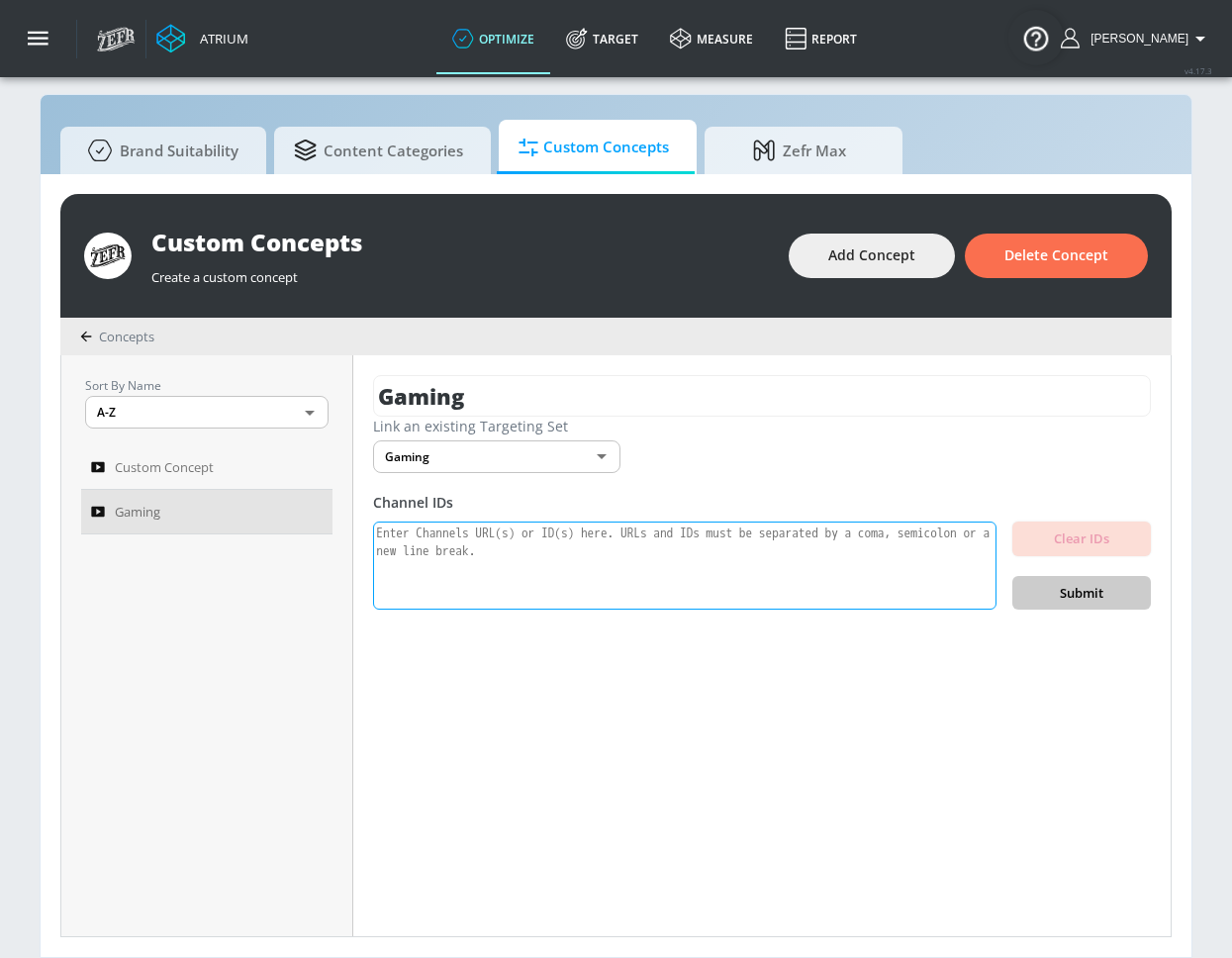 click at bounding box center [685, 566] 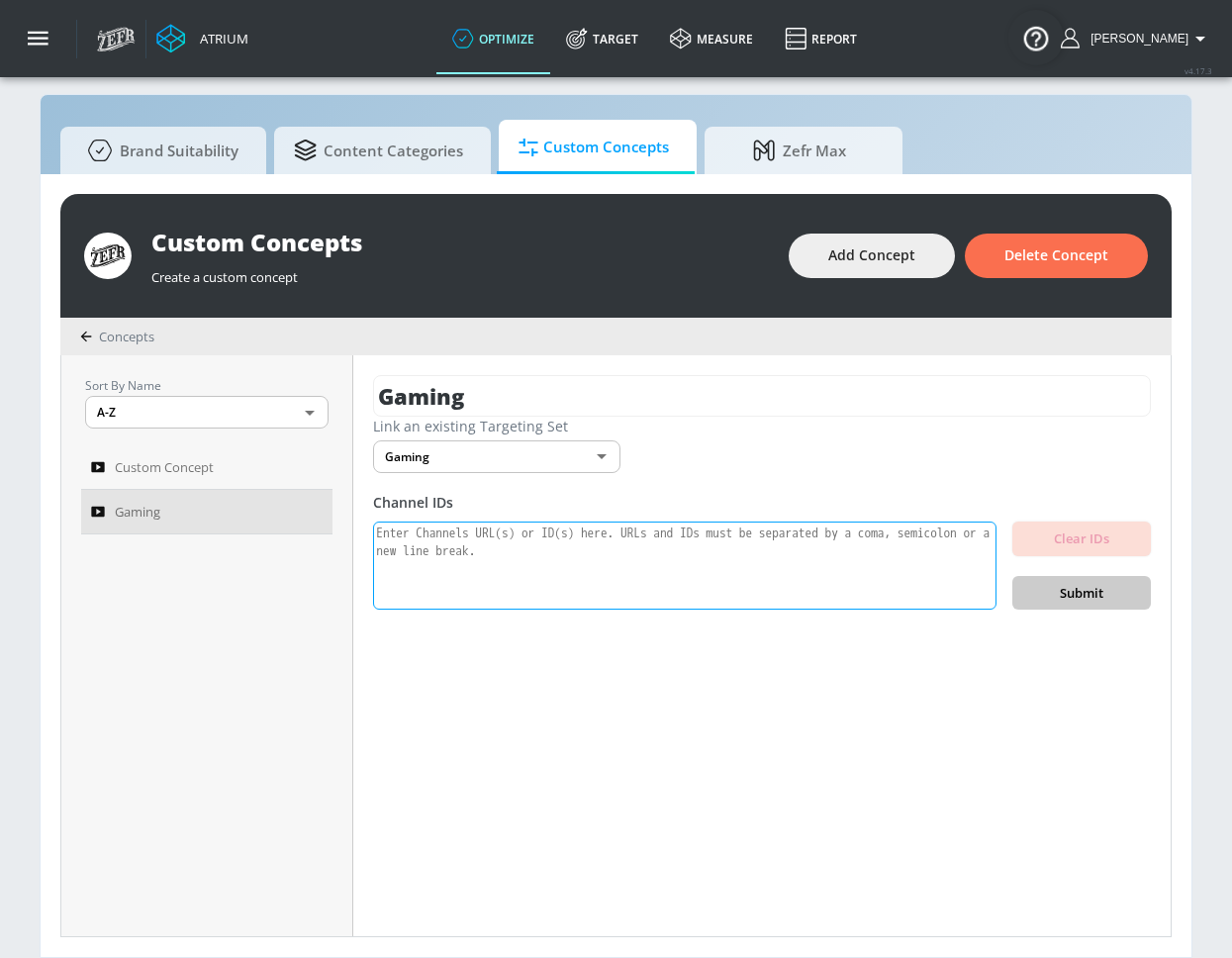 paste on "UCvuQ3X74_Z5kx4Uy3n0Nccw" 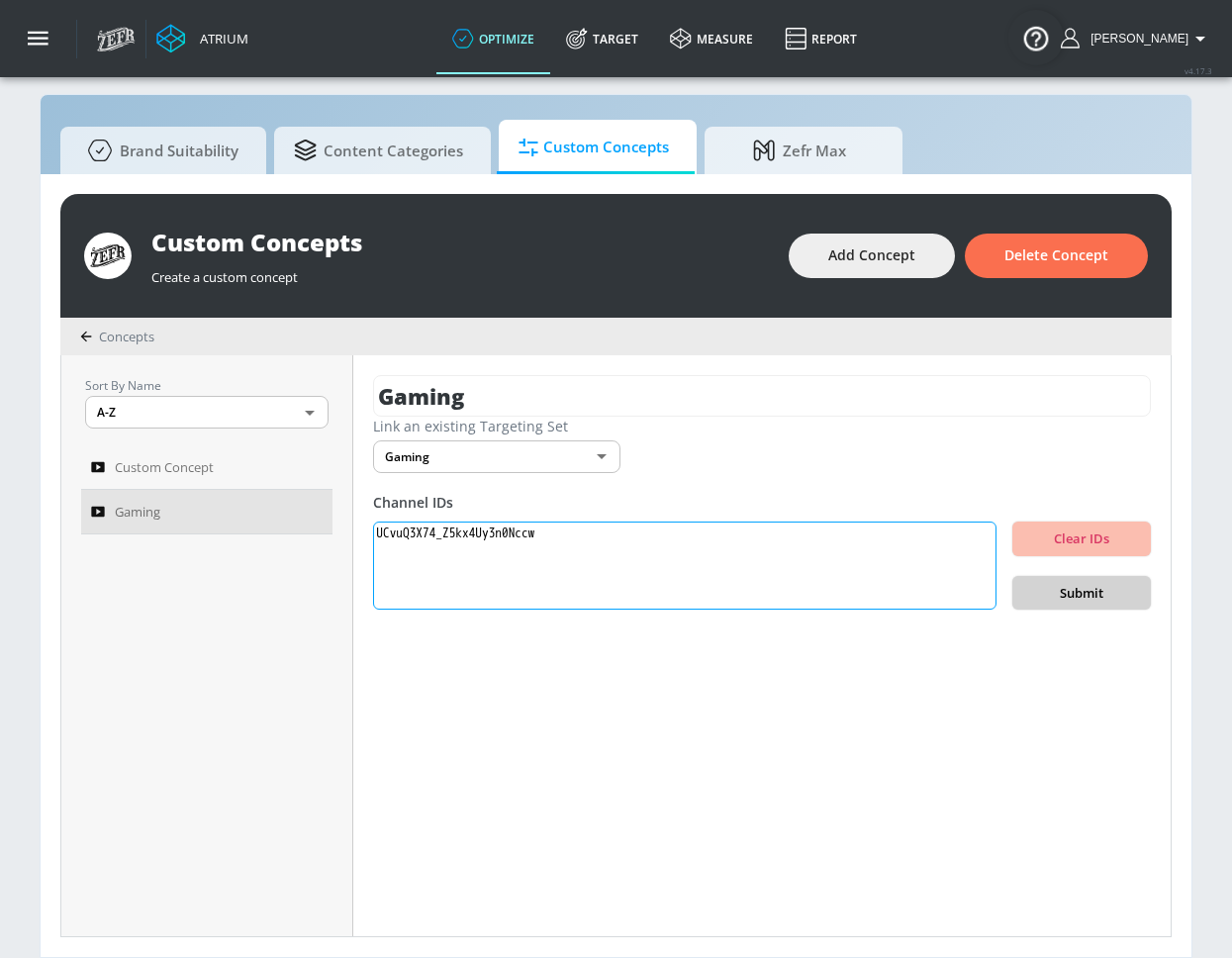 type on "UCvuQ3X74_Z5kx4Uy3n0Nccw" 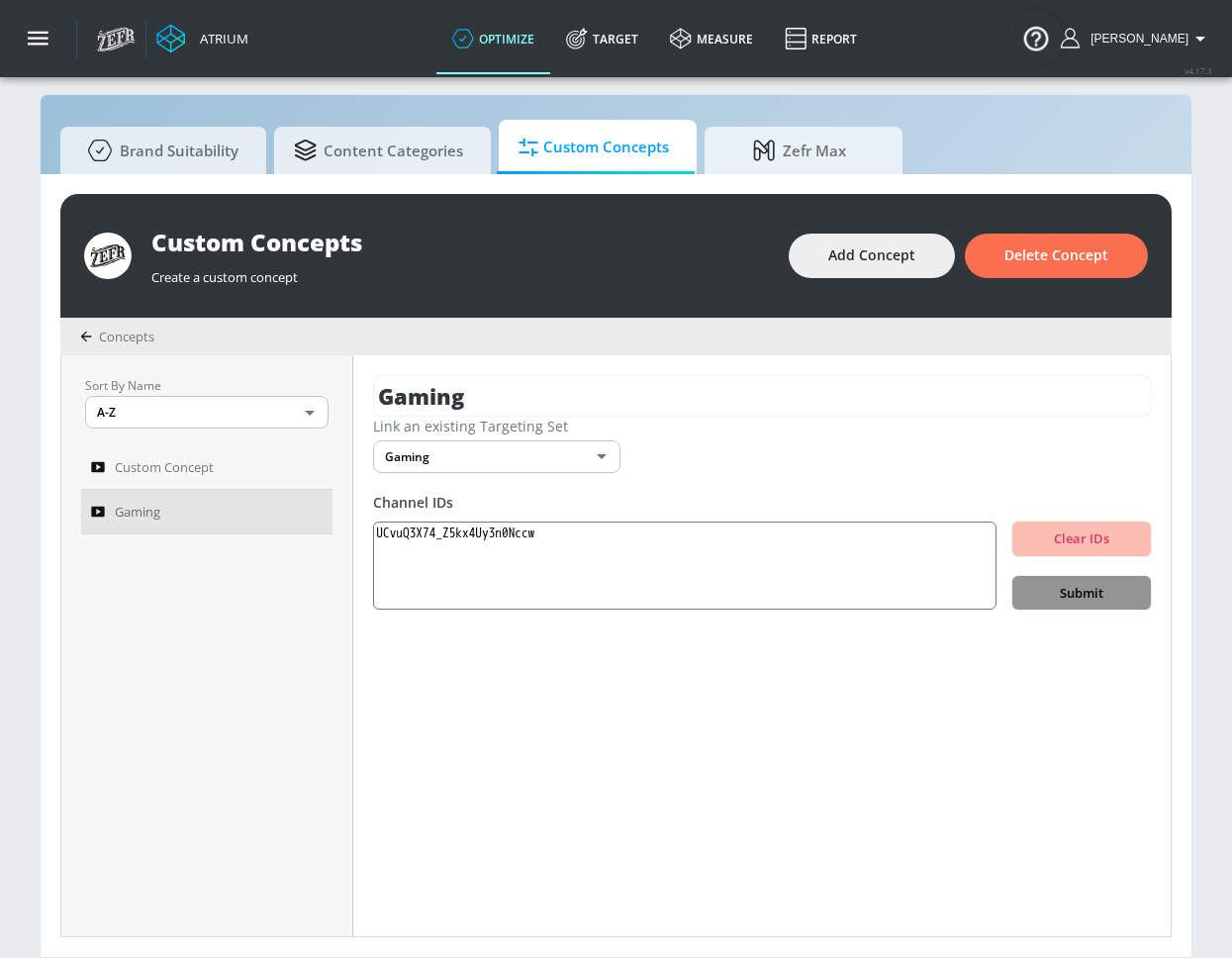 click on "Submit" at bounding box center (1082, 593) 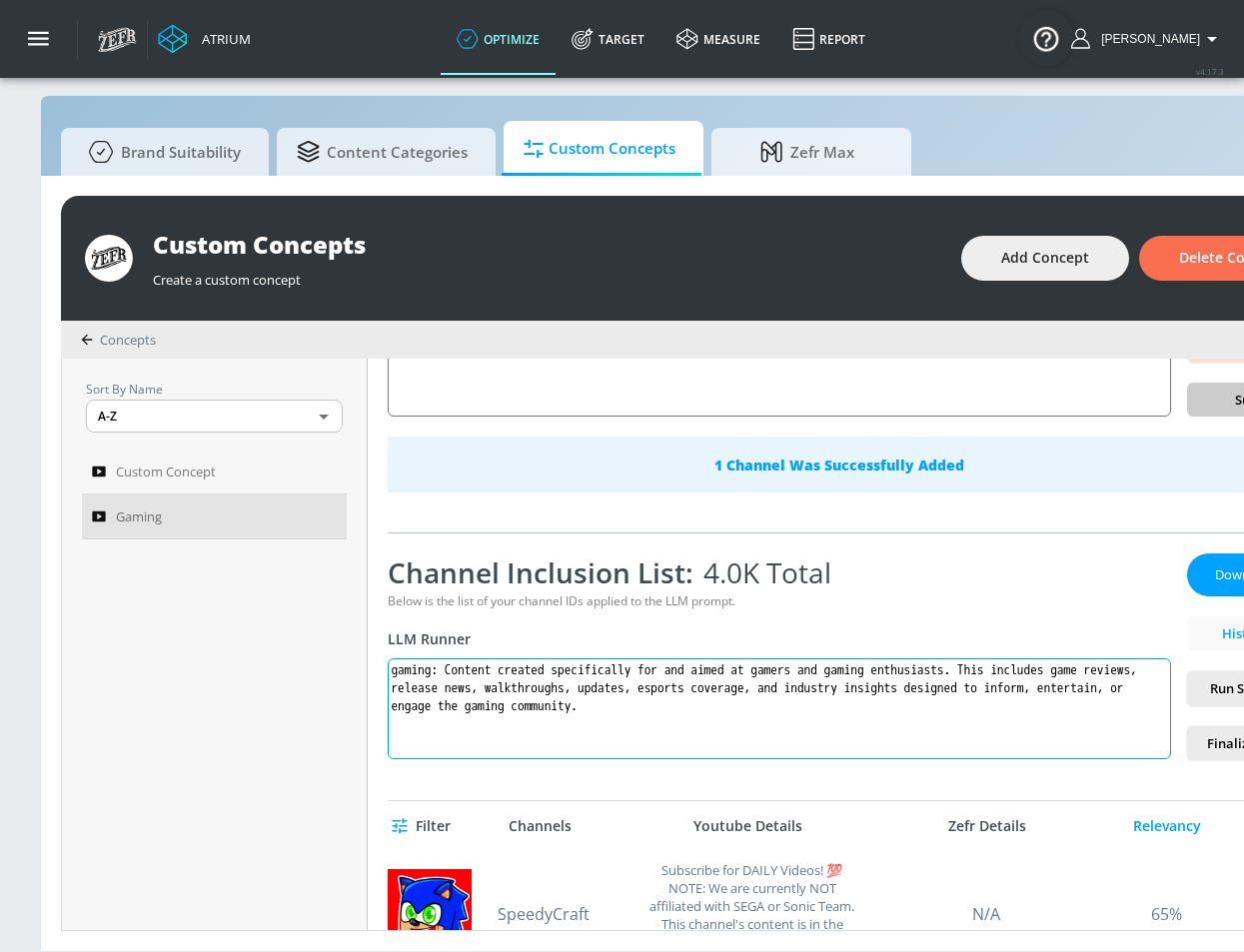 scroll, scrollTop: 200, scrollLeft: 0, axis: vertical 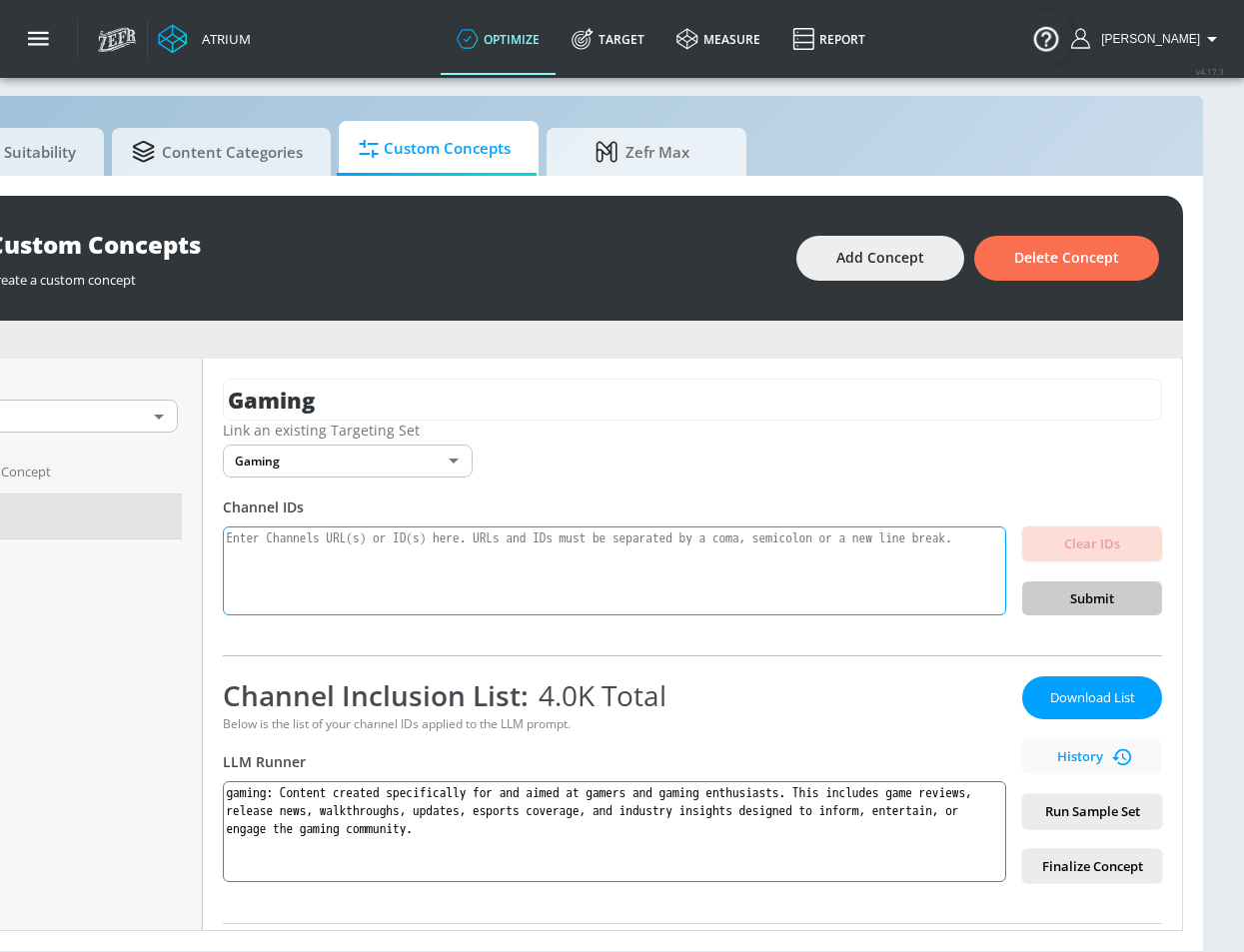 paste on "UCzYfz8uibvnB7Yc1LjePi4g" 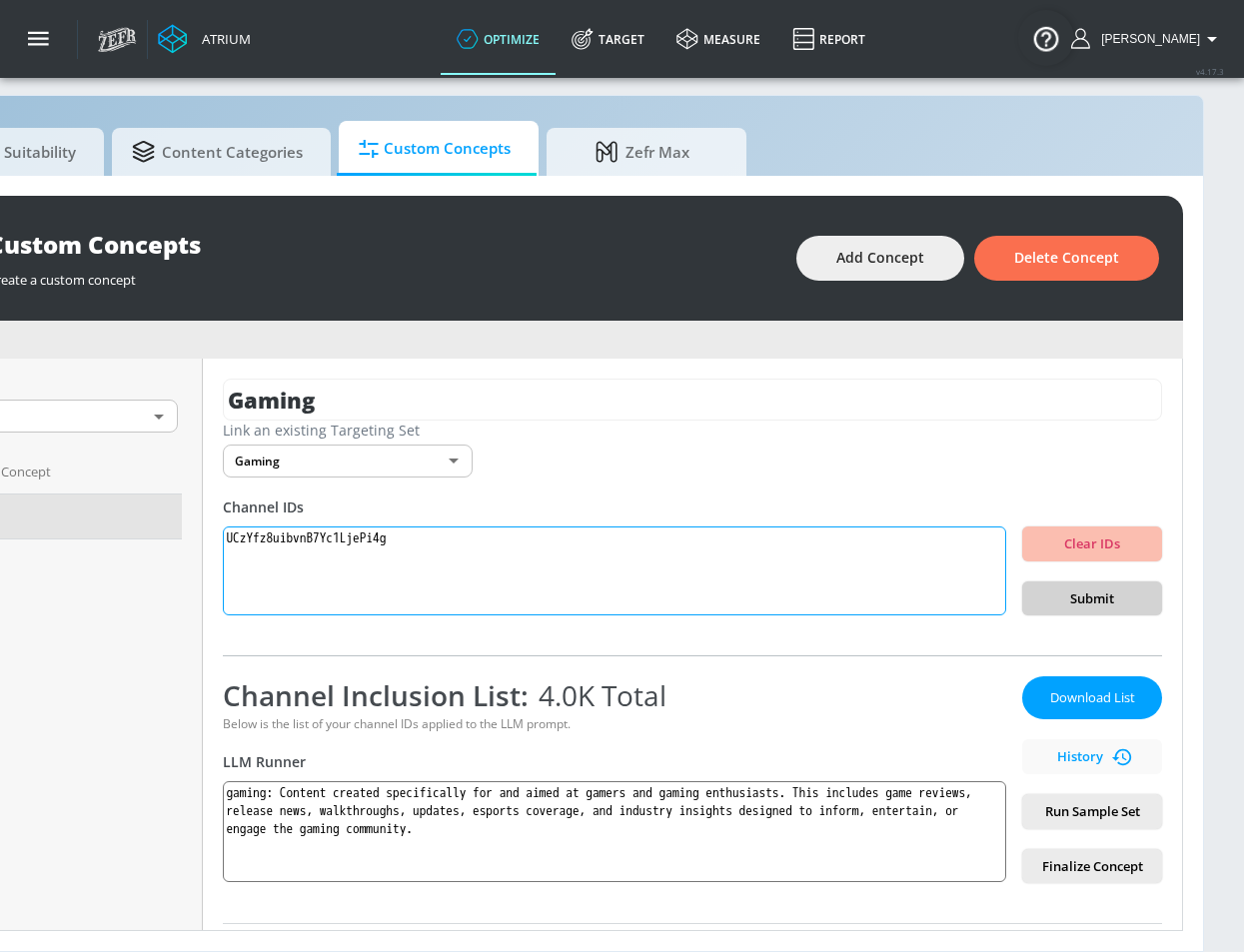 type on "UCzYfz8uibvnB7Yc1LjePi4g" 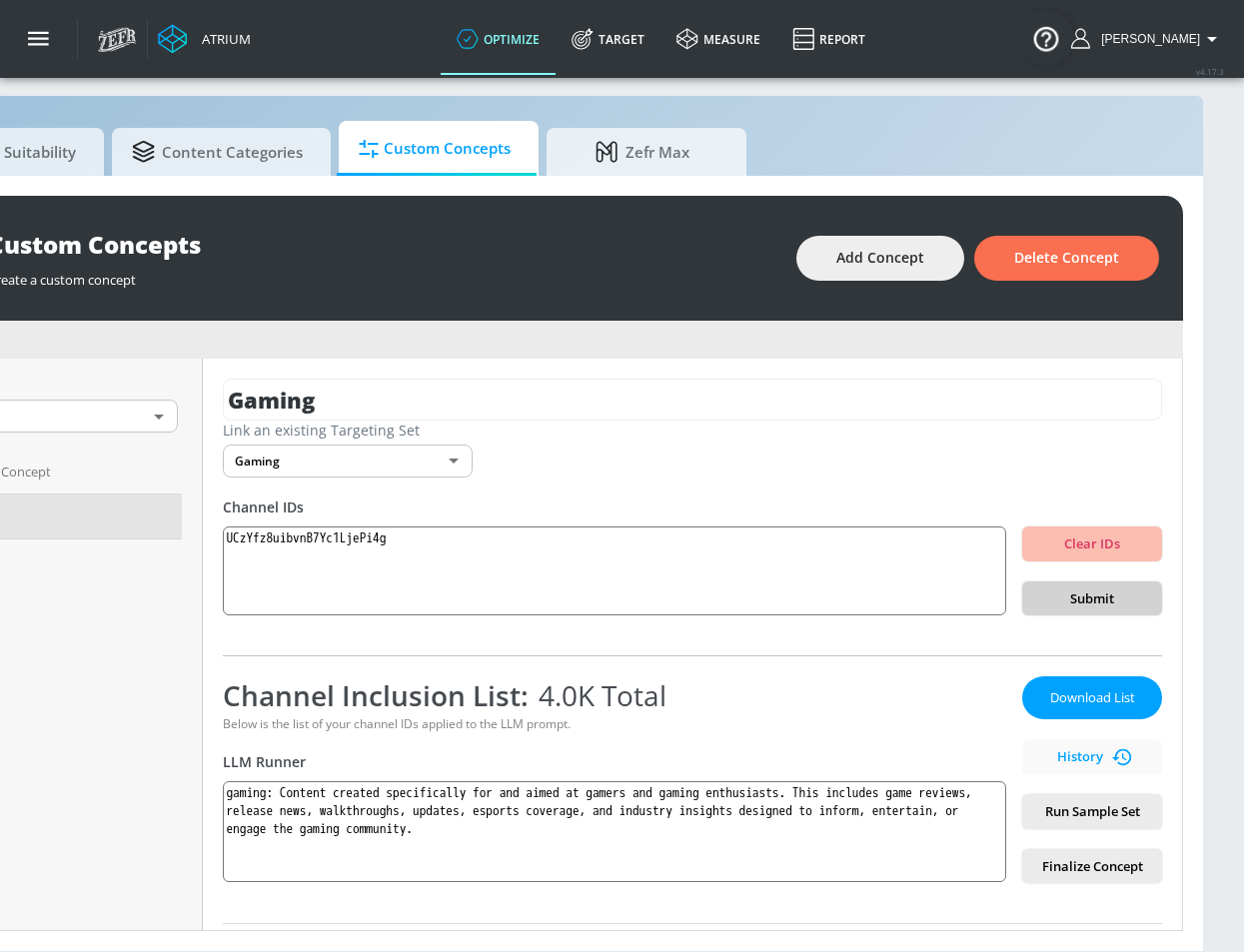 click on "Submit" at bounding box center (1092, 598) 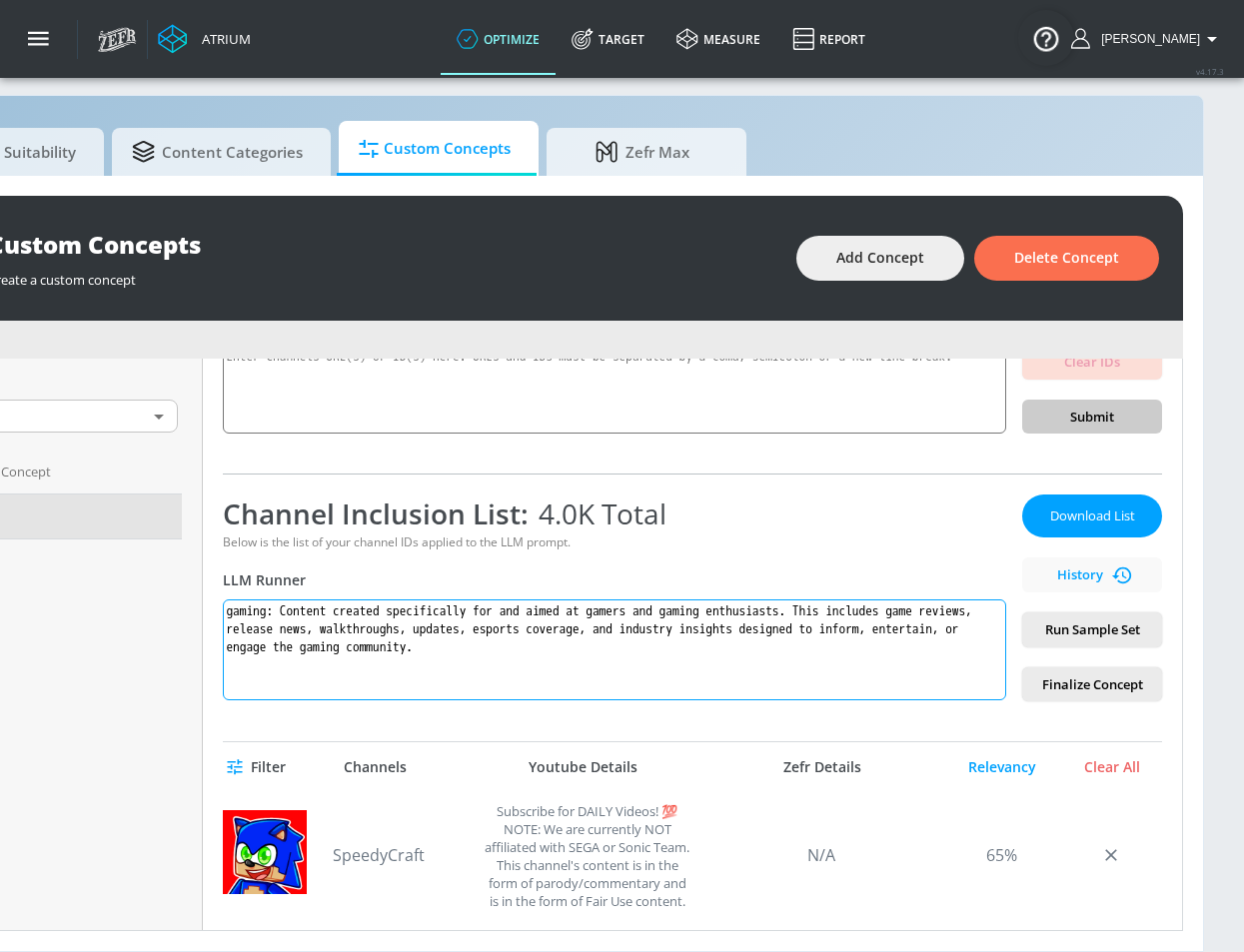 scroll, scrollTop: 197, scrollLeft: 0, axis: vertical 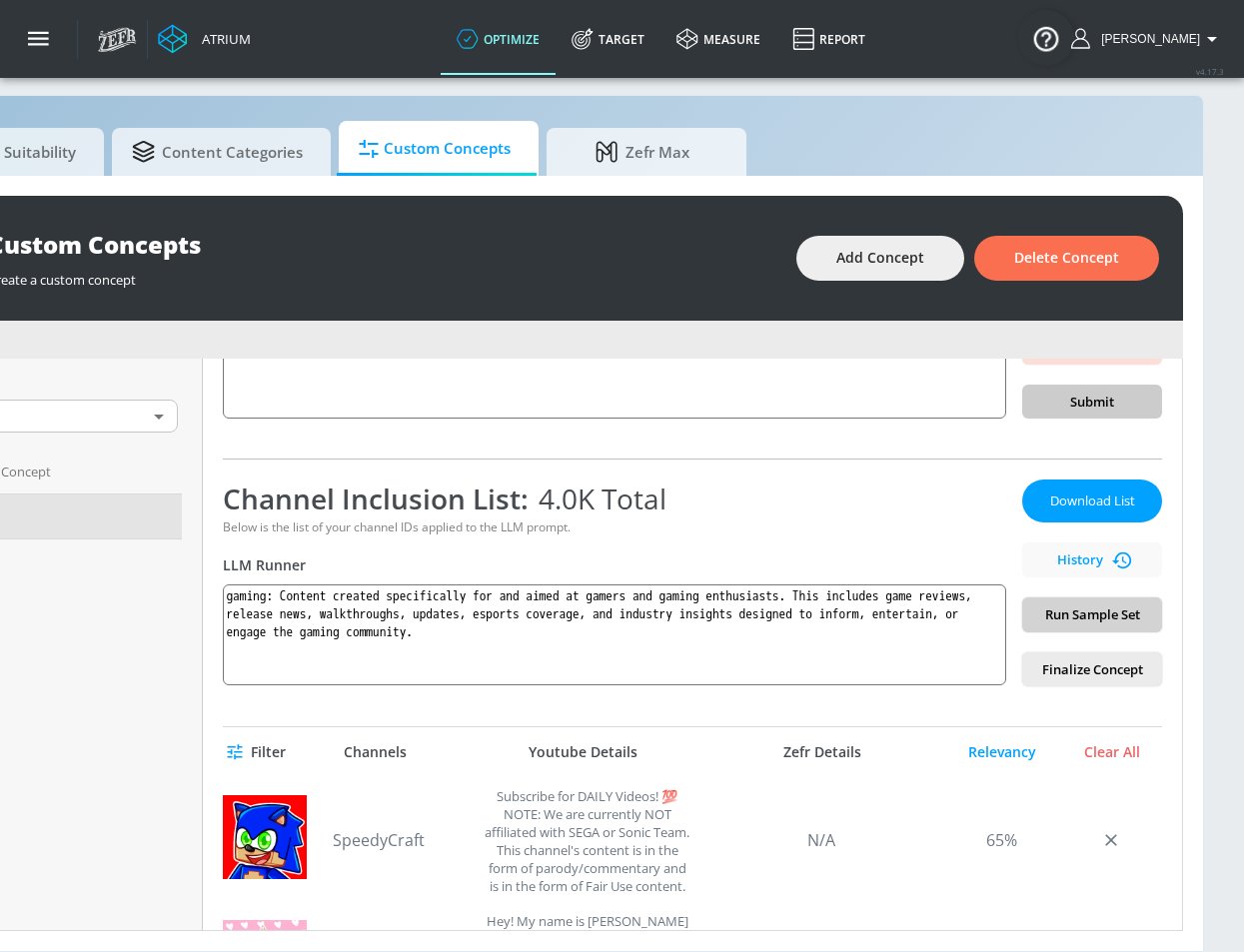 click on "Run Sample Set" at bounding box center (1092, 614) 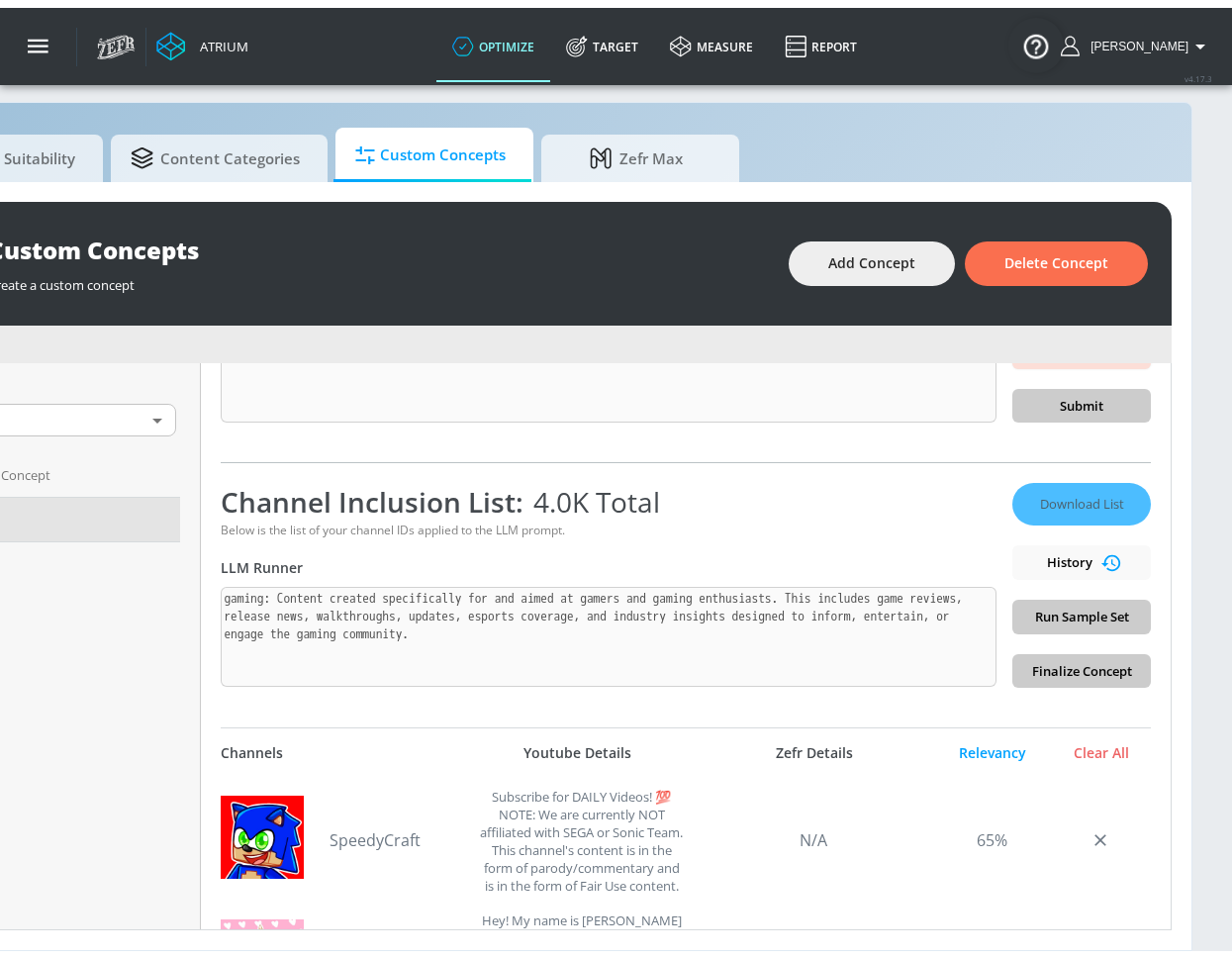 scroll, scrollTop: 21, scrollLeft: 0, axis: vertical 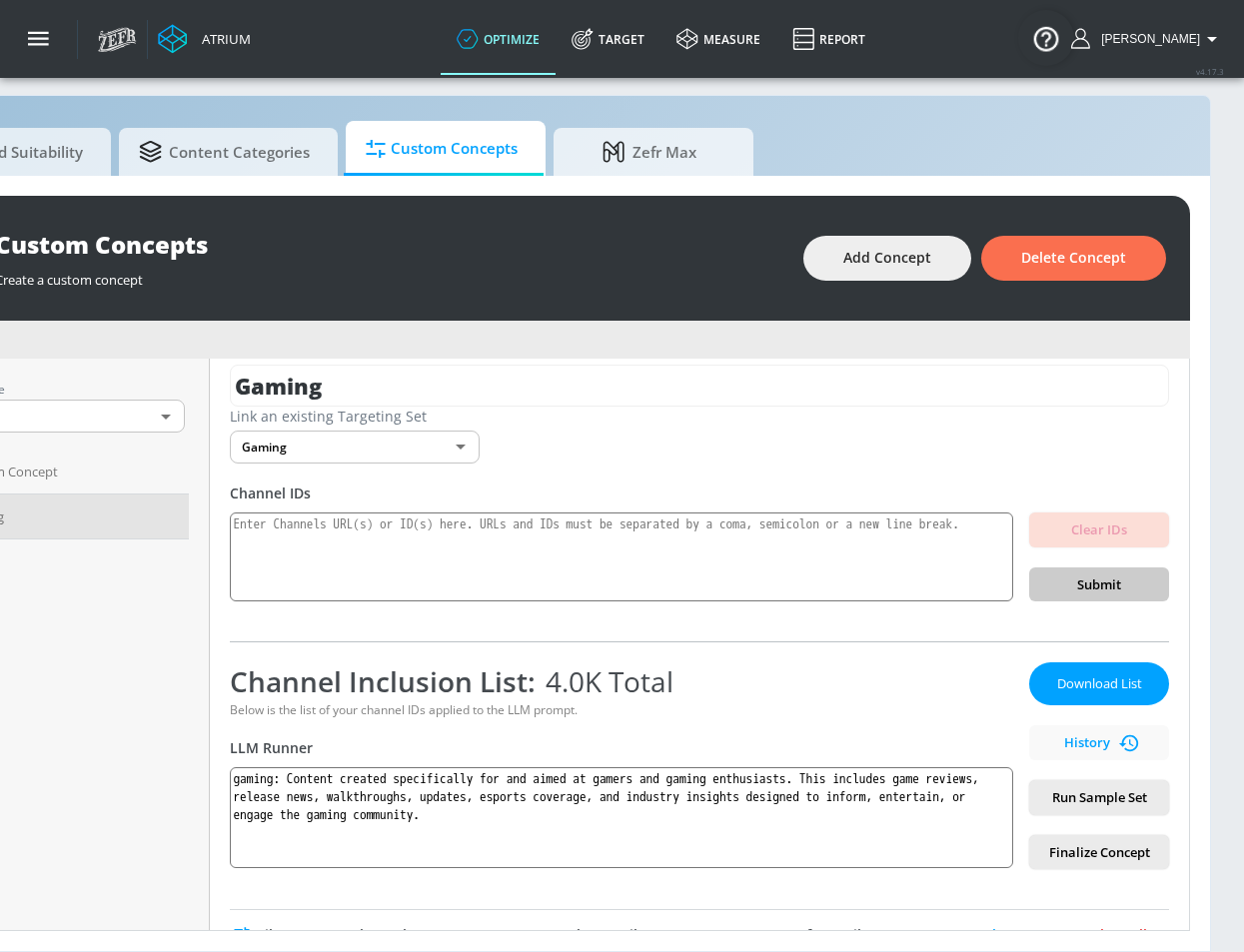 click on "Clear All" at bounding box center (1119, 935) 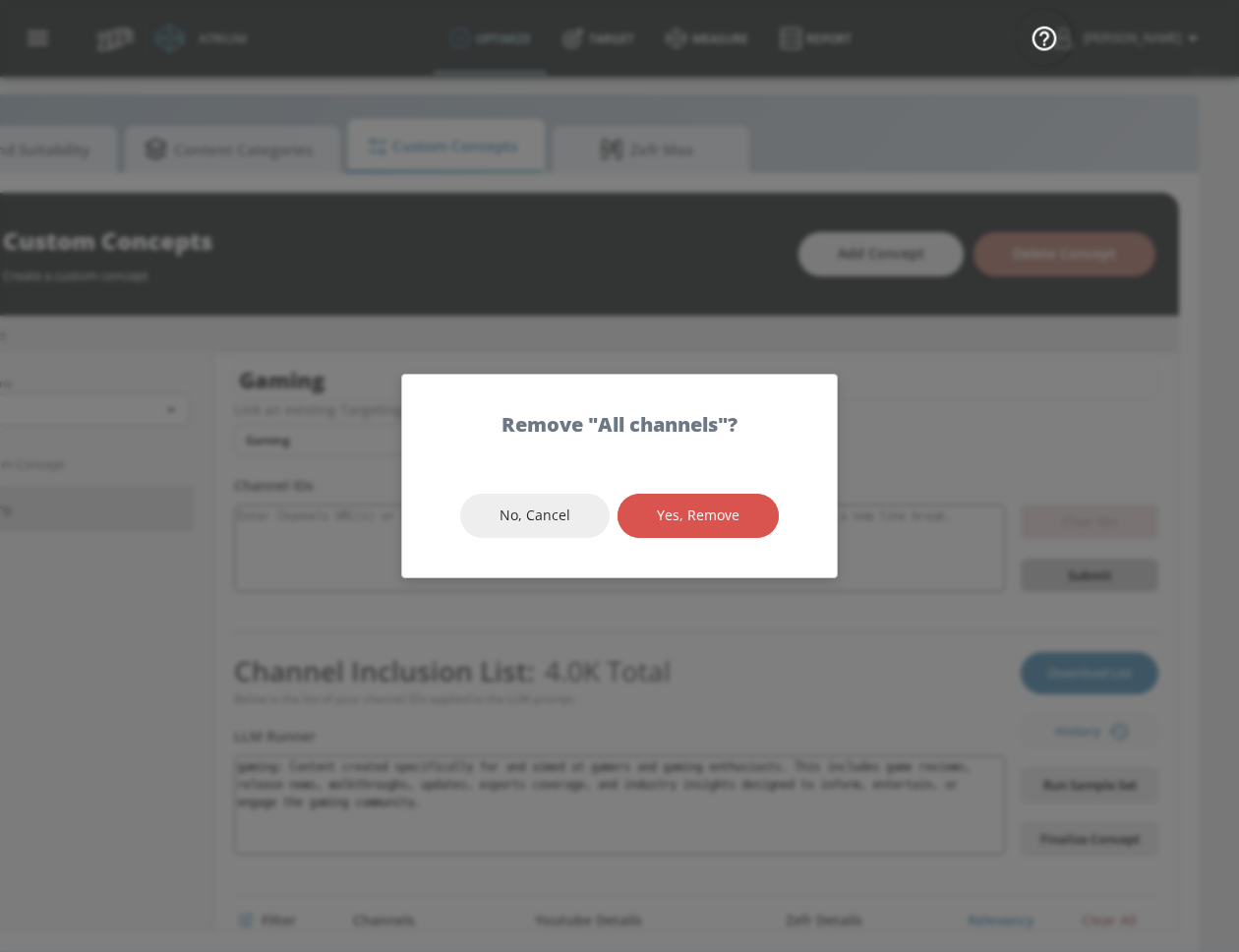 click on "Yes, Remove" at bounding box center (698, 515) 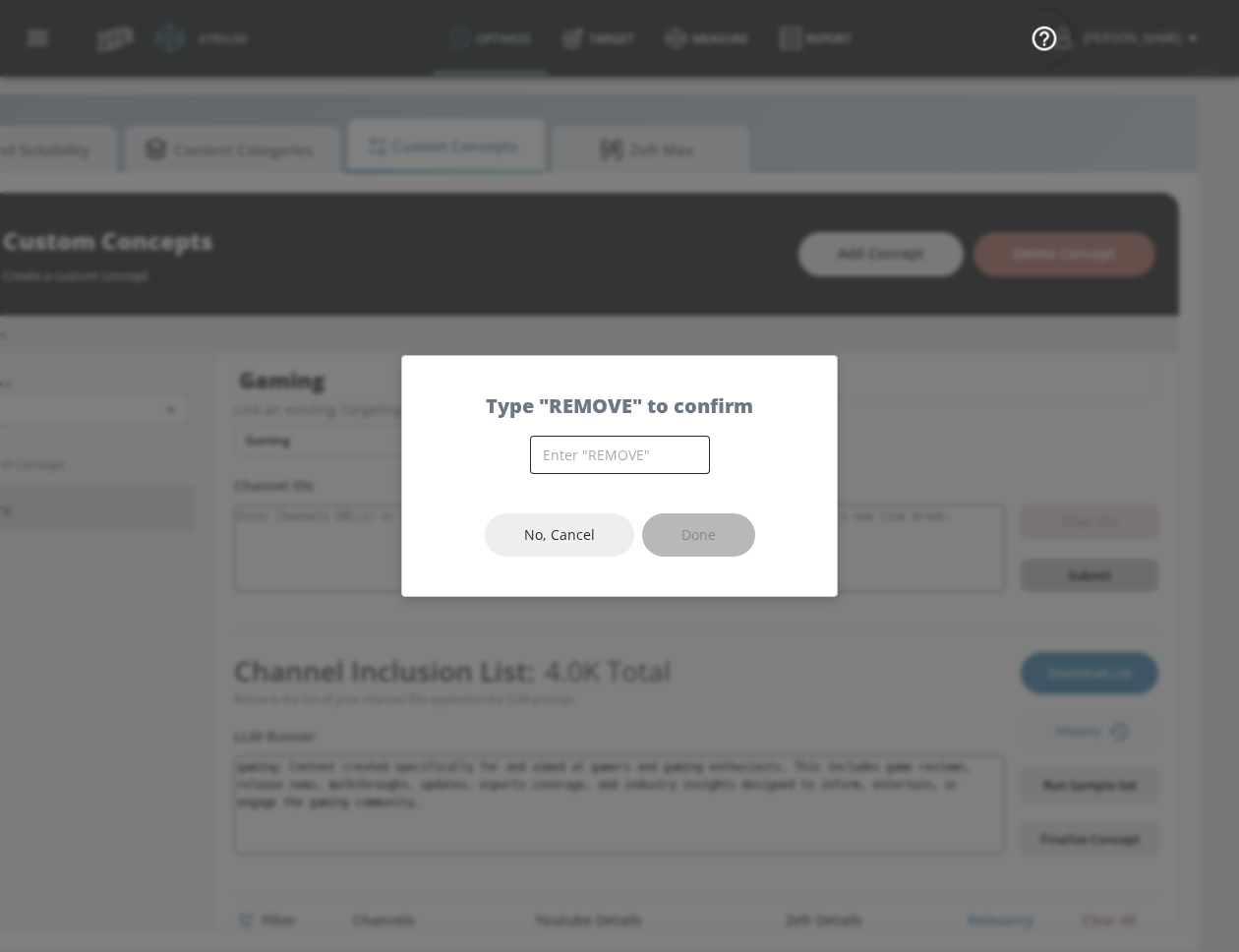 click at bounding box center (620, 454) 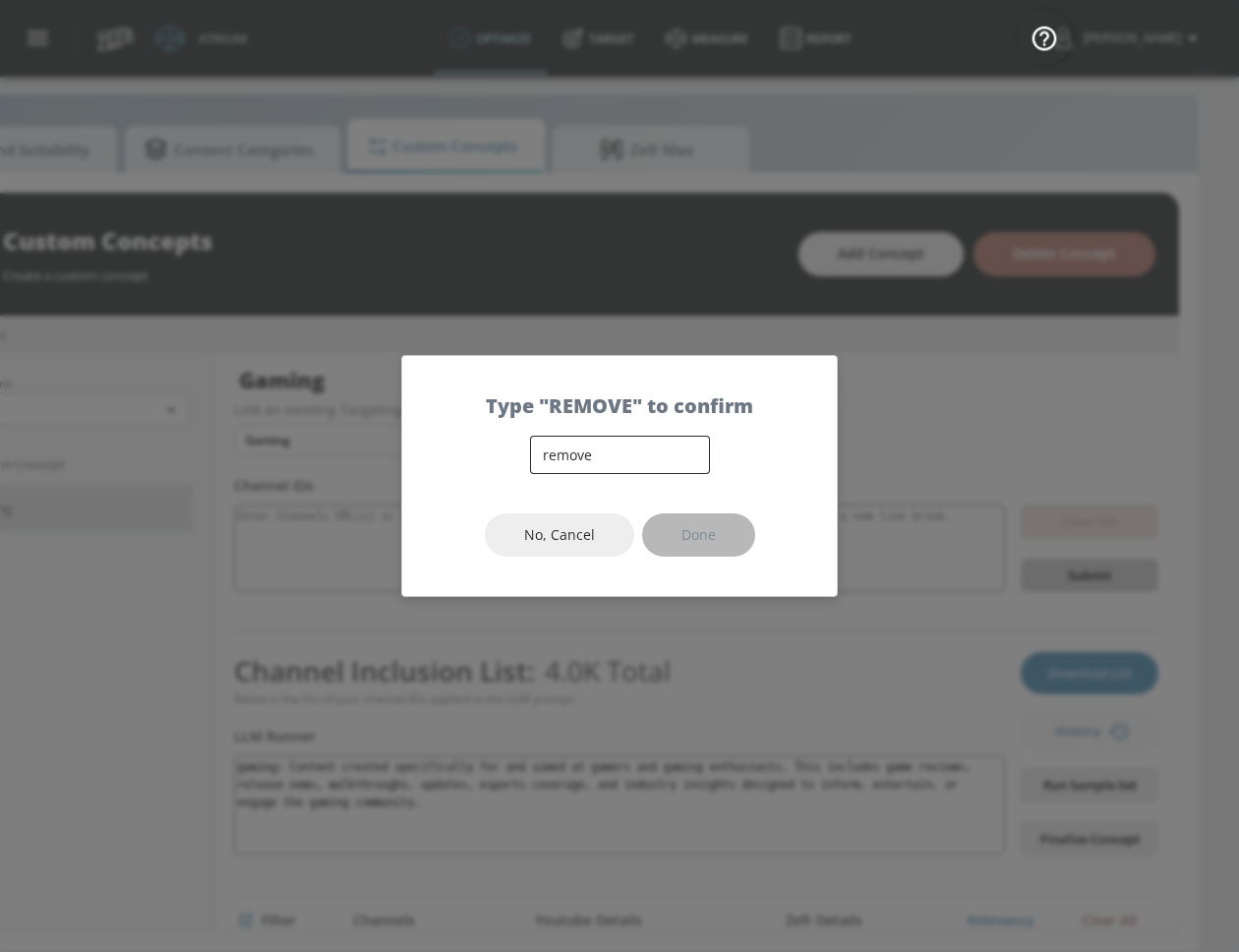 click on "remove" at bounding box center [620, 454] 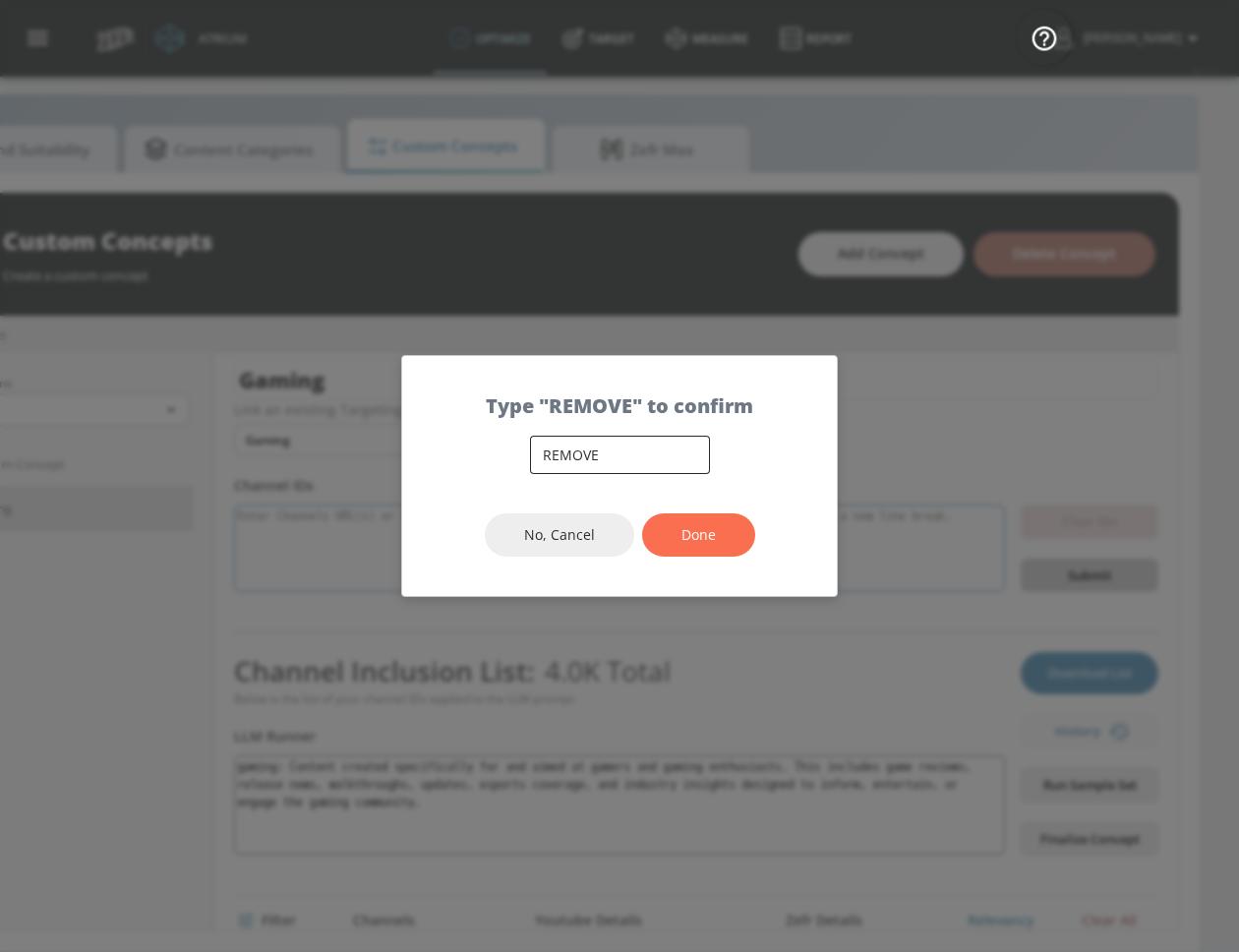 type on "REMOVE" 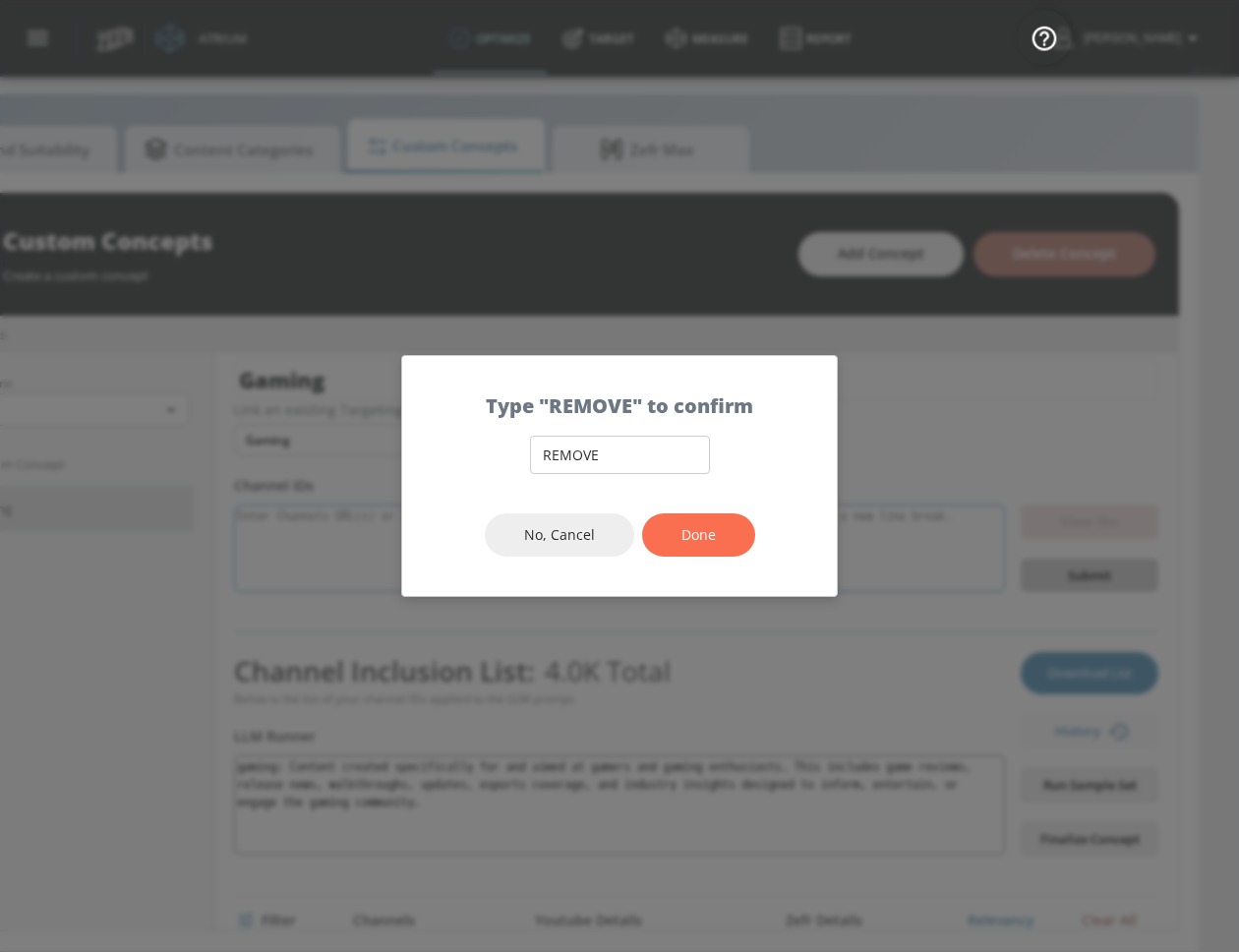 click on "Done" at bounding box center (698, 535) 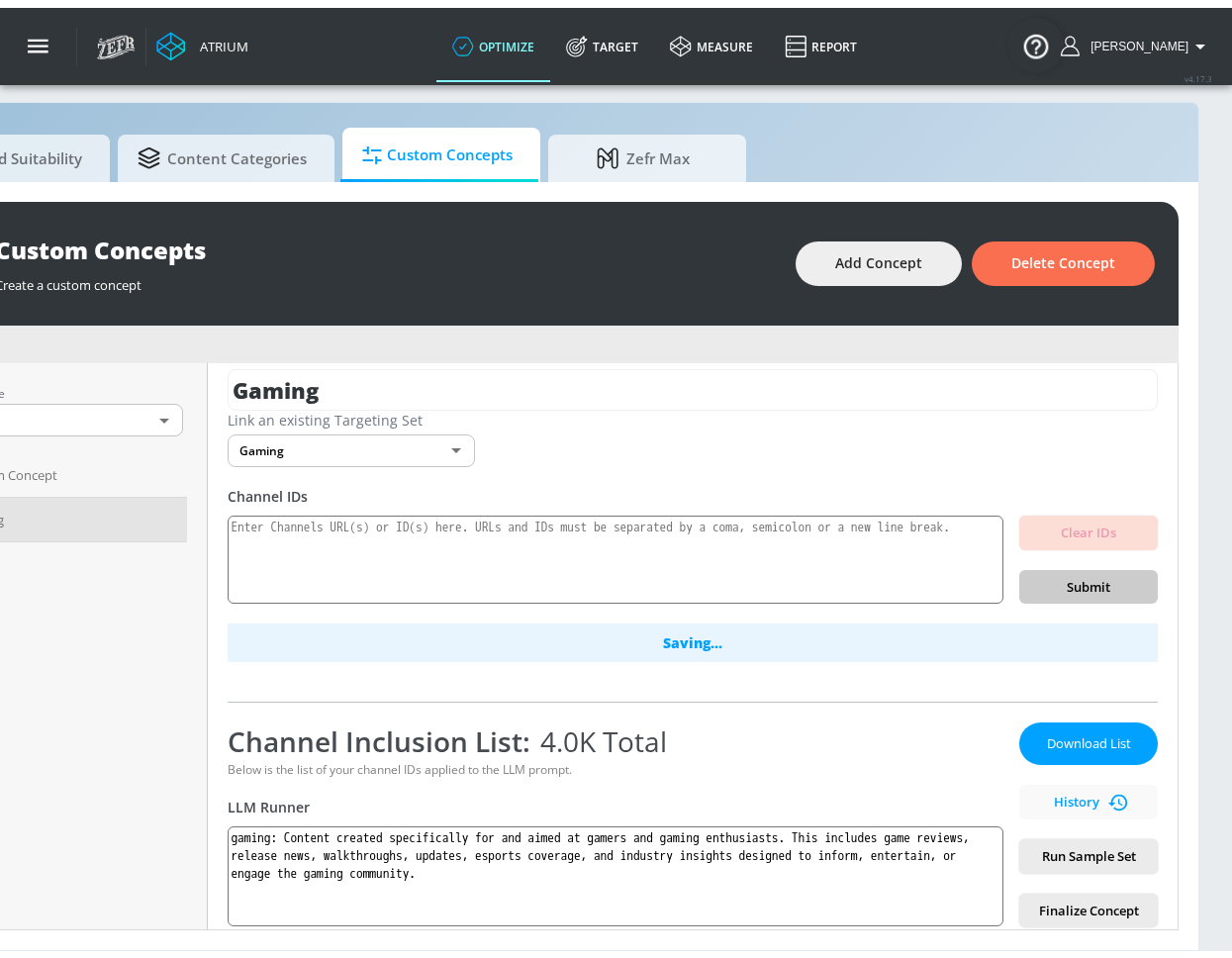 scroll, scrollTop: 21, scrollLeft: 0, axis: vertical 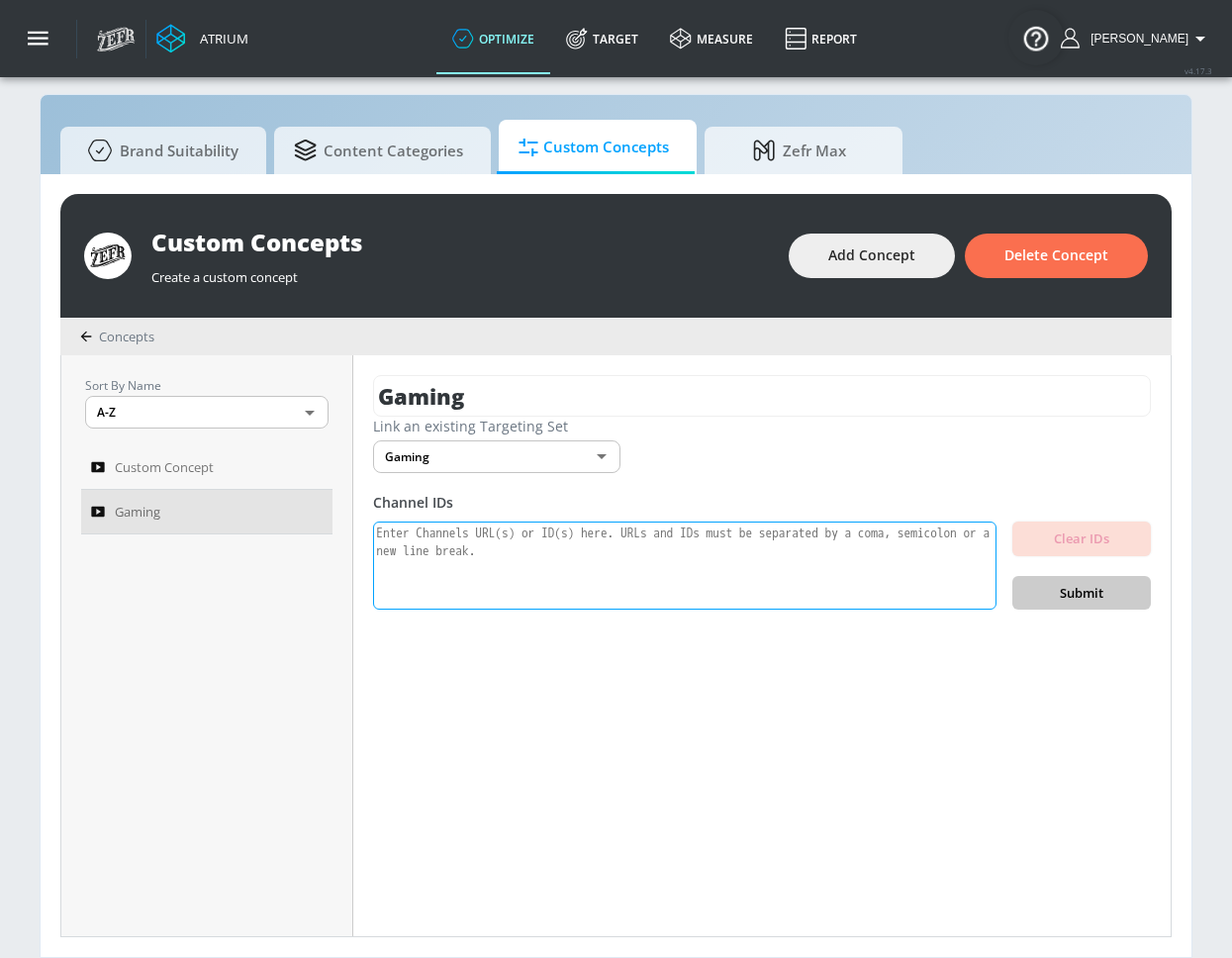 click at bounding box center [685, 566] 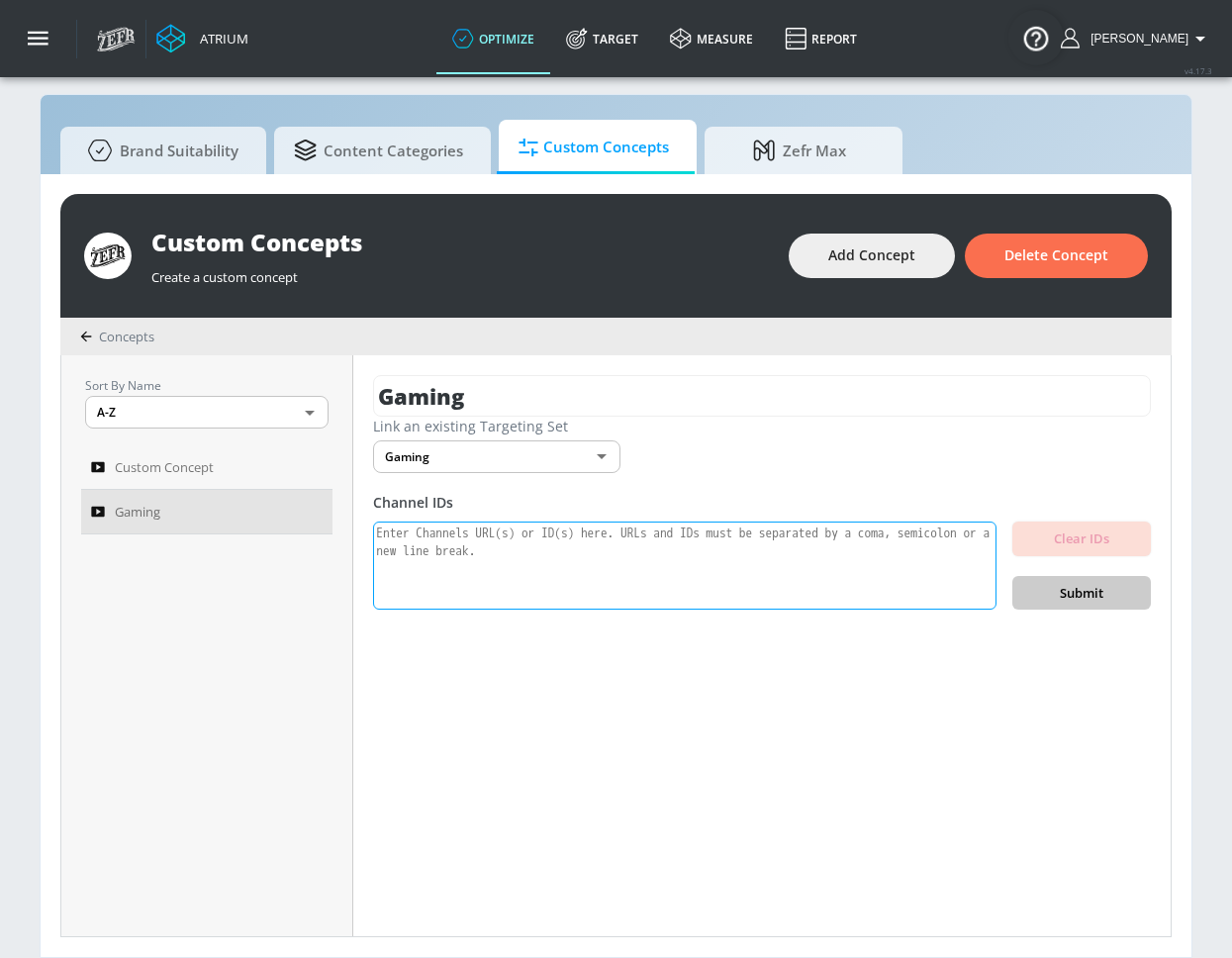 paste on "UCzYfz8uibvnB7Yc1LjePi4g" 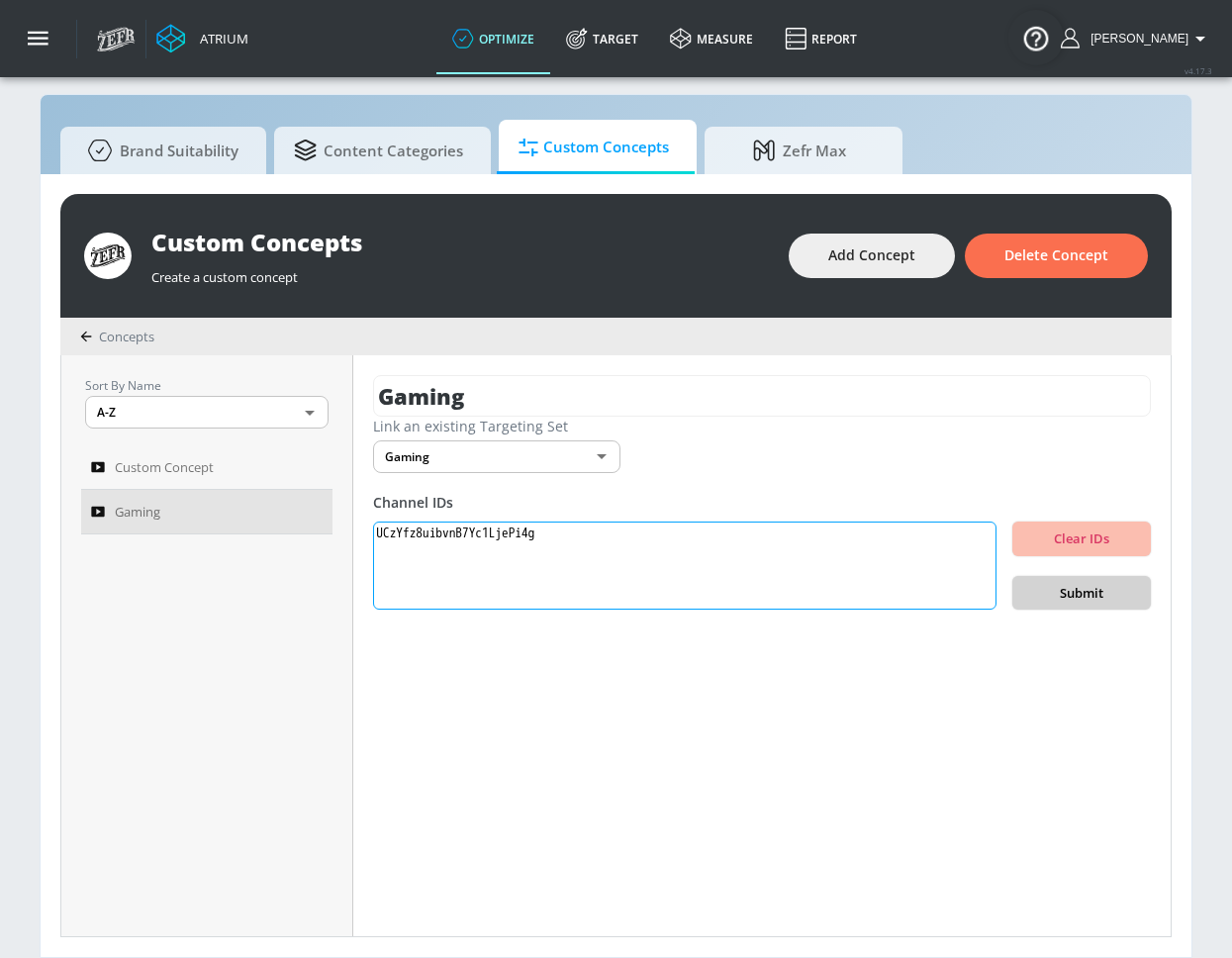type on "UCzYfz8uibvnB7Yc1LjePi4g" 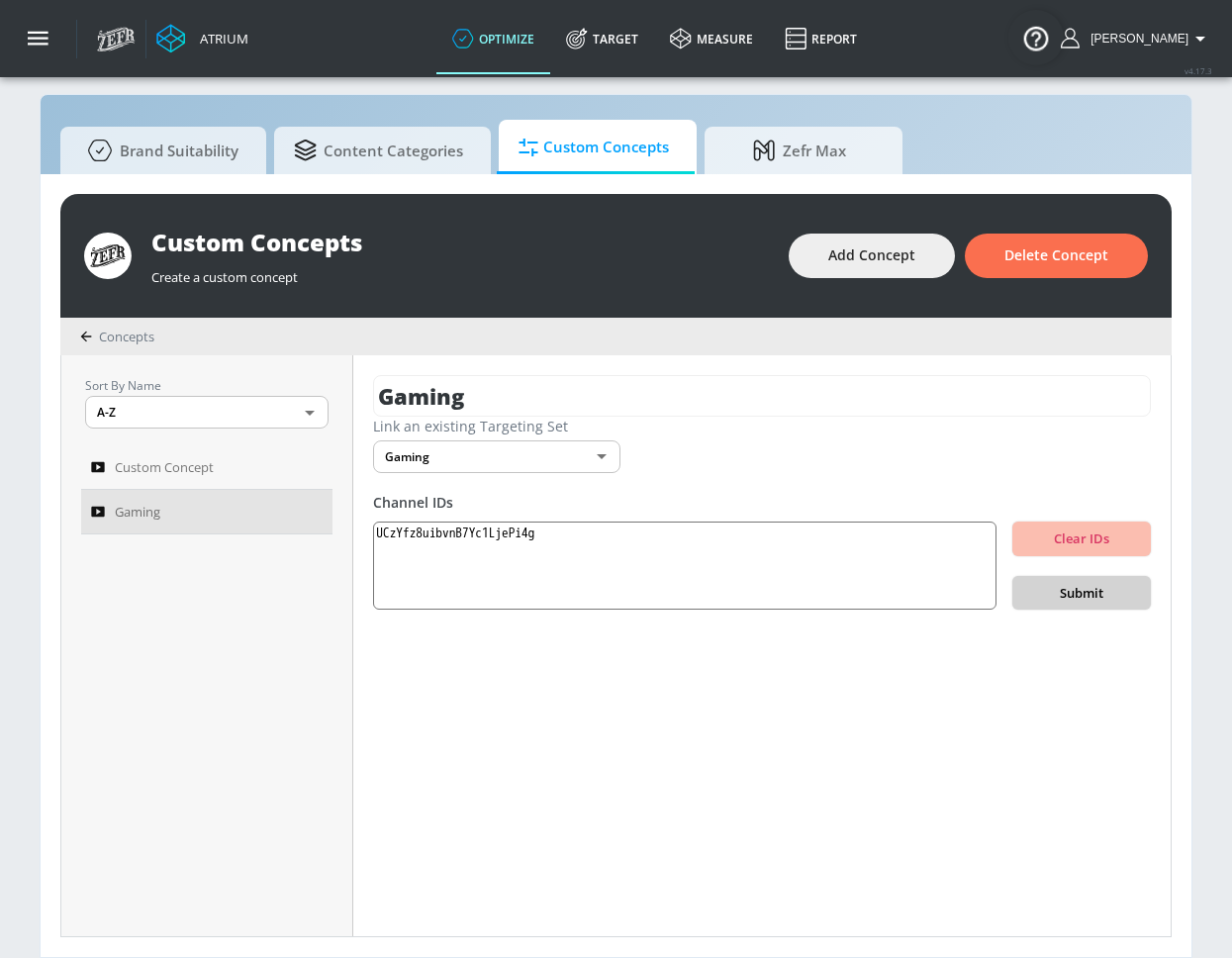 click on "Submit" at bounding box center [1082, 593] 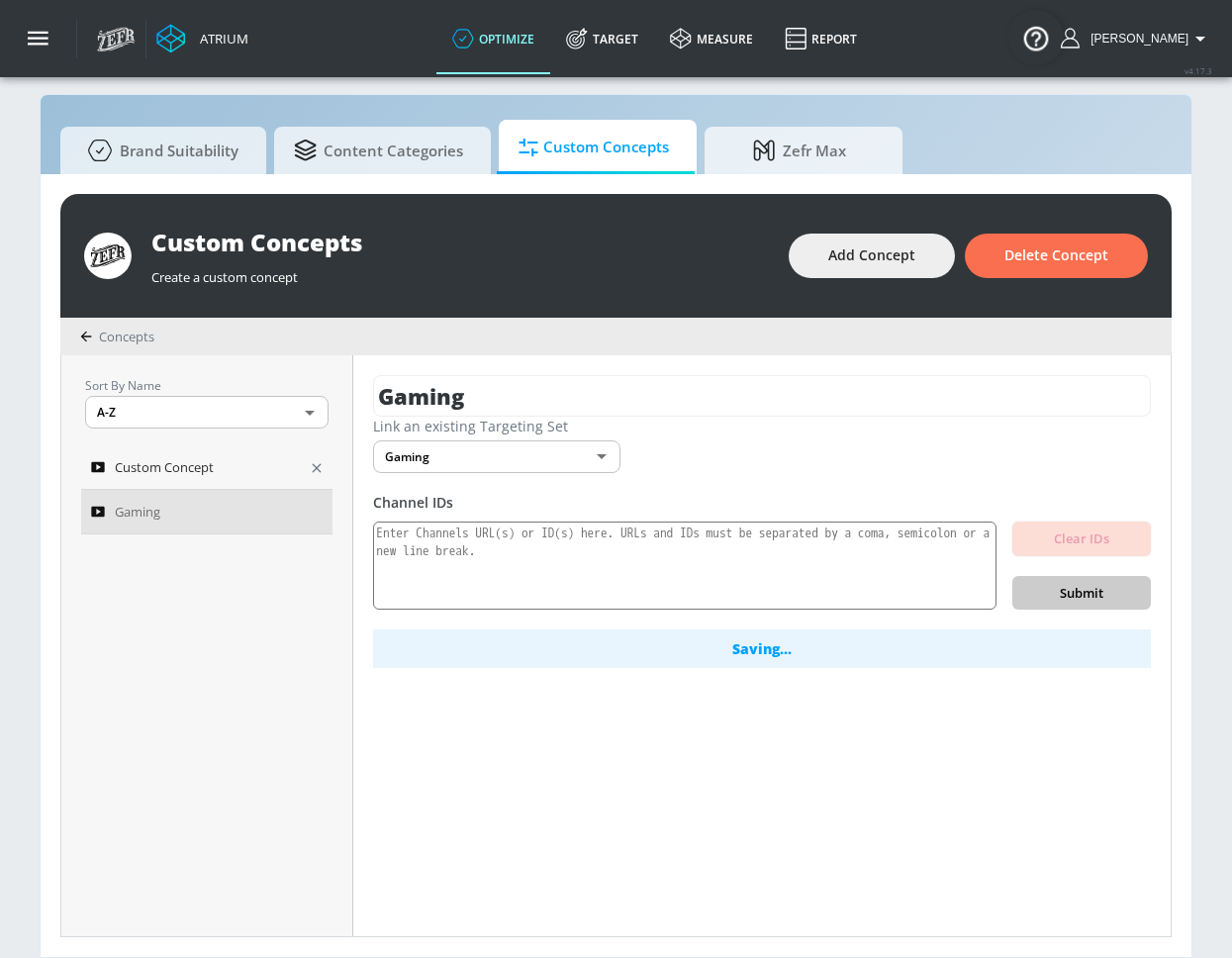 drag, startPoint x: 1072, startPoint y: 595, endPoint x: 201, endPoint y: 450, distance: 882.987 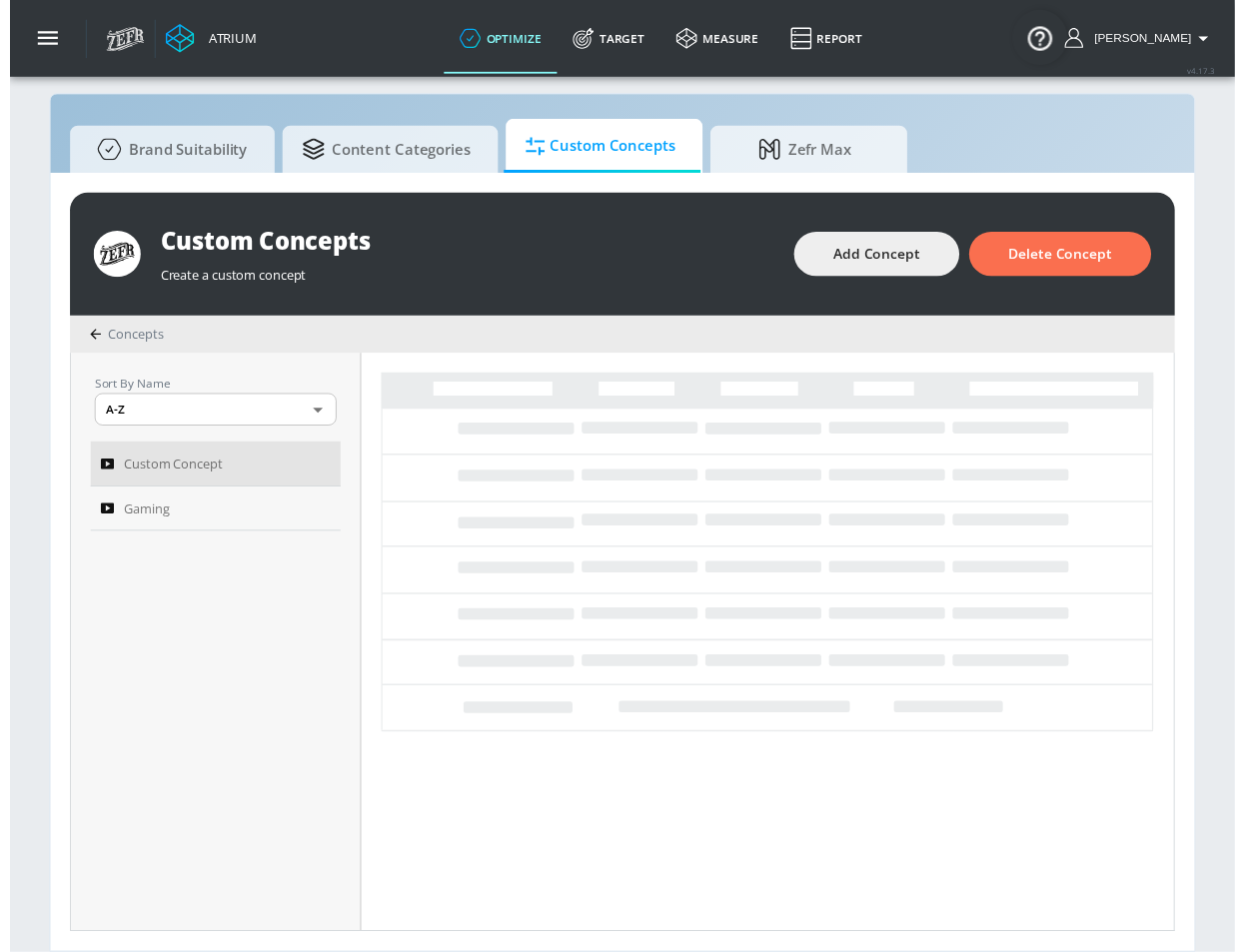 scroll, scrollTop: 0, scrollLeft: 0, axis: both 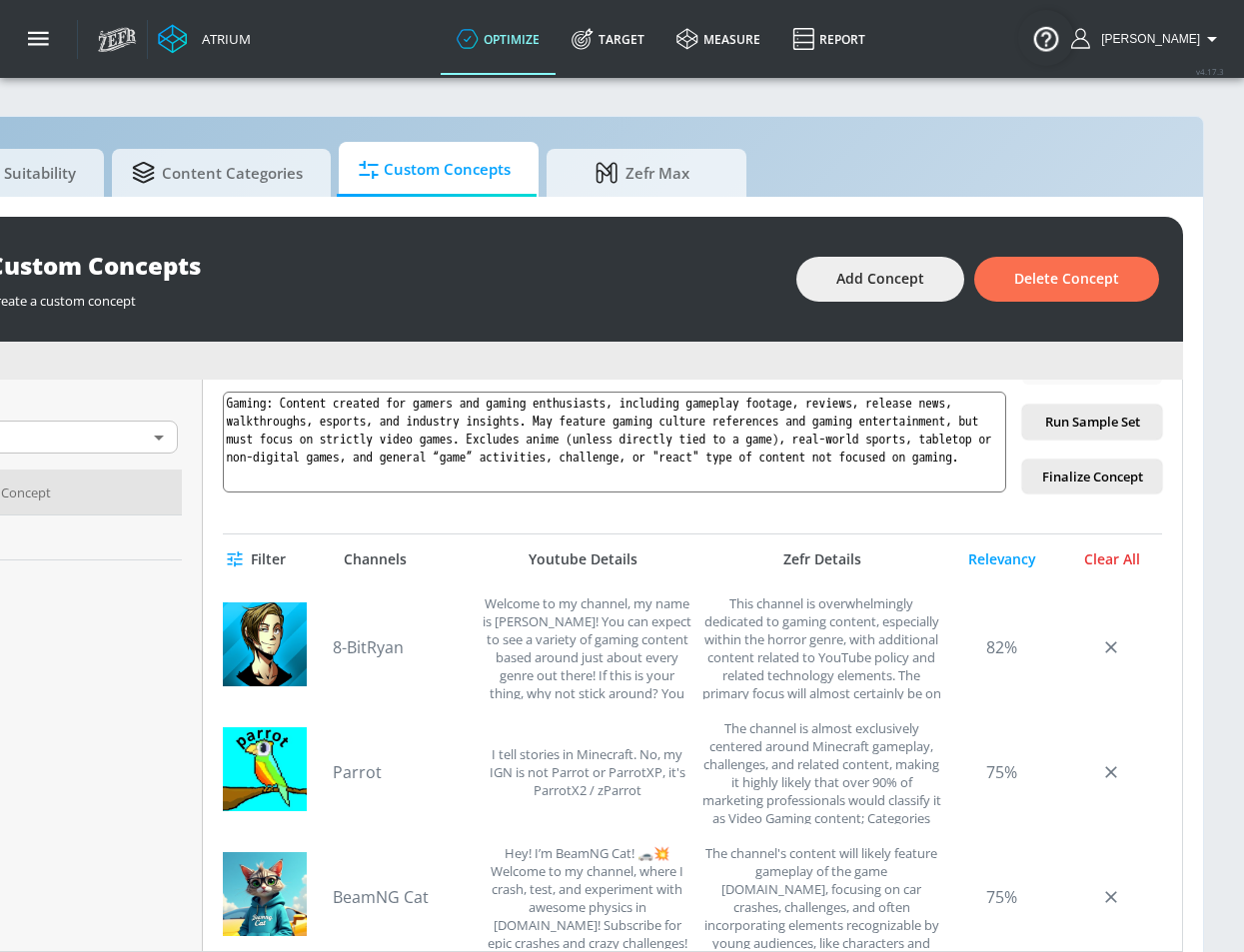 click on "Clear All" at bounding box center [1112, 559] 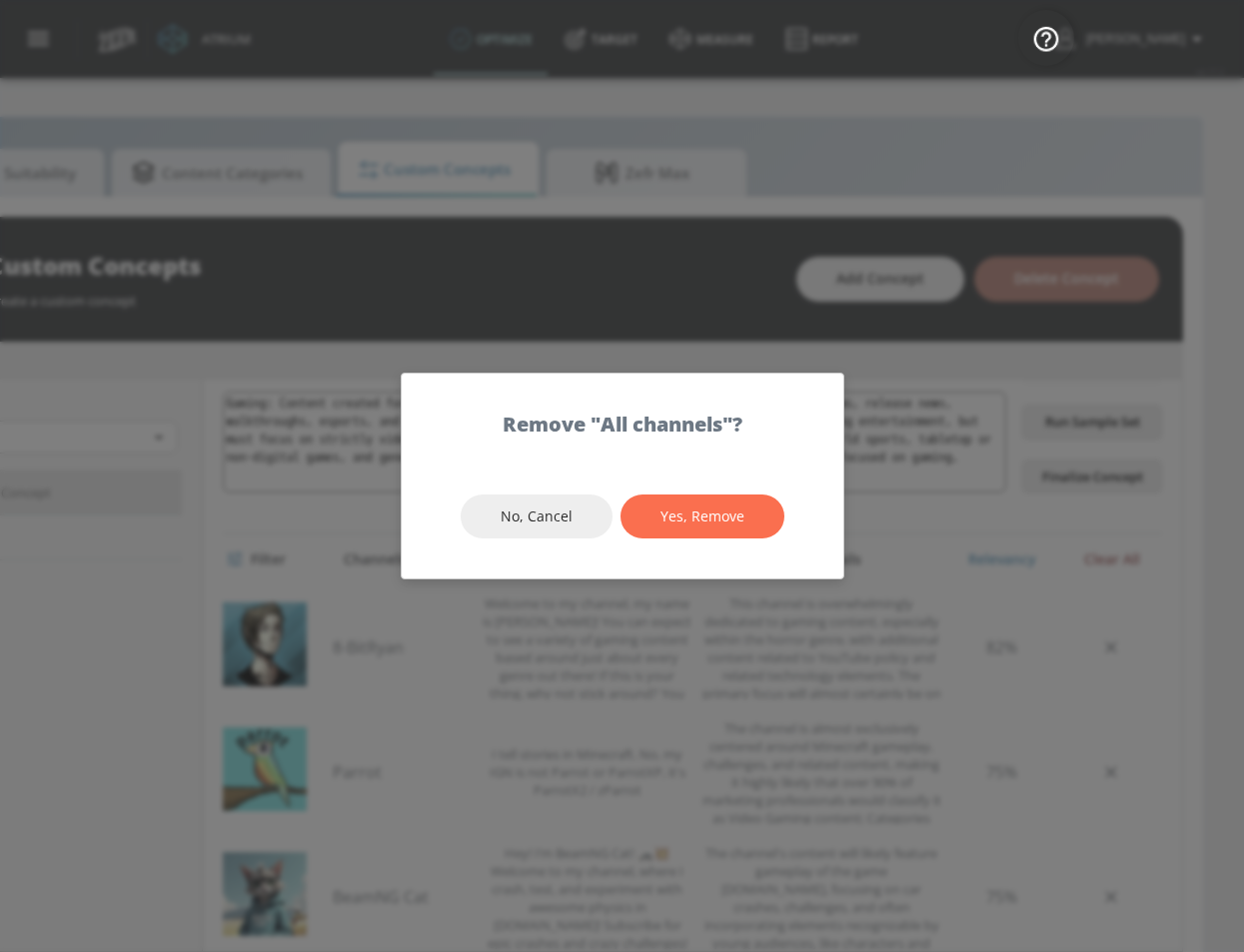 scroll, scrollTop: 0, scrollLeft: 165, axis: horizontal 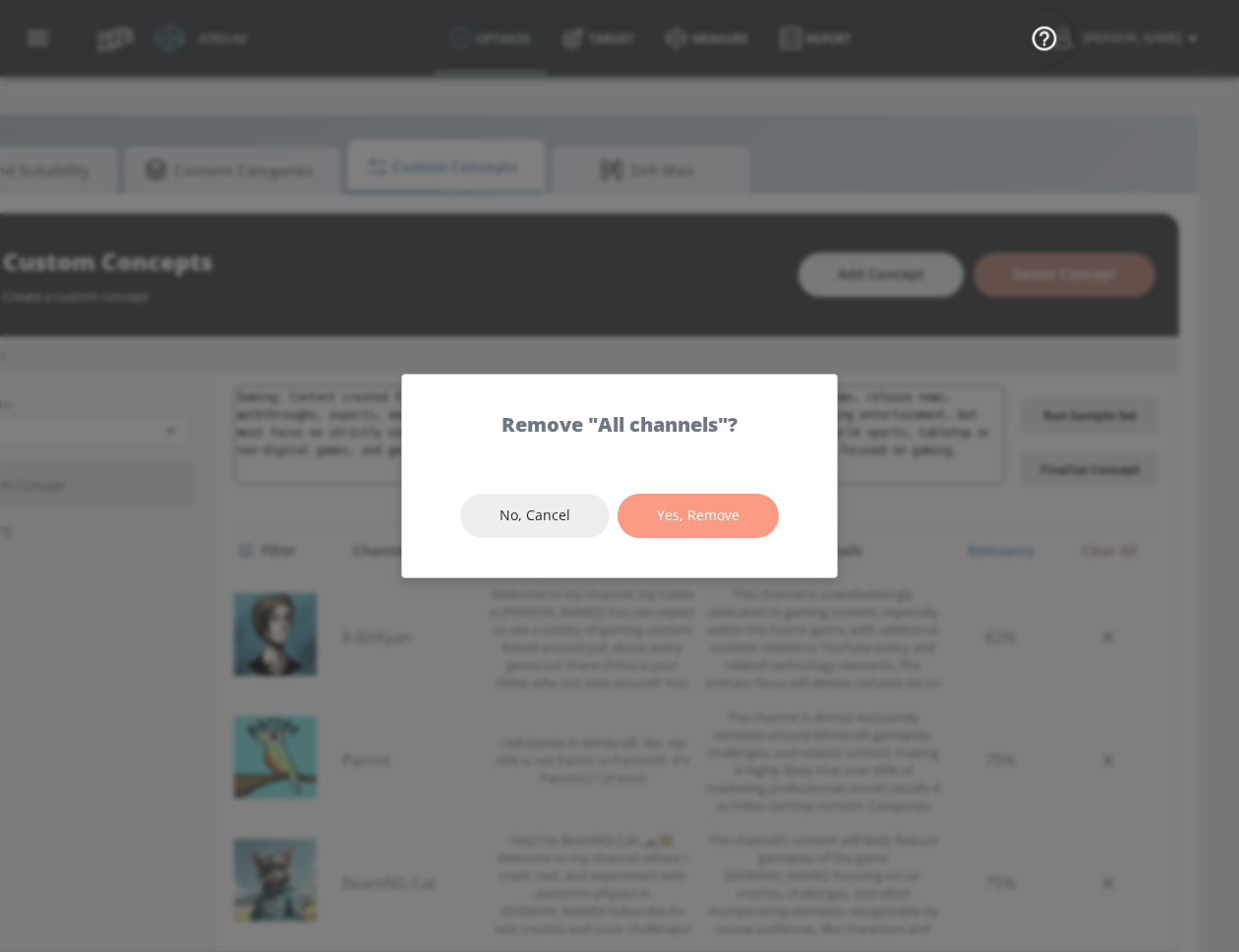 click on "Yes, Remove" at bounding box center [698, 515] 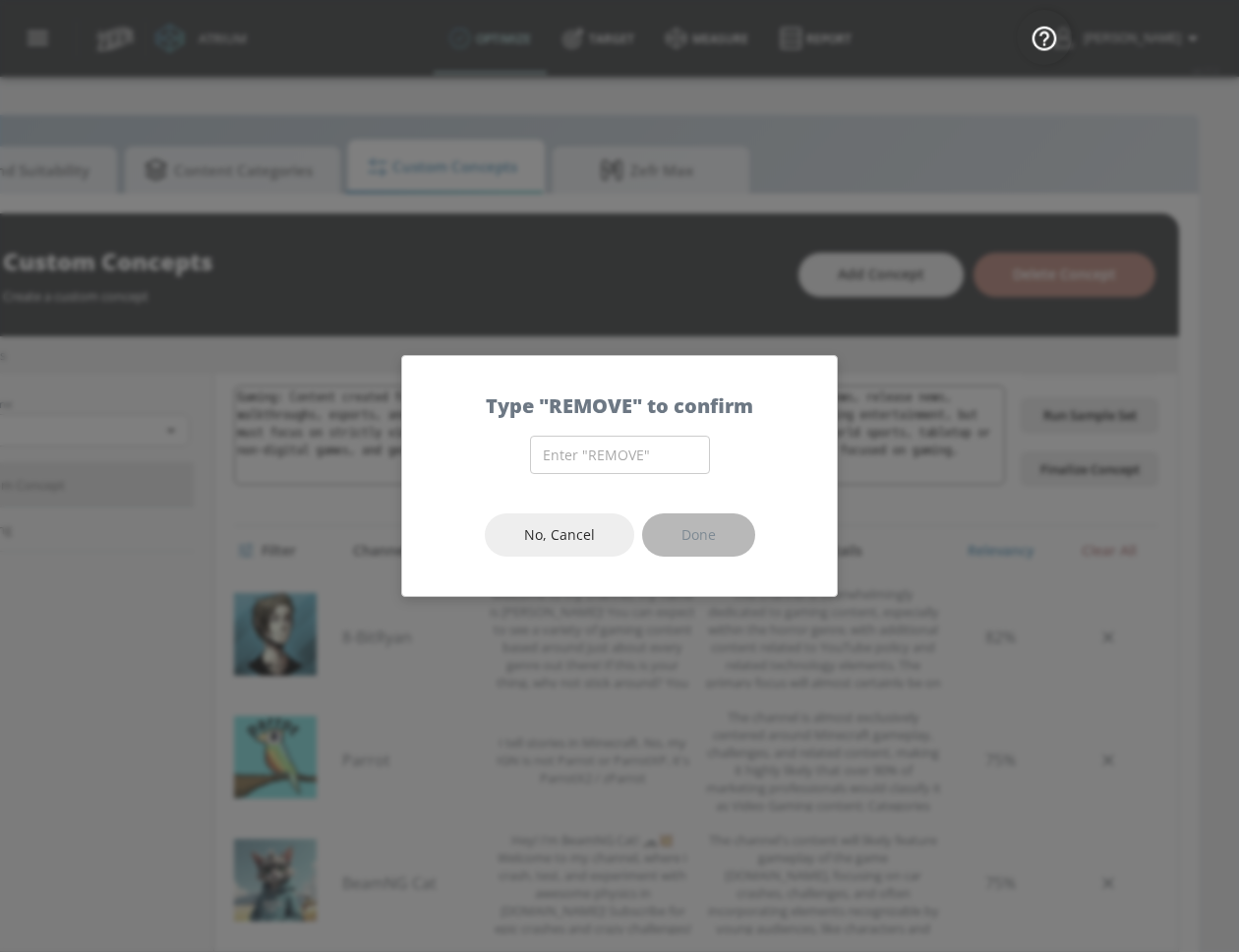click on "No, Cancel Done" at bounding box center [620, 535] 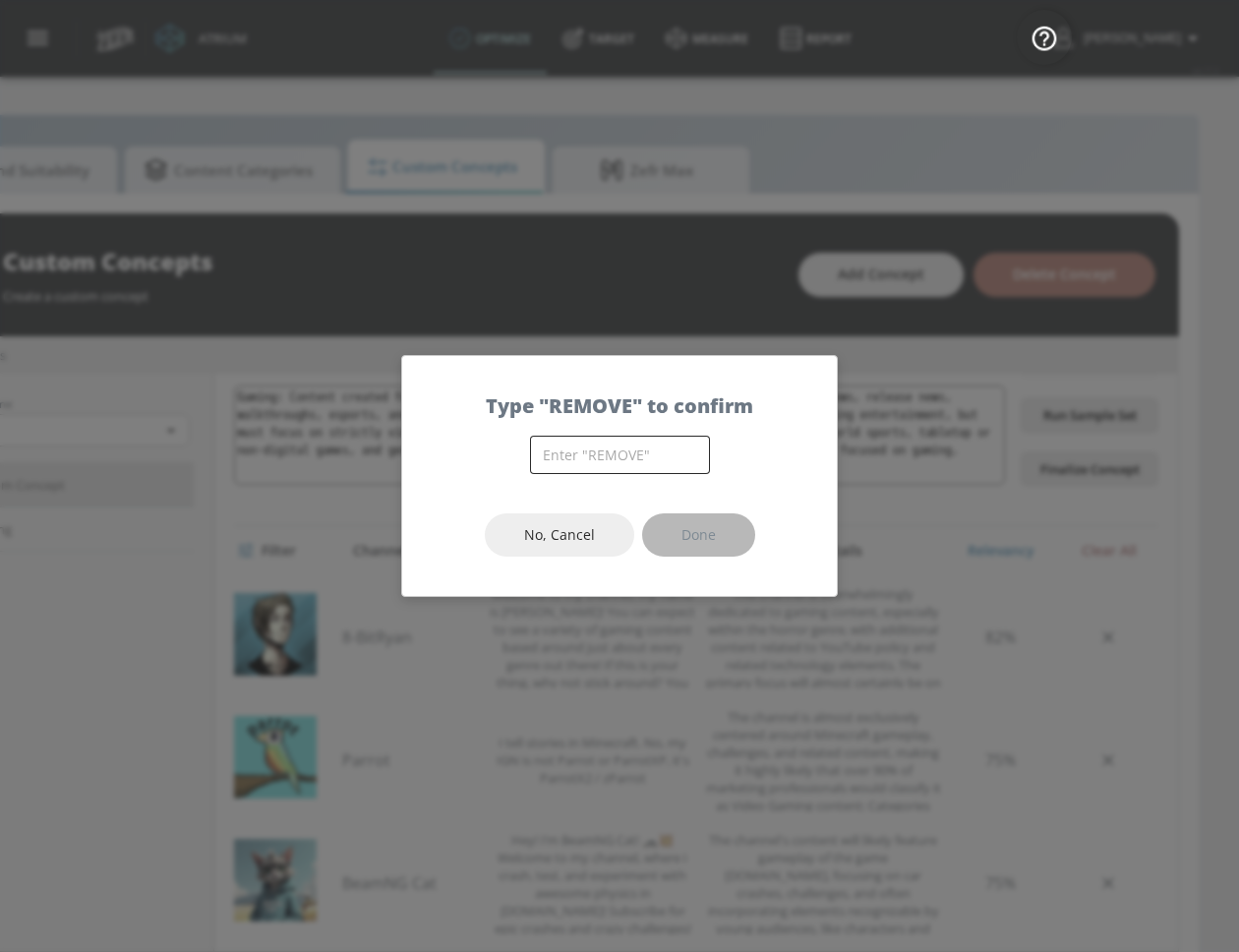 click at bounding box center (620, 454) 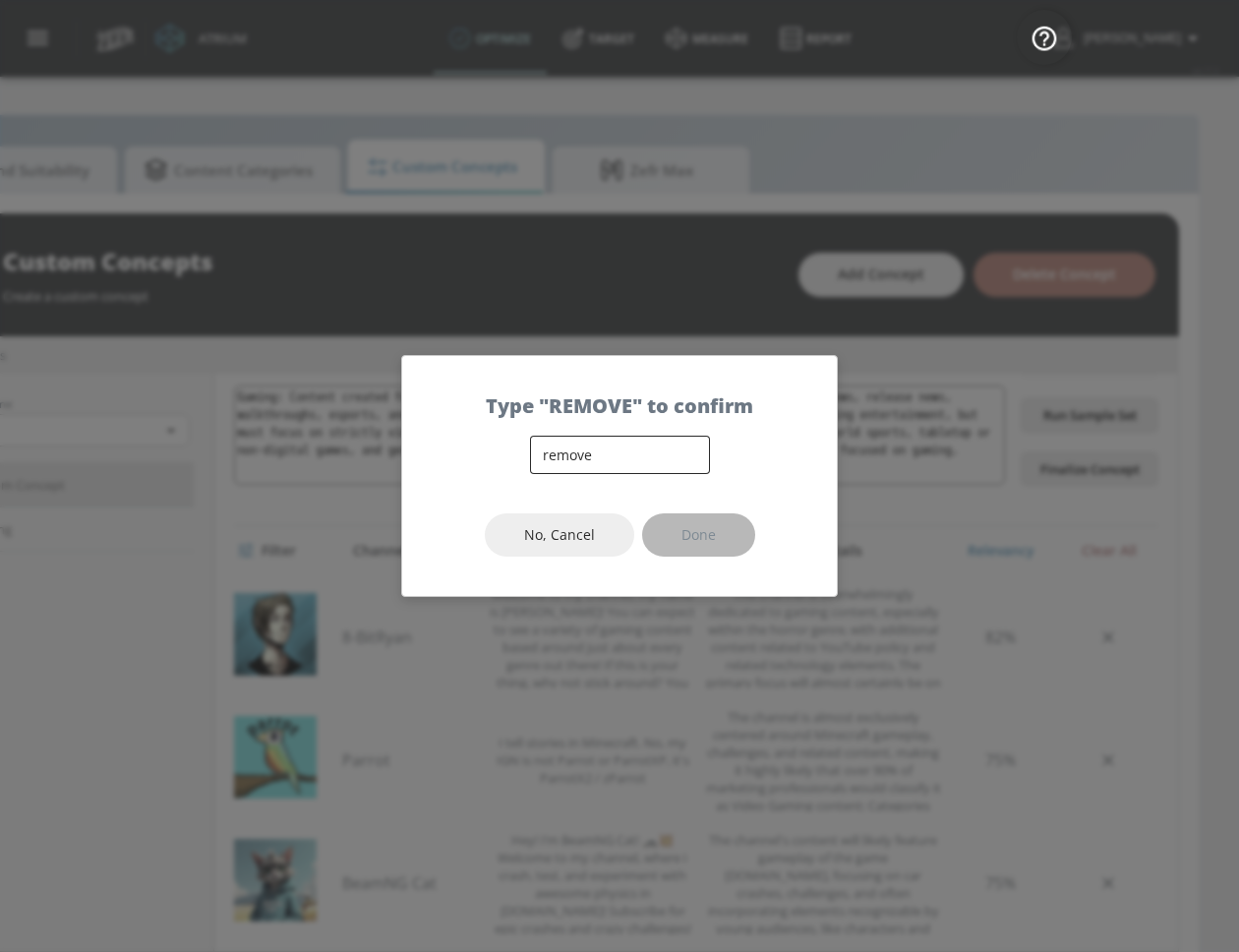 click on "remove" at bounding box center (620, 454) 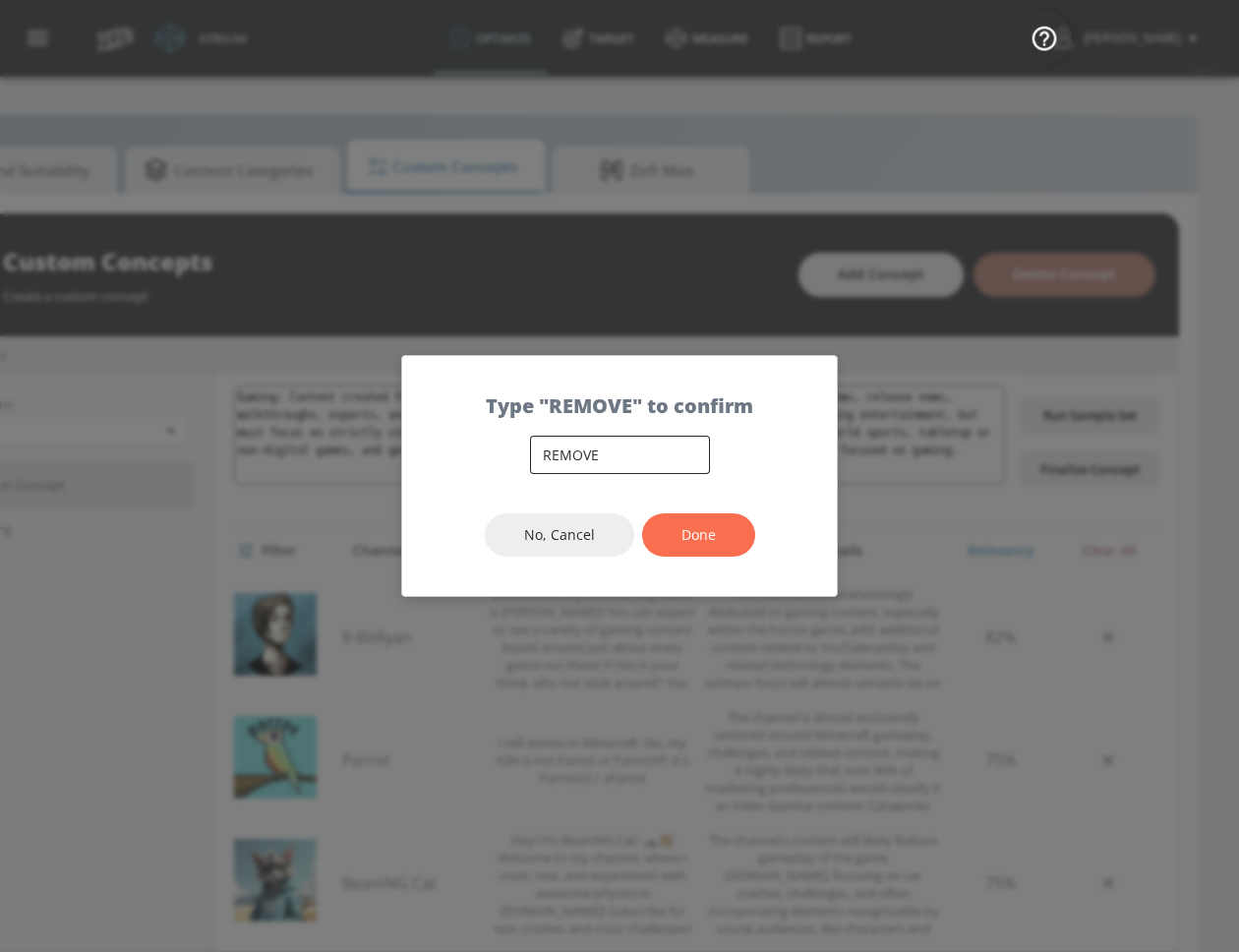type on "REMOVE" 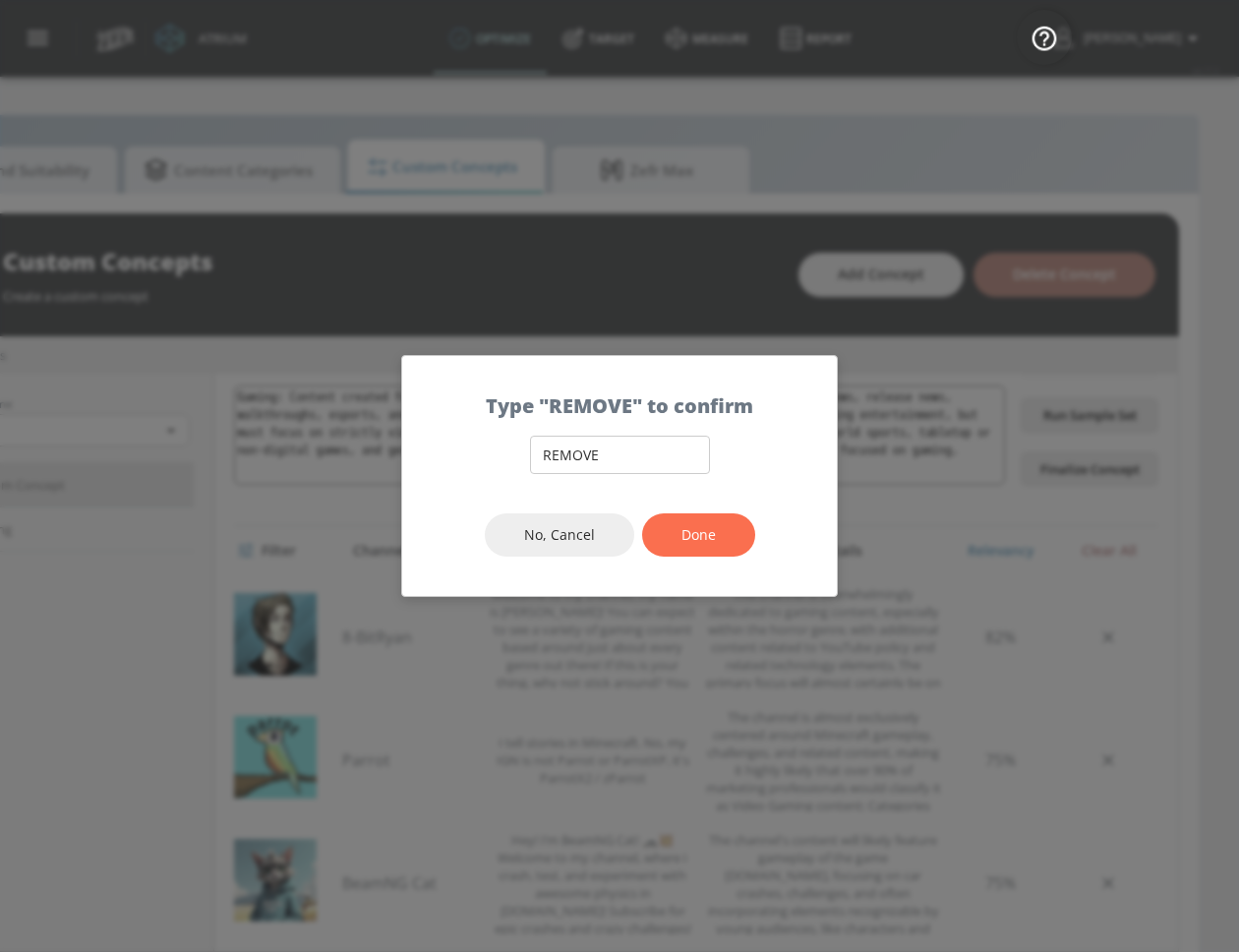 click on "Done" at bounding box center [698, 535] 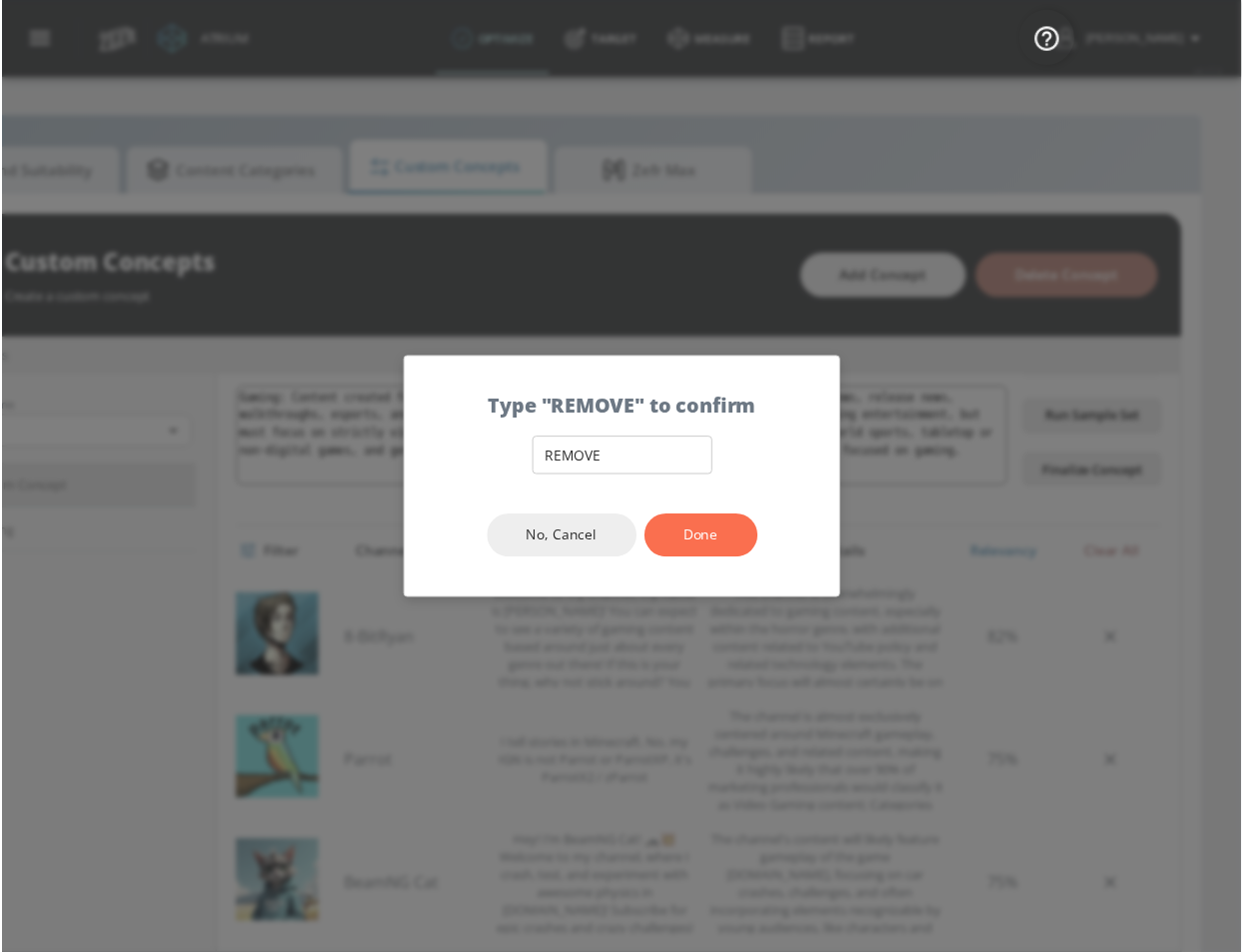 scroll, scrollTop: 470, scrollLeft: 0, axis: vertical 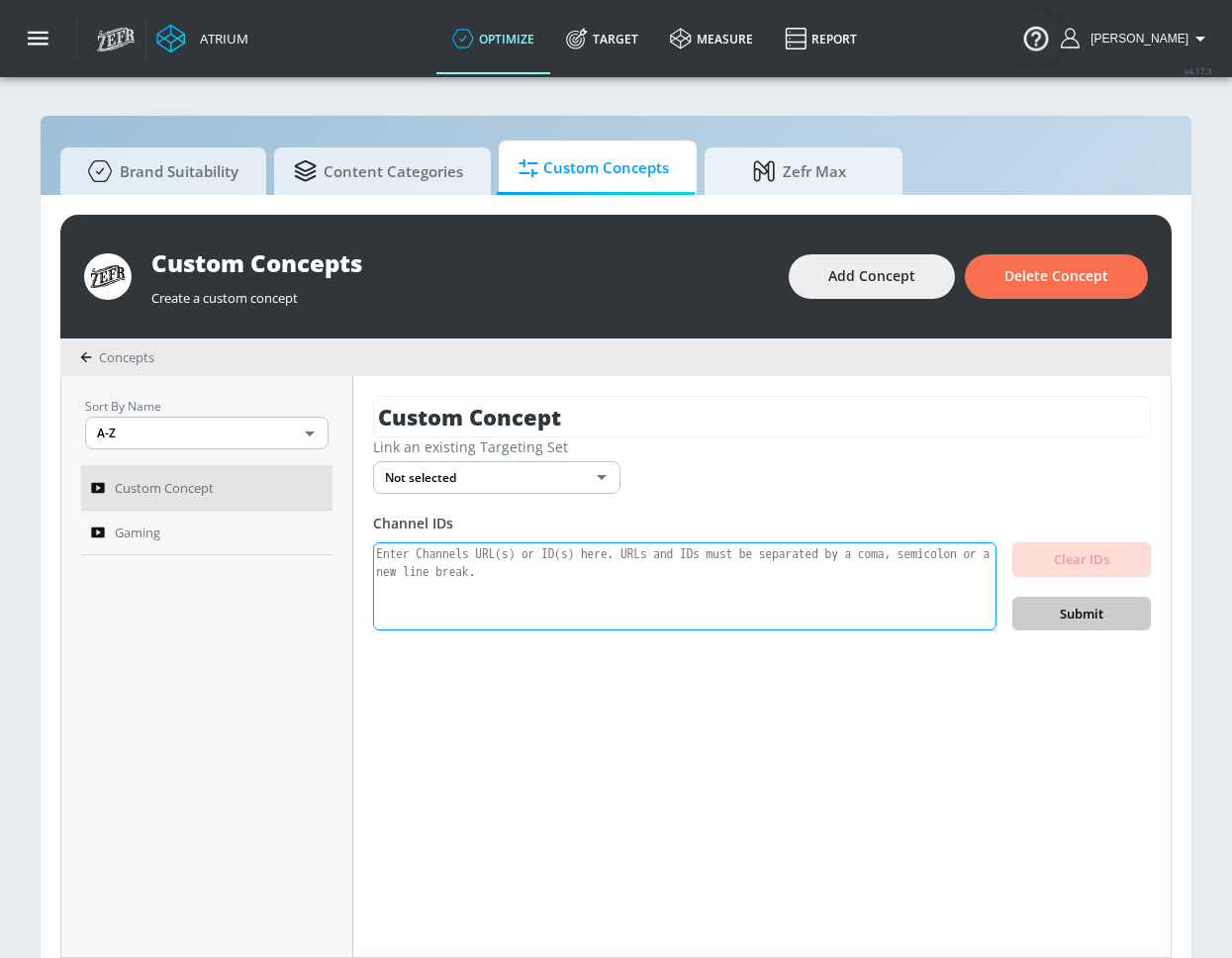 click at bounding box center [685, 587] 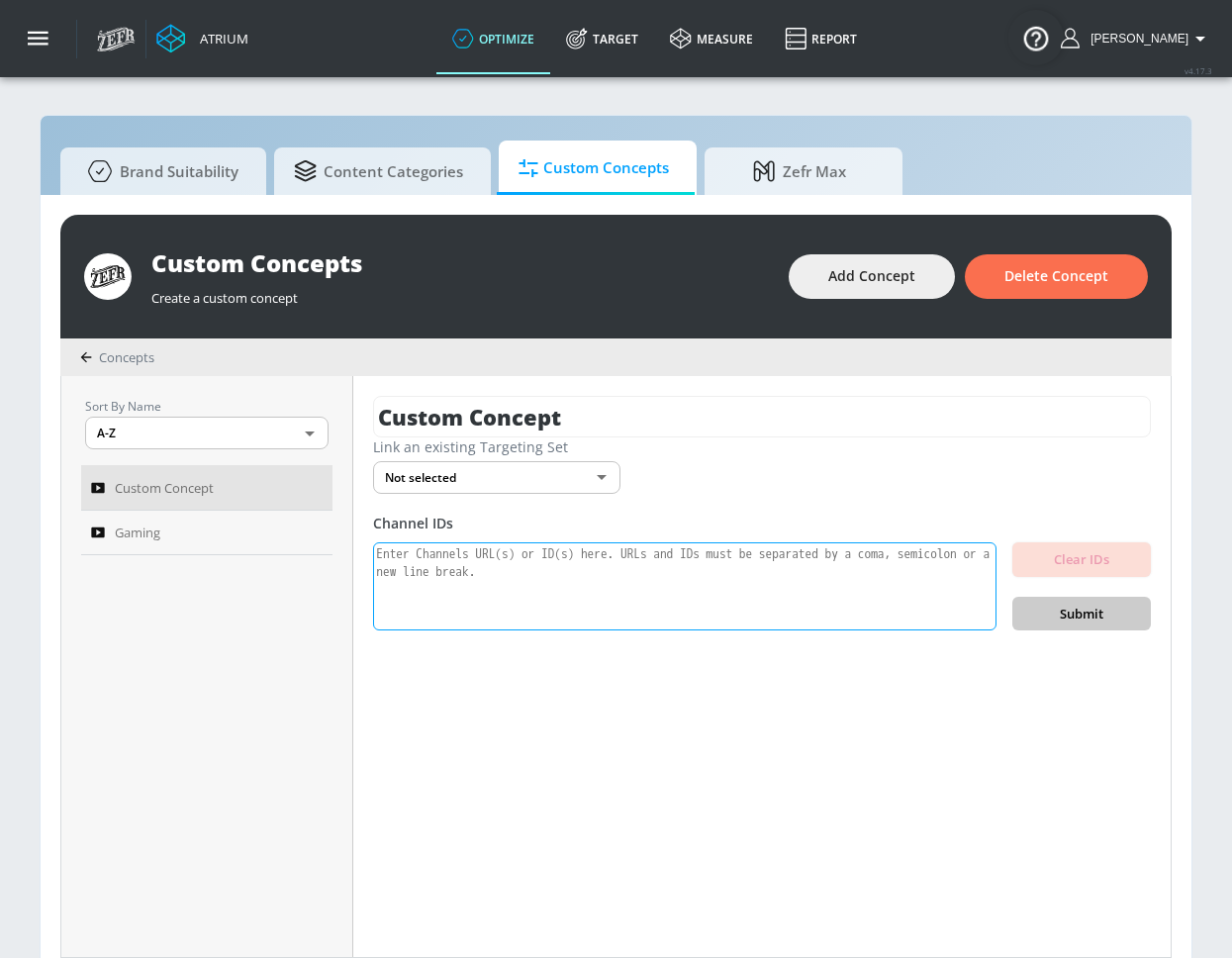 paste on "UCzYfz8uibvnB7Yc1LjePi4g" 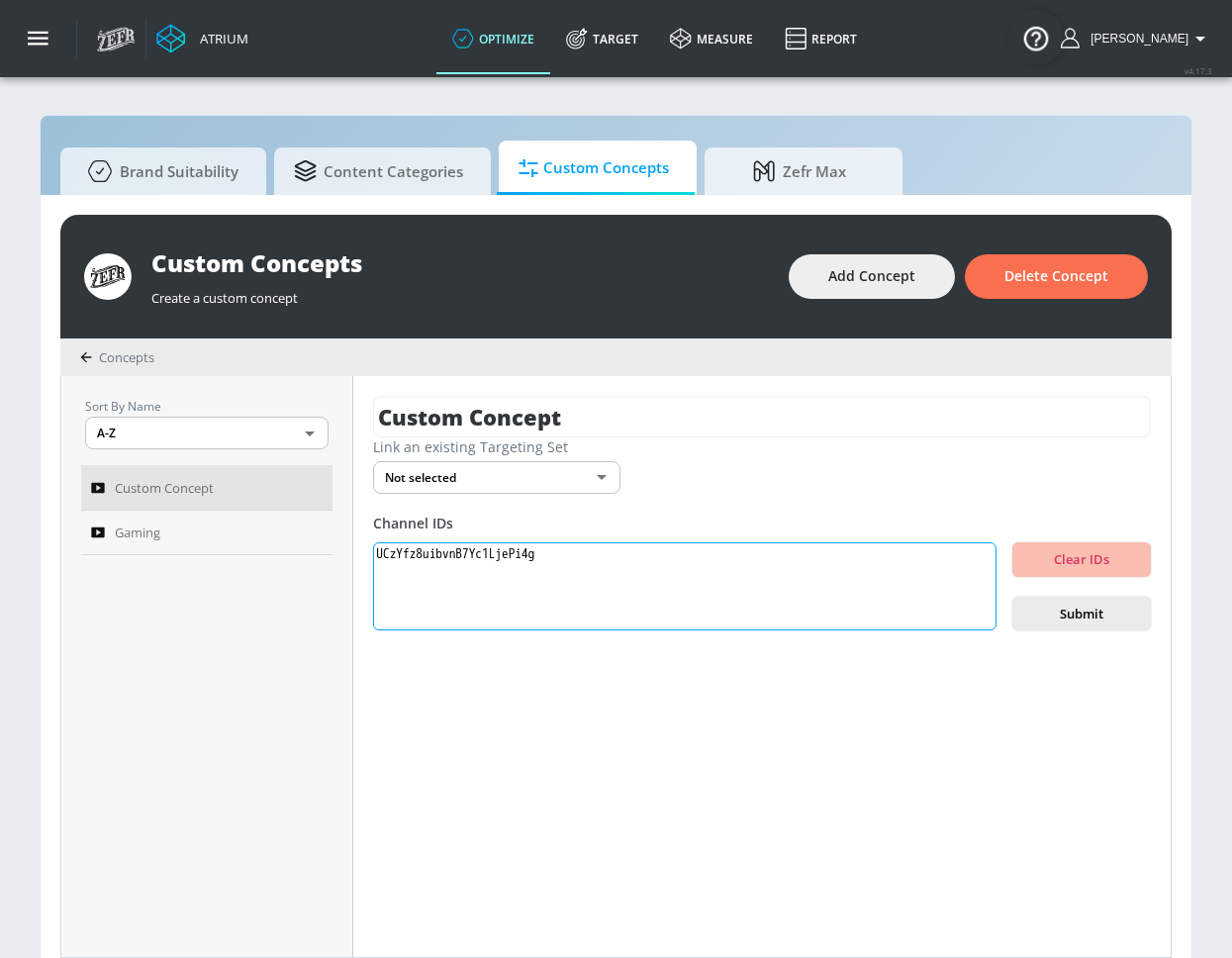 paste on "UCvuQ3X74_Z5kx4Uy3n0Nccw" 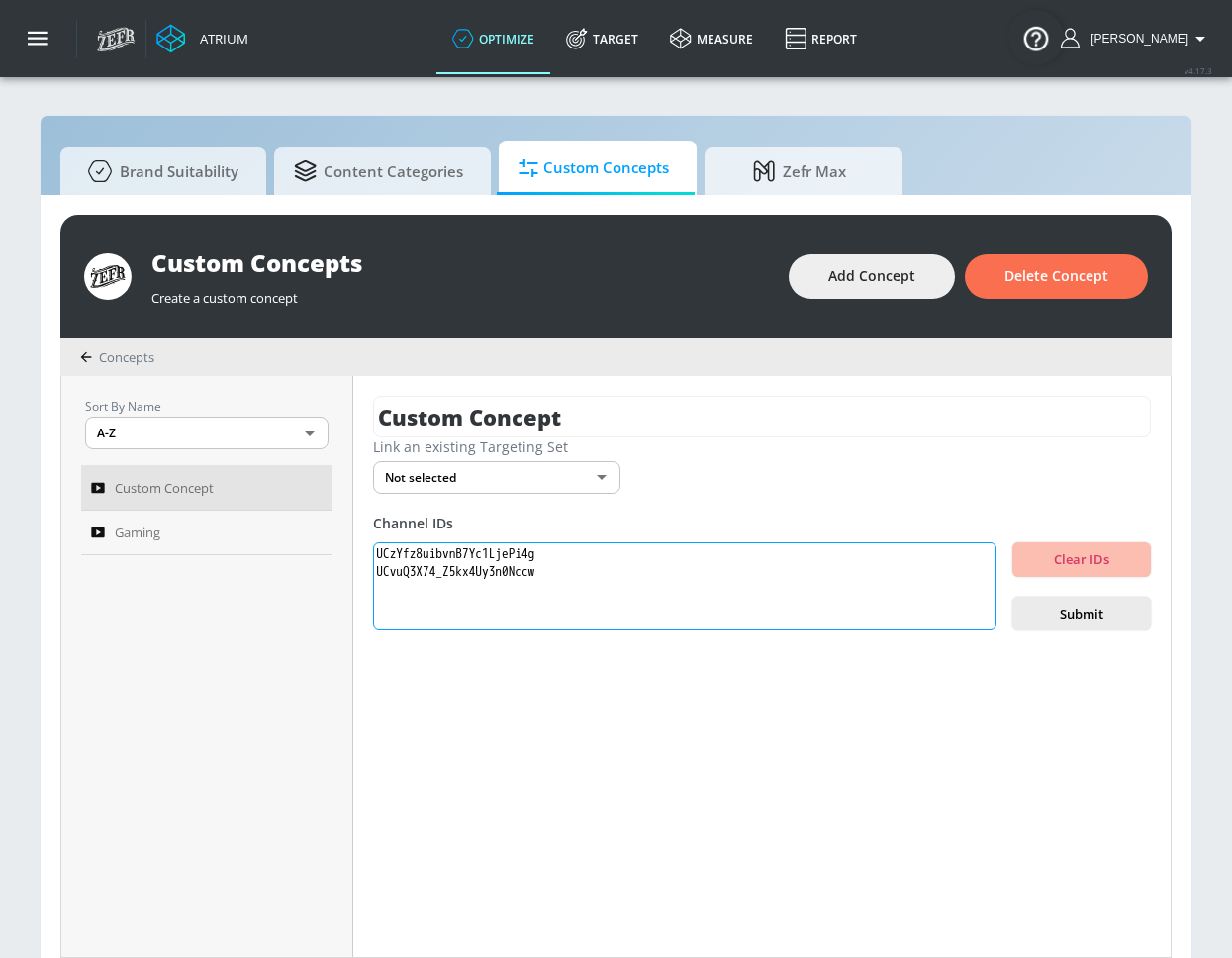 click on "UCzYfz8uibvnB7Yc1LjePi4g
UCvuQ3X74_Z5kx4Uy3n0Nccw" at bounding box center (685, 587) 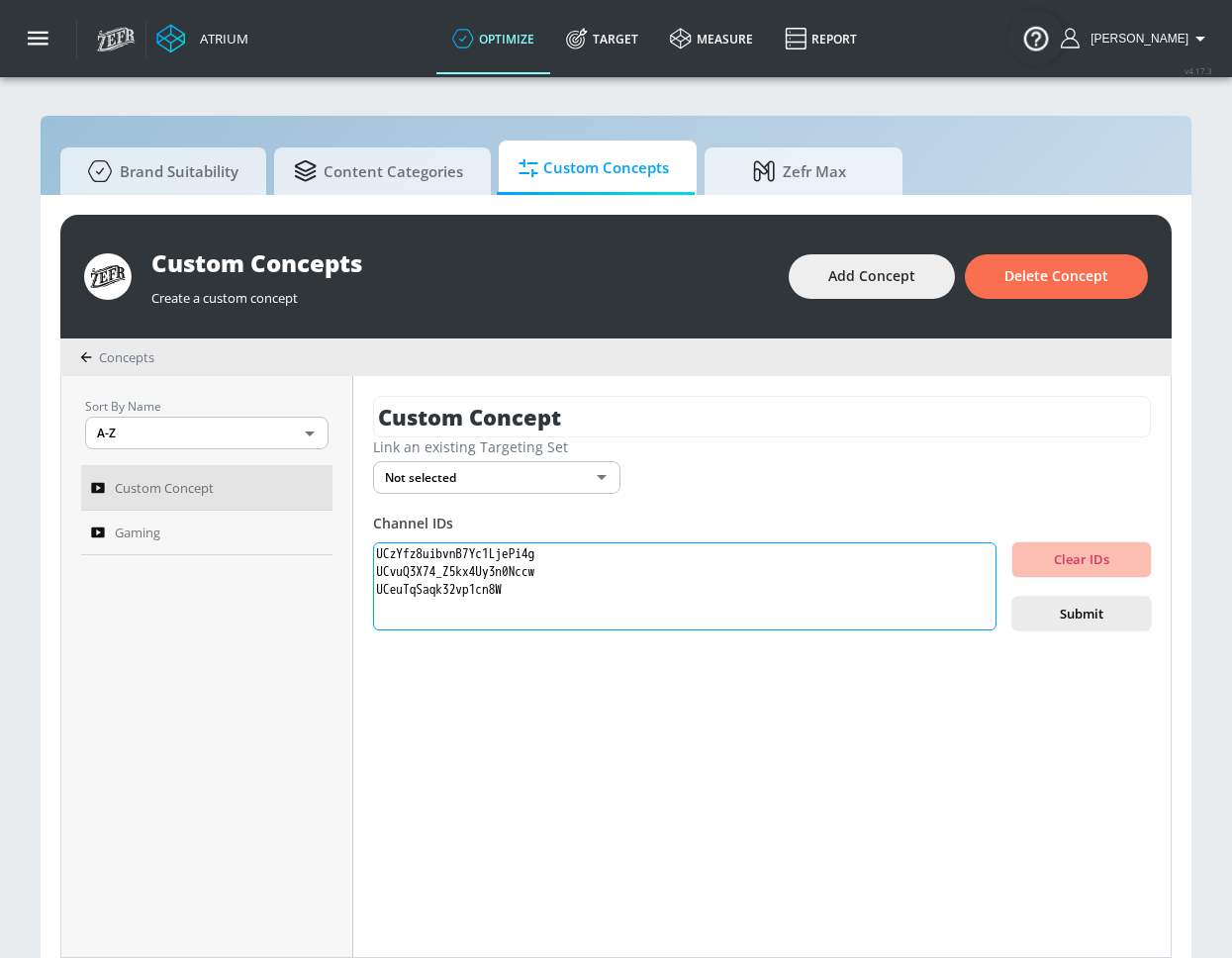 click on "UCzYfz8uibvnB7Yc1LjePi4g
UCvuQ3X74_Z5kx4Uy3n0Nccw
UCeuTqSaqk32vp1cn8W" at bounding box center (685, 587) 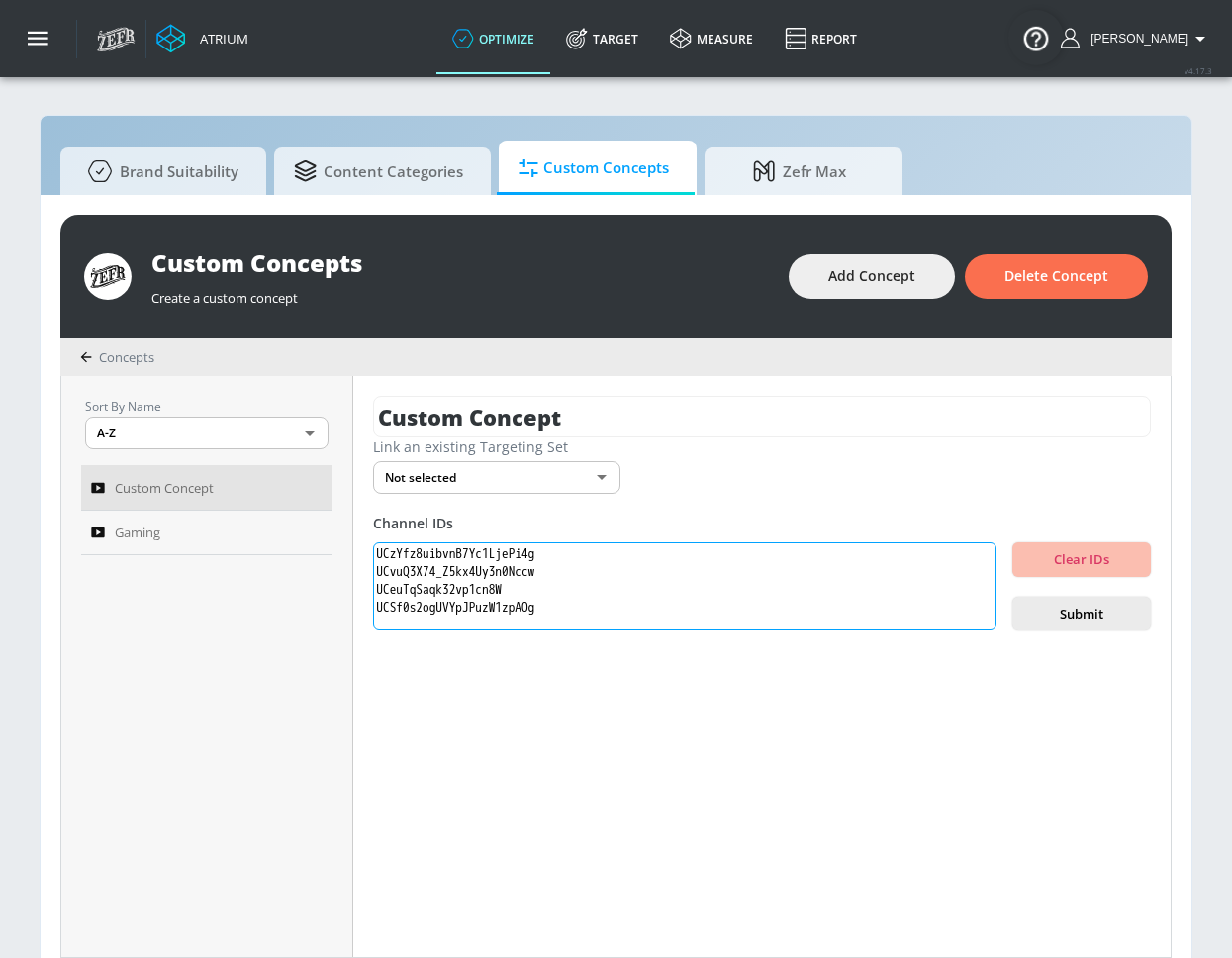 click on "UCzYfz8uibvnB7Yc1LjePi4g
UCvuQ3X74_Z5kx4Uy3n0Nccw
UCeuTqSaqk32vp1cn8W
UCSf0s2ogUVYpJPuzW1zpAOg" at bounding box center [685, 587] 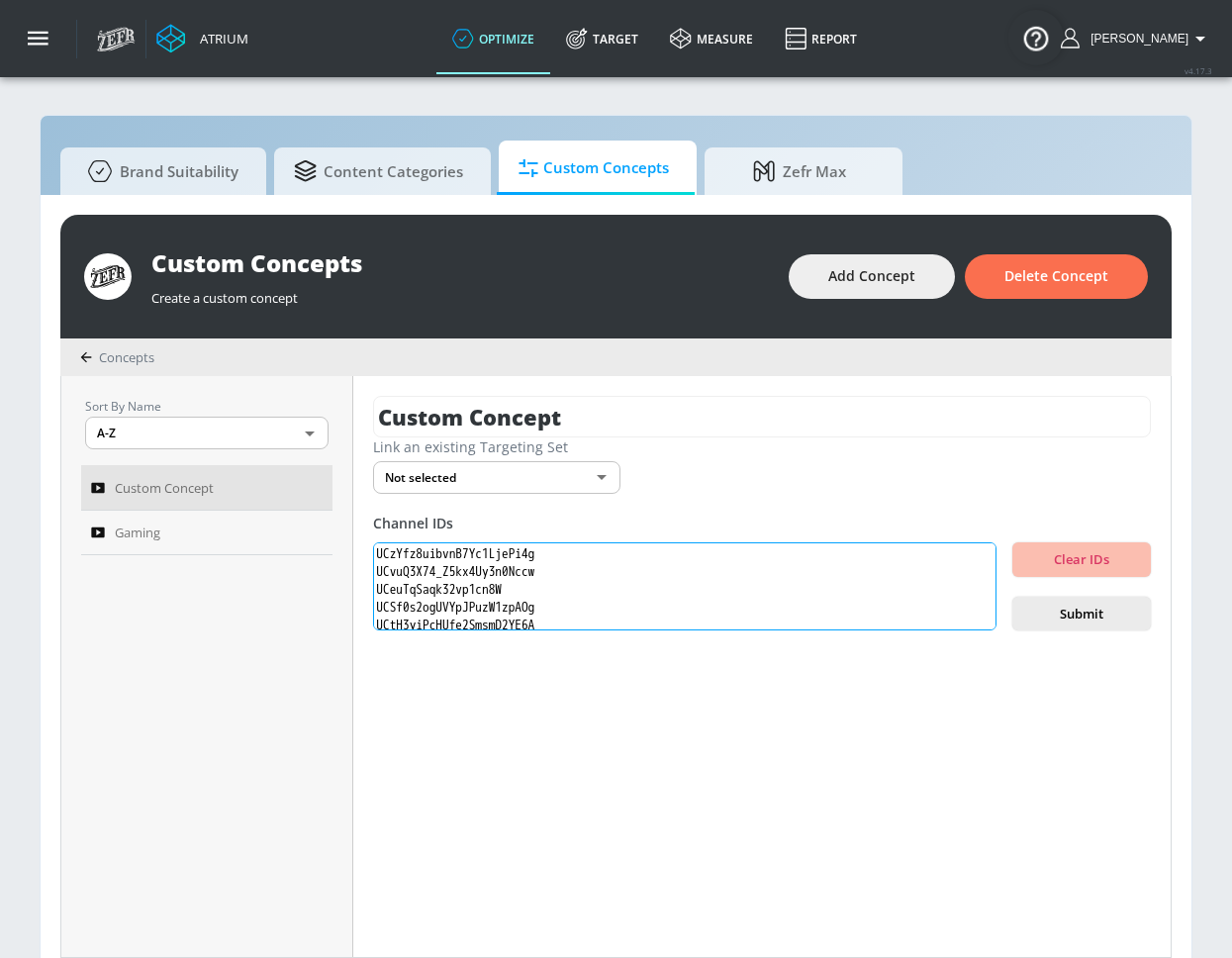 scroll, scrollTop: 5, scrollLeft: 0, axis: vertical 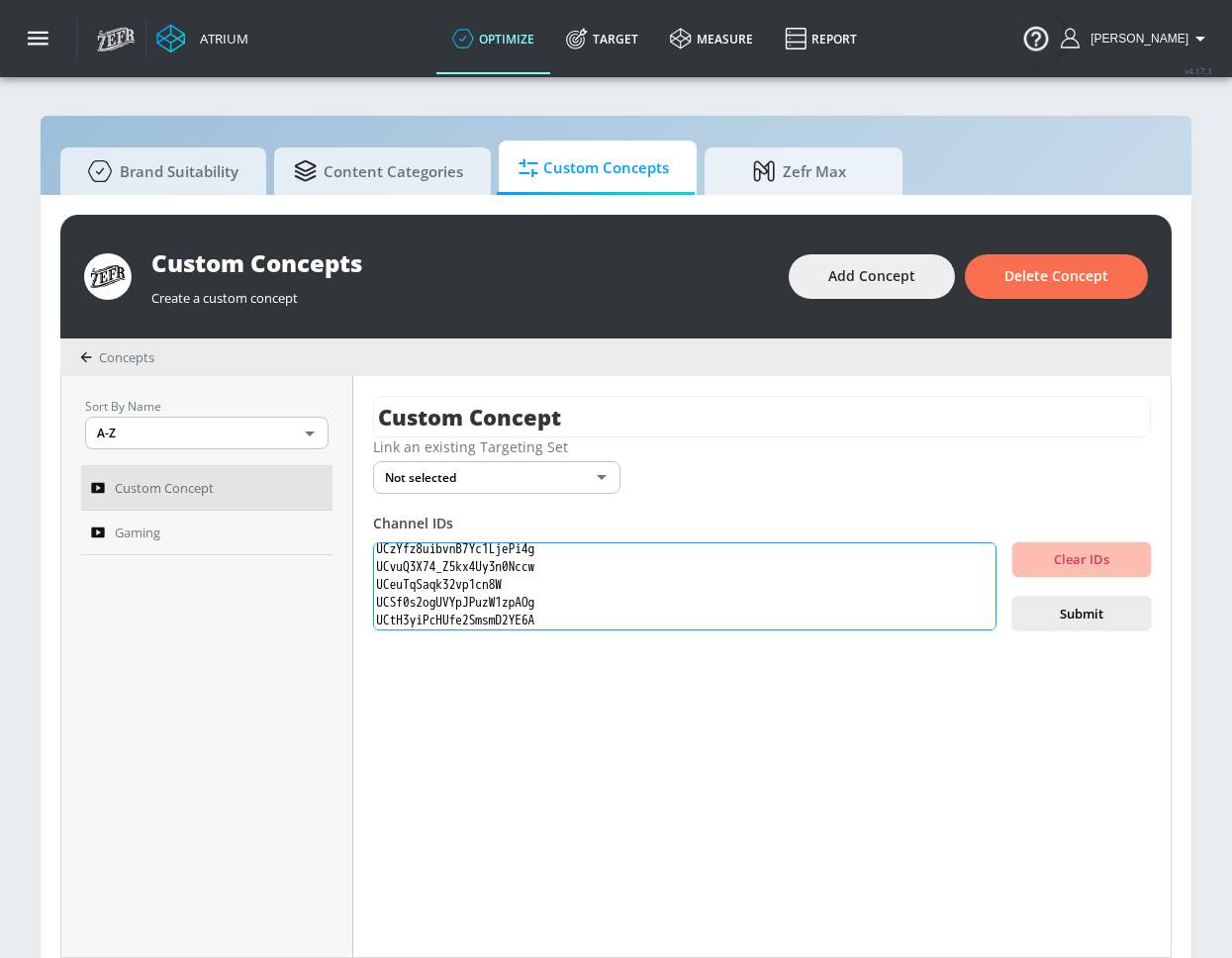 paste on "UCeBnbqt4VRhotq2TQjkIi2A" 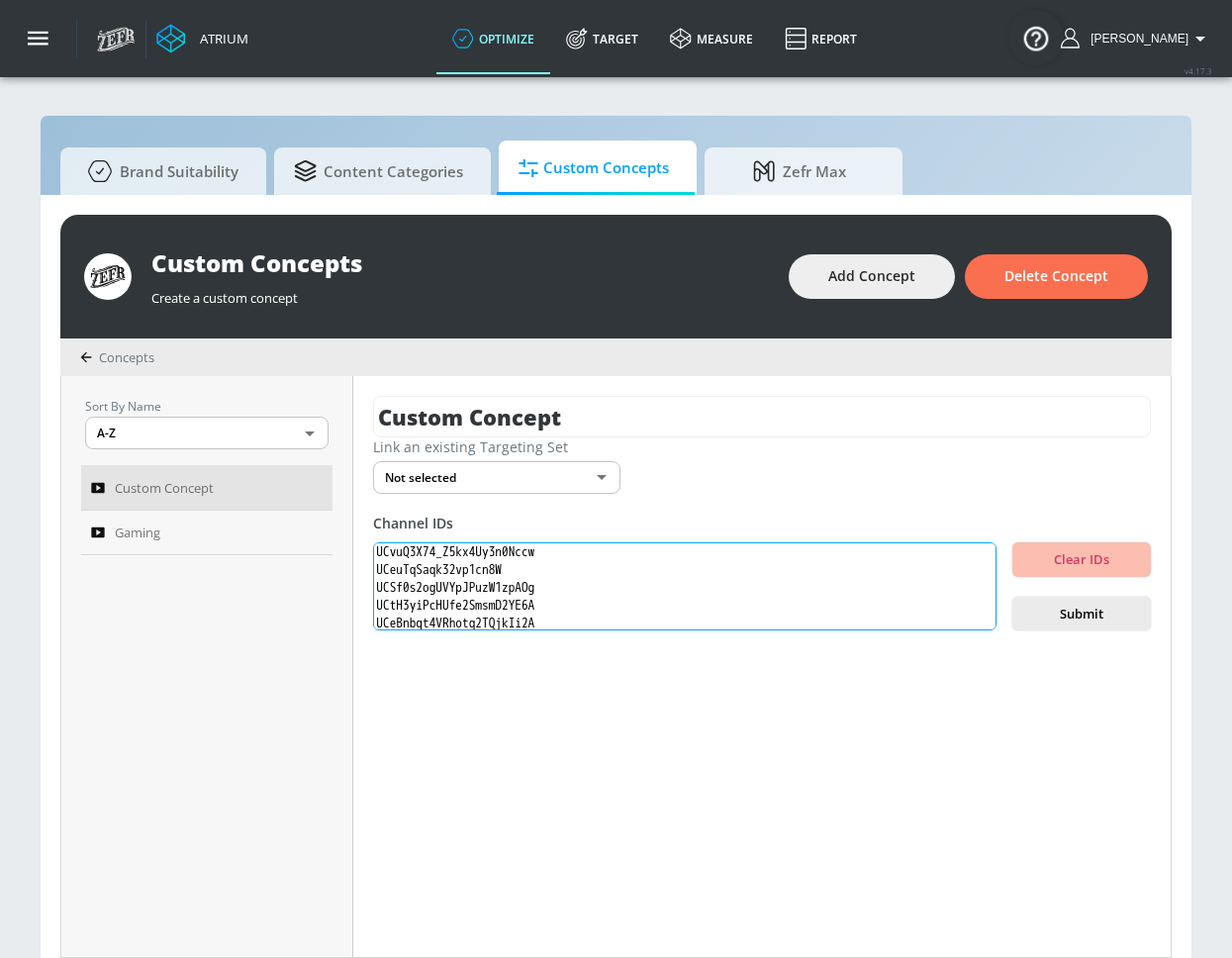 paste on "UCzzF1kdBgwv5RB6rbB6kVSA" 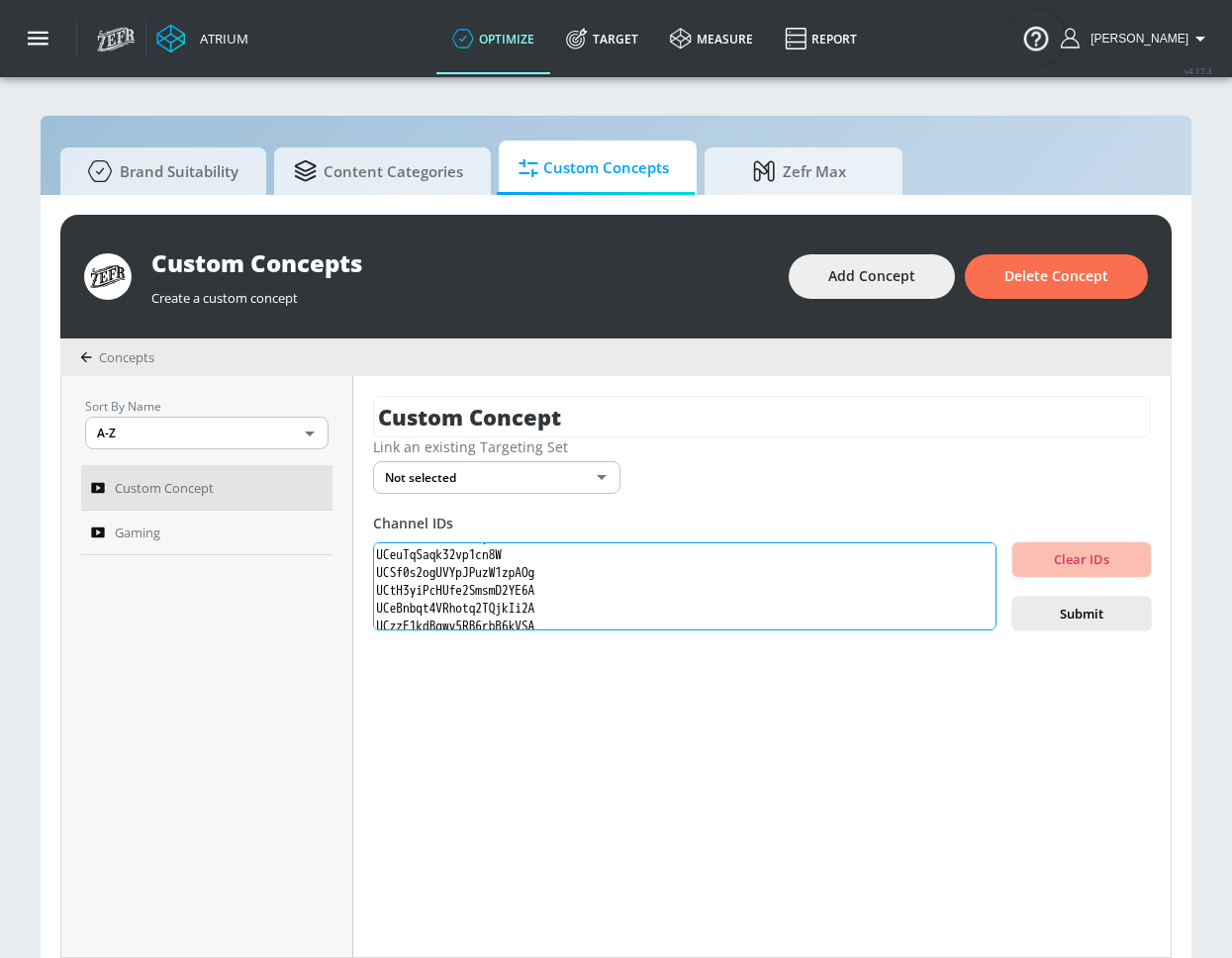 click on "UCzYfz8uibvnB7Yc1LjePi4g
UCvuQ3X74_Z5kx4Uy3n0Nccw
UCeuTqSaqk32vp1cn8W
UCSf0s2ogUVYpJPuzW1zpAOg
UCtH3yiPcHUfe2SmsmD2YE6A
UCeBnbqt4VRhotq2TQjkIi2A
UCzzF1kdBgwv5RB6rbB6kVSA" at bounding box center (685, 587) 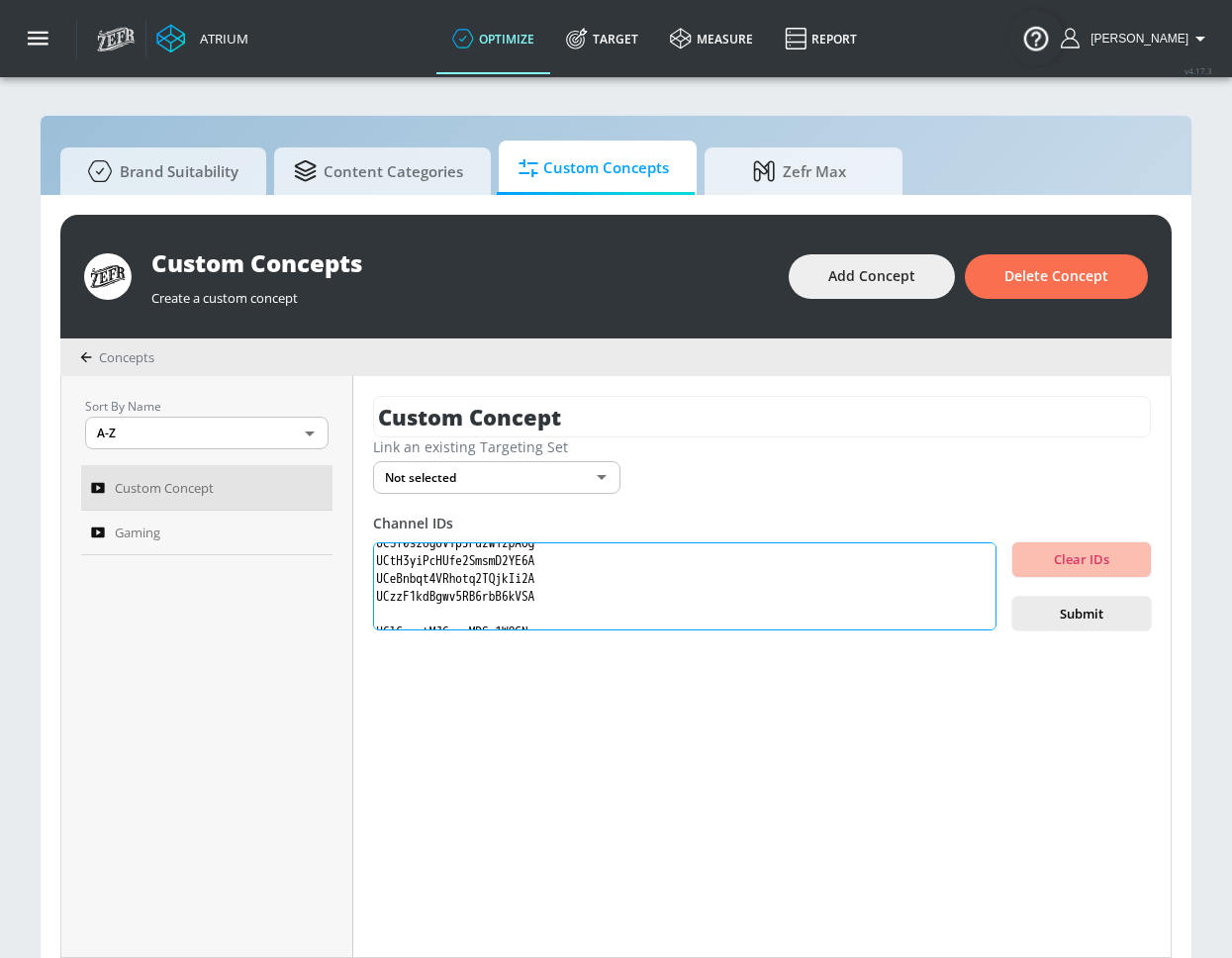 click on "UCzYfz8uibvnB7Yc1LjePi4g
UCvuQ3X74_Z5kx4Uy3n0Nccw
UCeuTqSaqk32vp1cn8W
UCSf0s2ogUVYpJPuzW1zpAOg
UCtH3yiPcHUfe2SmsmD2YE6A
UCeBnbqt4VRhotq2TQjkIi2A
UCzzF1kdBgwv5RB6rbB6kVSA
UClCvmntMJCrerMDSc1WQGNg" at bounding box center (685, 587) 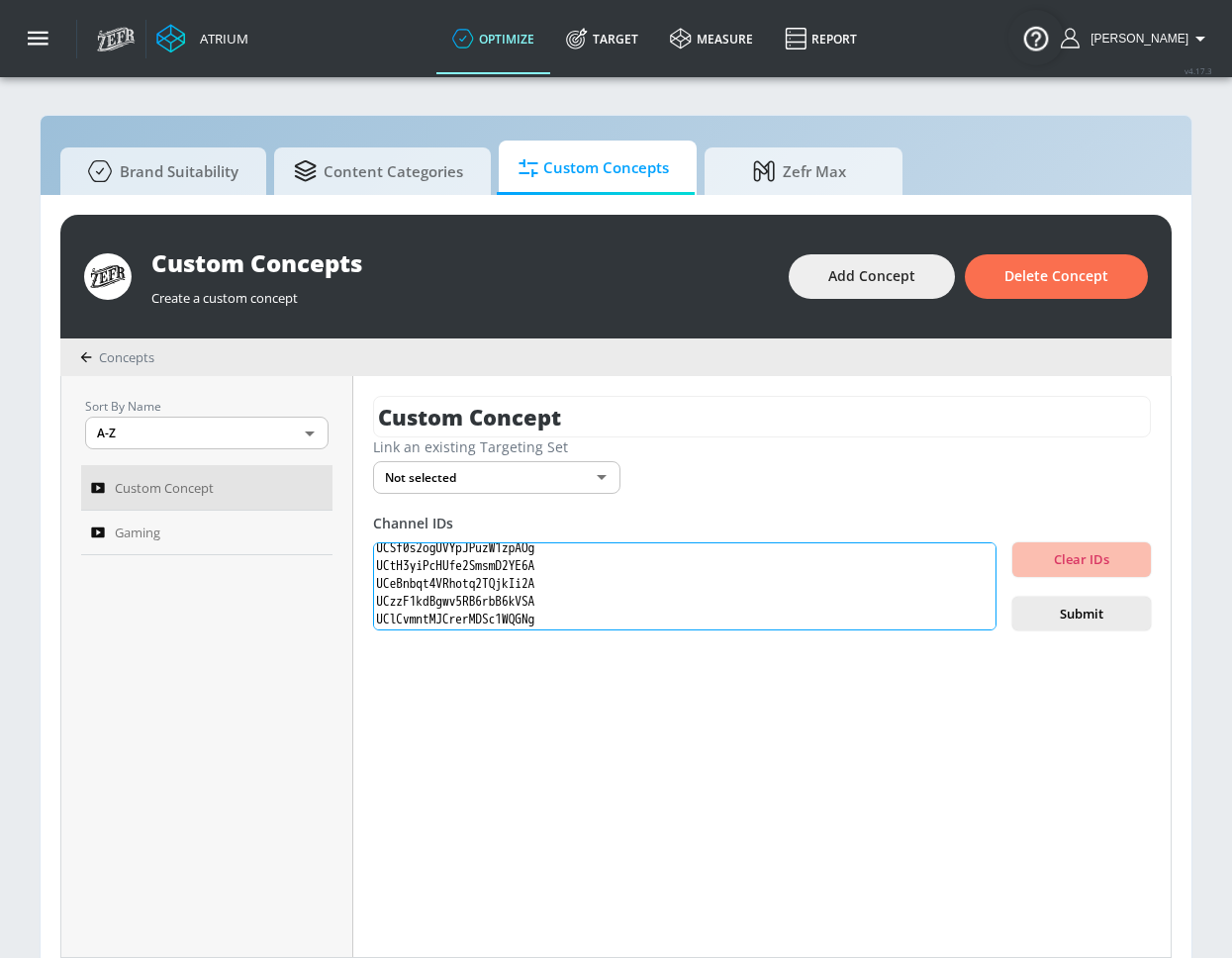 click on "UCzYfz8uibvnB7Yc1LjePi4g
UCvuQ3X74_Z5kx4Uy3n0Nccw
UCeuTqSaqk32vp1cn8W
UCSf0s2ogUVYpJPuzW1zpAOg
UCtH3yiPcHUfe2SmsmD2YE6A
UCeBnbqt4VRhotq2TQjkIi2A
UCzzF1kdBgwv5RB6rbB6kVSA
UClCvmntMJCrerMDSc1WQGNg" at bounding box center (685, 587) 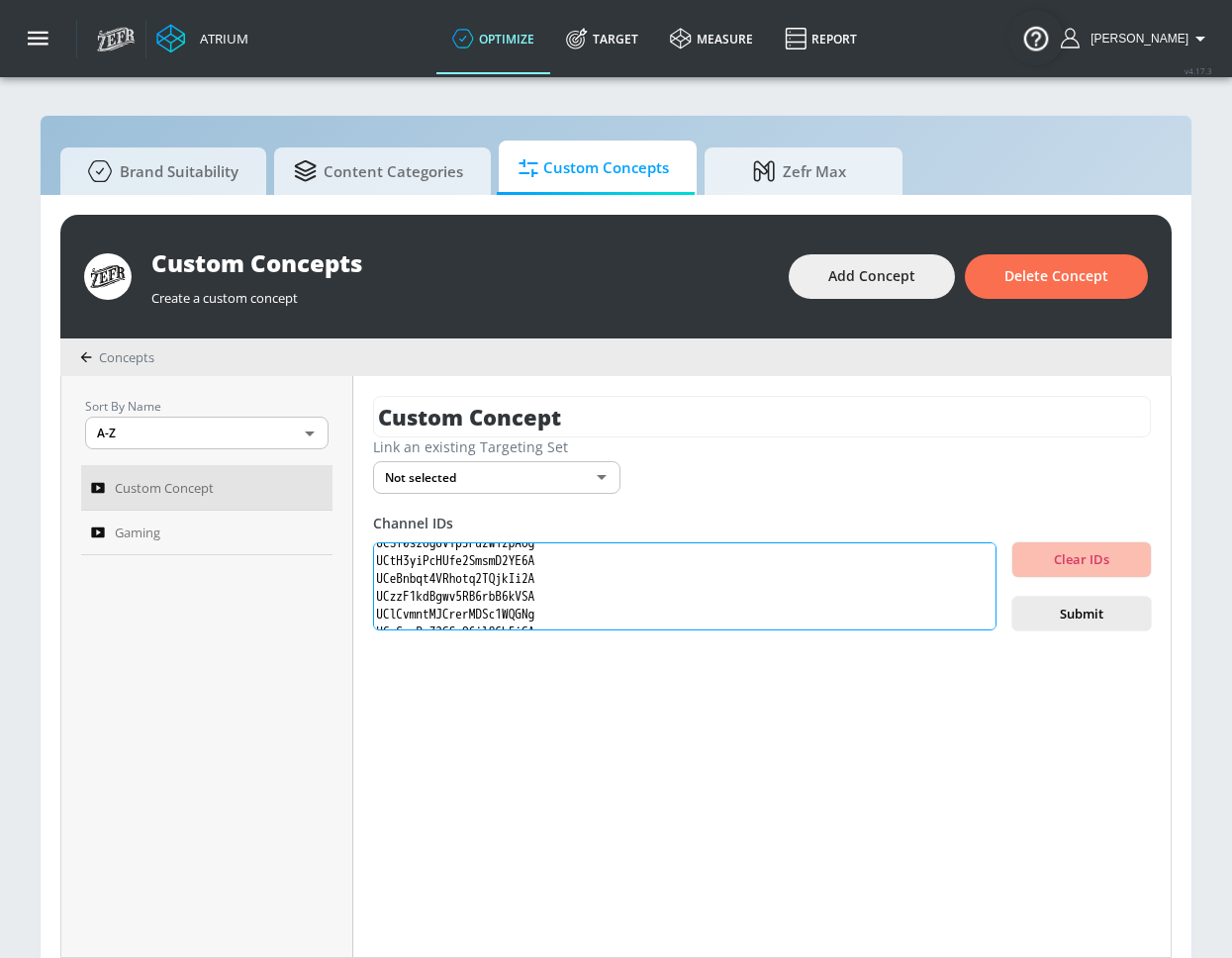 click on "UCzYfz8uibvnB7Yc1LjePi4g
UCvuQ3X74_Z5kx4Uy3n0Nccw
UCeuTqSaqk32vp1cn8W
UCSf0s2ogUVYpJPuzW1zpAOg
UCtH3yiPcHUfe2SmsmD2YE6A
UCeBnbqt4VRhotq2TQjkIi2A
UCzzF1kdBgwv5RB6rbB6kVSA
UClCvmntMJCrerMDSc1WQGNg
UCsSsgPaZ2GSmO6il8Cb5iGA" at bounding box center (685, 587) 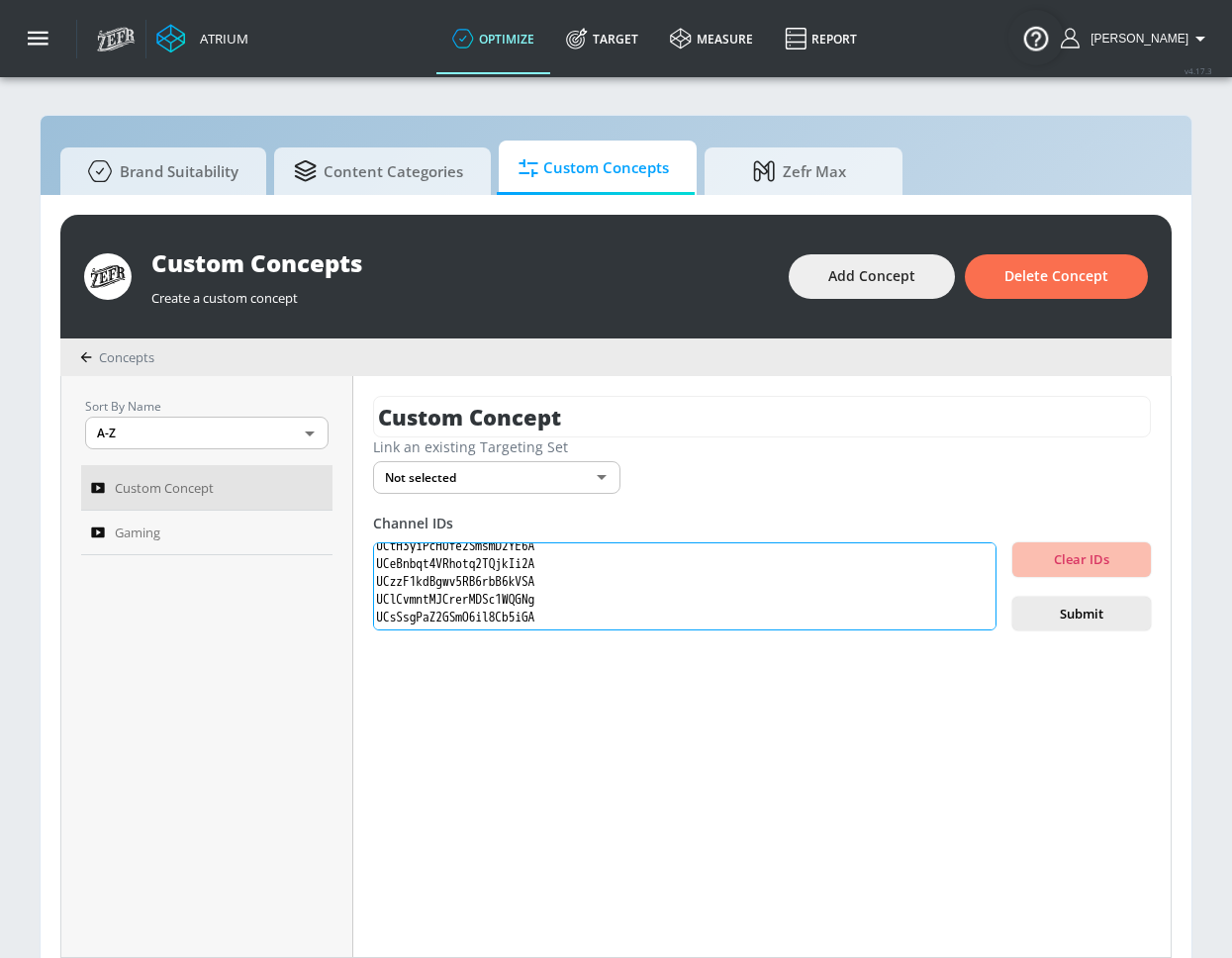 paste on "UCJHBJ7F-nAIlMGolm0Hu4vg" 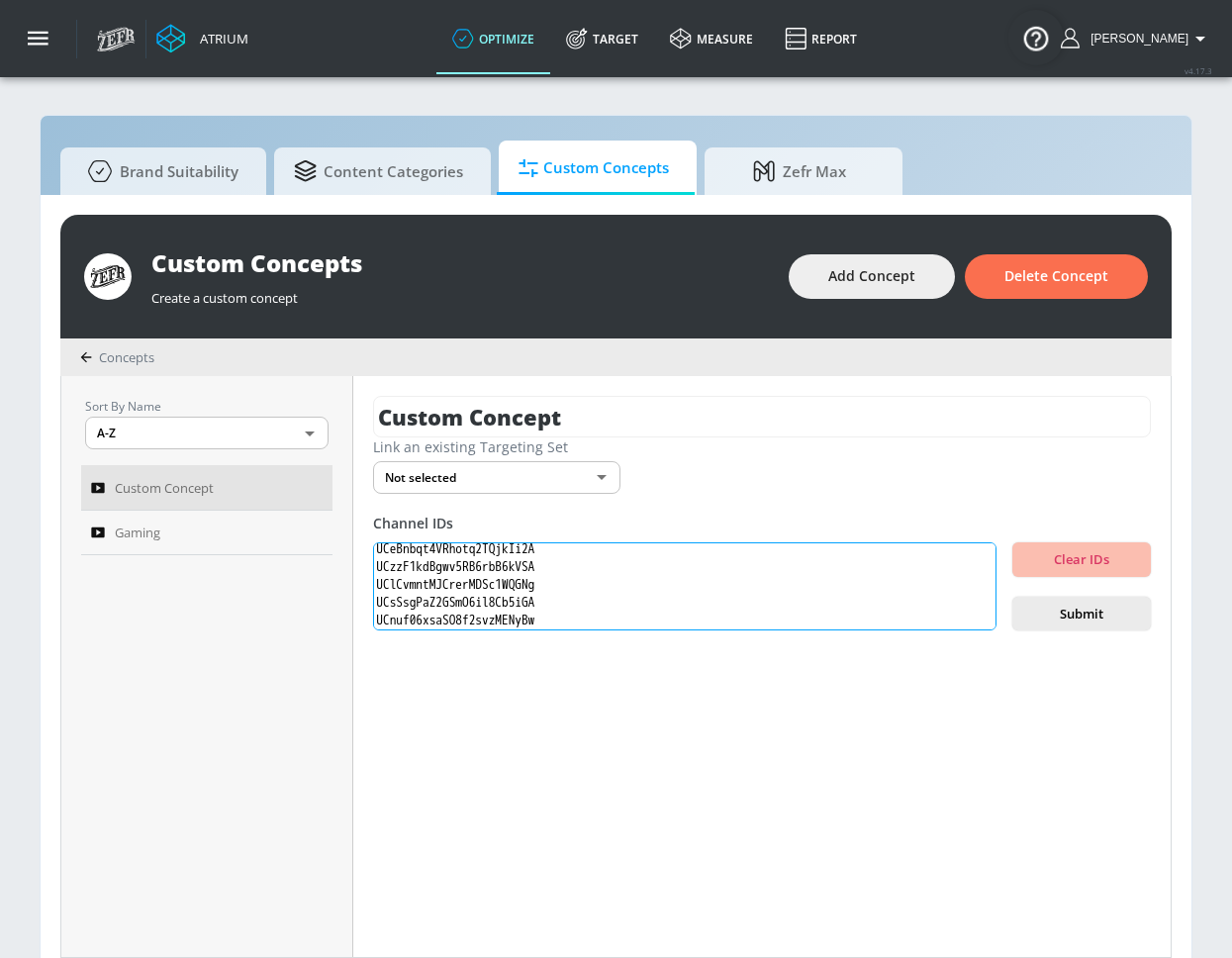 paste on "UCj4hfQEWcGtF08SLEZCZc5Q" 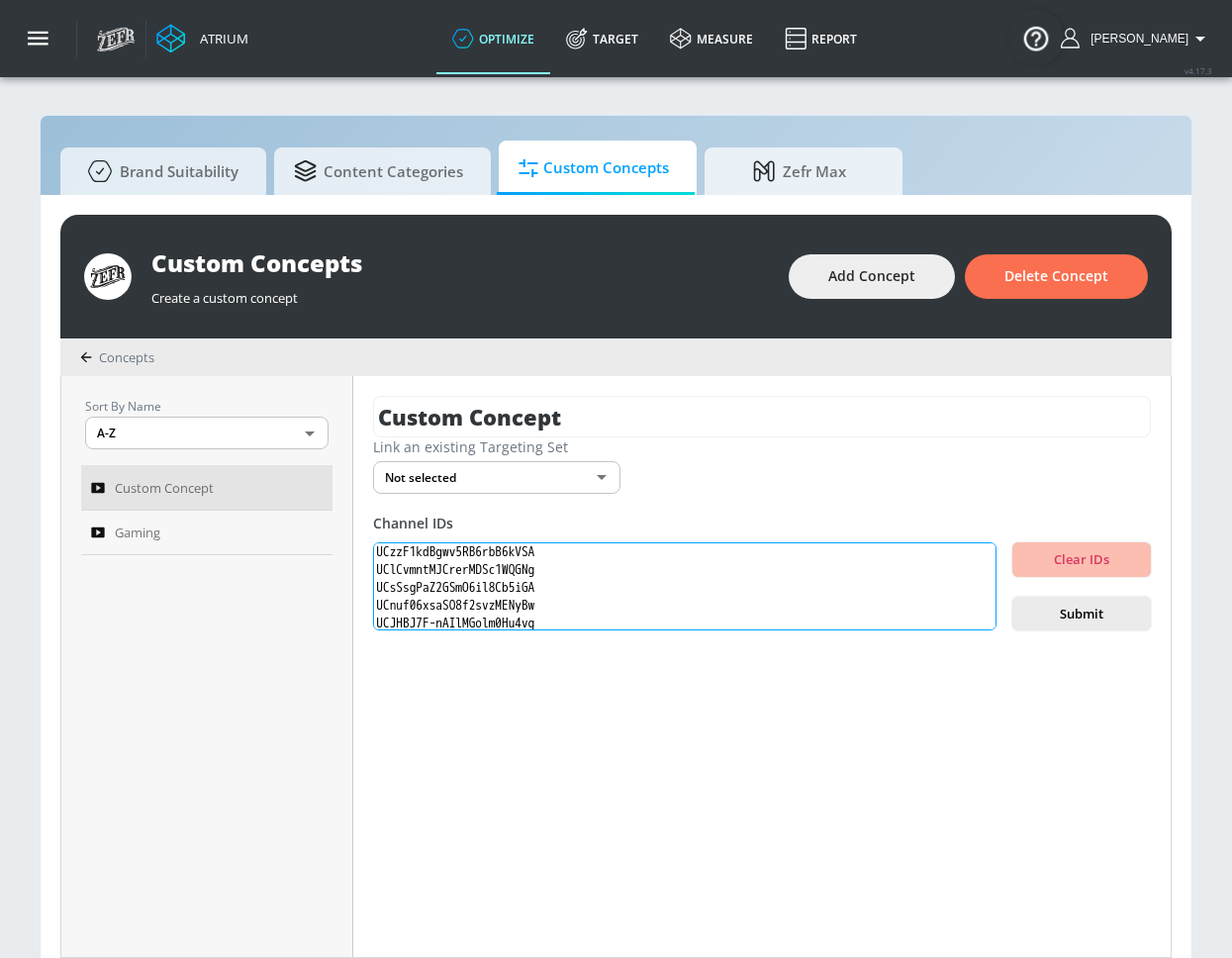 paste on "UCke6I9N4KfC968-yRcd5YRg" 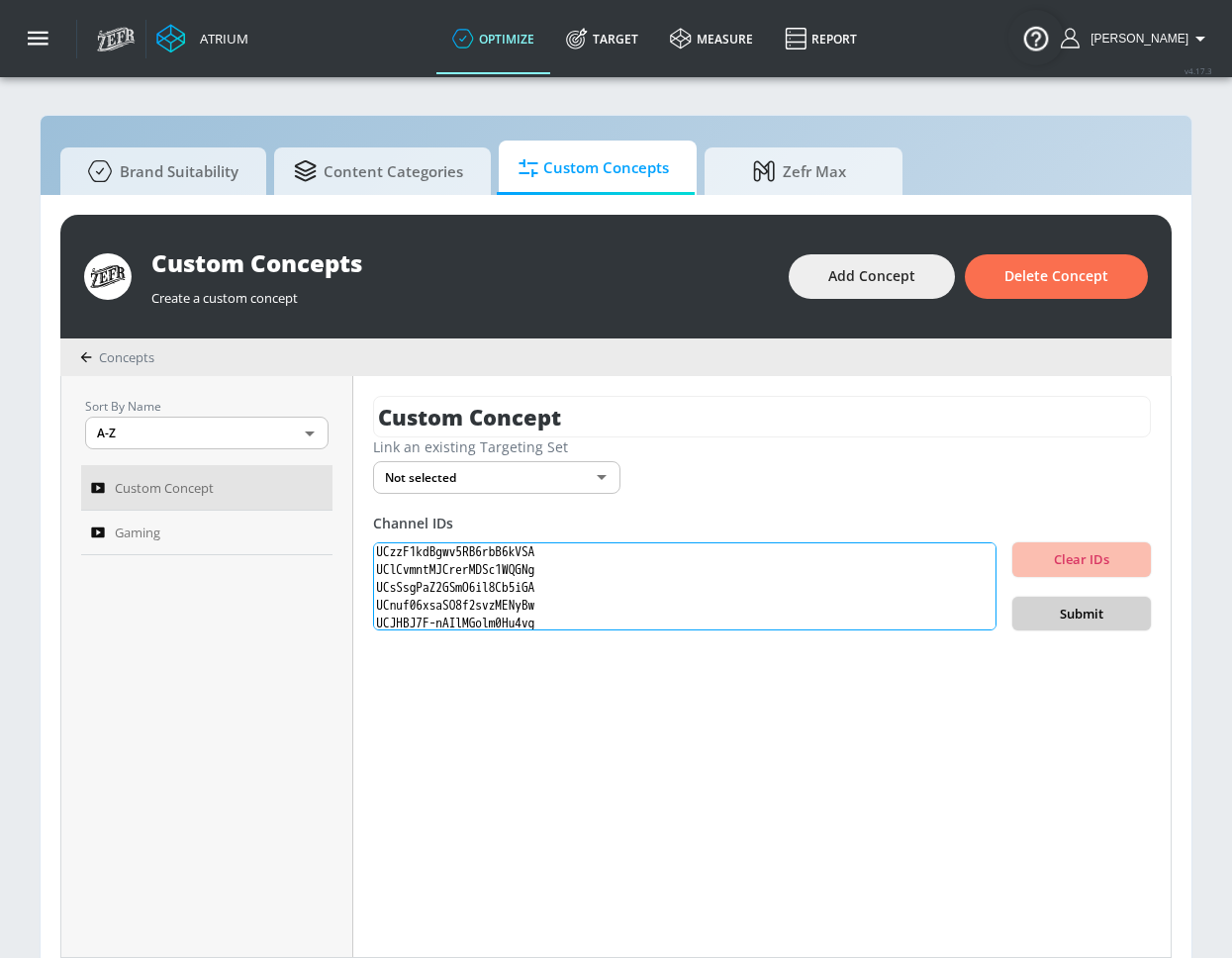 type on "UCzYfz8uibvnB7Yc1LjePi4g
UCvuQ3X74_Z5kx4Uy3n0Nccw
UCeuTqSaqk32vp1cn8W
UCSf0s2ogUVYpJPuzW1zpAOg
UCtH3yiPcHUfe2SmsmD2YE6A
UCeBnbqt4VRhotq2TQjkIi2A
UCzzF1kdBgwv5RB6rbB6kVSA
UClCvmntMJCrerMDSc1WQGNg
UCsSsgPaZ2GSmO6il8Cb5iGA
UCnuf06xsaSO8f2svzMENyBw
UCJHBJ7F-nAIlMGolm0Hu4vg
UCj4hfQEWcGtF08SLEZCZc5Q
UCke6I9N4KfC968-yRcd5YRg" 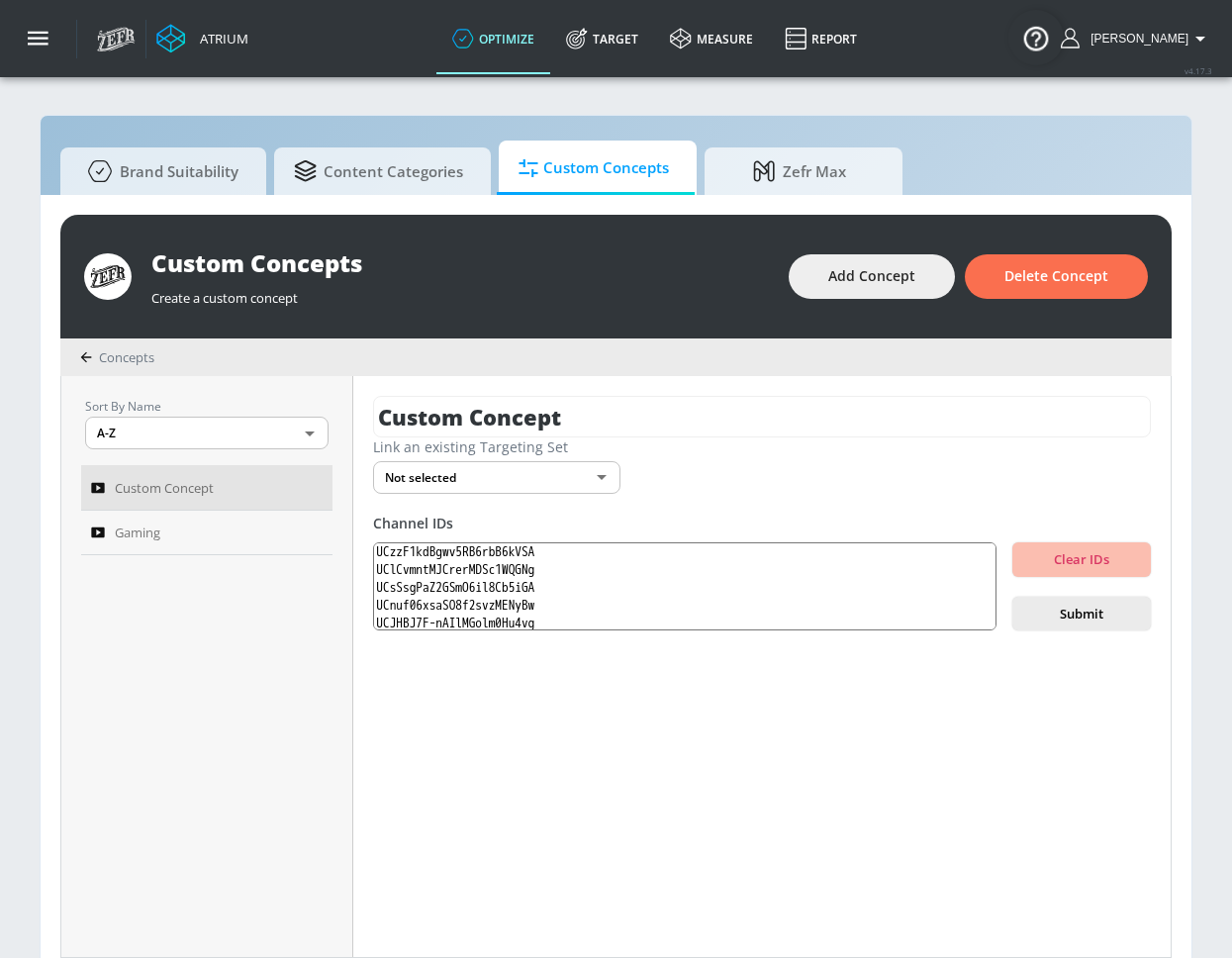 click on "Submit" at bounding box center [1082, 614] 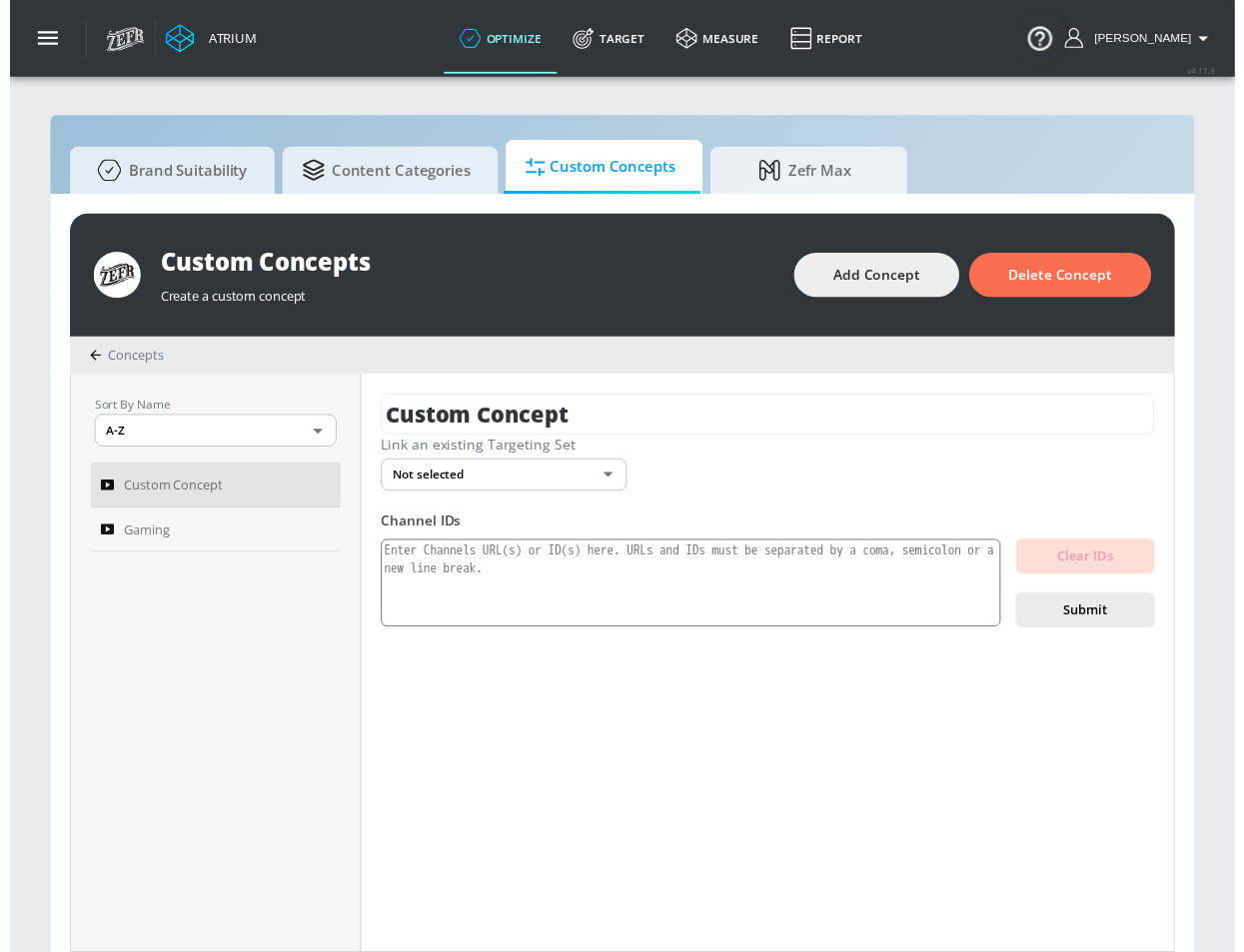 scroll, scrollTop: 0, scrollLeft: 0, axis: both 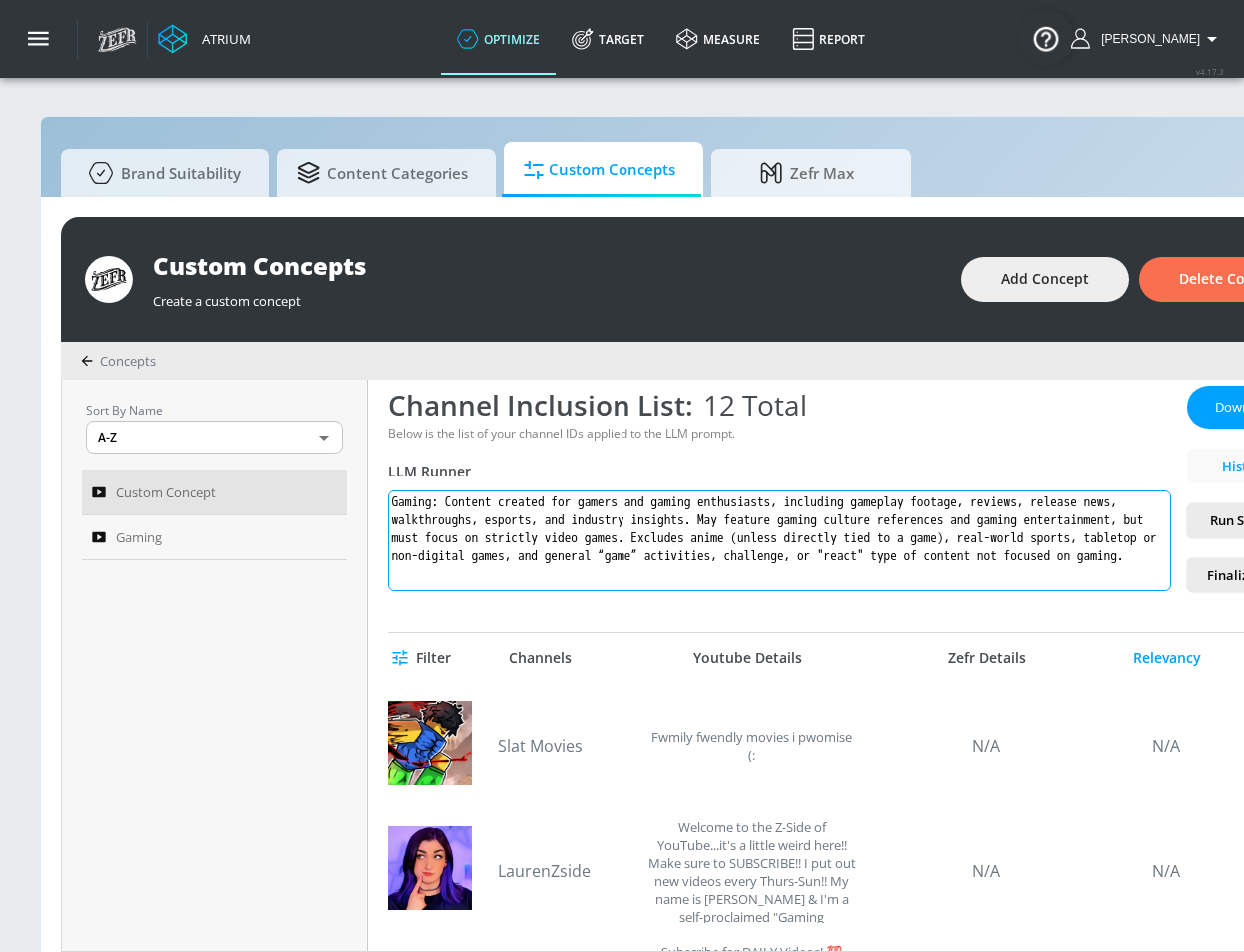 drag, startPoint x: 1032, startPoint y: 560, endPoint x: 460, endPoint y: 503, distance: 574.833 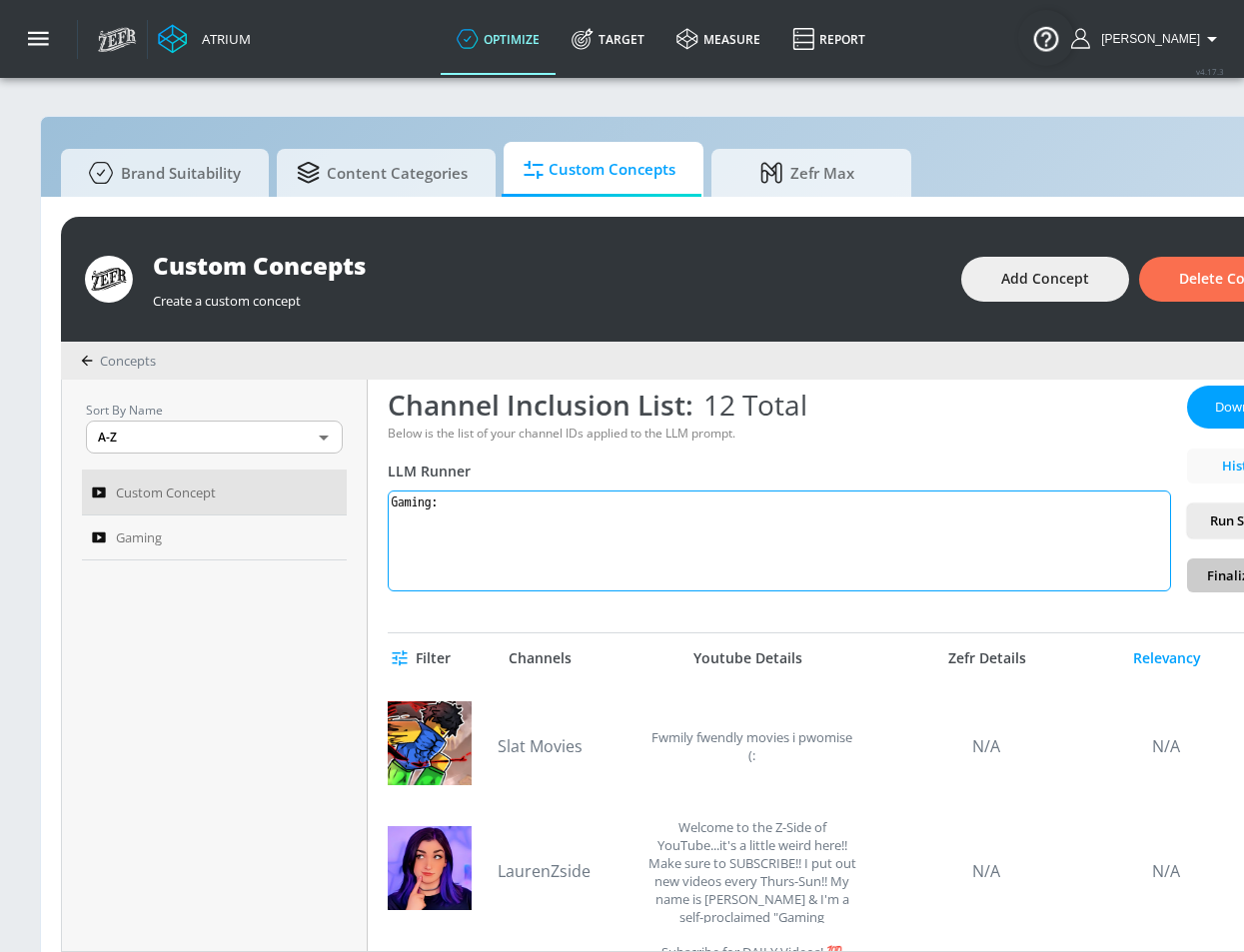 paste on "gaming: Content created specifically for and aimed at gamers and gaming enthusiasts. This includes game reviews, release news, walkthroughs, updates, esports coverage, and industry insights designed to inform, entertain, or engage the gaming community." 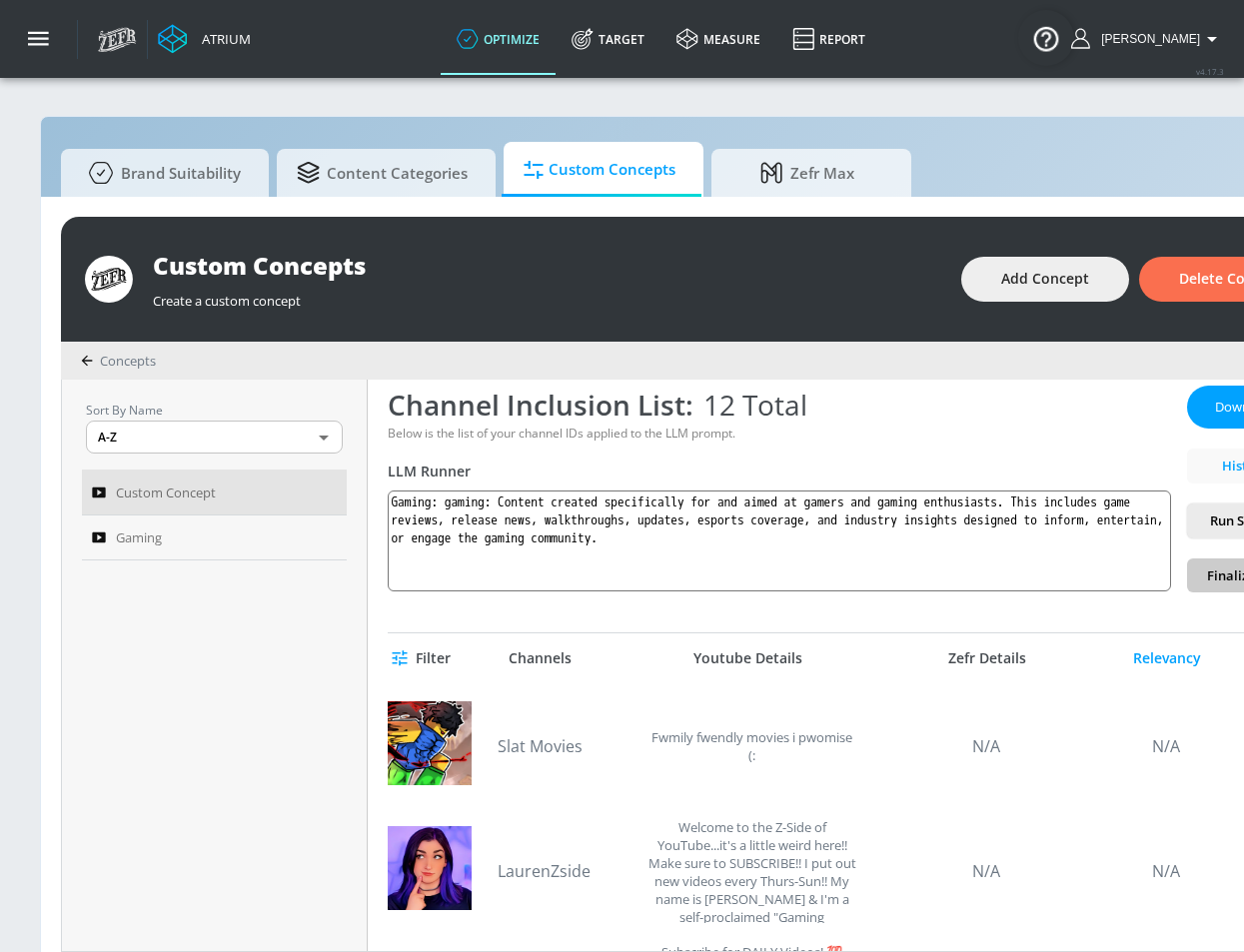 click on "Run Sample Set" at bounding box center [1257, 520] 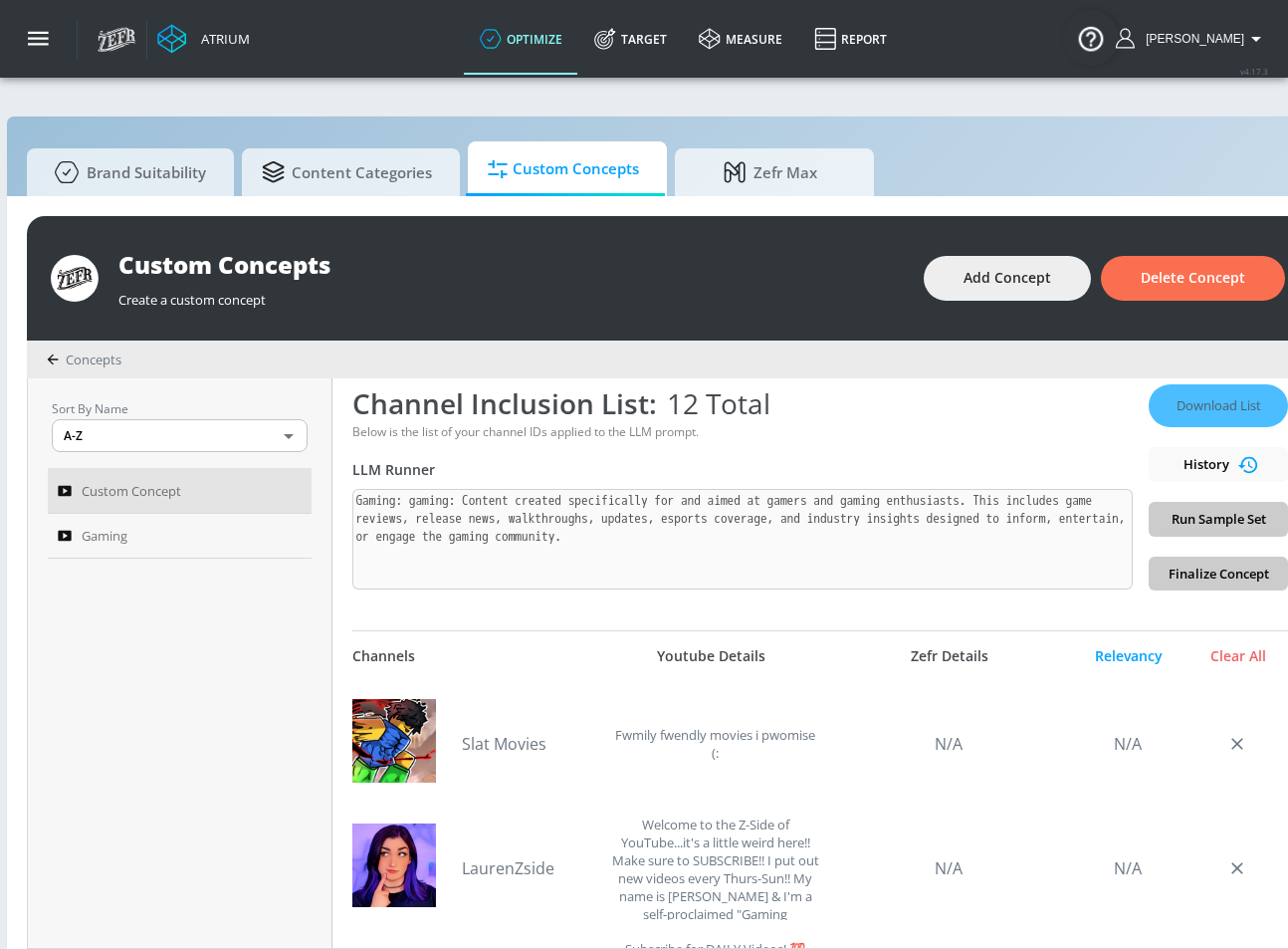 scroll, scrollTop: 0, scrollLeft: 130, axis: horizontal 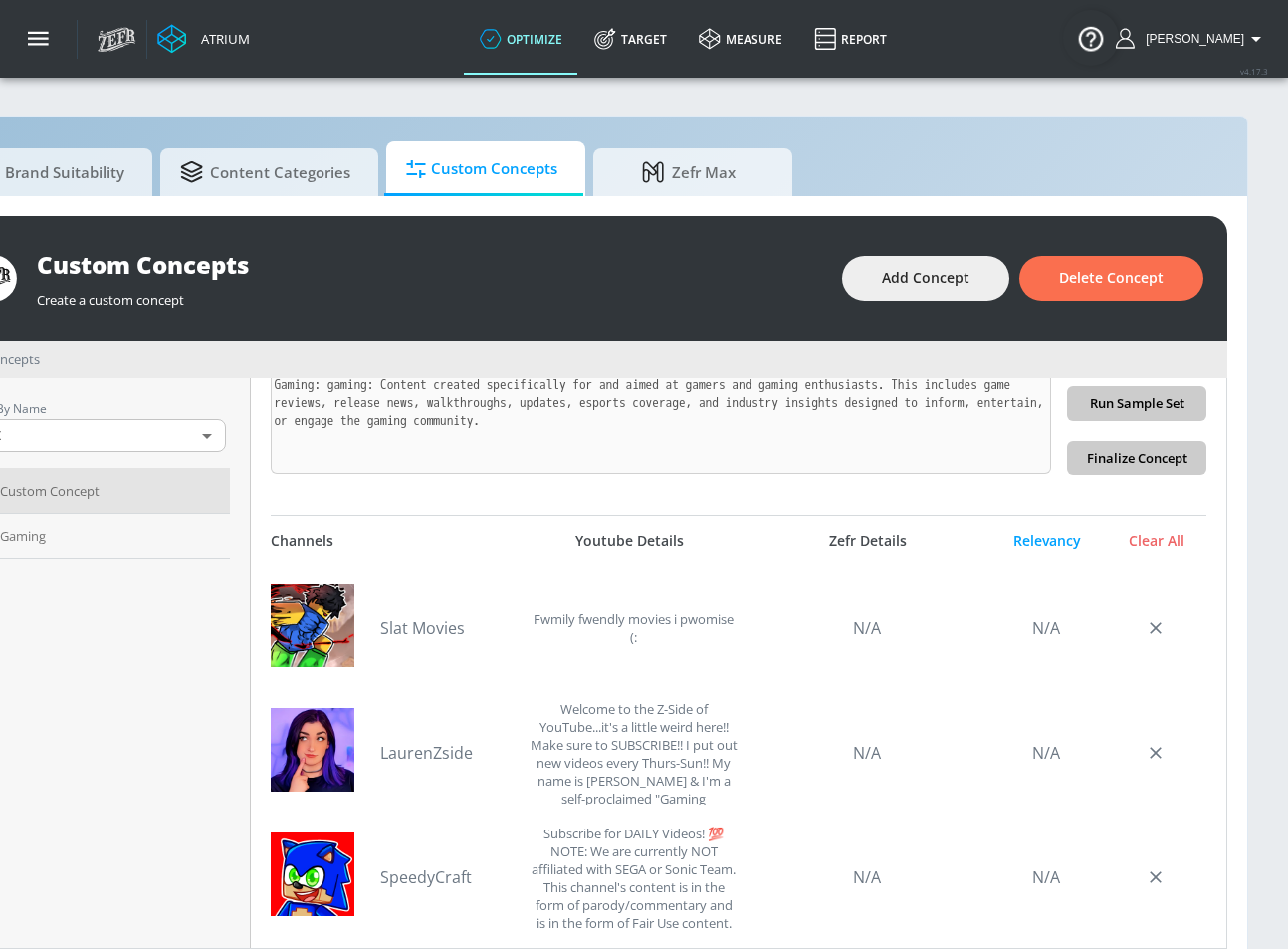 click on "Download List History Run Sample Set Finalize Concept" at bounding box center [1137, 371] 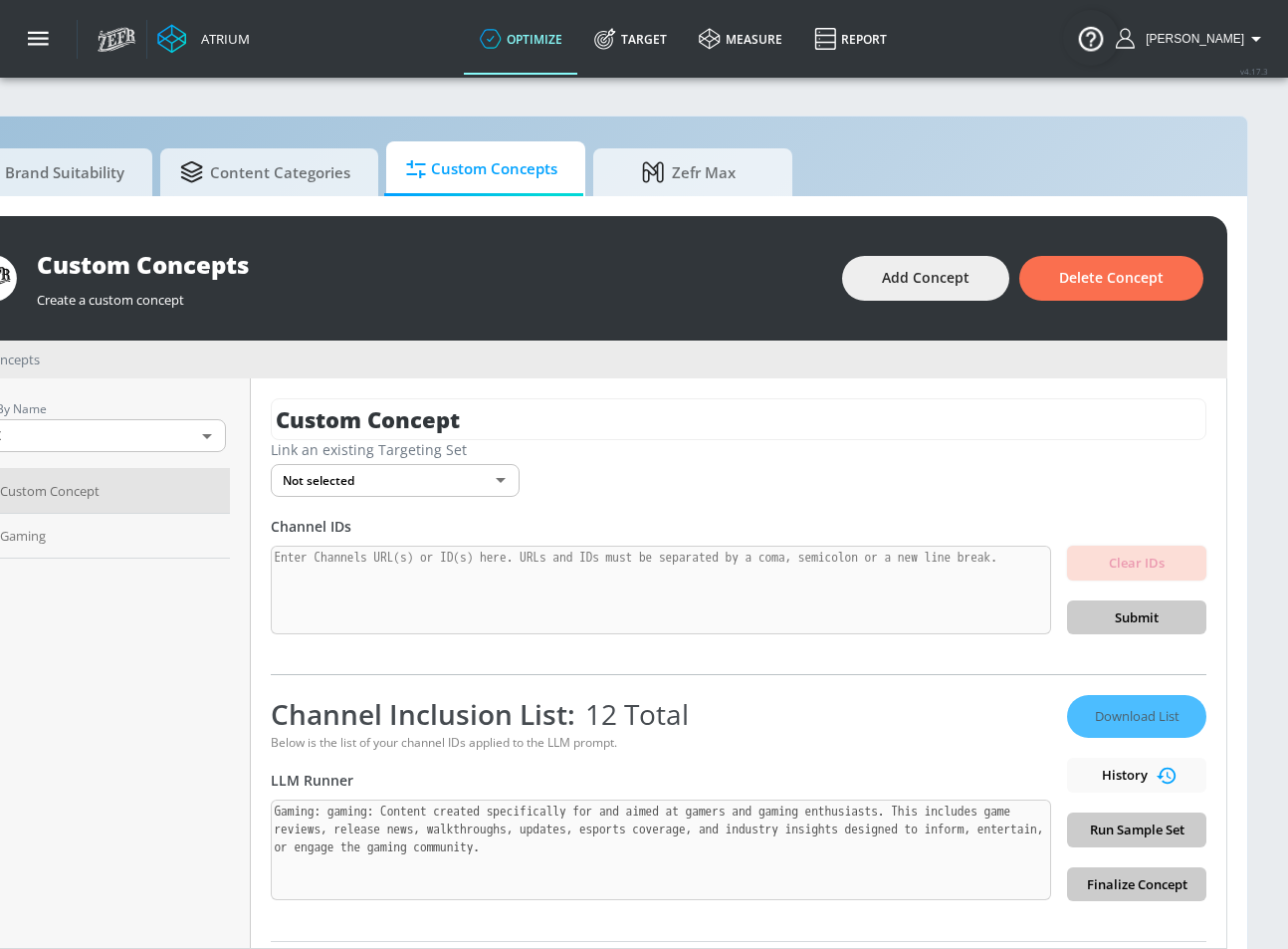 type on "Gaming: gaming: Content created specifically for and aimed at gamers and gaming enthusiasts. This includes game reviews, release news, walkthroughs, updates, esports coverage, and industry insights designed to inform, entertain, or engage the gaming community." 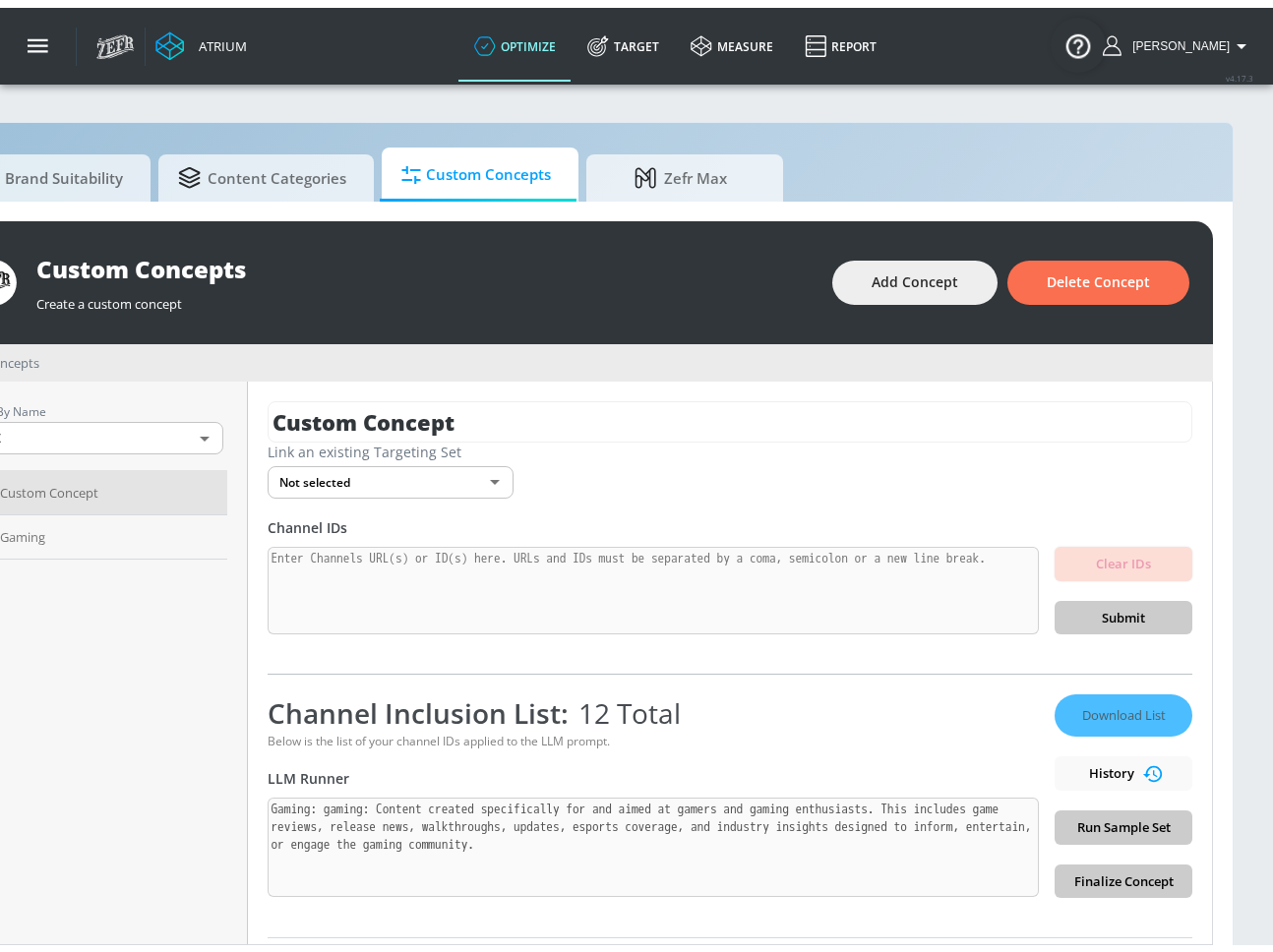 scroll, scrollTop: 0, scrollLeft: 0, axis: both 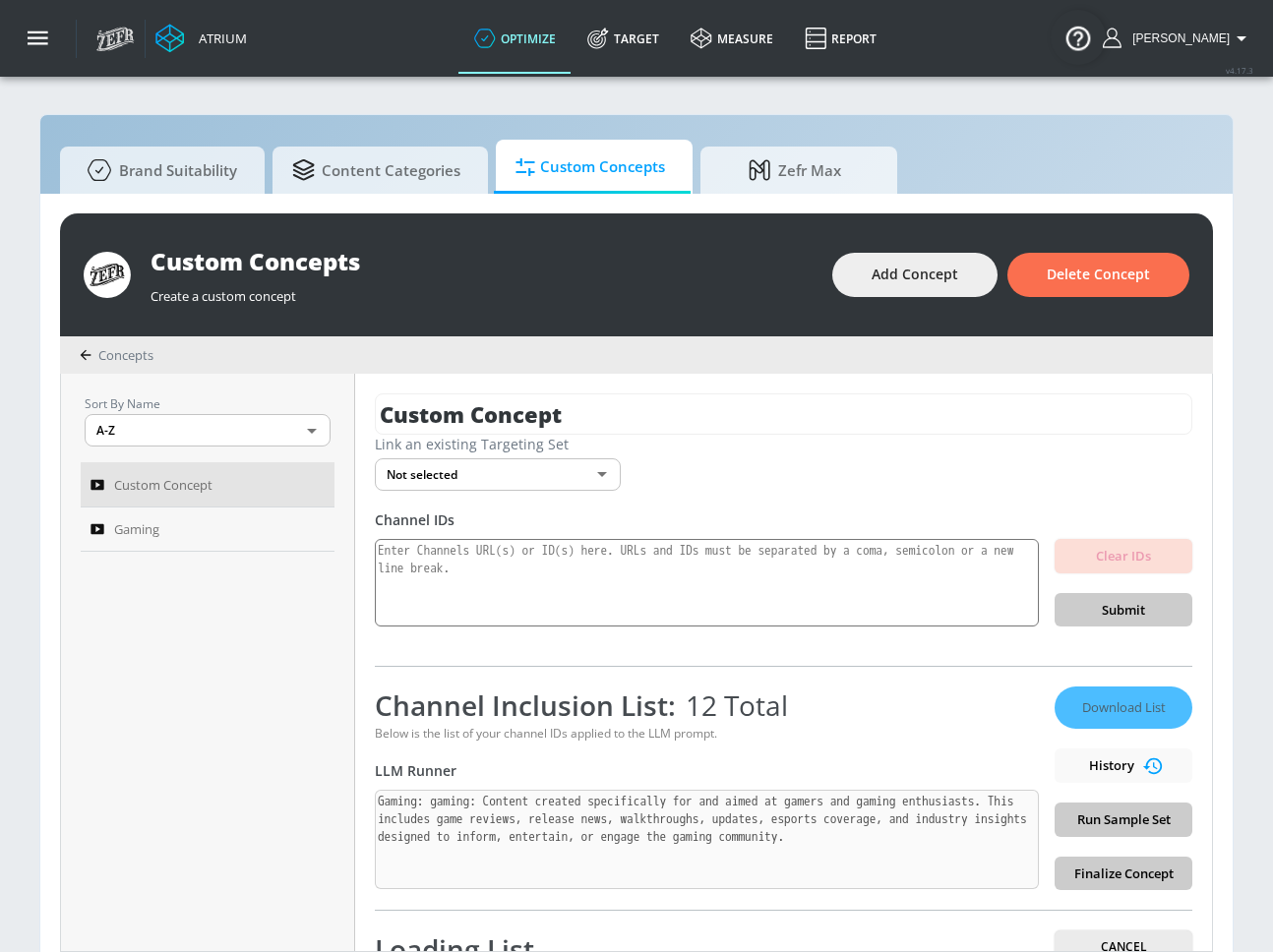 click on "Channel Inclusion List: 12   Total Below is the list of your channel IDs applied to the LLM prompt. LLM Runner Gaming: gaming: Content created specifically for and aimed at gamers and gaming enthusiasts. This includes game reviews, release news, walkthroughs, updates, esports coverage, and industry insights designed to inform, entertain, or engage the gaming community. Download List History Run Sample Set Finalize Concept" at bounding box center [783, 778] 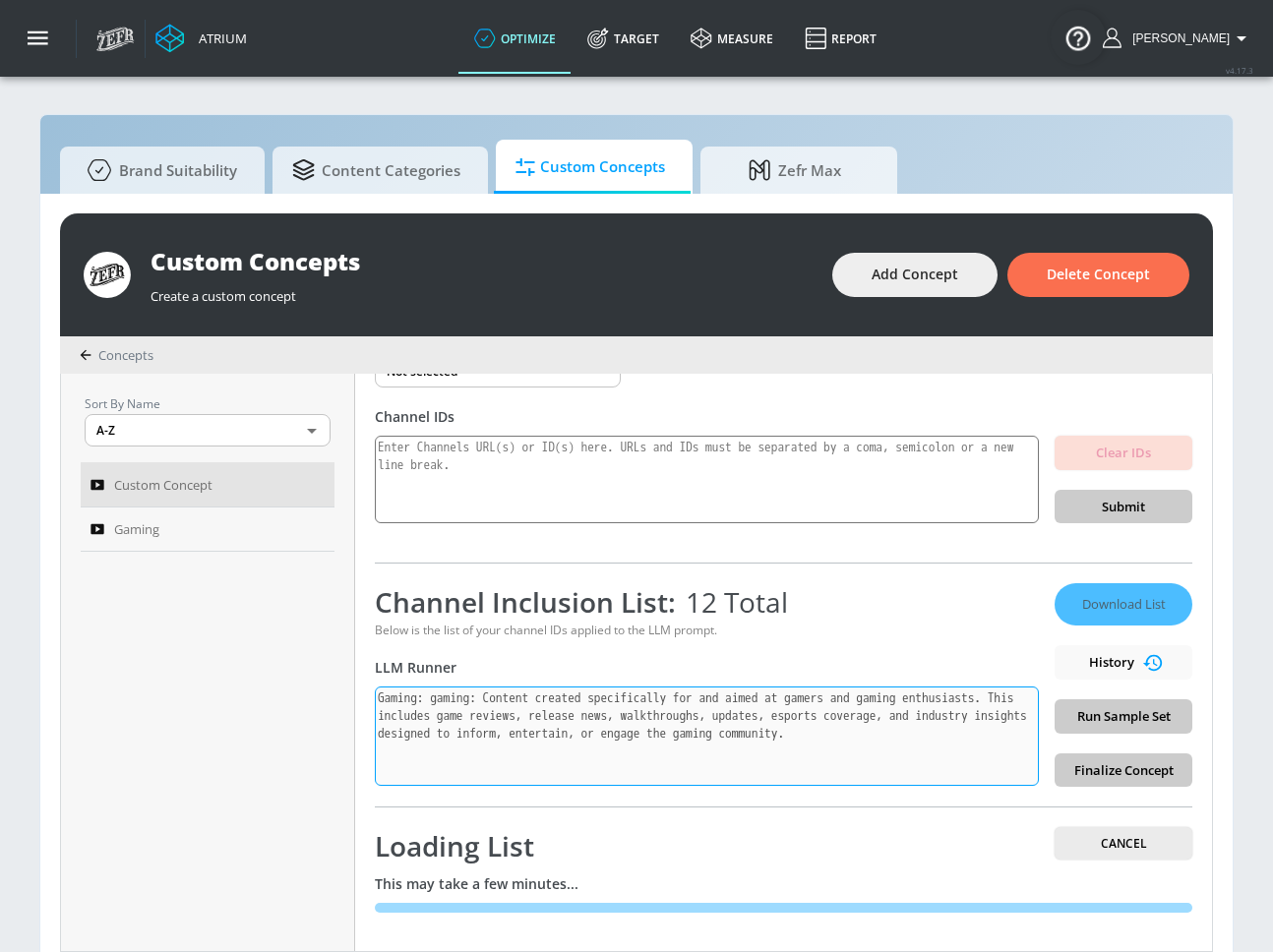 scroll, scrollTop: 104, scrollLeft: 0, axis: vertical 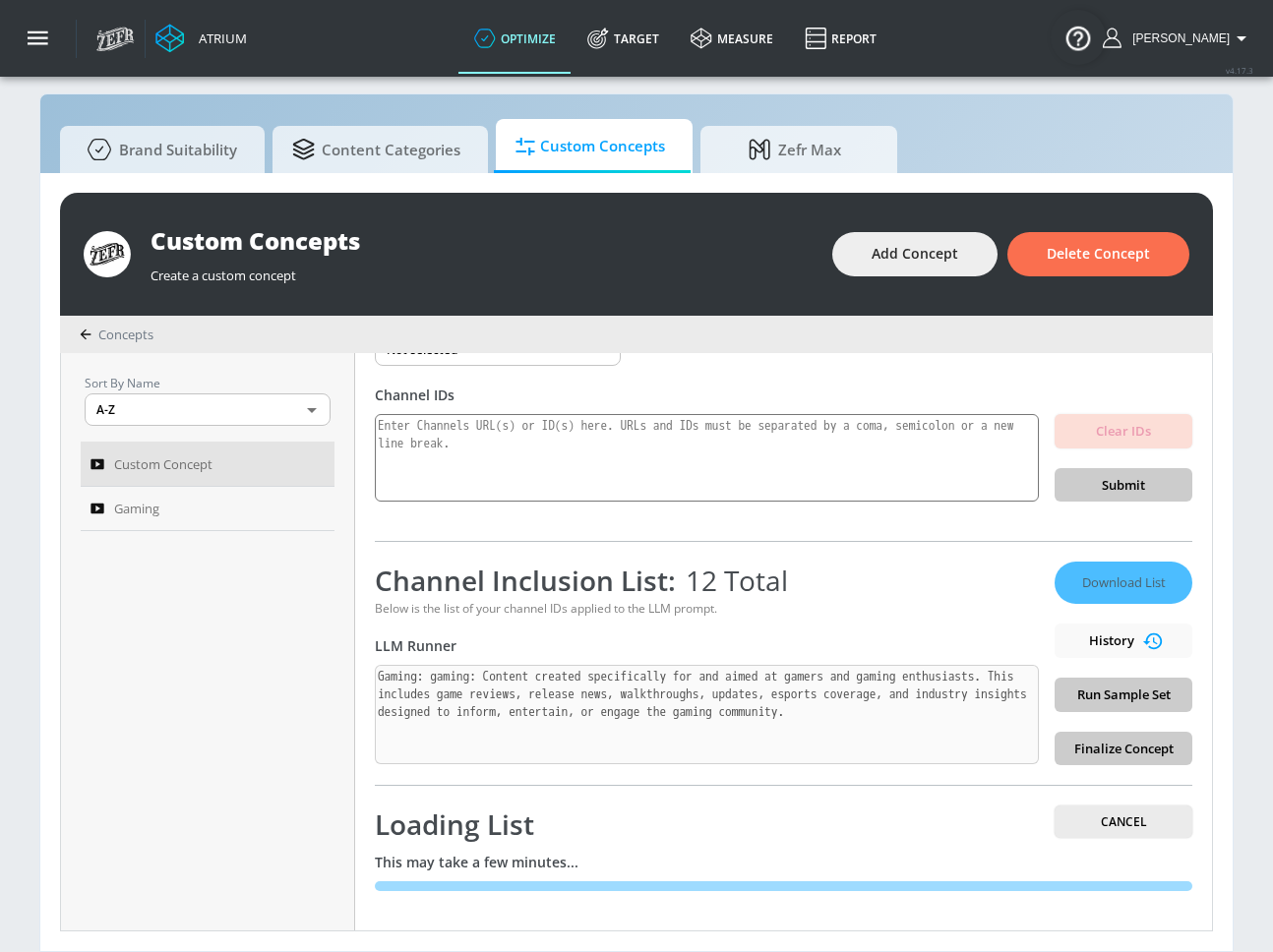 click on "Sort By Name A-Z ASC ​ Custom Concept Gaming" at bounding box center (208, 641) 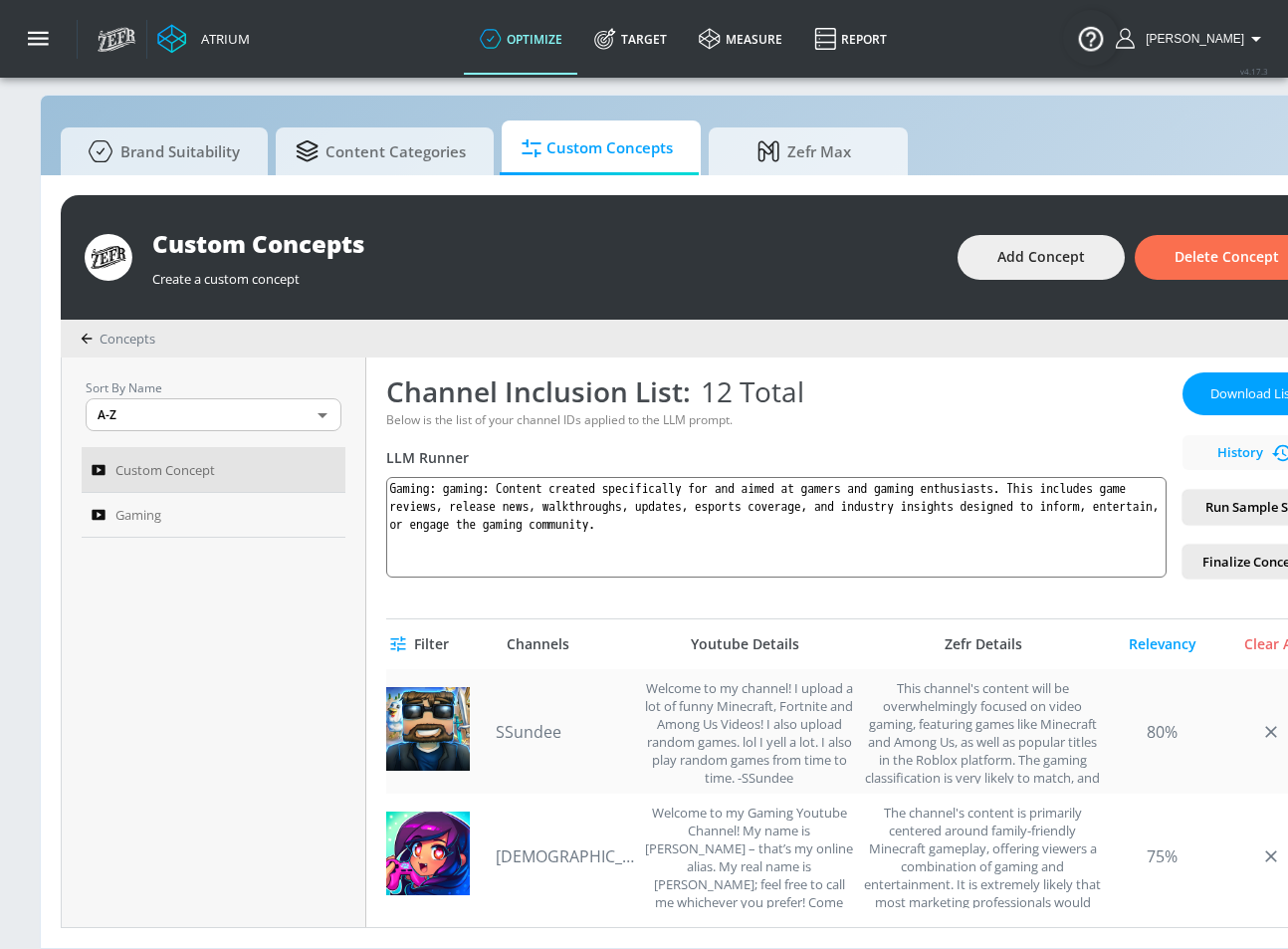 scroll, scrollTop: 337, scrollLeft: 0, axis: vertical 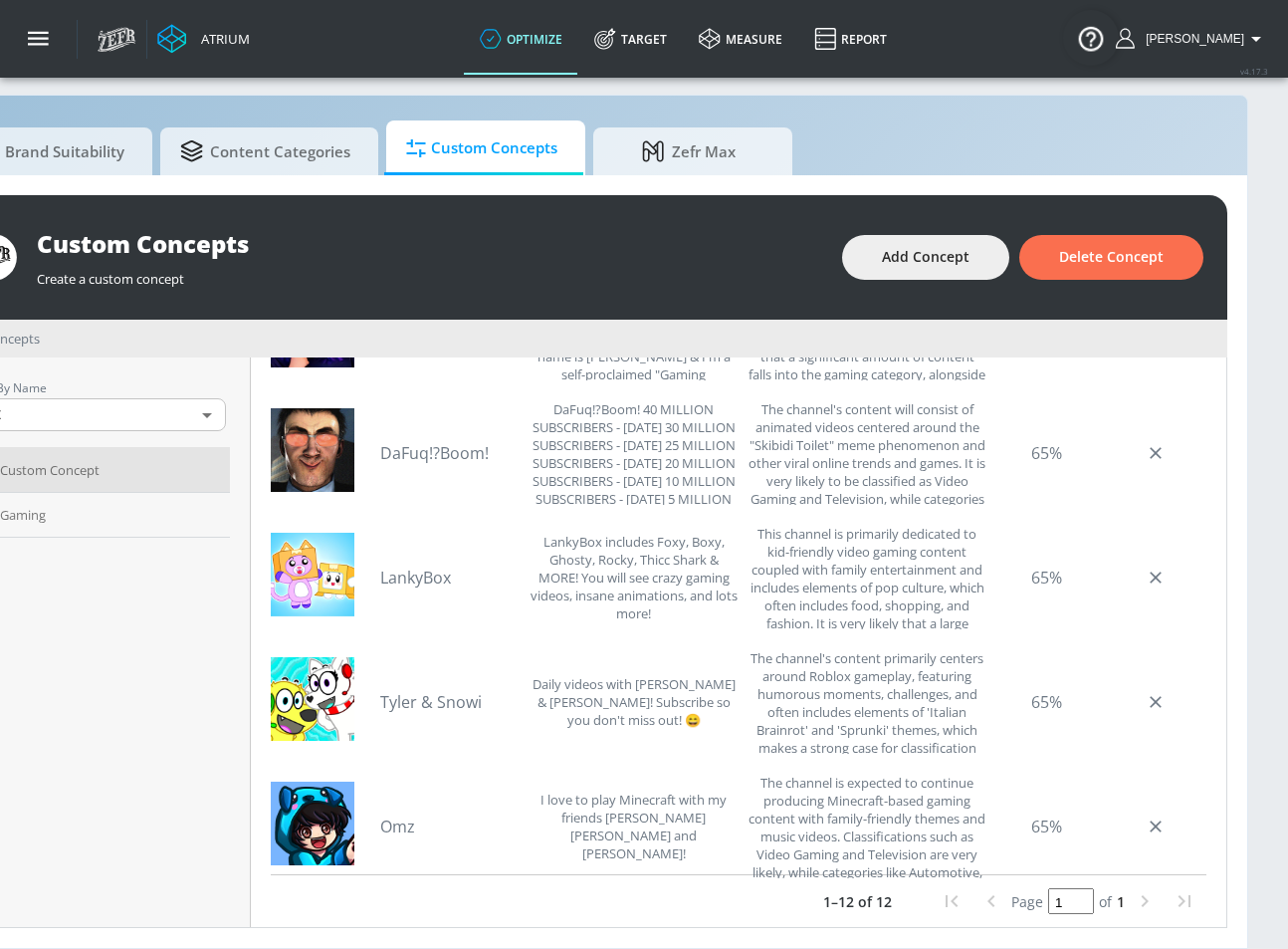click on "Sort By Name A-Z ASC ​ Custom Concept Gaming" at bounding box center (99, 642) 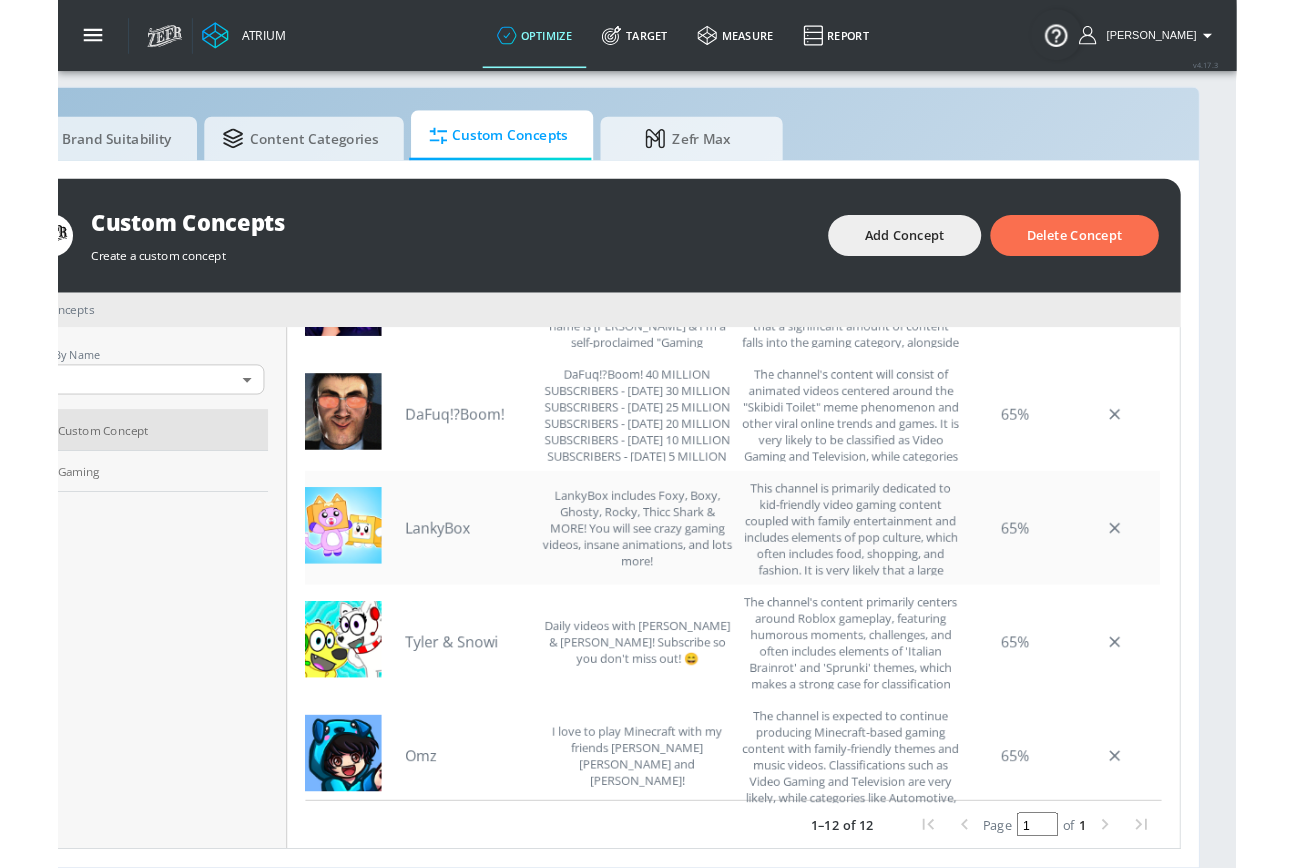 scroll, scrollTop: 36, scrollLeft: 131, axis: both 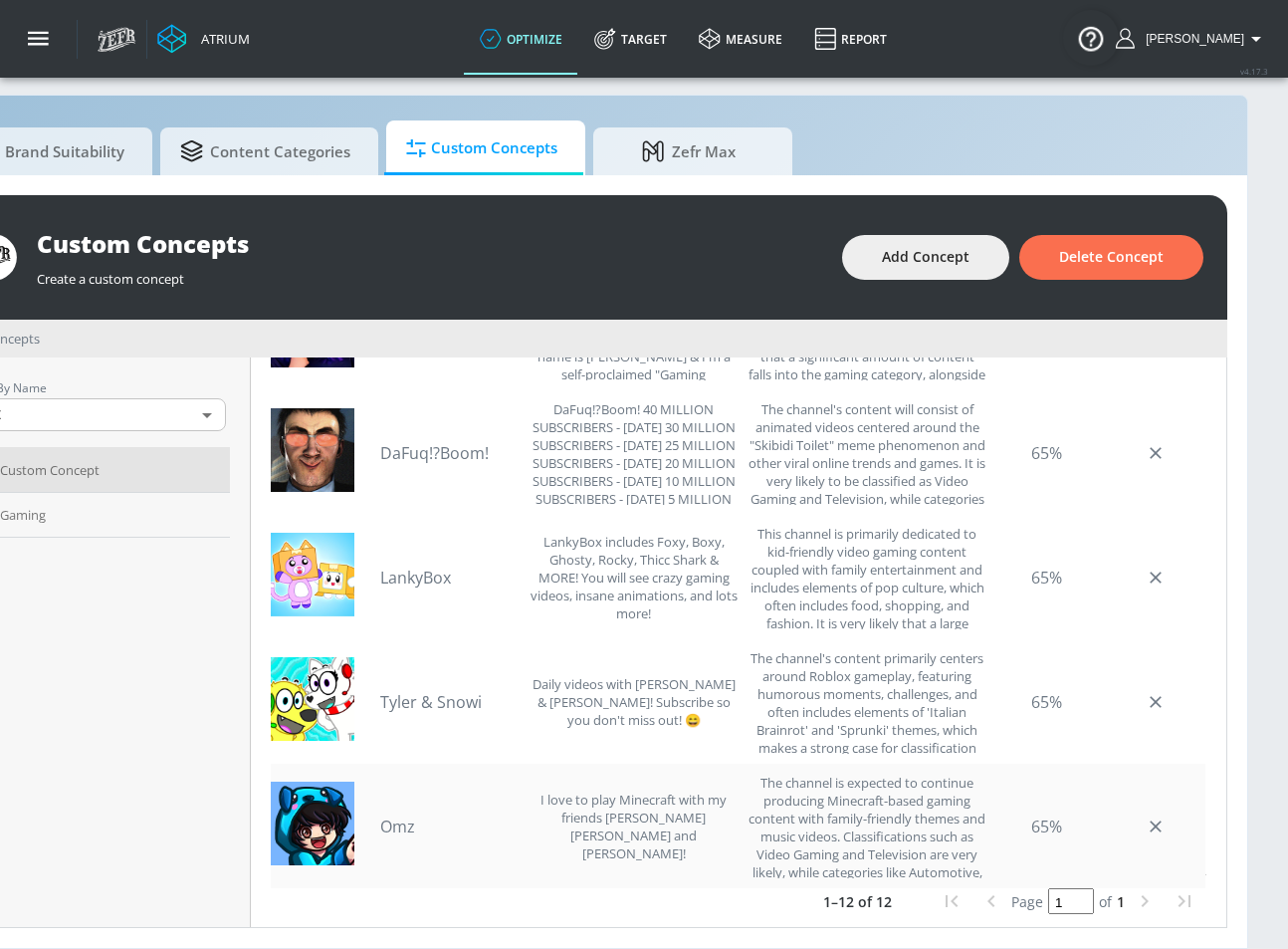 click on "Omz" at bounding box center [450, 827] 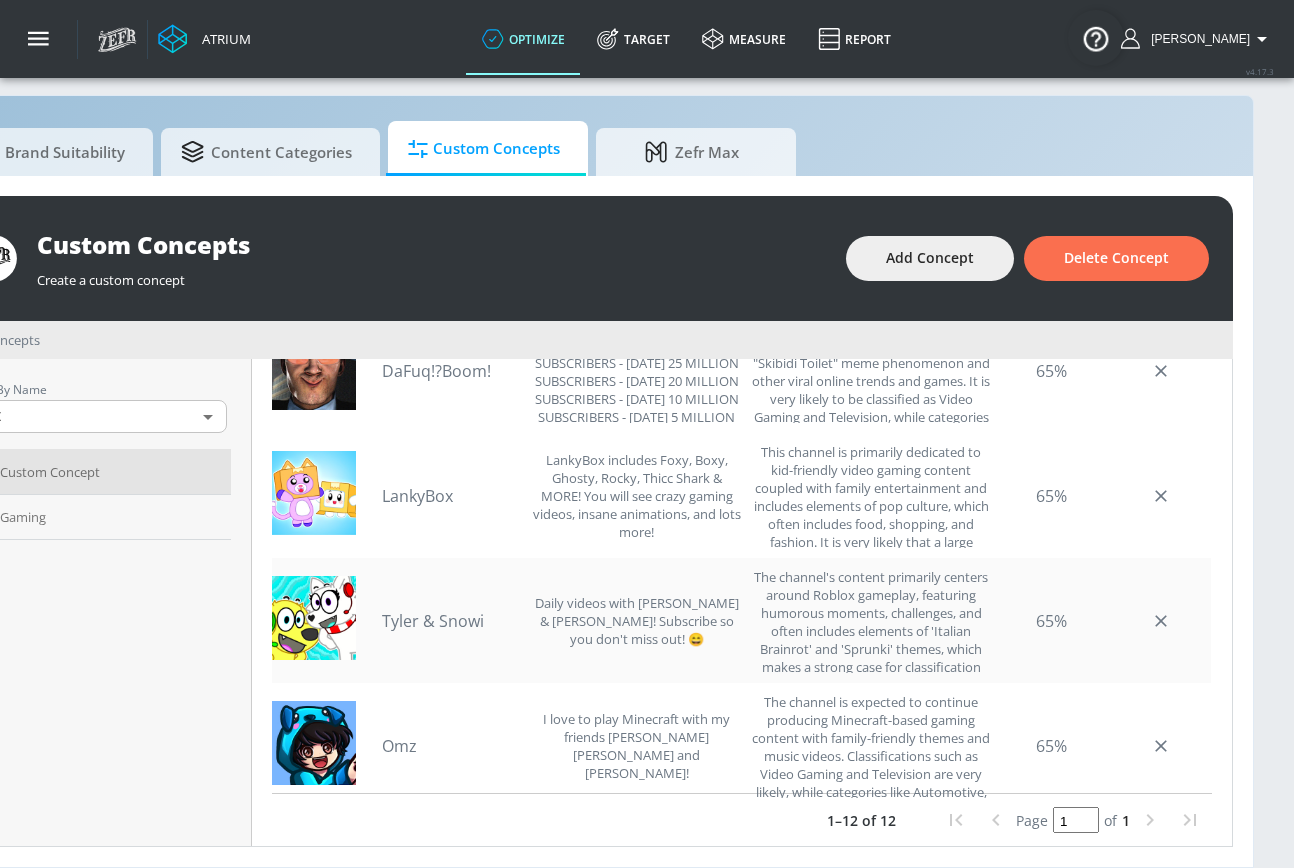 scroll, scrollTop: 1018, scrollLeft: 0, axis: vertical 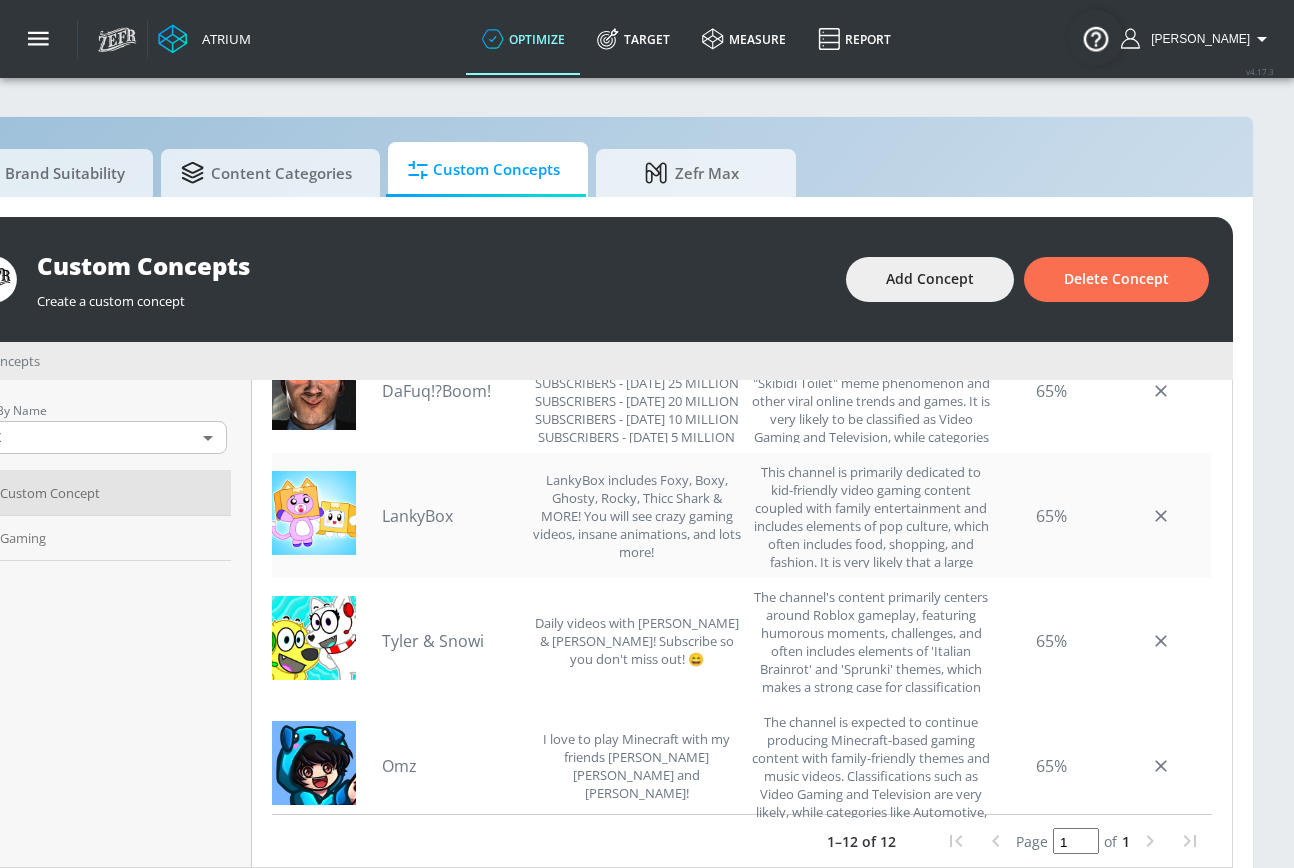 click on "LankyBox" at bounding box center [452, 516] 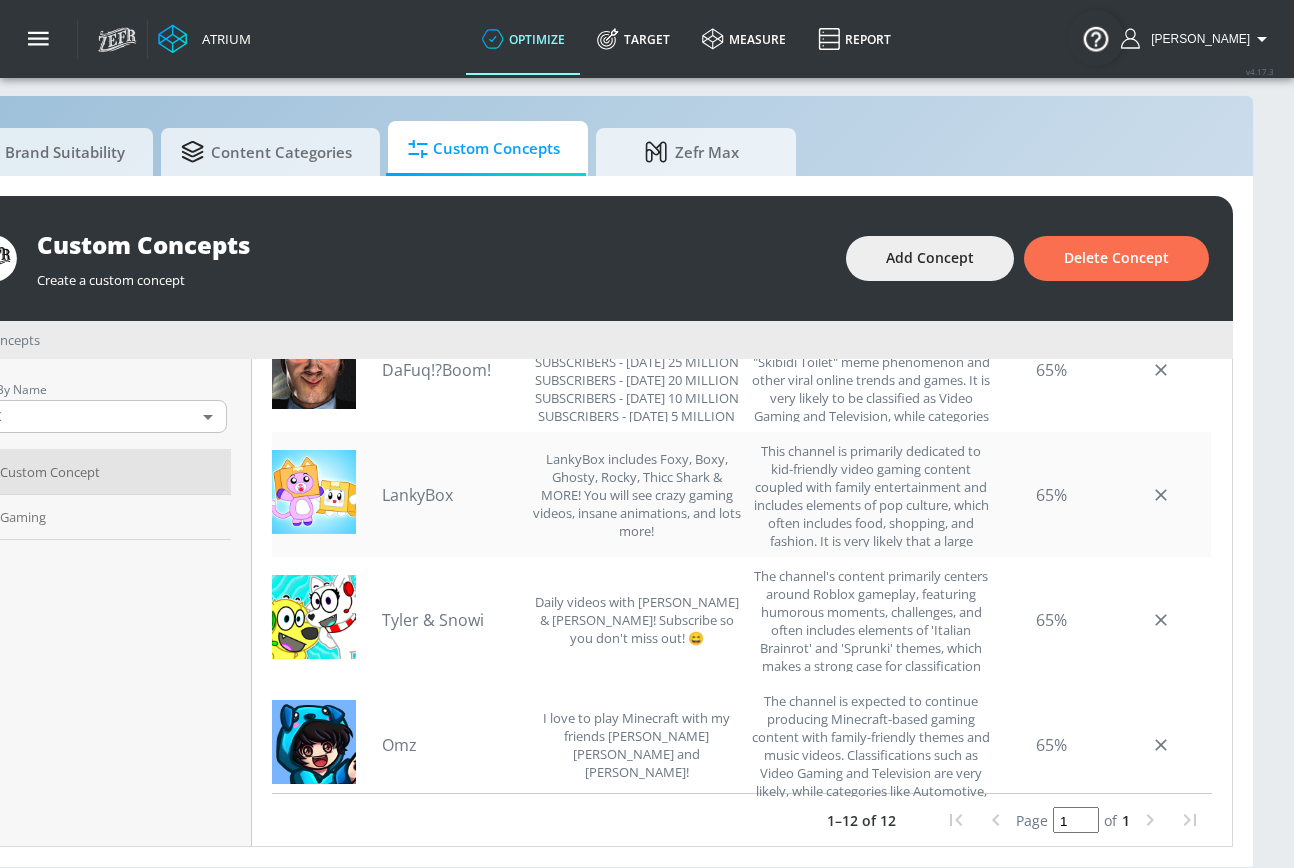 scroll, scrollTop: 35, scrollLeft: 131, axis: both 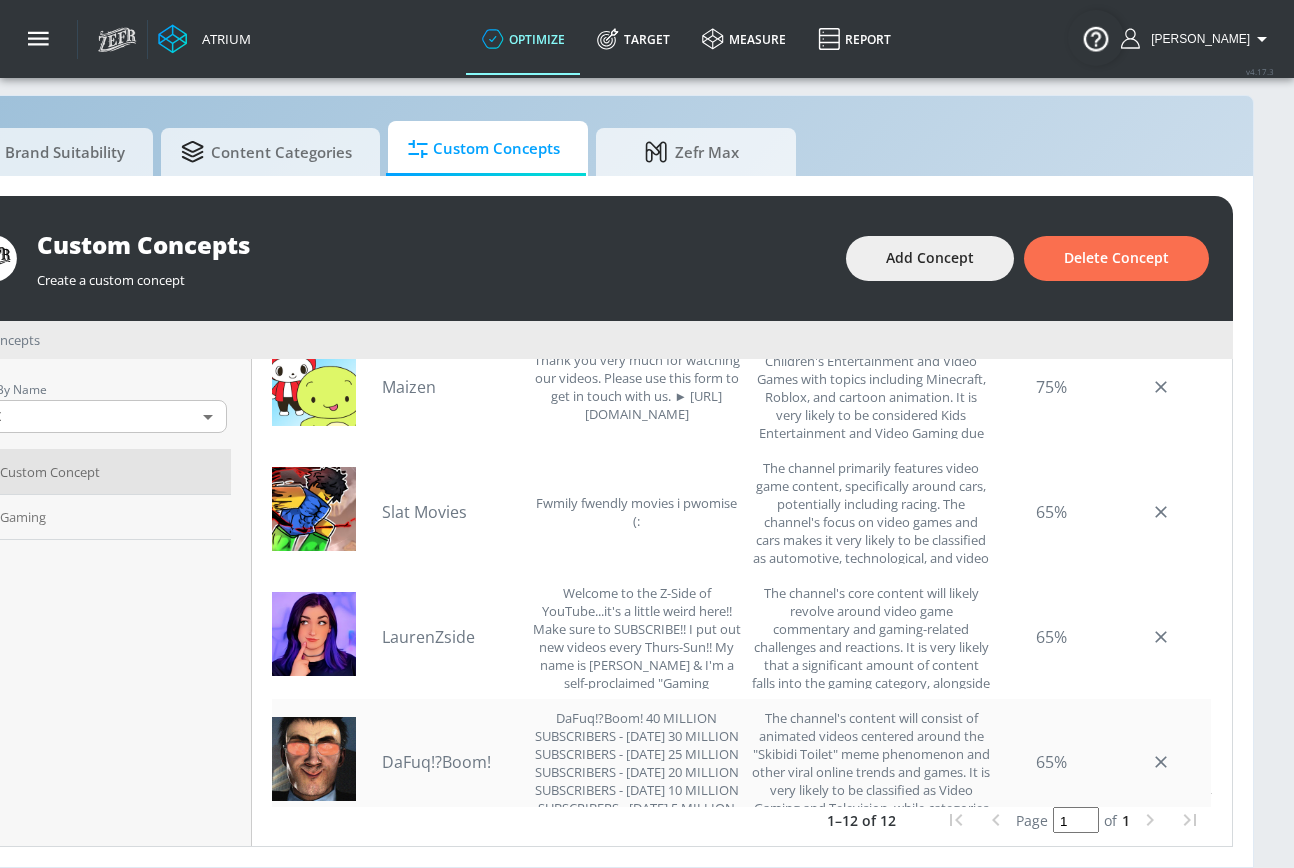 click on "DaFuq!?Boom!" at bounding box center [452, 762] 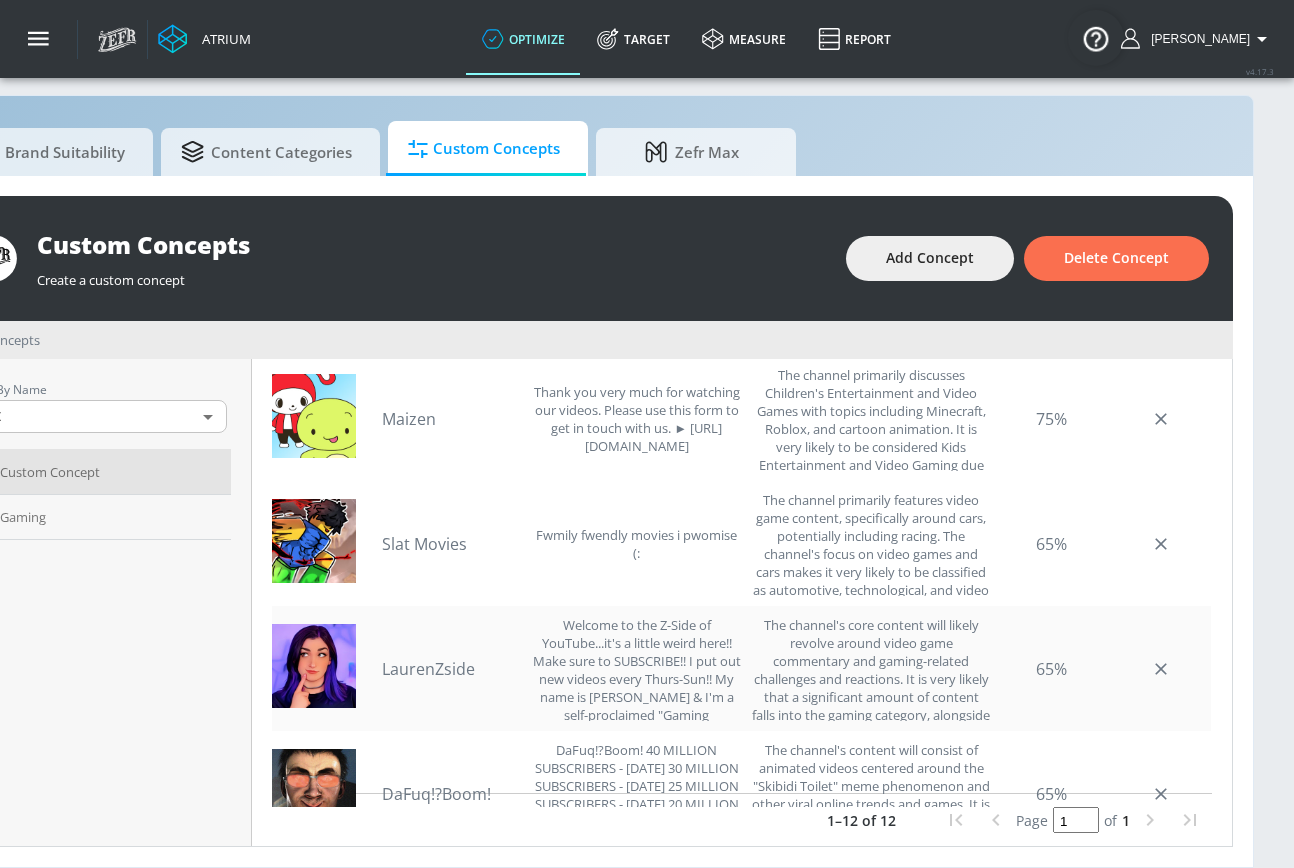scroll, scrollTop: 593, scrollLeft: 0, axis: vertical 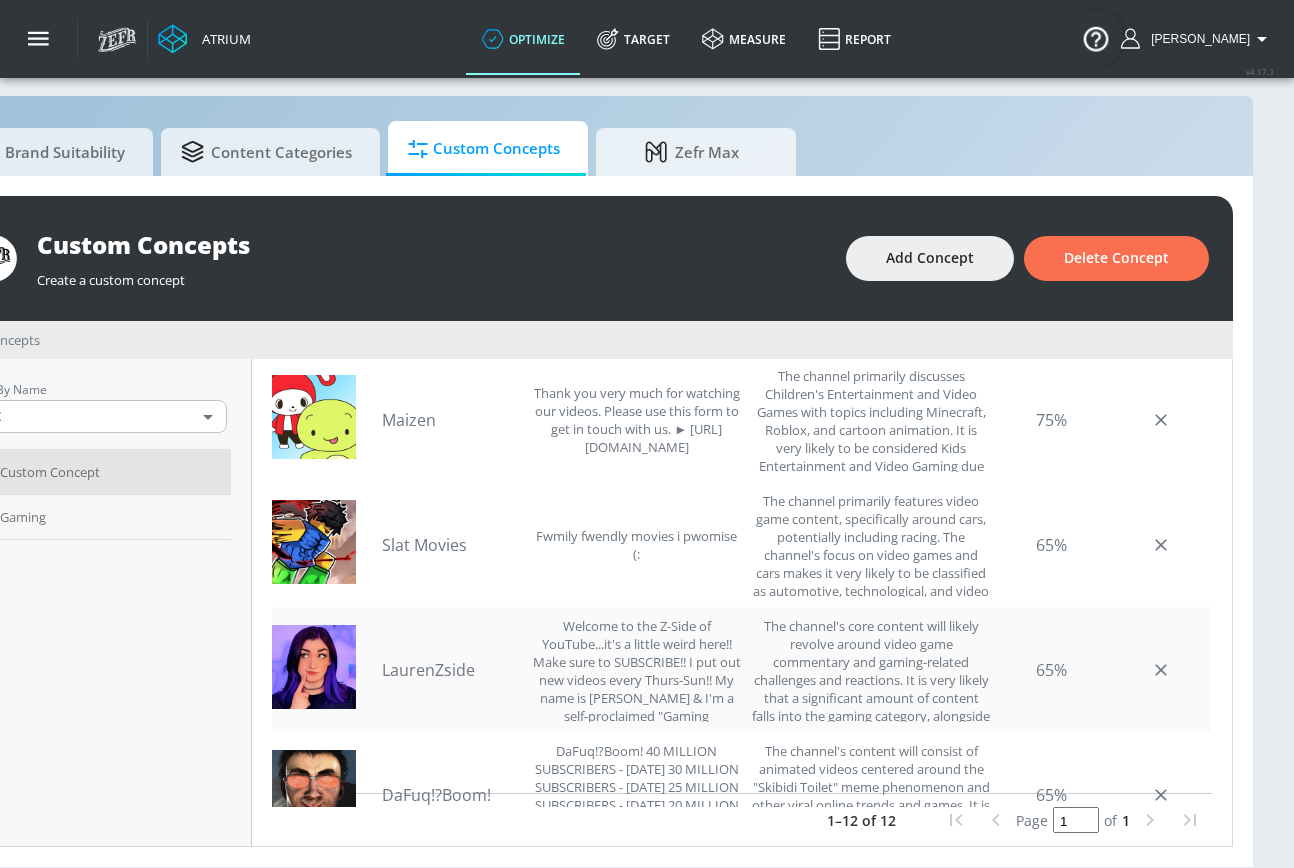 click on "LaurenZside" at bounding box center [452, 670] 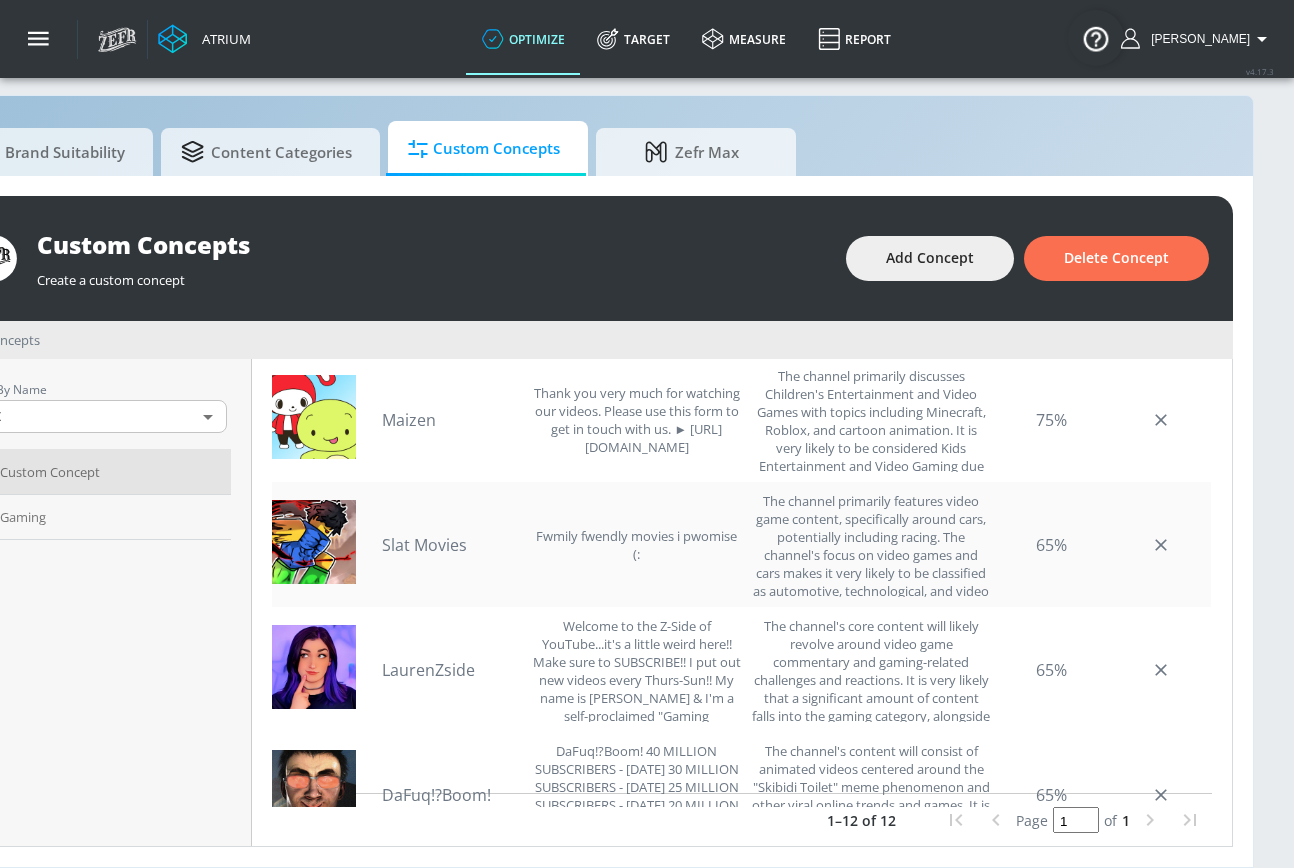 click on "Slat Movies" at bounding box center (452, 545) 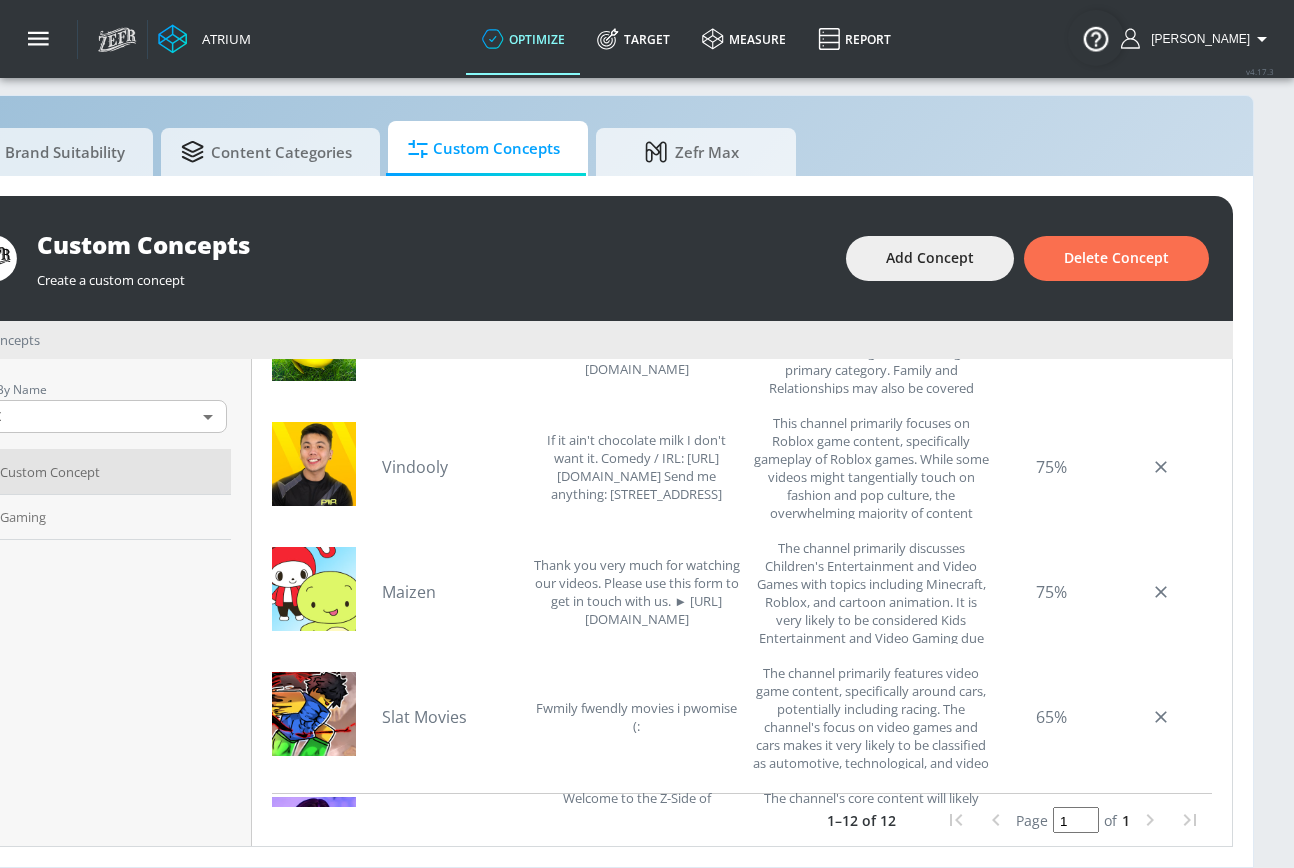 scroll, scrollTop: 0, scrollLeft: 0, axis: both 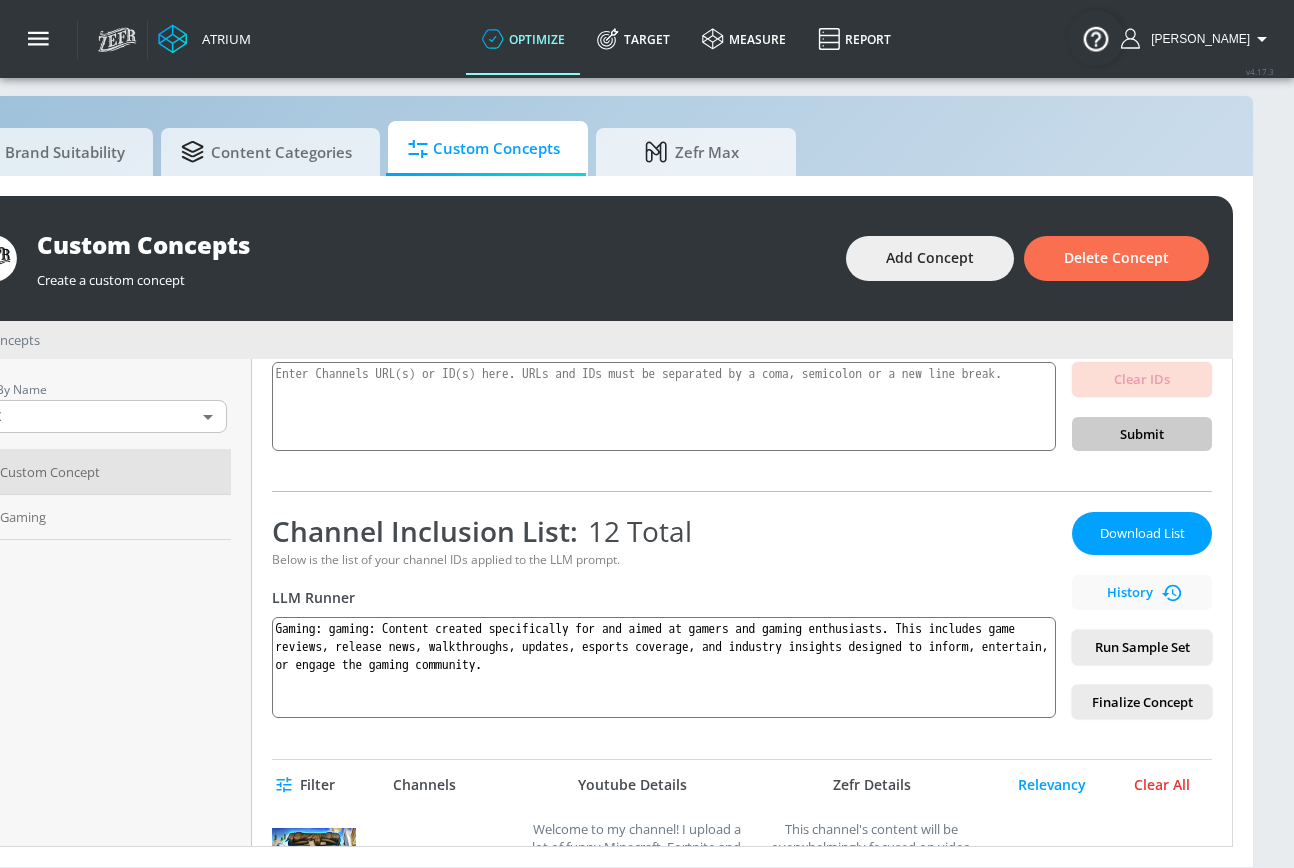 click on "Clear All" at bounding box center (1162, 785) 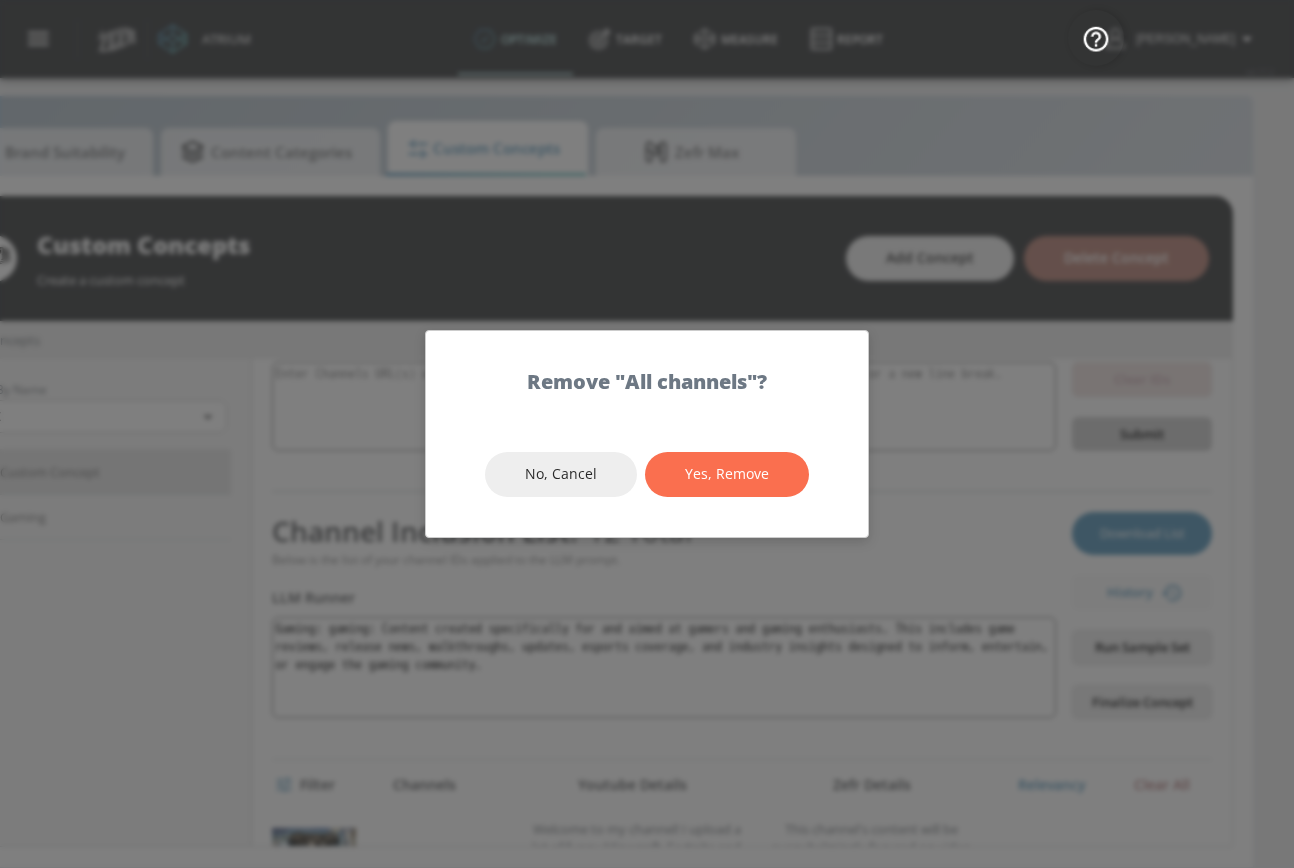 scroll, scrollTop: 21, scrollLeft: 116, axis: both 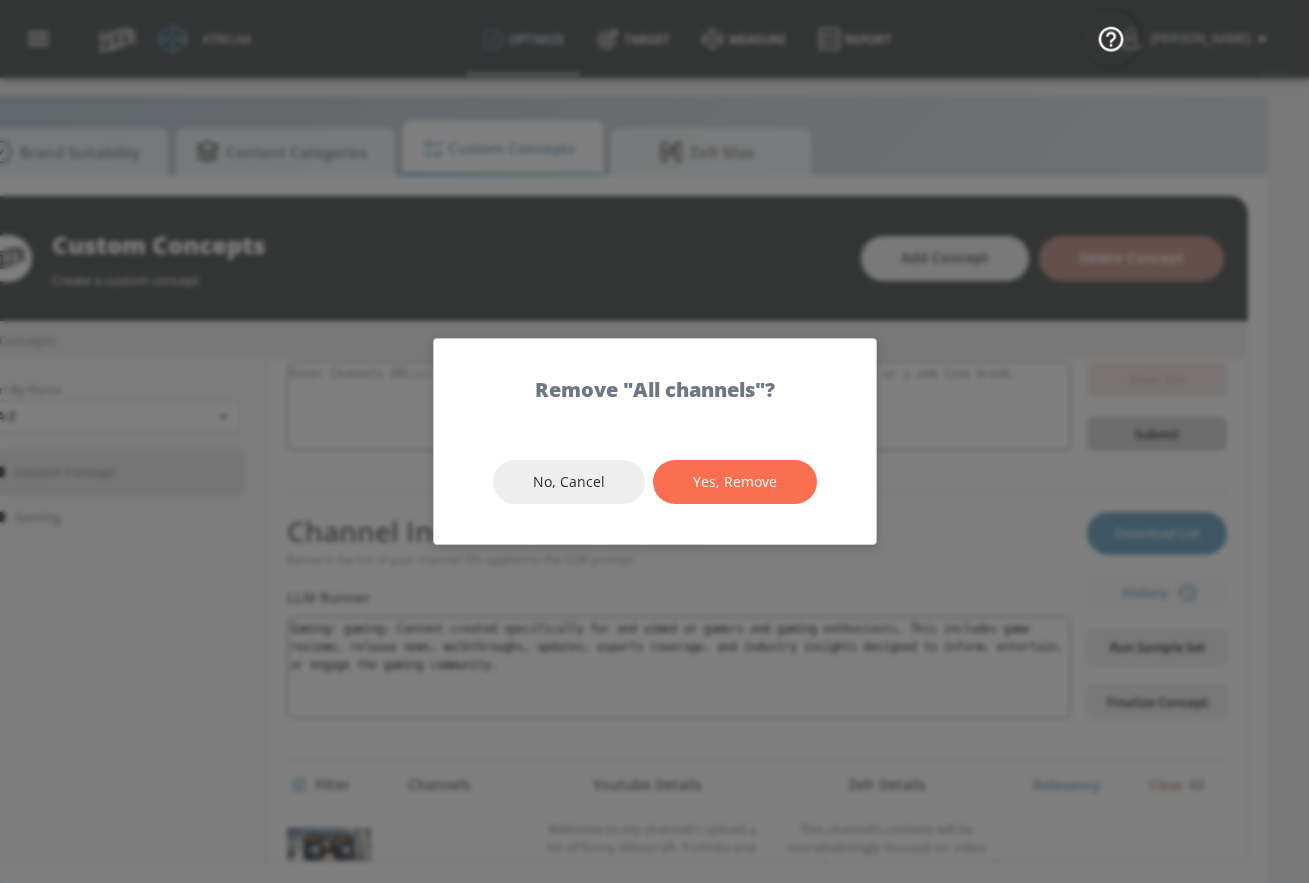 click on "Yes, Remove" at bounding box center [735, 482] 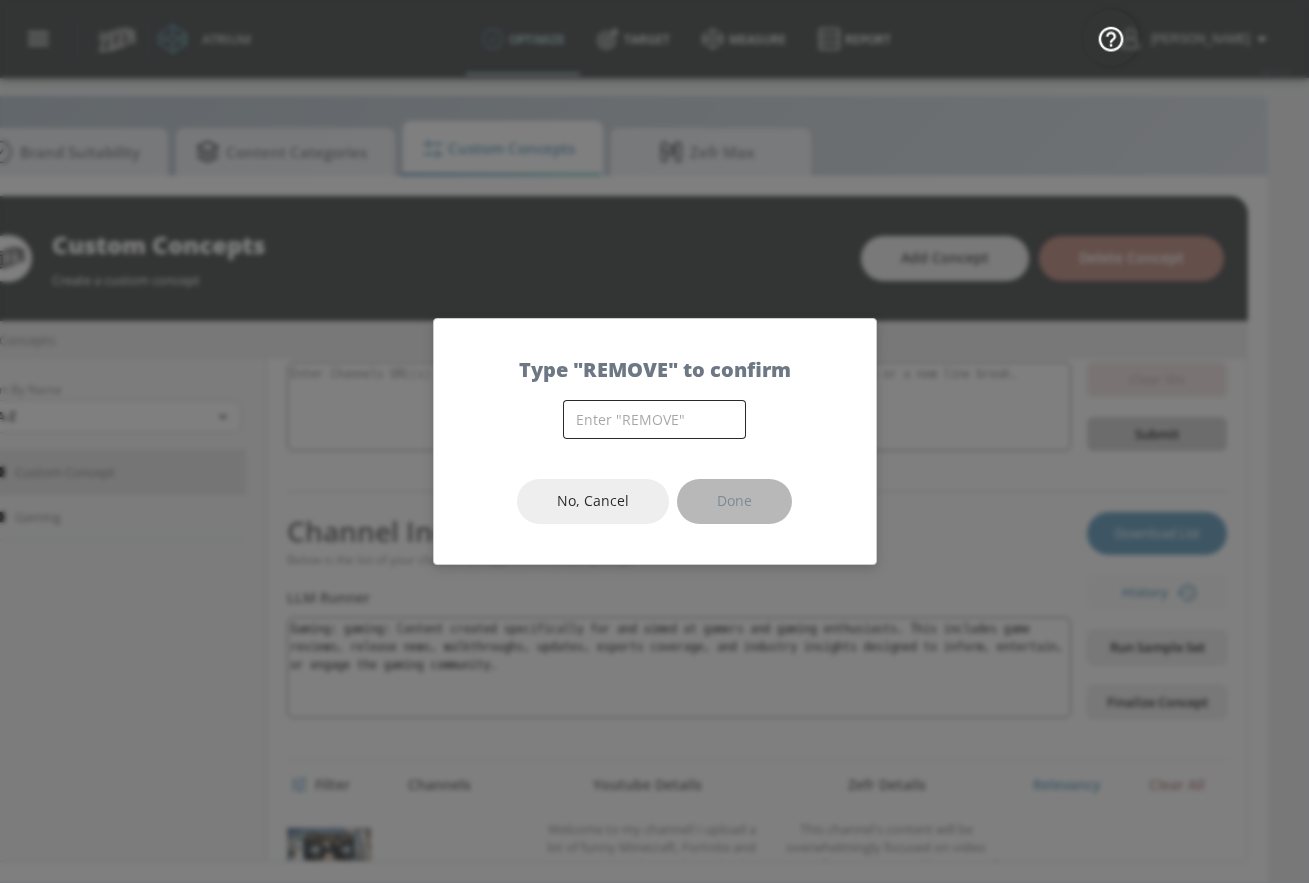 click at bounding box center (654, 419) 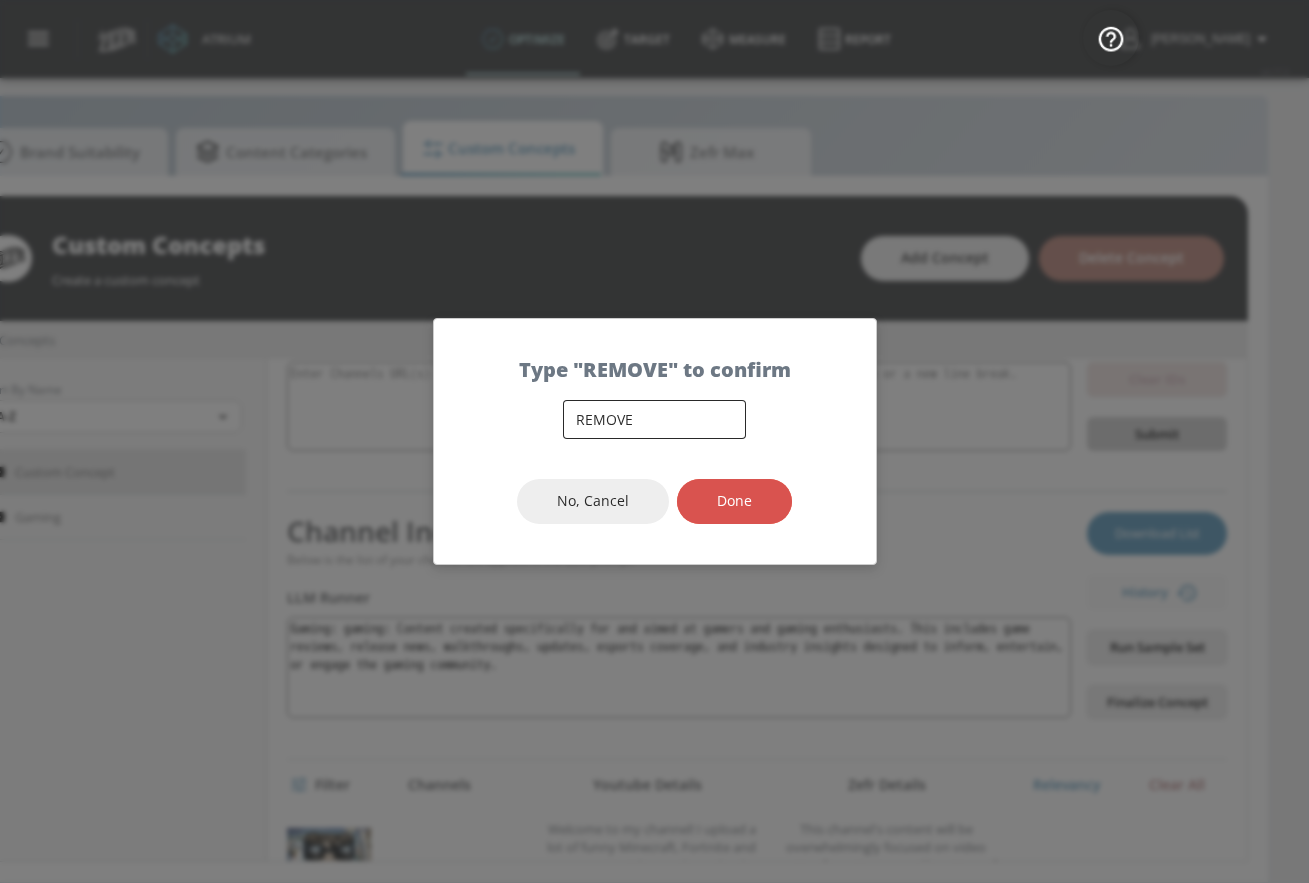type on "REMOVE" 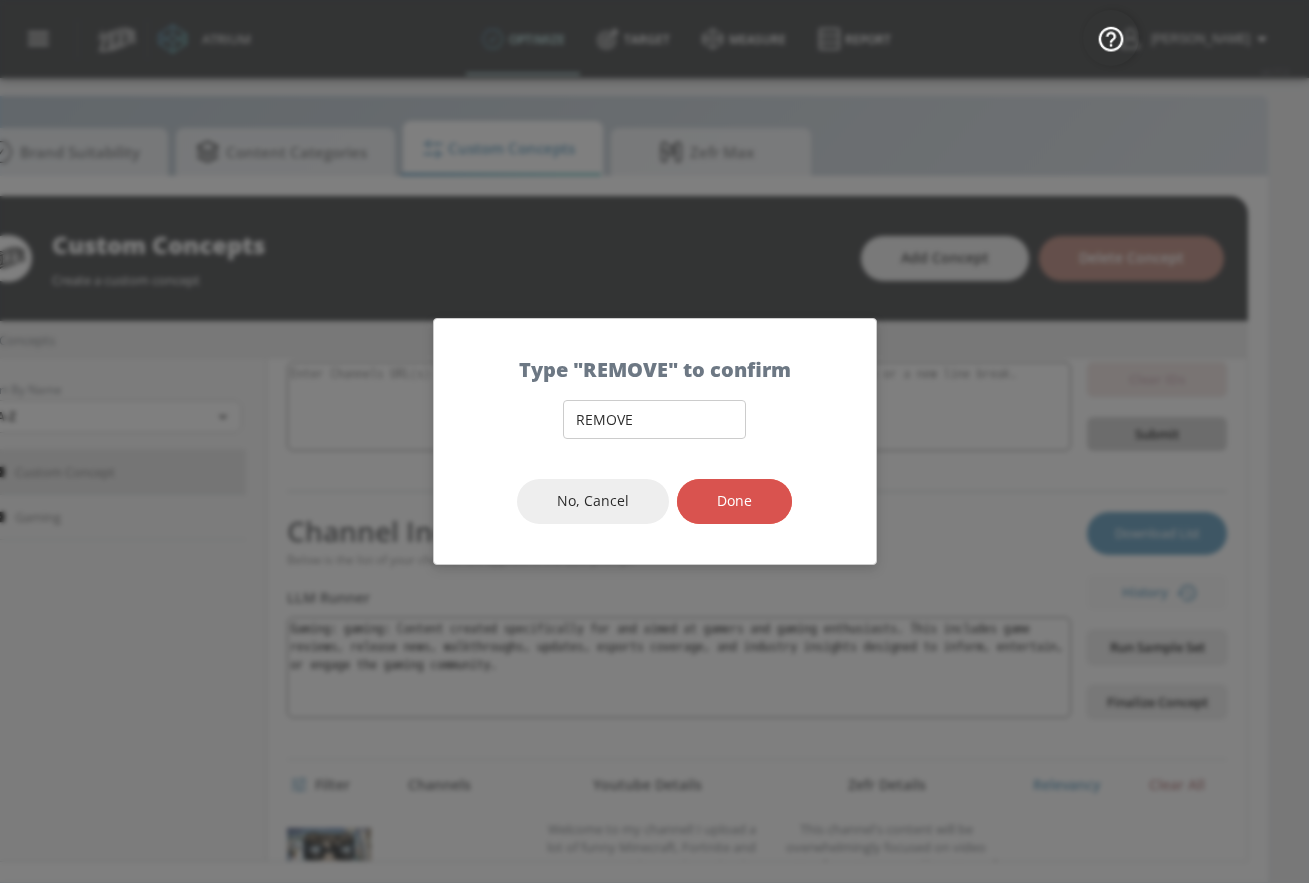 click on "Done" at bounding box center (734, 501) 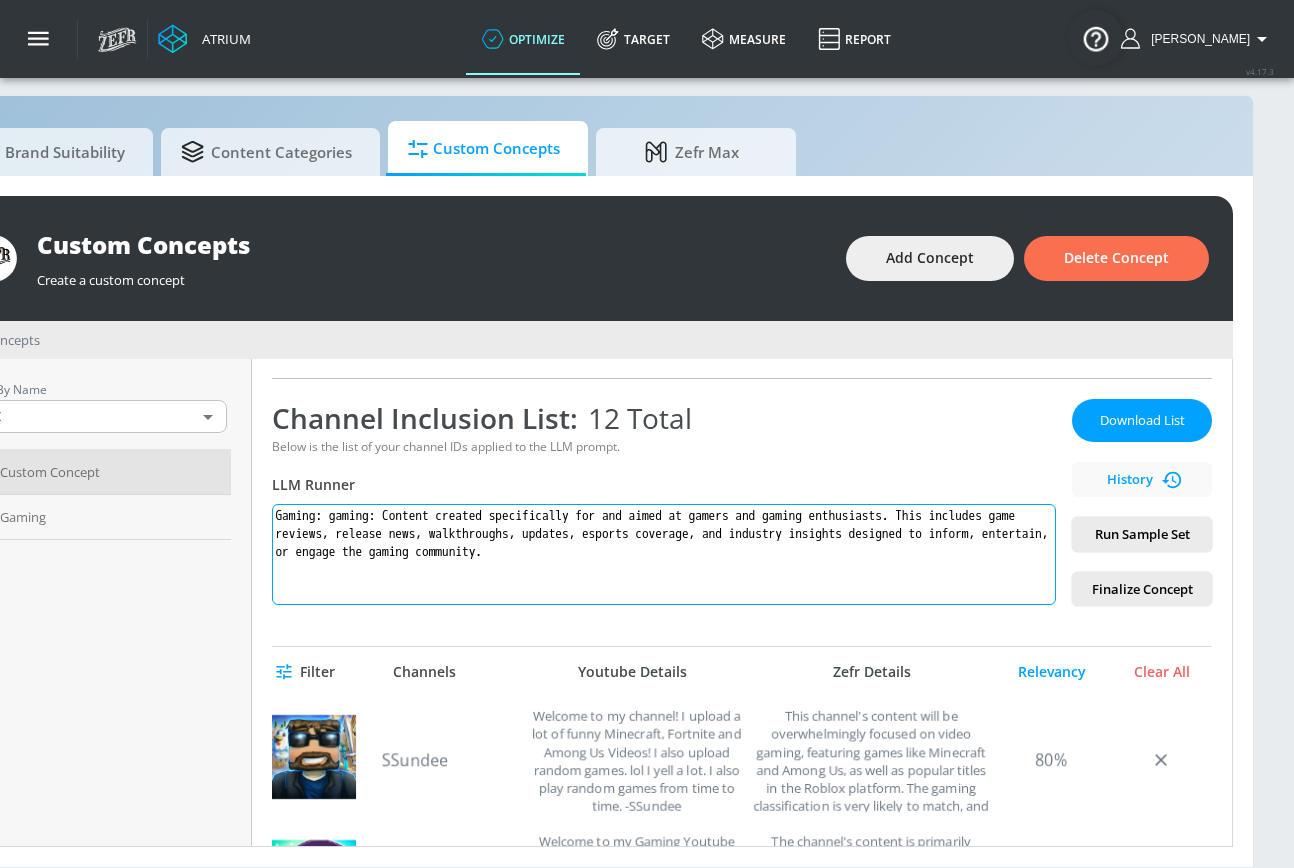 scroll, scrollTop: 0, scrollLeft: 0, axis: both 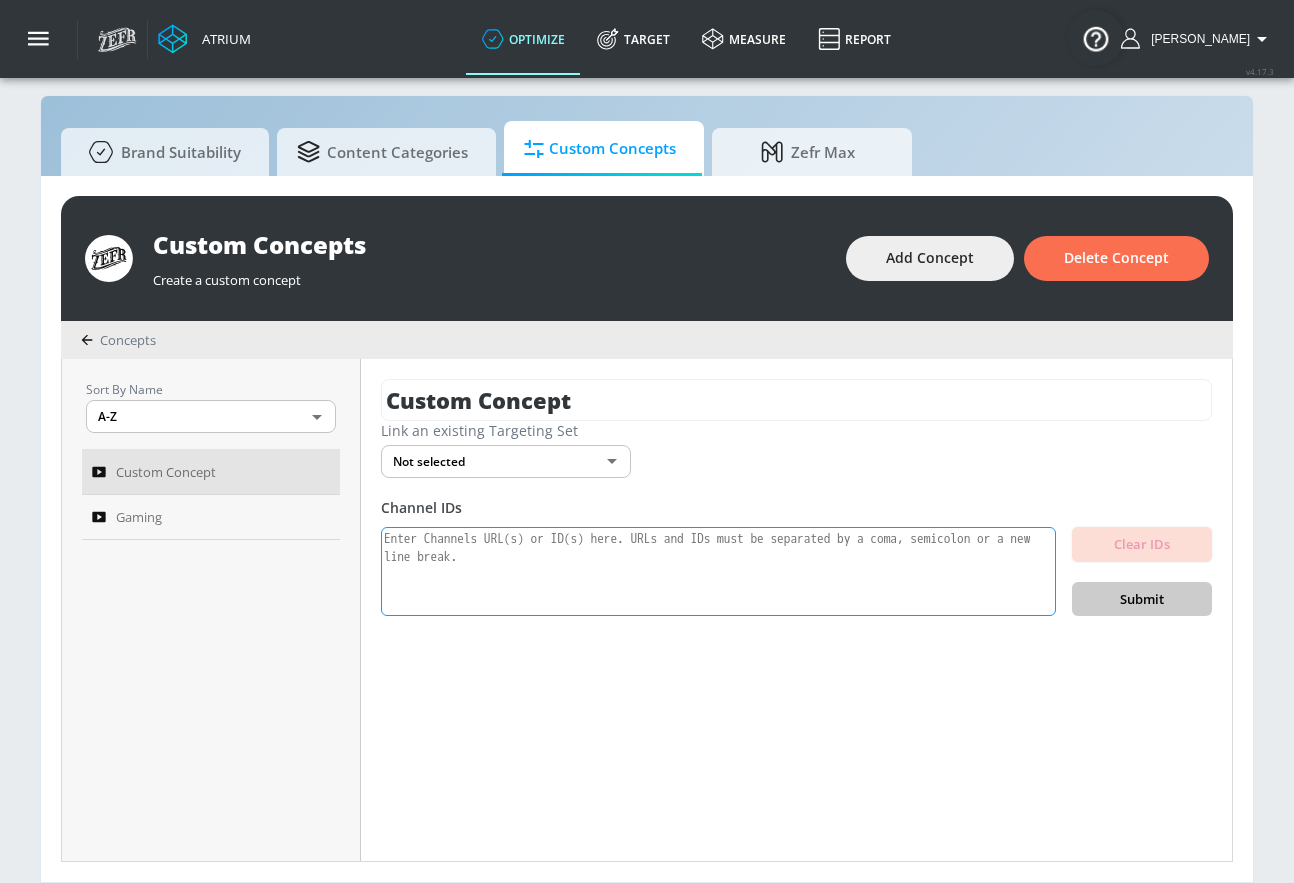 click at bounding box center [718, 572] 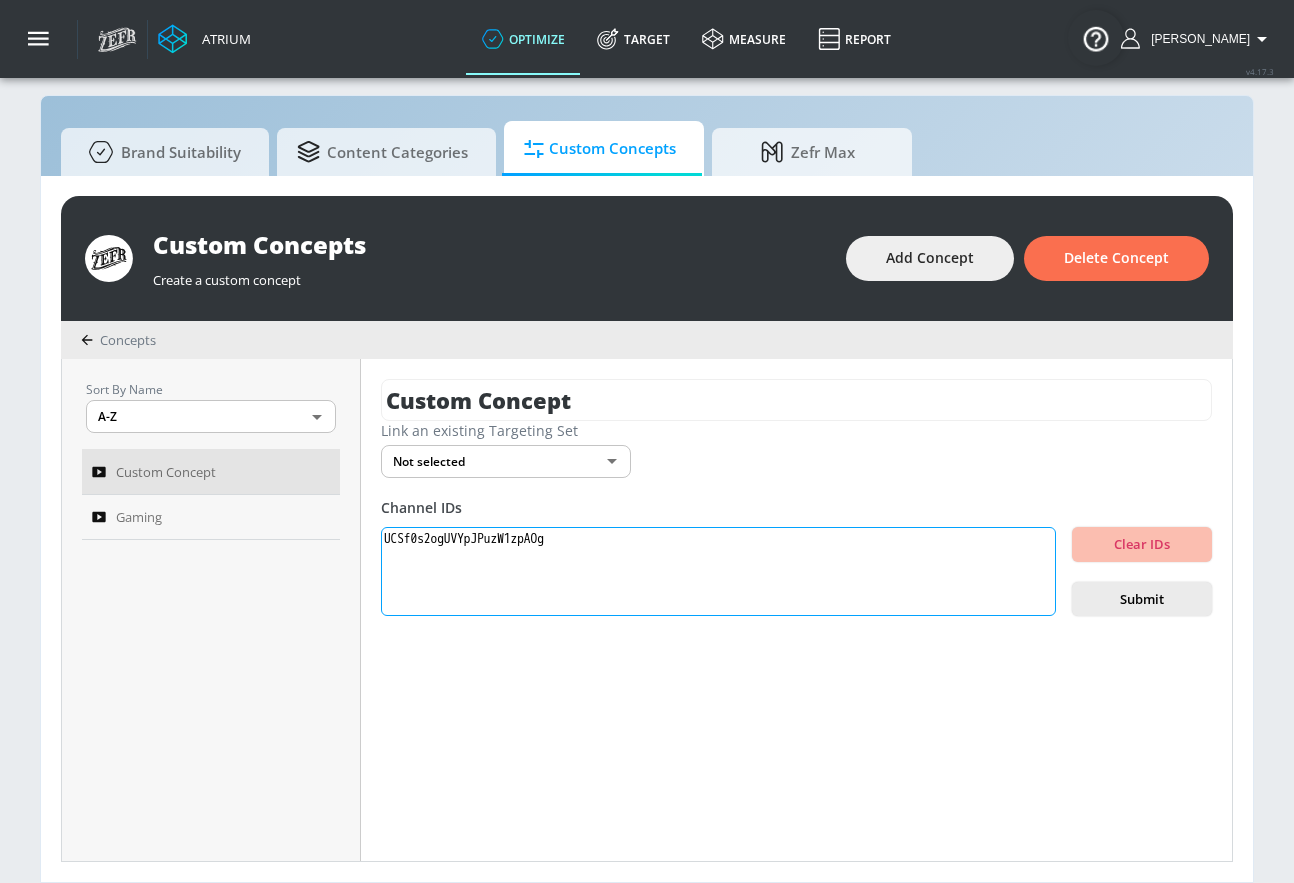 click on "UCSf0s2ogUVYpJPuzW1zpAOg" at bounding box center (718, 572) 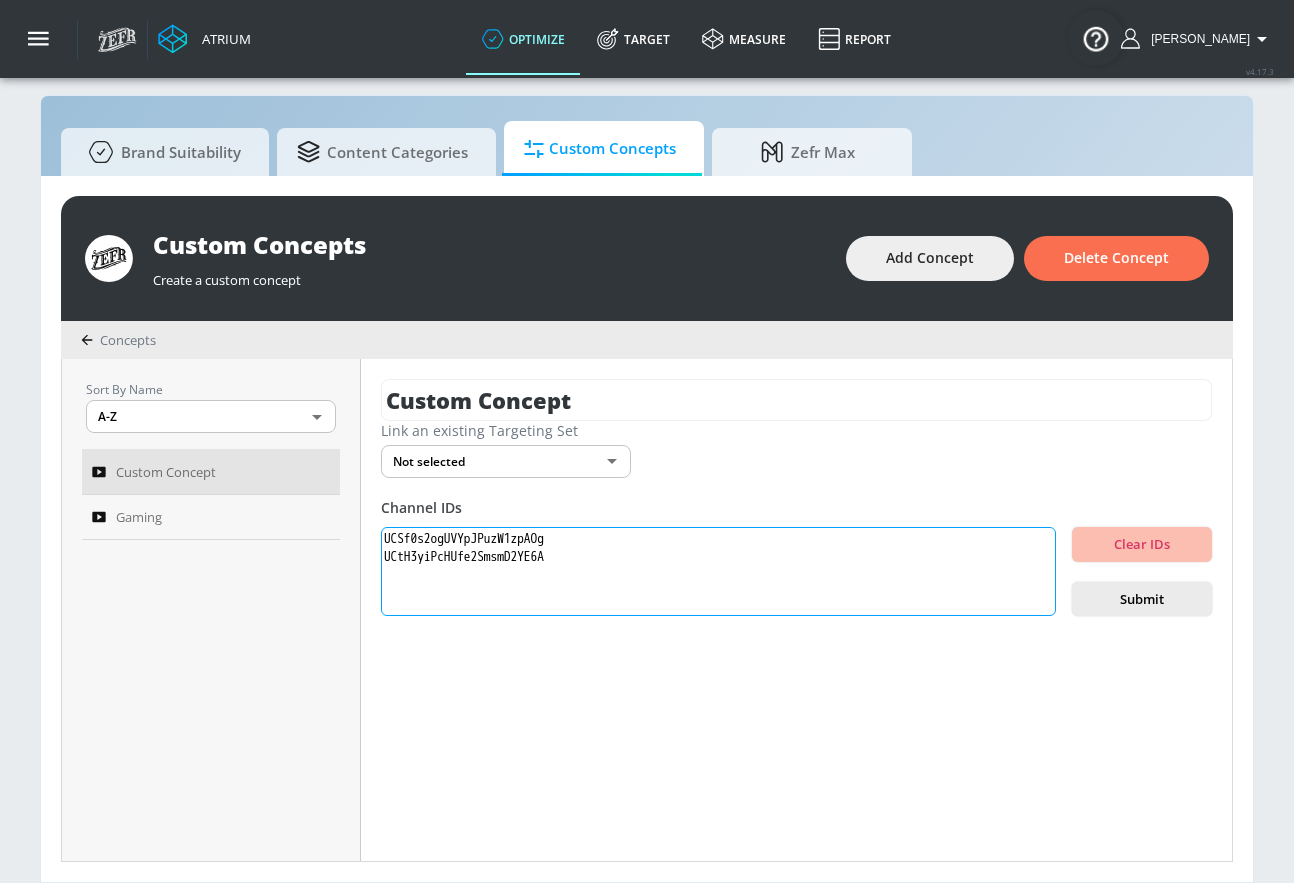 click on "UCSf0s2ogUVYpJPuzW1zpAOg
UCtH3yiPcHUfe2SmsmD2YE6A" at bounding box center (718, 572) 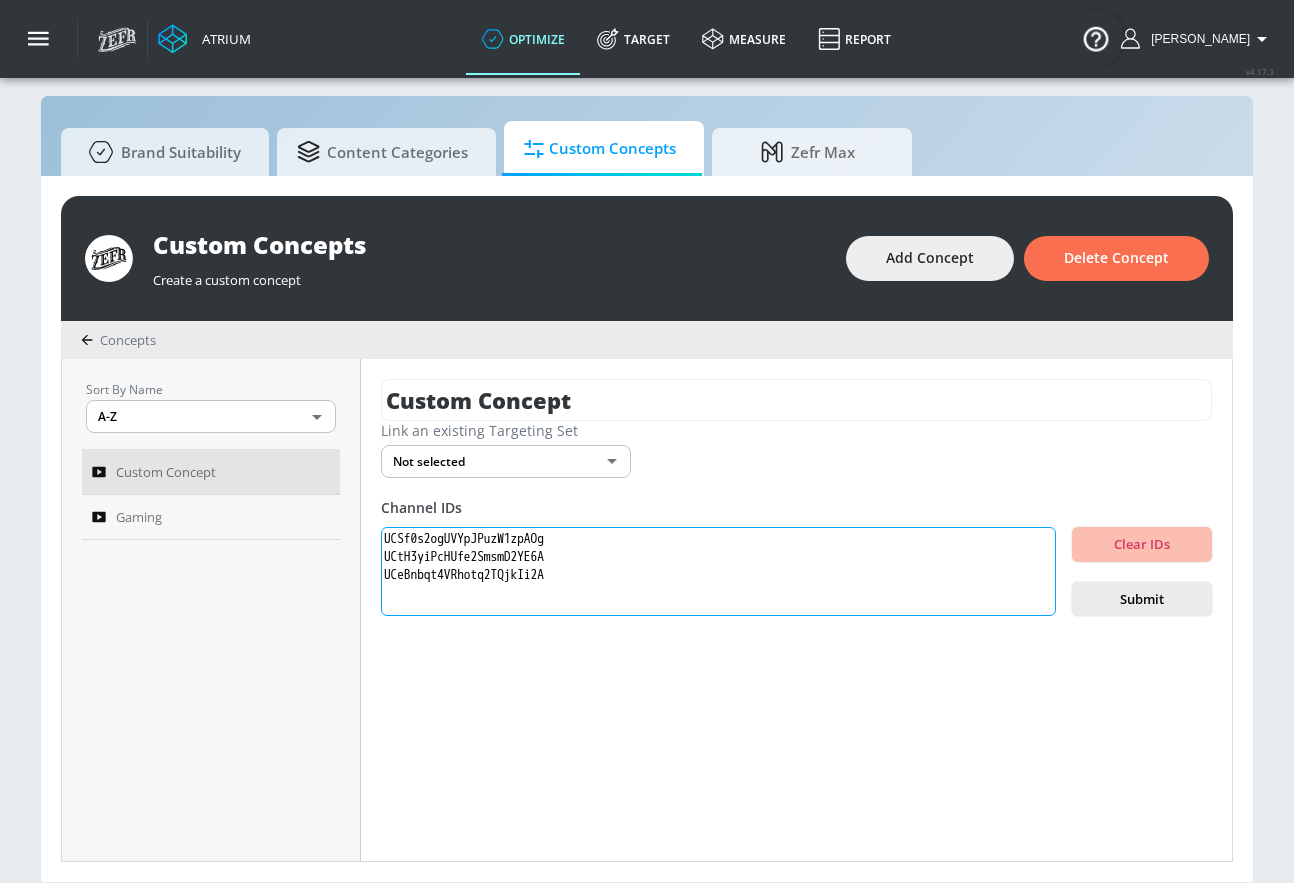 click on "UCSf0s2ogUVYpJPuzW1zpAOg
UCtH3yiPcHUfe2SmsmD2YE6A
UCeBnbqt4VRhotq2TQjkIi2A" at bounding box center (718, 572) 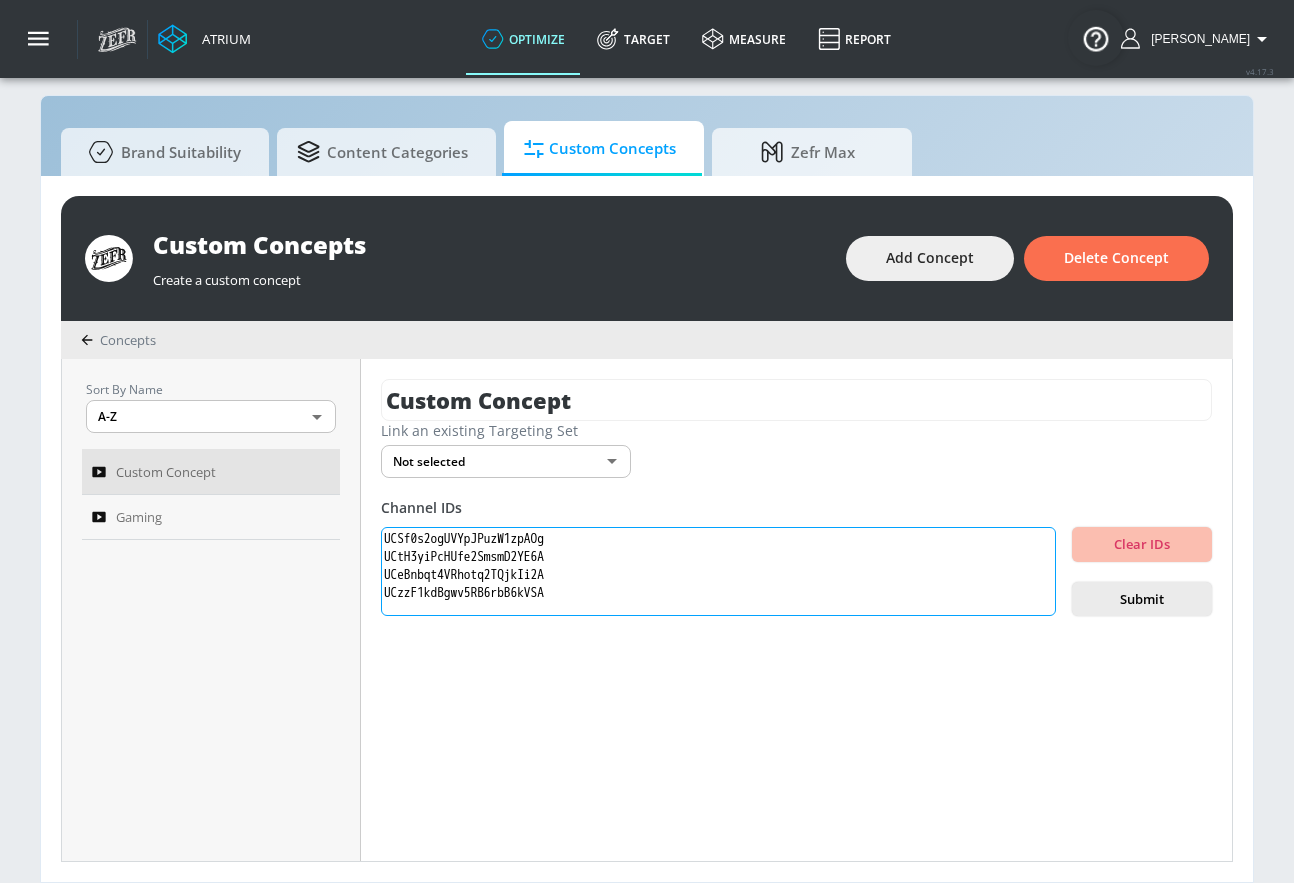 paste on "UClCvmntMJCrerMDSc1WQGNg" 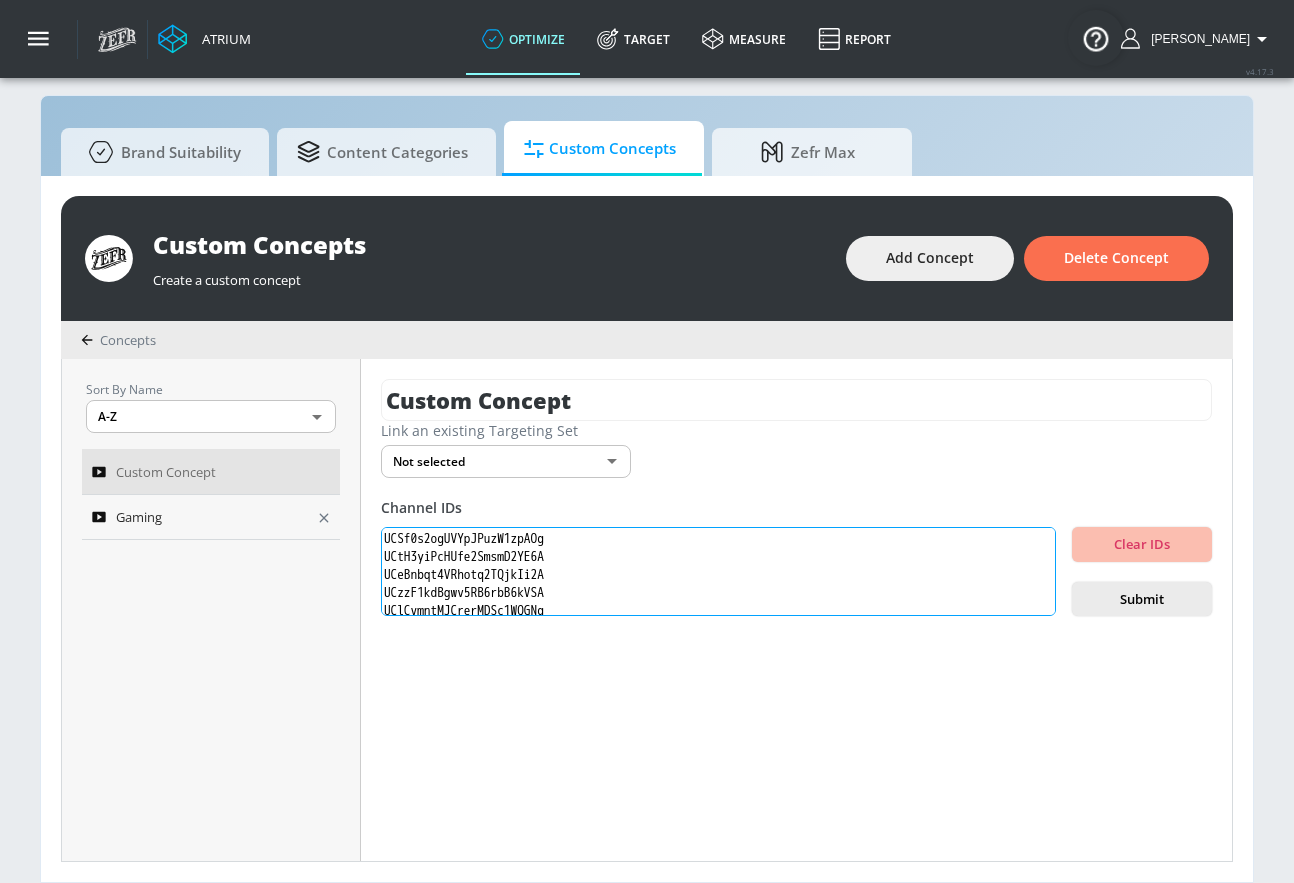 scroll, scrollTop: 0, scrollLeft: 0, axis: both 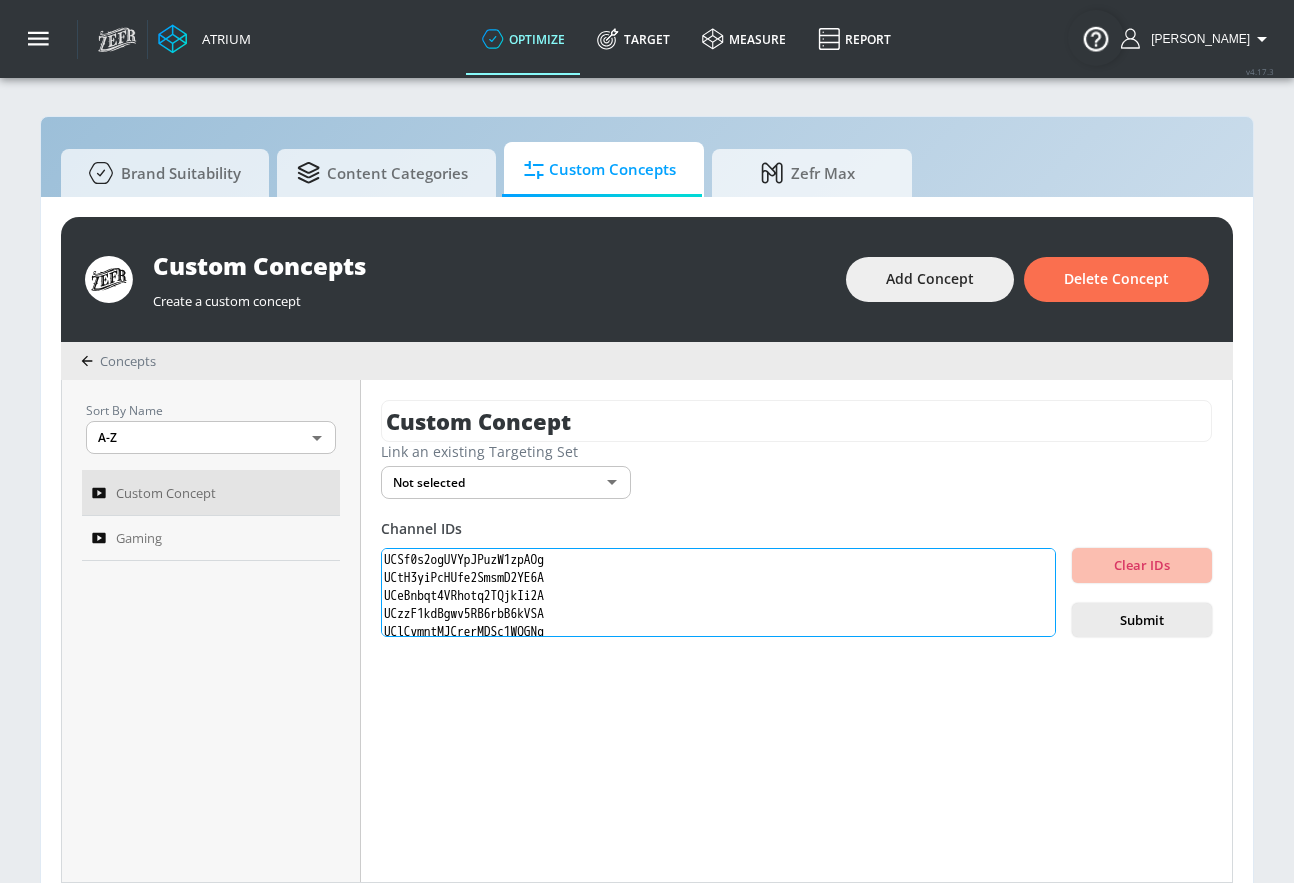 type on "UCSf0s2ogUVYpJPuzW1zpAOg
UCtH3yiPcHUfe2SmsmD2YE6A
UCeBnbqt4VRhotq2TQjkIi2A
UCzzF1kdBgwv5RB6rbB6kVSA
UClCvmntMJCrerMDSc1WQGNg" 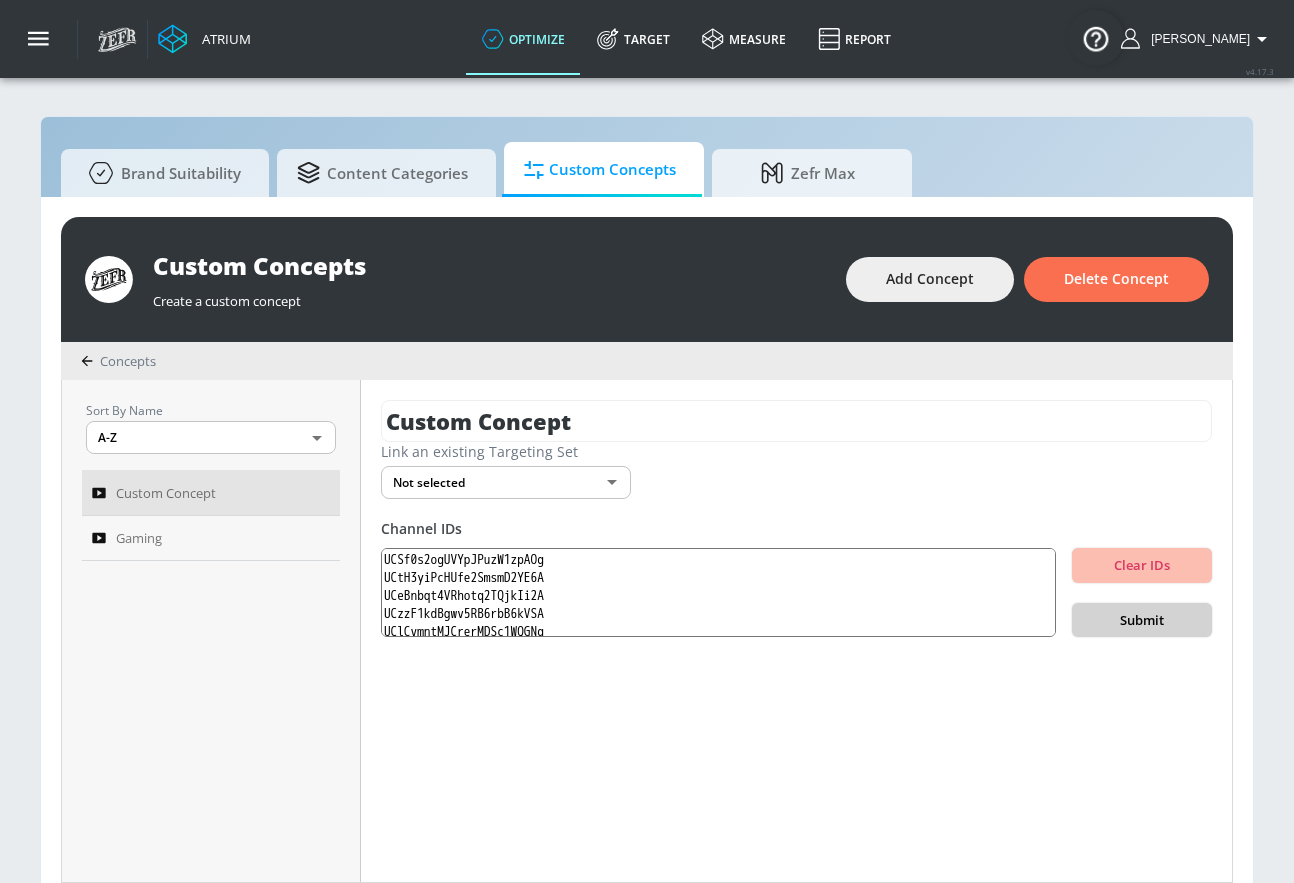 click on "Submit" at bounding box center (1142, 620) 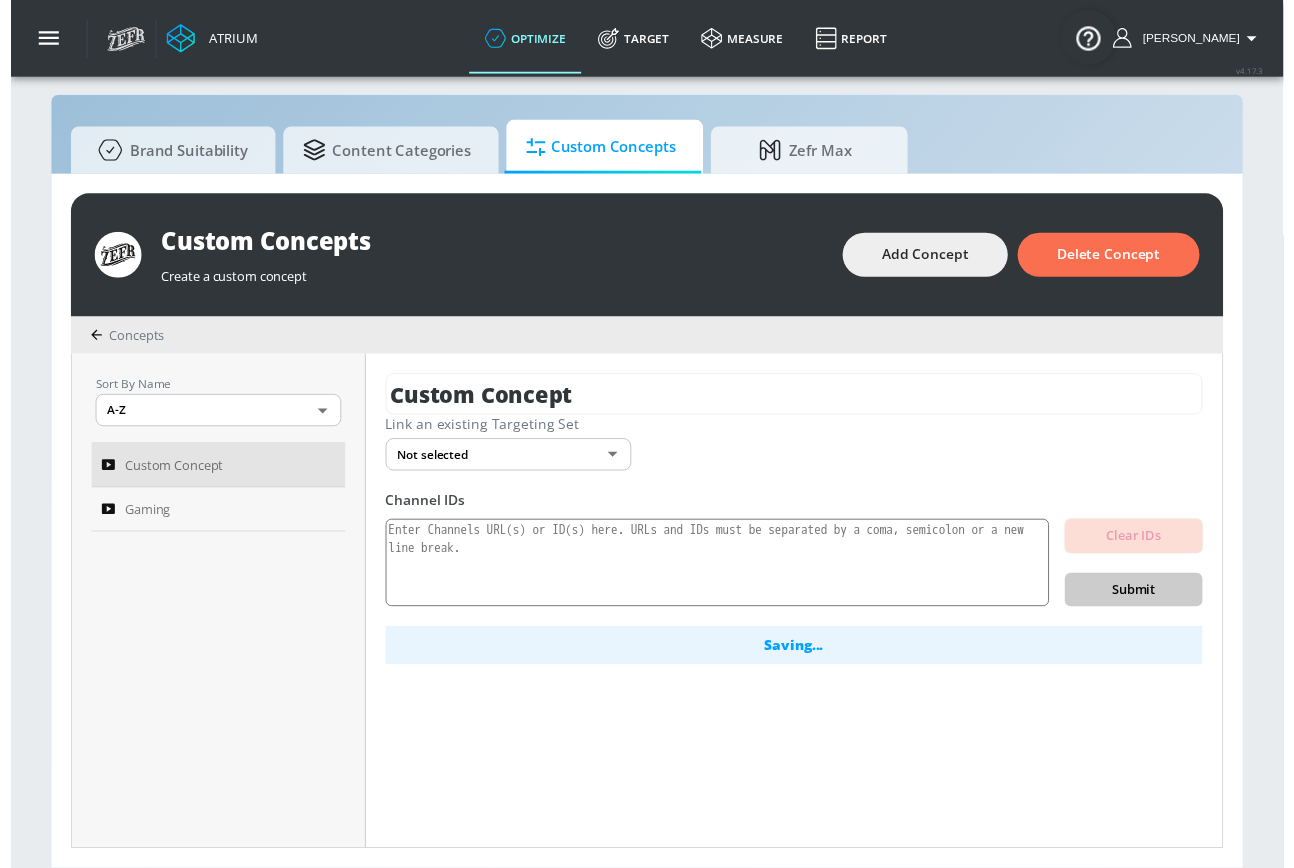 scroll, scrollTop: 21, scrollLeft: 0, axis: vertical 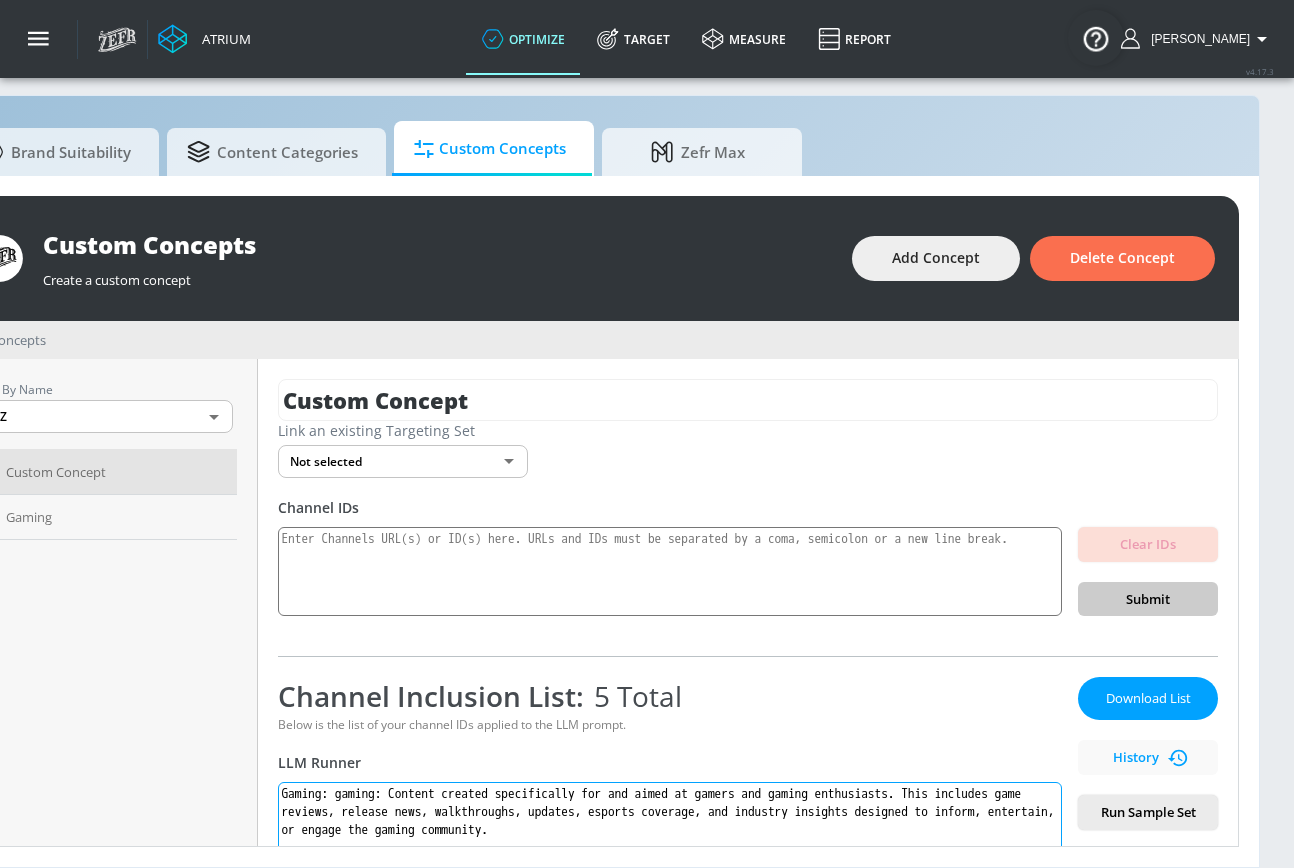 drag, startPoint x: 833, startPoint y: 390, endPoint x: 324, endPoint y: 753, distance: 625.18 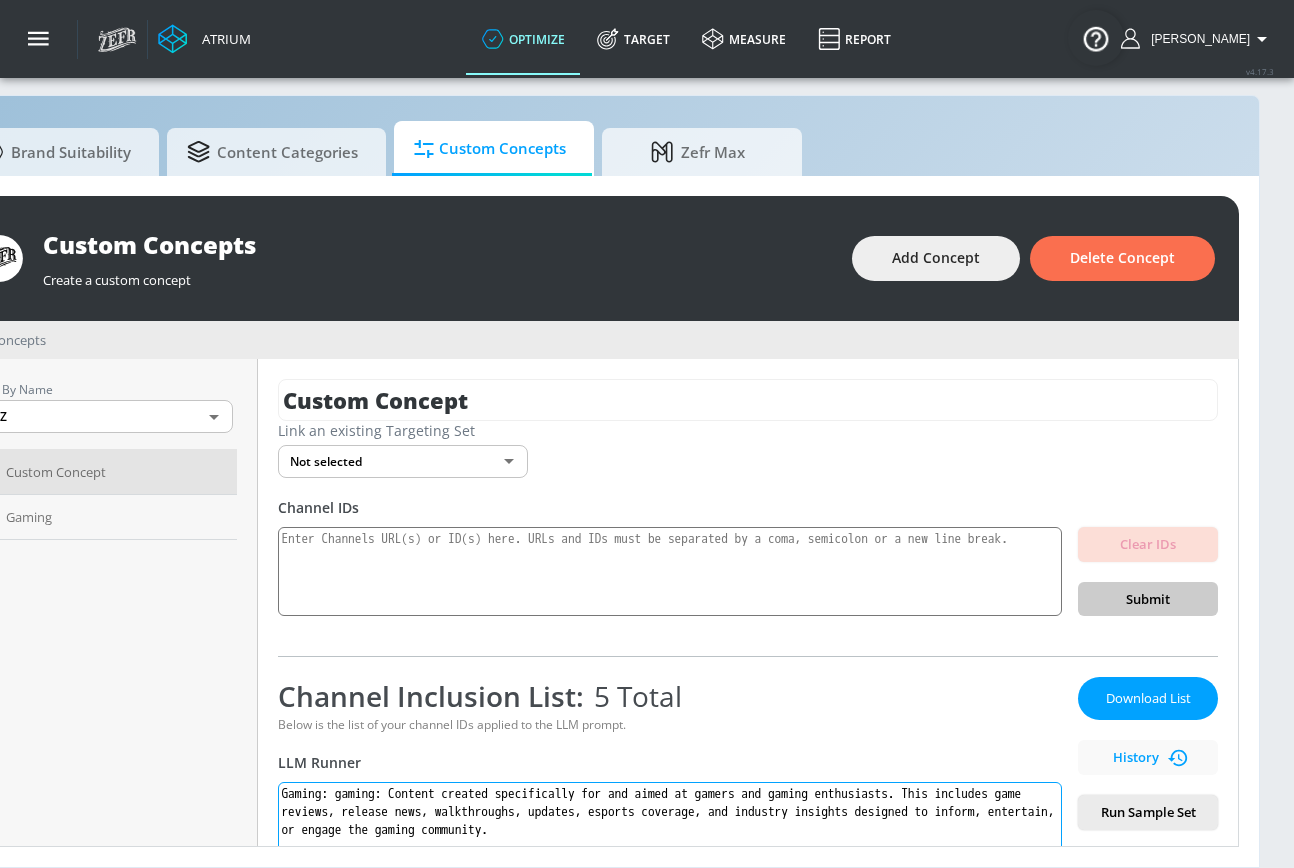 click on "Channel Inclusion List: 5   Total Below is the list of your channel IDs applied to the LLM prompt. LLM Runner Gaming: gaming: Content created specifically for and aimed at gamers and gaming enthusiasts. This includes game reviews, release news, walkthroughs, updates, esports coverage, and industry insights designed to inform, entertain, or engage the gaming community." at bounding box center (670, 780) 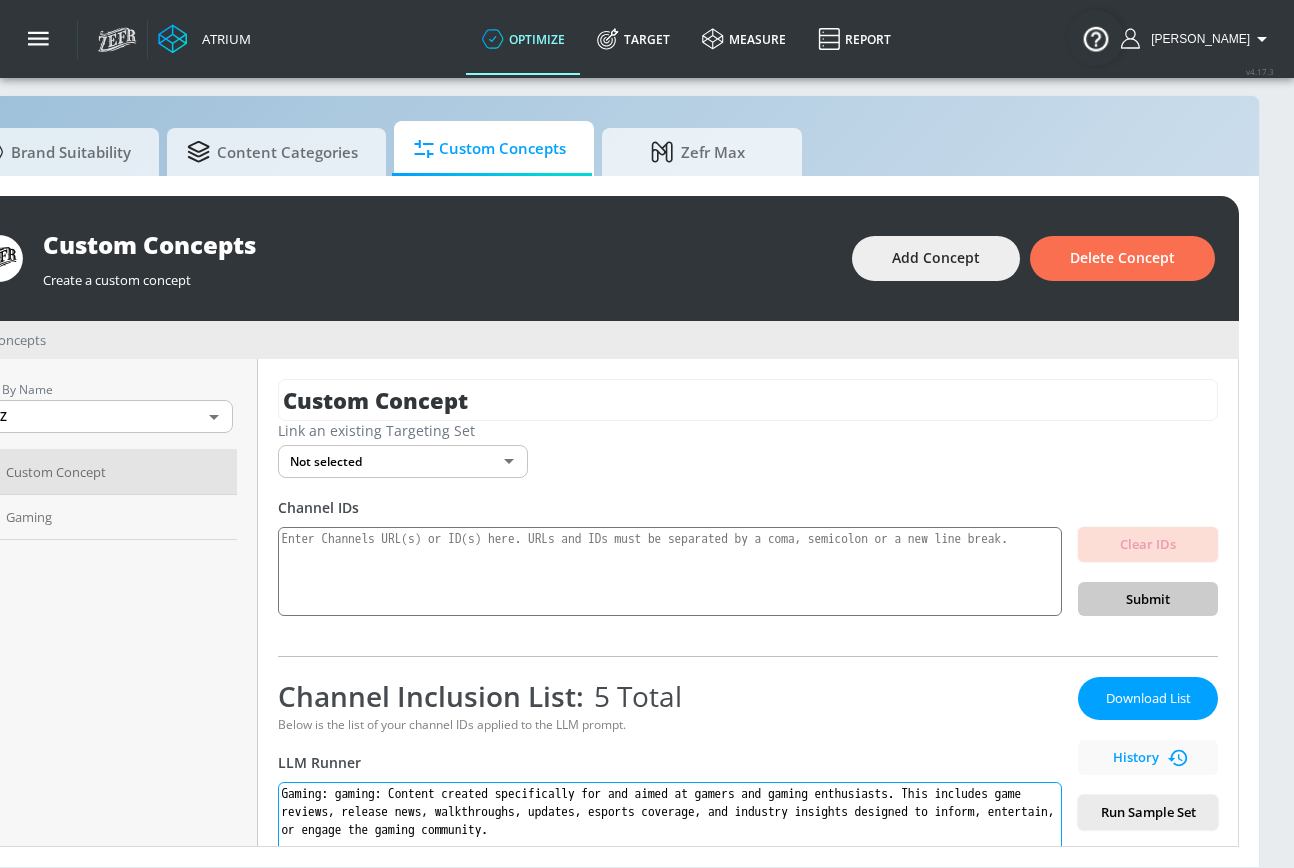 paste on "gaming: Content primarily about video games, encompassing gameplay footage, esports coverage, industry updates, and gaming culture references. Channels that focus on general entertainment, non-digital games, physical sports, or lifestyle content (e.g., challenge videos) are excluded, along with low-effort or shorts-dominated creators" 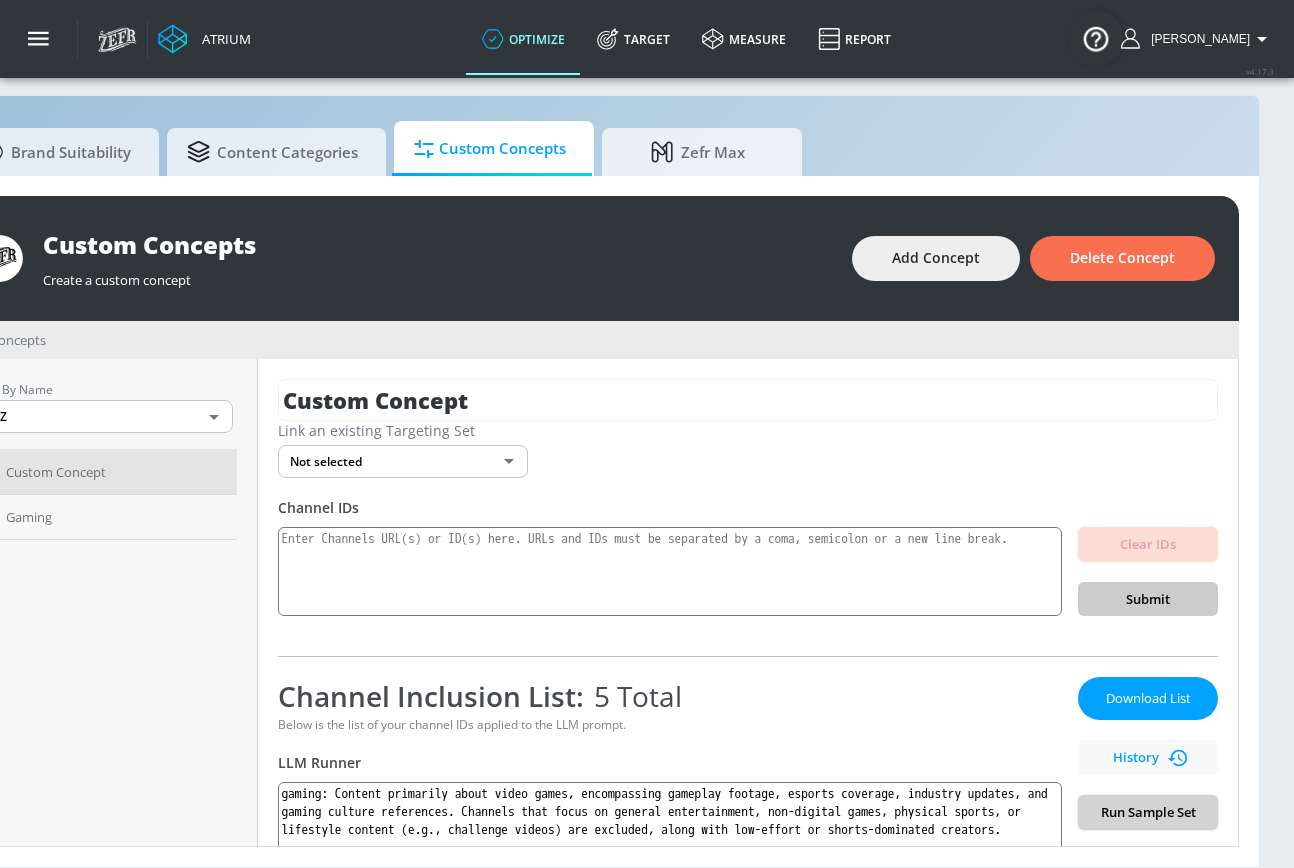 click on "Run Sample Set" at bounding box center [1148, 812] 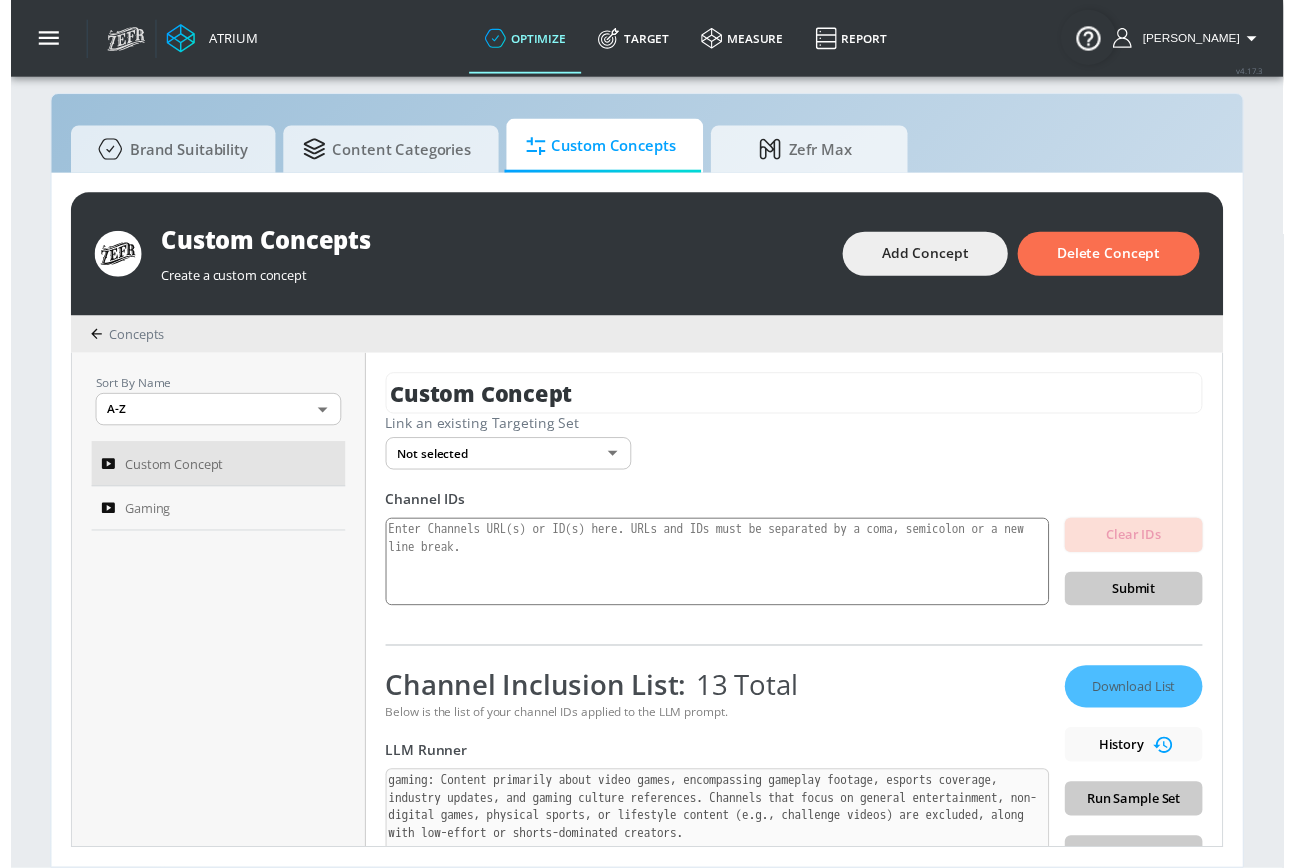 scroll, scrollTop: 36, scrollLeft: 0, axis: vertical 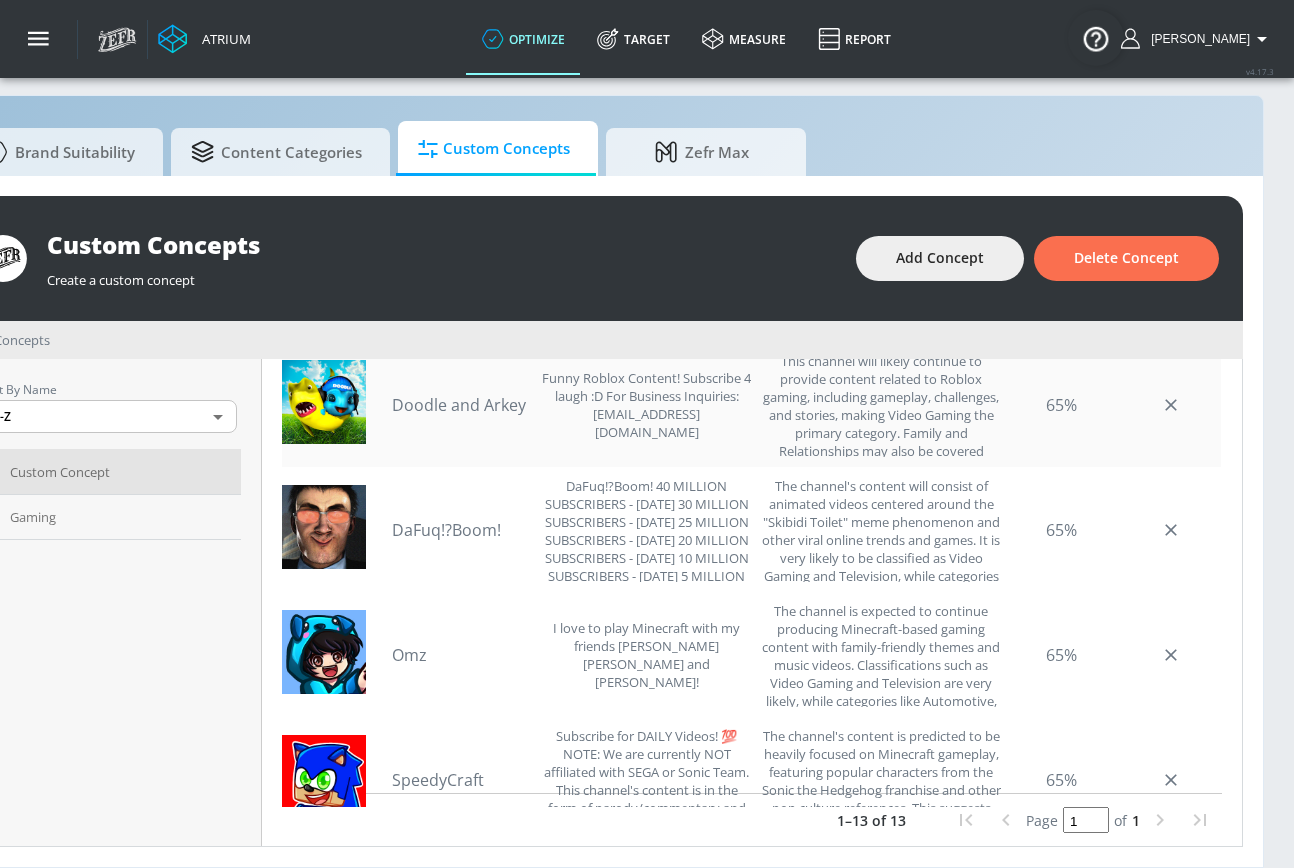 click on "Doodle and Arkey" at bounding box center (462, 405) 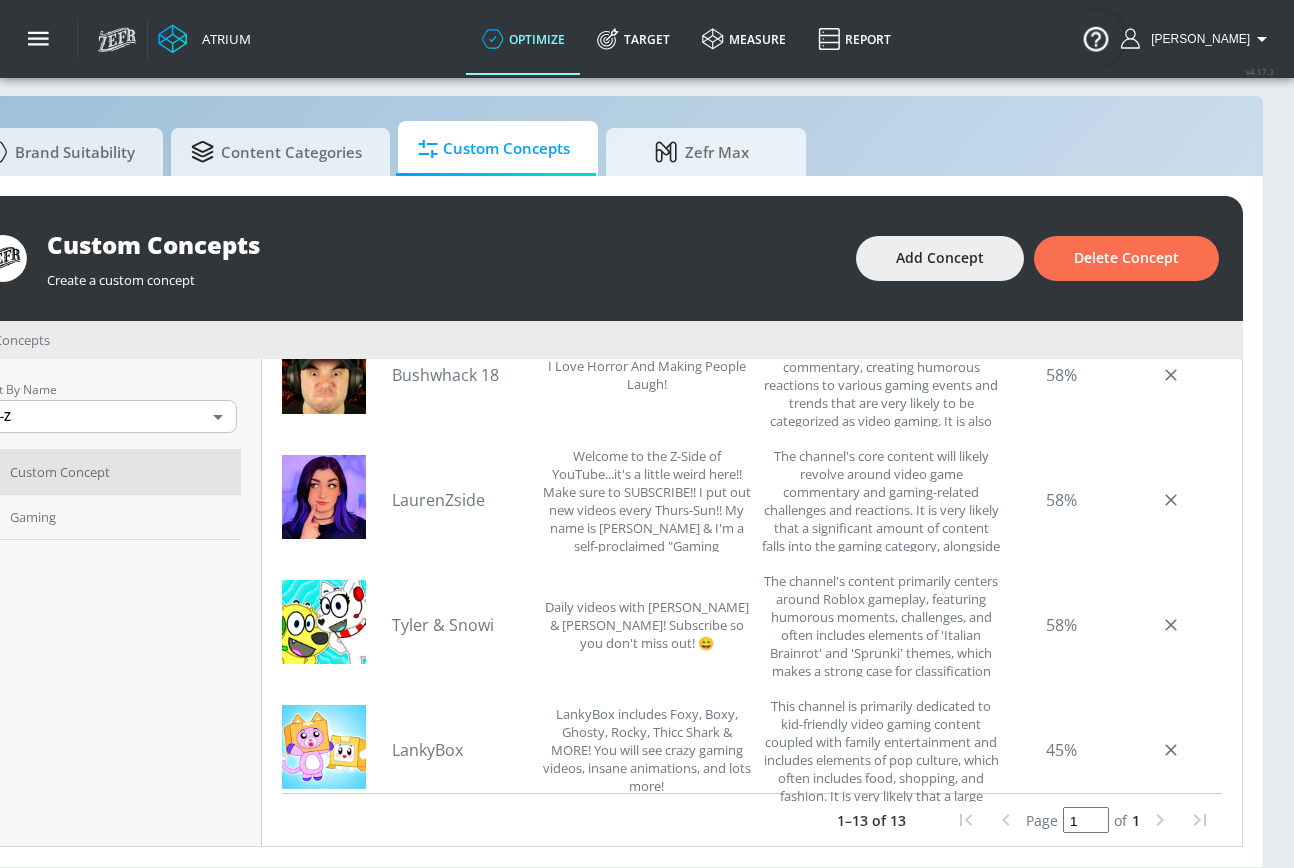 scroll, scrollTop: 1143, scrollLeft: 0, axis: vertical 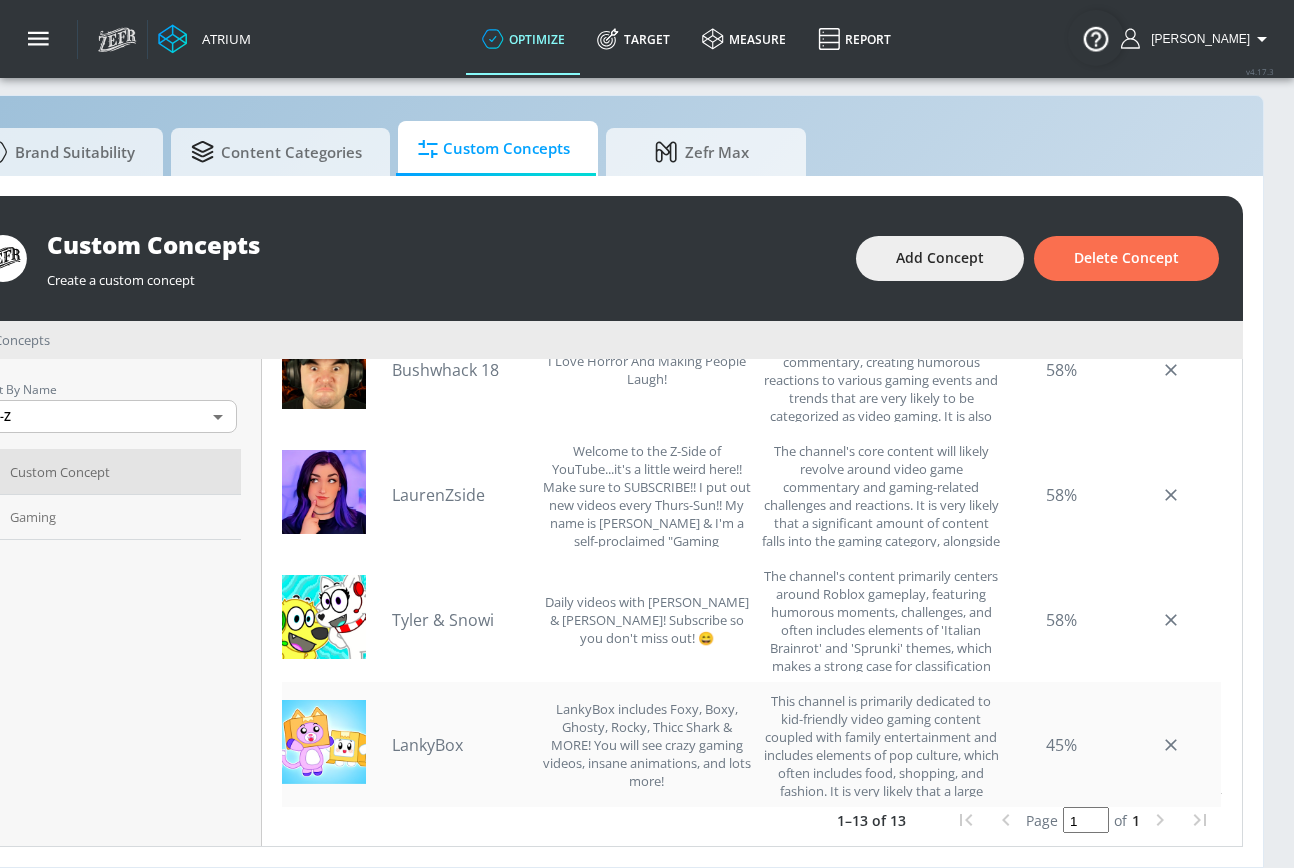 click on "LankyBox" at bounding box center [462, 745] 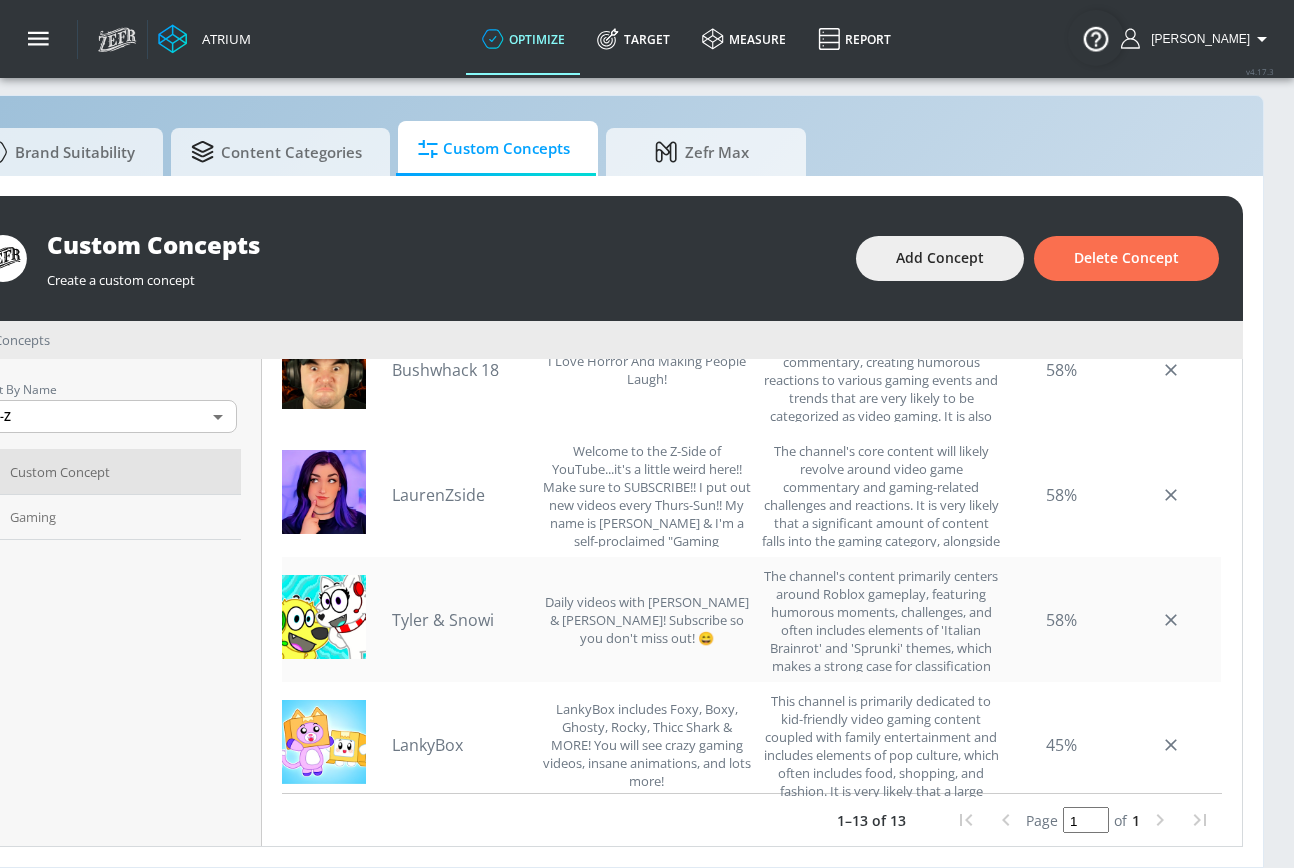 click on "Tyler & Snowi" at bounding box center (462, 620) 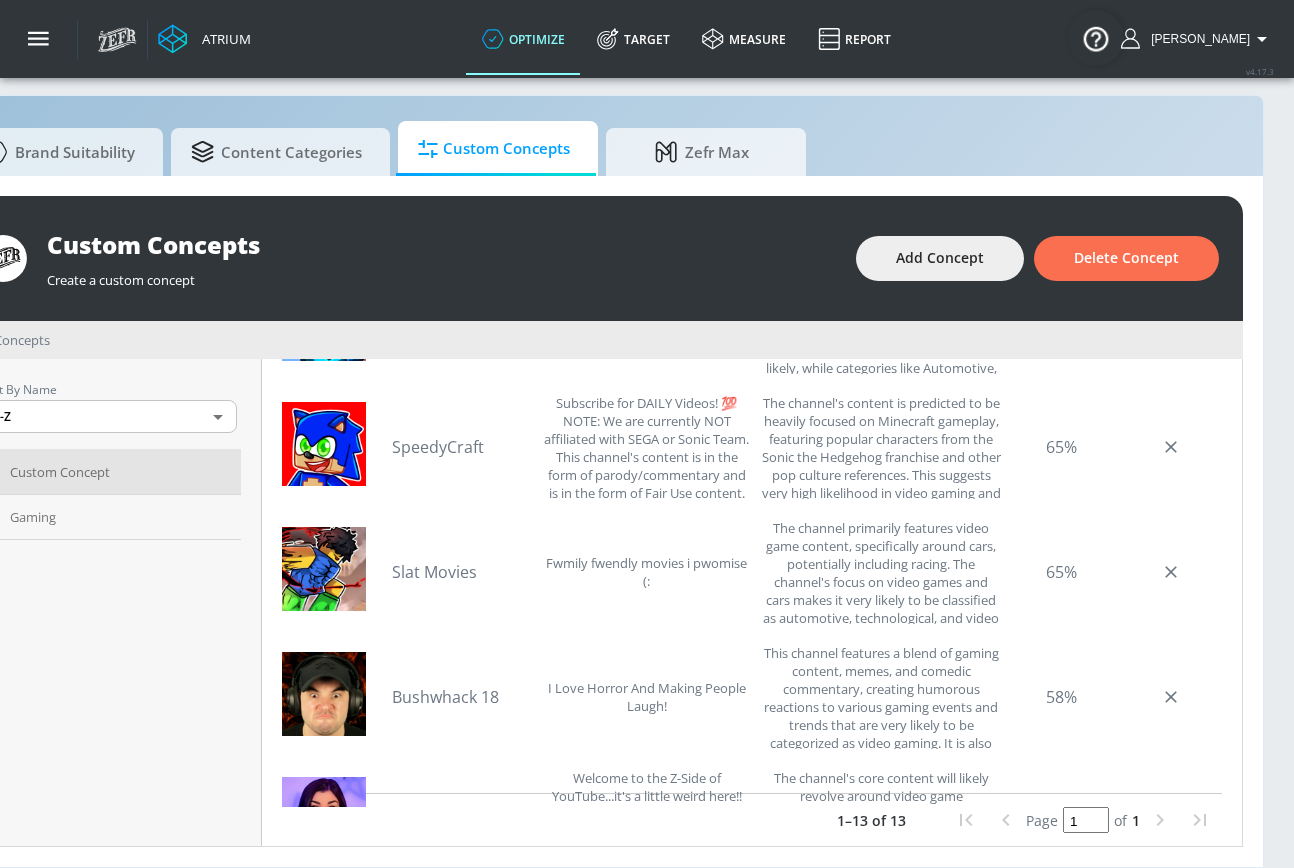 scroll, scrollTop: 955, scrollLeft: 0, axis: vertical 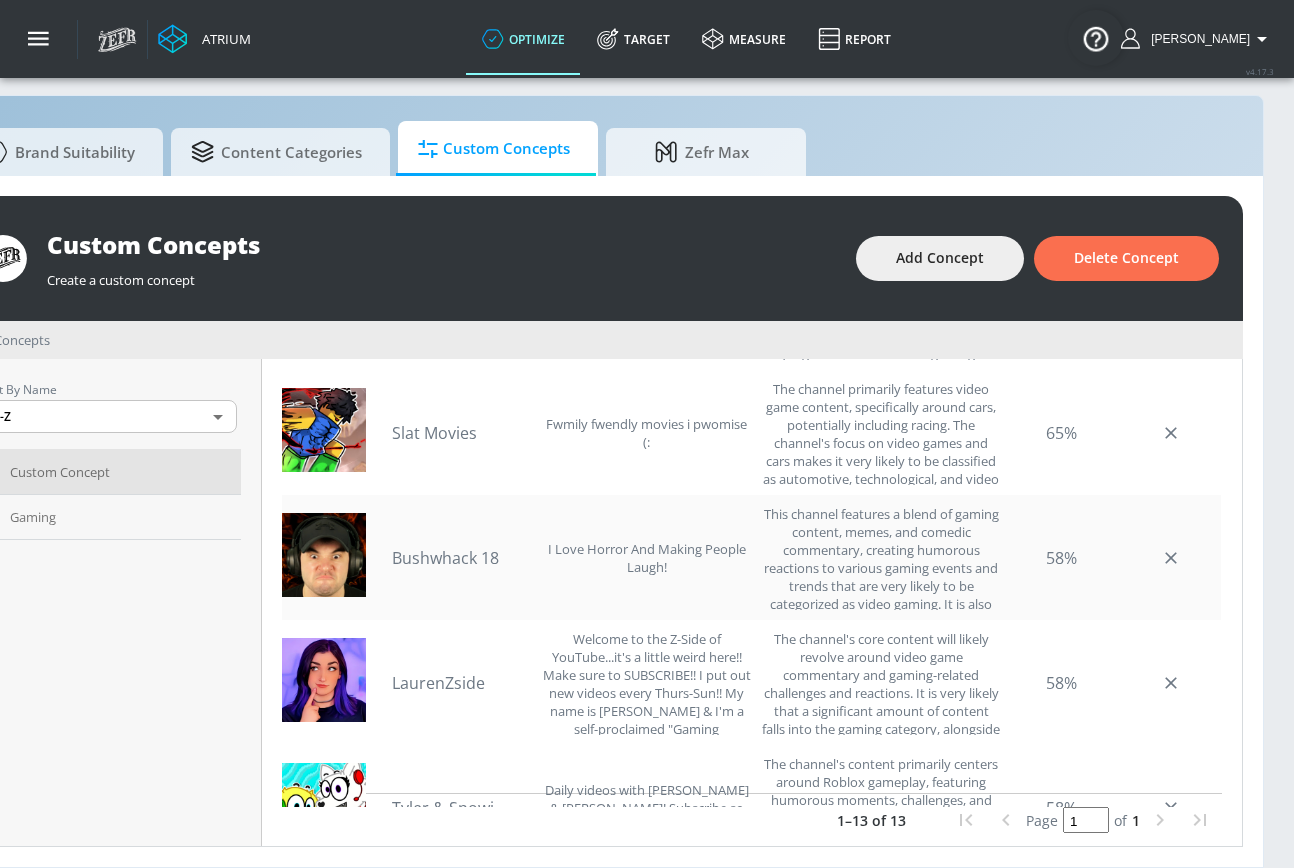 click on "Bushwhack 18" at bounding box center [462, 558] 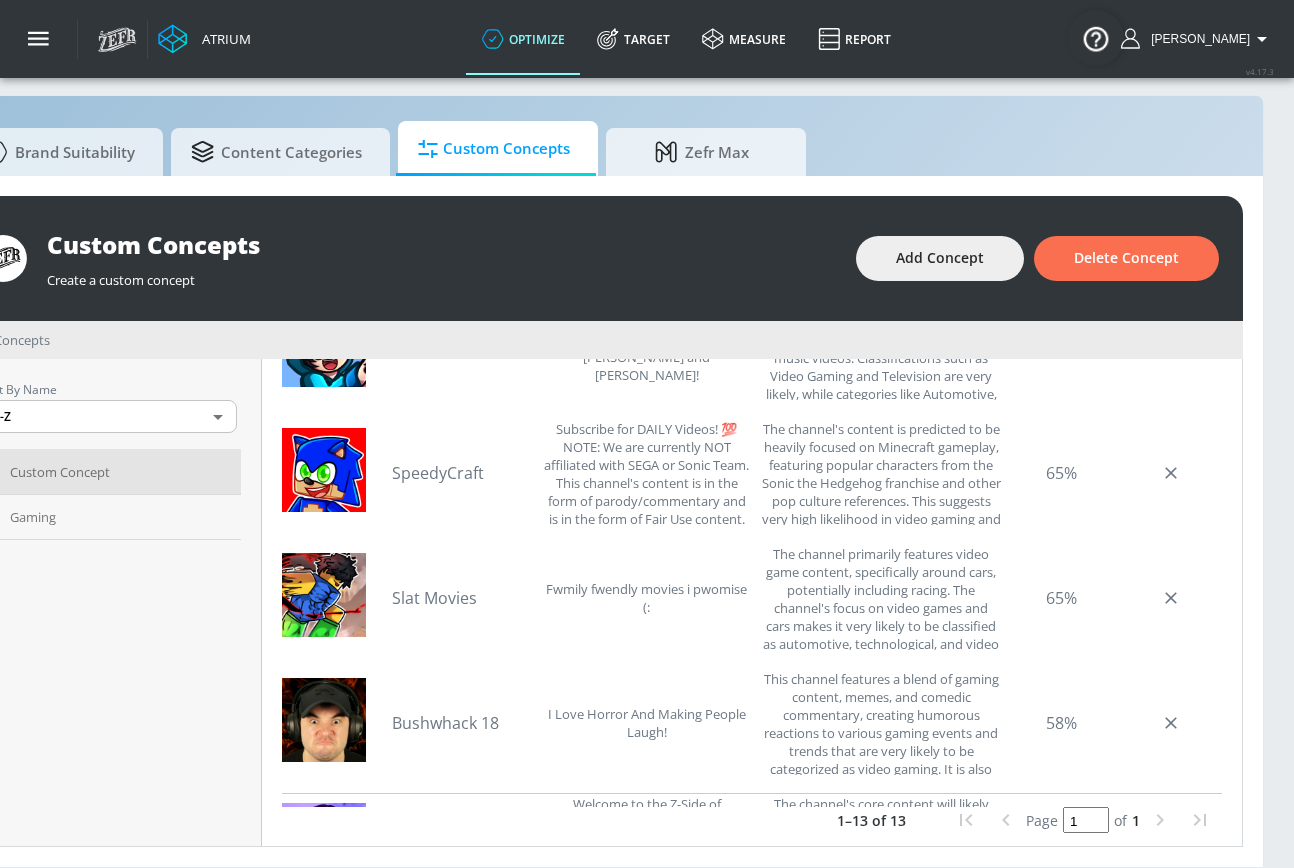 scroll, scrollTop: 766, scrollLeft: 0, axis: vertical 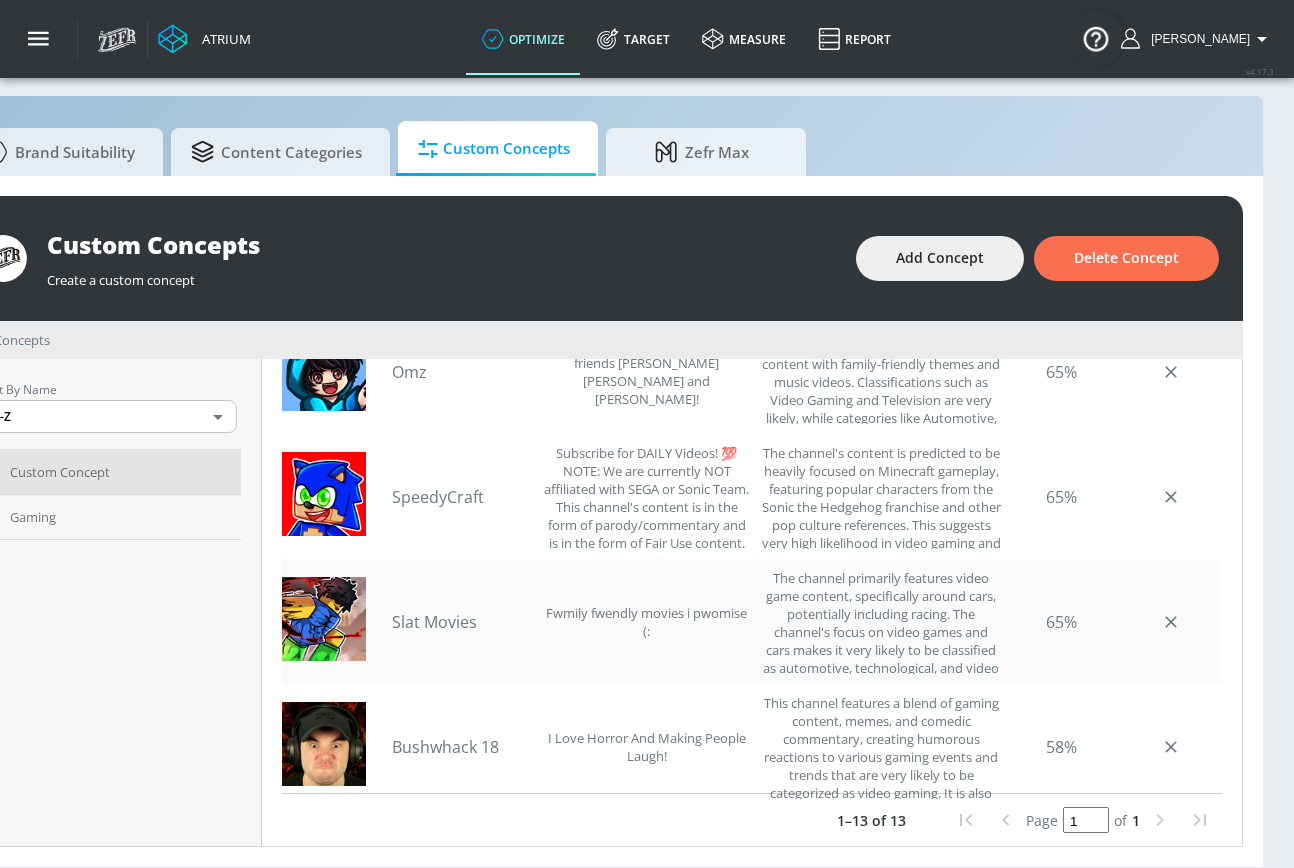 click on "Slat Movies" at bounding box center [462, 622] 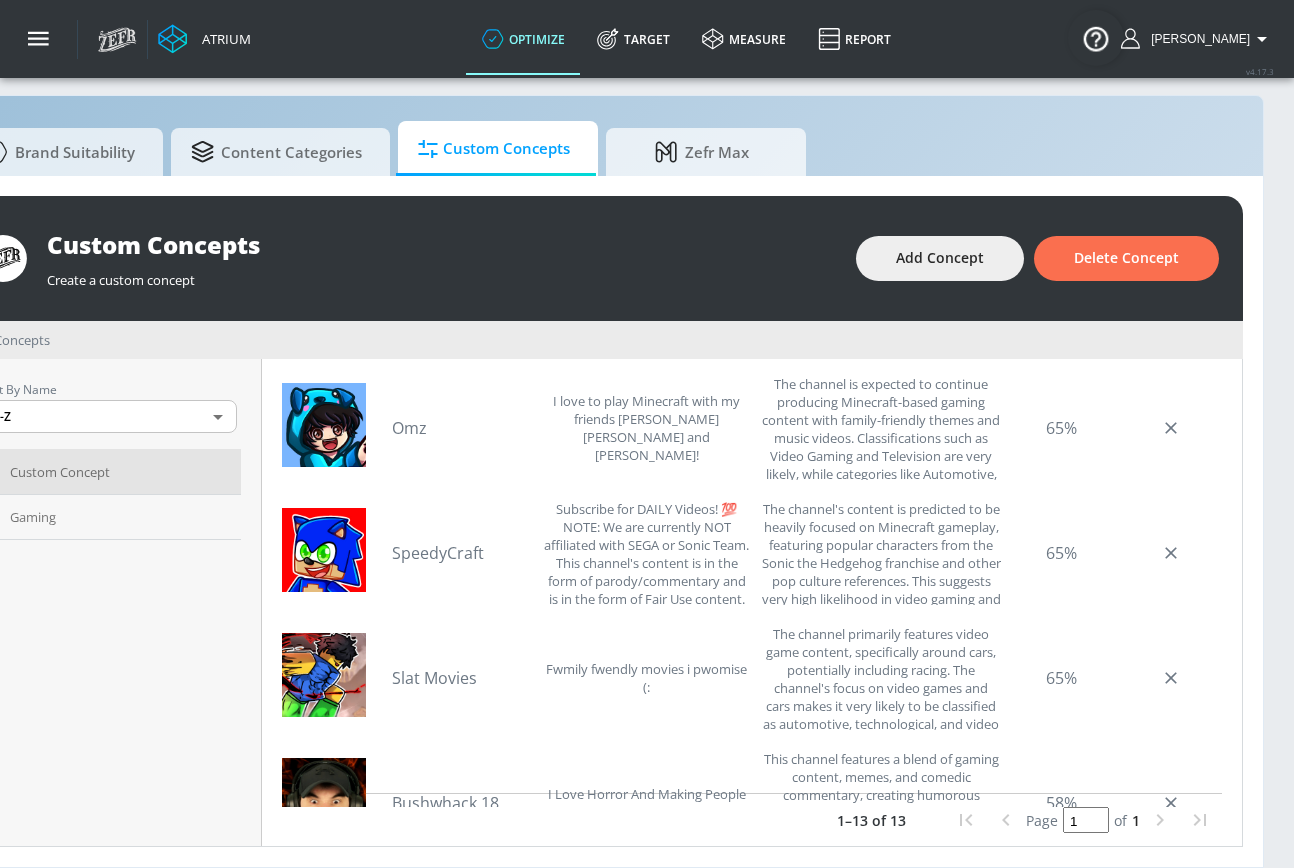 scroll, scrollTop: 668, scrollLeft: 0, axis: vertical 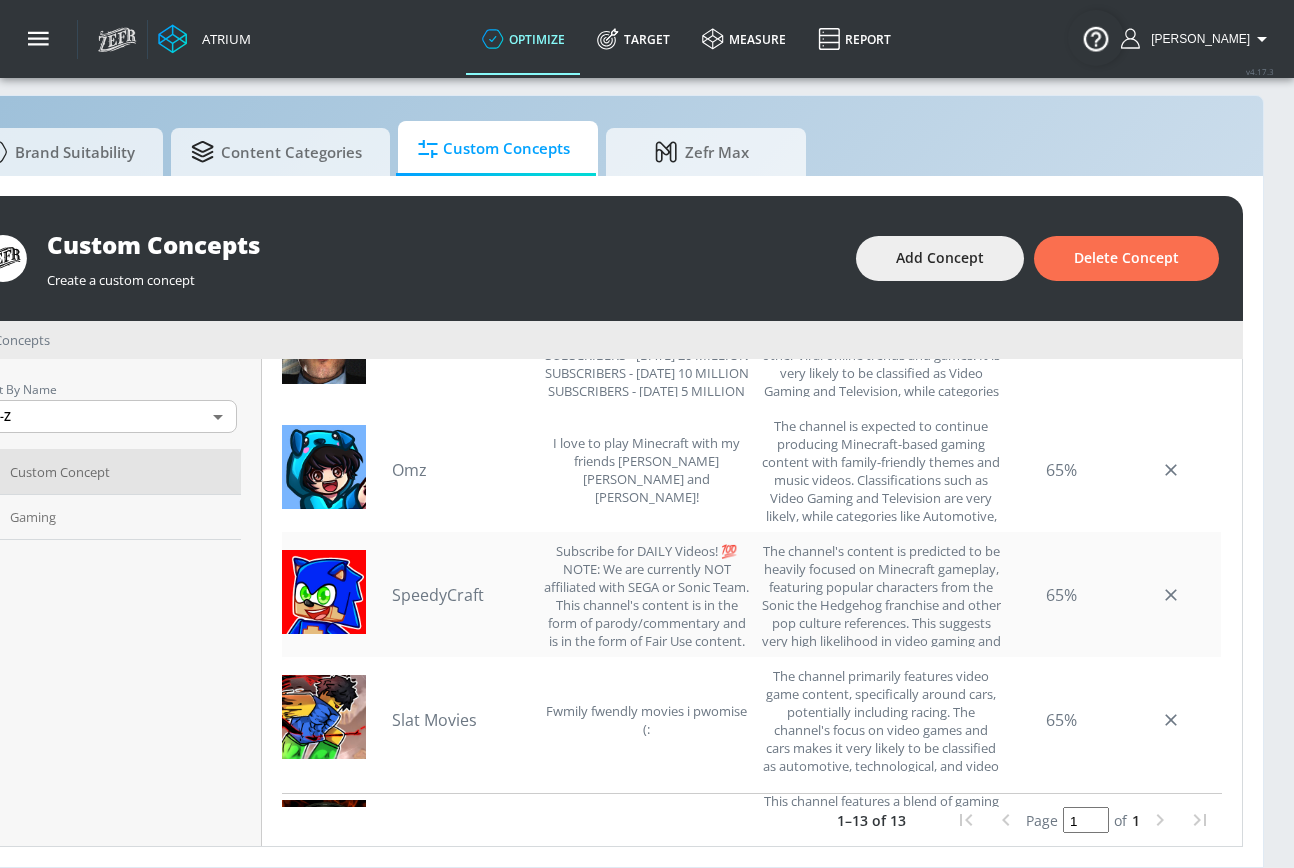 click on "SpeedyCraft" at bounding box center (462, 595) 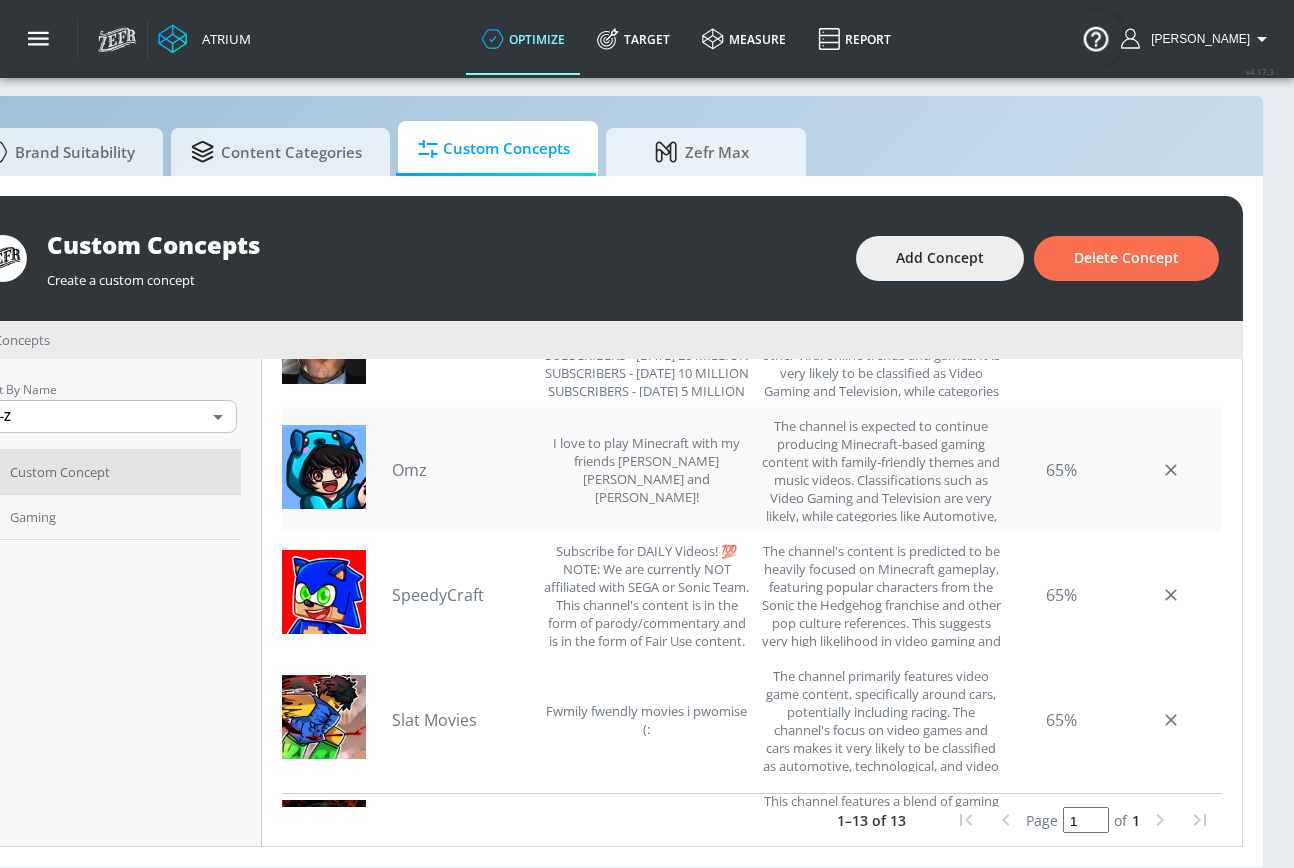 click on "Omz" at bounding box center [462, 470] 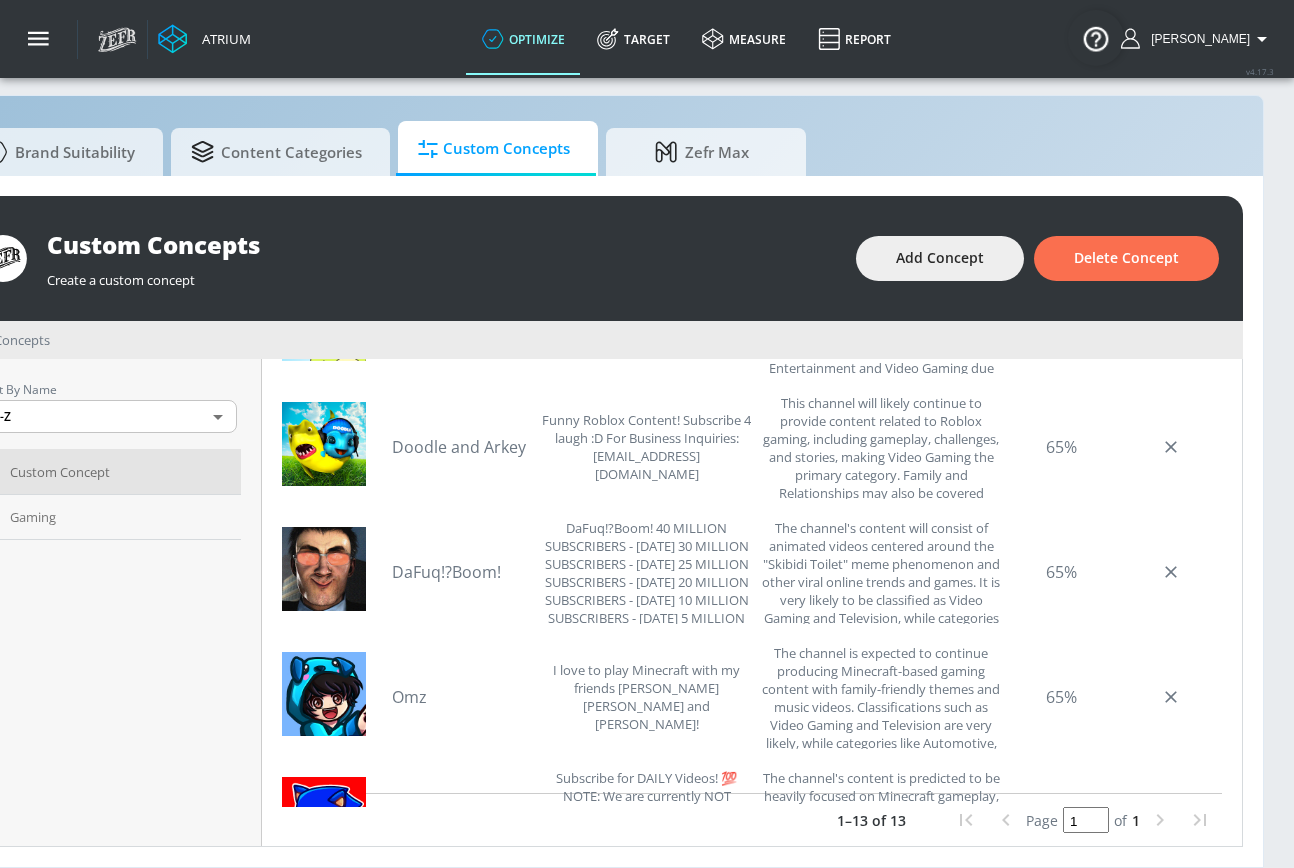scroll, scrollTop: 386, scrollLeft: 0, axis: vertical 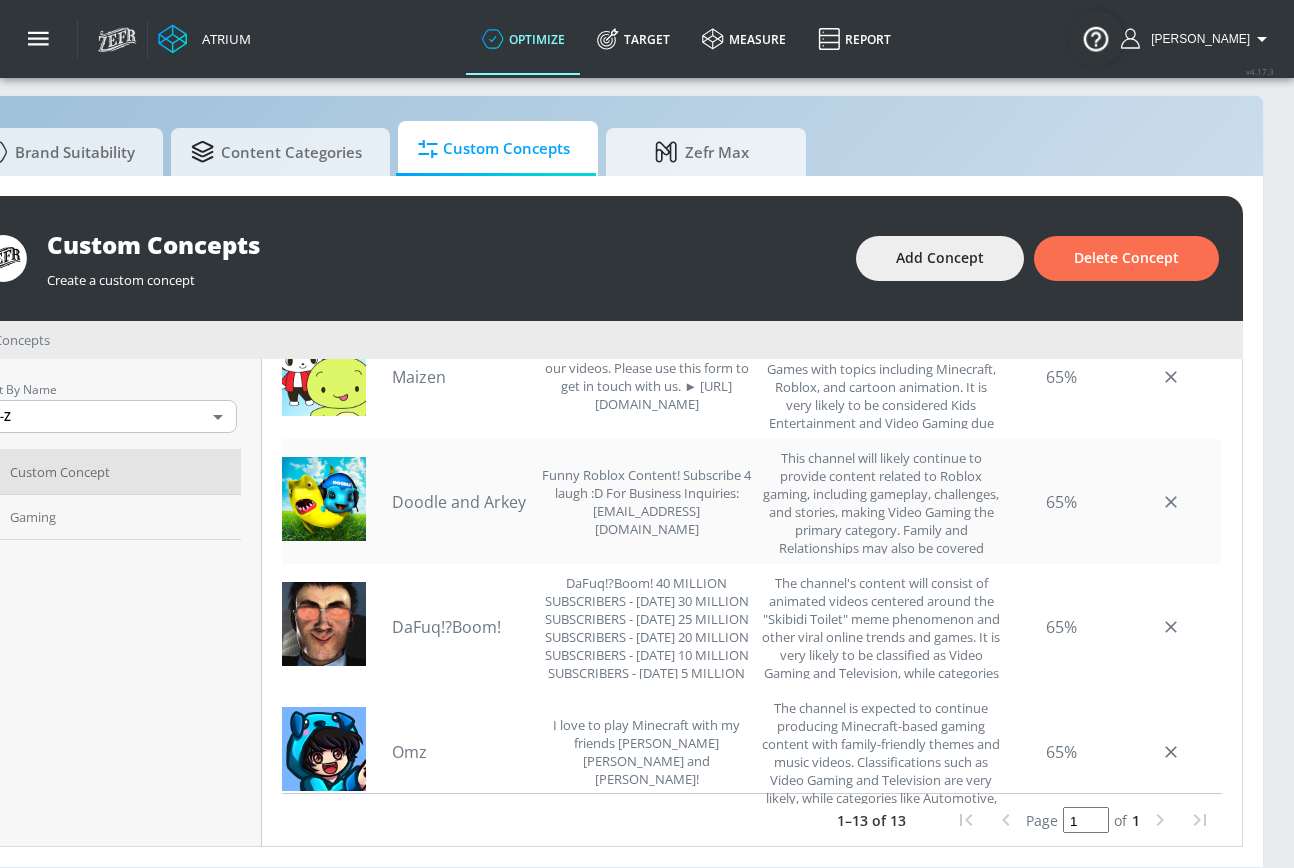 click on "Doodle and Arkey" at bounding box center (462, 502) 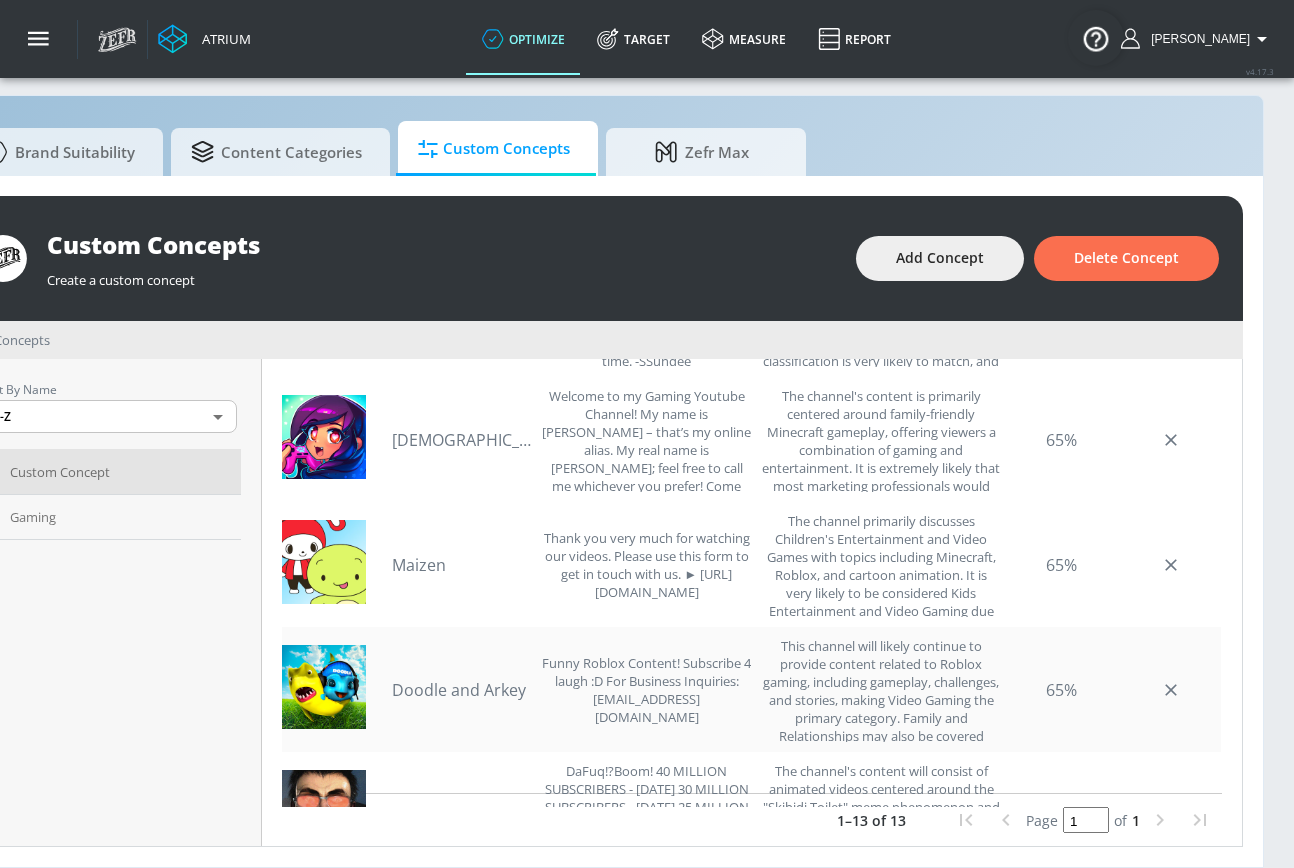 scroll, scrollTop: 164, scrollLeft: 0, axis: vertical 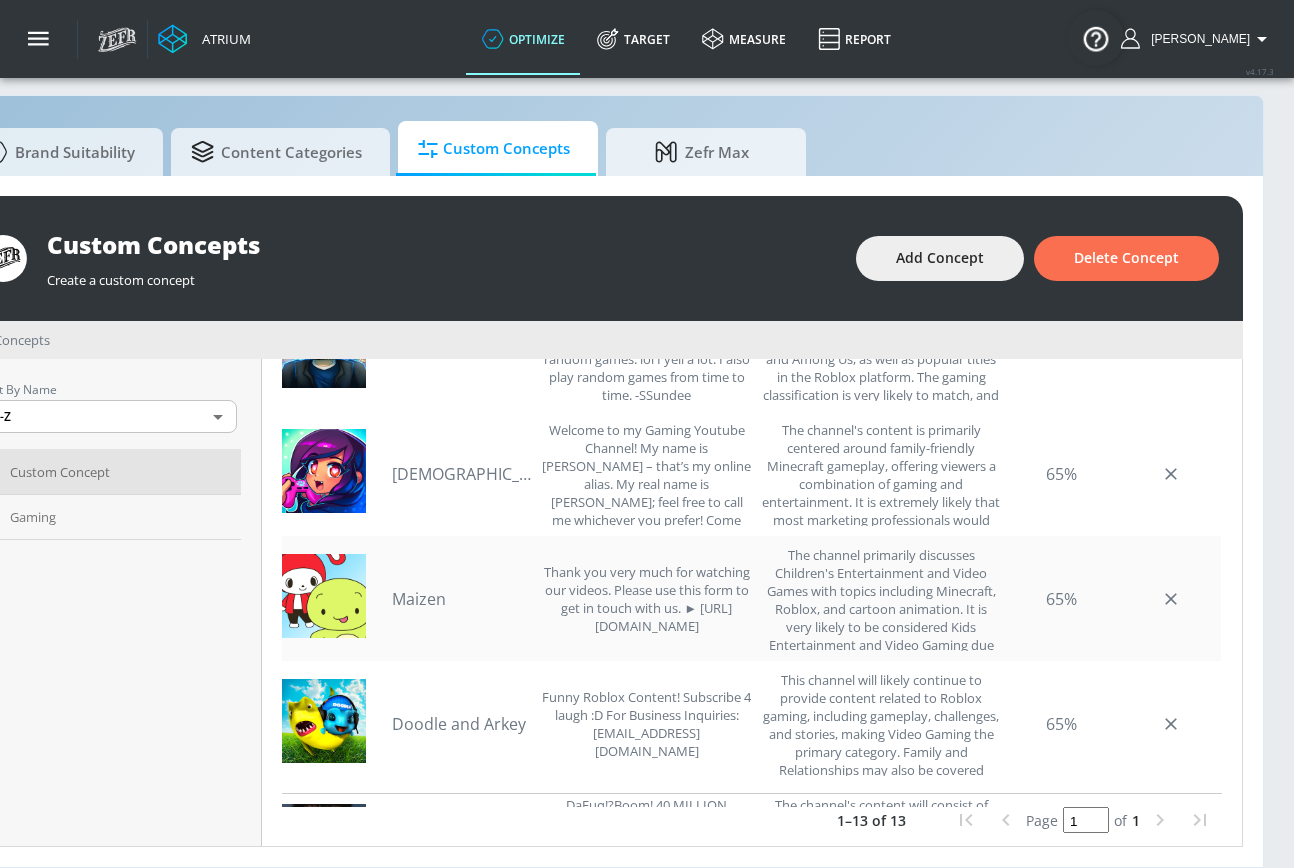 click on "Maizen" at bounding box center (462, 599) 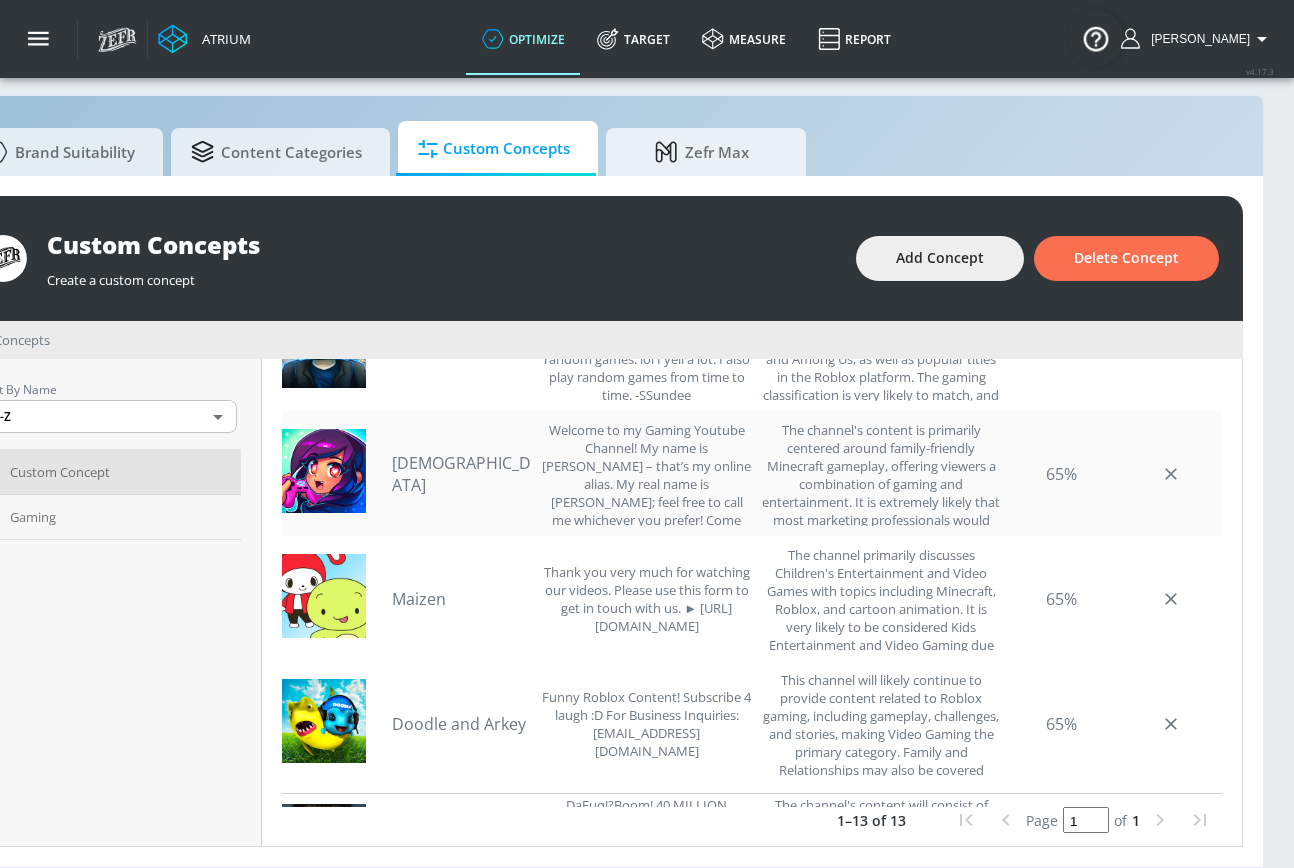 click on "[DEMOGRAPHIC_DATA]" at bounding box center (462, 474) 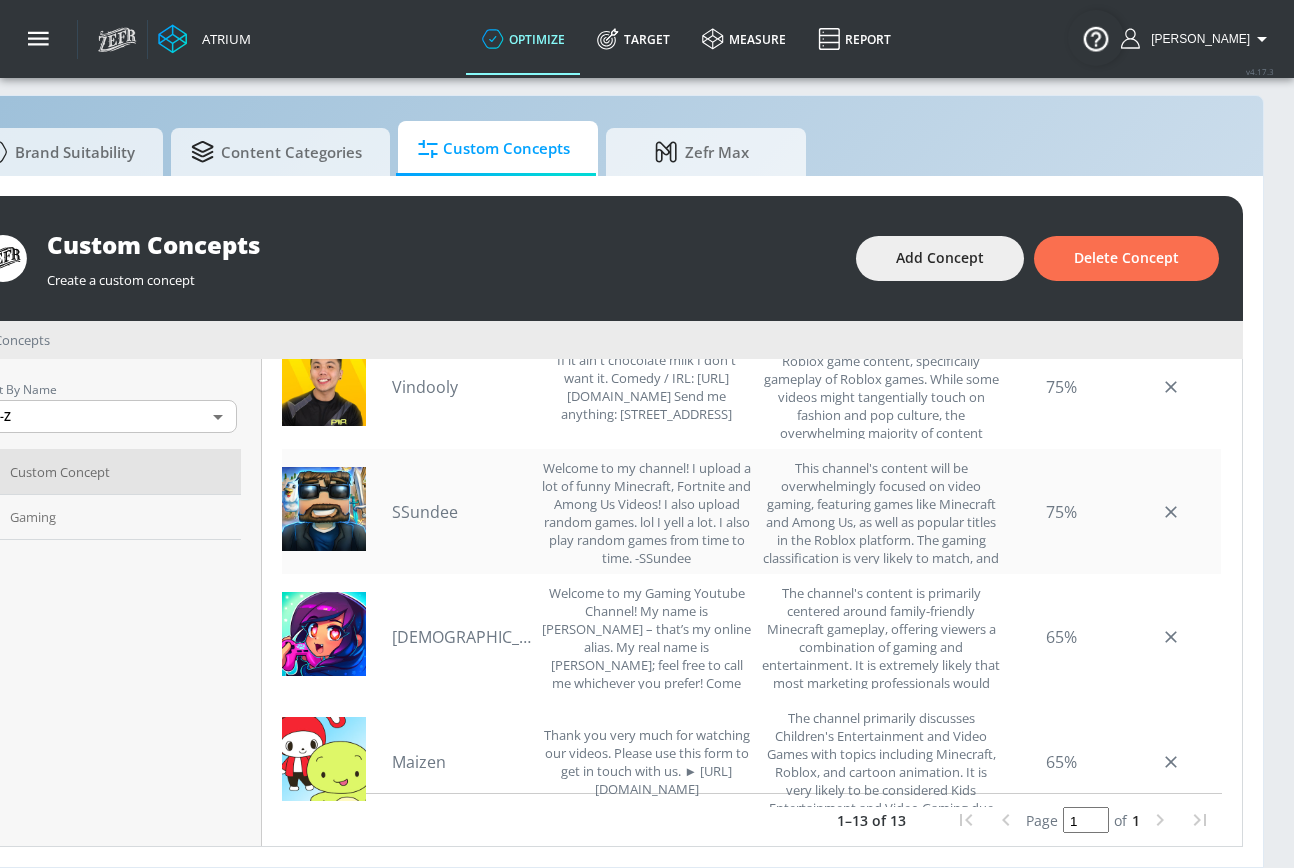 scroll, scrollTop: 0, scrollLeft: 0, axis: both 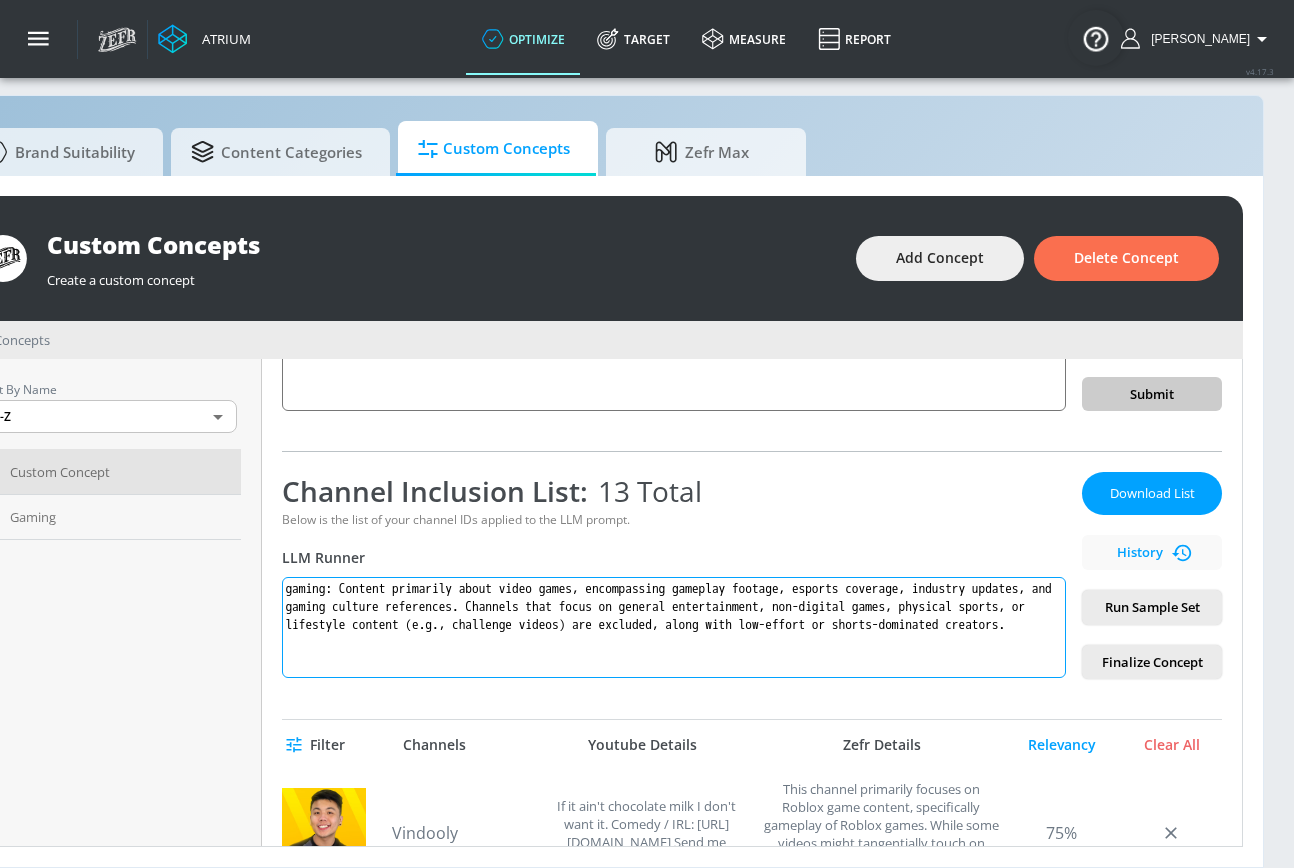 click on "gaming: Content primarily about video games, encompassing gameplay footage, esports coverage, industry updates, and gaming culture references. Channels that focus on general entertainment, non-digital games, physical sports, or lifestyle content (e.g., challenge videos) are excluded, along with low-effort or shorts-dominated creators." at bounding box center (674, 627) 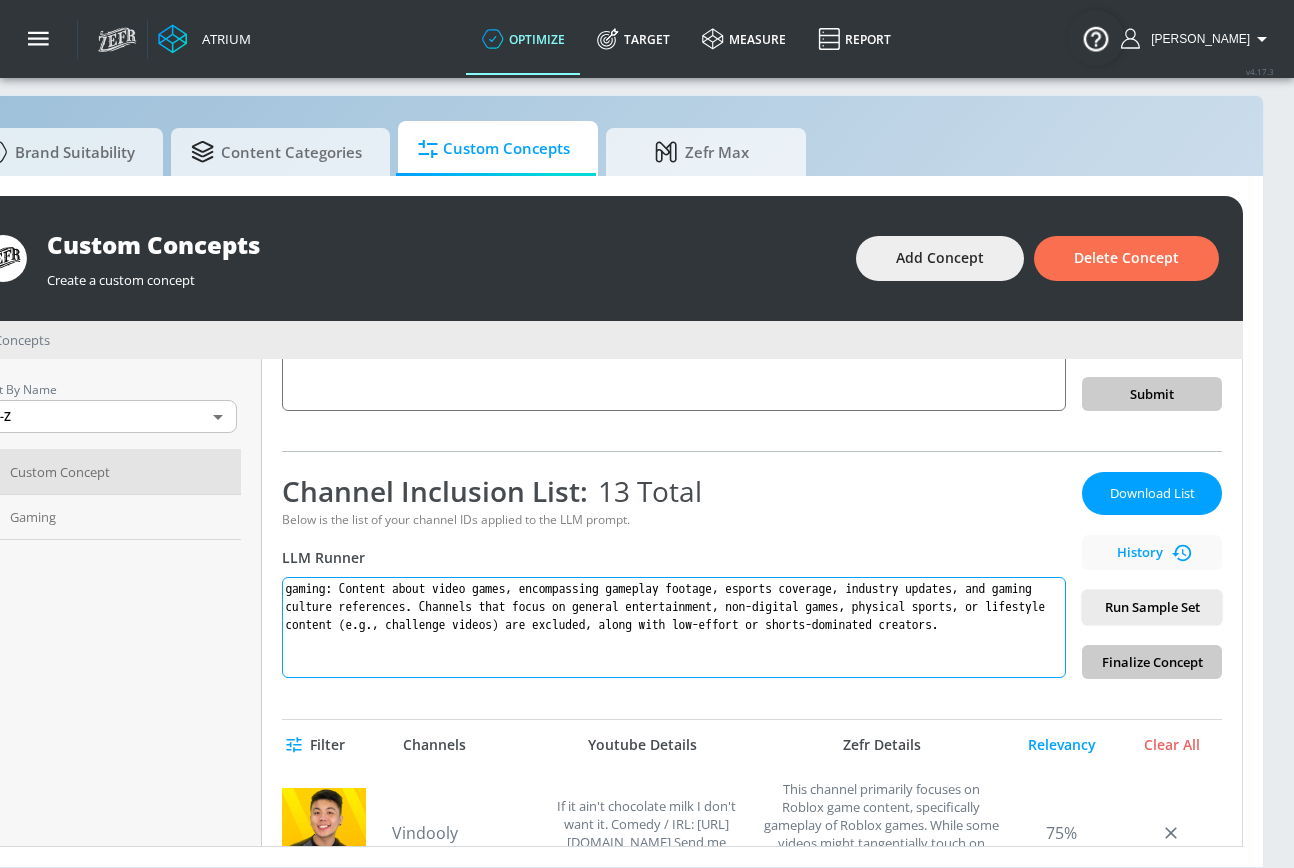 click on "gaming: Content about video games, encompassing gameplay footage, esports coverage, industry updates, and gaming culture references. Channels that focus on general entertainment, non-digital games, physical sports, or lifestyle content (e.g., challenge videos) are excluded, along with low-effort or shorts-dominated creators." at bounding box center [674, 627] 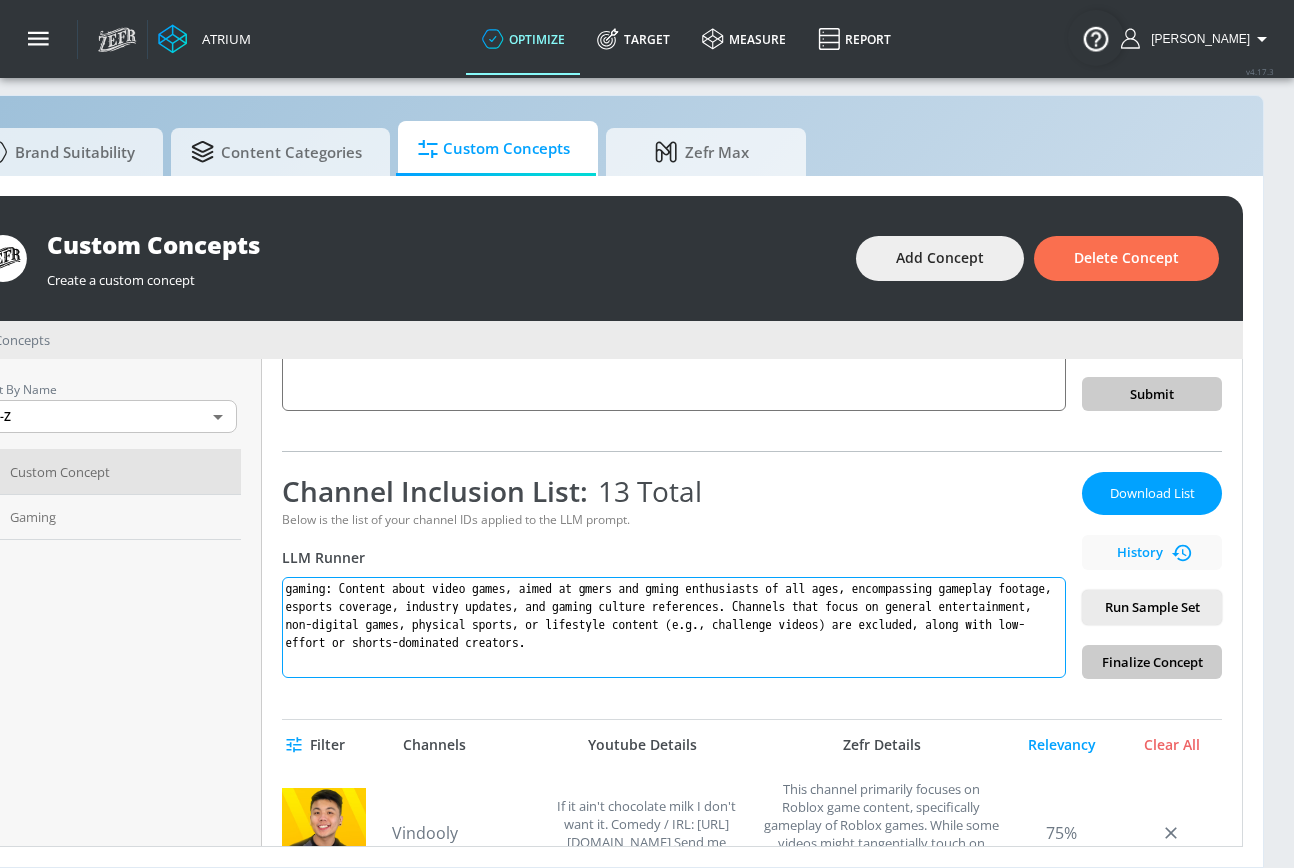 click on "gaming: Content about video games, aimed at gmers and gming enthusiasts of all ages, encompassing gameplay footage, esports coverage, industry updates, and gaming culture references. Channels that focus on general entertainment, non-digital games, physical sports, or lifestyle content (e.g., challenge videos) are excluded, along with low-effort or shorts-dominated creators." at bounding box center (674, 627) 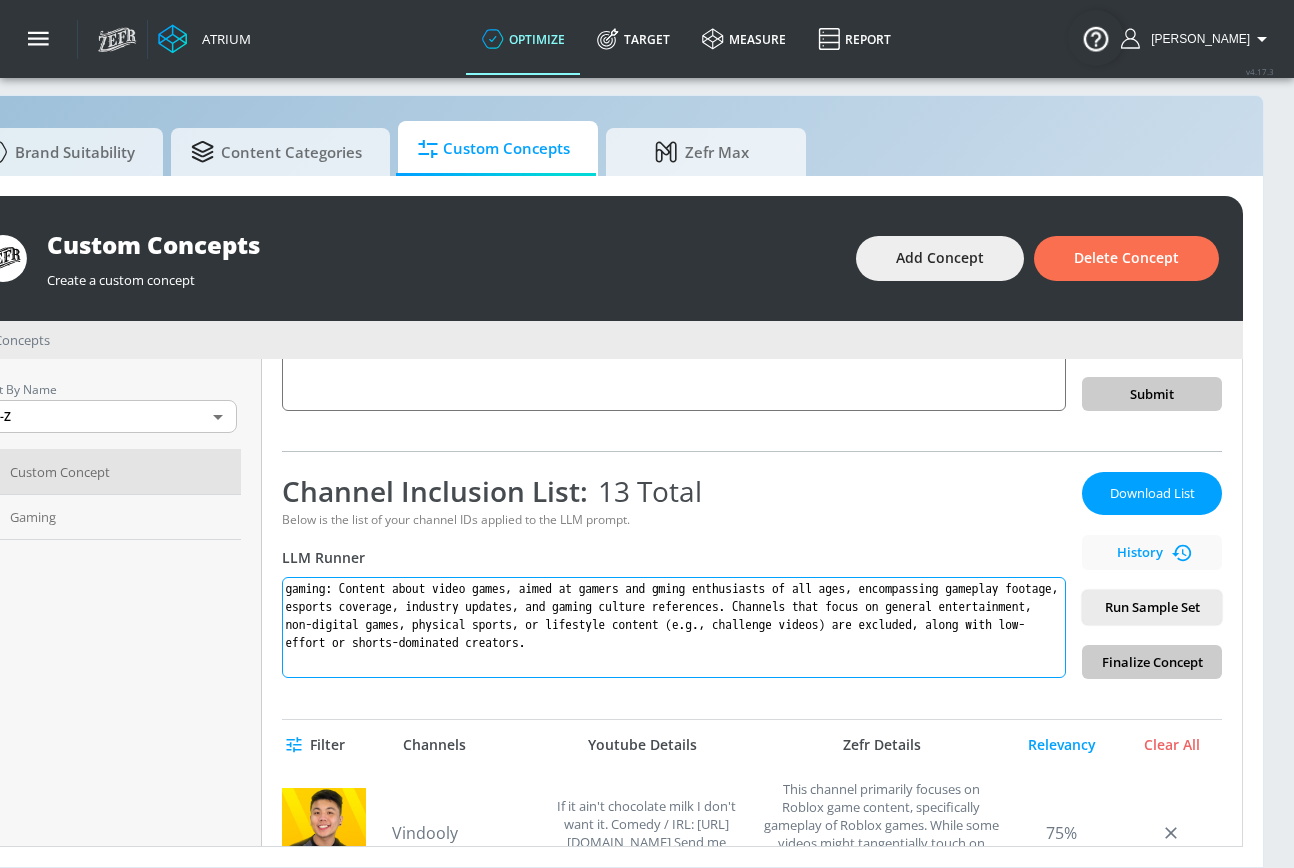 click on "gaming: Content about video games, aimed at gamers and gming enthusiasts of all ages, encompassing gameplay footage, esports coverage, industry updates, and gaming culture references. Channels that focus on general entertainment, non-digital games, physical sports, or lifestyle content (e.g., challenge videos) are excluded, along with low-effort or shorts-dominated creators." at bounding box center (674, 627) 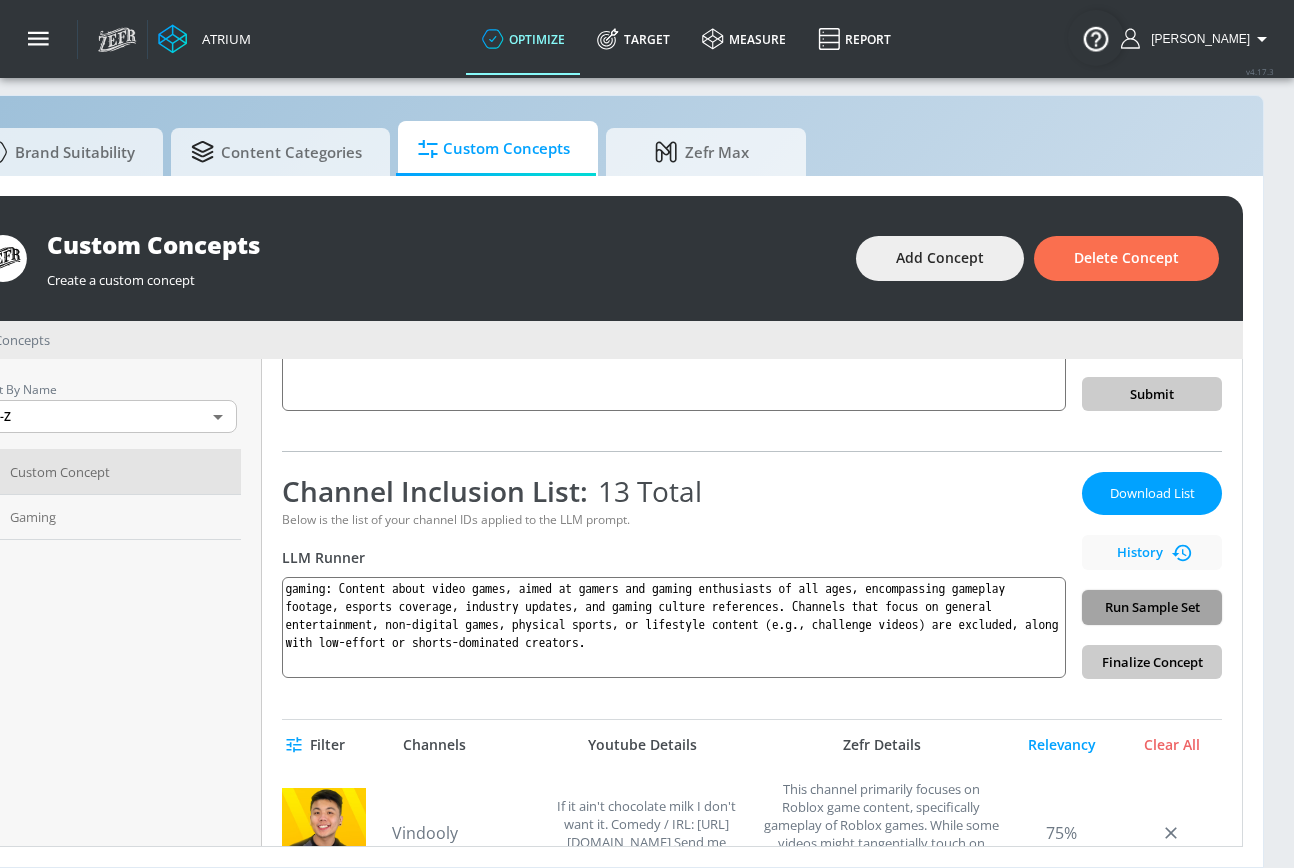click on "Run Sample Set" at bounding box center (1152, 607) 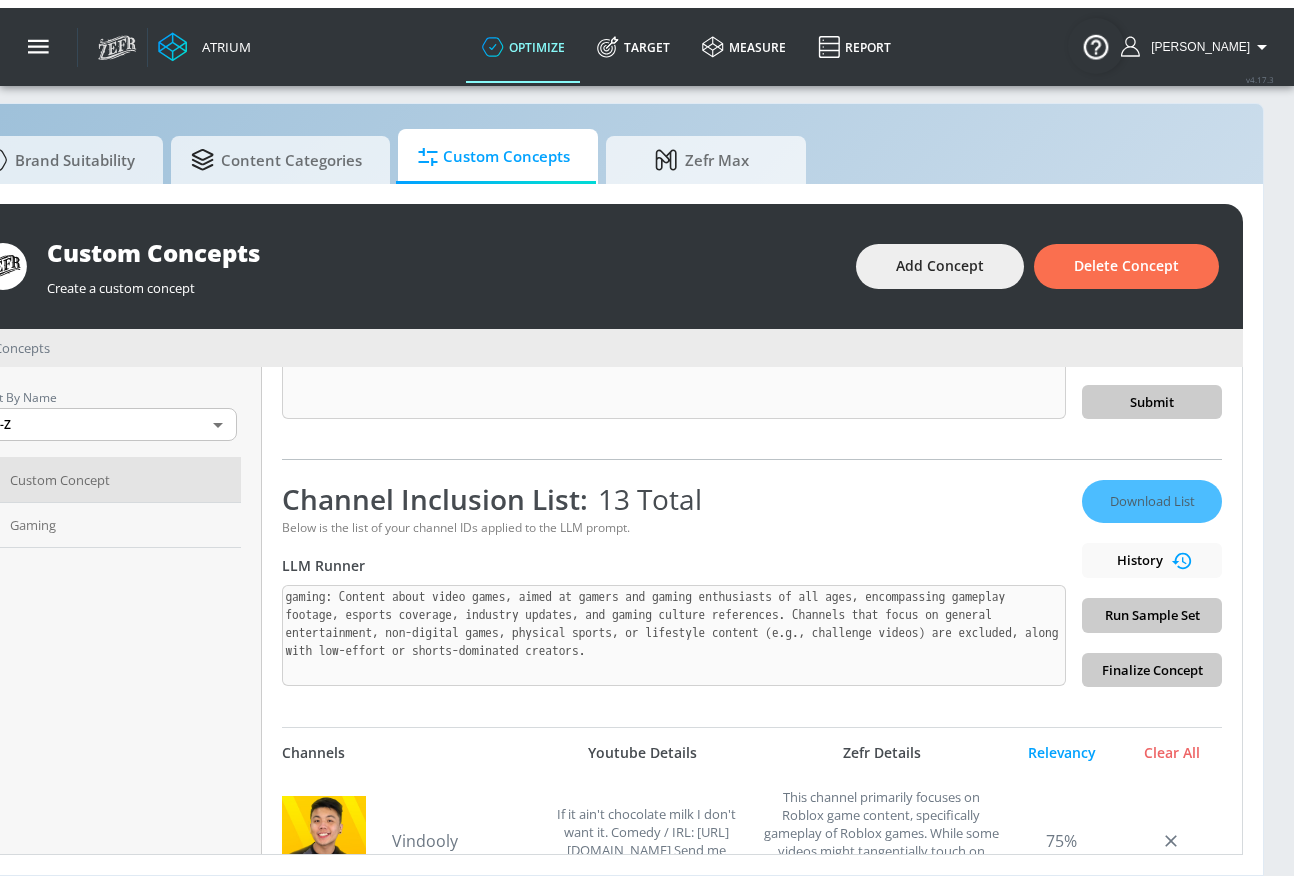 scroll, scrollTop: 21, scrollLeft: 0, axis: vertical 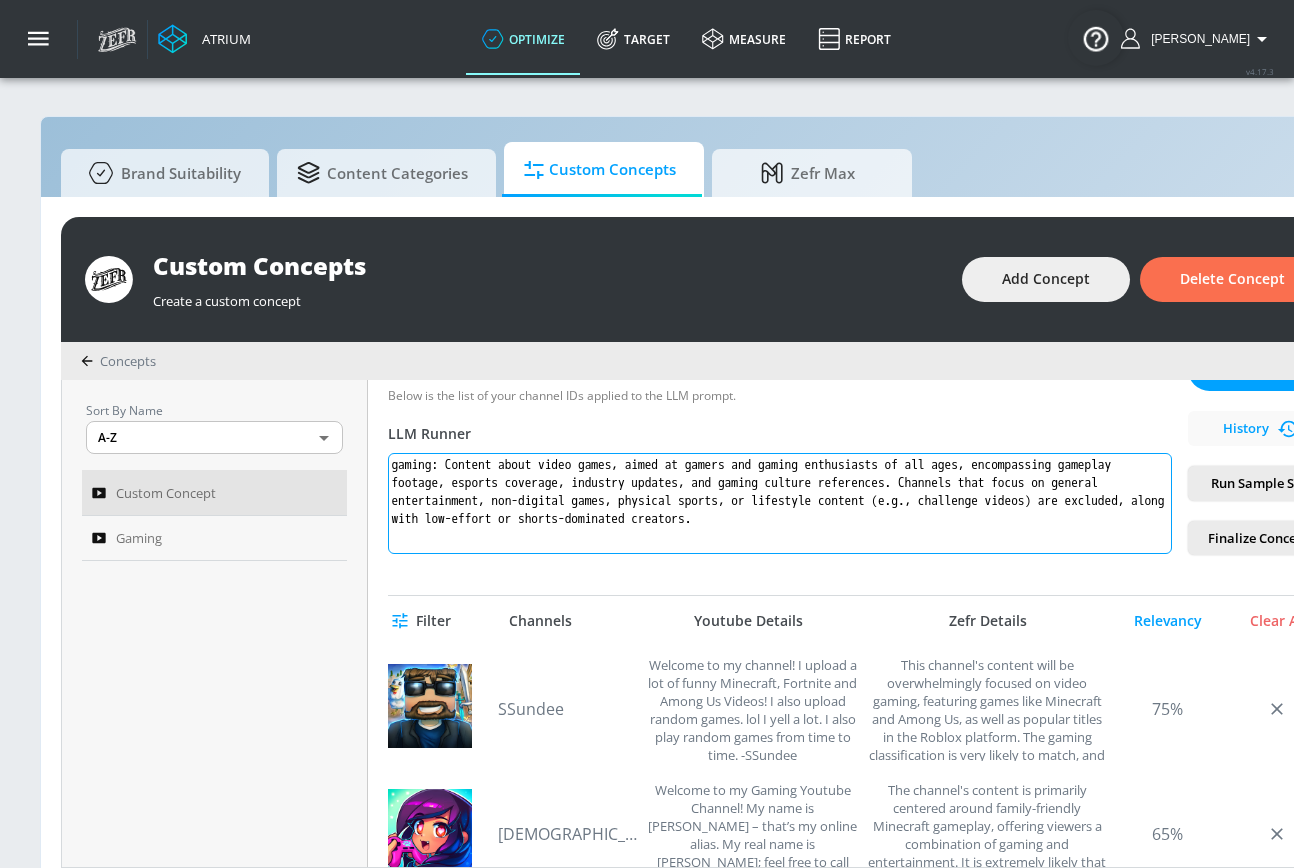 drag, startPoint x: 457, startPoint y: 466, endPoint x: 558, endPoint y: 528, distance: 118.511604 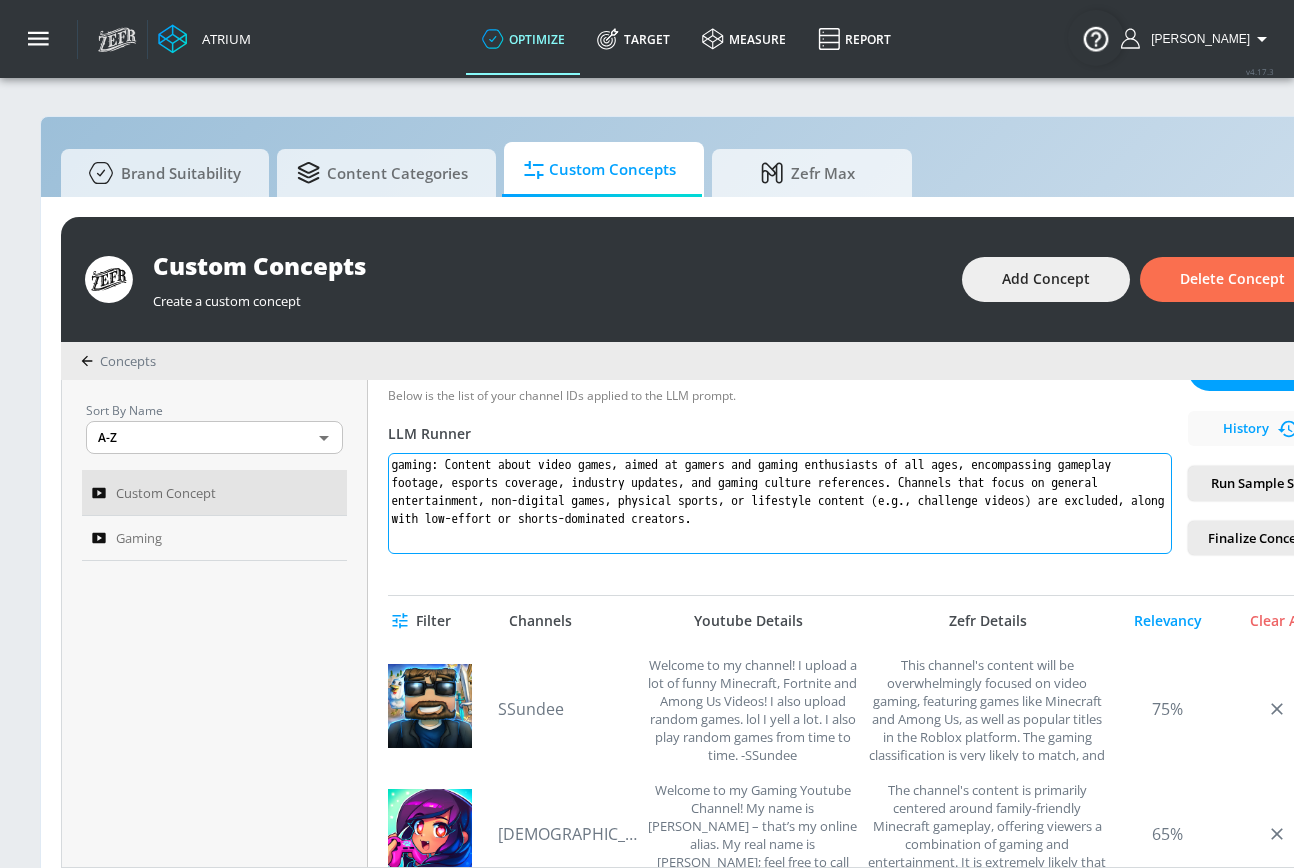 paste on "created specifically for gamers and gaming enthusiasts of all age ranges. This includes game reviews, release news, walkthroughs, updates, esports coverage, and industry insights designed to inform, entertain, or engage the gaming community. Content may also include gaming culture and references, provided it remains centered on video games. Excludes anime (unless directly tied to a game), real-world sports, tabletop or non-digital games, and general “game” activities or challenge content not based in gaming" 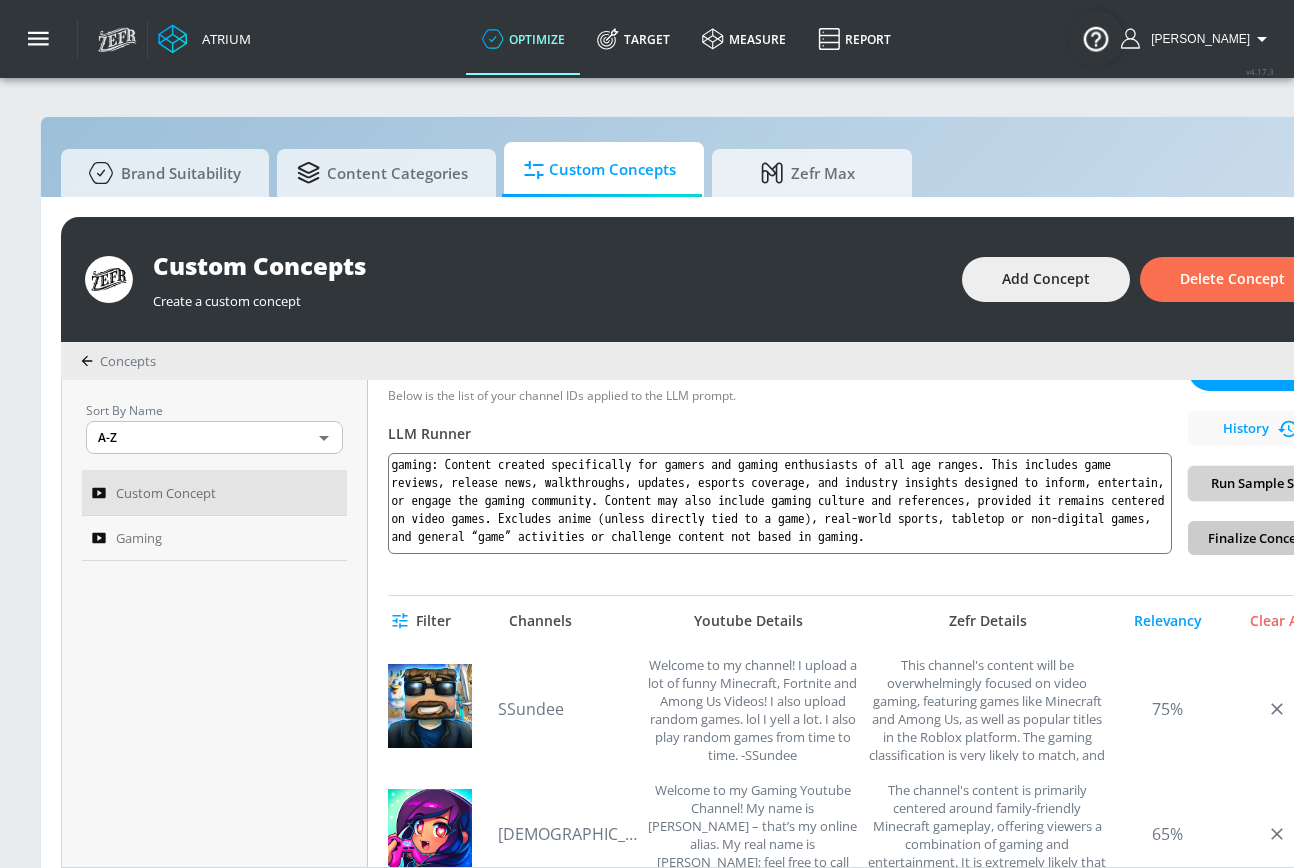 click on "Run Sample Set" at bounding box center (1258, 483) 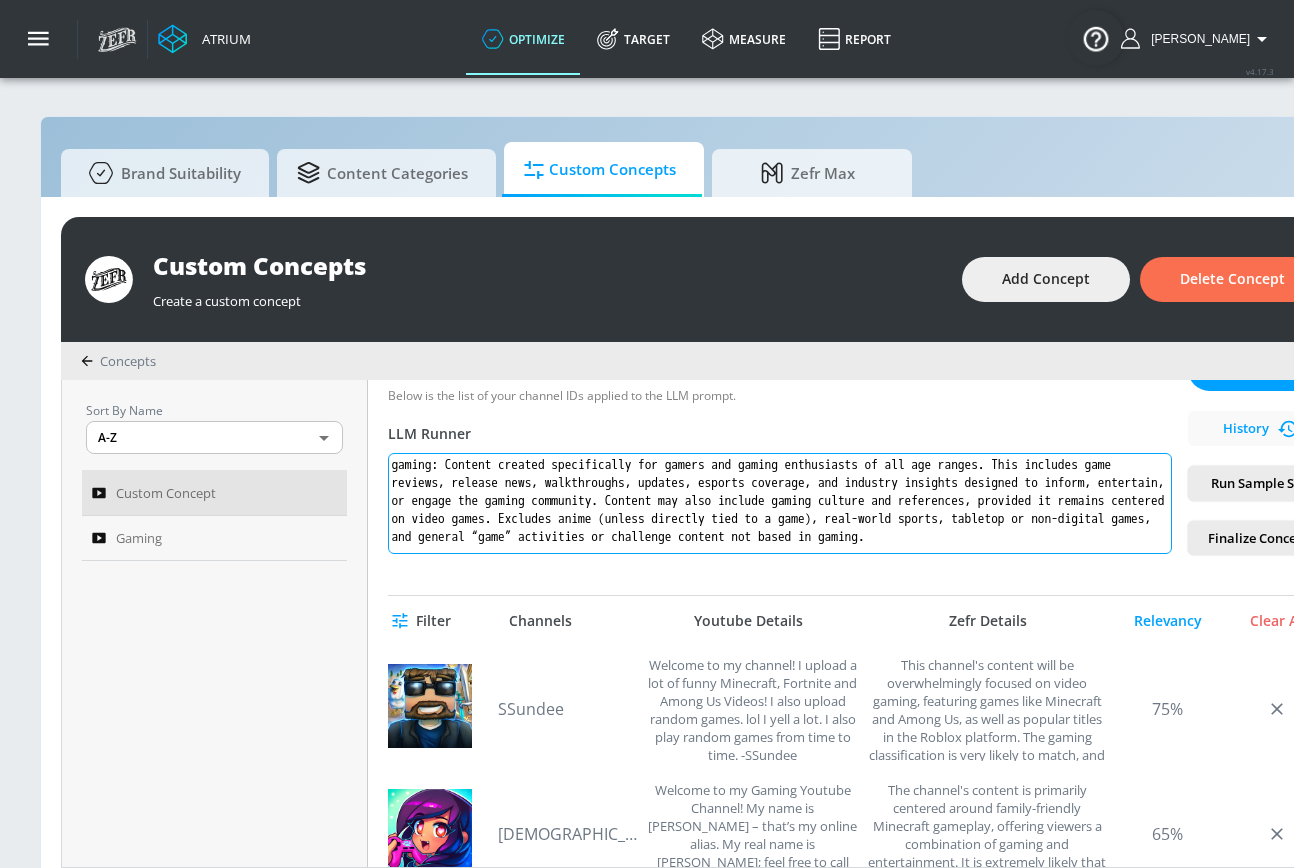 scroll, scrollTop: 350, scrollLeft: 0, axis: vertical 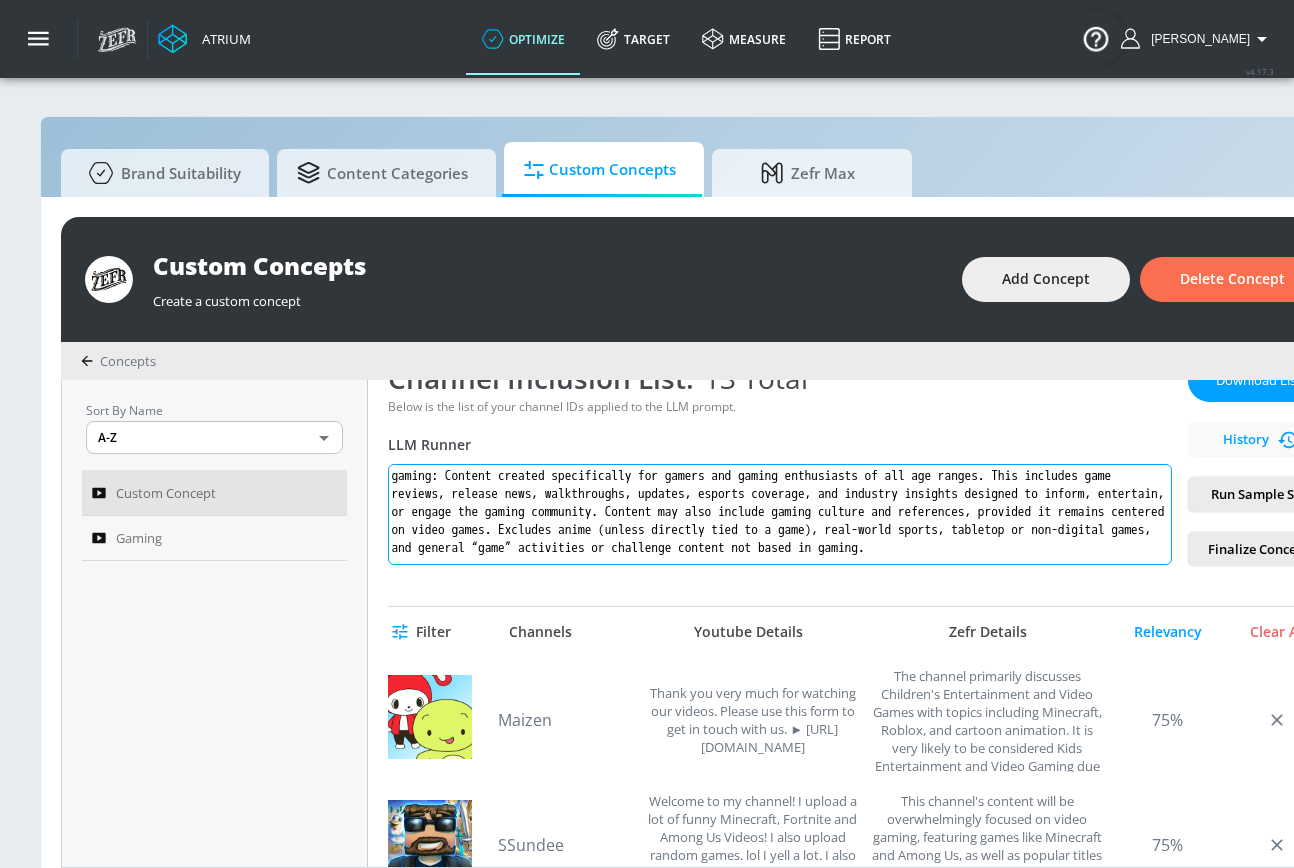 drag, startPoint x: 887, startPoint y: 562, endPoint x: 367, endPoint y: 429, distance: 536.73926 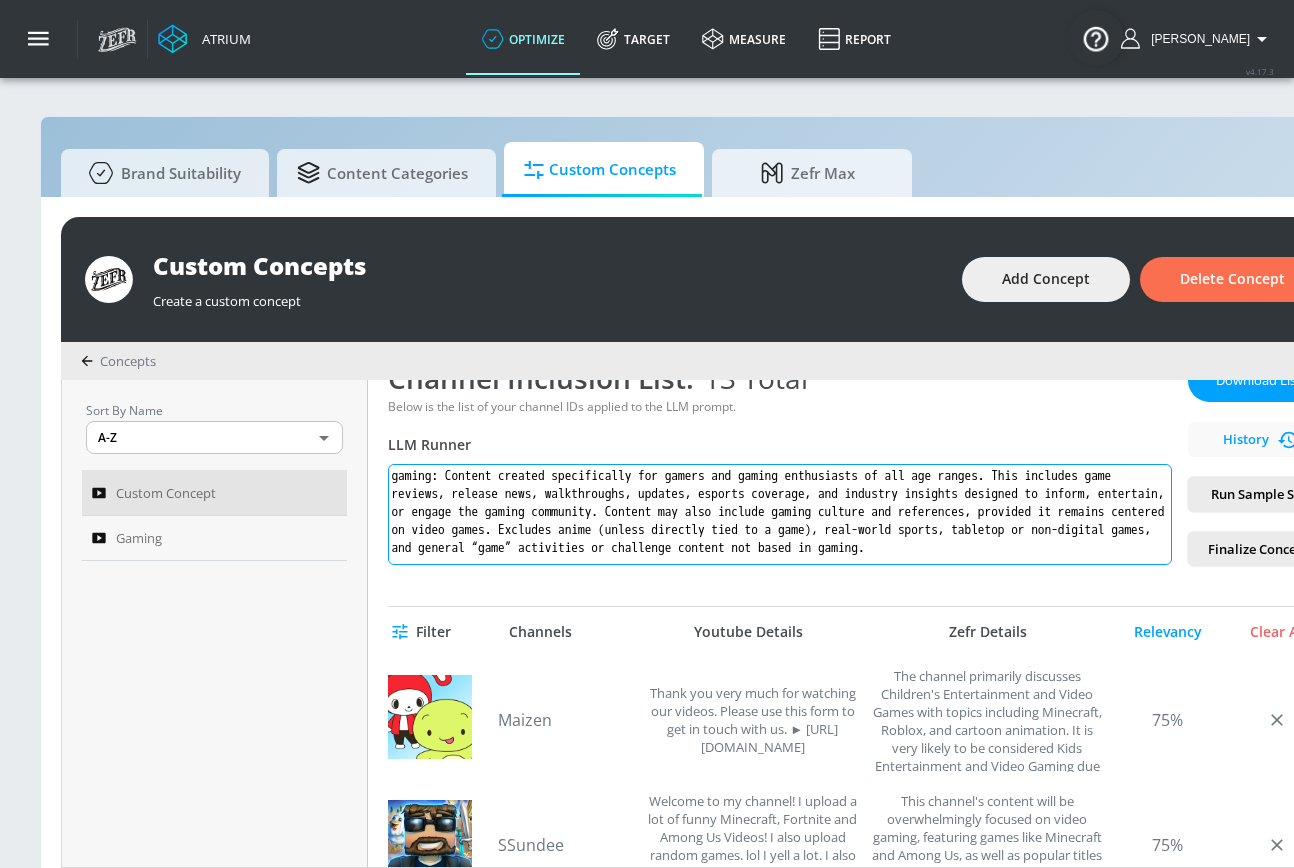 paste on "Content created specifically for gamers and gaming enthusiasts of all age ranges. This includes game reviews, release news, walkthroughs, updates, esports coverage, and industry insights designed to inform, entertain, or engage the gaming community. It may also include gaming culture, references, and commentary—as long as the content remains primarily related to video games, even if not strictly gameplay footage. Excludes anime (unless game-related), real-world sports, tabletop or non-digital games, and general “game” activities or challenge content unrelated to gaming." 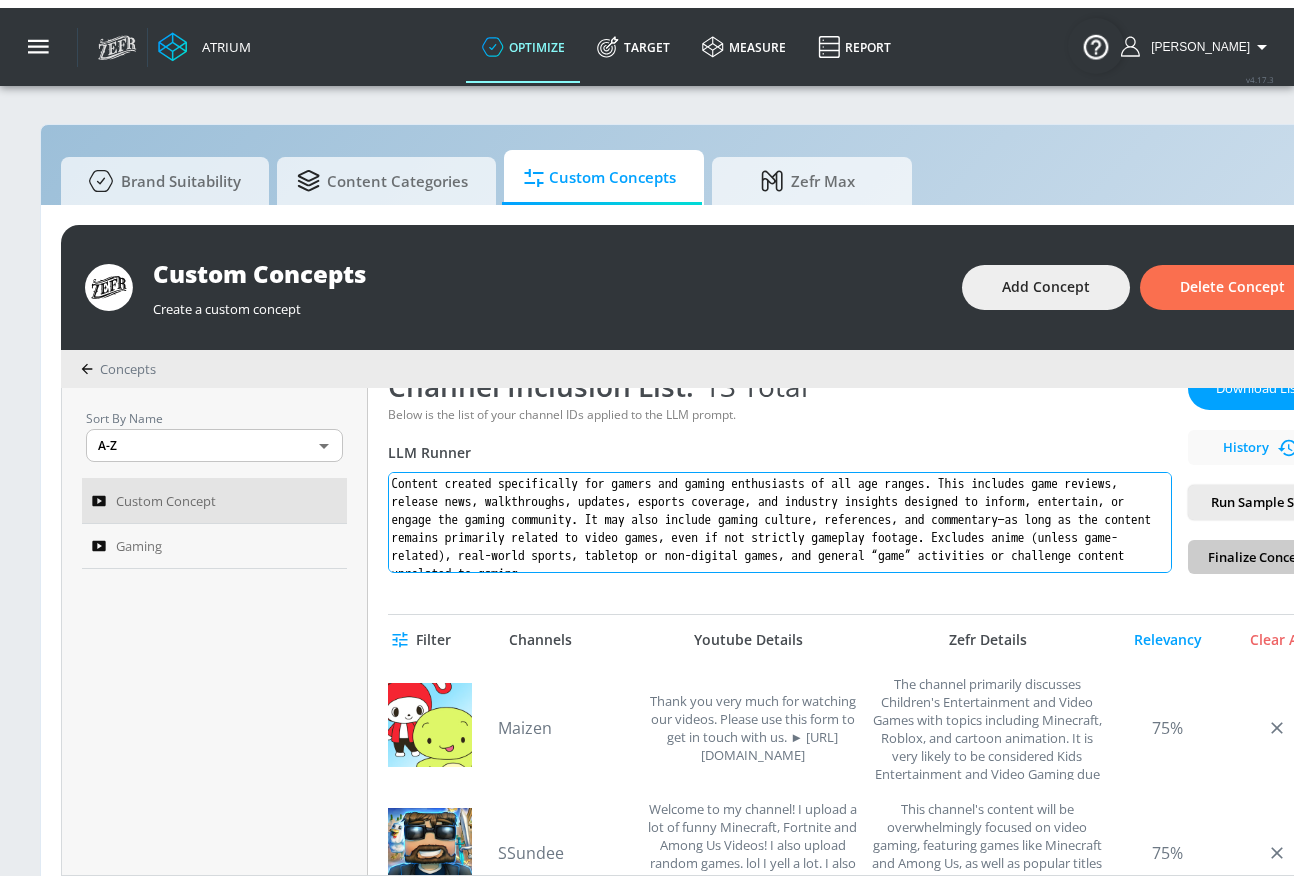 scroll, scrollTop: 38, scrollLeft: 0, axis: vertical 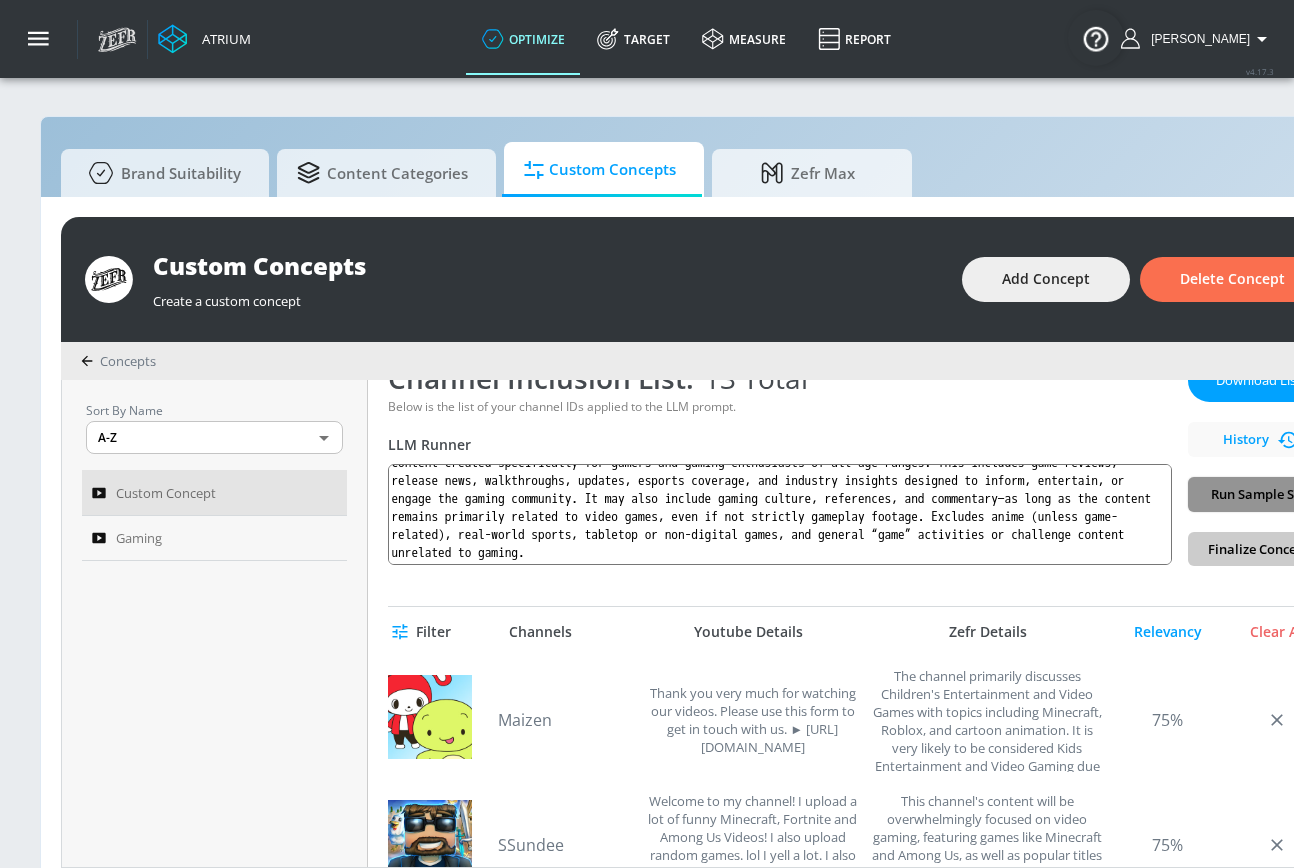click on "Run Sample Set" at bounding box center [1258, 494] 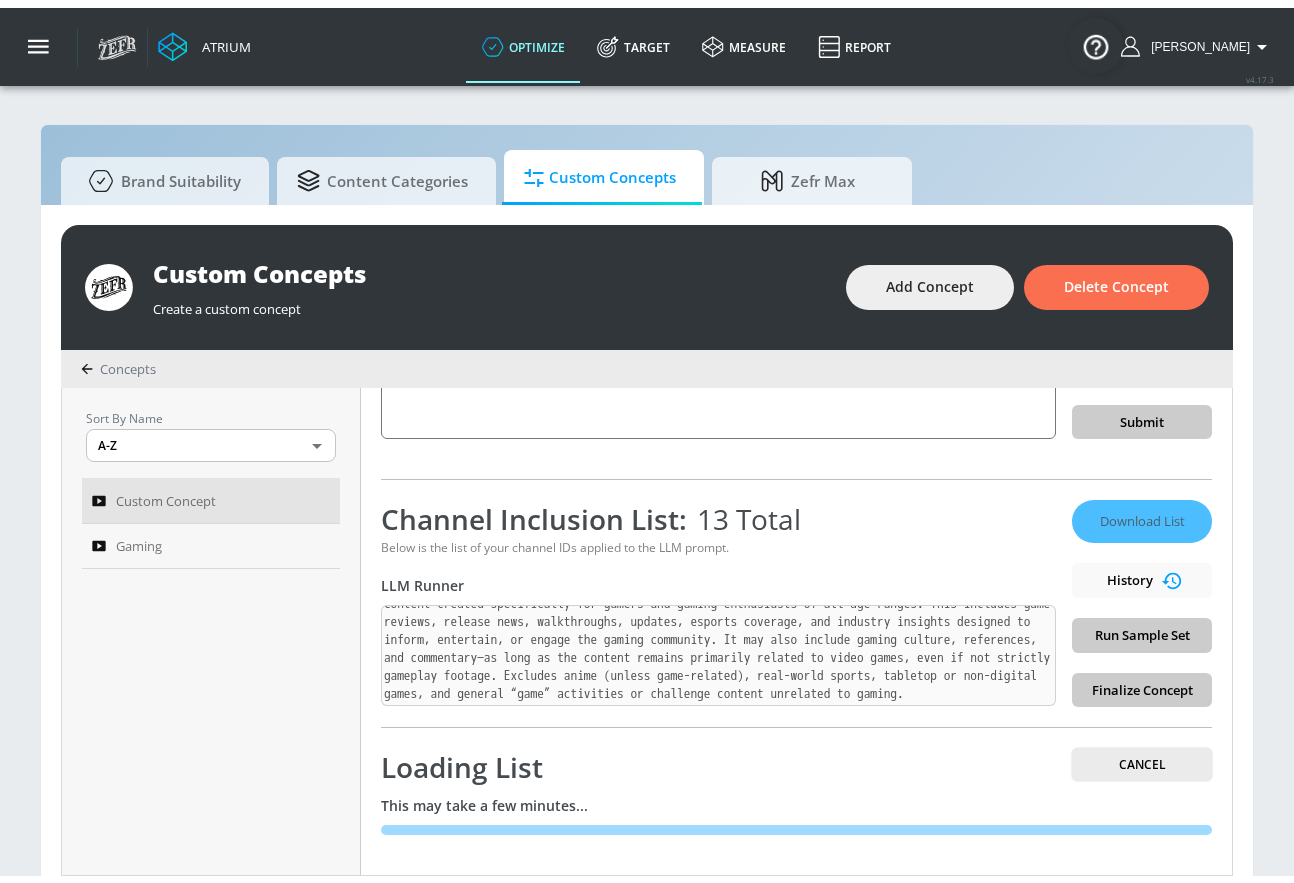 scroll, scrollTop: 25, scrollLeft: 0, axis: vertical 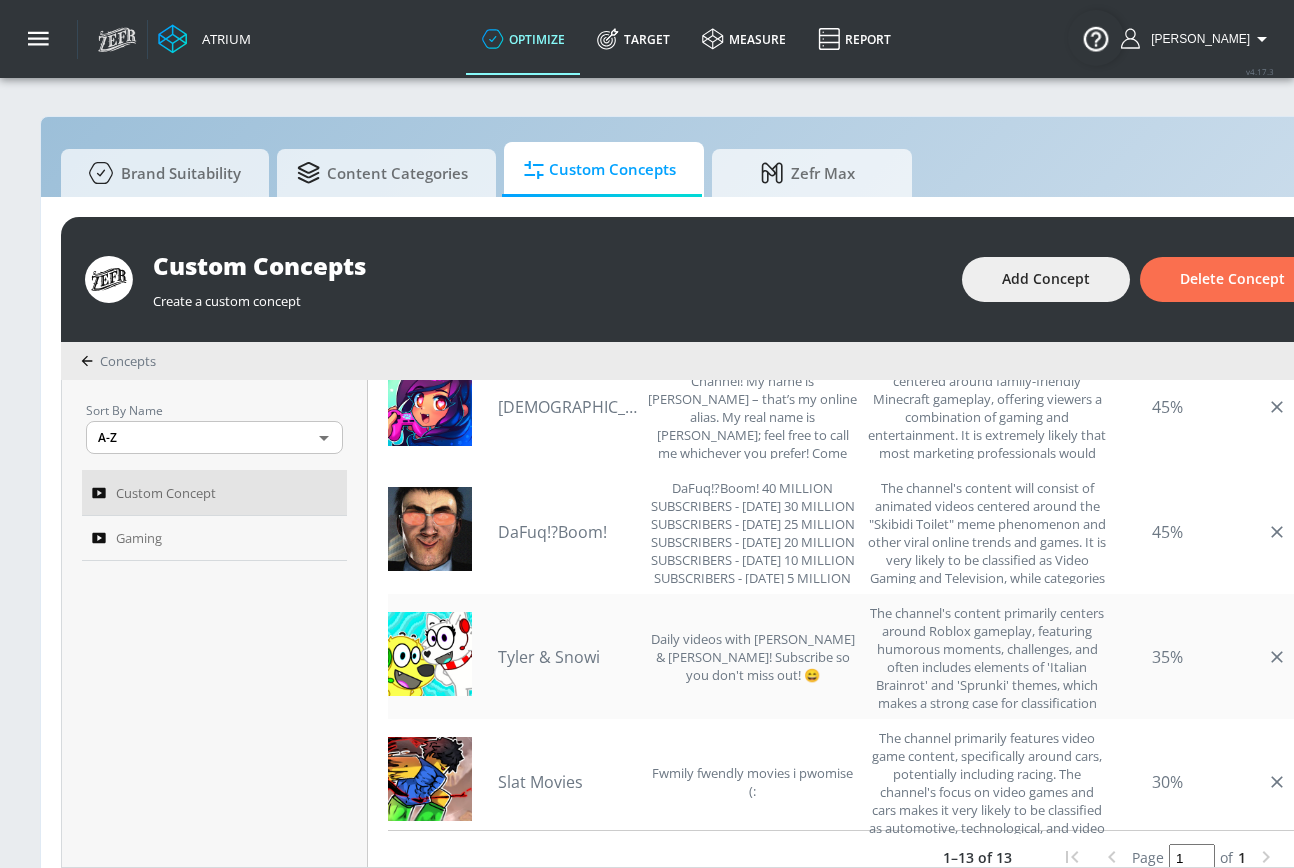 click on "Tyler & Snowi" at bounding box center [568, 657] 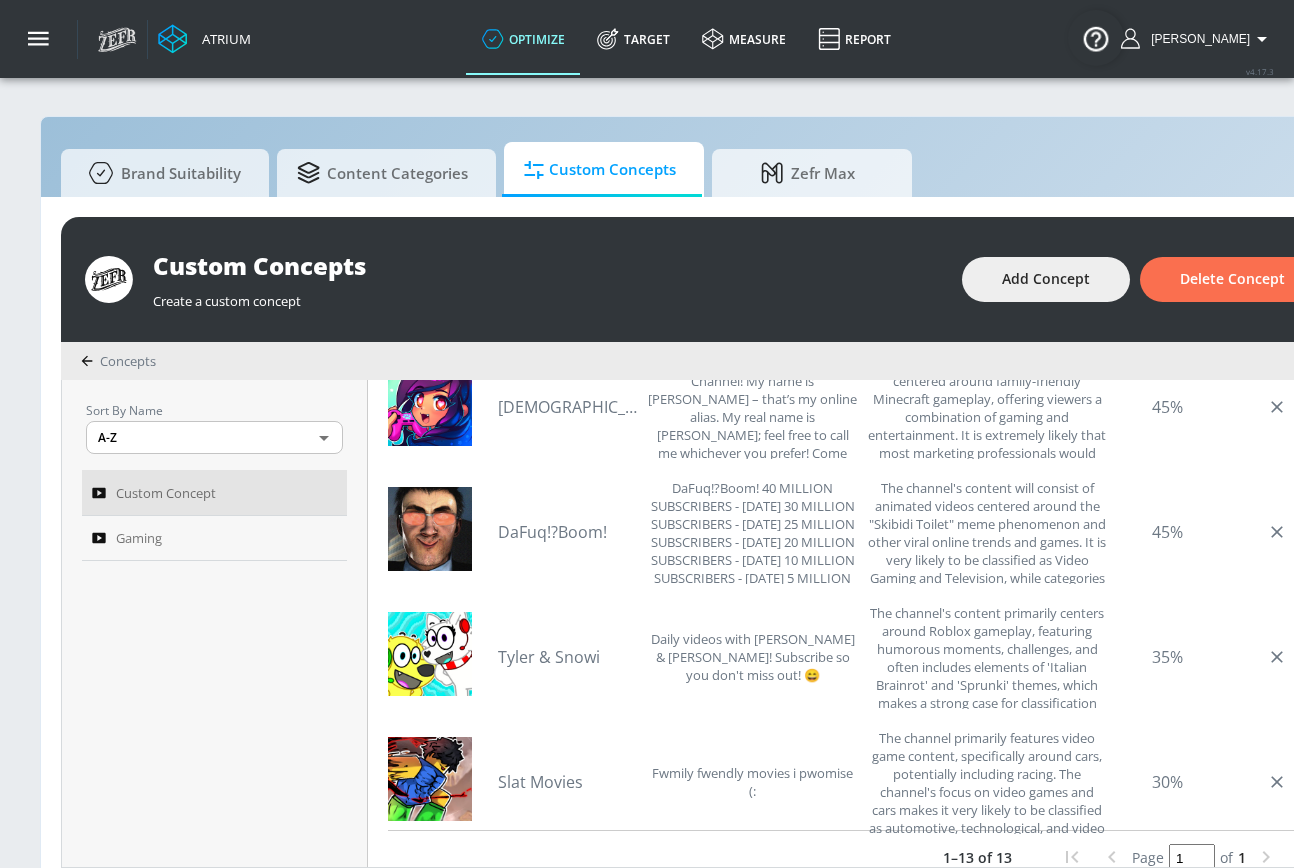 scroll, scrollTop: 0, scrollLeft: 0, axis: both 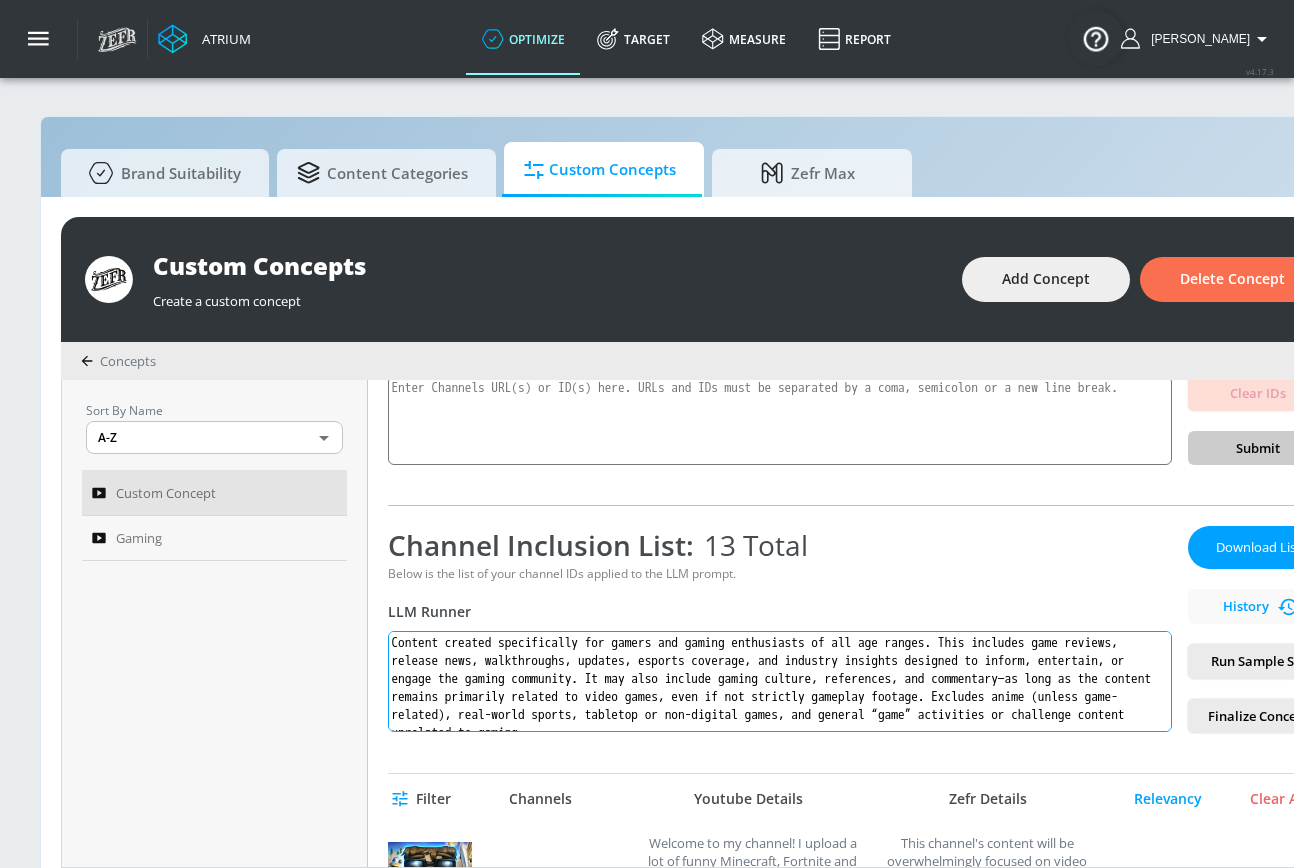 drag, startPoint x: 626, startPoint y: 724, endPoint x: 383, endPoint y: 636, distance: 258.44342 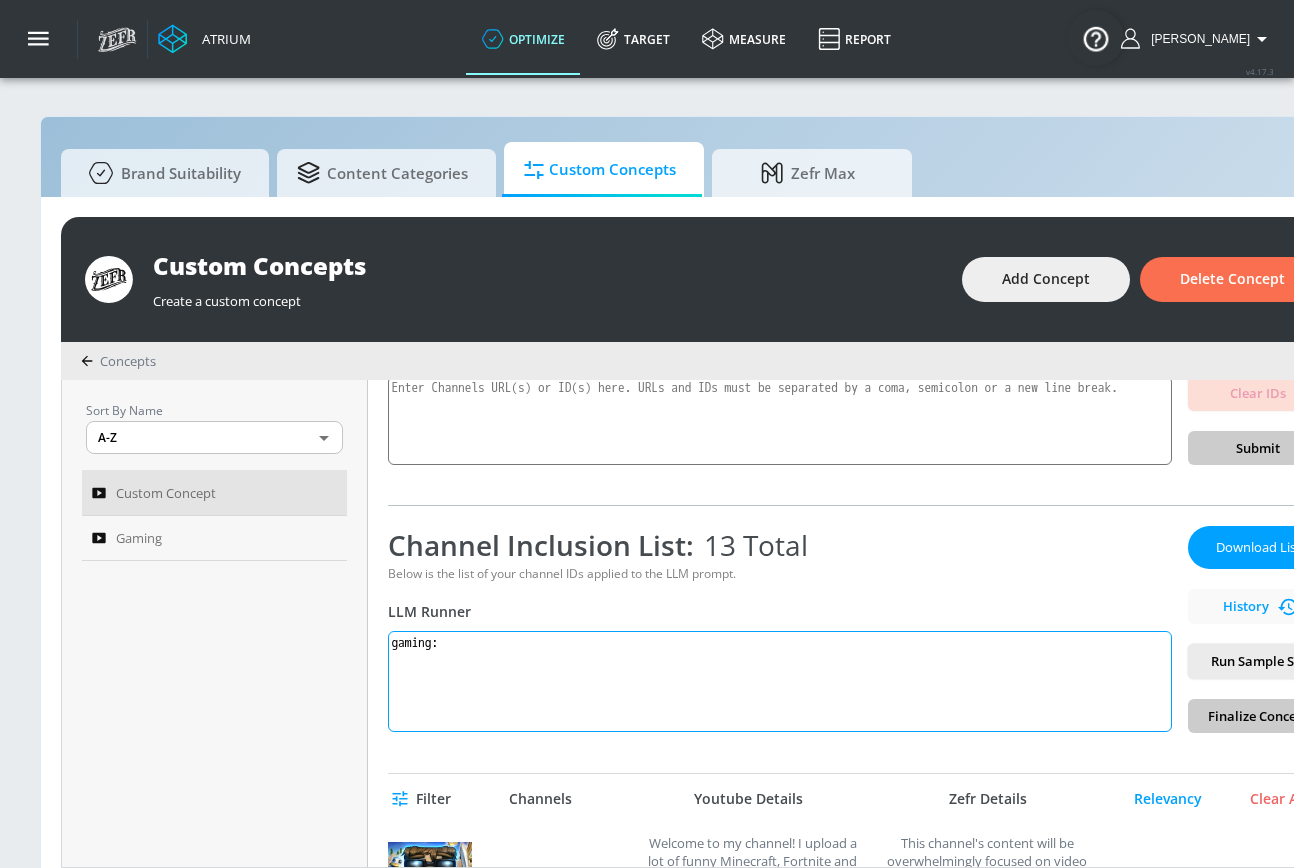 paste on "Content created specifically for gamers and gaming enthusiasts of all age ranges. This includes gameplay, voiceover gaming (such as narrated playthroughs, commentary, or storytelling based on games), reviews, release news, walkthroughs, esports coverage, and industry insights designed to inform, entertain, or engage the gaming community. It may also include gaming culture, references, and commentary—as long as the content remains primarily related to video games, even if not strictly gameplay footage. Excludes anime (unless game-related), real-world sports, tabletop or non-digital games, and general “game” activities or challenge content unrelated to gaming." 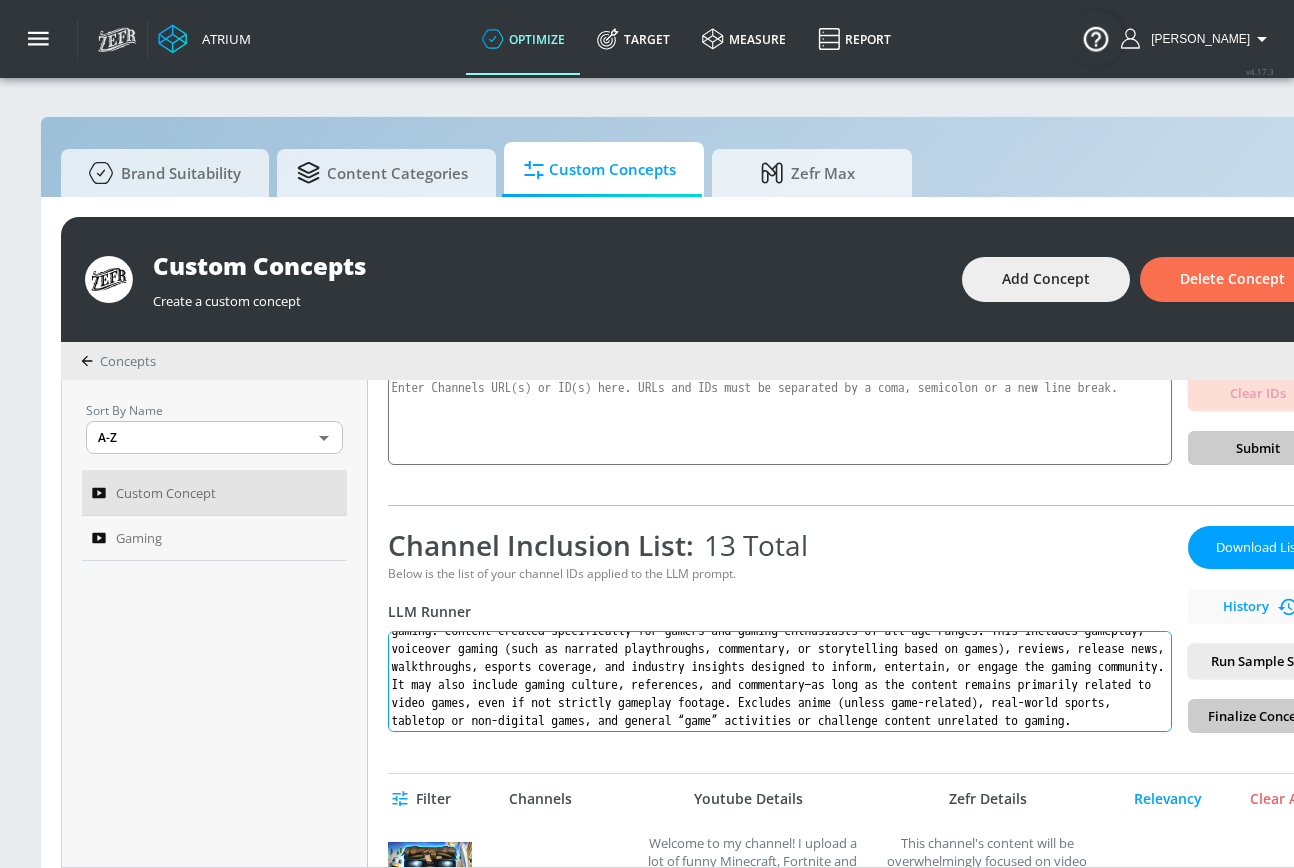 scroll, scrollTop: 0, scrollLeft: 0, axis: both 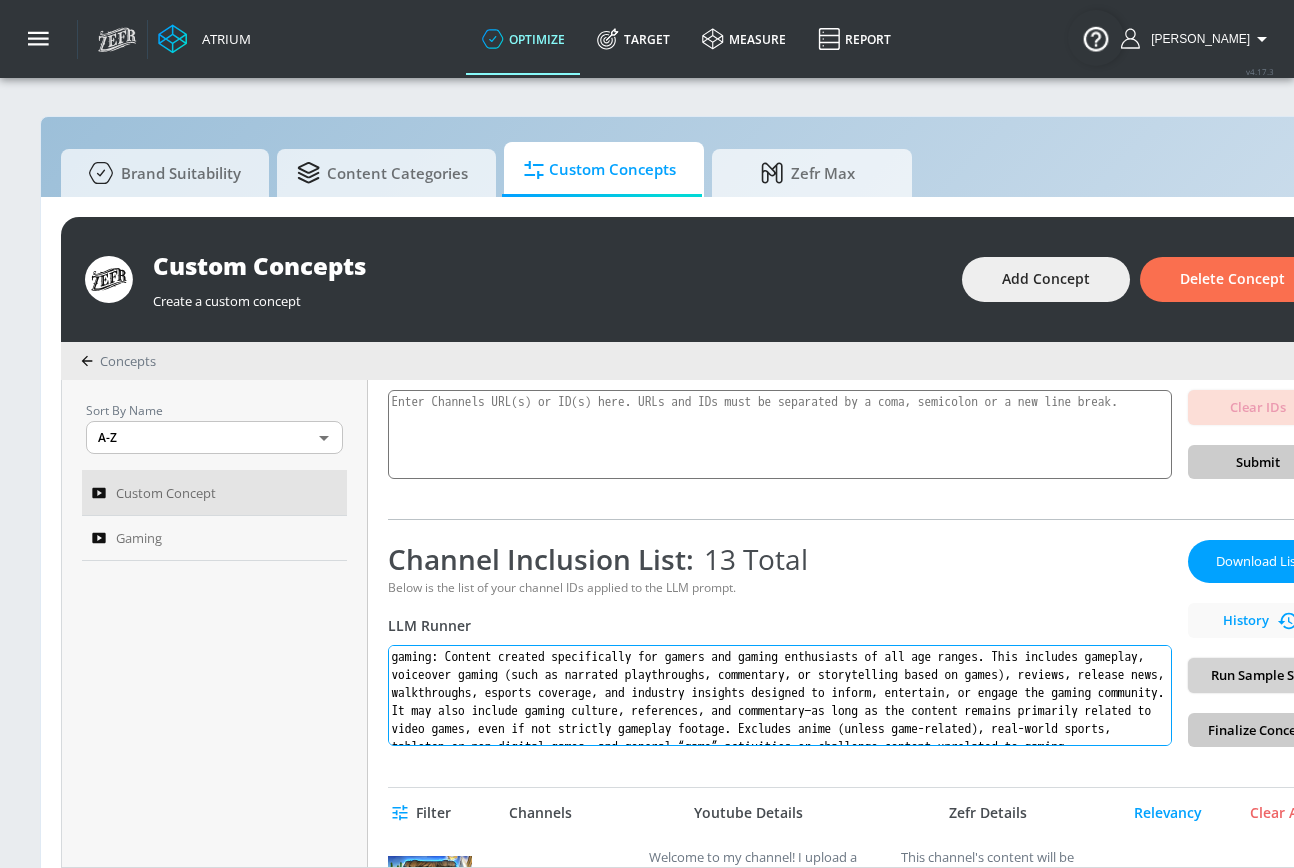 type on "gaming: Content created specifically for gamers and gaming enthusiasts of all age ranges. This includes gameplay, voiceover gaming (such as narrated playthroughs, commentary, or storytelling based on games), reviews, release news, walkthroughs, esports coverage, and industry insights designed to inform, entertain, or engage the gaming community. It may also include gaming culture, references, and commentary—as long as the content remains primarily related to video games, even if not strictly gameplay footage. Excludes anime (unless game-related), real-world sports, tabletop or non-digital games, and general “game” activities or challenge content unrelated to gaming." 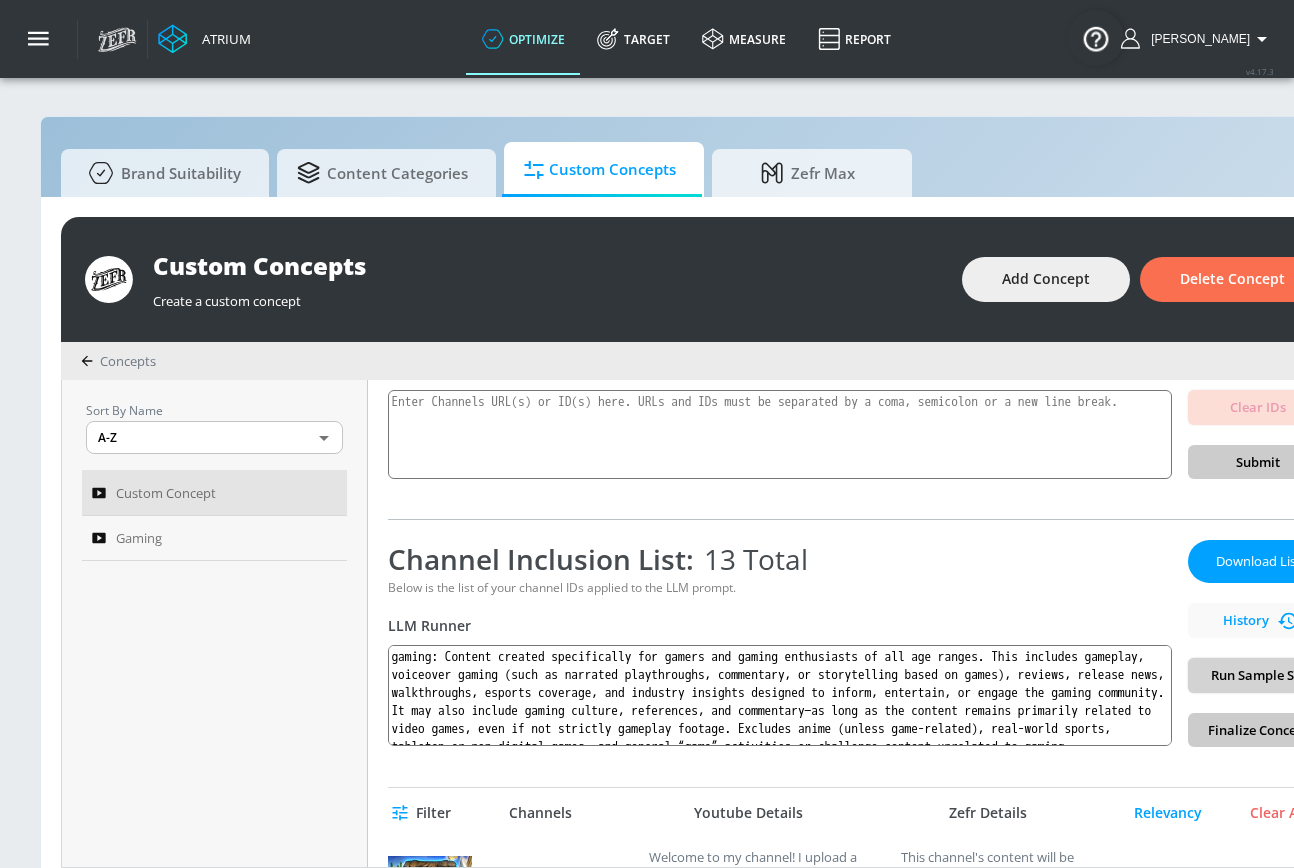 click on "Run Sample Set" at bounding box center [1258, 675] 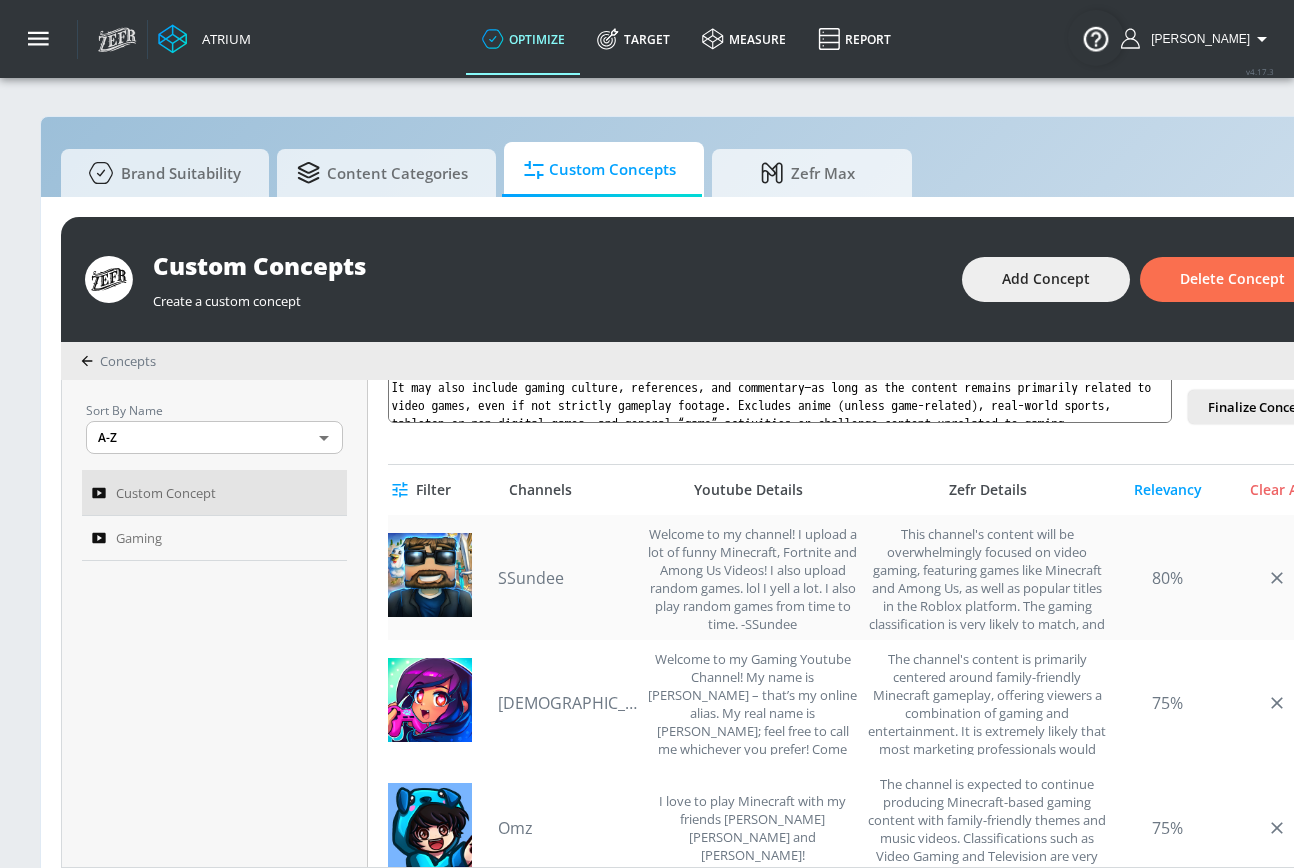 scroll, scrollTop: 520, scrollLeft: 0, axis: vertical 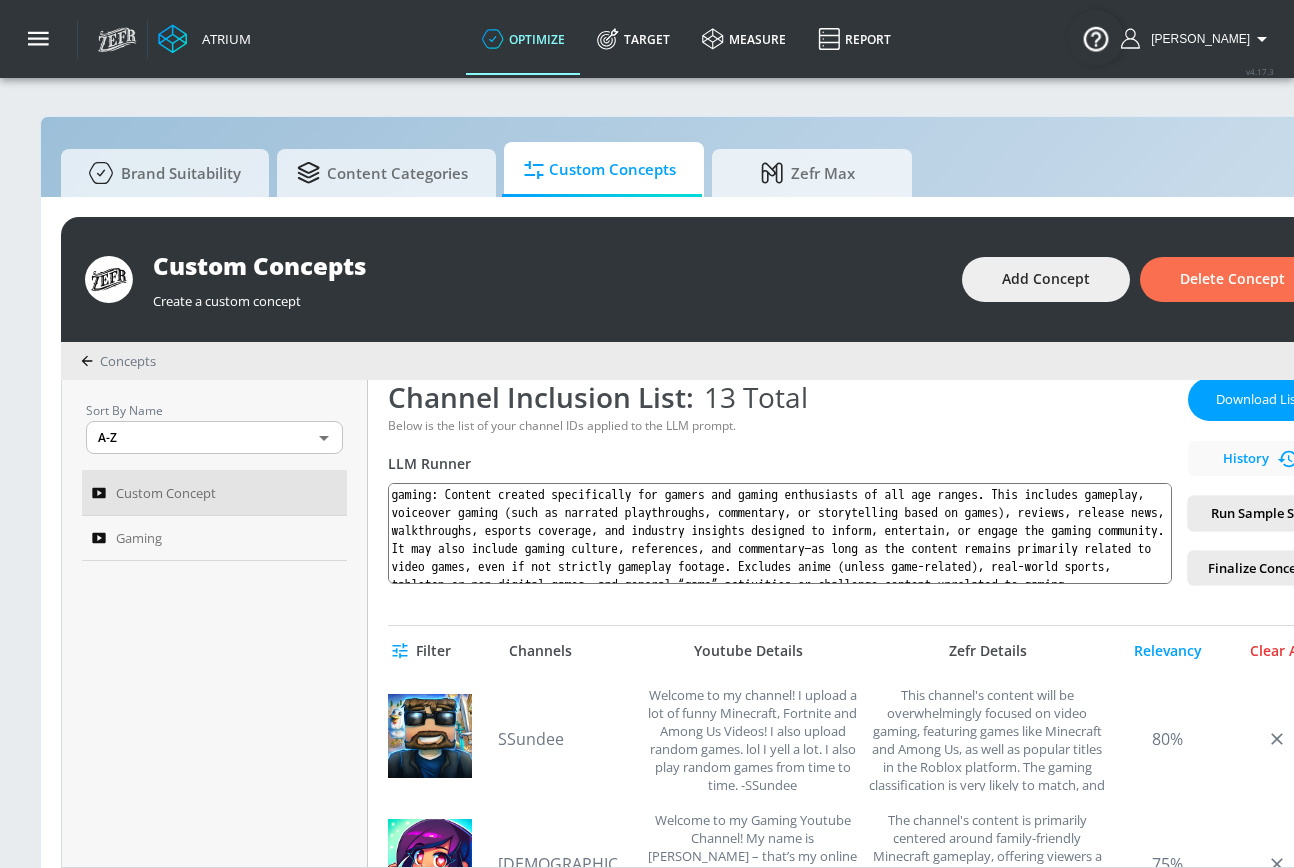 click on "Clear All" at bounding box center [1278, 651] 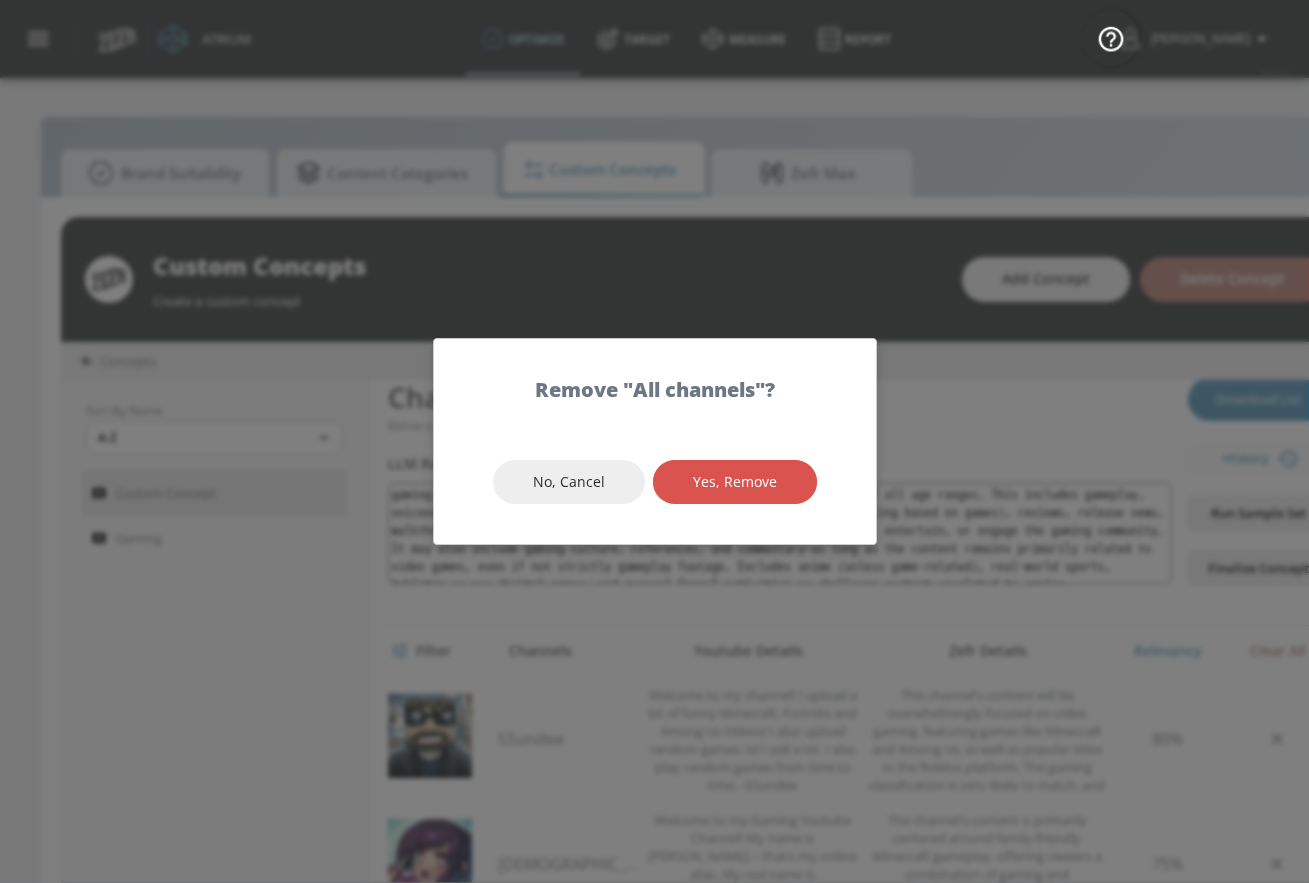 click on "Yes, Remove" at bounding box center (735, 482) 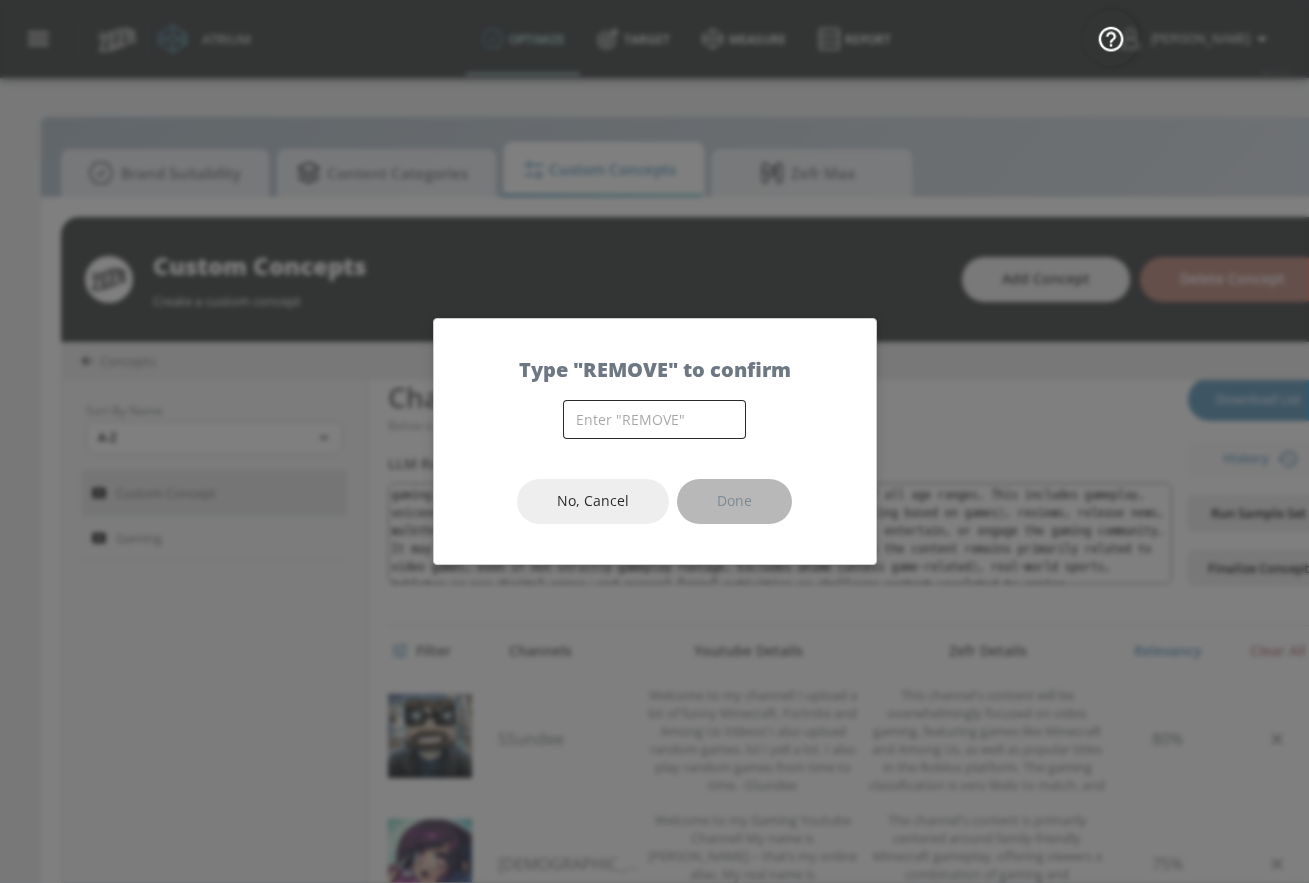 click at bounding box center (654, 419) 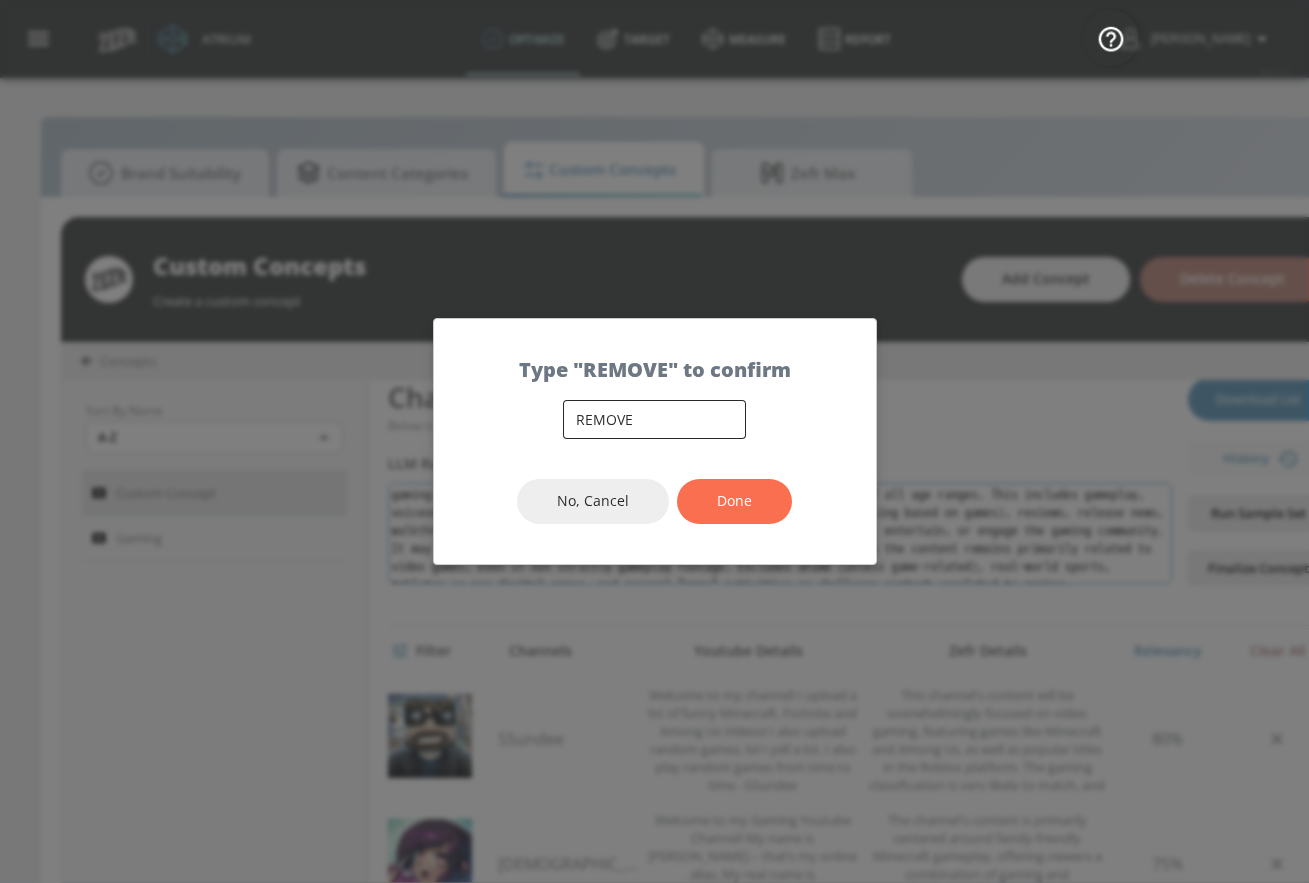 type on "REMOVE" 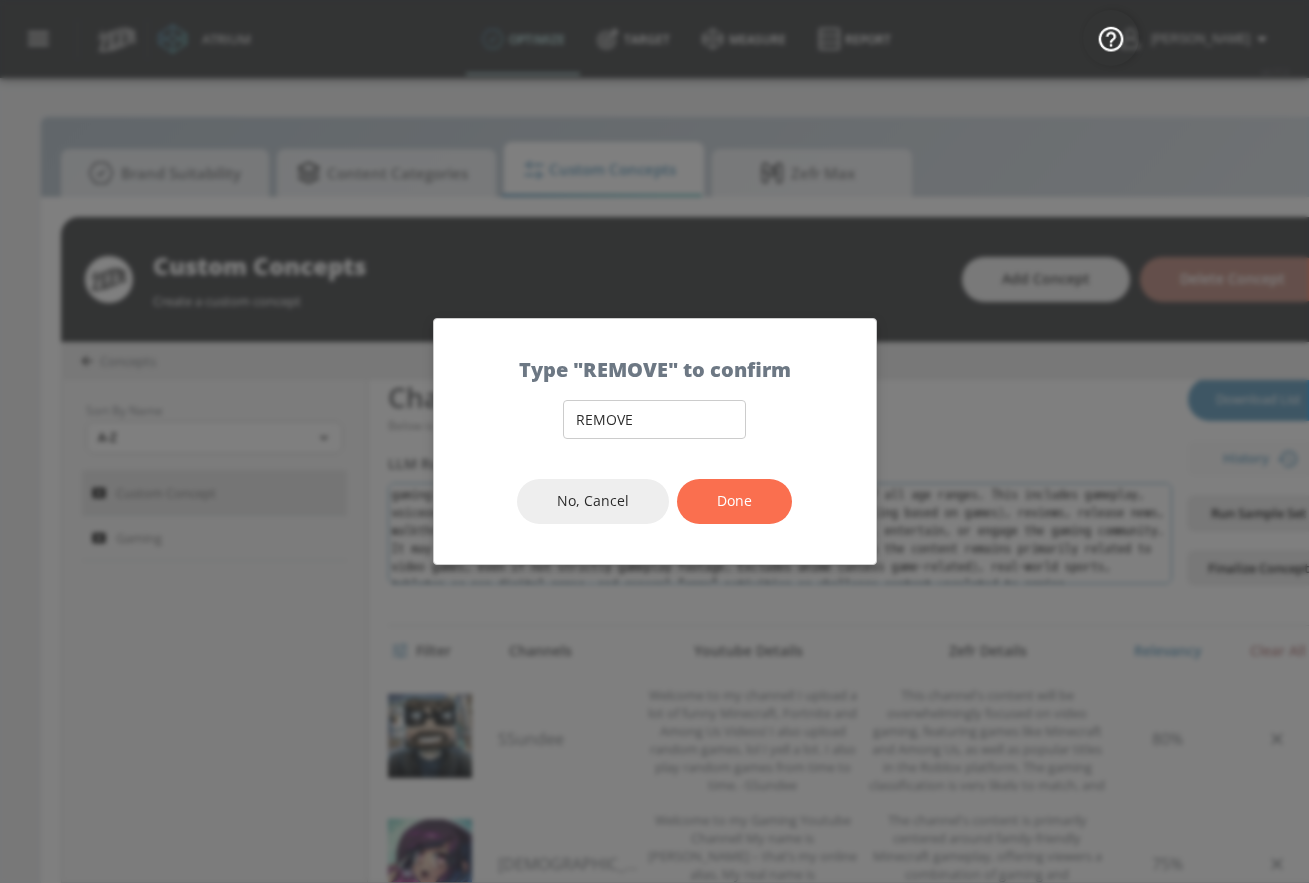 click on "Done" at bounding box center (734, 501) 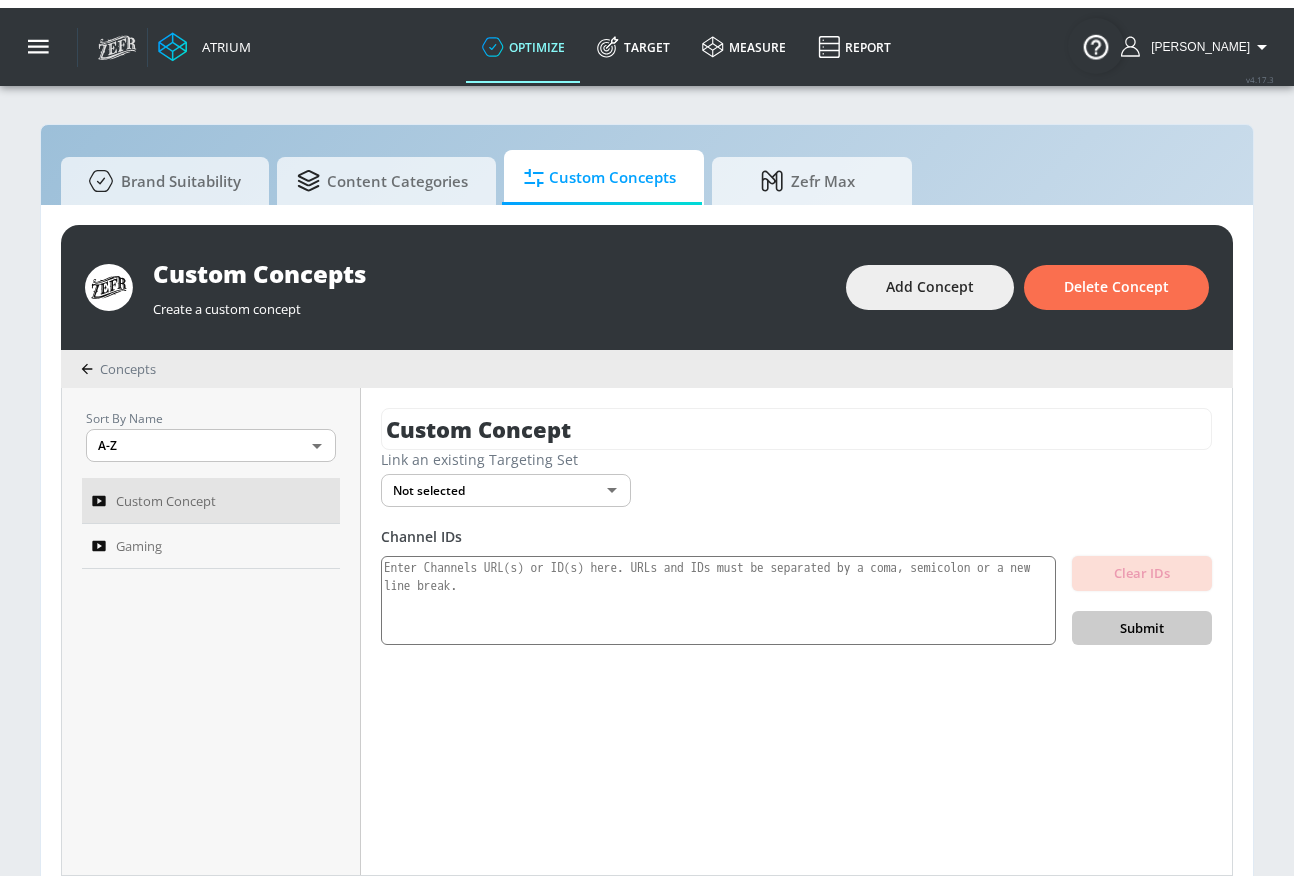 scroll, scrollTop: 0, scrollLeft: 0, axis: both 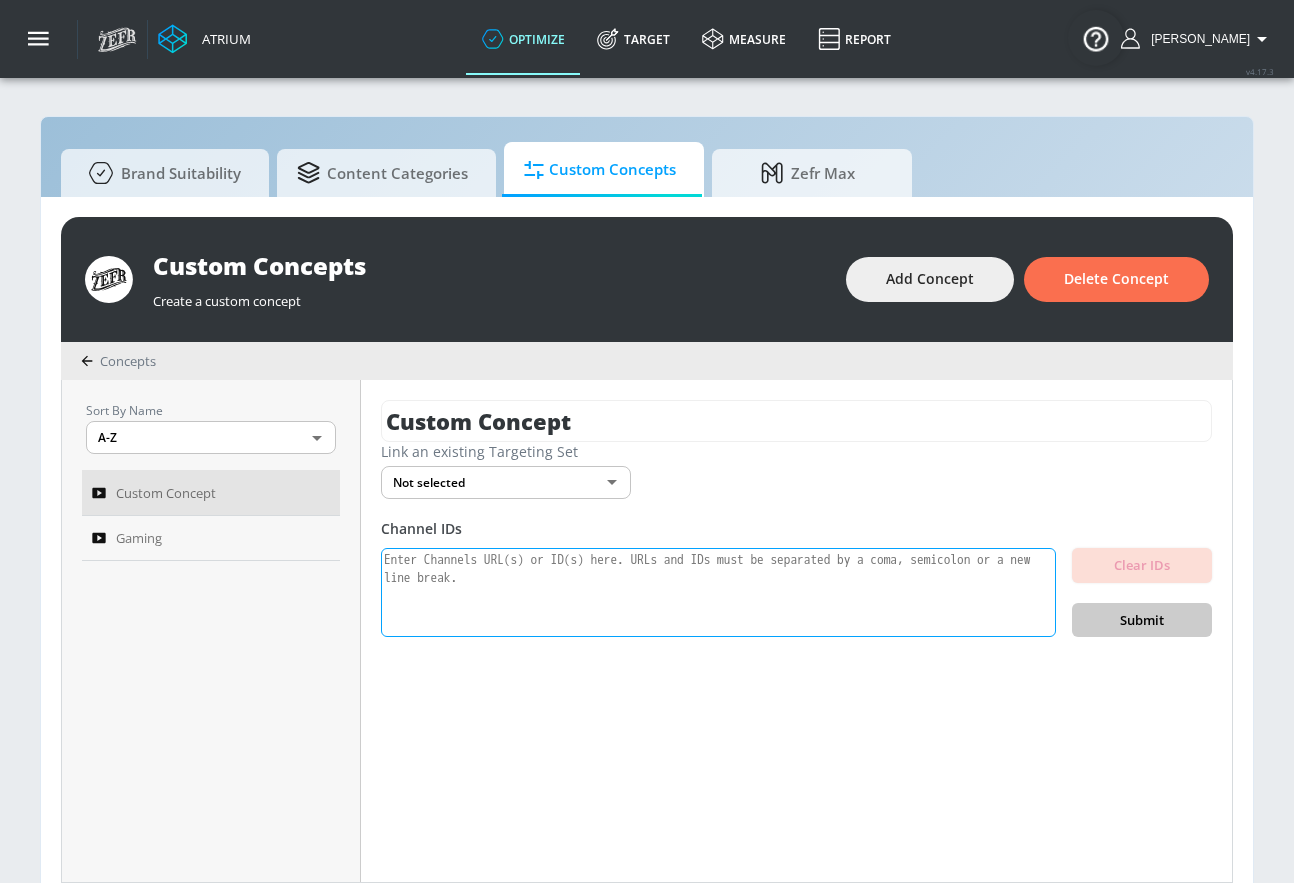 click at bounding box center [718, 593] 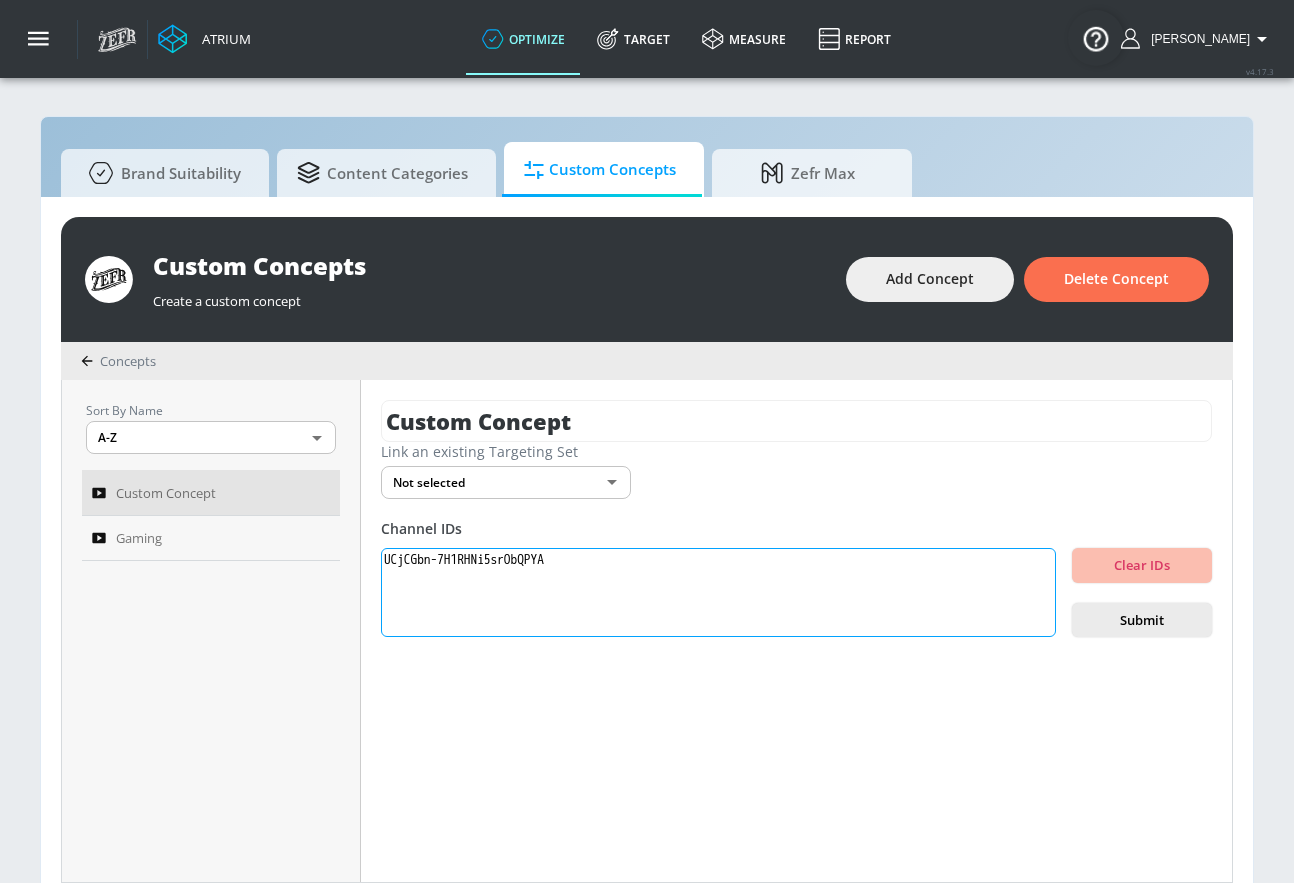 click on "UCjCGbn-7H1RHNi5srObQPYA" at bounding box center (718, 593) 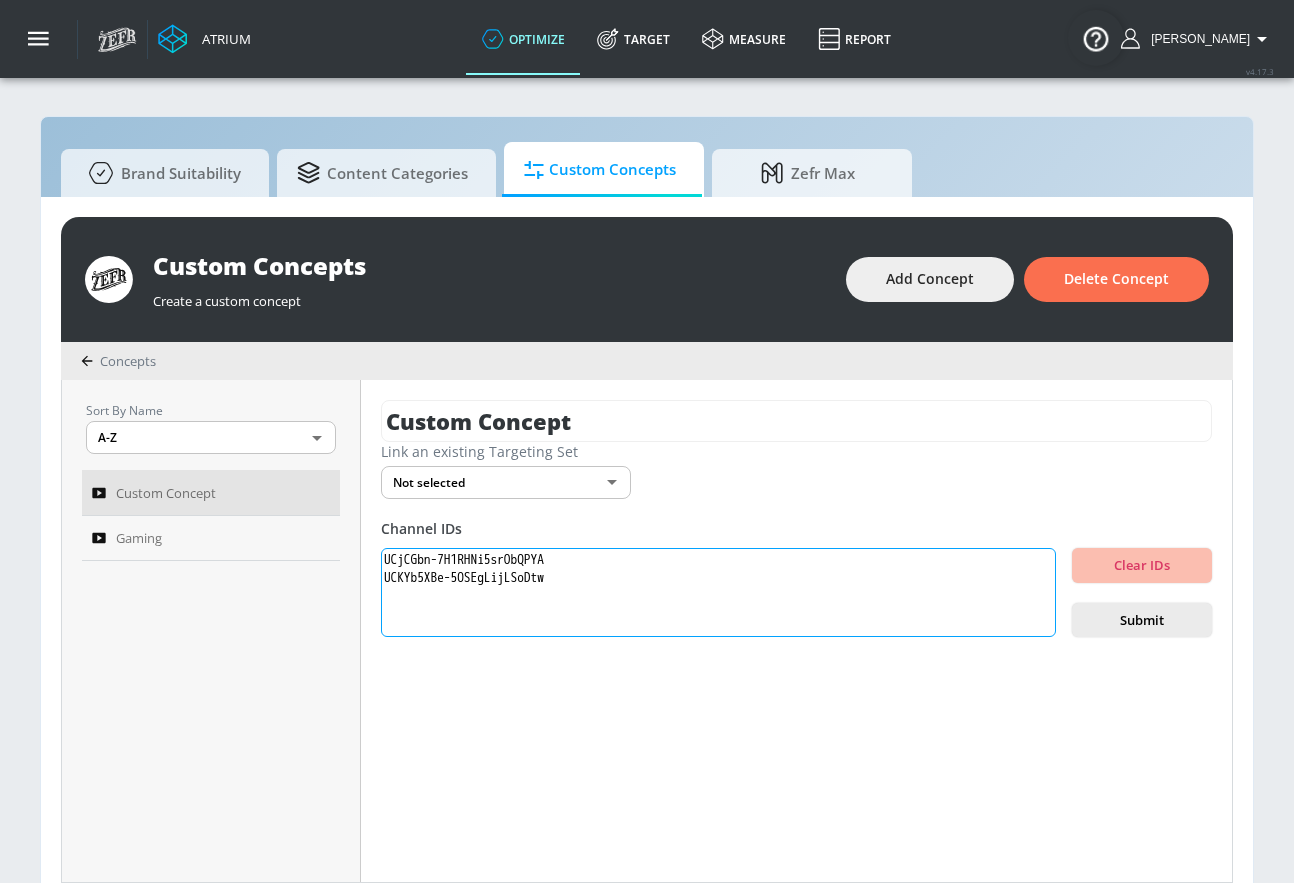 paste on "UC1EpO810y_uhqznmFVV5QPg" 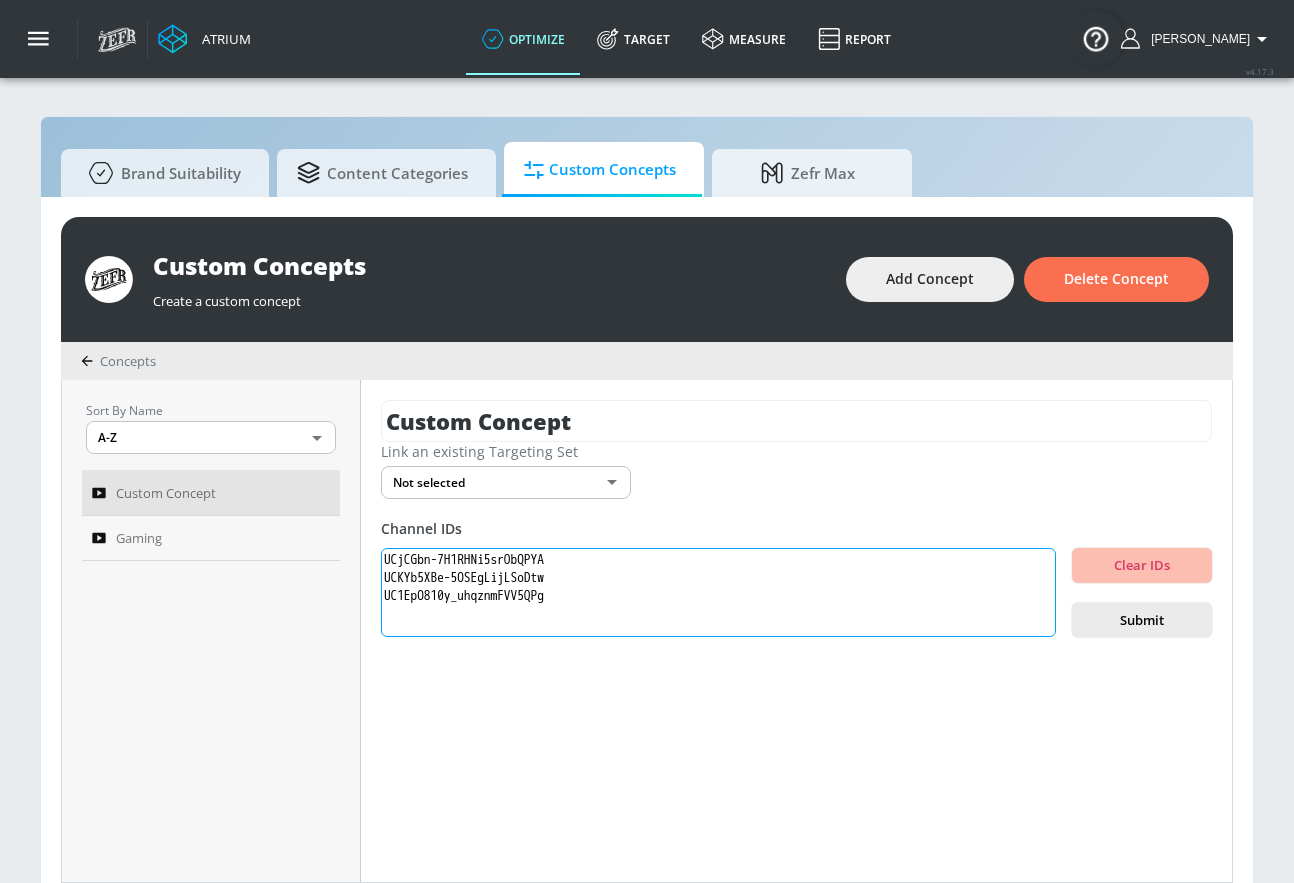 paste on "UCKB09SvPjQBsgAHAZKWBQjQ" 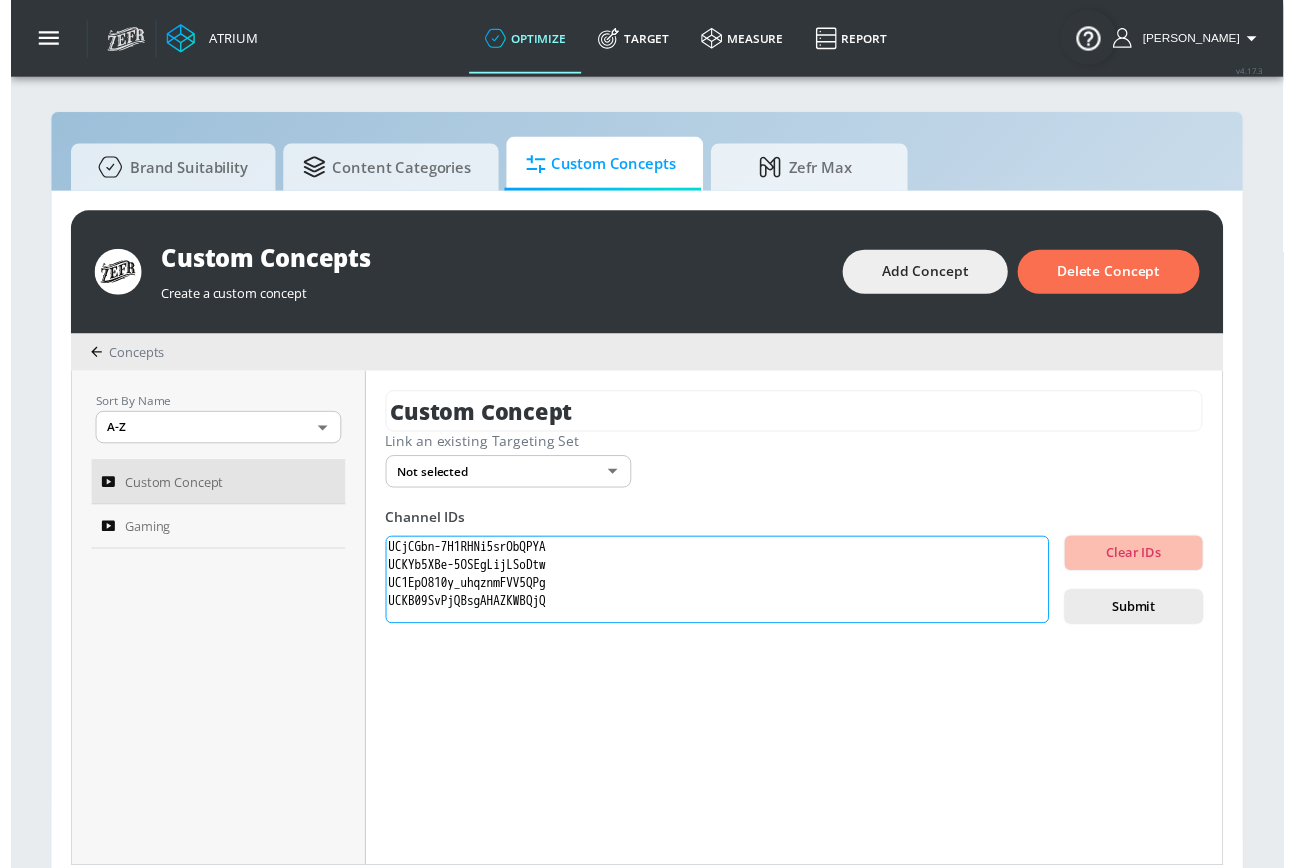 scroll, scrollTop: 4, scrollLeft: 0, axis: vertical 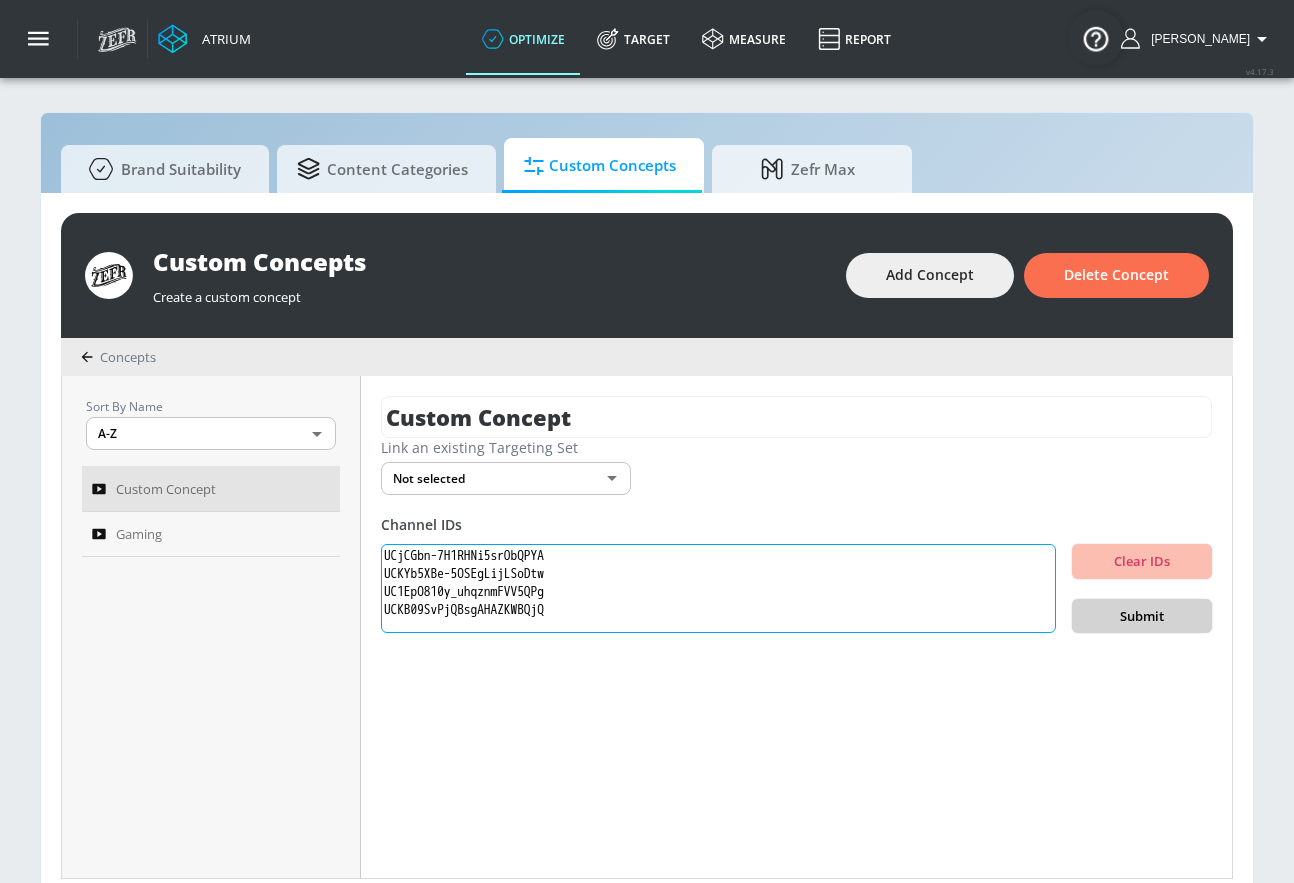 type on "UCjCGbn-7H1RHNi5srObQPYA
UCKYb5XBe-5OSEgLijLSoDtw
UC1EpO810y_uhqznmFVV5QPg
UCKB09SvPjQBsgAHAZKWBQjQ" 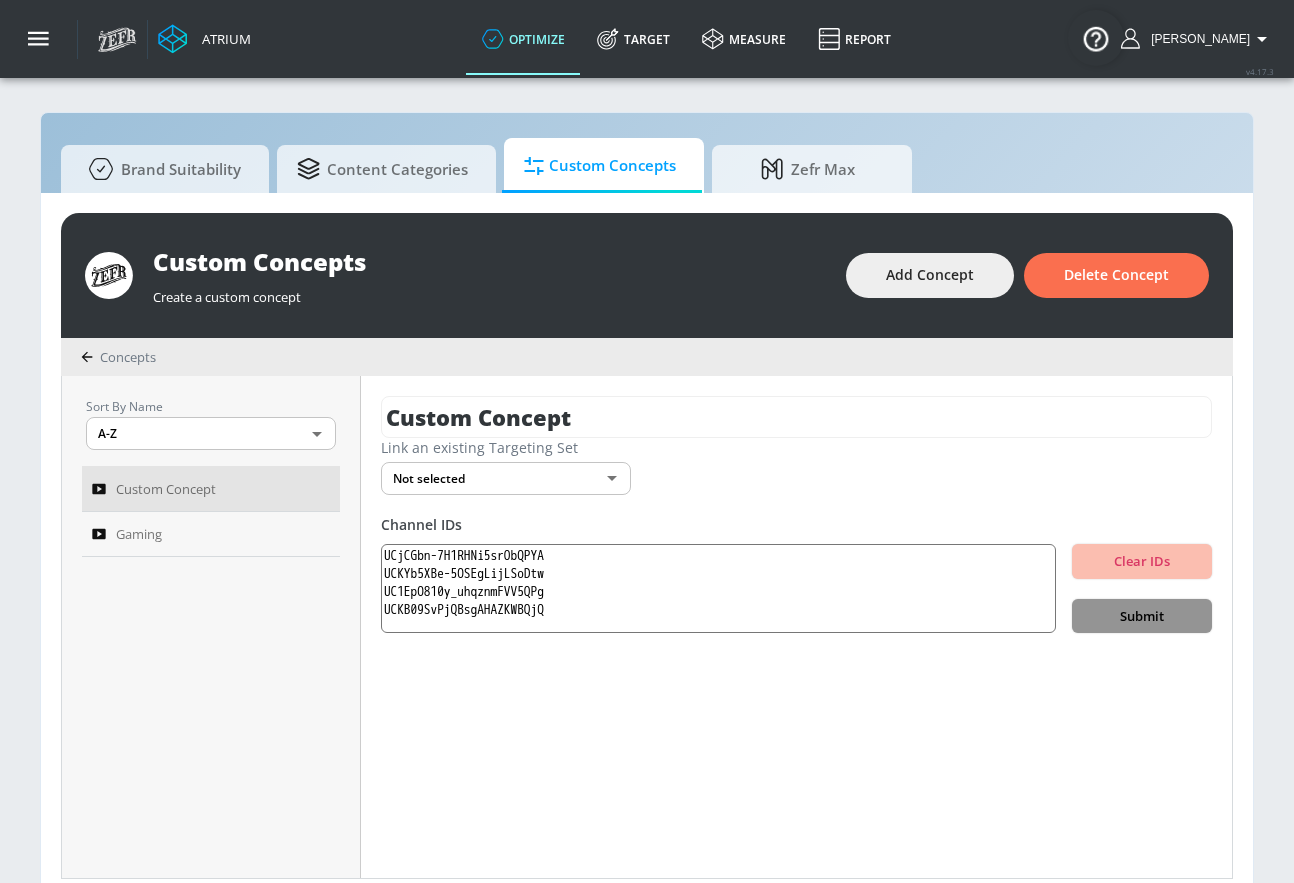 click on "Submit" at bounding box center [1142, 616] 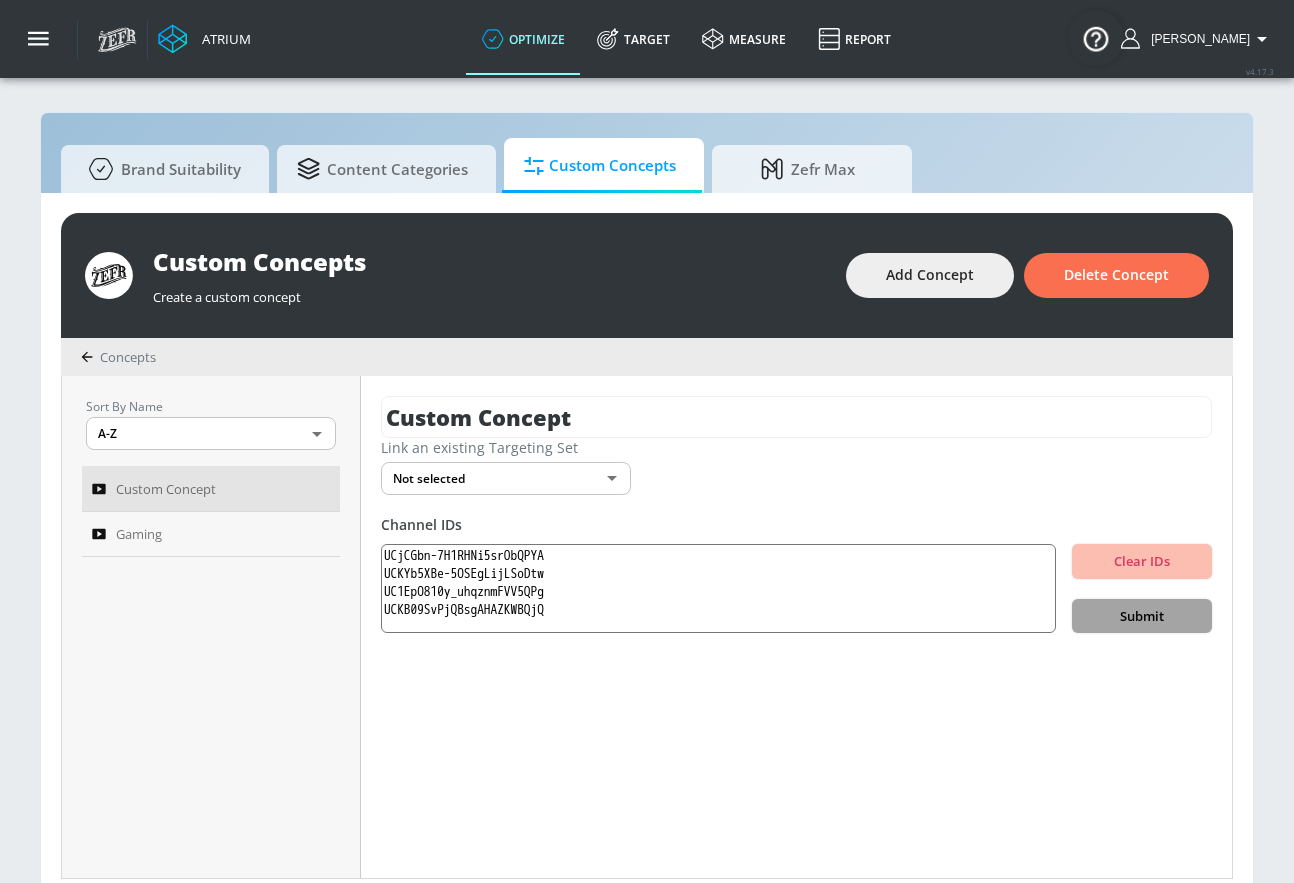 type 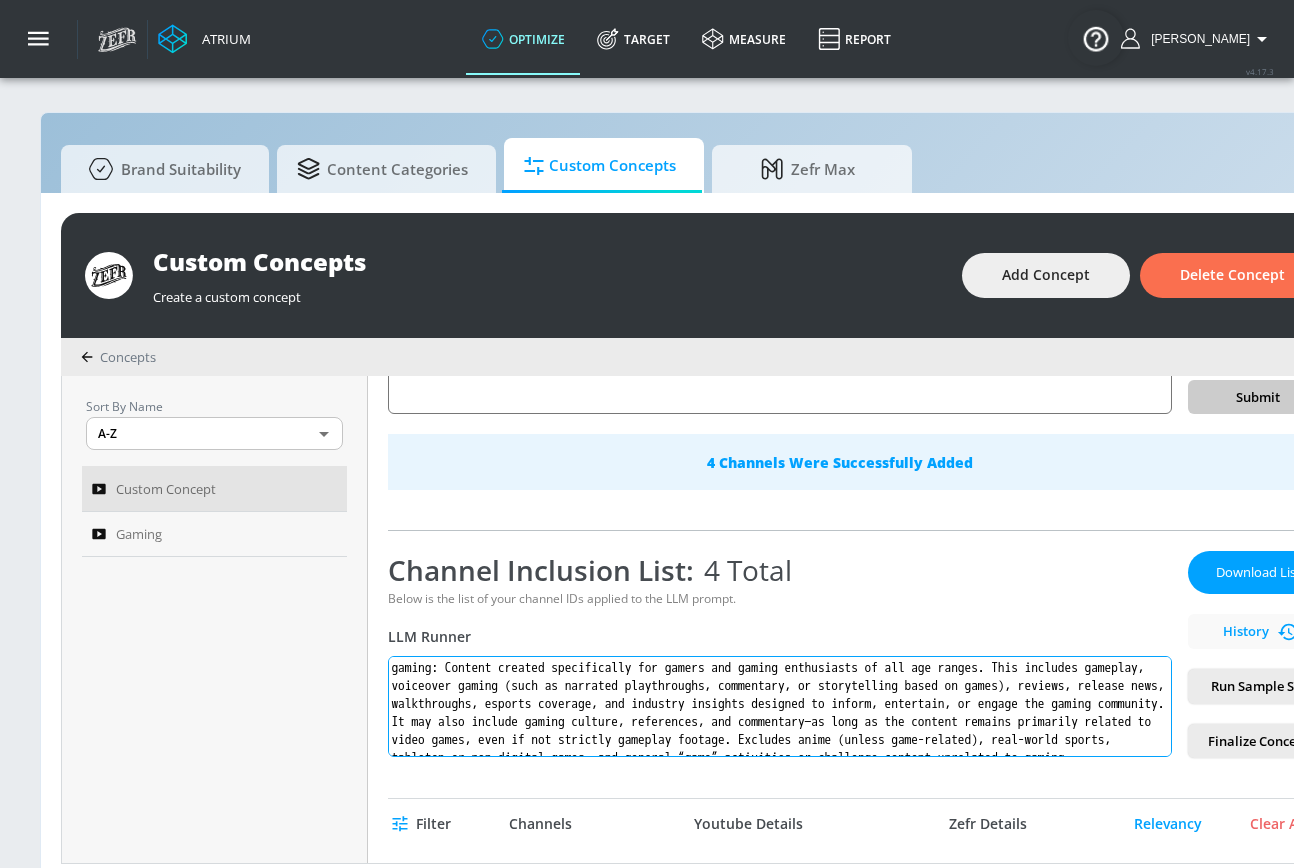 scroll, scrollTop: 220, scrollLeft: 0, axis: vertical 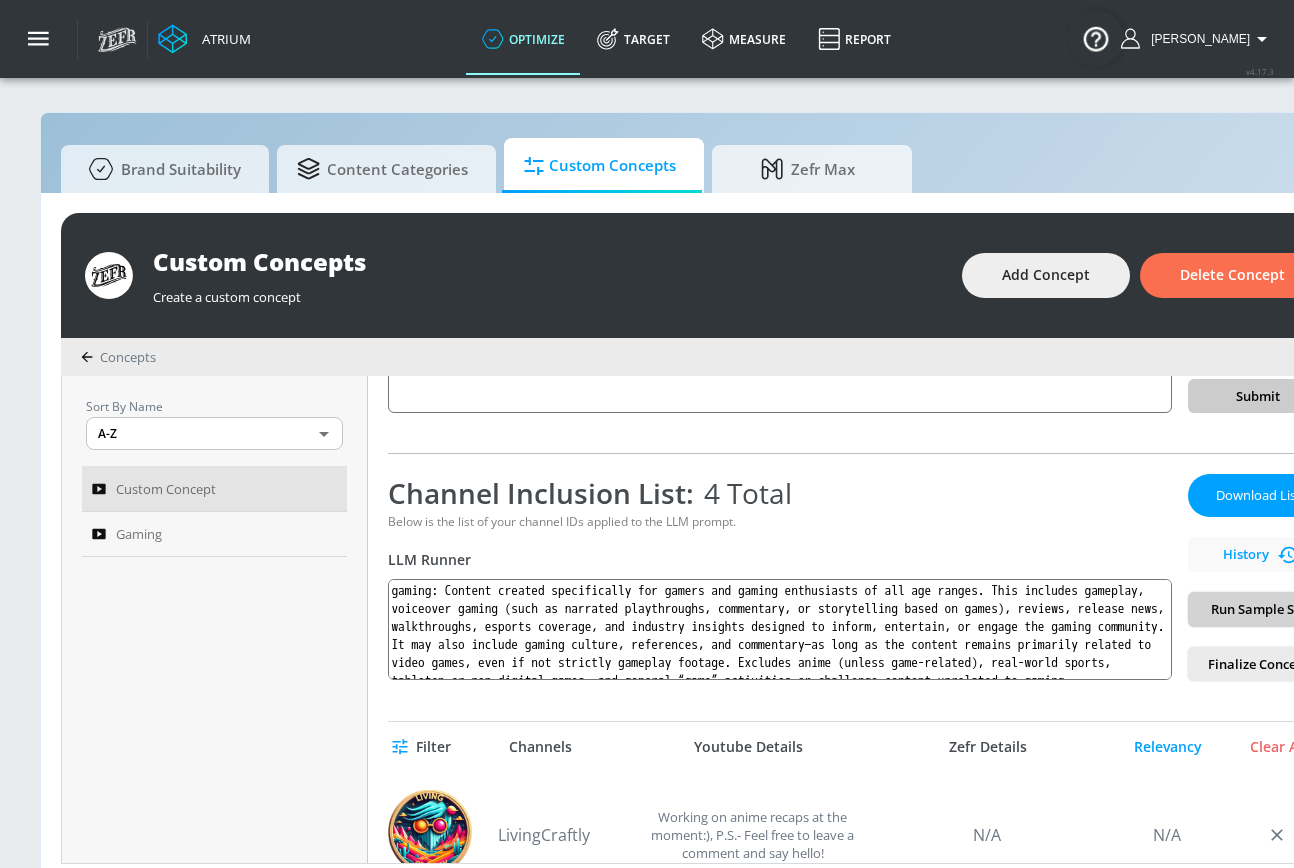 click on "Run Sample Set" at bounding box center [1258, 609] 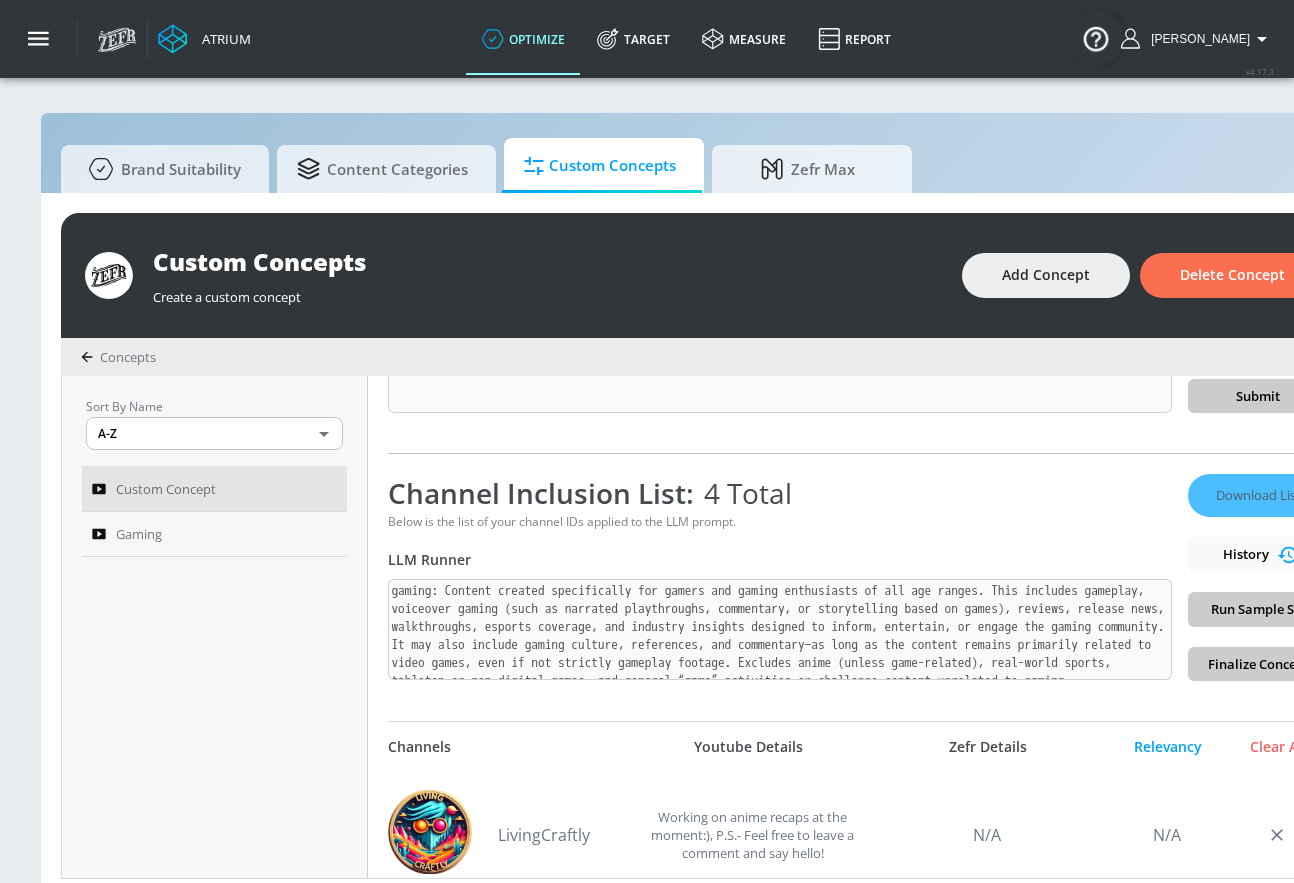 scroll, scrollTop: 191, scrollLeft: 0, axis: vertical 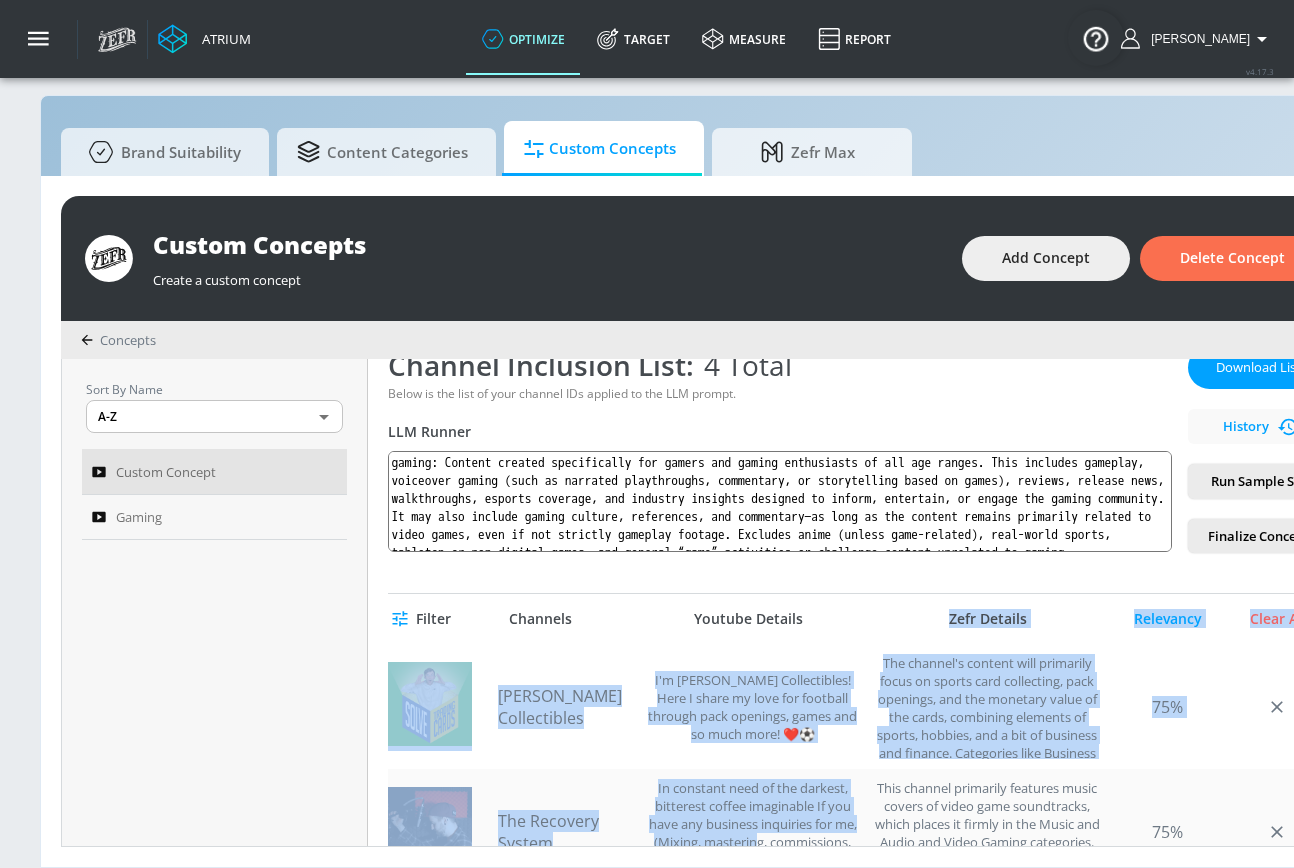 drag, startPoint x: 678, startPoint y: 865, endPoint x: 823, endPoint y: 843, distance: 146.65947 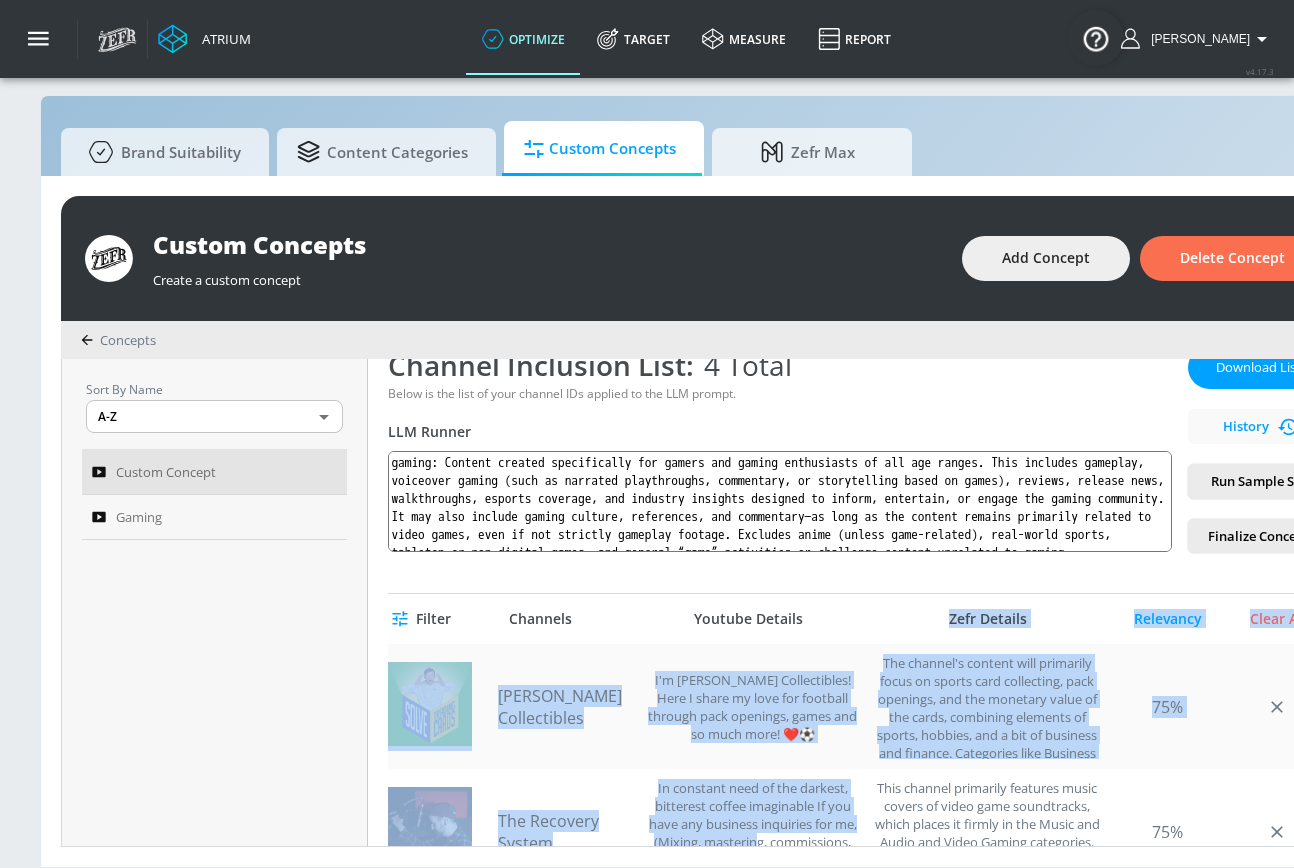 click on "[PERSON_NAME] Collectibles I'm [PERSON_NAME] Collectibles! Here I share my love for football through pack openings, games and so much more! ❤️⚽" at bounding box center (677, 706) 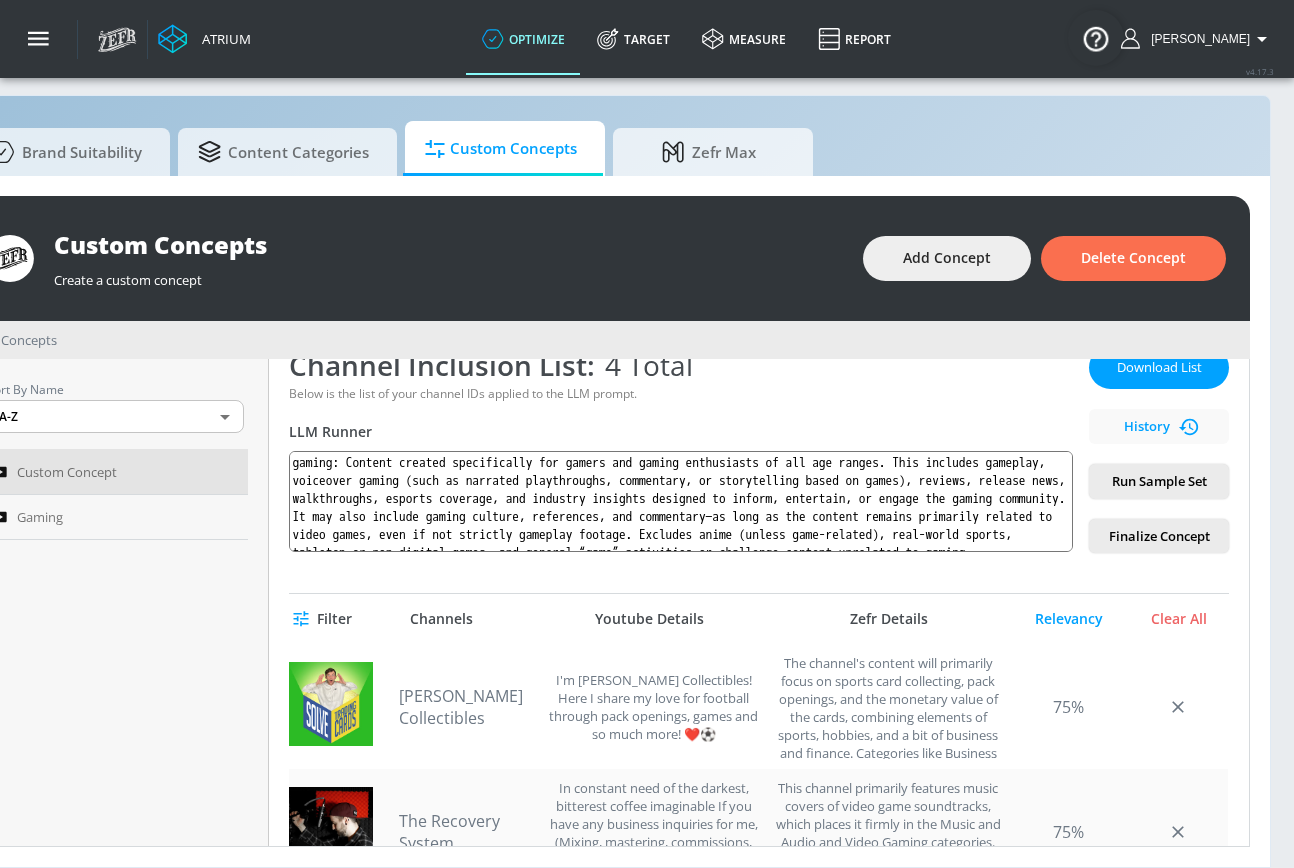 scroll, scrollTop: 21, scrollLeft: 104, axis: both 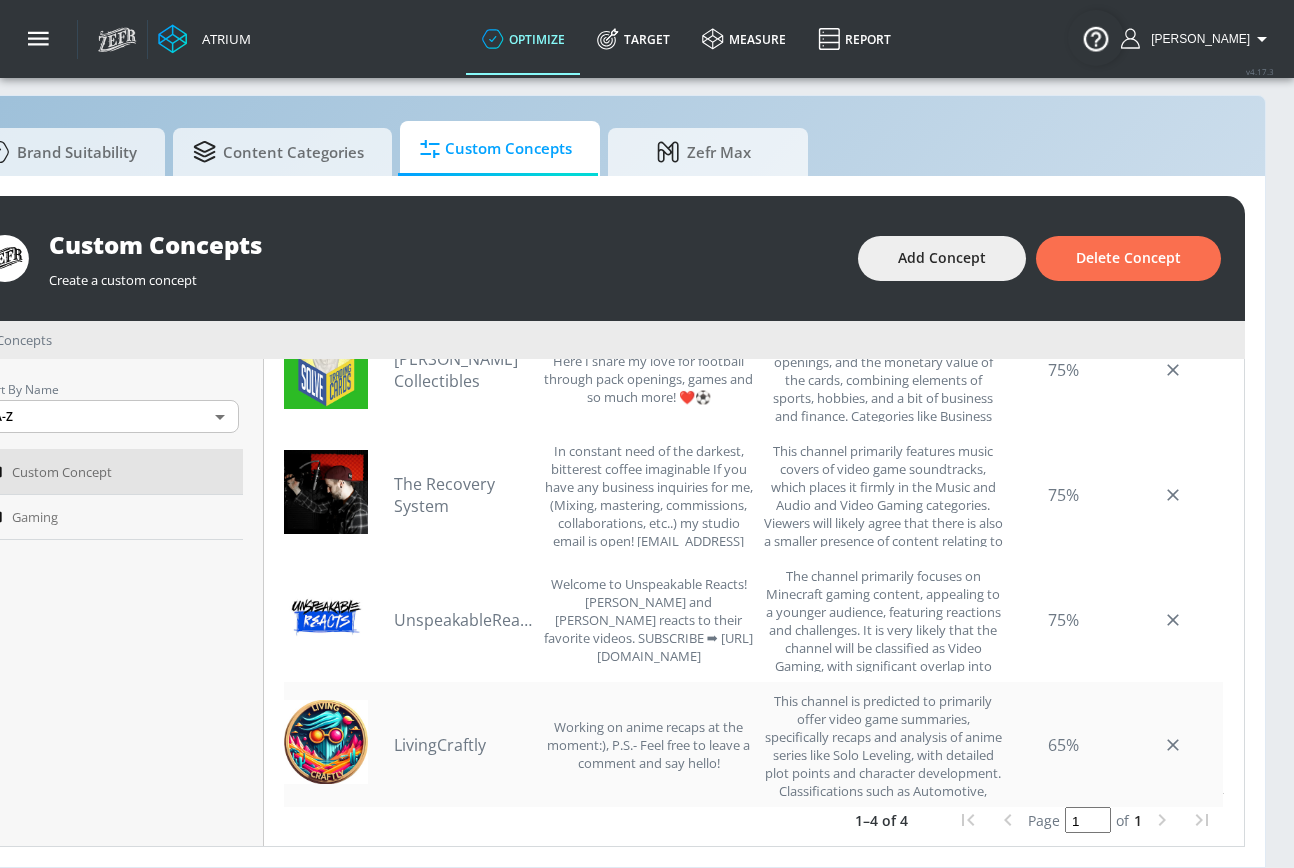 click on "LivingCraftly" at bounding box center [464, 745] 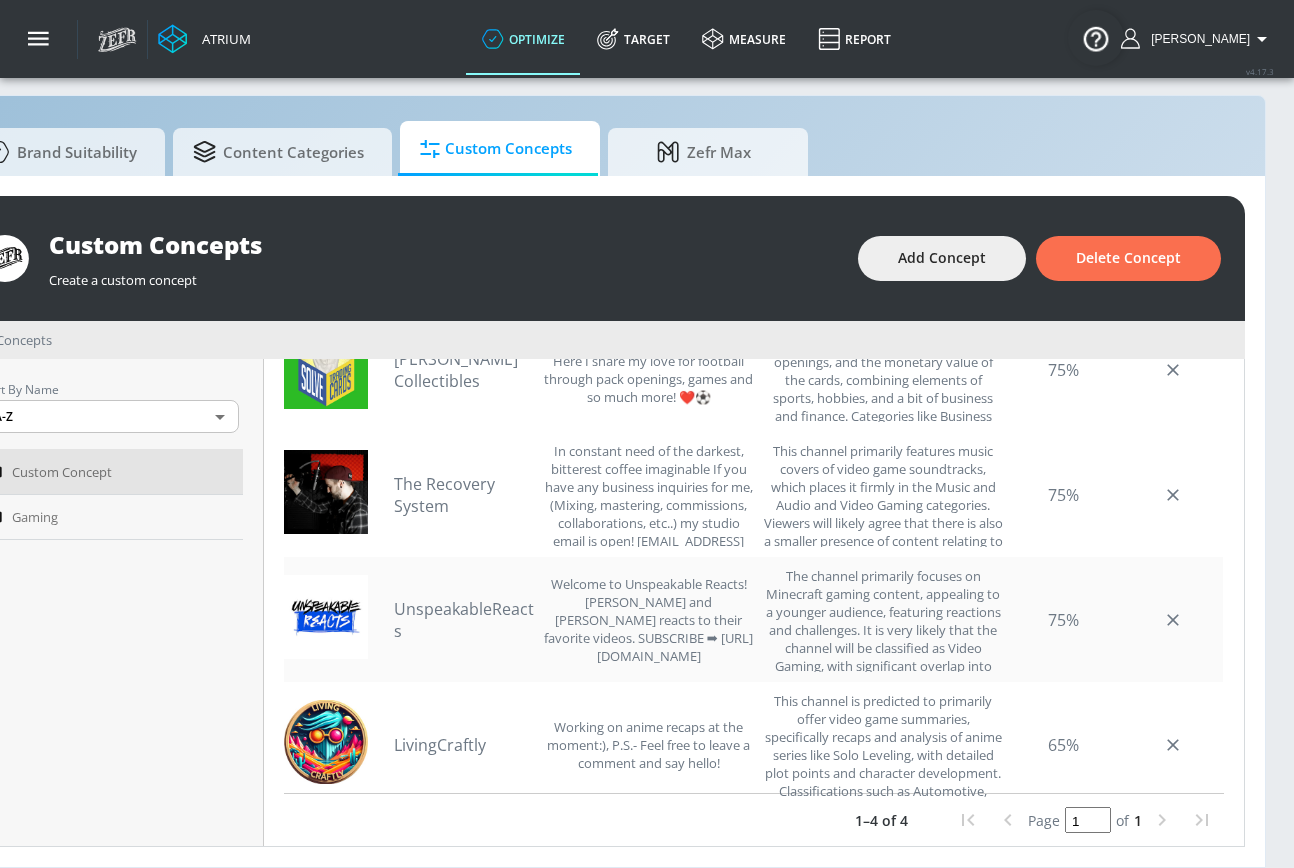 click on "UnspeakableReacts" at bounding box center (464, 620) 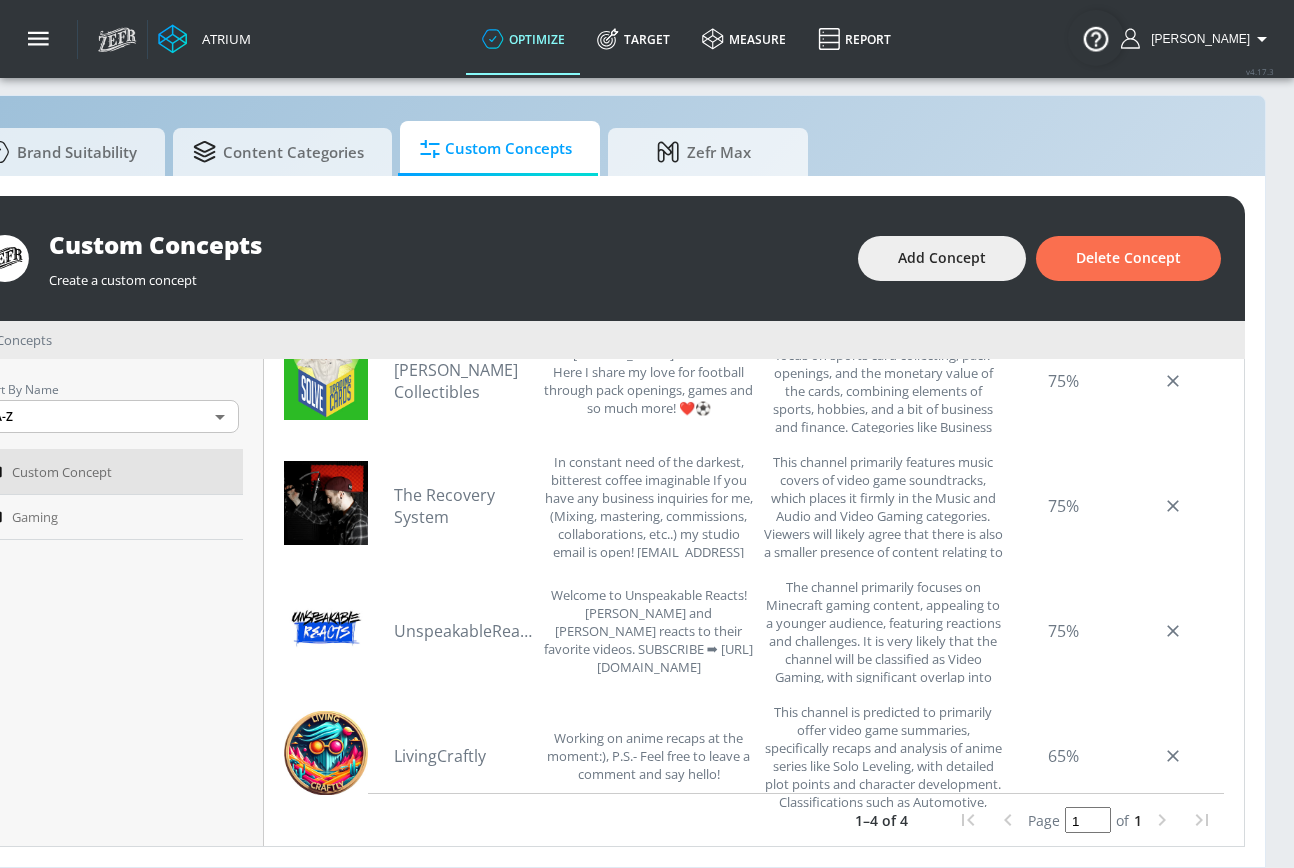 scroll, scrollTop: 0, scrollLeft: 0, axis: both 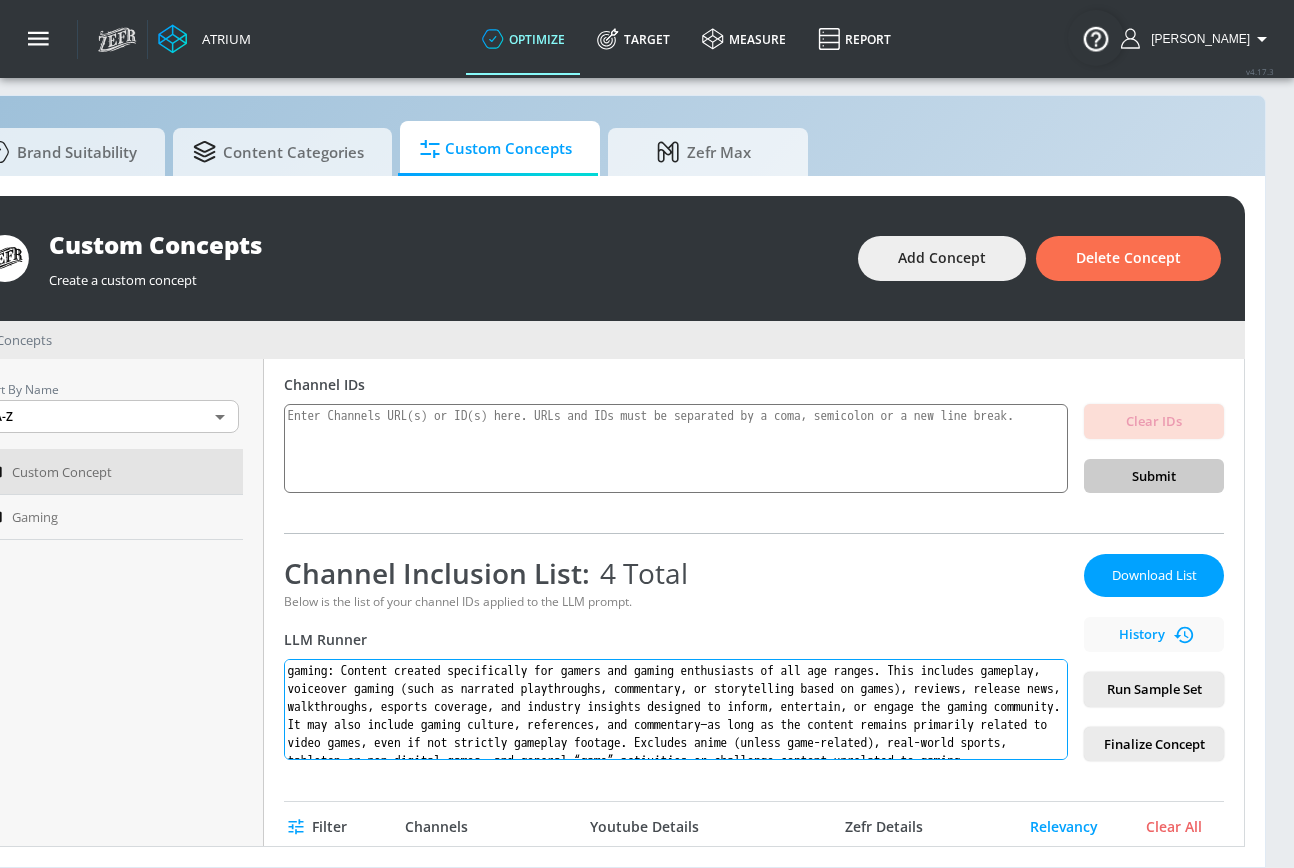 drag, startPoint x: 703, startPoint y: 743, endPoint x: 249, endPoint y: 637, distance: 466.21027 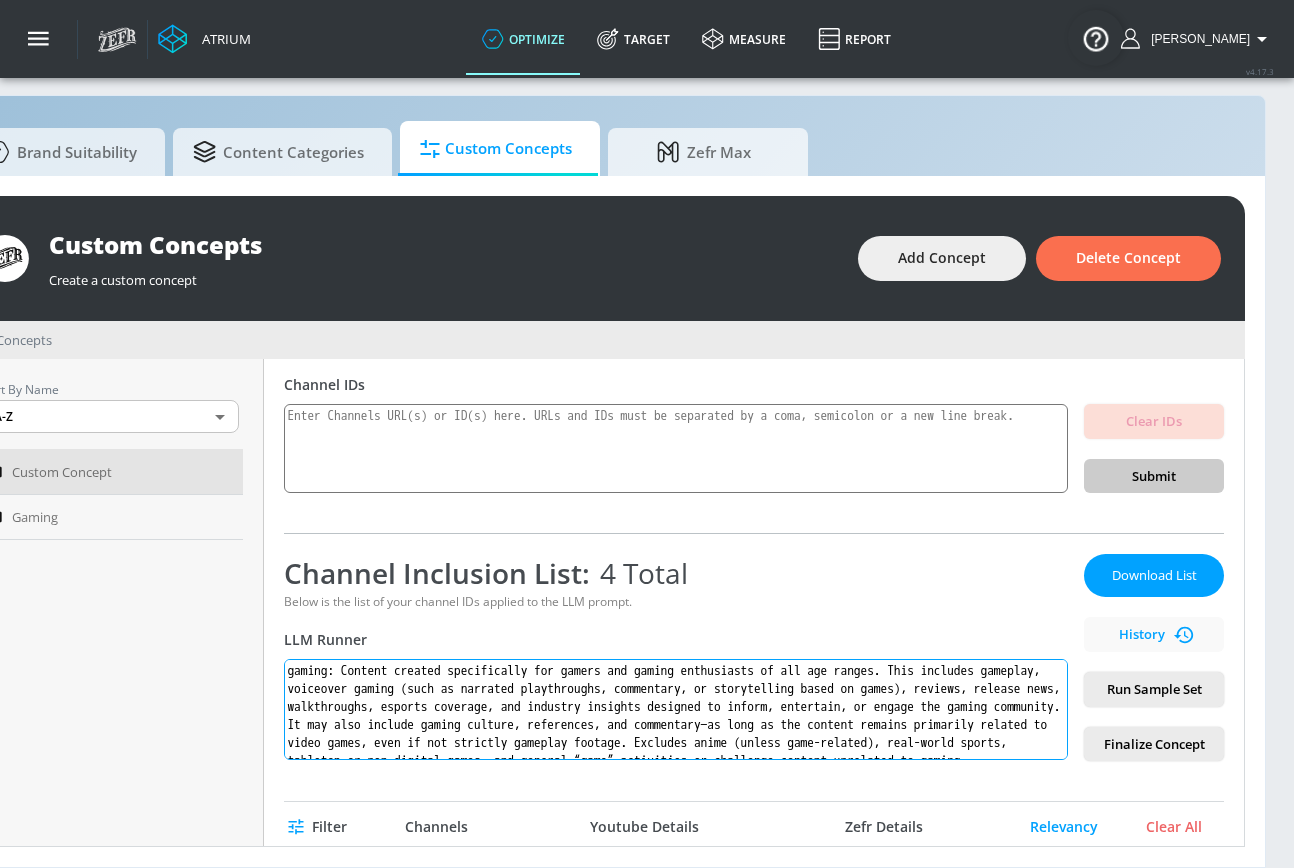 paste on "Content created specifically for gamers and gaming enthusiasts of all age ranges. This includes gameplay, voiceover gaming (such as narrated playthroughs, commentary, or storytelling based on games), reviews, release news, walkthroughs, esports coverage, and industry insights designed to inform, entertain, or engage the gaming community. It may also include gaming culture, references, and commentary—as long as the content remains primarily related to video games, even if not strictly gameplay footage. Excludes anime (unless game-related), real-world physical sports, tabletop or non-digital games, and general “game” activities or challenge content (such as reaction related videos)" 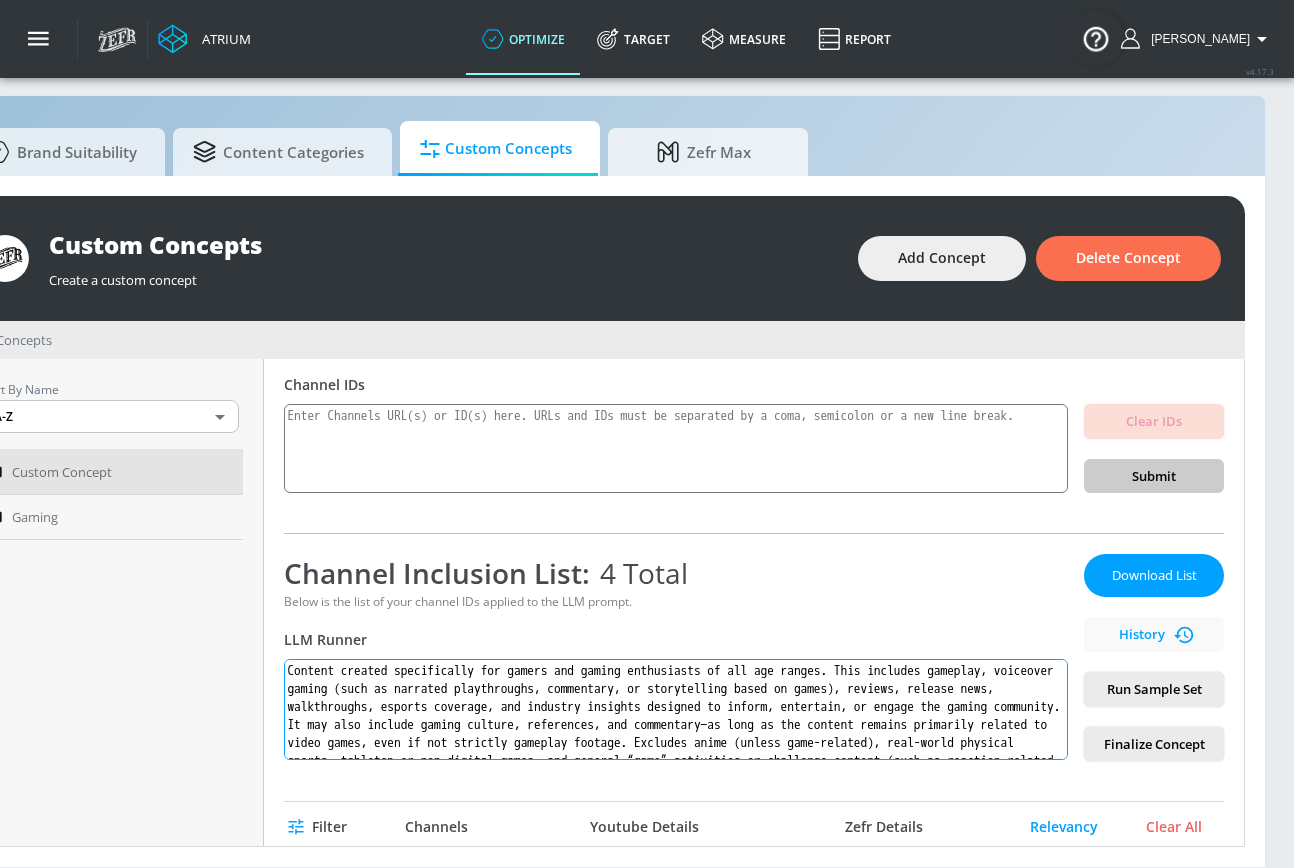 scroll, scrollTop: 23, scrollLeft: 0, axis: vertical 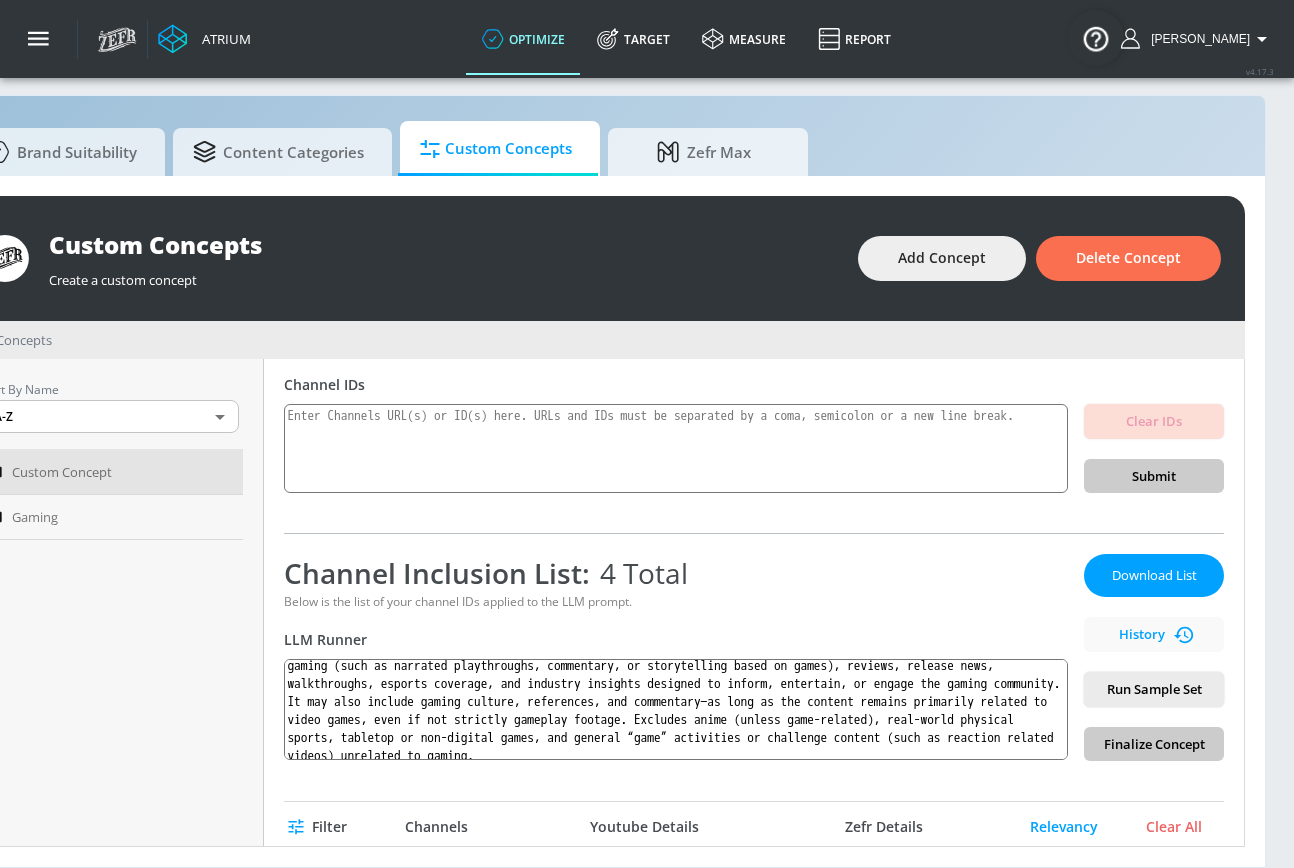 click on "Run Sample Set" at bounding box center (1154, 689) 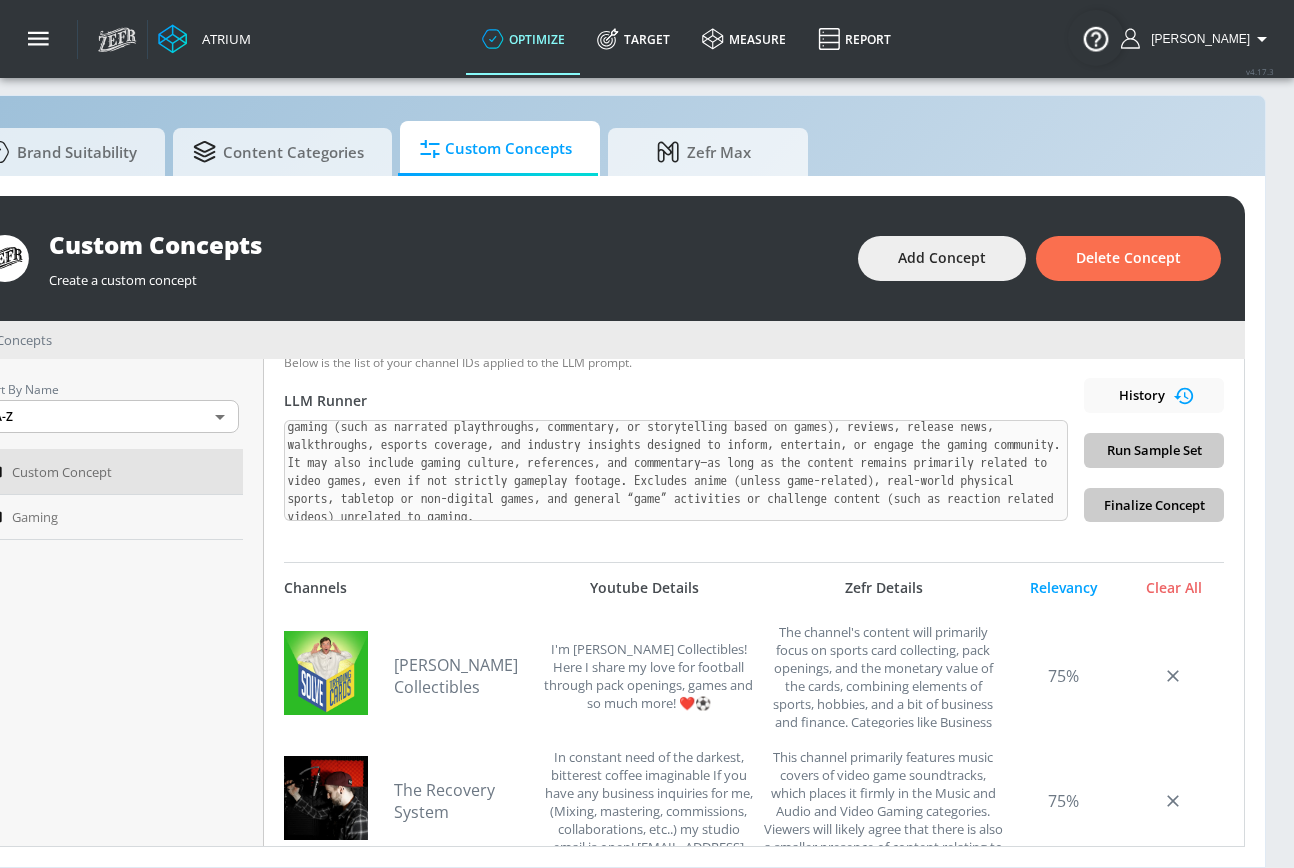 scroll, scrollTop: 358, scrollLeft: 0, axis: vertical 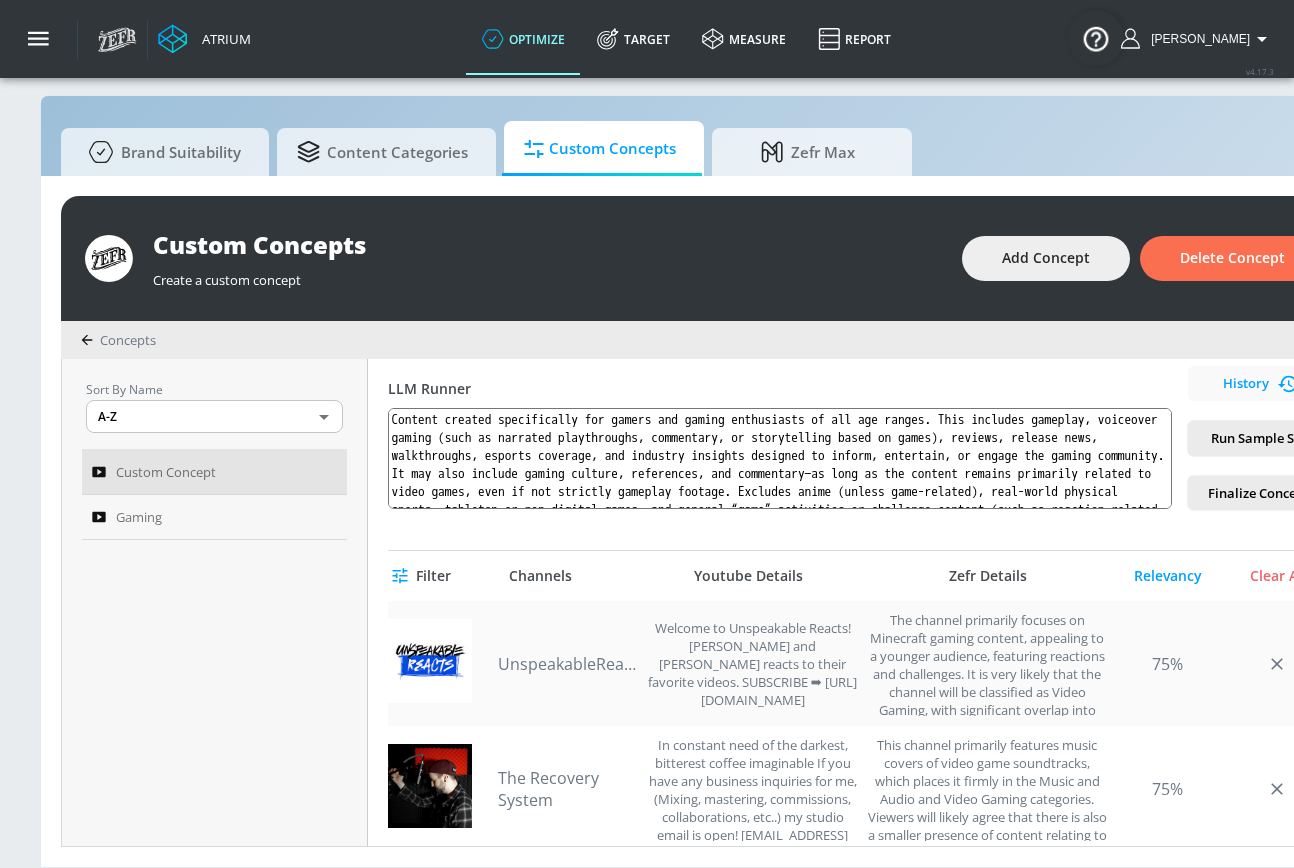 click on "Welcome to Unspeakable Reacts! [PERSON_NAME] and [PERSON_NAME] reacts to their favorite videos.
SUBSCRIBE ➡ [URL][DOMAIN_NAME]" at bounding box center [752, 663] 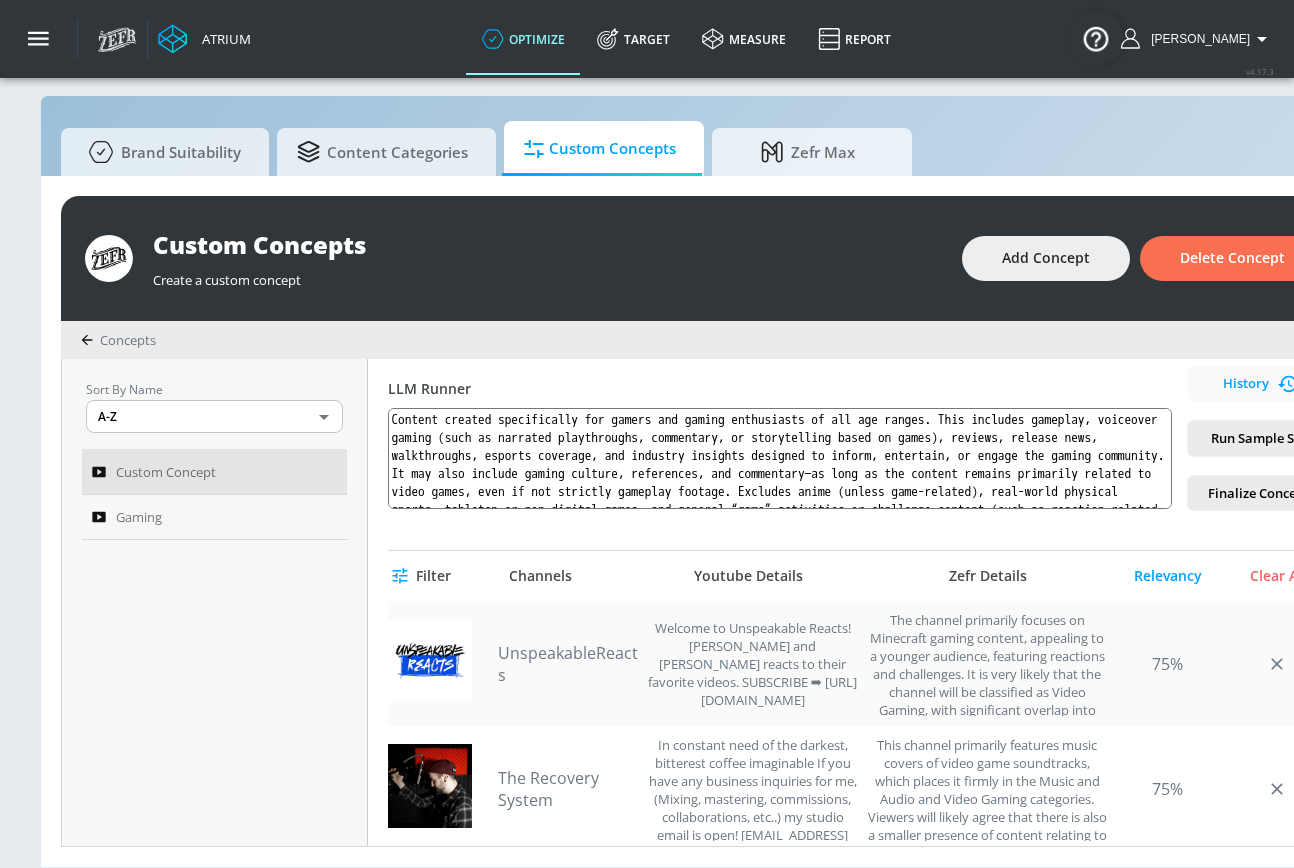 click on "UnspeakableReacts" at bounding box center [568, 664] 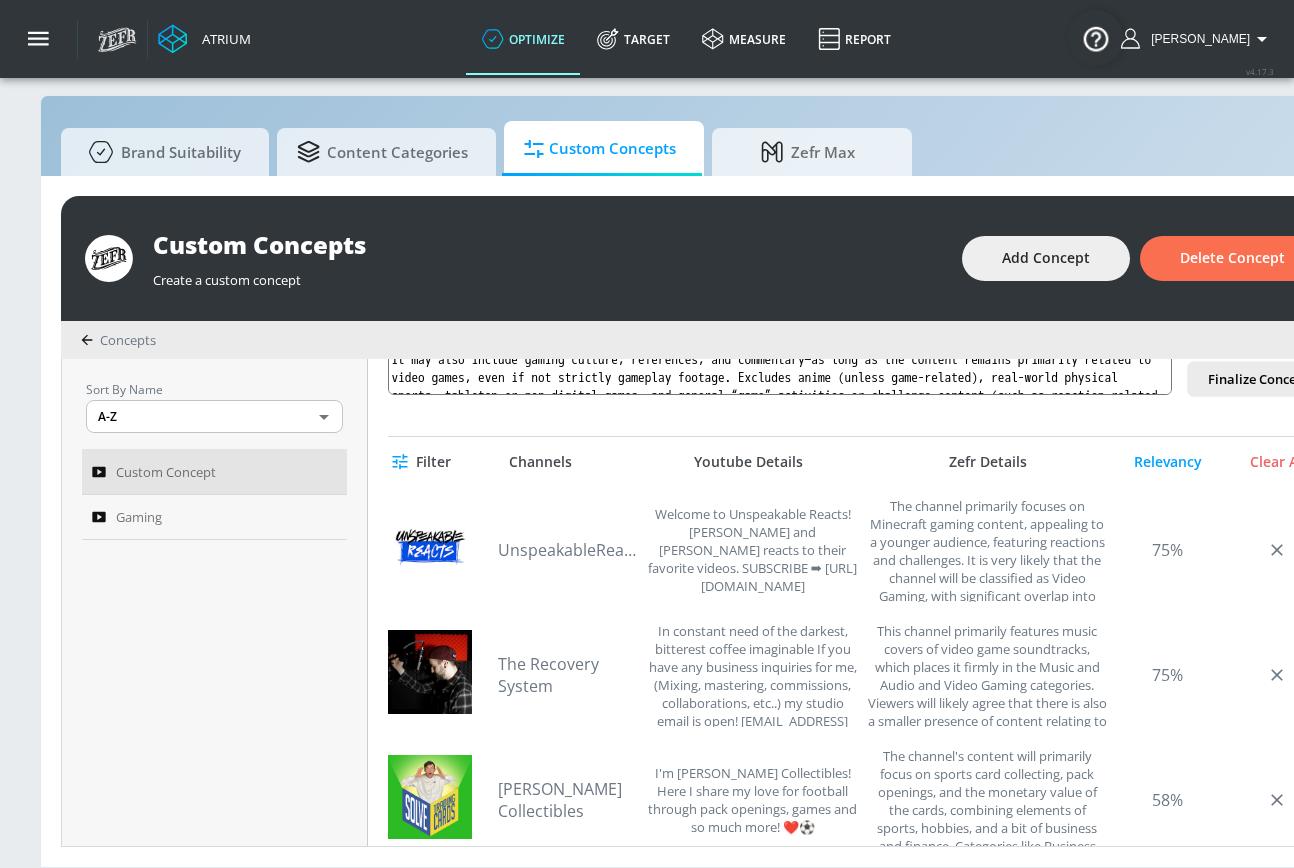 scroll, scrollTop: 613, scrollLeft: 0, axis: vertical 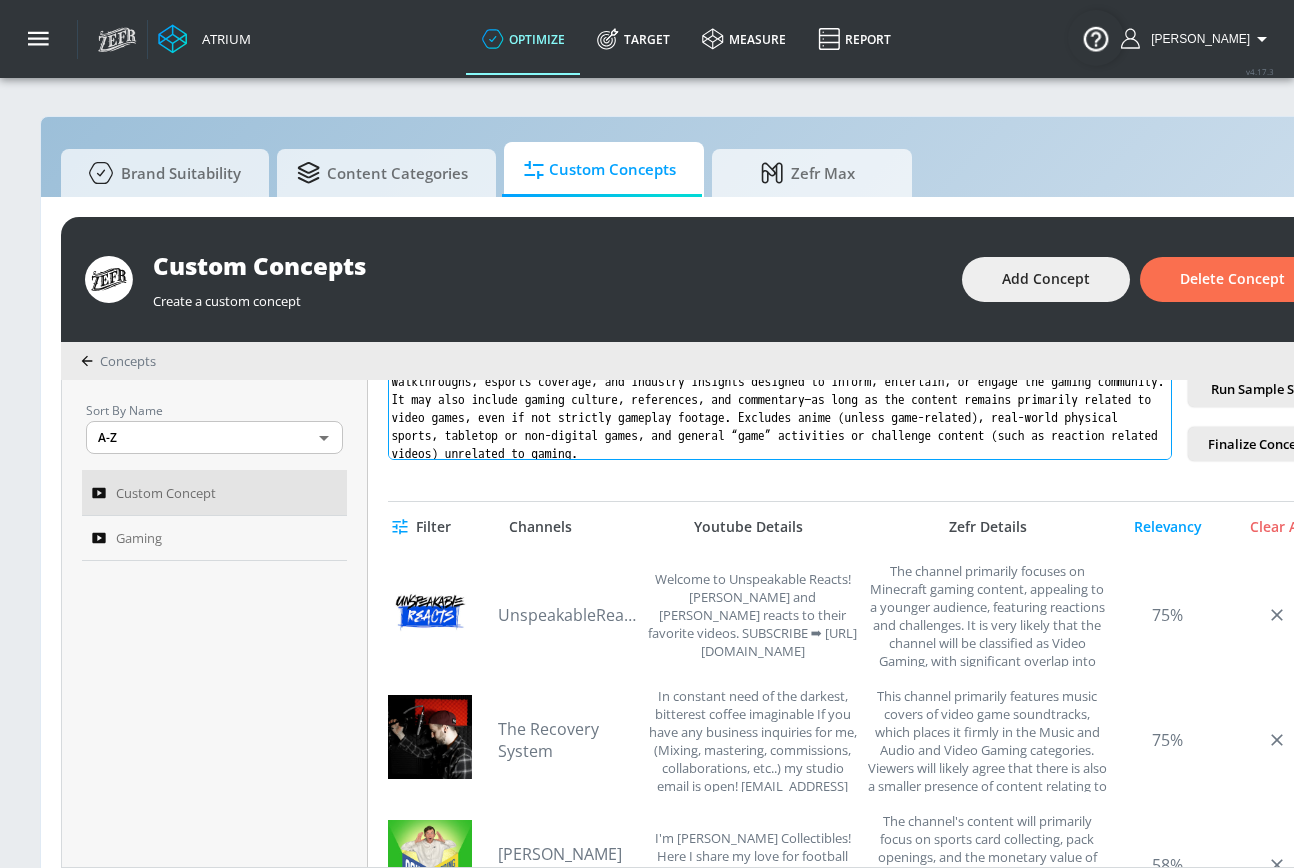 click on "Content created specifically for gamers and gaming enthusiasts of all age ranges. This includes gameplay, voiceover gaming (such as narrated playthroughs, commentary, or storytelling based on games), reviews, release news, walkthroughs, esports coverage, and industry insights designed to inform, entertain, or engage the gaming community. It may also include gaming culture, references, and commentary—as long as the content remains primarily related to video games, even if not strictly gameplay footage. Excludes anime (unless game-related), real-world physical sports, tabletop or non-digital games, and general “game” activities or challenge content (such as reaction related videos) unrelated to gaming." at bounding box center [780, 409] 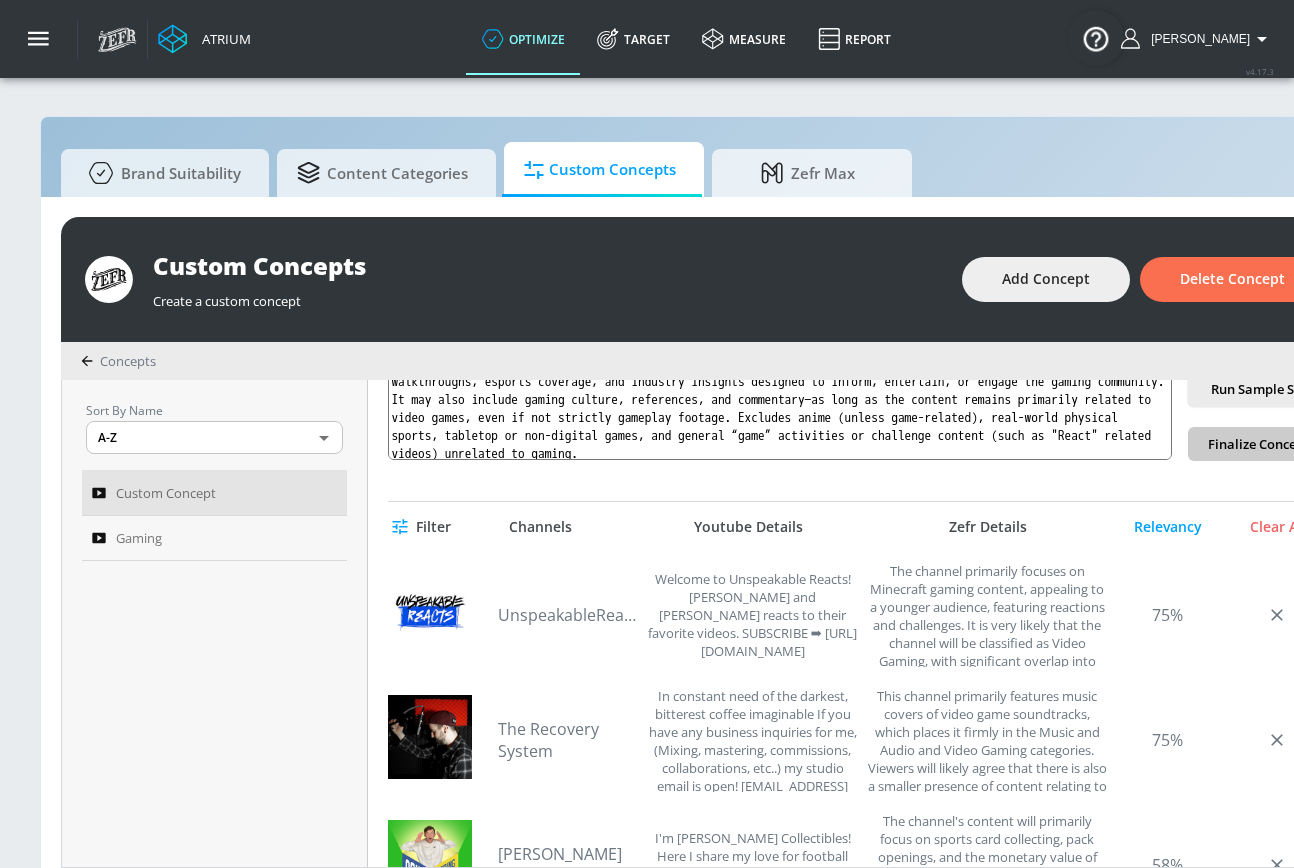 click on "Run Sample Set" at bounding box center [1258, 389] 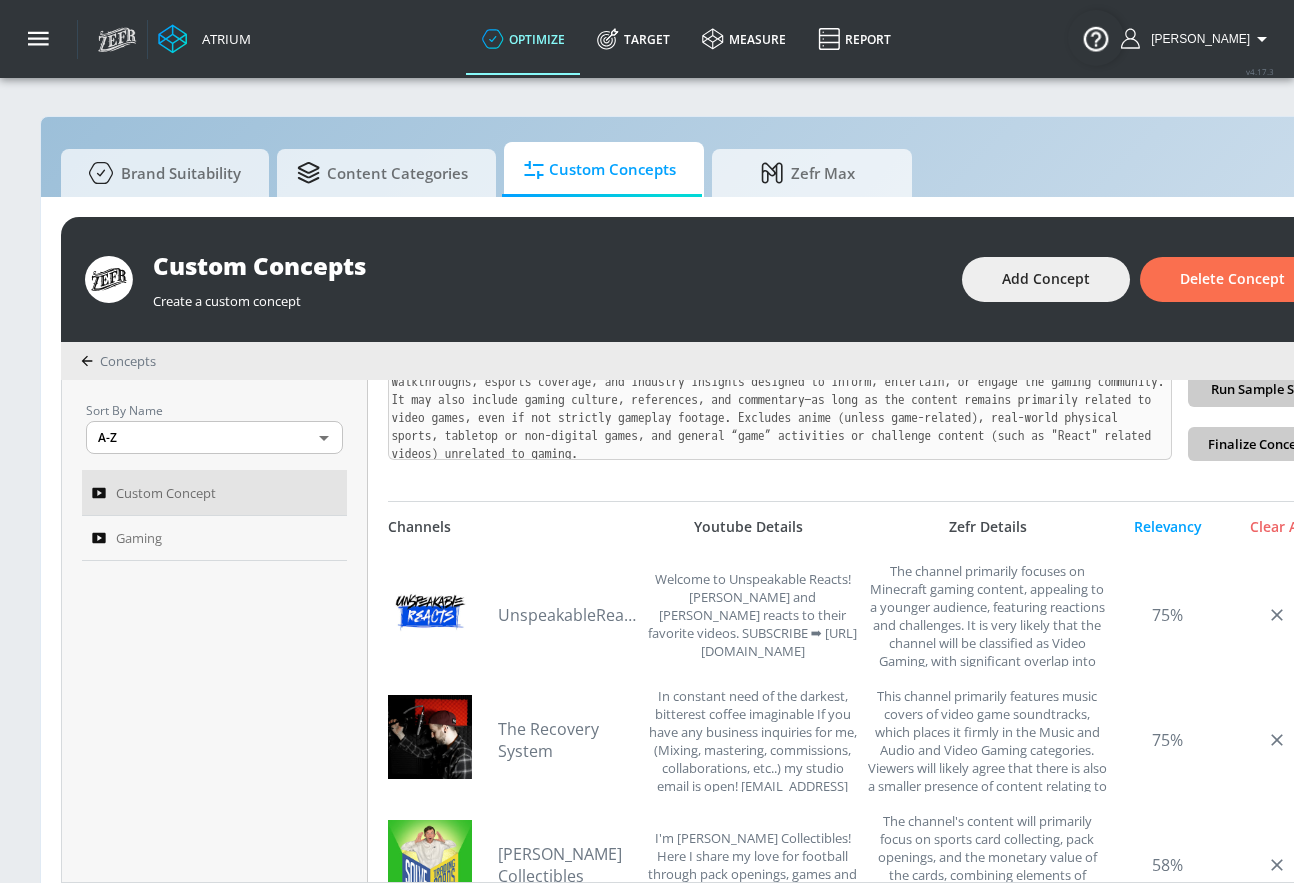 scroll, scrollTop: 191, scrollLeft: 0, axis: vertical 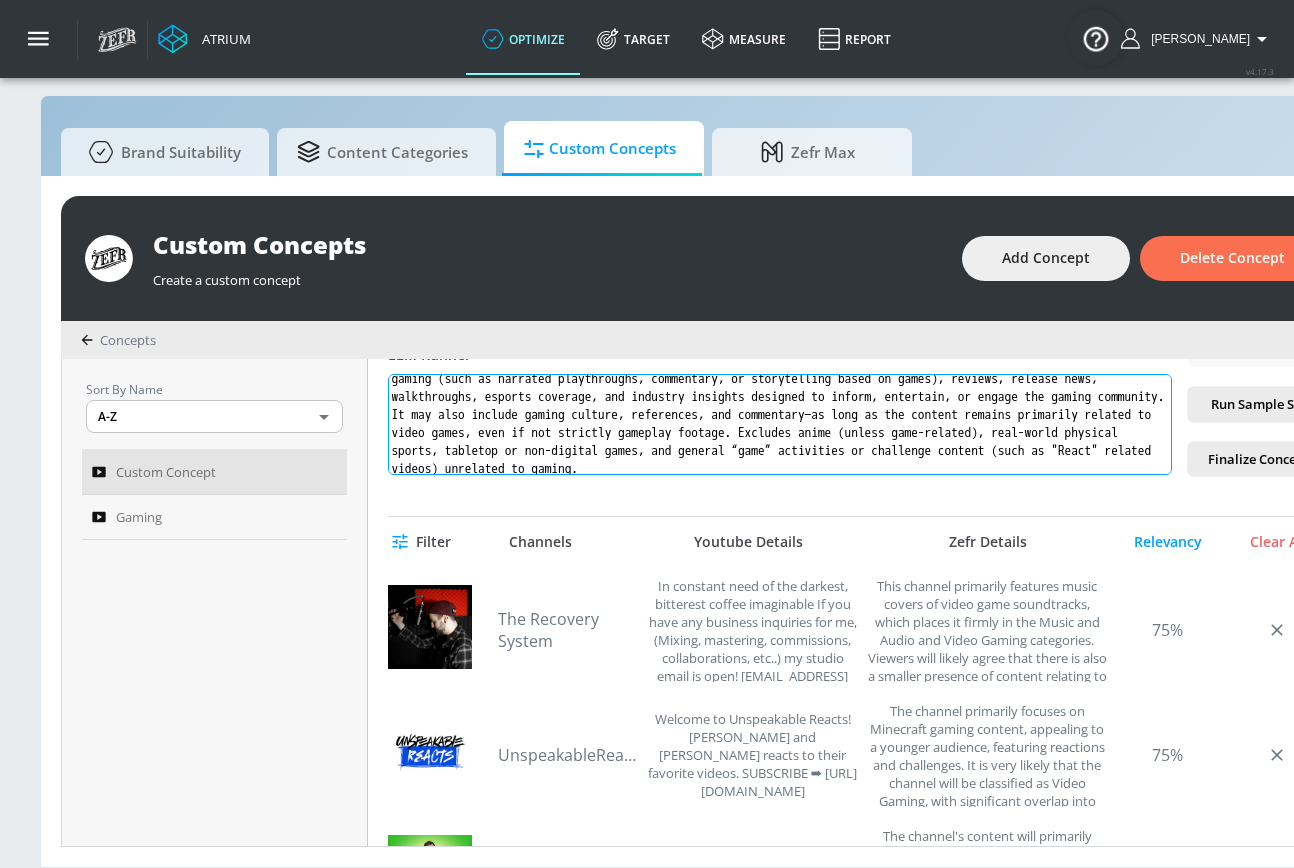 click on "Content created specifically for gamers and gaming enthusiasts of all age ranges. This includes gameplay, voiceover gaming (such as narrated playthroughs, commentary, or storytelling based on games), reviews, release news, walkthroughs, esports coverage, and industry insights designed to inform, entertain, or engage the gaming community. It may also include gaming culture, references, and commentary—as long as the content remains primarily related to video games, even if not strictly gameplay footage. Excludes anime (unless game-related), real-world physical sports, tabletop or non-digital games, and general “game” activities or challenge content (such as "React" related videos) unrelated to gaming." at bounding box center [780, 424] 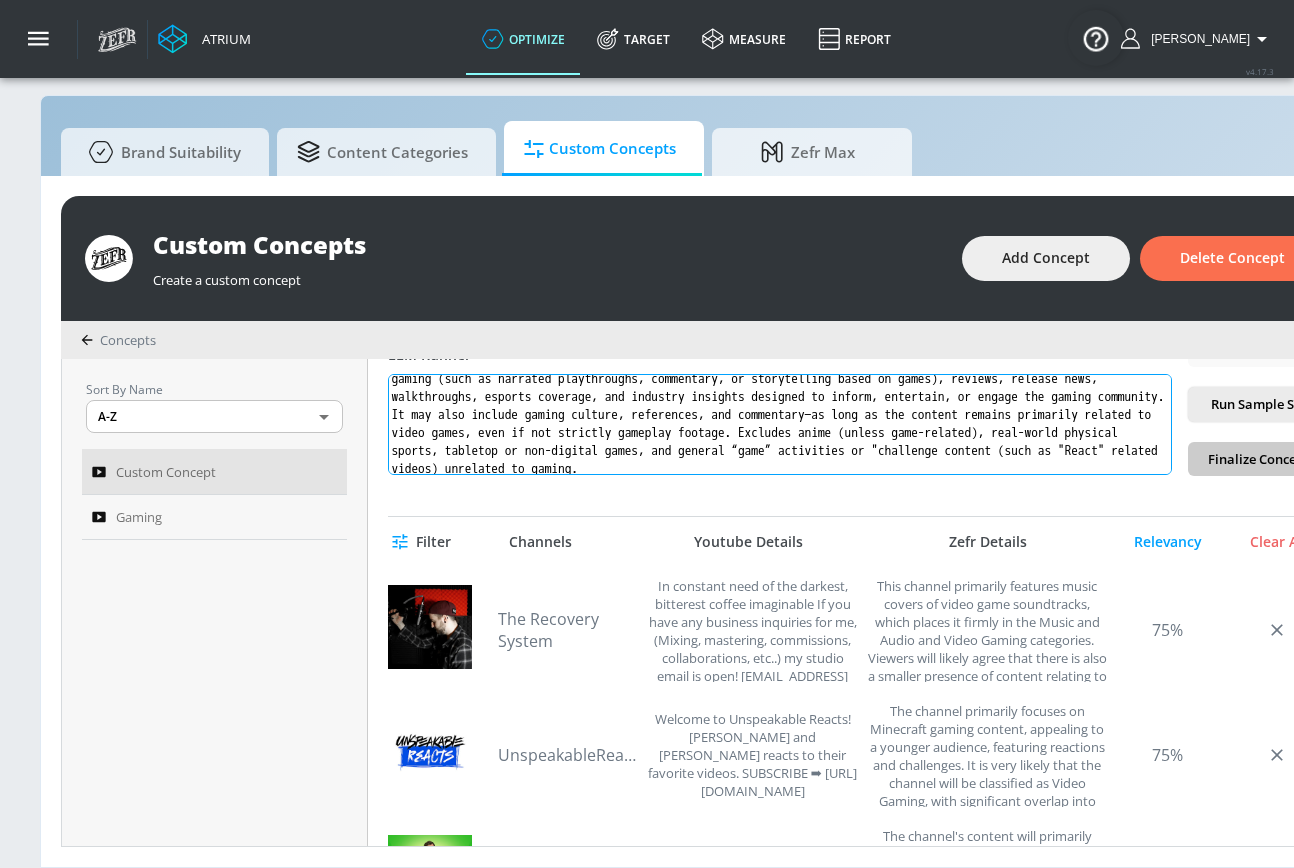 click on "Content created specifically for gamers and gaming enthusiasts of all age ranges. This includes gameplay, voiceover gaming (such as narrated playthroughs, commentary, or storytelling based on games), reviews, release news, walkthroughs, esports coverage, and industry insights designed to inform, entertain, or engage the gaming community. It may also include gaming culture, references, and commentary—as long as the content remains primarily related to video games, even if not strictly gameplay footage. Excludes anime (unless game-related), real-world physical sports, tabletop or non-digital games, and general “game” activities or "challenge content (such as "React" related videos) unrelated to gaming." at bounding box center [780, 424] 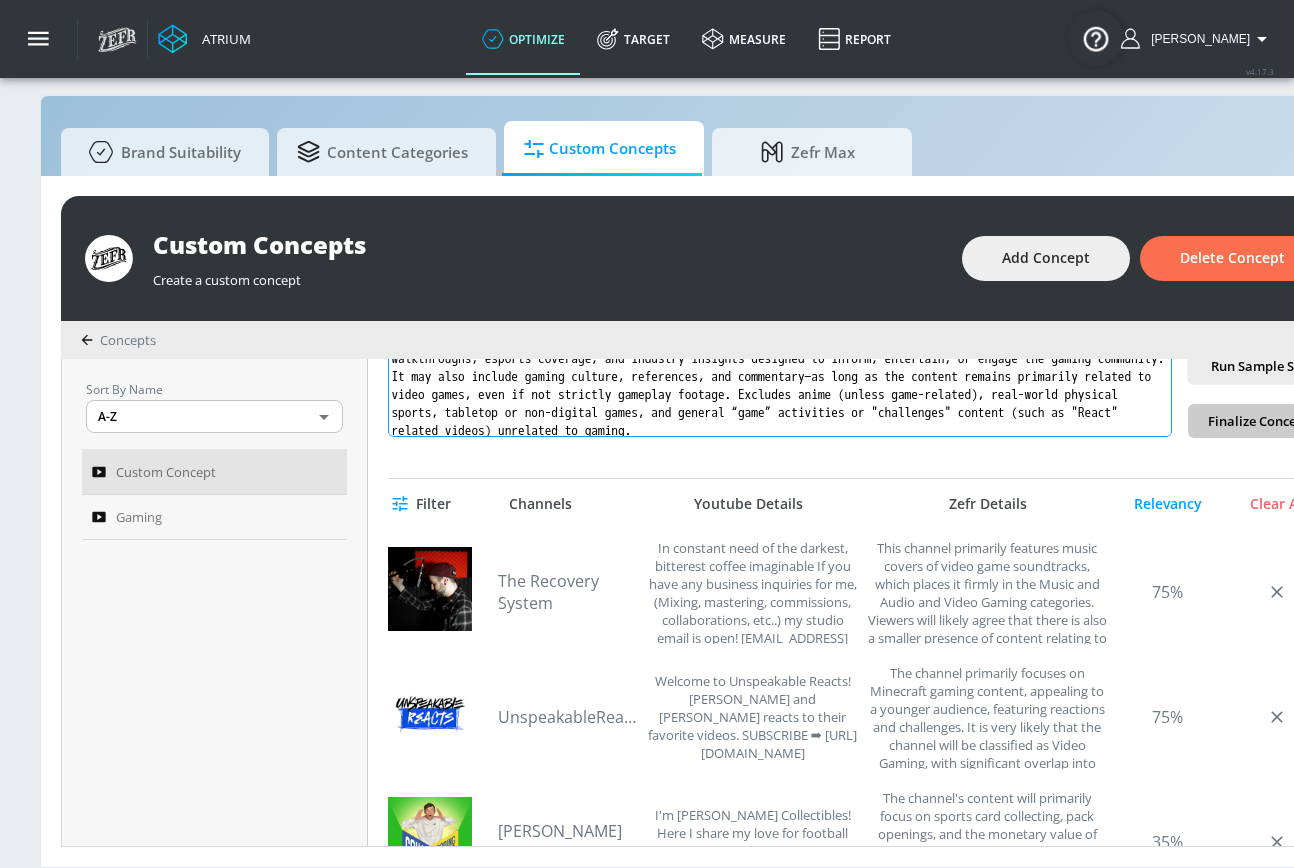 scroll, scrollTop: 395, scrollLeft: 0, axis: vertical 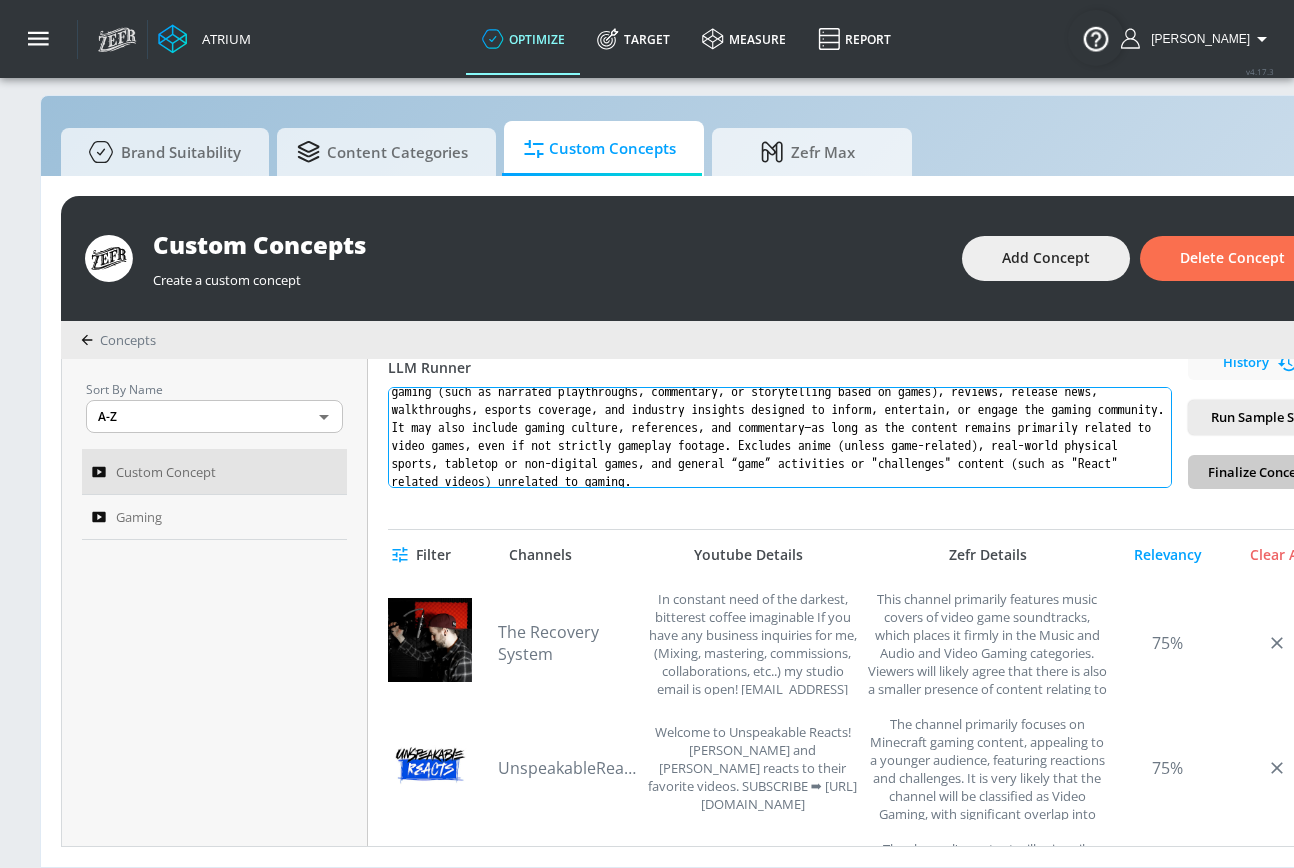 click on "Content created specifically for gamers and gaming enthusiasts of all age ranges. This includes gameplay, voiceover gaming (such as narrated playthroughs, commentary, or storytelling based on games), reviews, release news, walkthroughs, esports coverage, and industry insights designed to inform, entertain, or engage the gaming community. It may also include gaming culture, references, and commentary—as long as the content remains primarily related to video games, even if not strictly gameplay footage. Excludes anime (unless game-related), real-world physical sports, tabletop or non-digital games, and general “game” activities or "challenges" content (such as "React" related videos) unrelated to gaming." at bounding box center [780, 437] 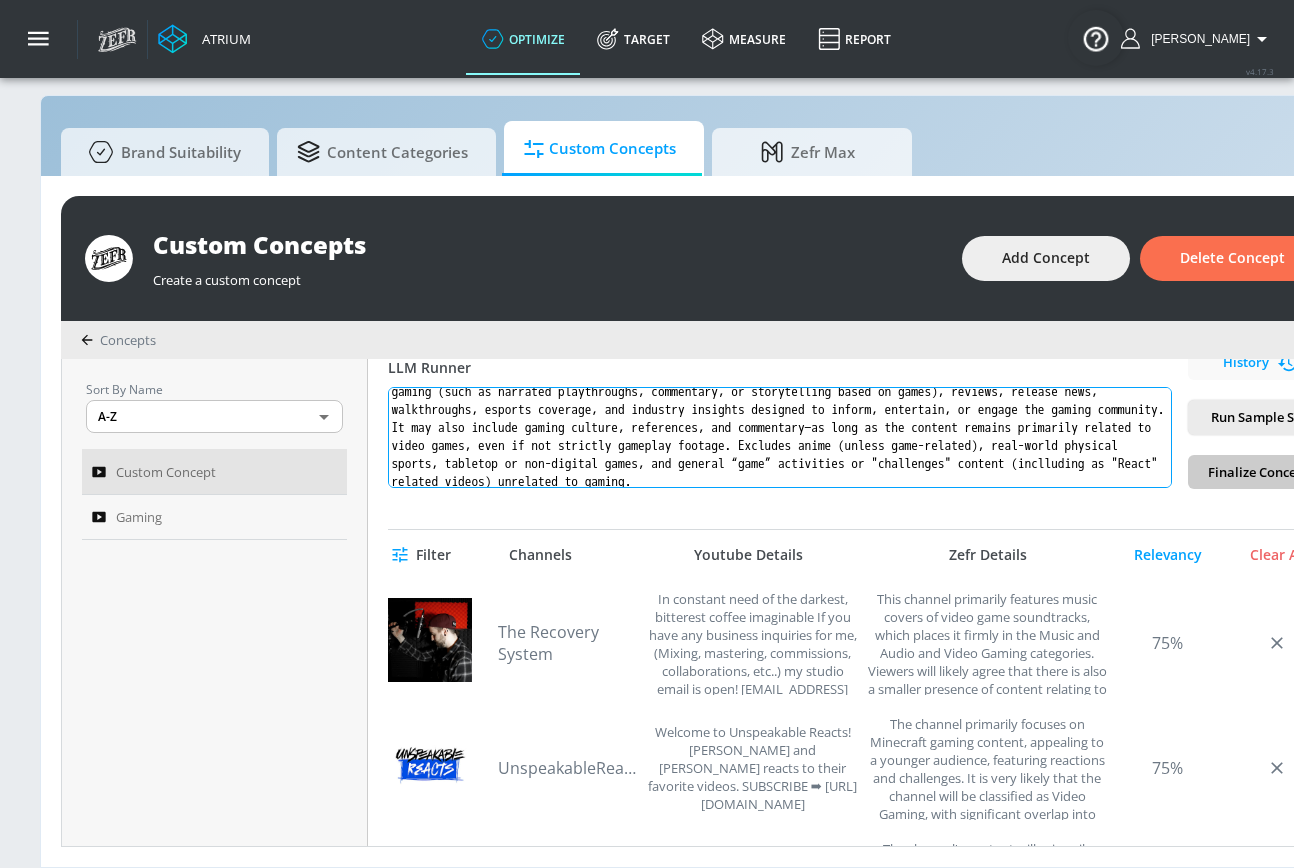 click on "Content created specifically for gamers and gaming enthusiasts of all age ranges. This includes gameplay, voiceover gaming (such as narrated playthroughs, commentary, or storytelling based on games), reviews, release news, walkthroughs, esports coverage, and industry insights designed to inform, entertain, or engage the gaming community. It may also include gaming culture, references, and commentary—as long as the content remains primarily related to video games, even if not strictly gameplay footage. Excludes anime (unless game-related), real-world physical sports, tabletop or non-digital games, and general “game” activities or "challenges" content (inclluding as "React" related videos) unrelated to gaming." at bounding box center [780, 437] 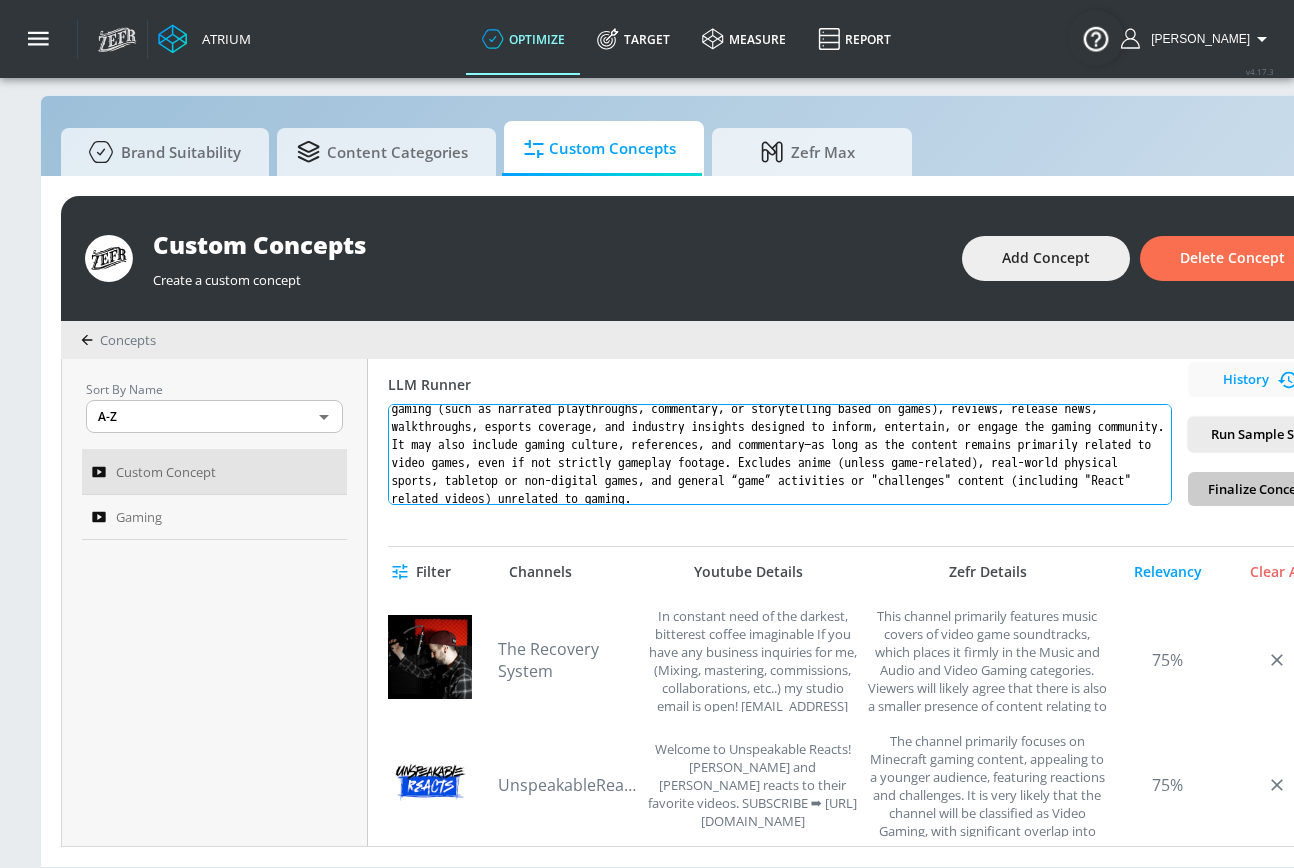 scroll, scrollTop: 358, scrollLeft: 0, axis: vertical 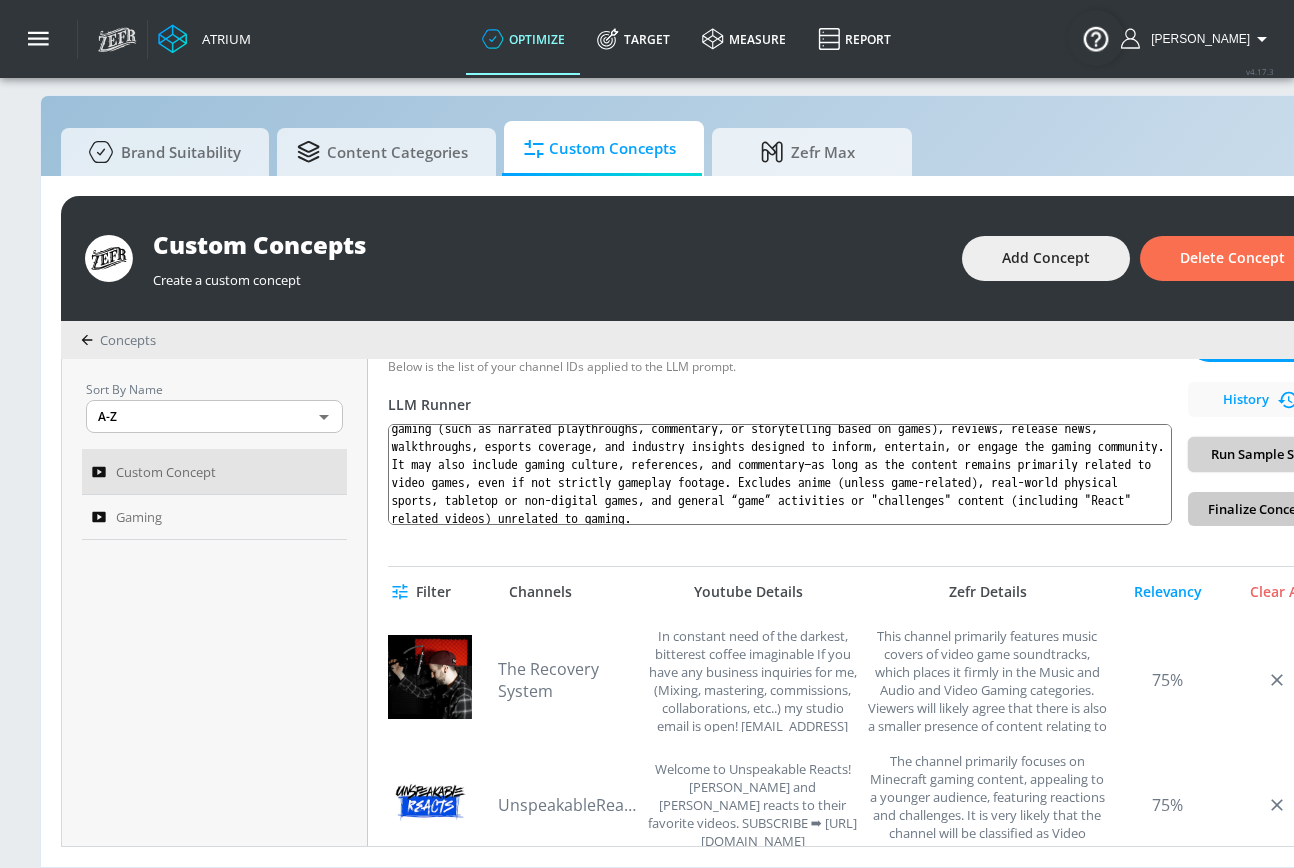 click on "Run Sample Set" at bounding box center (1258, 454) 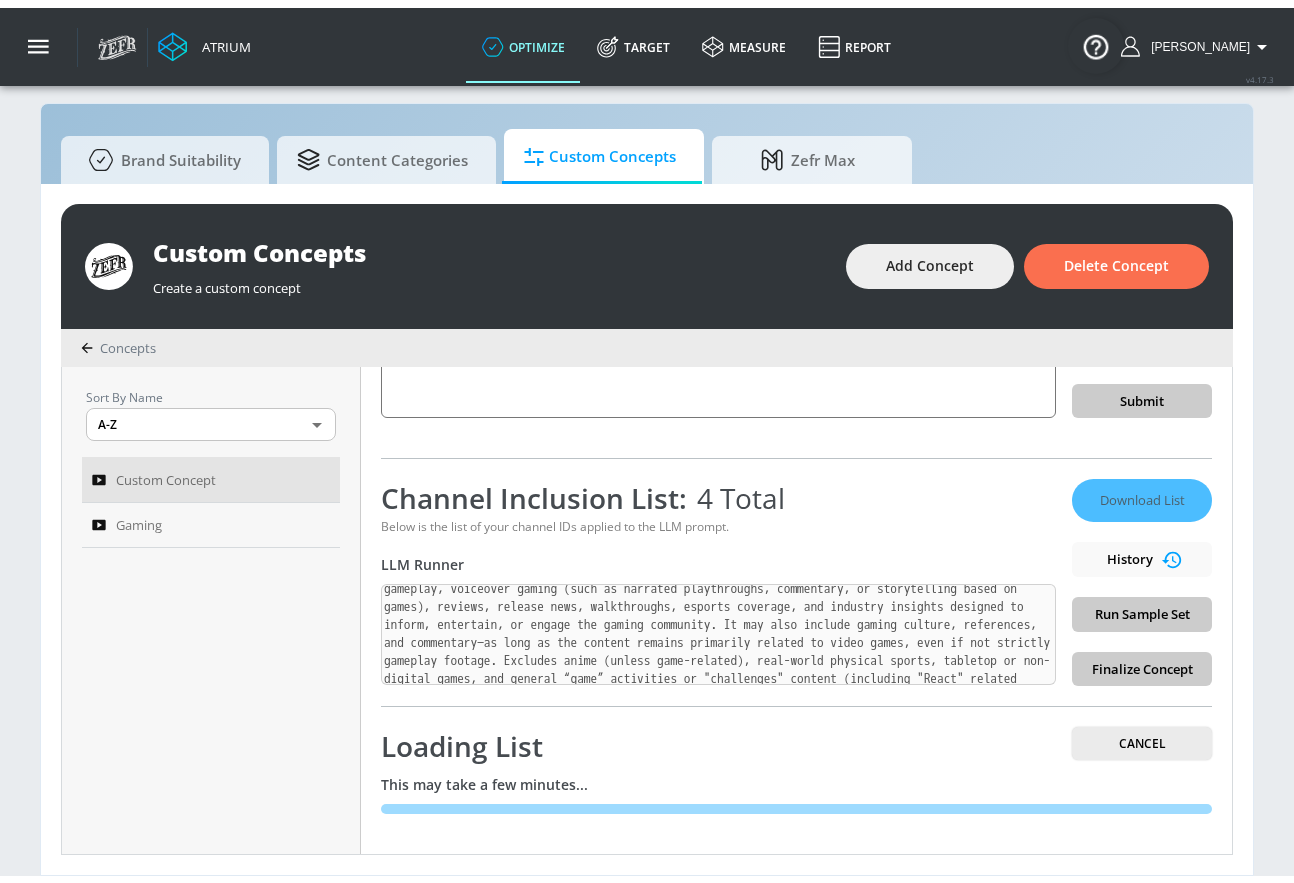 scroll, scrollTop: 21, scrollLeft: 0, axis: vertical 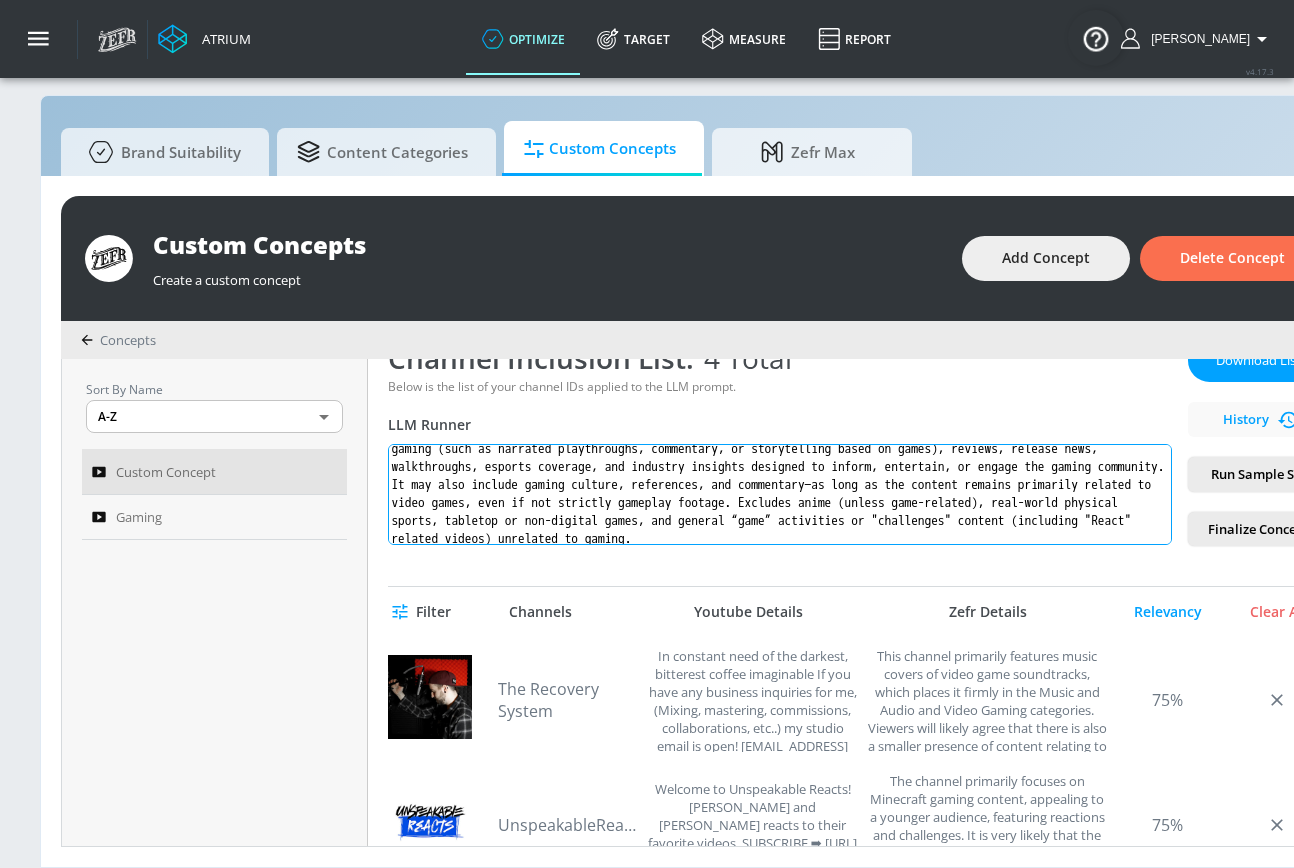 click on "Content created specifically for gamers and gaming enthusiasts of all age ranges. This includes gameplay, voiceover gaming (such as narrated playthroughs, commentary, or storytelling based on games), reviews, release news, walkthroughs, esports coverage, and industry insights designed to inform, entertain, or engage the gaming community. It may also include gaming culture, references, and commentary—as long as the content remains primarily related to video games, even if not strictly gameplay footage. Excludes anime (unless game-related), real-world physical sports, tabletop or non-digital games, and general “game” activities or "challenges" content (including "React" related videos) unrelated to gaming." at bounding box center (780, 494) 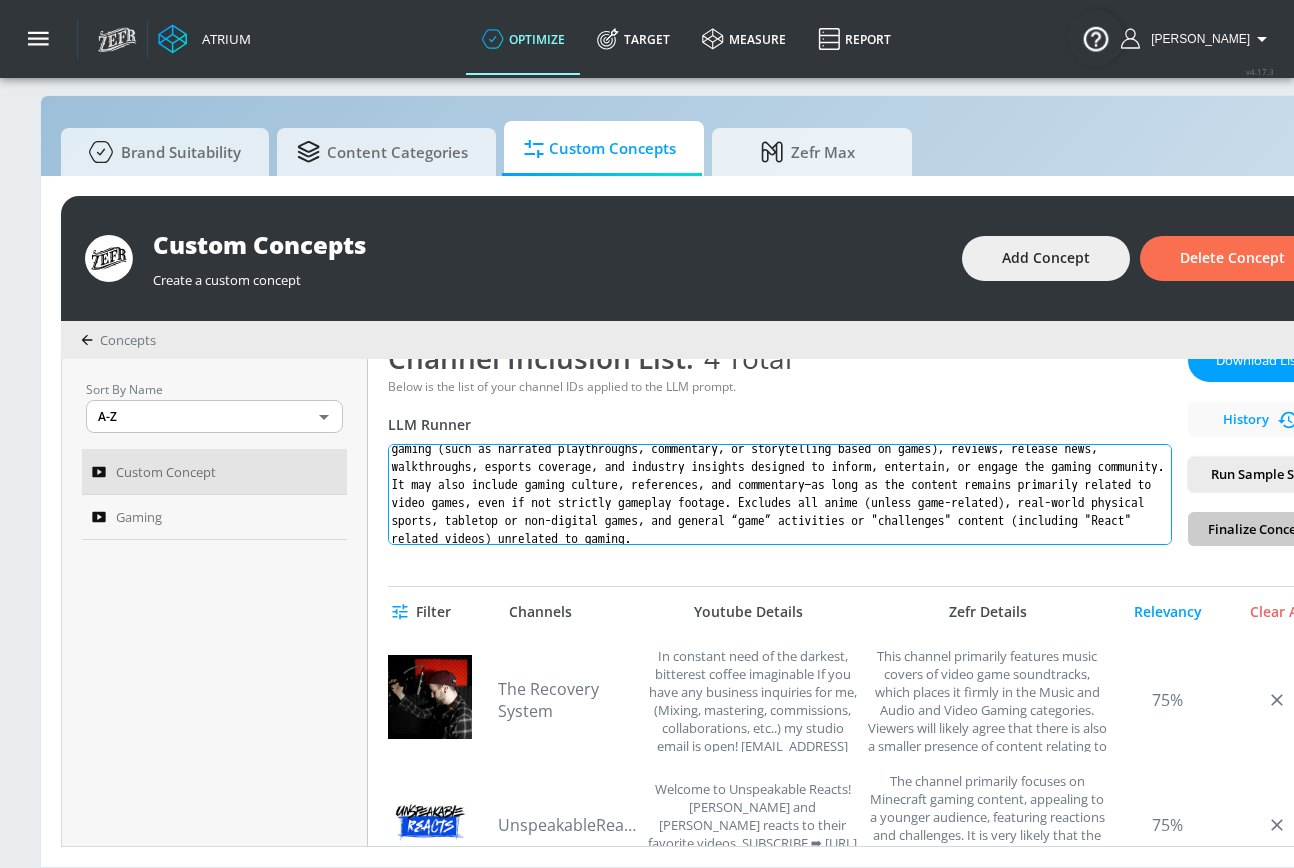 click on "Content created specifically for gamers and gaming enthusiasts of all age ranges. This includes gameplay, voiceover gaming (such as narrated playthroughs, commentary, or storytelling based on games), reviews, release news, walkthroughs, esports coverage, and industry insights designed to inform, entertain, or engage the gaming community. It may also include gaming culture, references, and commentary—as long as the content remains primarily related to video games, even if not strictly gameplay footage. Excludes all anime (unless game-related), real-world physical sports, tabletop or non-digital games, and general “game” activities or "challenges" content (including "React" related videos) unrelated to gaming." at bounding box center [780, 494] 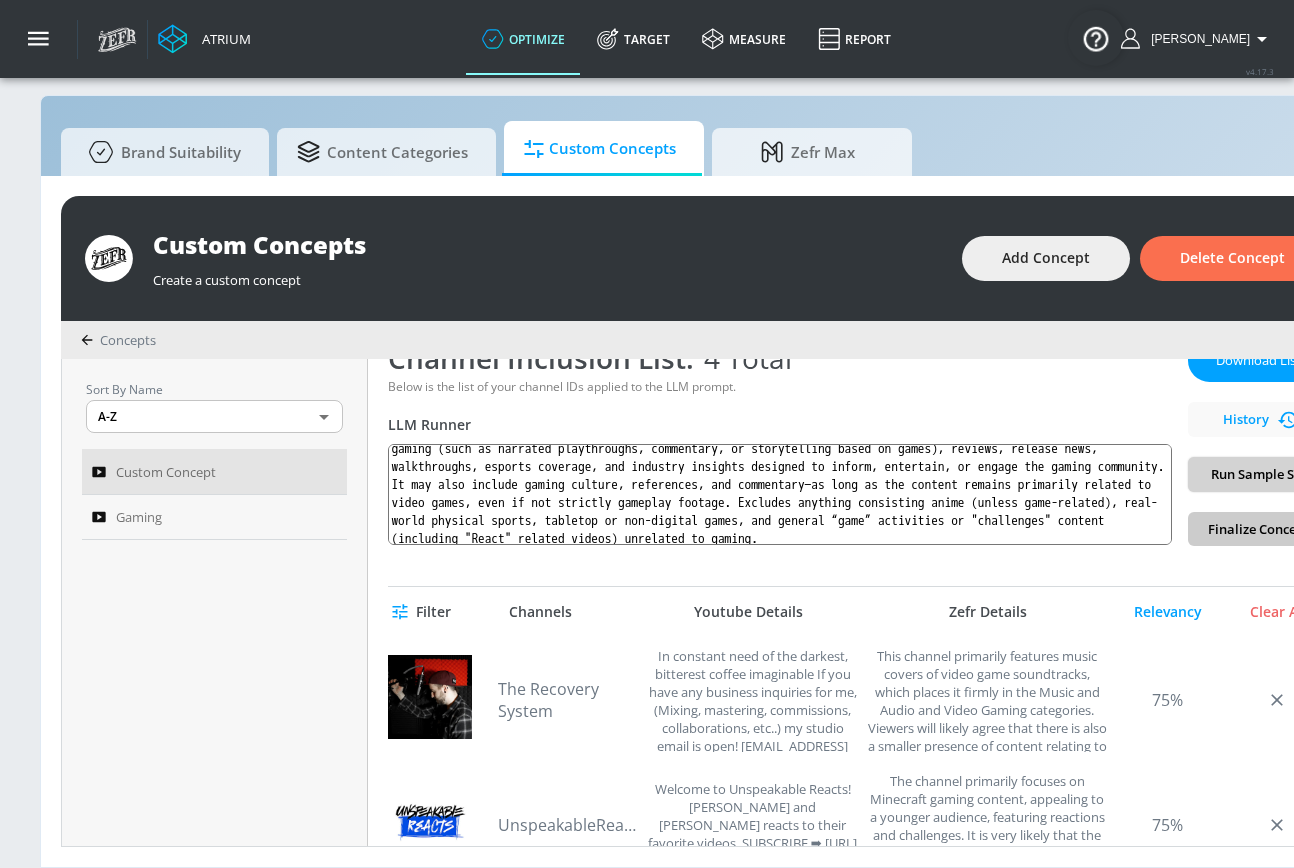 click on "Run Sample Set" at bounding box center (1258, 474) 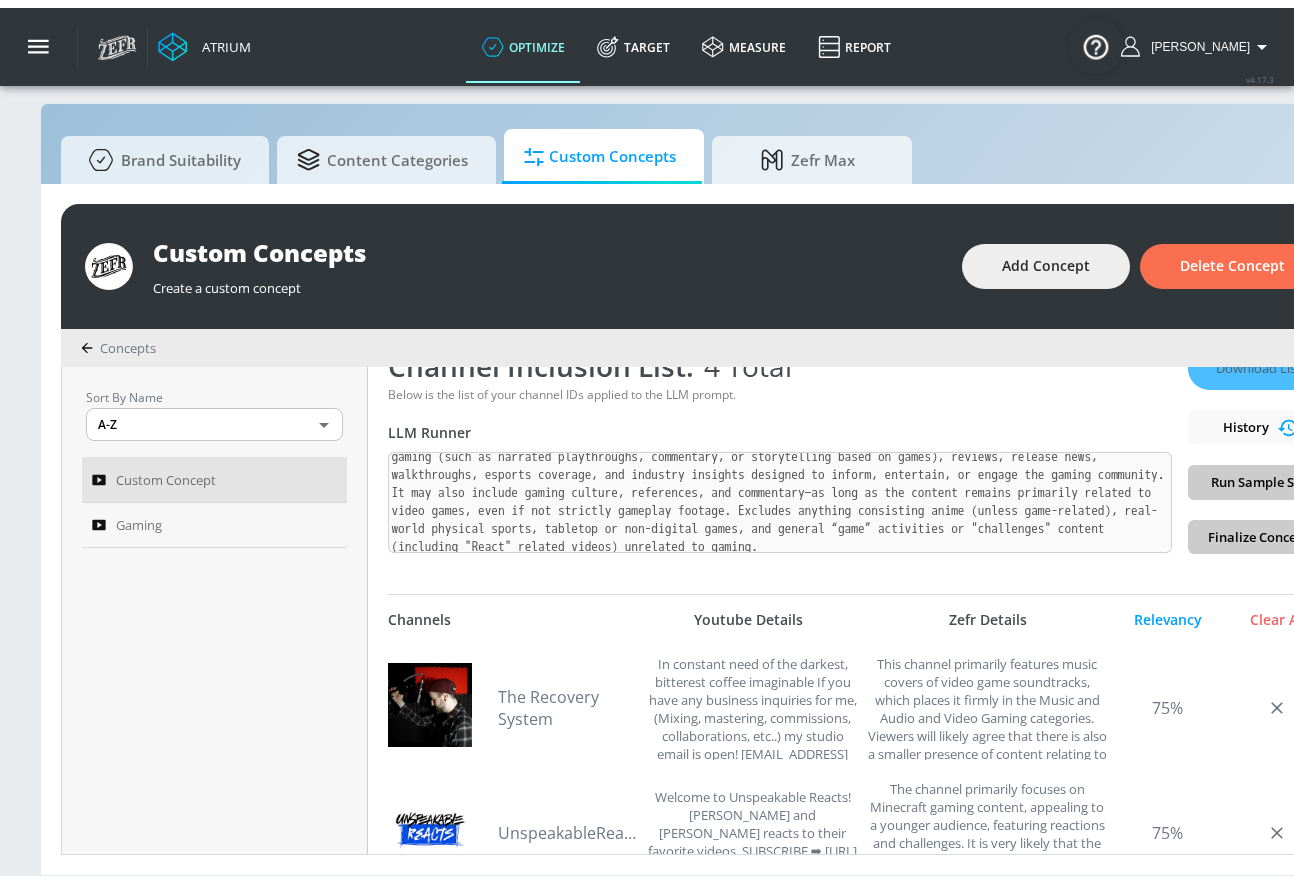 scroll, scrollTop: 21, scrollLeft: 0, axis: vertical 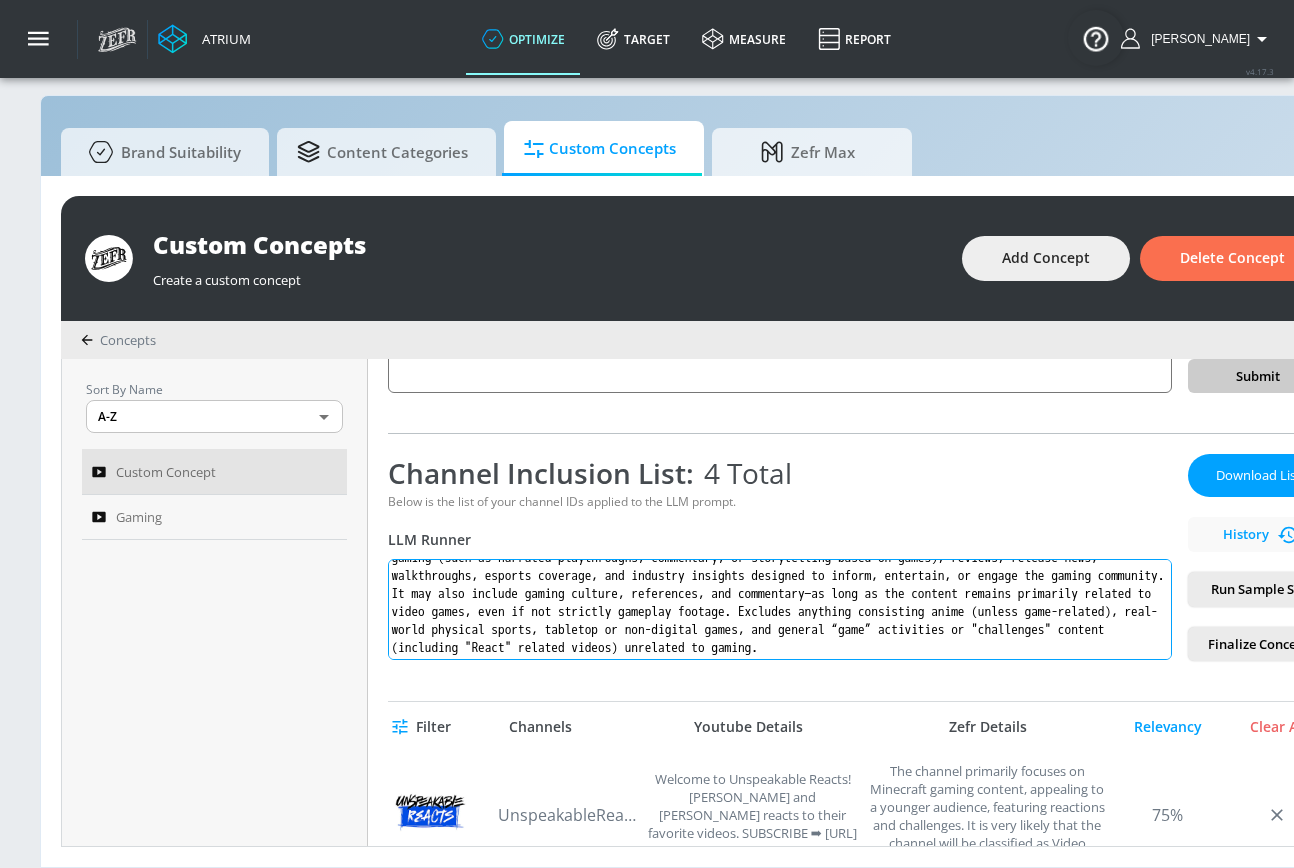 click on "Content created specifically for gamers and gaming enthusiasts of all age ranges. This includes gameplay, voiceover gaming (such as narrated playthroughs, commentary, or storytelling based on games), reviews, release news, walkthroughs, esports coverage, and industry insights designed to inform, entertain, or engage the gaming community. It may also include gaming culture, references, and commentary—as long as the content remains primarily related to video games, even if not strictly gameplay footage. Excludes anything consisting anime (unless game-related), real-world physical sports, tabletop or non-digital games, and general “game” activities or "challenges" content (including "React" related videos) unrelated to gaming." at bounding box center [780, 609] 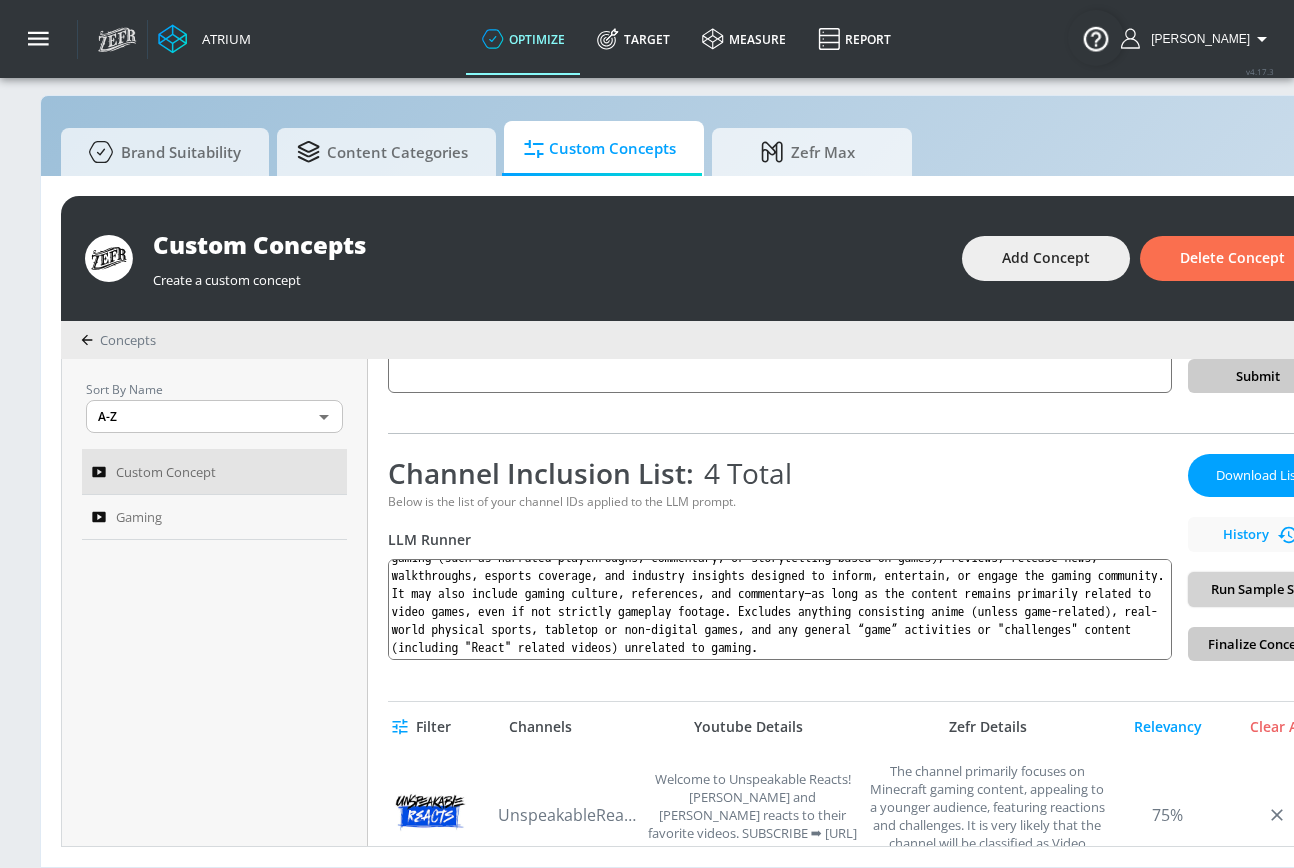 click on "Run Sample Set" at bounding box center (1258, 589) 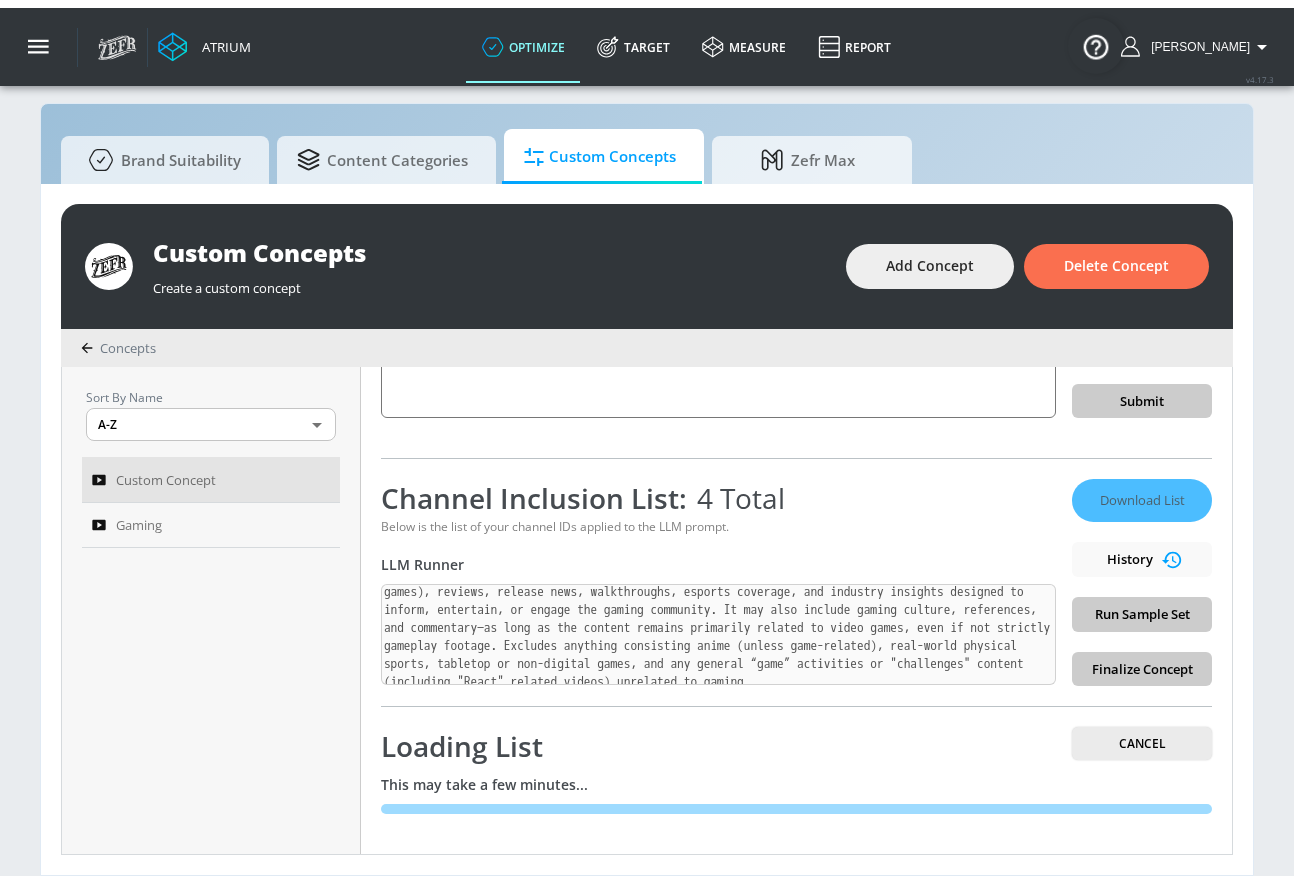 scroll, scrollTop: 21, scrollLeft: 0, axis: vertical 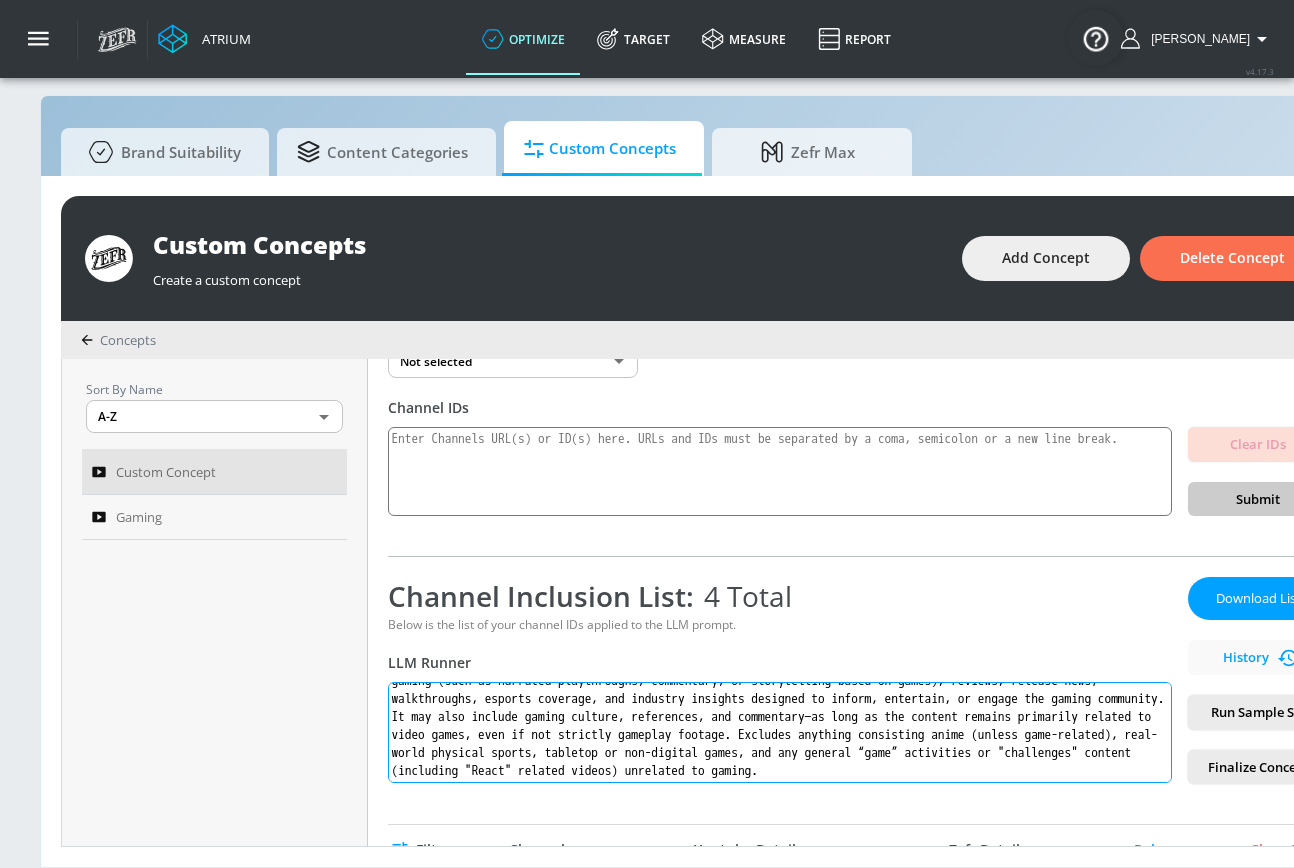 click on "Content created specifically for gamers and gaming enthusiasts of all age ranges. This includes gameplay, voiceover gaming (such as narrated playthroughs, commentary, or storytelling based on games), reviews, release news, walkthroughs, esports coverage, and industry insights designed to inform, entertain, or engage the gaming community. It may also include gaming culture, references, and commentary—as long as the content remains primarily related to video games, even if not strictly gameplay footage. Excludes anything consisting anime (unless game-related), real-world physical sports, tabletop or non-digital games, and any general “game” activities or "challenges" content (including "React" related videos) unrelated to gaming." at bounding box center [780, 732] 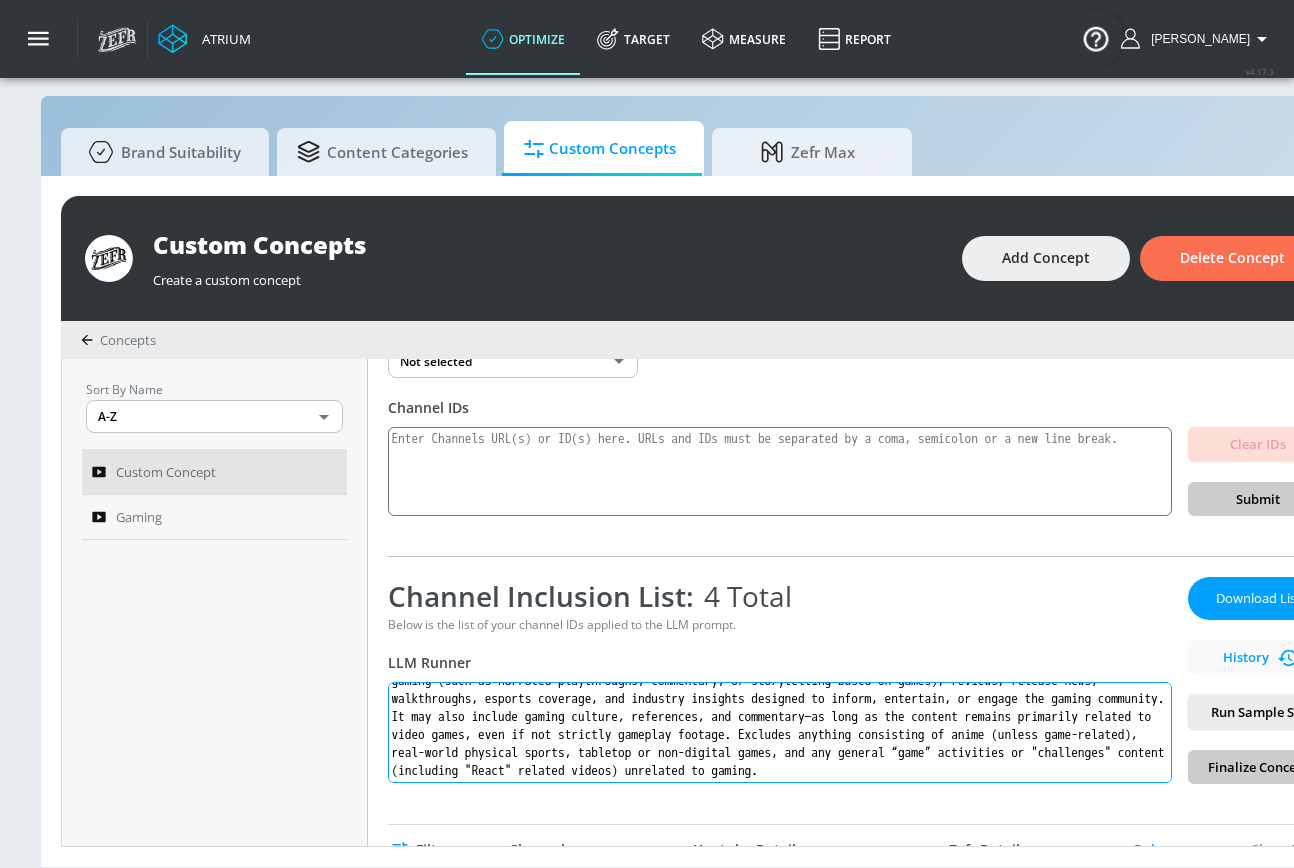 click on "Content created specifically for gamers and gaming enthusiasts of all age ranges. This includes gameplay, voiceover gaming (such as narrated playthroughs, commentary, or storytelling based on games), reviews, release news, walkthroughs, esports coverage, and industry insights designed to inform, entertain, or engage the gaming community. It may also include gaming culture, references, and commentary—as long as the content remains primarily related to video games, even if not strictly gameplay footage. Excludes anything consisting of anime (unless game-related), real-world physical sports, tabletop or non-digital games, and any general “game” activities or "challenges" content (including "React" related videos) unrelated to gaming." at bounding box center (780, 732) 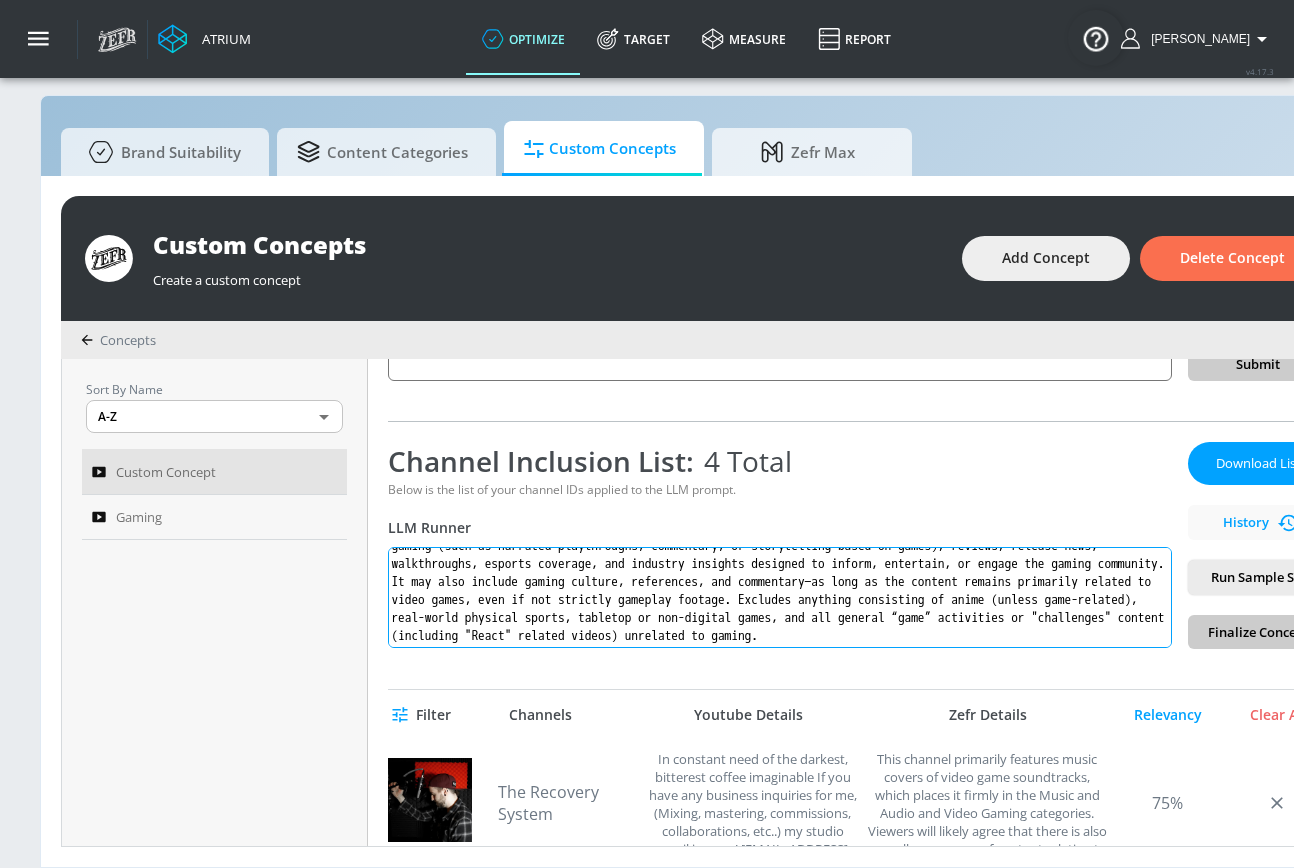 scroll, scrollTop: 238, scrollLeft: 0, axis: vertical 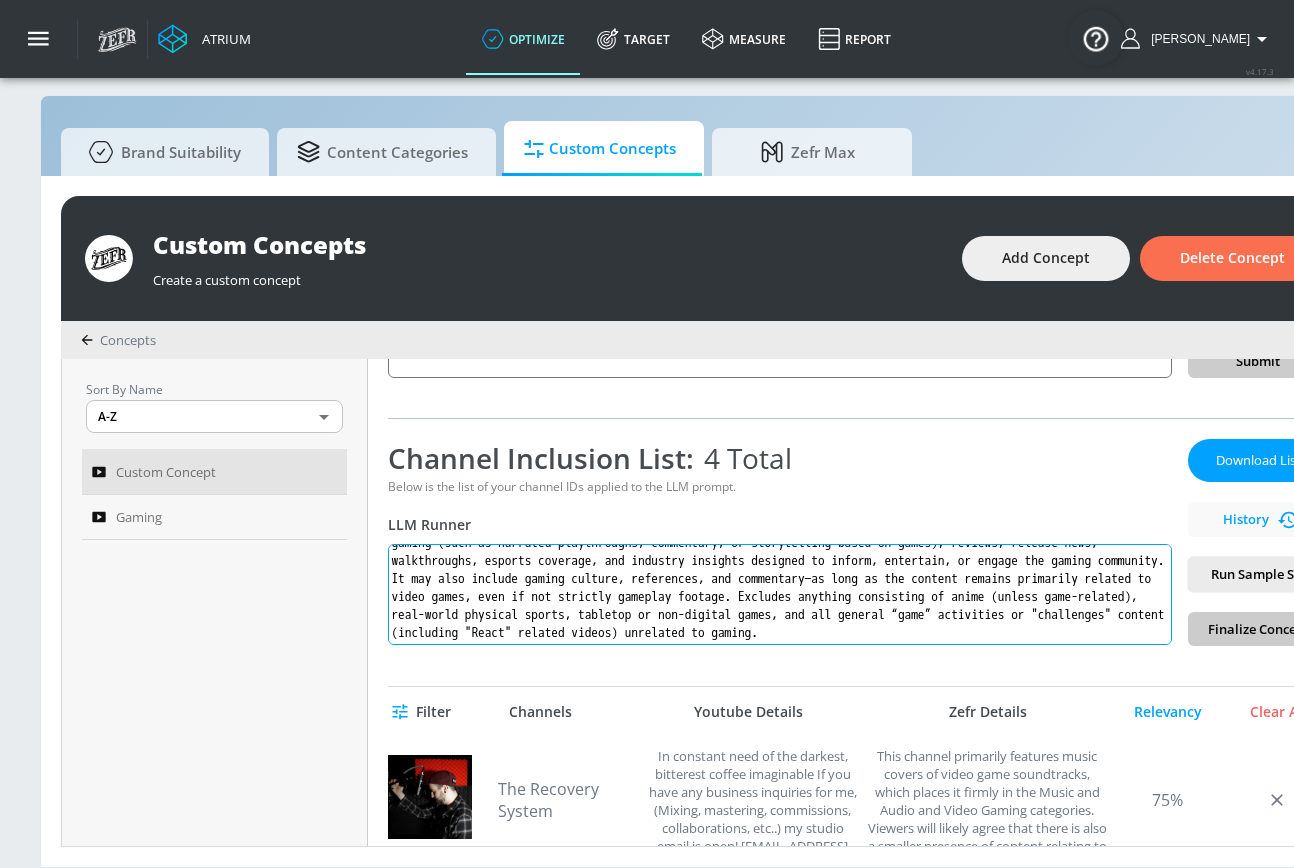 click on "Content created specifically for gamers and gaming enthusiasts of all age ranges. This includes gameplay, voiceover gaming (such as narrated playthroughs, commentary, or storytelling based on games), reviews, release news, walkthroughs, esports coverage, and industry insights designed to inform, entertain, or engage the gaming community. It may also include gaming culture, references, and commentary—as long as the content remains primarily related to video games, even if not strictly gameplay footage. Excludes anything consisting of anime (unless game-related), real-world physical sports, tabletop or non-digital games, and all general “game” activities or "challenges" content (including "React" related videos) unrelated to gaming." at bounding box center (780, 594) 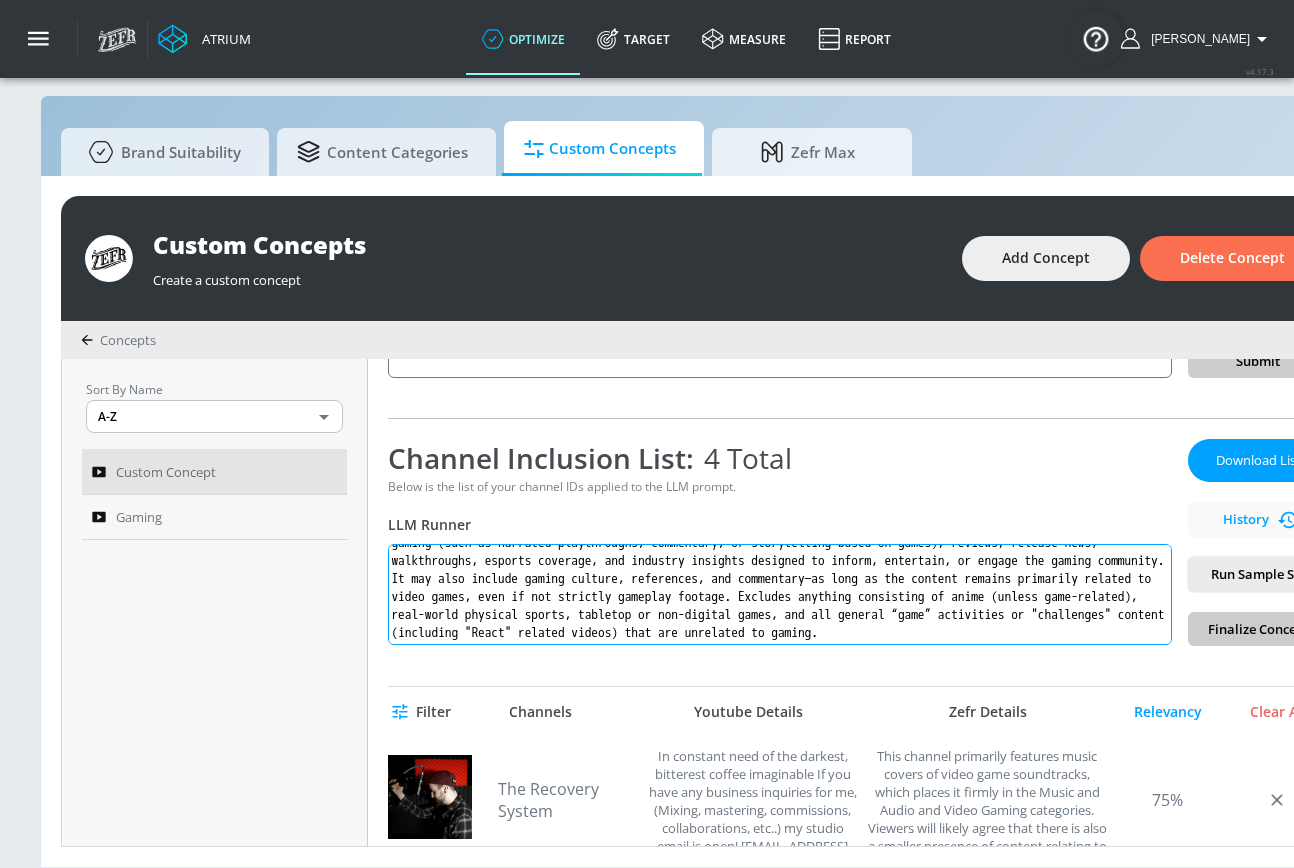 type on "Content created specifically for gamers and gaming enthusiasts of all age ranges. This includes gameplay, voiceover gaming (such as narrated playthroughs, commentary, or storytelling based on games), reviews, release news, walkthroughs, esports coverage, and industry insights designed to inform, entertain, or engage the gaming community. It may also include gaming culture, references, and commentary—as long as the content remains primarily related to video games, even if not strictly gameplay footage. Excludes anything consisting of anime (unless game-related), real-world physical sports, tabletop or non-digital games, and all general “game” activities or "challenges" content (including "React" related videos) that are unrelated to gaming." 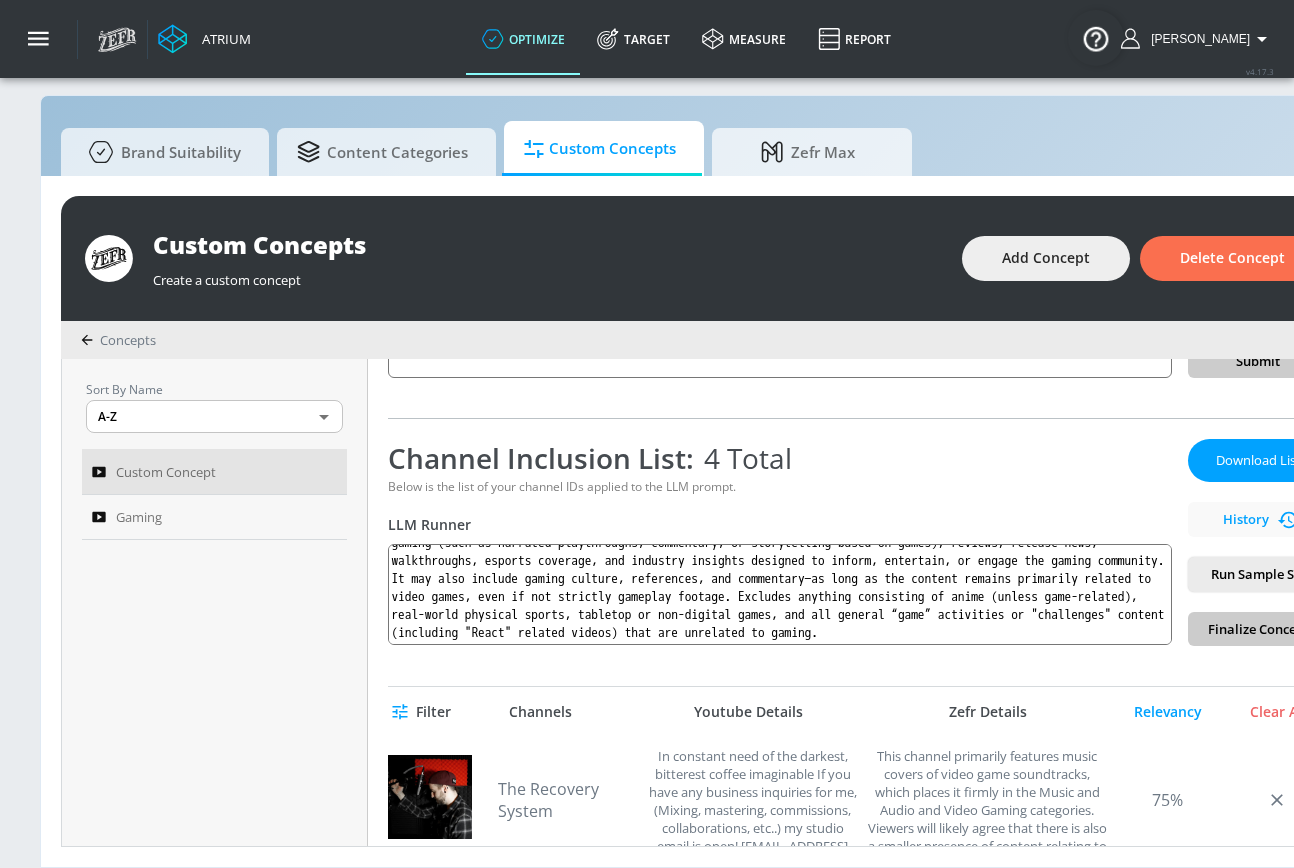 click on "Run Sample Set" at bounding box center (1258, 574) 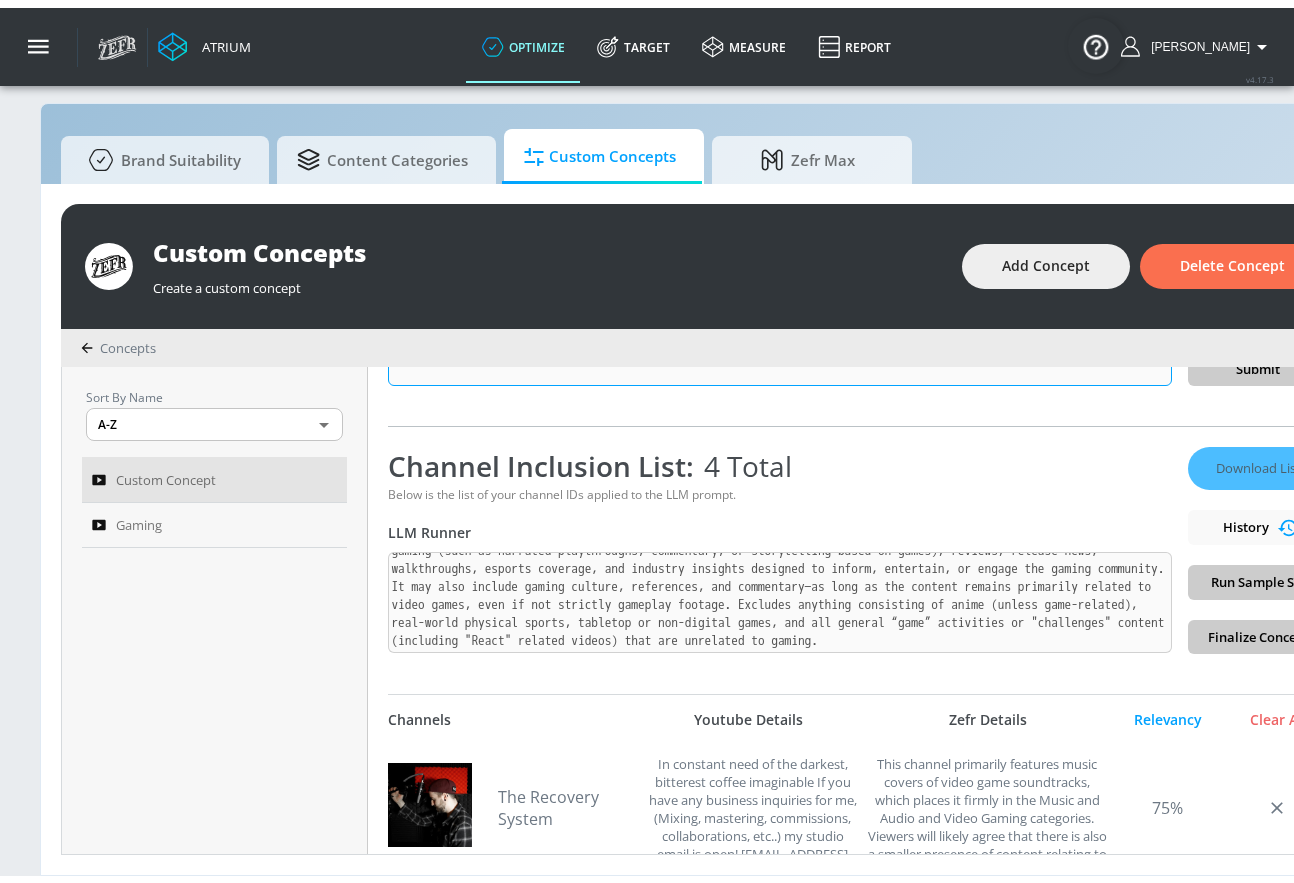 scroll, scrollTop: 21, scrollLeft: 0, axis: vertical 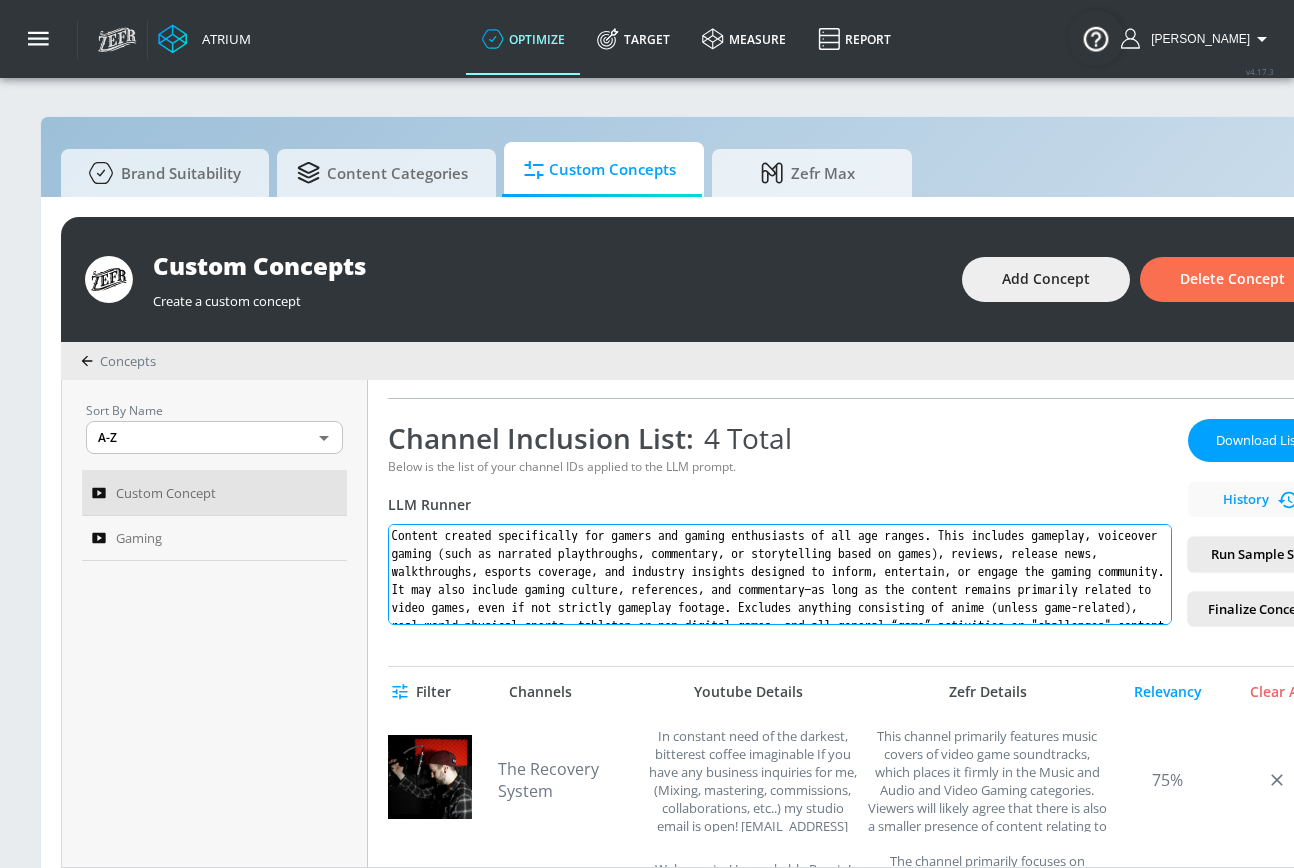 drag, startPoint x: 616, startPoint y: 614, endPoint x: 371, endPoint y: 512, distance: 265.3846 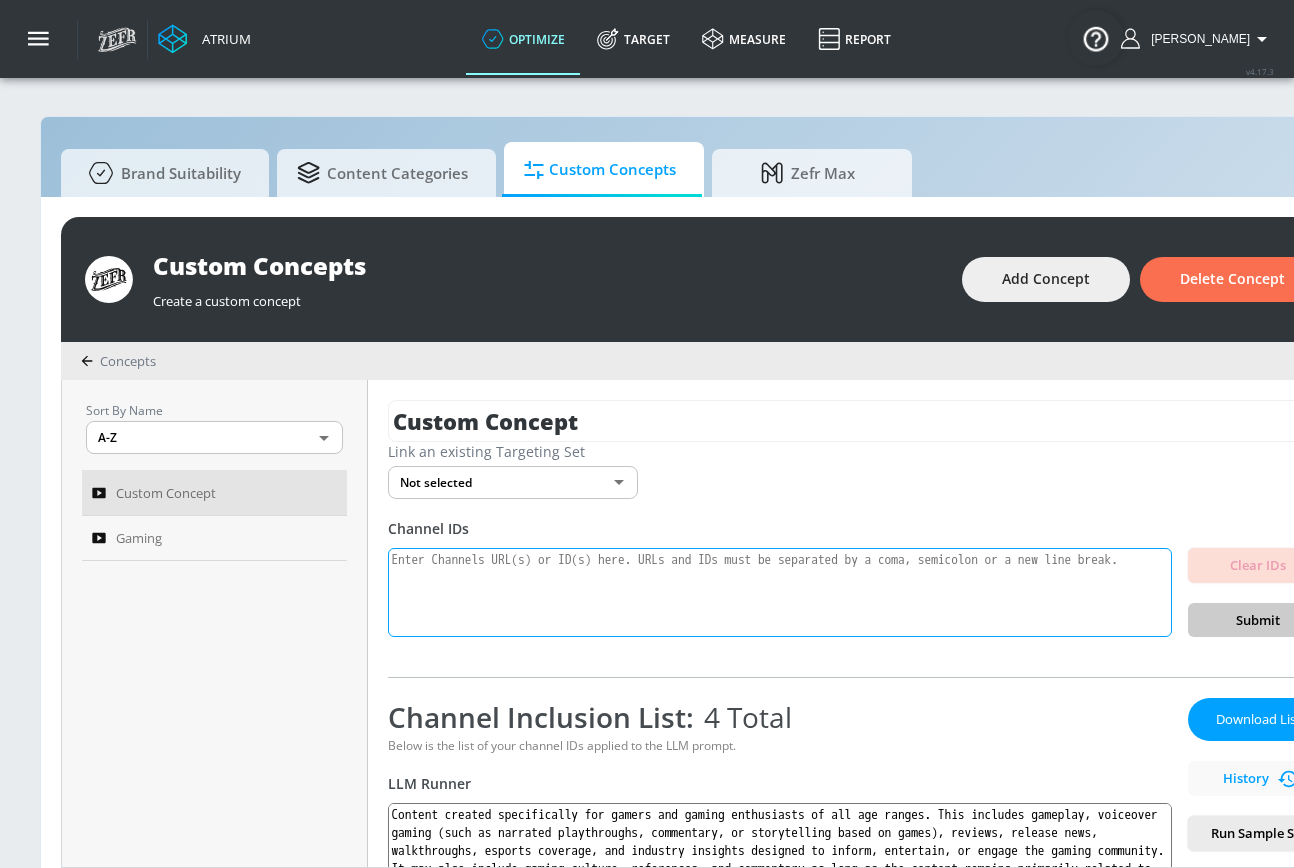 click at bounding box center (780, 593) 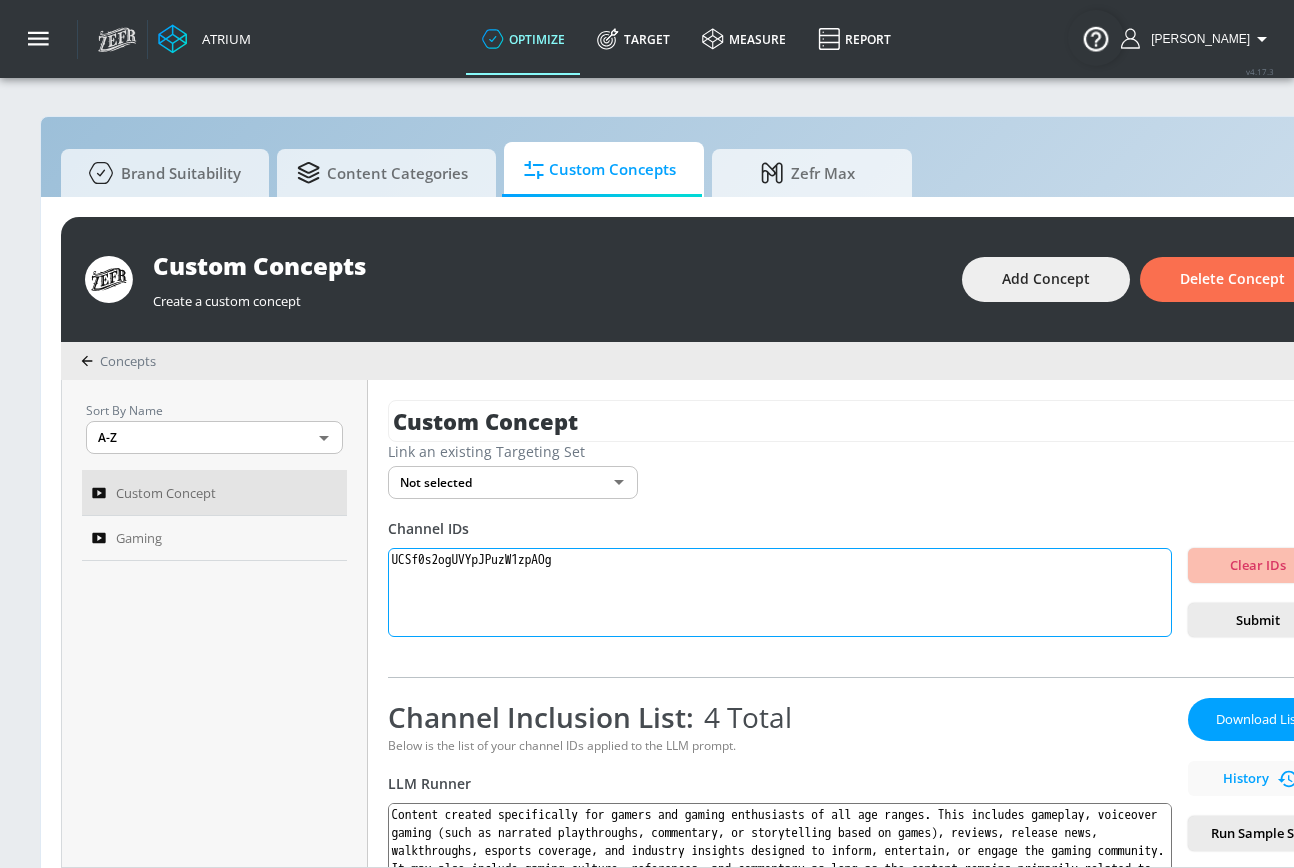 paste on "UCtH3yiPcHUfe2SmsmD2YE6A" 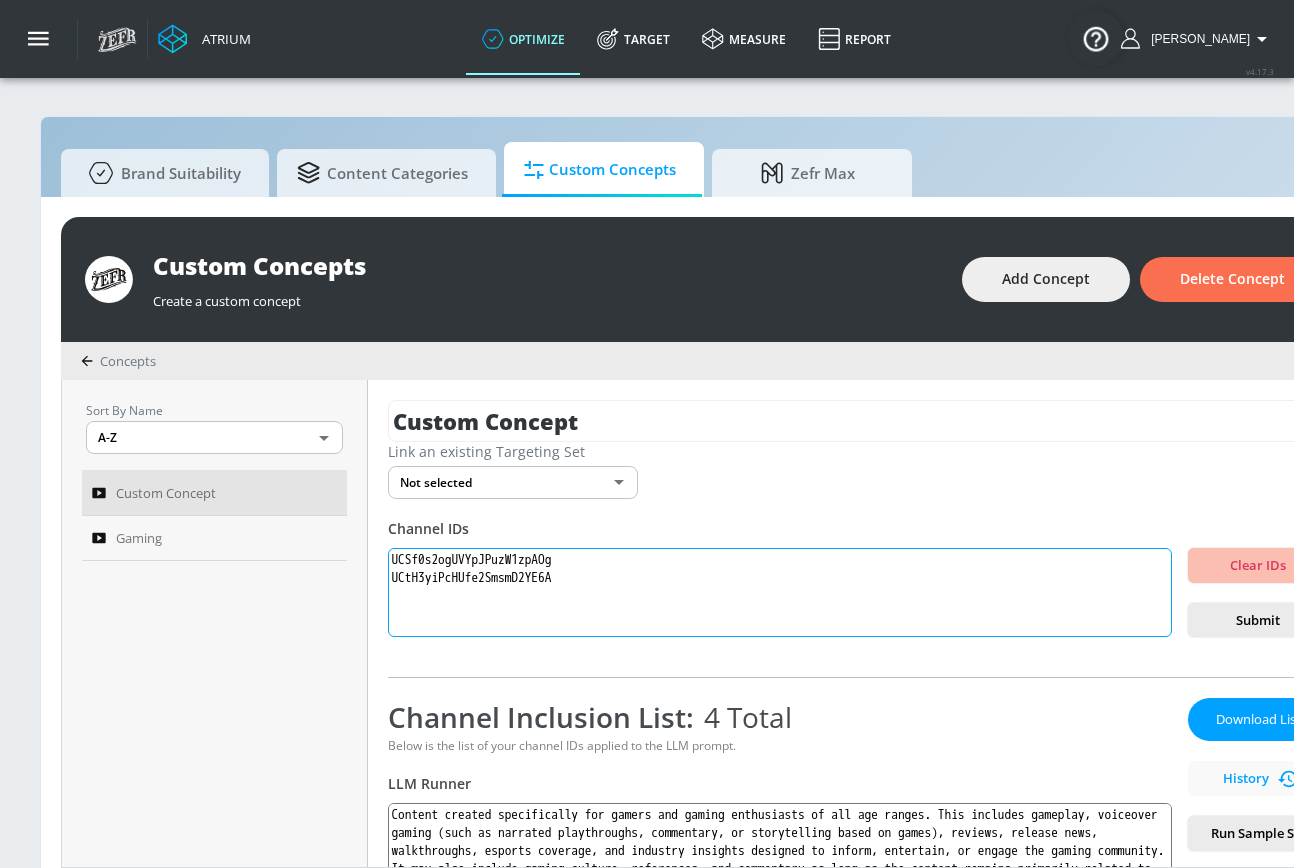 paste on "UCeBnbqt4VRhotq2TQjkIi2A" 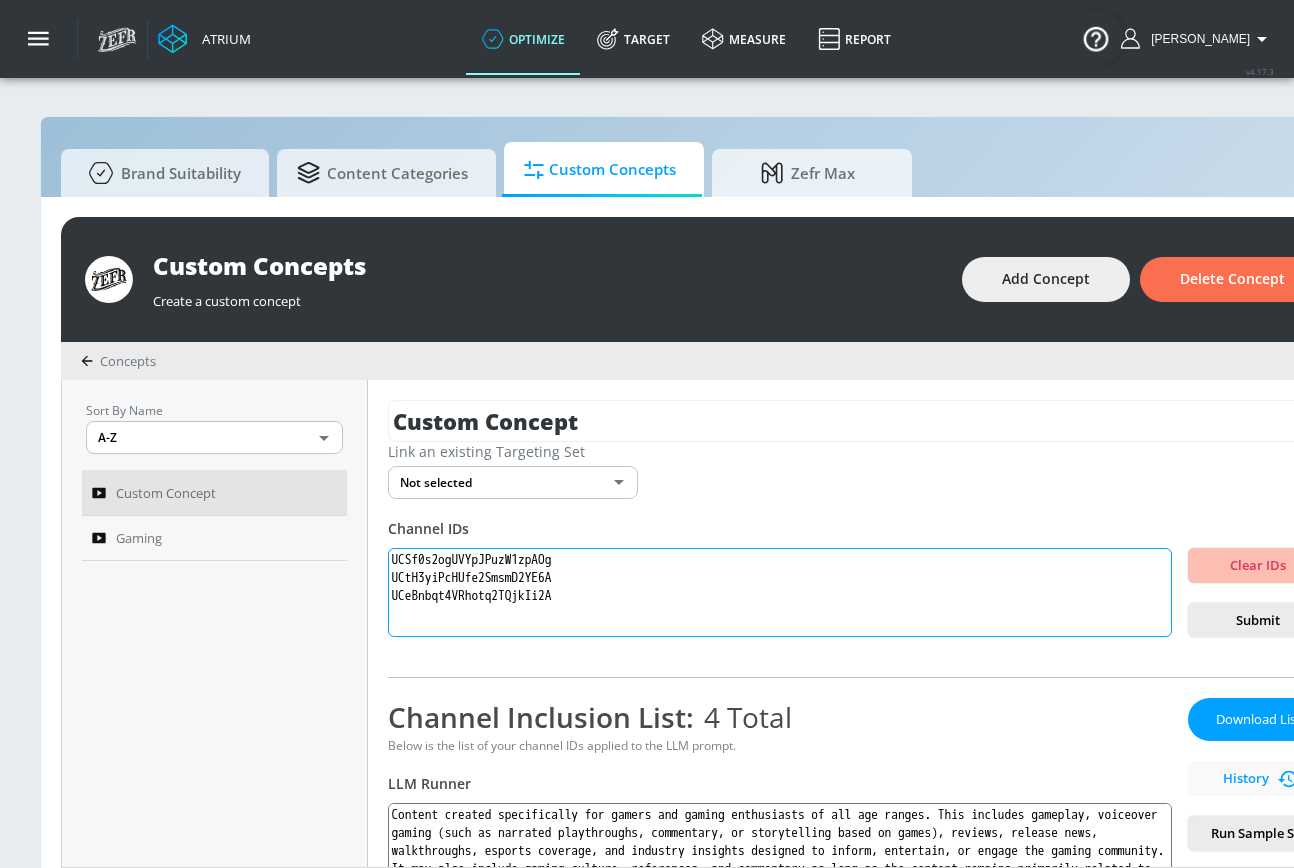 paste on "UCzzF1kdBgwv5RB6rbB6kVSA" 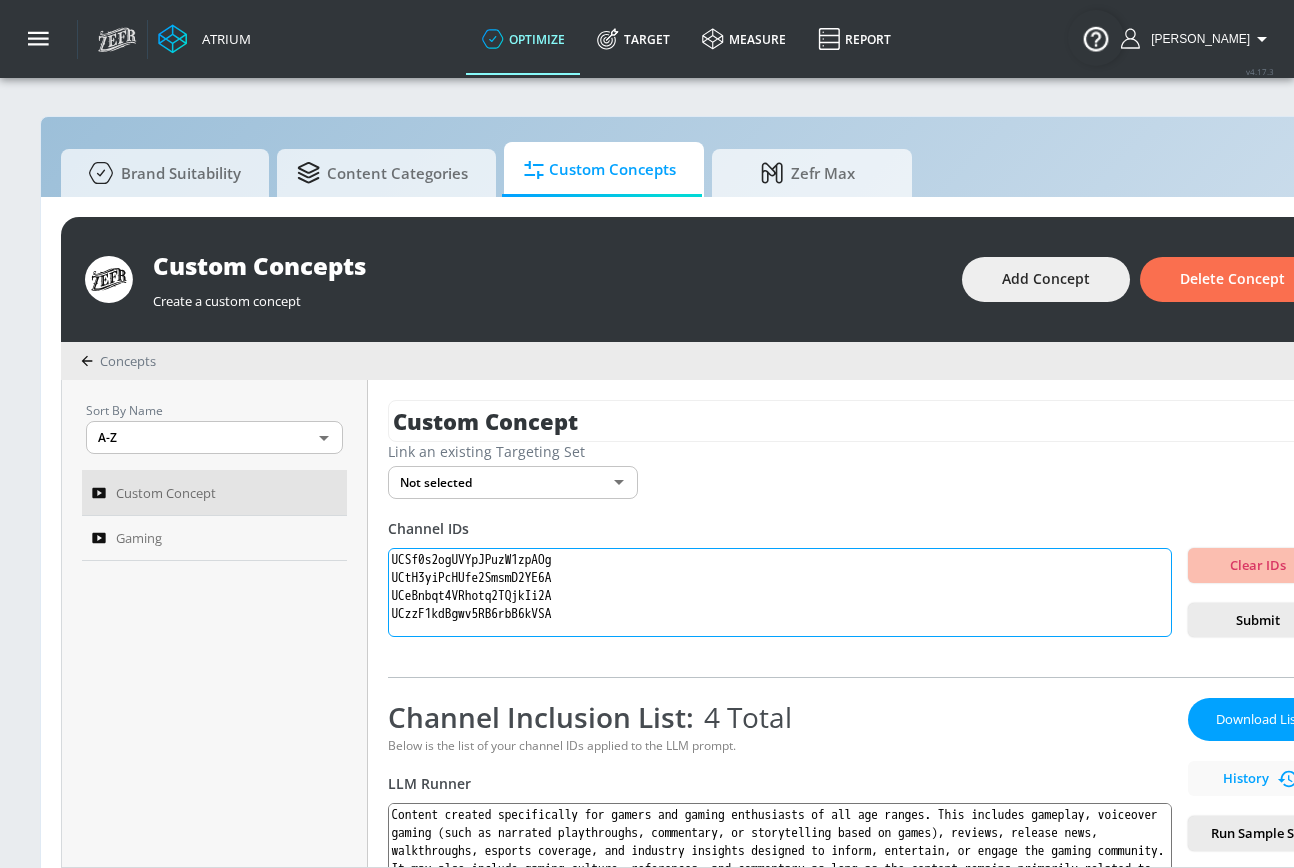 click on "UCSf0s2ogUVYpJPuzW1zpAOg
UCtH3yiPcHUfe2SmsmD2YE6A
UCeBnbqt4VRhotq2TQjkIi2A
UCzzF1kdBgwv5RB6rbB6kVSA" at bounding box center [780, 593] 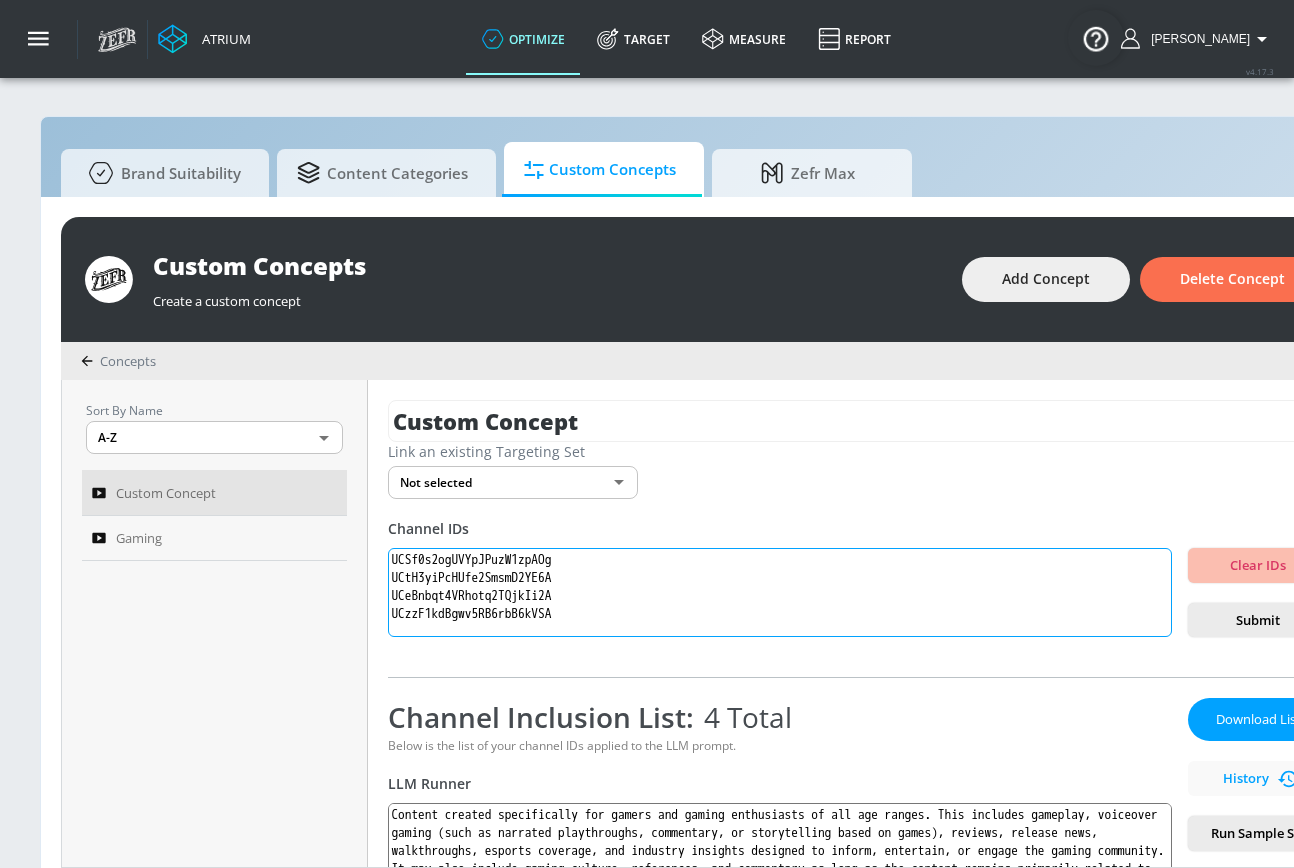 paste on "UClCvmntMJCrerMDSc1WQGNg" 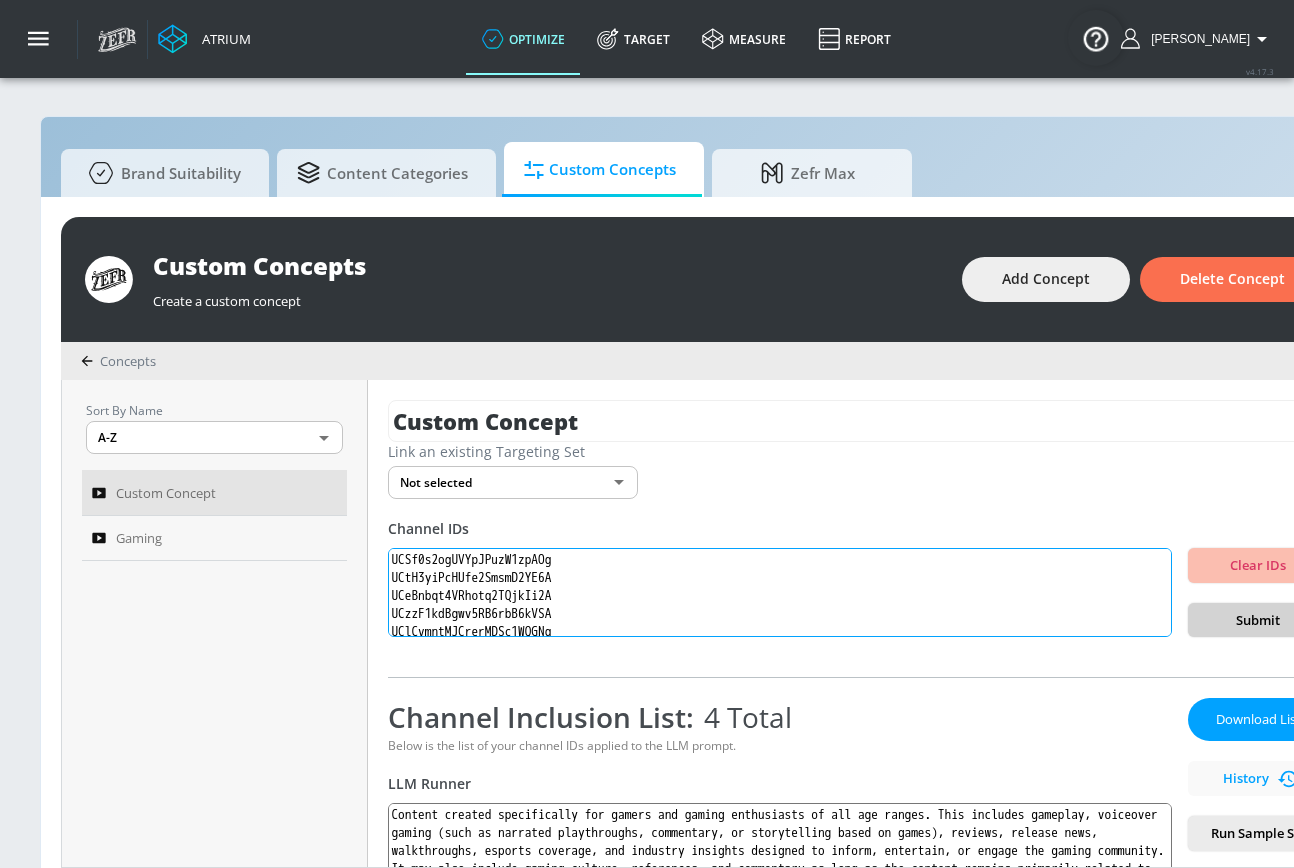 type on "UCSf0s2ogUVYpJPuzW1zpAOg
UCtH3yiPcHUfe2SmsmD2YE6A
UCeBnbqt4VRhotq2TQjkIi2A
UCzzF1kdBgwv5RB6rbB6kVSA
UClCvmntMJCrerMDSc1WQGNg" 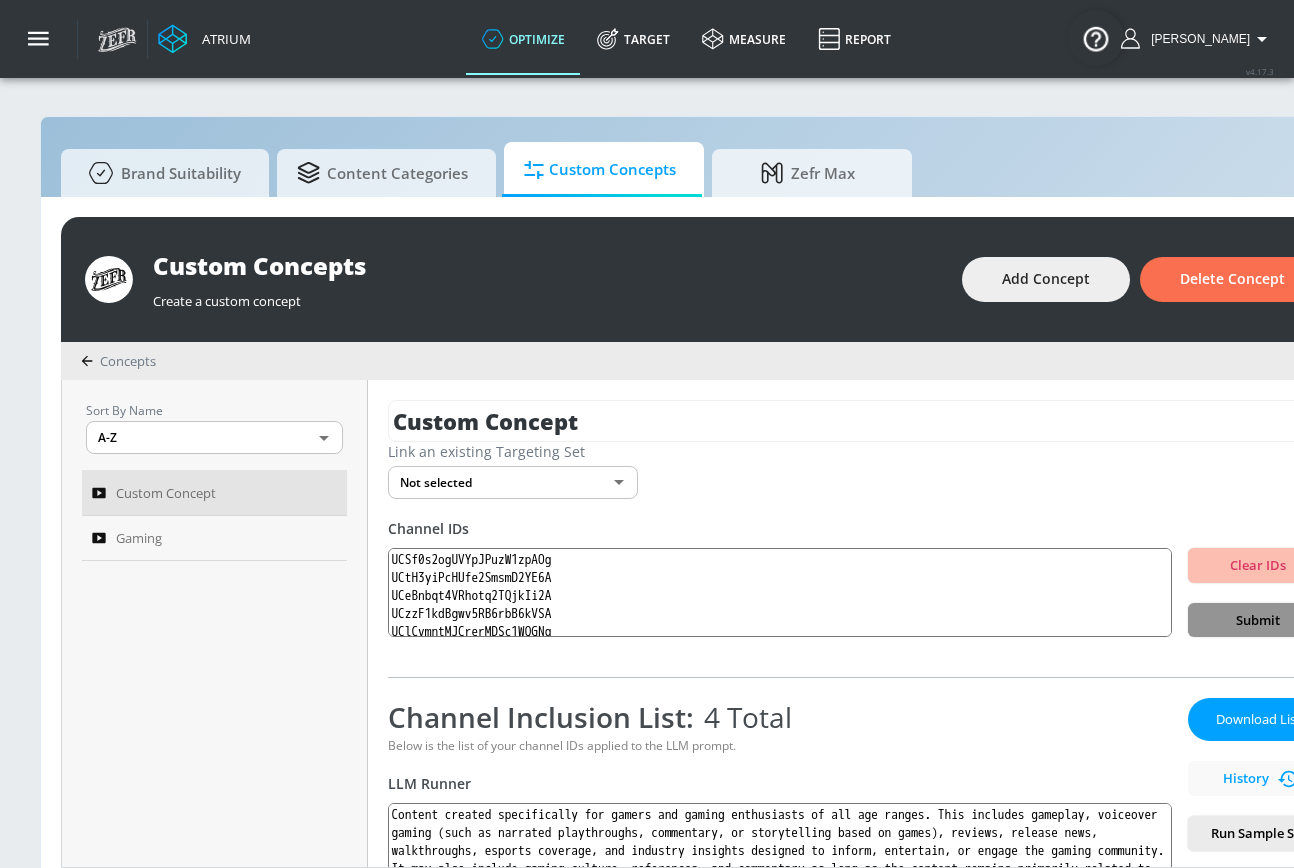 click on "Submit" at bounding box center [1258, 620] 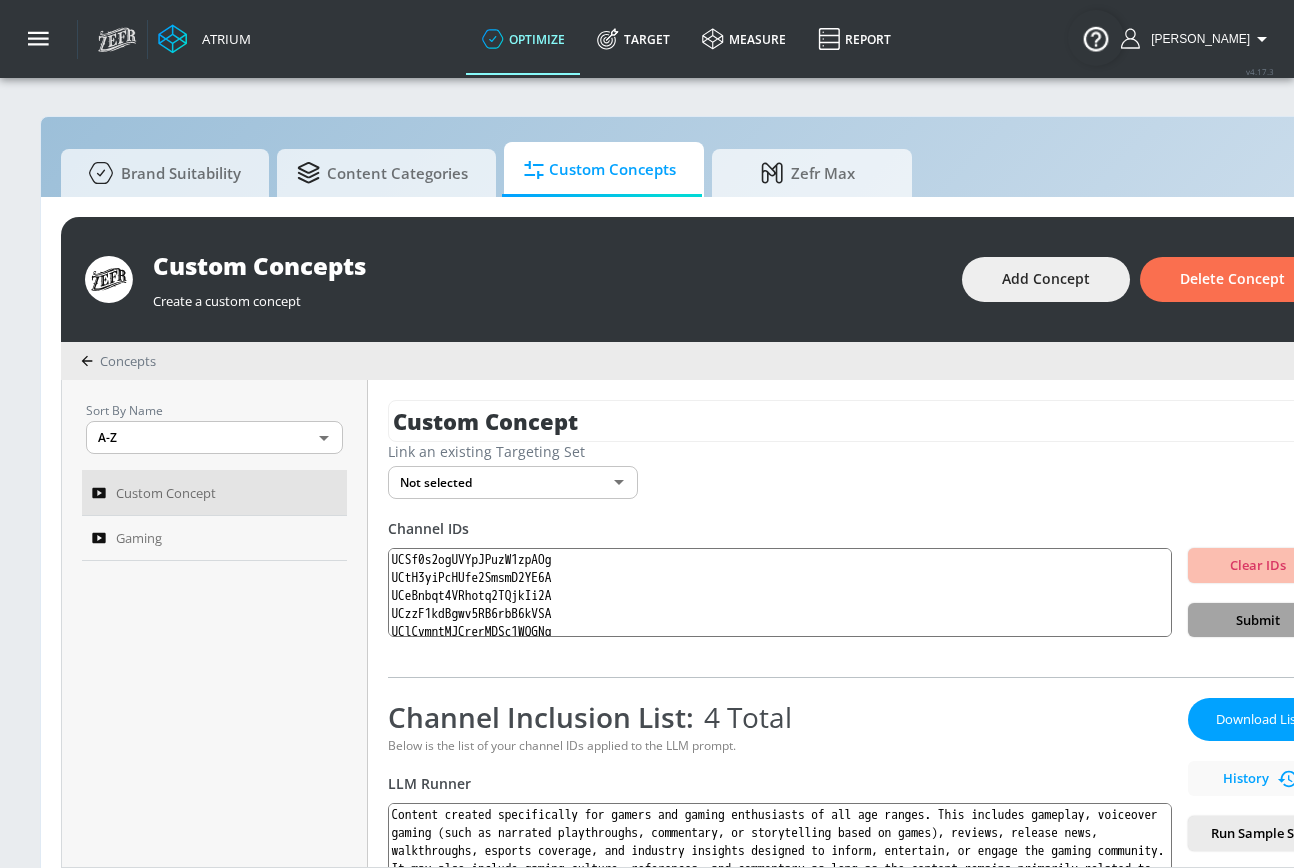 type 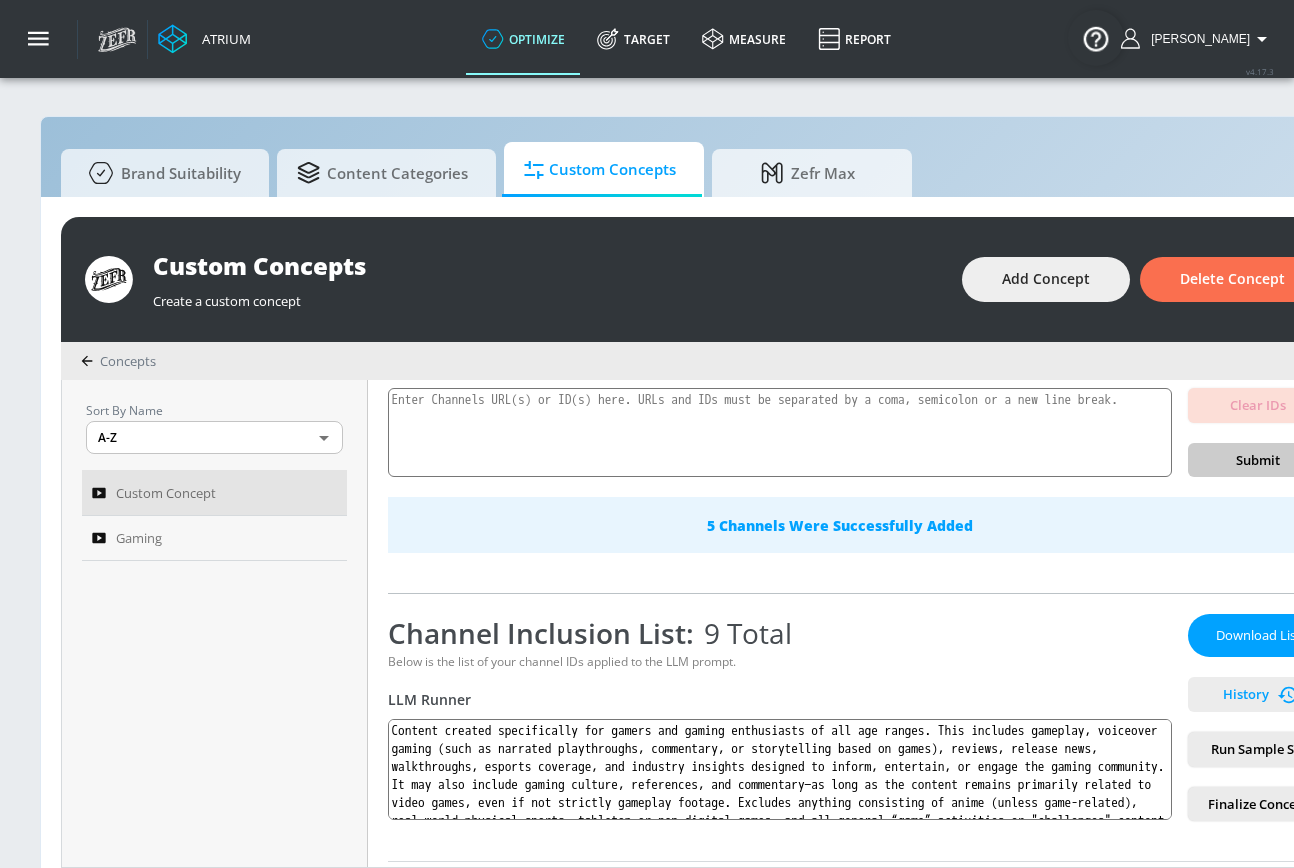scroll, scrollTop: 180, scrollLeft: 0, axis: vertical 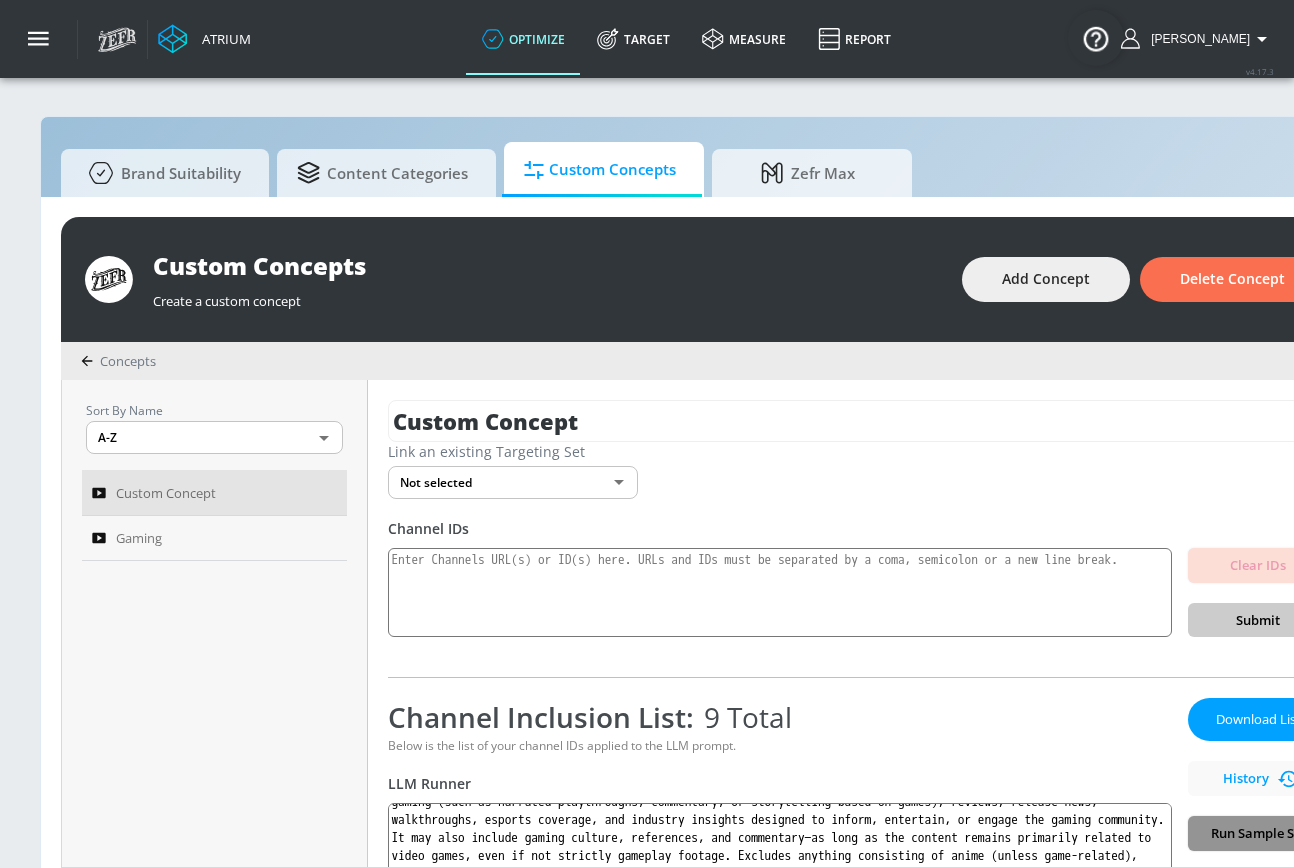 click on "Run Sample Set" at bounding box center (1258, 833) 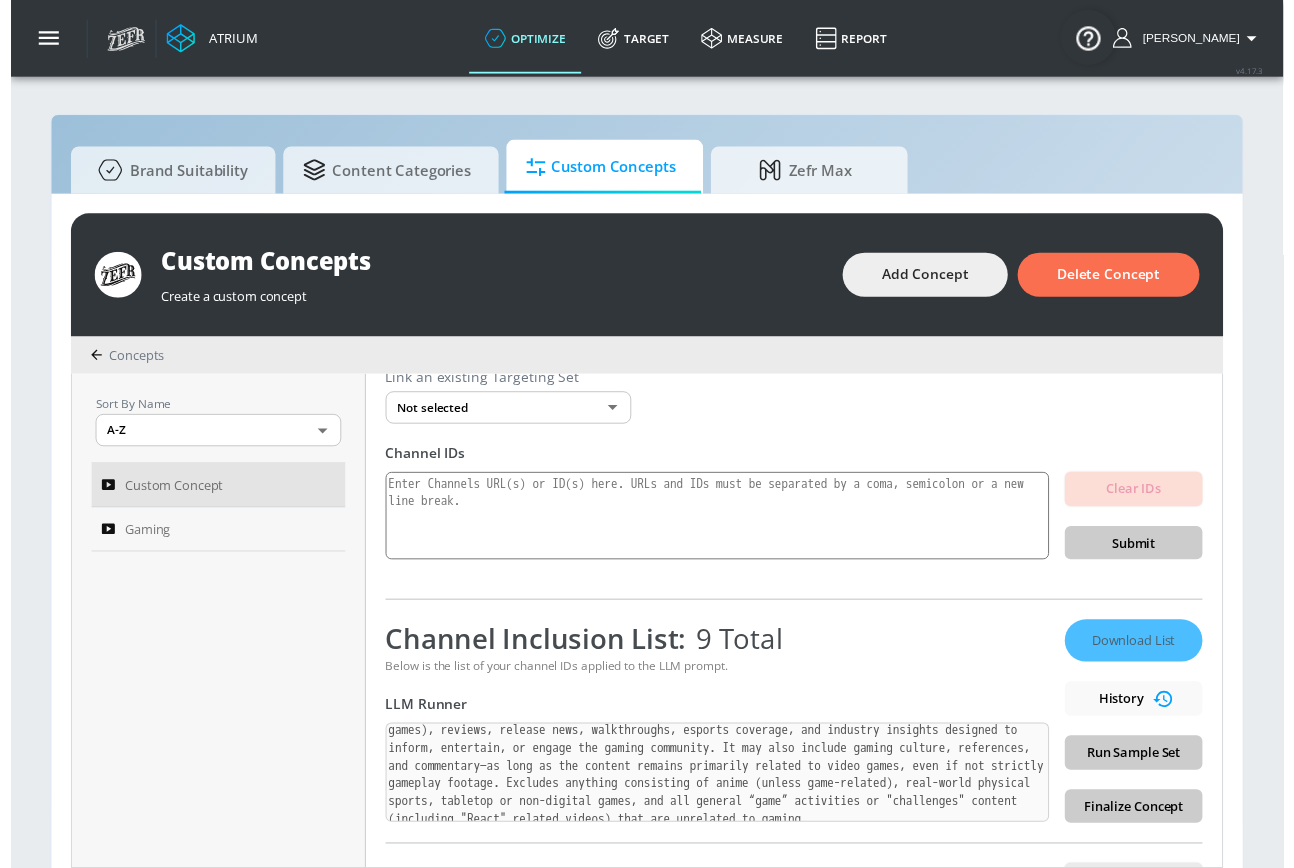 scroll, scrollTop: 191, scrollLeft: 0, axis: vertical 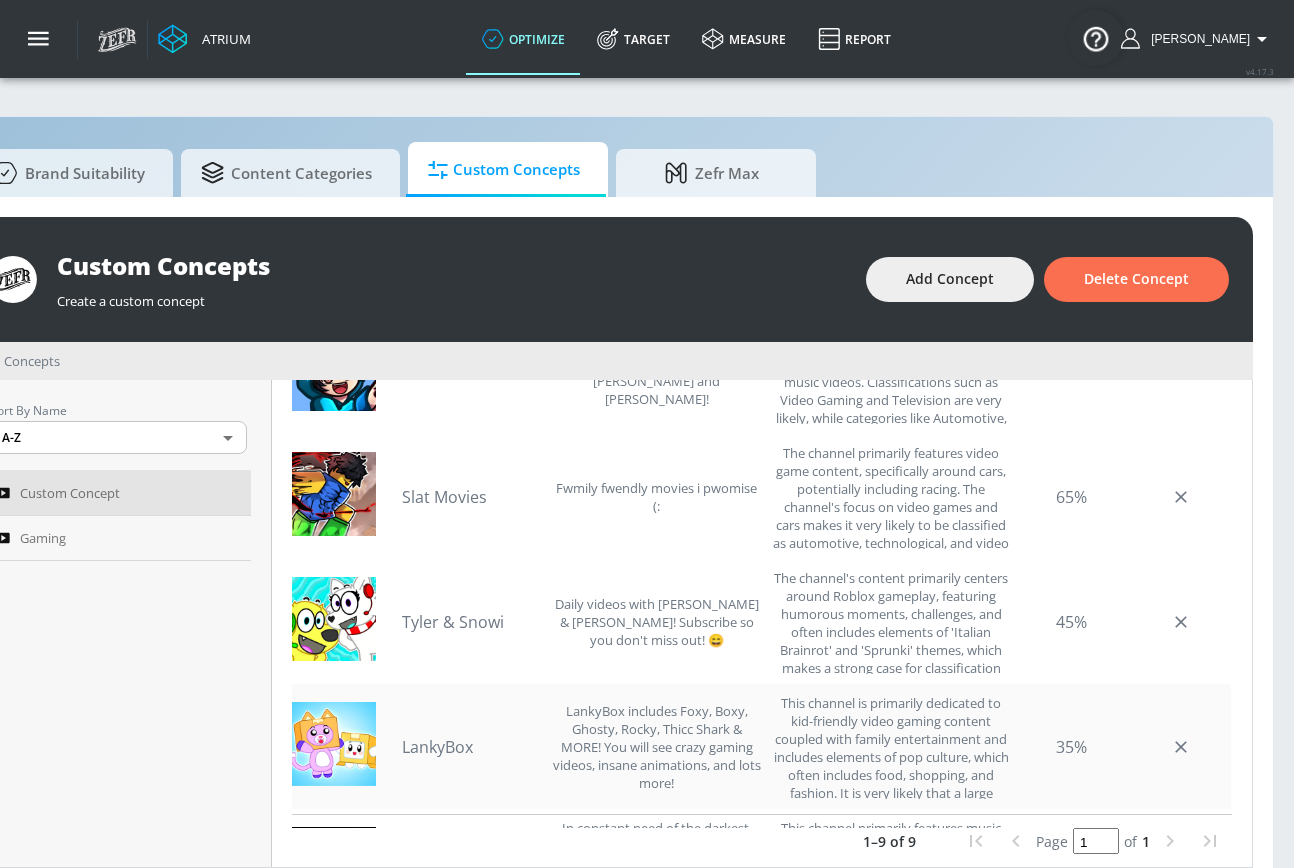 click on "LankyBox" at bounding box center [472, 747] 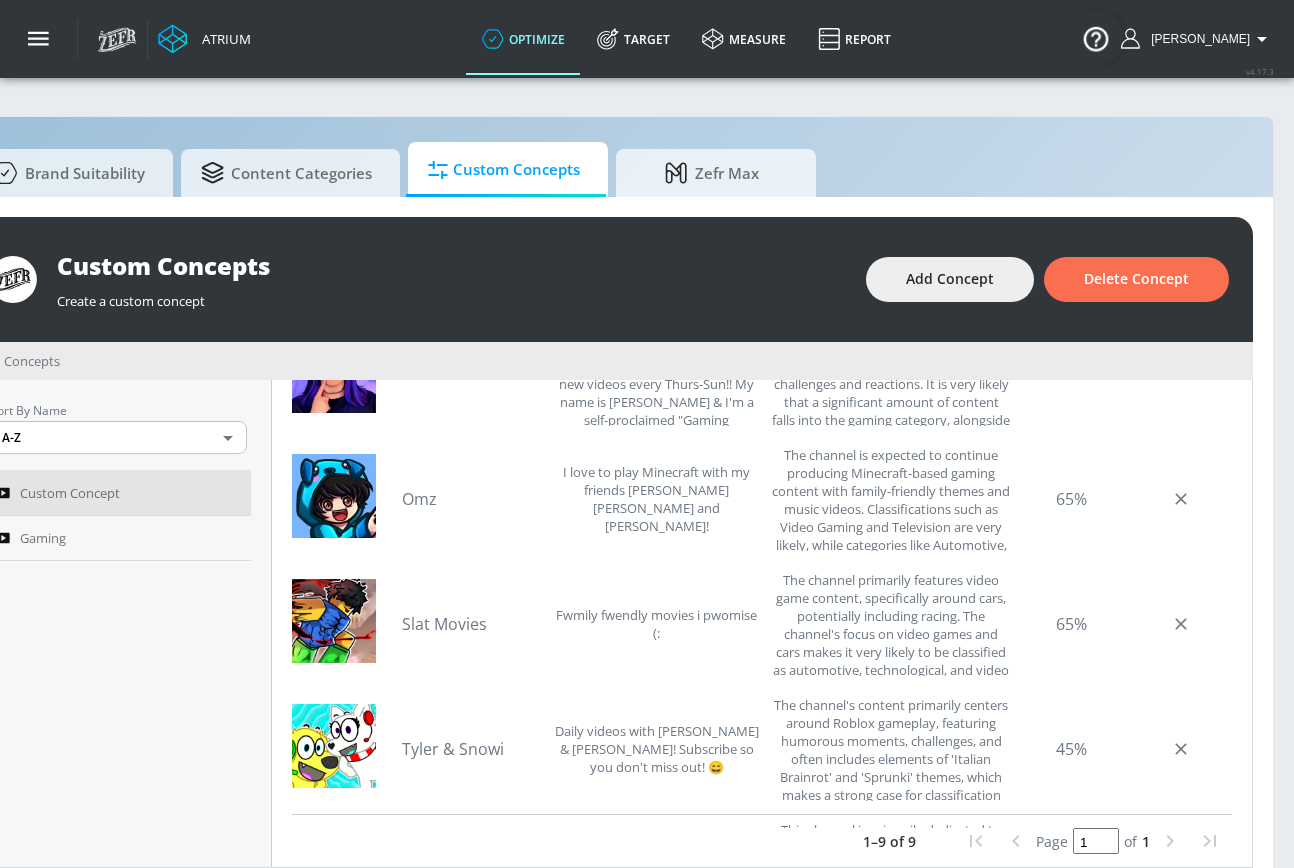 scroll, scrollTop: 0, scrollLeft: 0, axis: both 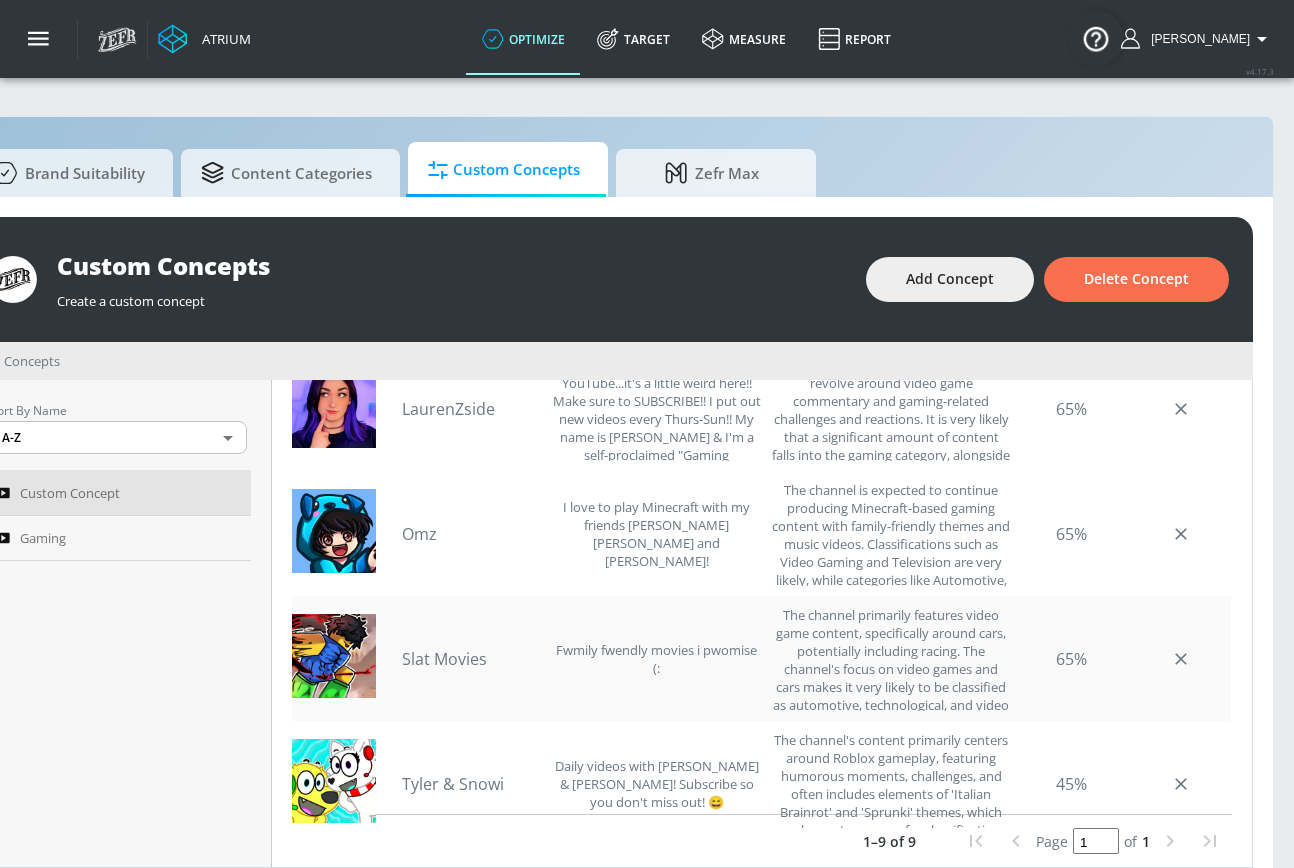 click on "Slat Movies" at bounding box center [472, 659] 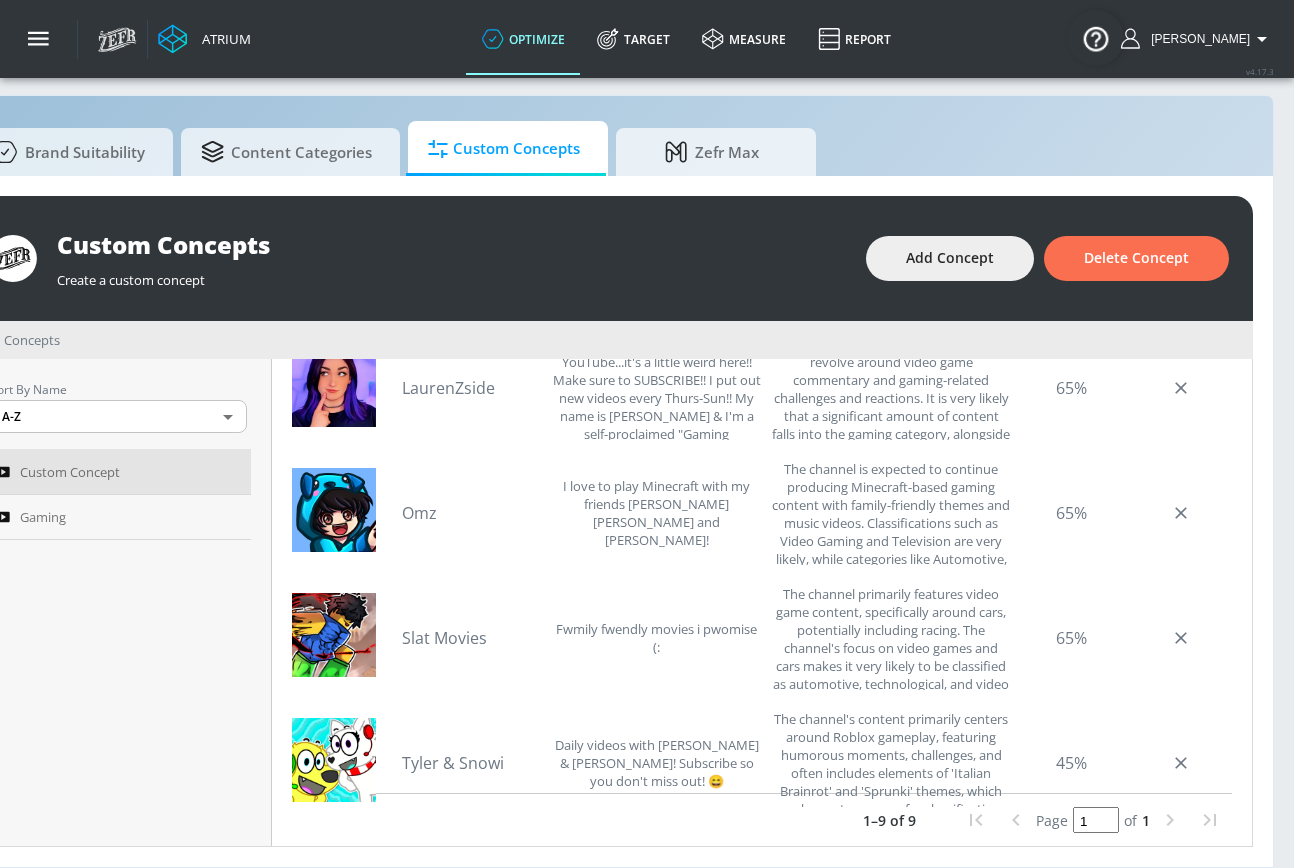 scroll, scrollTop: 36, scrollLeft: 96, axis: both 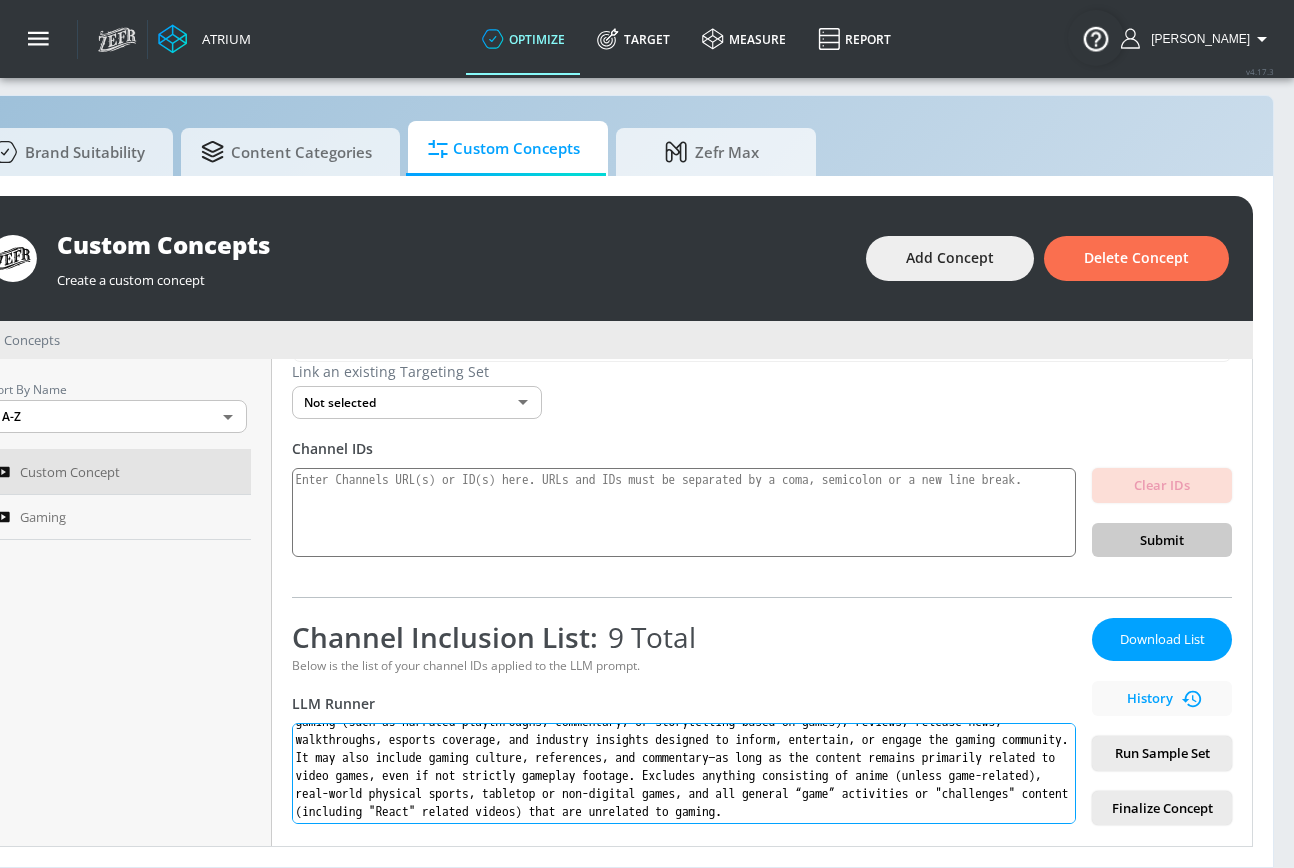 click on "Content created specifically for gamers and gaming enthusiasts of all age ranges. This includes gameplay, voiceover gaming (such as narrated playthroughs, commentary, or storytelling based on games), reviews, release news, walkthroughs, esports coverage, and industry insights designed to inform, entertain, or engage the gaming community. It may also include gaming culture, references, and commentary—as long as the content remains primarily related to video games, even if not strictly gameplay footage. Excludes anything consisting of anime (unless game-related), real-world physical sports, tabletop or non-digital games, and all general “game” activities or "challenges" content (including "React" related videos) that are unrelated to gaming." at bounding box center (684, 773) 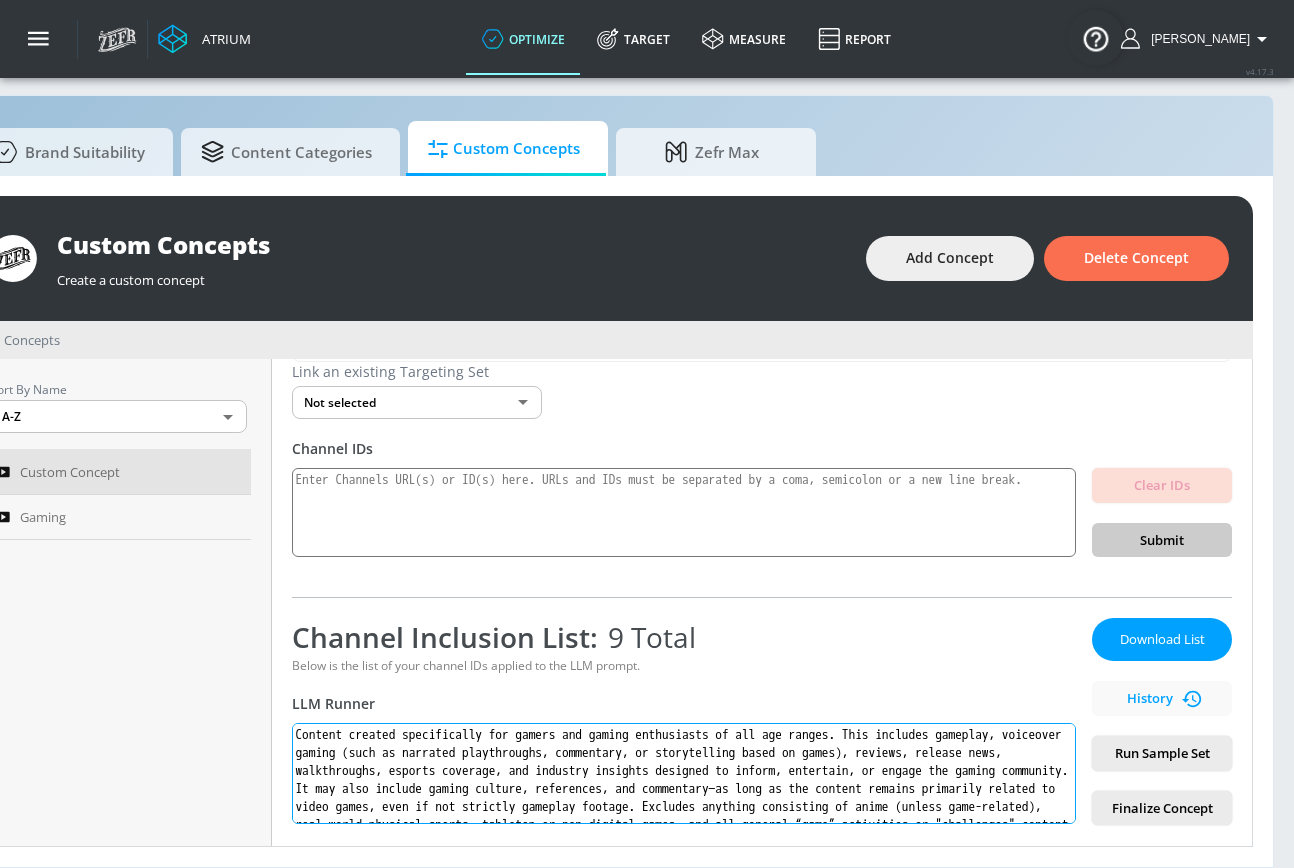 drag, startPoint x: 503, startPoint y: 796, endPoint x: 277, endPoint y: 707, distance: 242.89297 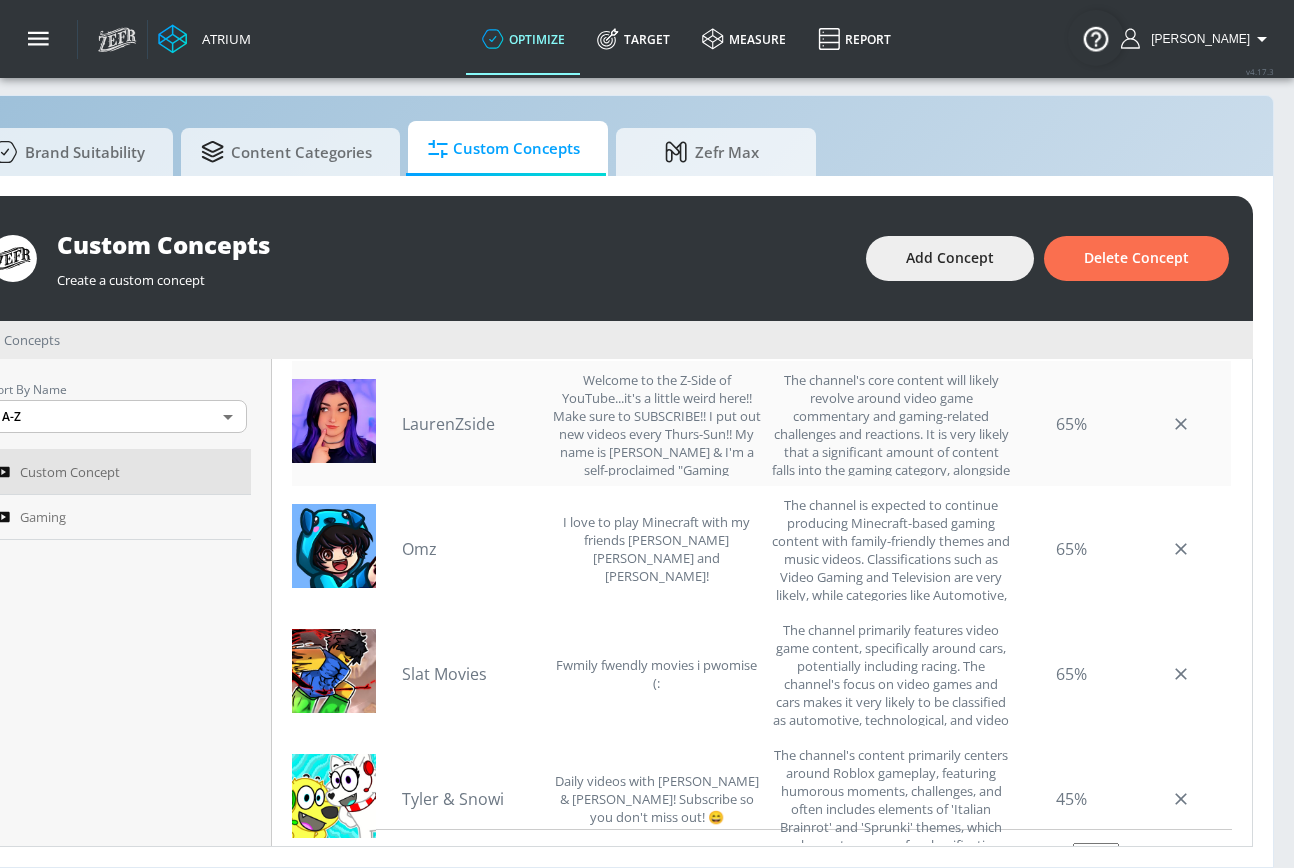 scroll, scrollTop: 616, scrollLeft: 0, axis: vertical 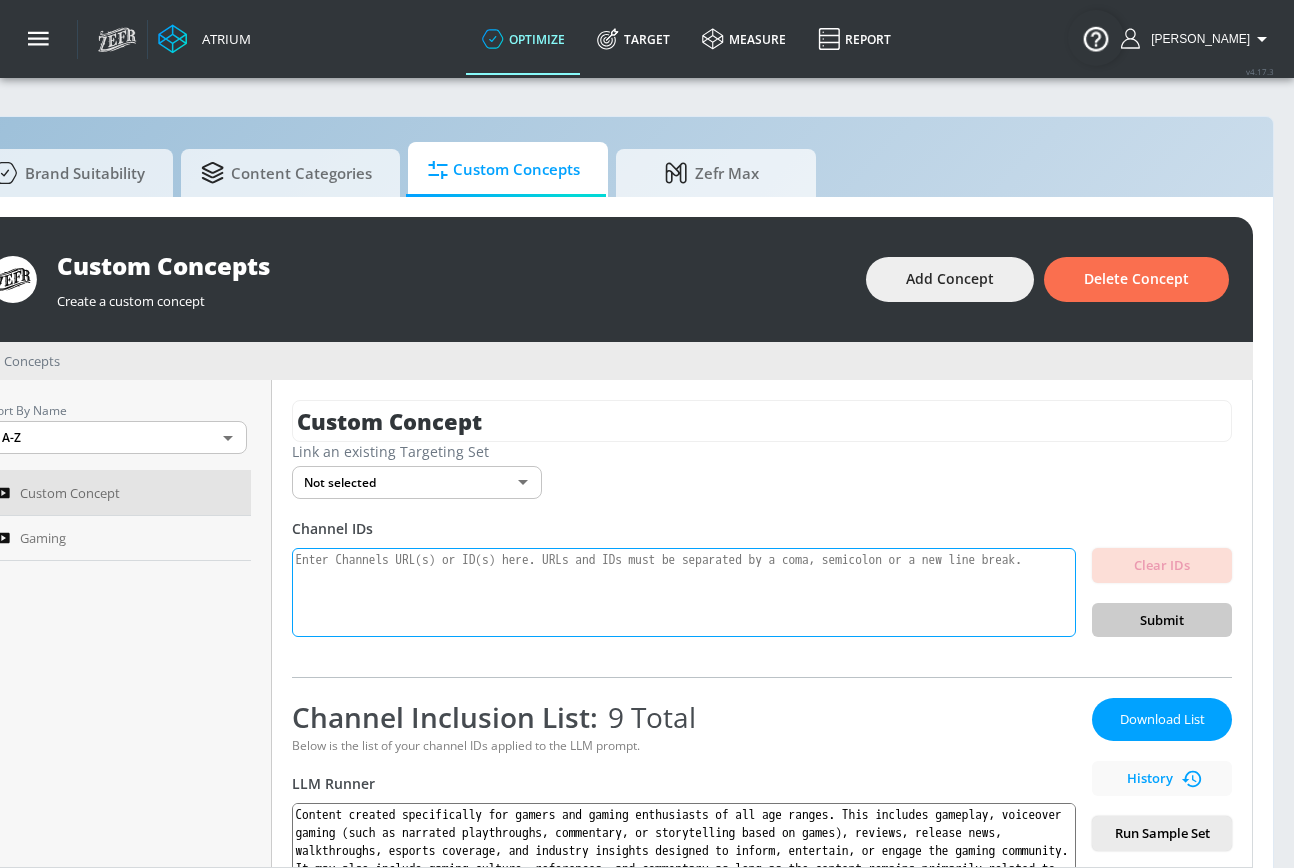 click at bounding box center (684, 593) 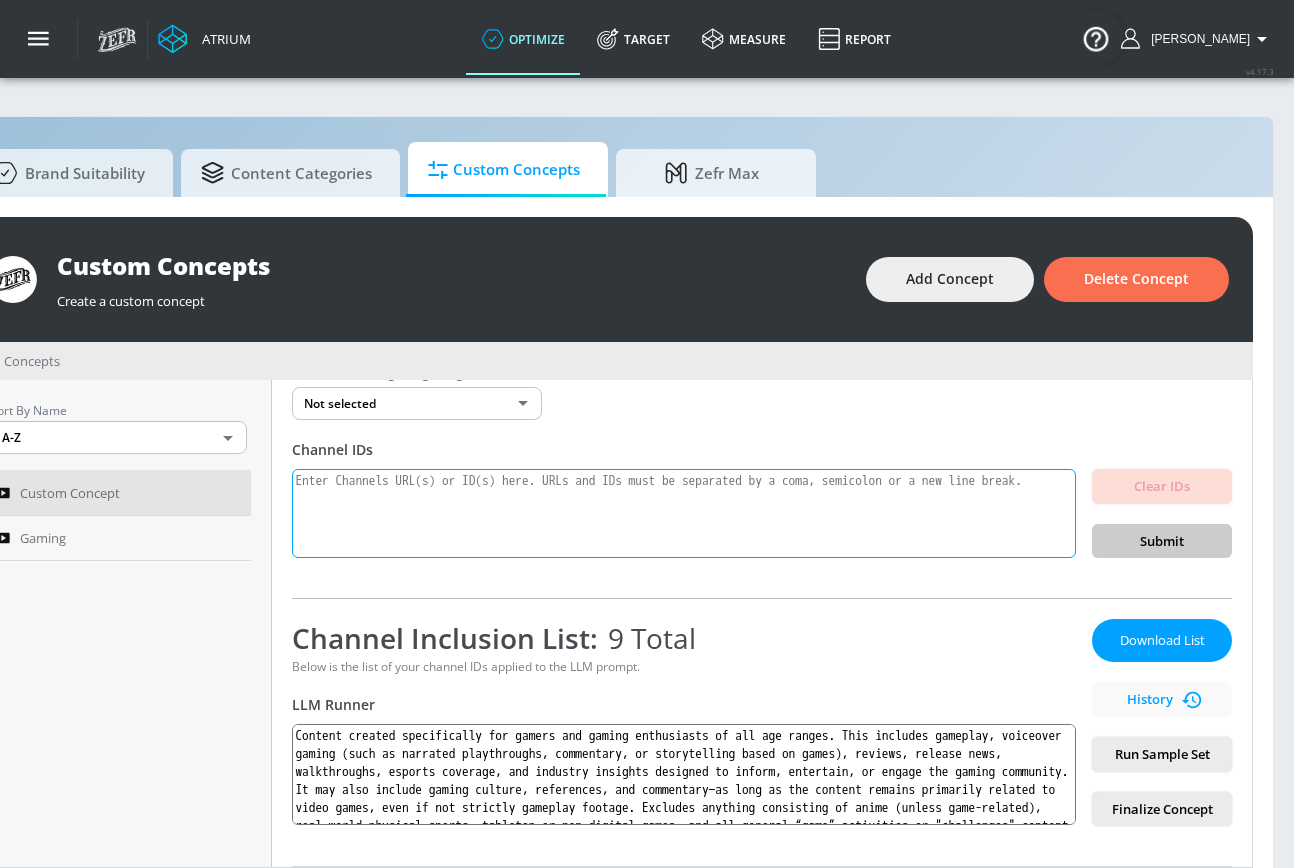 scroll, scrollTop: 182, scrollLeft: 0, axis: vertical 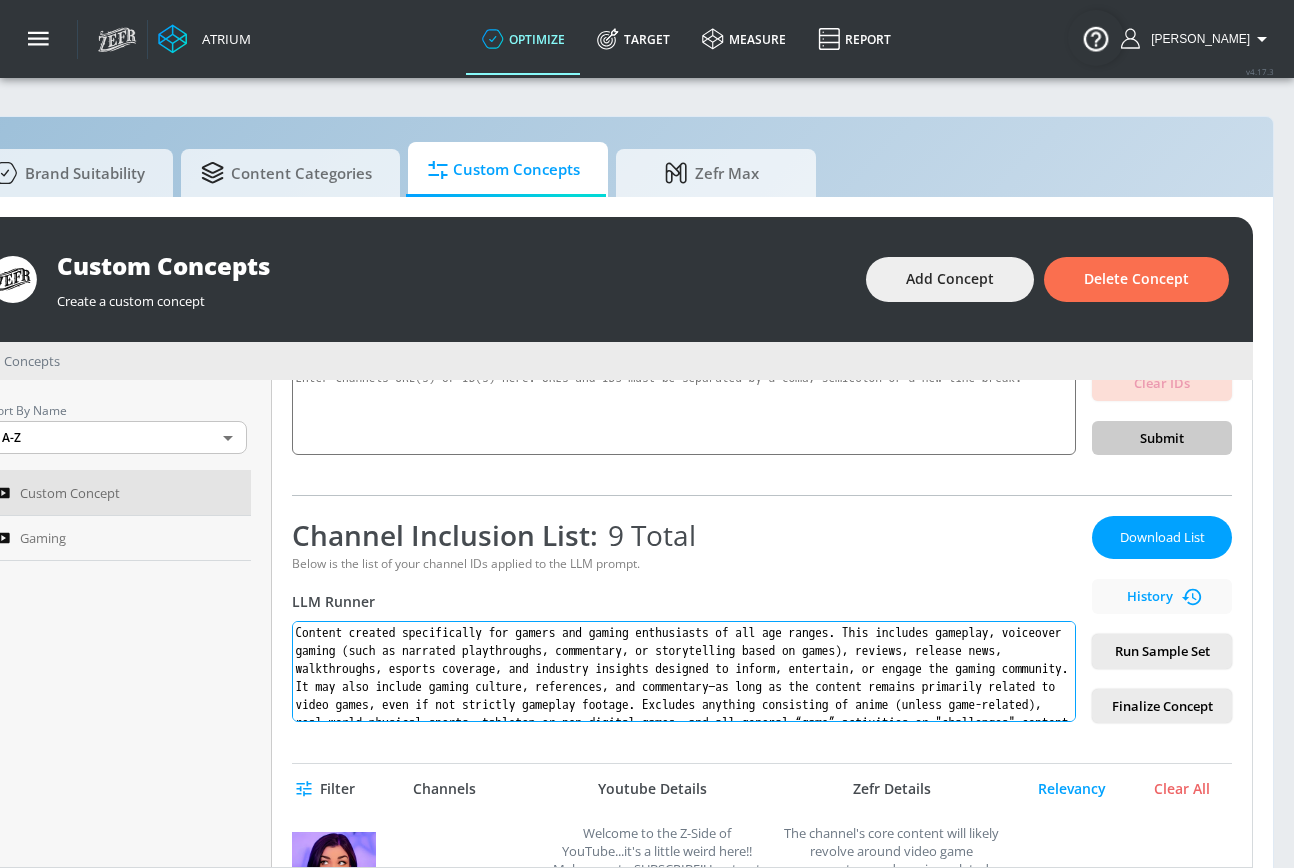 drag, startPoint x: 504, startPoint y: 709, endPoint x: 275, endPoint y: 611, distance: 249.08833 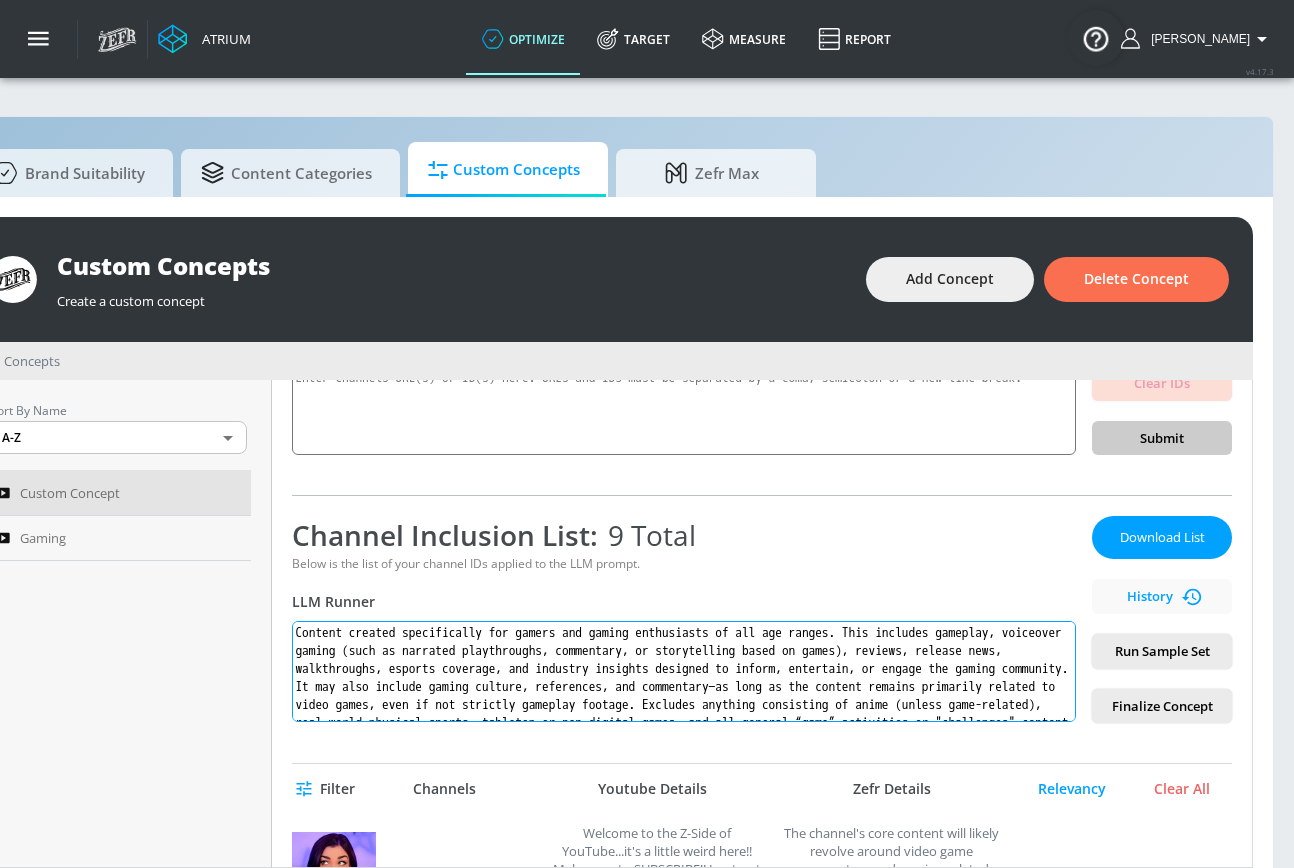 paste on "from both humans and animated personas" 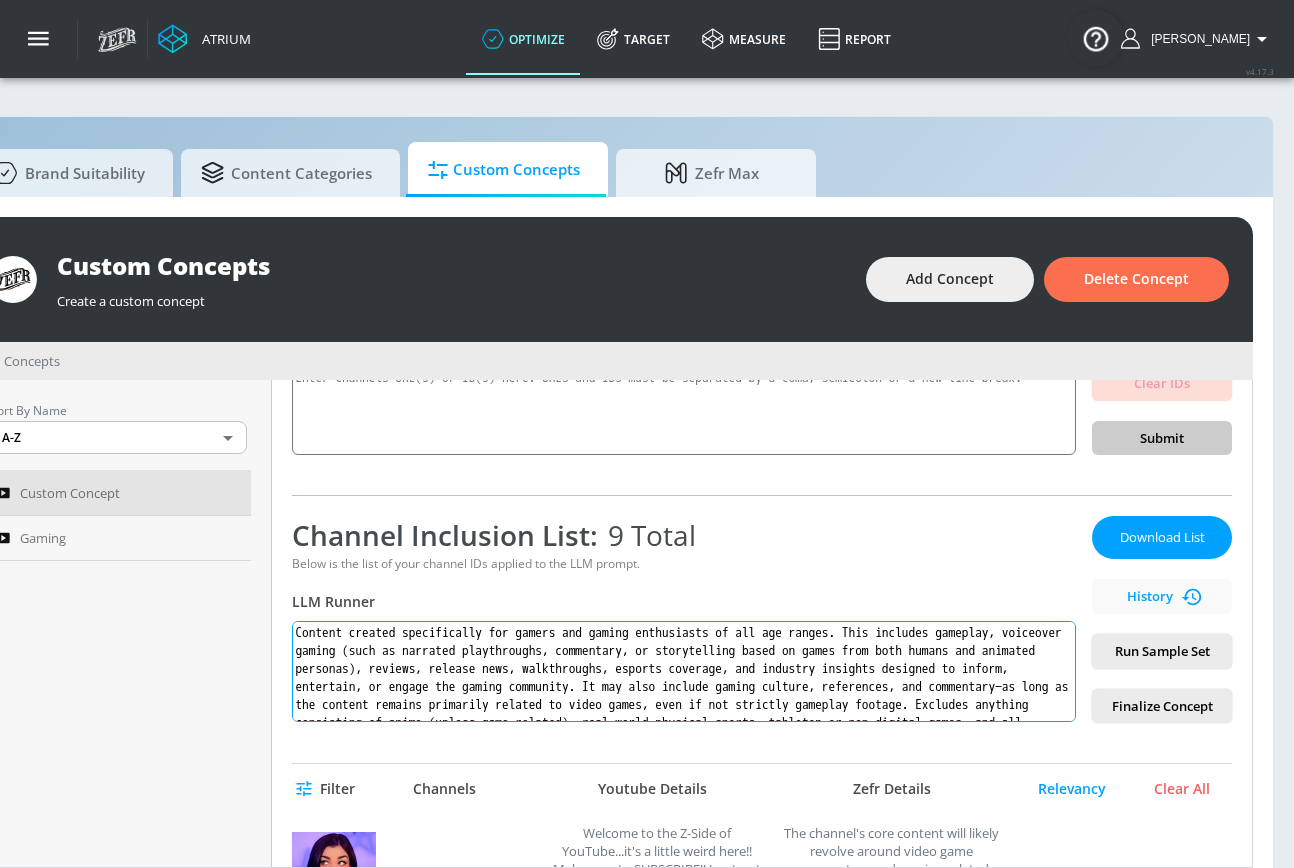 scroll, scrollTop: 38, scrollLeft: 0, axis: vertical 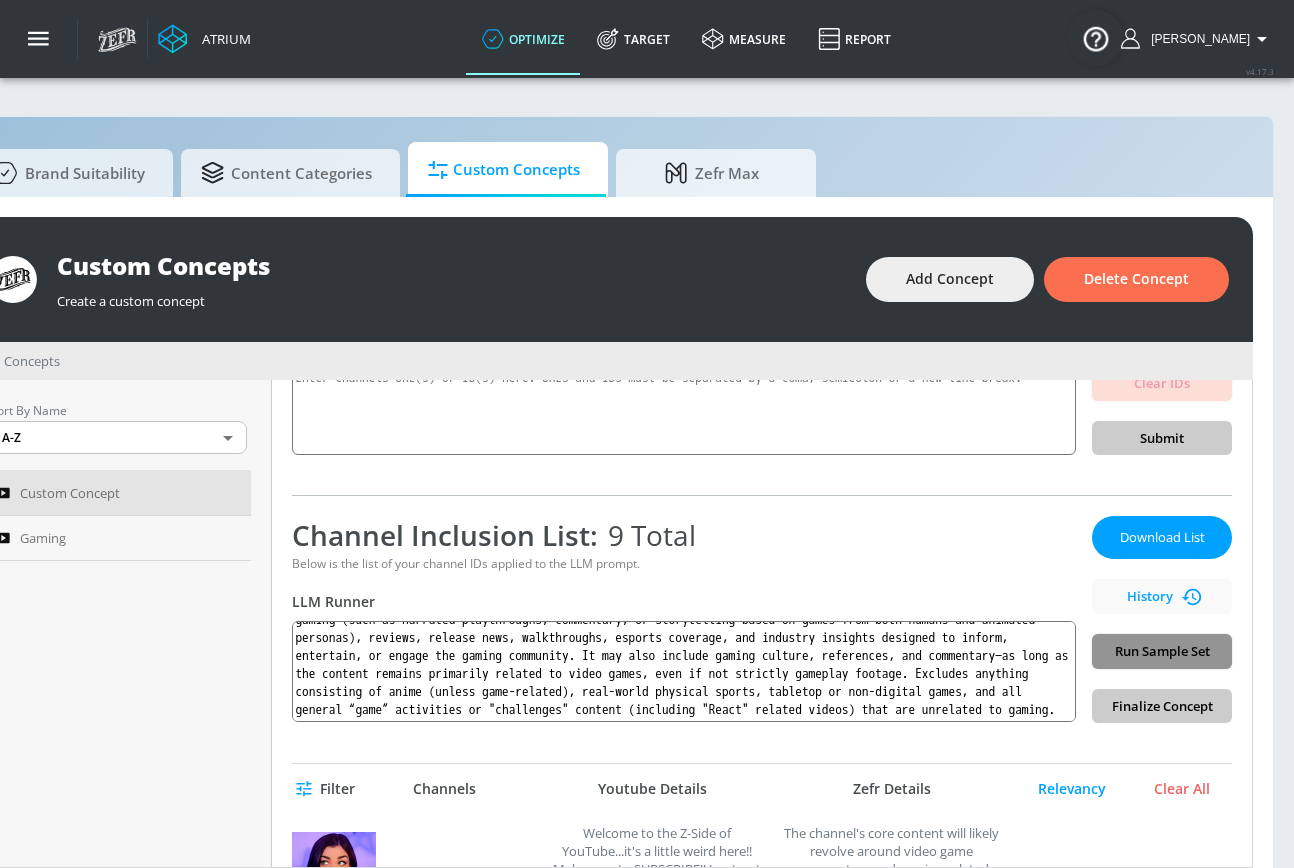 click on "Run Sample Set" at bounding box center [1162, 651] 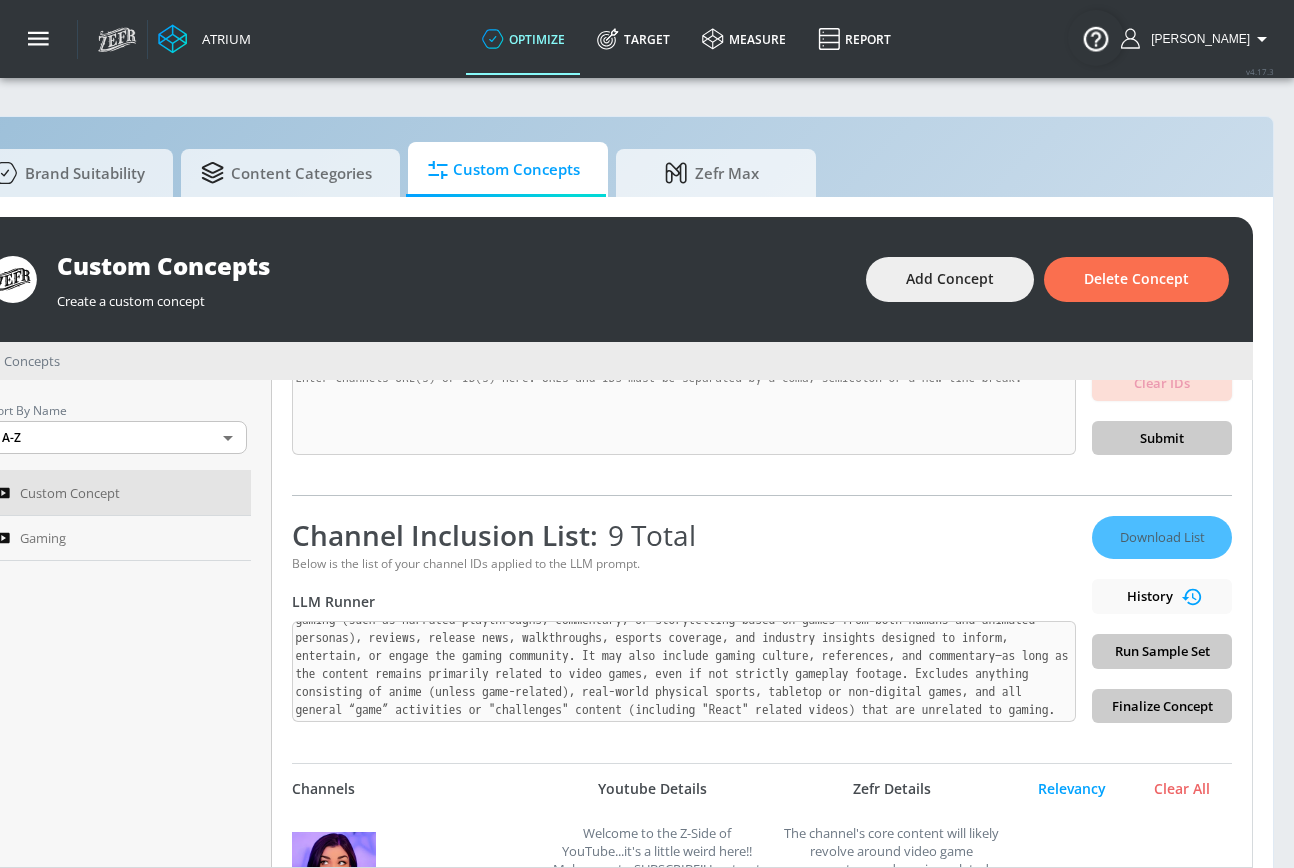 scroll, scrollTop: 0, scrollLeft: 0, axis: both 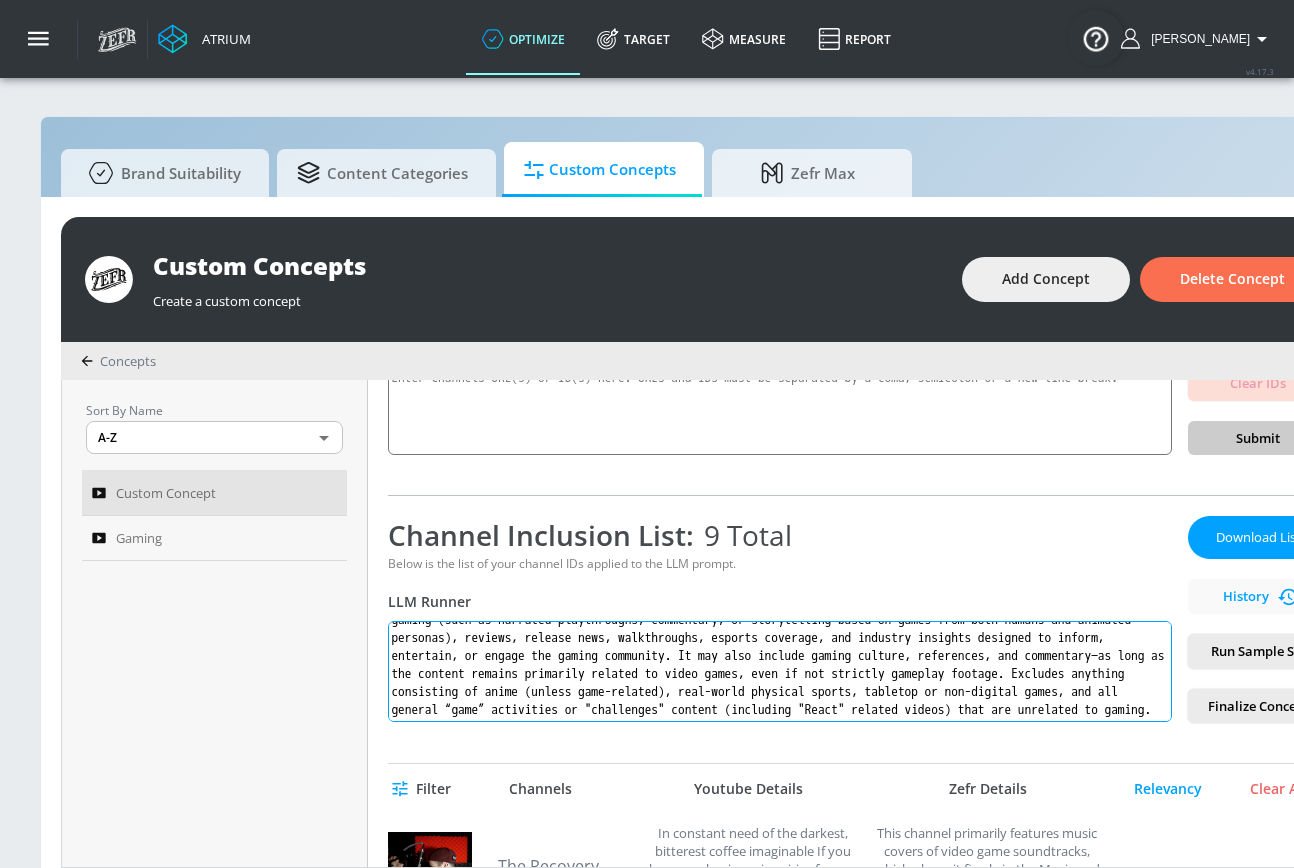 click on "Content created specifically for gamers and gaming enthusiasts of all age ranges. This includes gameplay, voiceover gaming (such as narrated playthroughs, commentary, or storytelling based on games from both humans and animated personas), reviews, release news, walkthroughs, esports coverage, and industry insights designed to inform, entertain, or engage the gaming community. It may also include gaming culture, references, and commentary—as long as the content remains primarily related to video games, even if not strictly gameplay footage. Excludes anything consisting of anime (unless game-related), real-world physical sports, tabletop or non-digital games, and all general “game” activities or "challenges" content (including "React" related videos) that are unrelated to gaming." at bounding box center (780, 671) 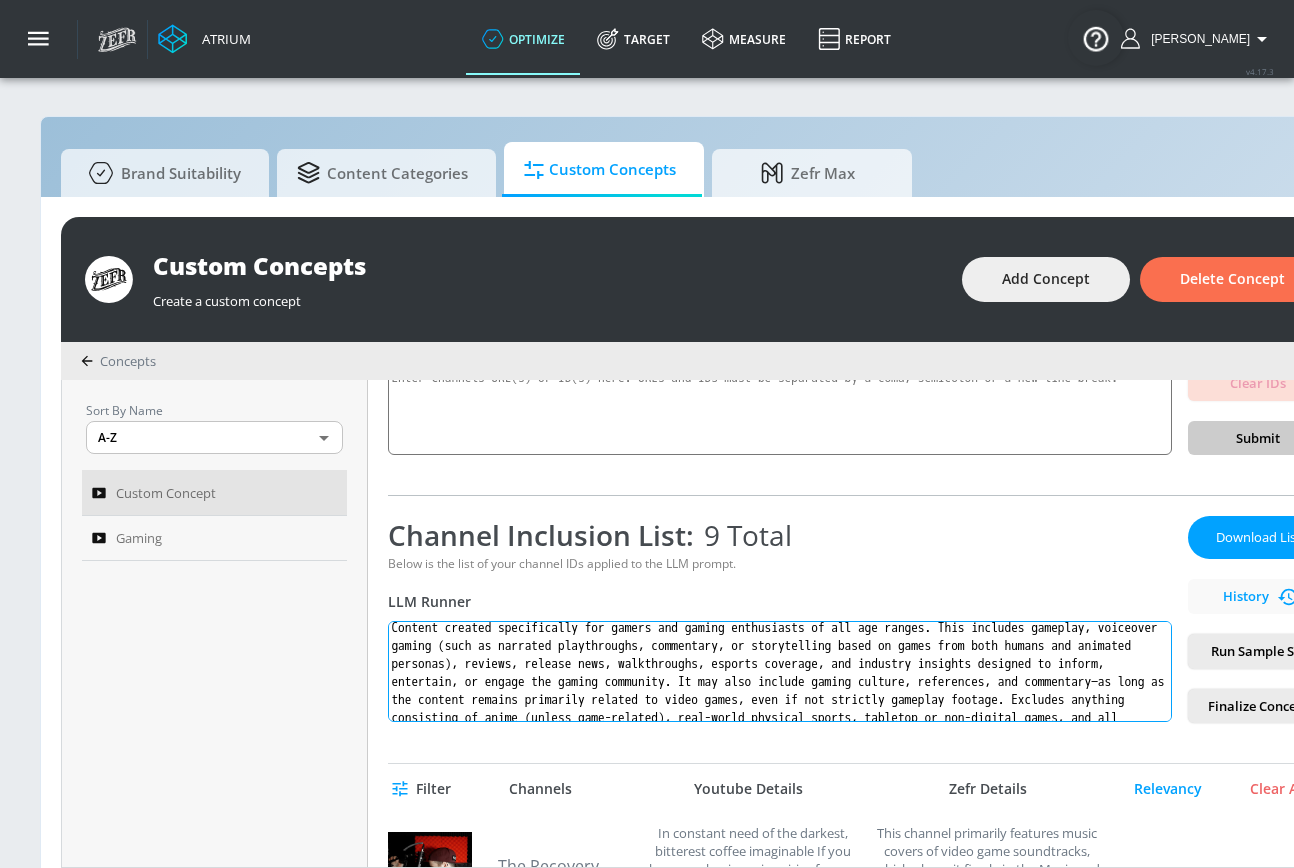 scroll, scrollTop: 0, scrollLeft: 0, axis: both 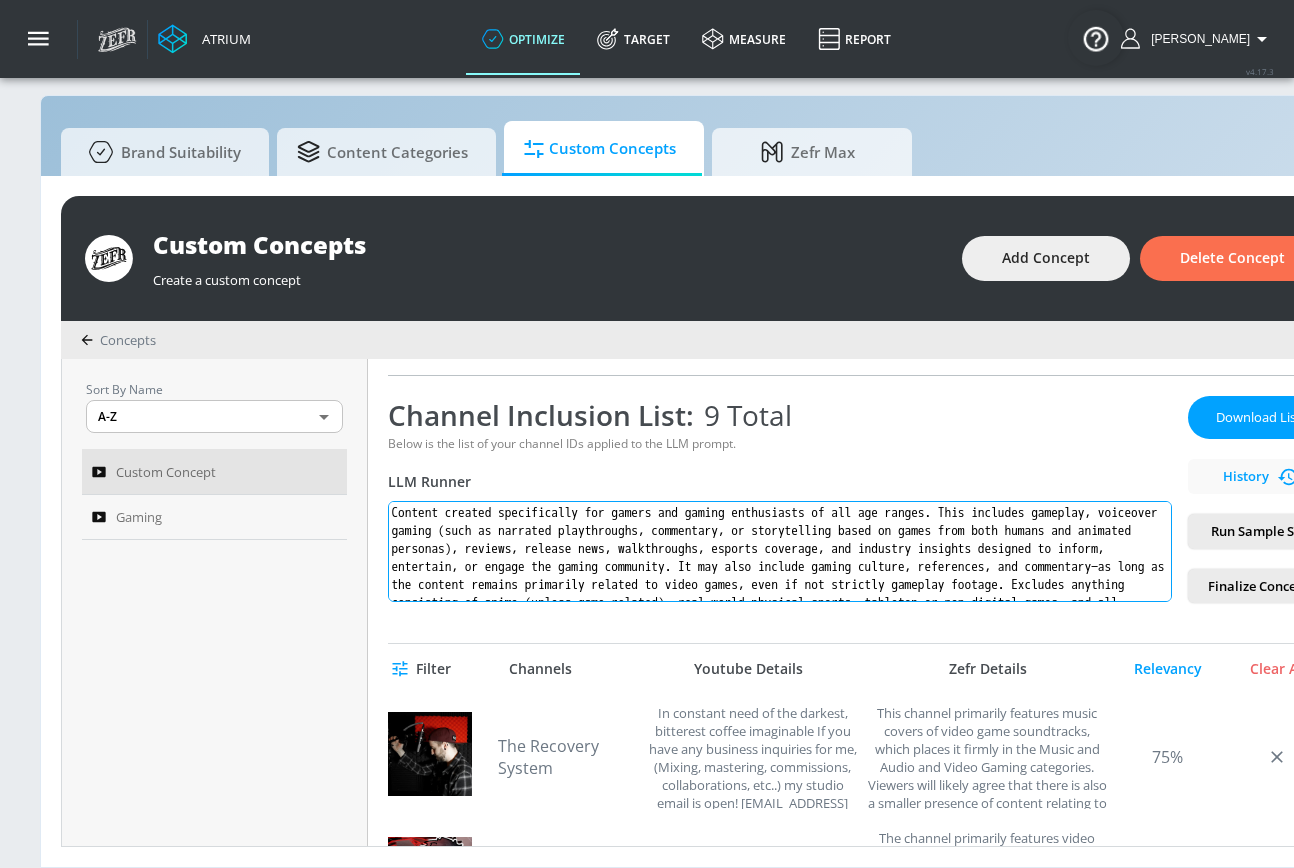click on "Content created specifically for gamers and gaming enthusiasts of all age ranges. This includes gameplay, voiceover gaming (such as narrated playthroughs, commentary, or storytelling based on games from both humans and animated personas), reviews, release news, walkthroughs, esports coverage, and industry insights designed to inform, entertain, or engage the gaming community. It may also include gaming culture, references, and commentary—as long as the content remains primarily related to video games, even if not strictly gameplay footage. Excludes anything consisting of anime (unless game-related), real-world physical sports, tabletop or non-digital games, and all general “game” activities or "challenges" content (including "React" related videos) that are unrelated to gaming." at bounding box center [780, 551] 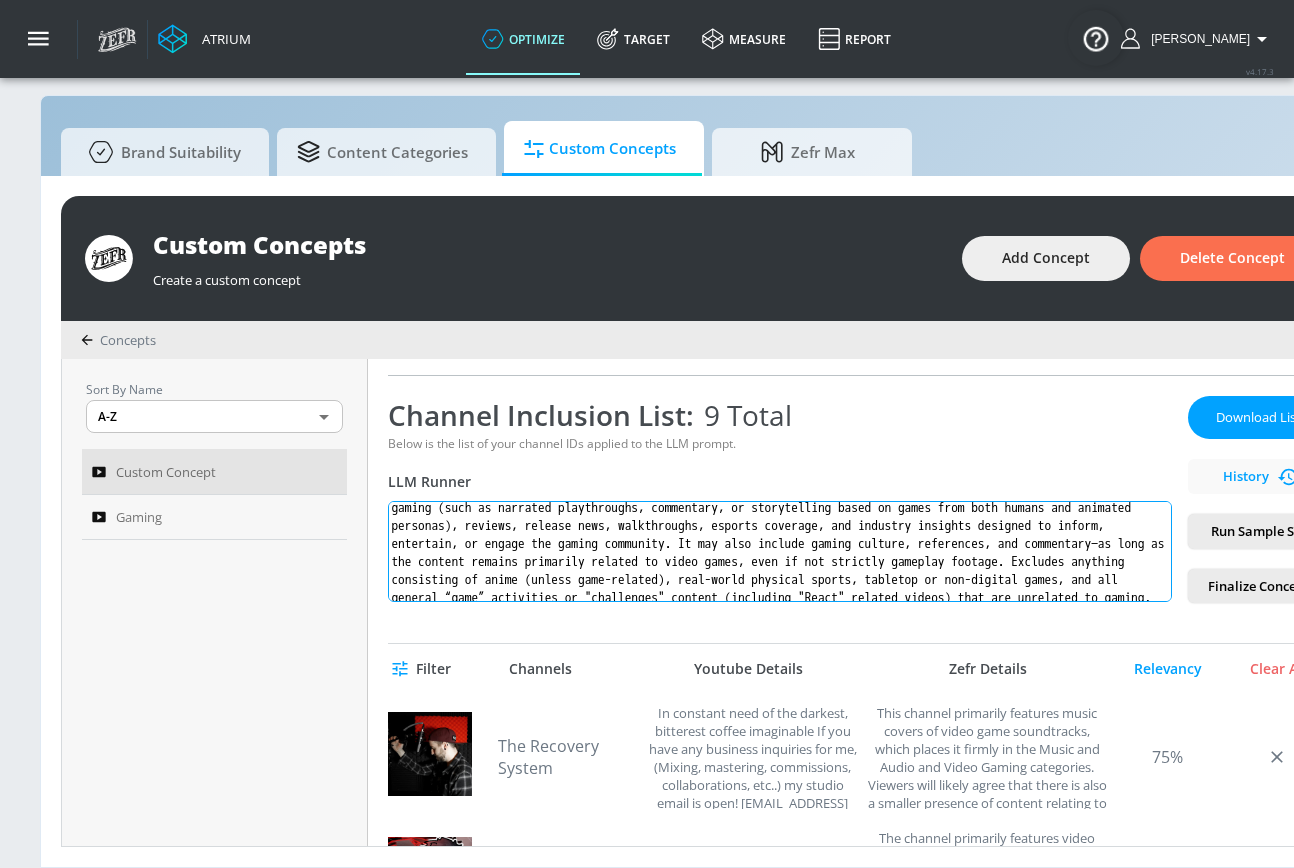 scroll, scrollTop: 40, scrollLeft: 0, axis: vertical 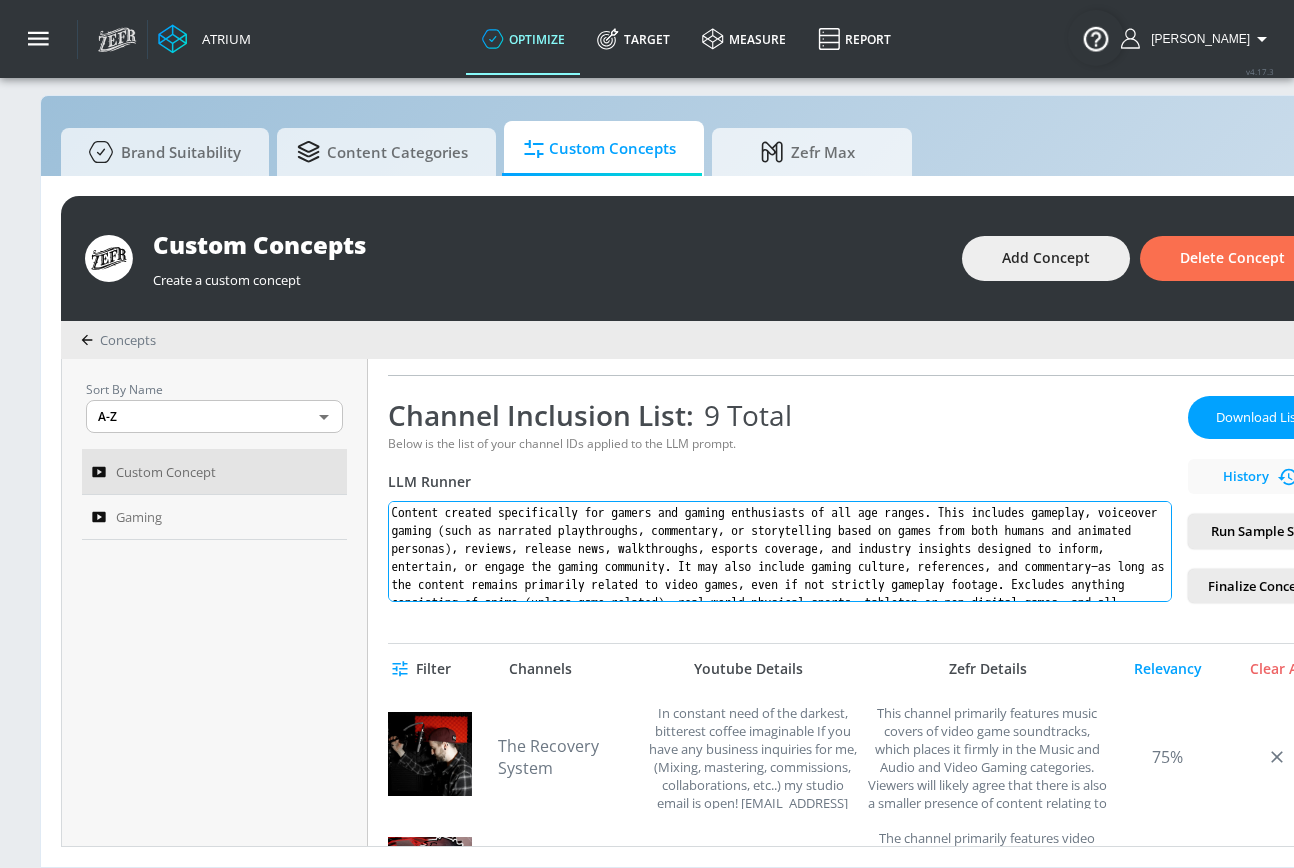 drag, startPoint x: 993, startPoint y: 581, endPoint x: 377, endPoint y: 461, distance: 627.57947 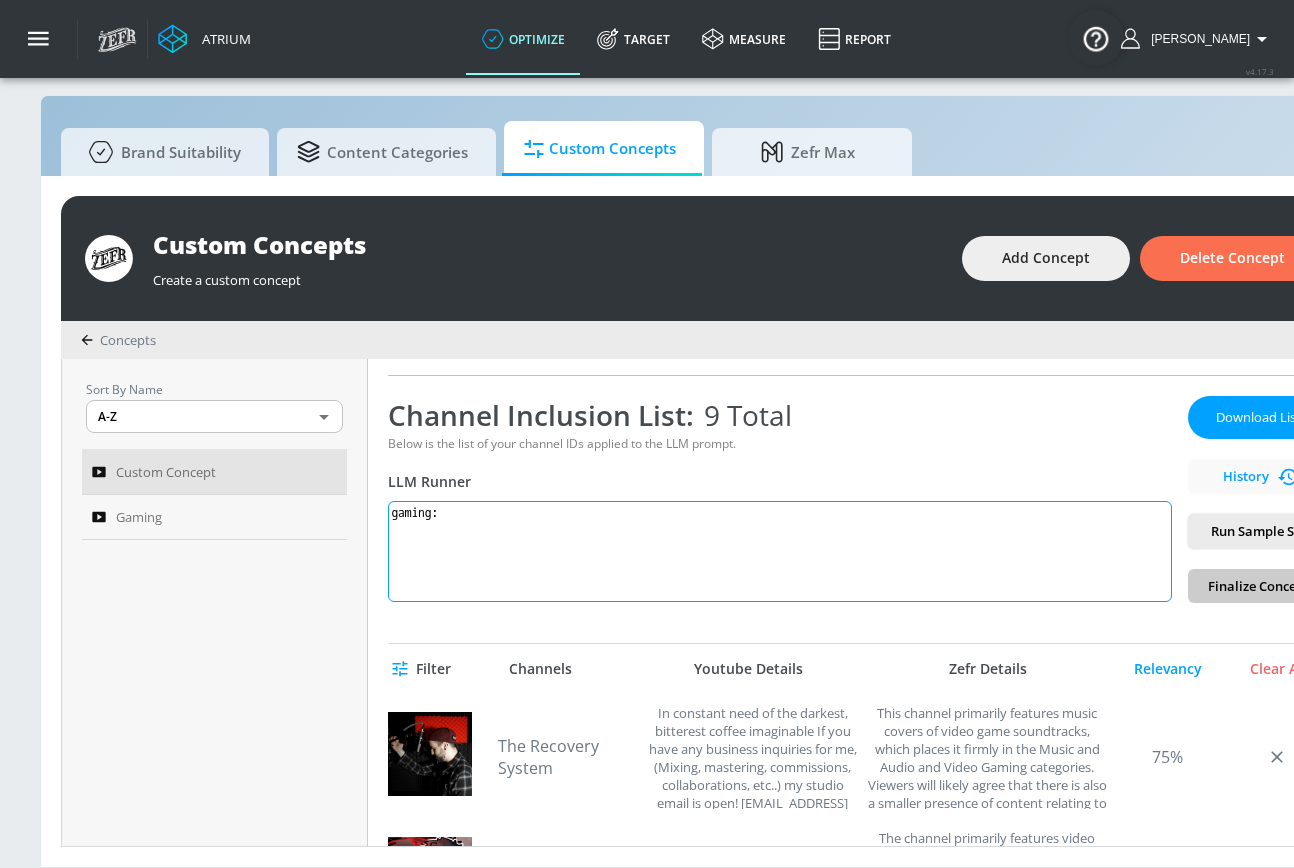 paste on "Content created specifically for gamers and gaming enthusiasts of all age ranges. This includes gameplay, voiceover gaming—such as narrated playthroughs, commentary, or storytelling—whether voiced by real people or animated/cartoon personas, provided the primary focus remains on video games. Also included are reviews, release news, walkthroughs, esports coverage, and industry insights designed to inform, entertain, or engage the gaming community. It may feature gaming culture, references, and commentary—even beyond direct gameplay—so long as the content stays rooted in gaming. Excluded are anime (unless game-related), real-world physical sports, tabletop or non-digital games, and general “game” activities or “challenge” content (including “React” videos) that are not primarily about gaming." 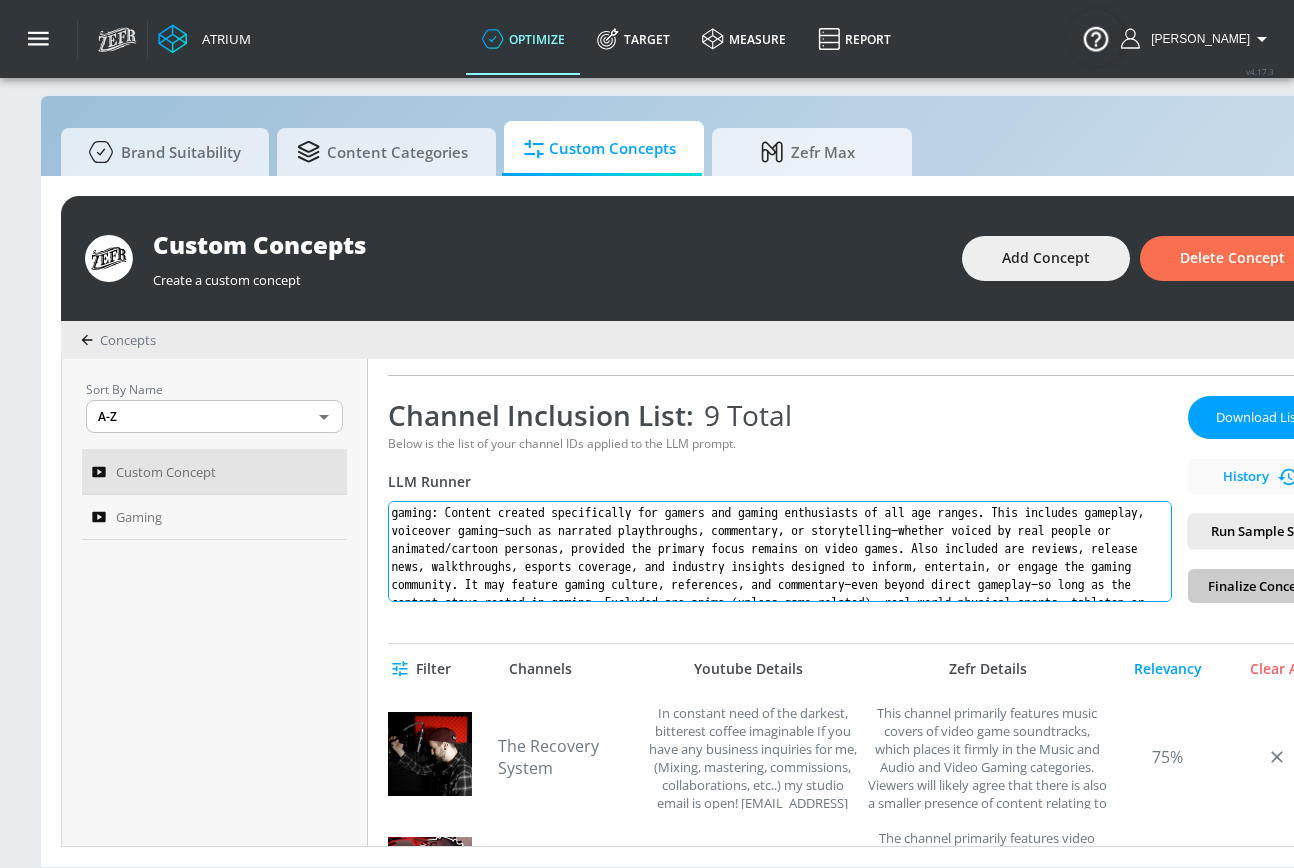 scroll, scrollTop: 68, scrollLeft: 0, axis: vertical 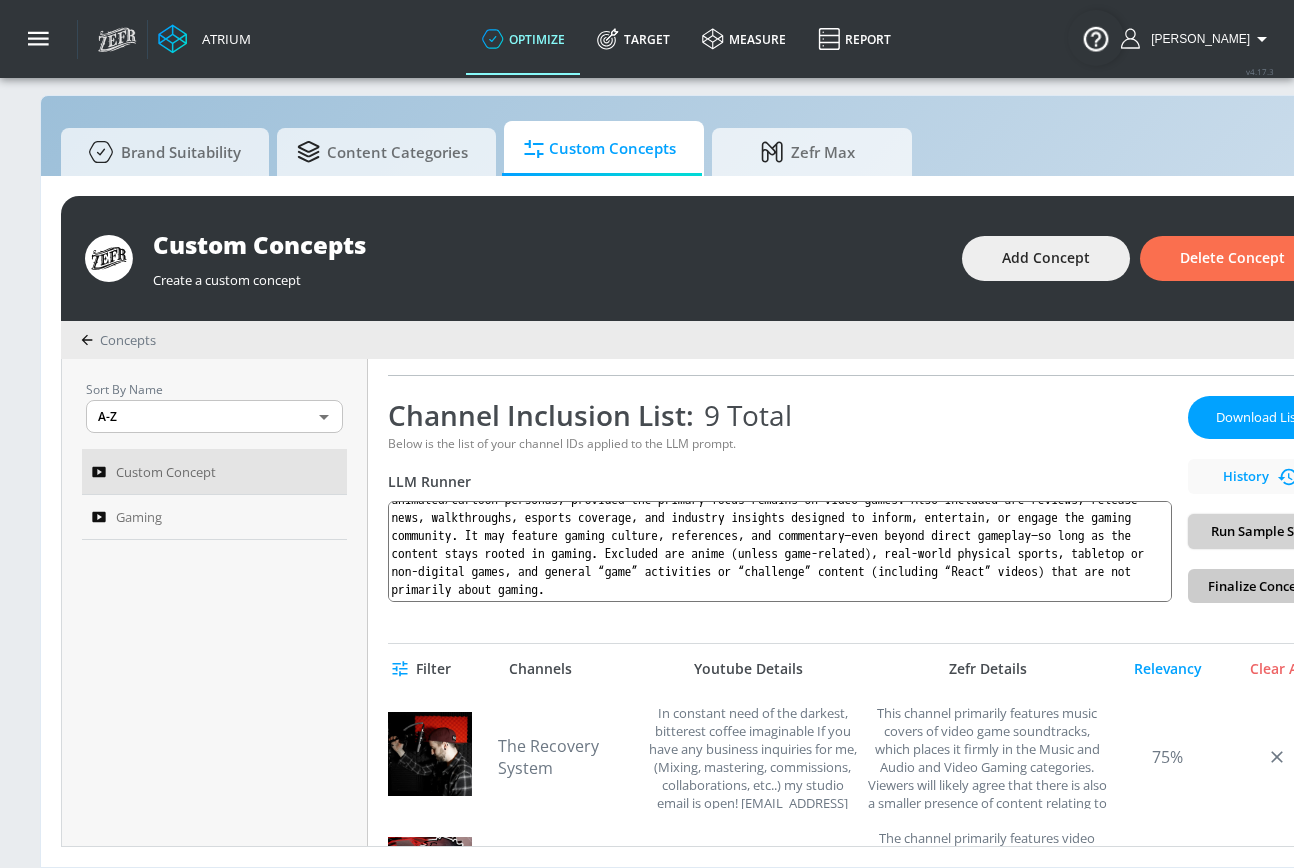 click on "Run Sample Set" at bounding box center (1258, 531) 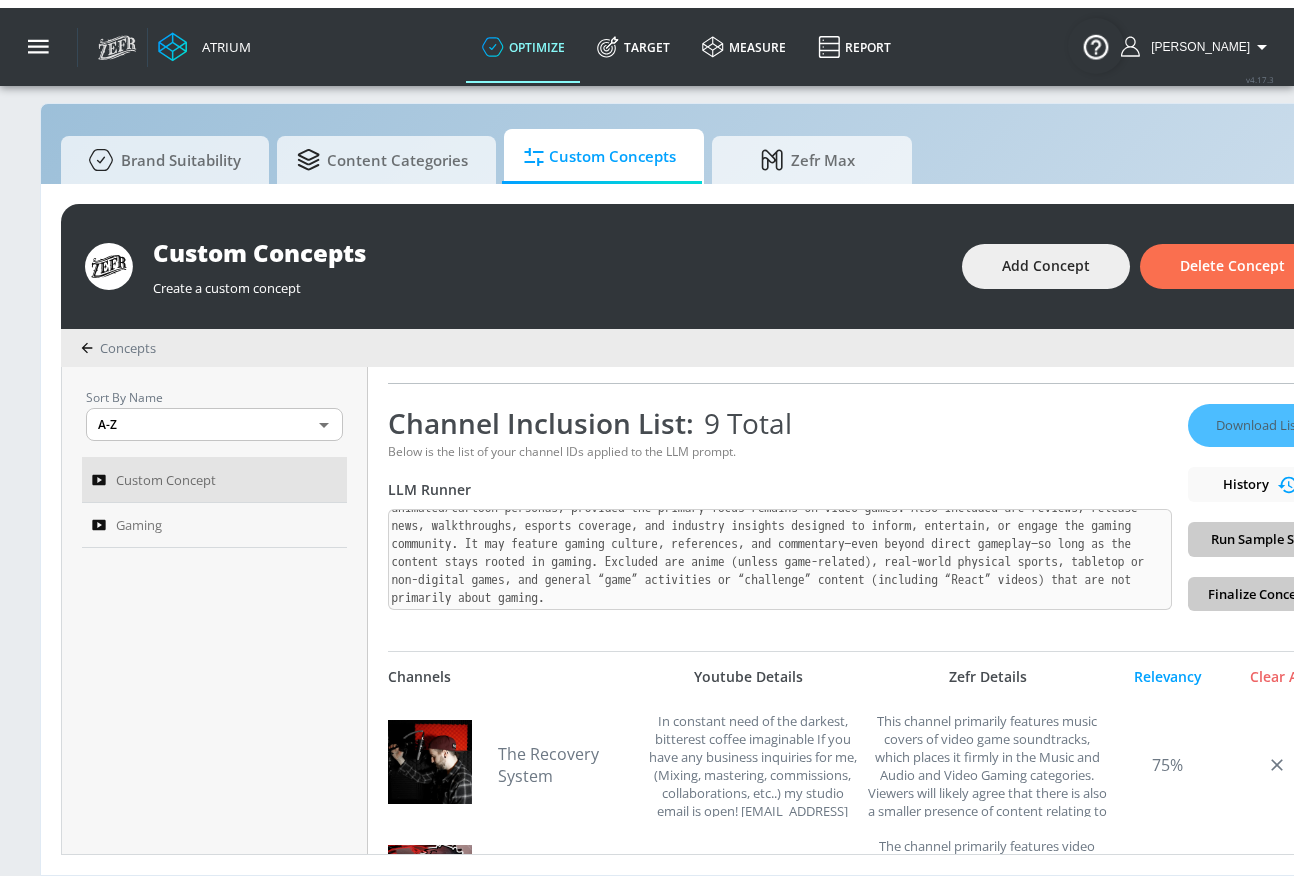scroll, scrollTop: 21, scrollLeft: 0, axis: vertical 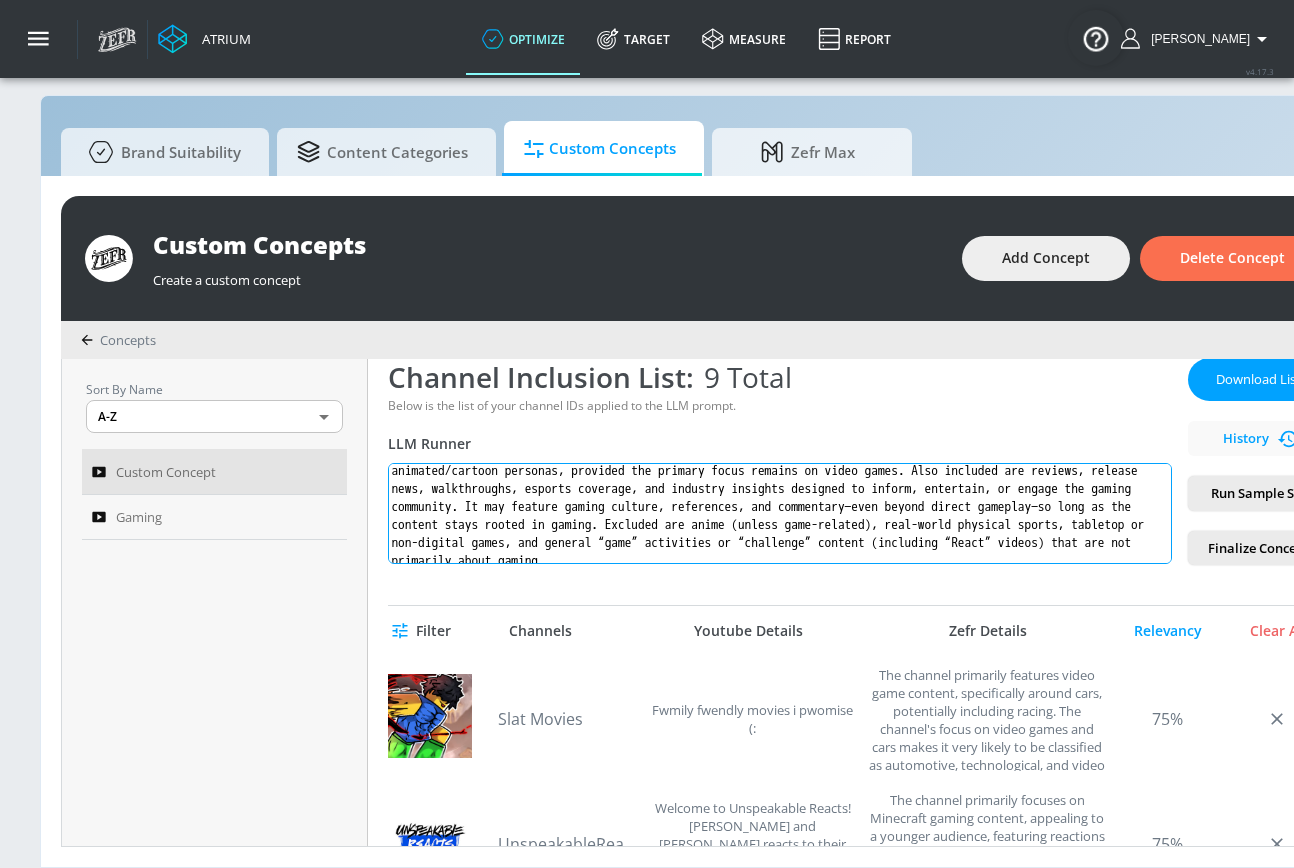 click on "gaming: Content created specifically for gamers and gaming enthusiasts of all age ranges. This includes gameplay, voiceover gaming—such as narrated playthroughs, commentary, or storytelling—whether voiced by real people or animated/cartoon personas, provided the primary focus remains on video games. Also included are reviews, release news, walkthroughs, esports coverage, and industry insights designed to inform, entertain, or engage the gaming community. It may feature gaming culture, references, and commentary—even beyond direct gameplay—so long as the content stays rooted in gaming. Excluded are anime (unless game-related), real-world physical sports, tabletop or non-digital games, and general “game” activities or “challenge” content (including “React” videos) that are not primarily about gaming." at bounding box center [780, 513] 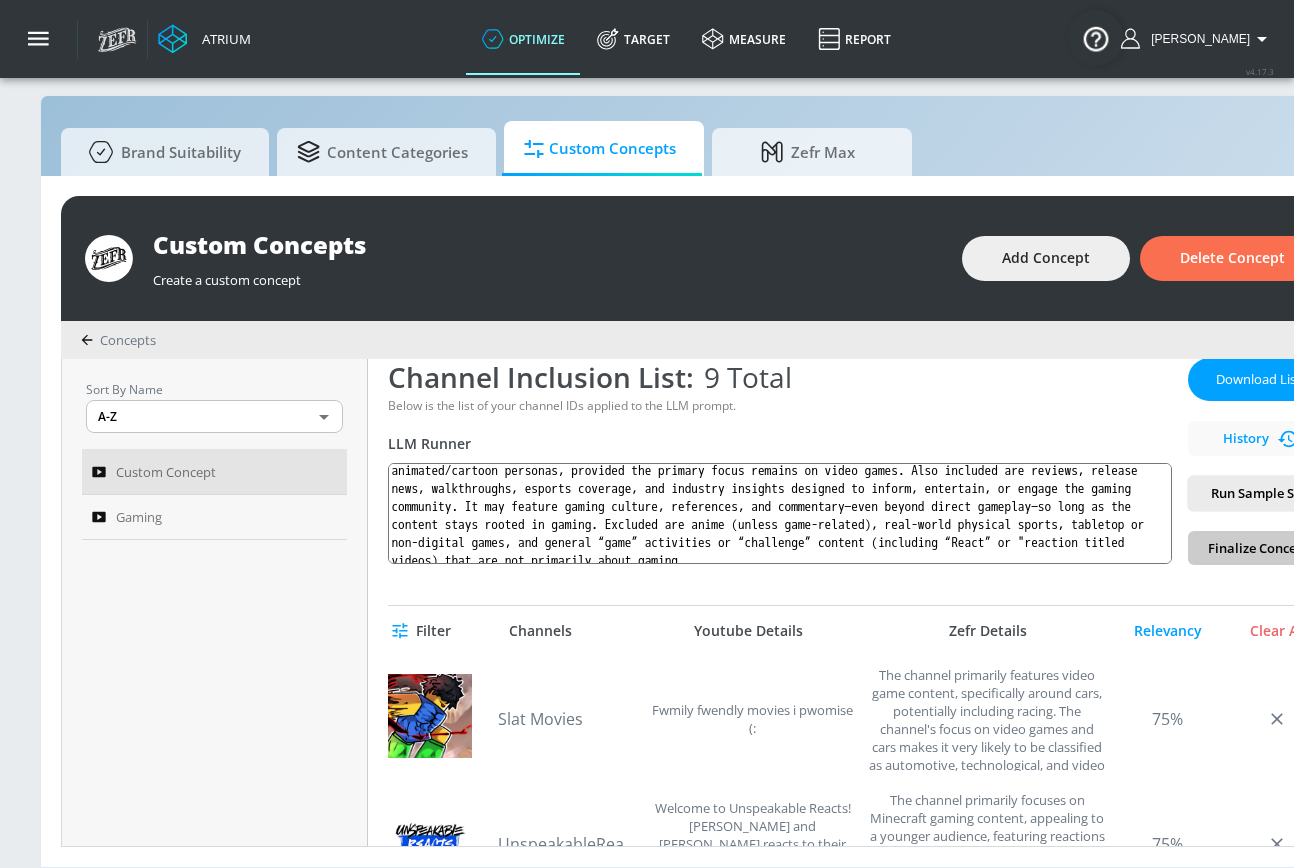 click on "Run Sample Set" at bounding box center (1258, 493) 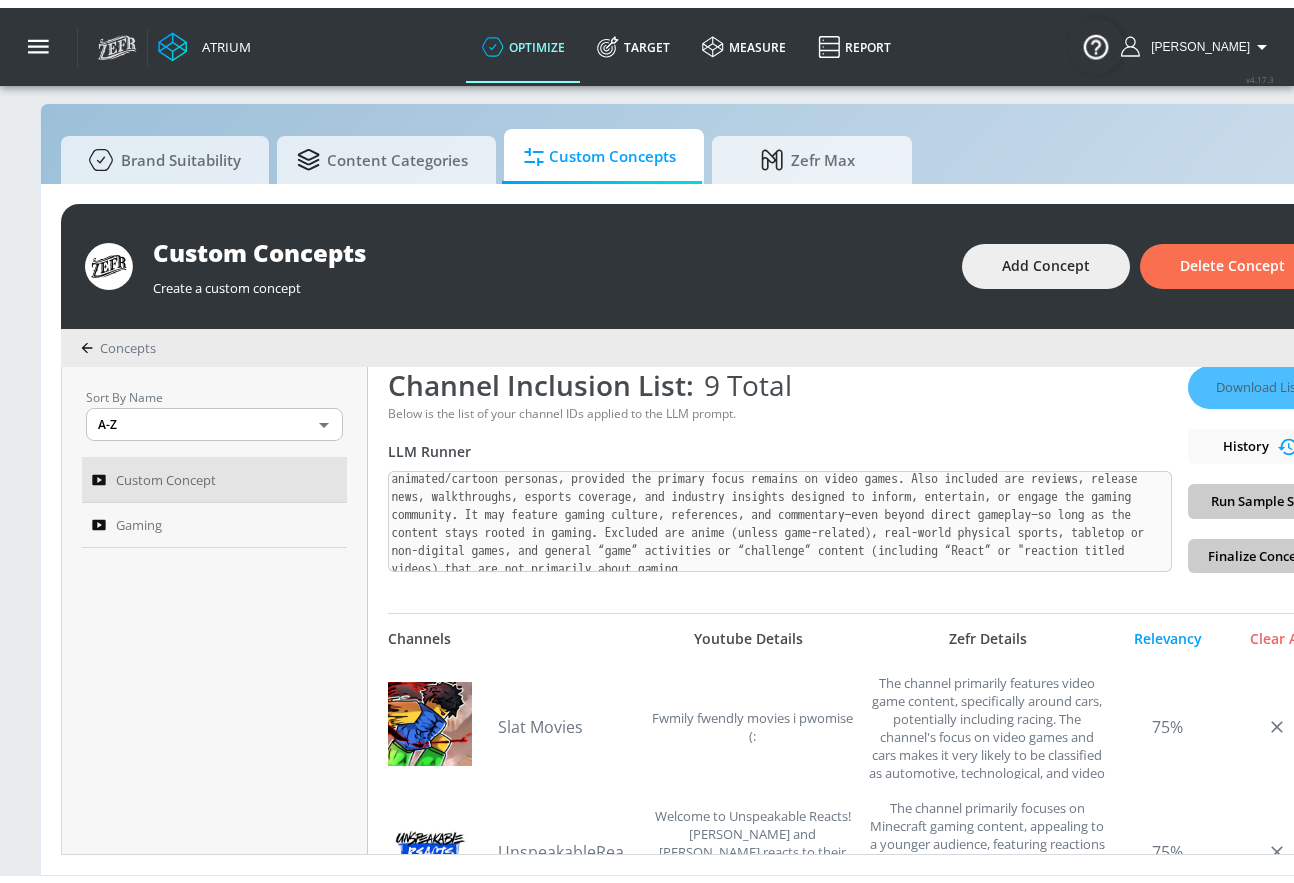 scroll, scrollTop: 21, scrollLeft: 0, axis: vertical 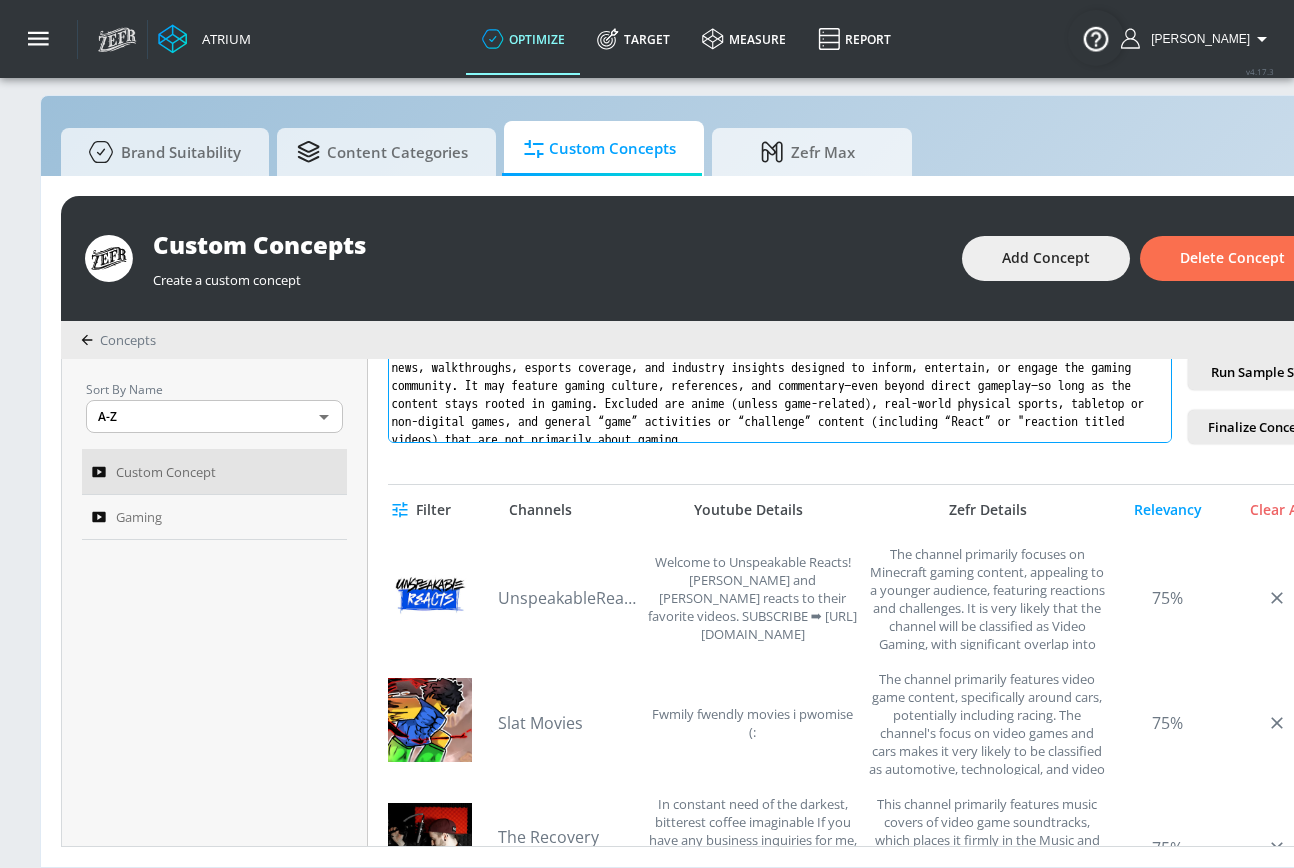 click on "gaming: Content created specifically for gamers and gaming enthusiasts of all age ranges. This includes gameplay, voiceover gaming—such as narrated playthroughs, commentary, or storytelling—whether voiced by real people or animated/cartoon personas, provided the primary focus remains on video games. Also included are reviews, release news, walkthroughs, esports coverage, and industry insights designed to inform, entertain, or engage the gaming community. It may feature gaming culture, references, and commentary—even beyond direct gameplay—so long as the content stays rooted in gaming. Excluded are anime (unless game-related), real-world physical sports, tabletop or non-digital games, and general “game” activities or “challenge” content (including “React” or "reaction titled videos) that are not primarily about gaming." at bounding box center (780, 392) 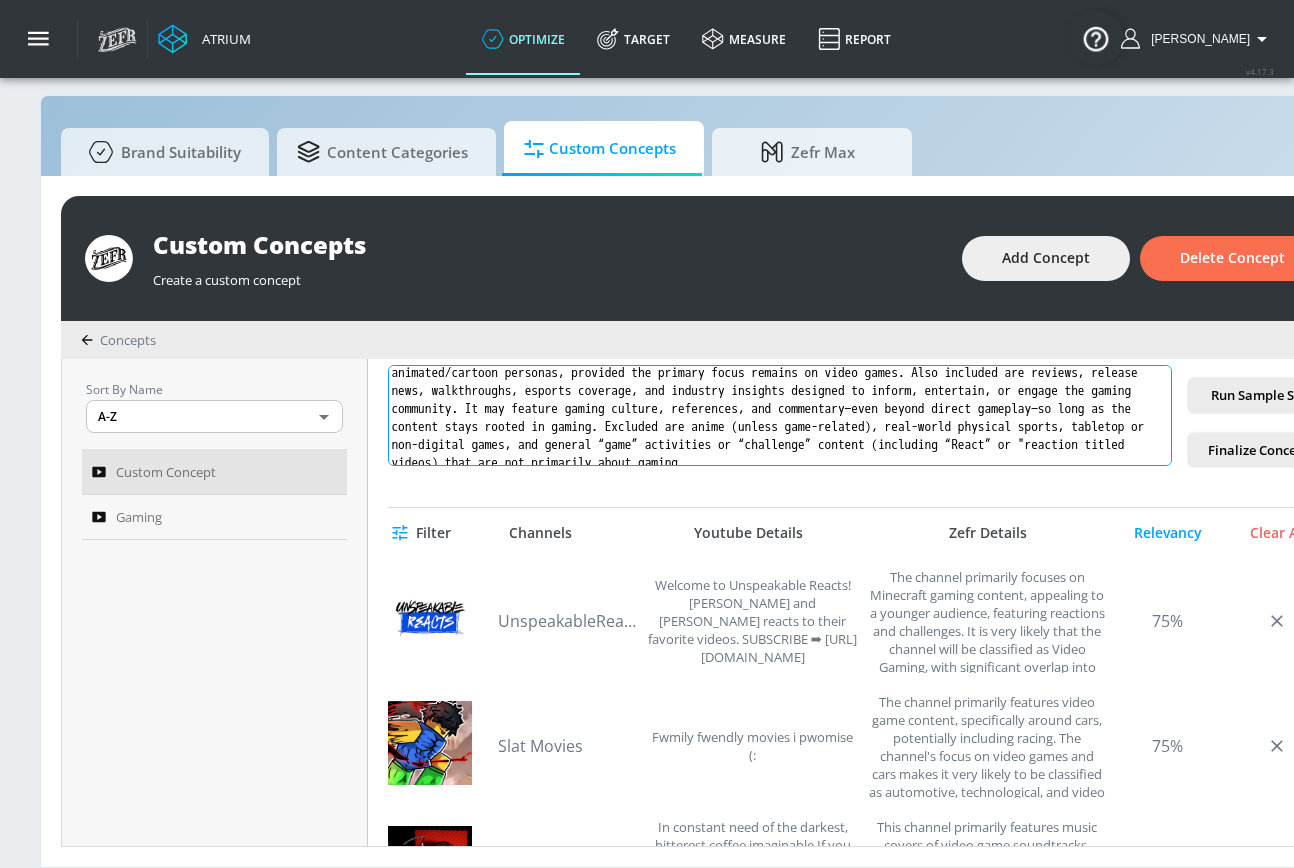 scroll, scrollTop: 420, scrollLeft: 0, axis: vertical 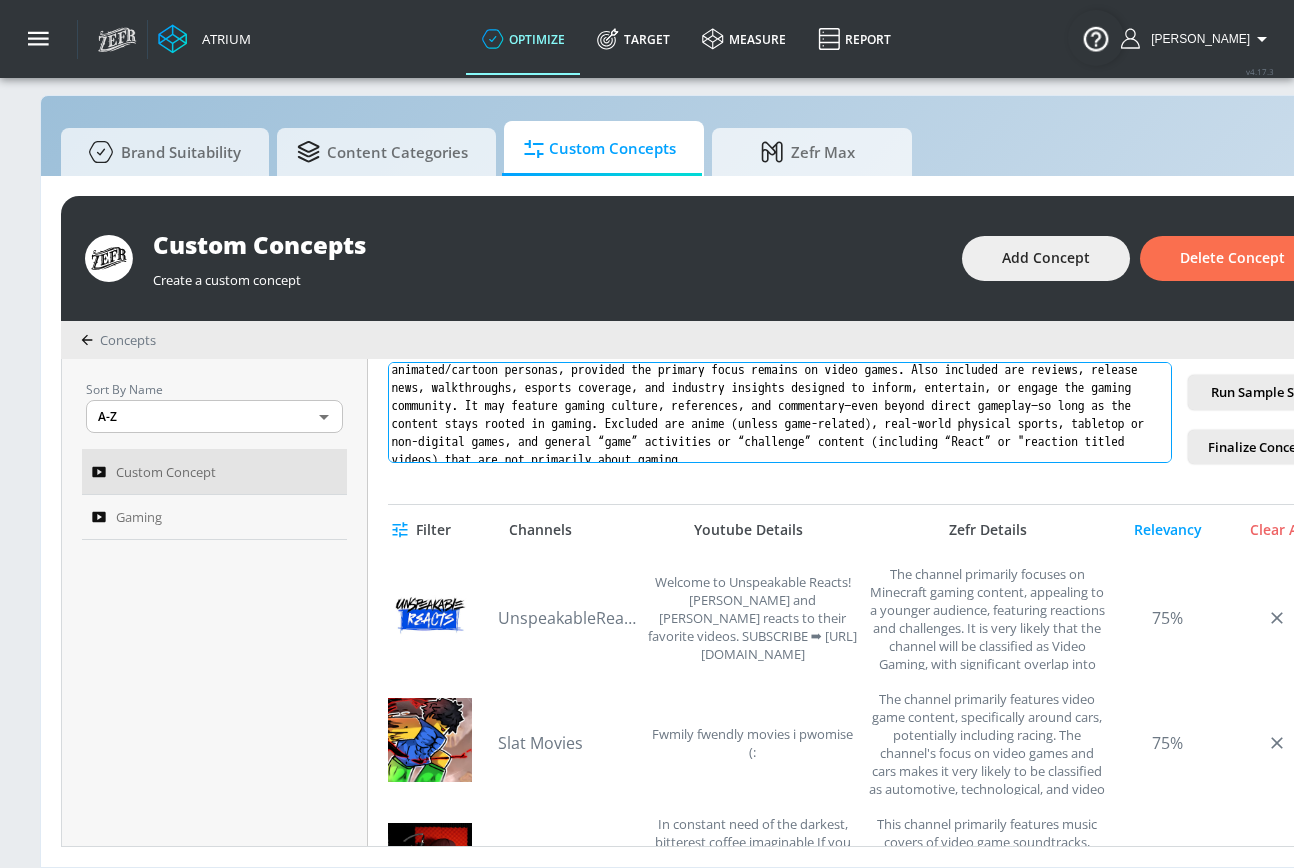click on "gaming: Content created specifically for gamers and gaming enthusiasts of all age ranges. This includes gameplay, voiceover gaming—such as narrated playthroughs, commentary, or storytelling—whether voiced by real people or animated/cartoon personas, provided the primary focus remains on video games. Also included are reviews, release news, walkthroughs, esports coverage, and industry insights designed to inform, entertain, or engage the gaming community. It may feature gaming culture, references, and commentary—even beyond direct gameplay—so long as the content stays rooted in gaming. Excluded are anime (unless game-related), real-world physical sports, tabletop or non-digital games, and general “game” activities or “challenge” content (including “React” or "reaction titled videos) that are not primarily about gaming." at bounding box center [780, 412] 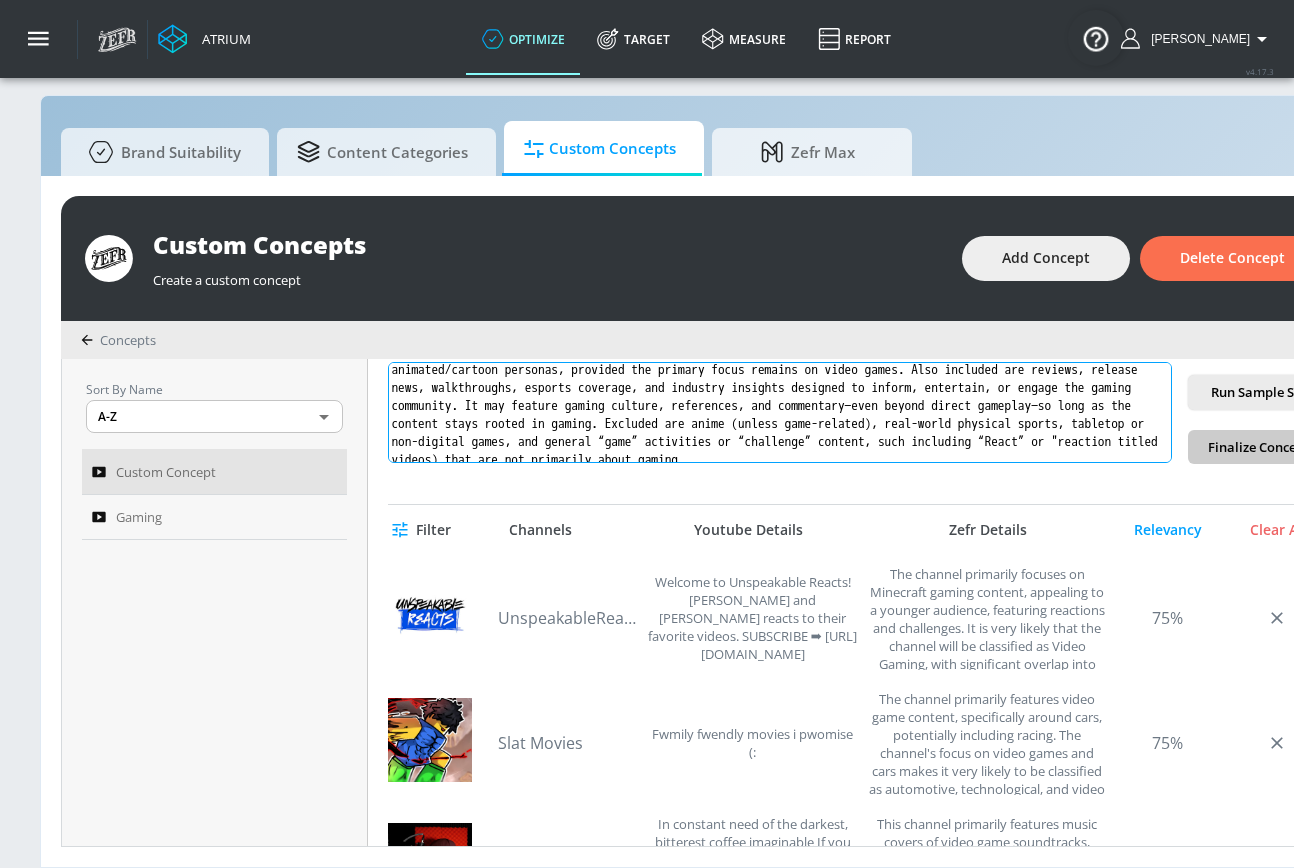 click on "gaming: Content created specifically for gamers and gaming enthusiasts of all age ranges. This includes gameplay, voiceover gaming—such as narrated playthroughs, commentary, or storytelling—whether voiced by real people or animated/cartoon personas, provided the primary focus remains on video games. Also included are reviews, release news, walkthroughs, esports coverage, and industry insights designed to inform, entertain, or engage the gaming community. It may feature gaming culture, references, and commentary—even beyond direct gameplay—so long as the content stays rooted in gaming. Excluded are anime (unless game-related), real-world physical sports, tabletop or non-digital games, and general “game” activities or “challenge” content, such including “React” or "reaction titled videos) that are not primarily about gaming." at bounding box center [780, 412] 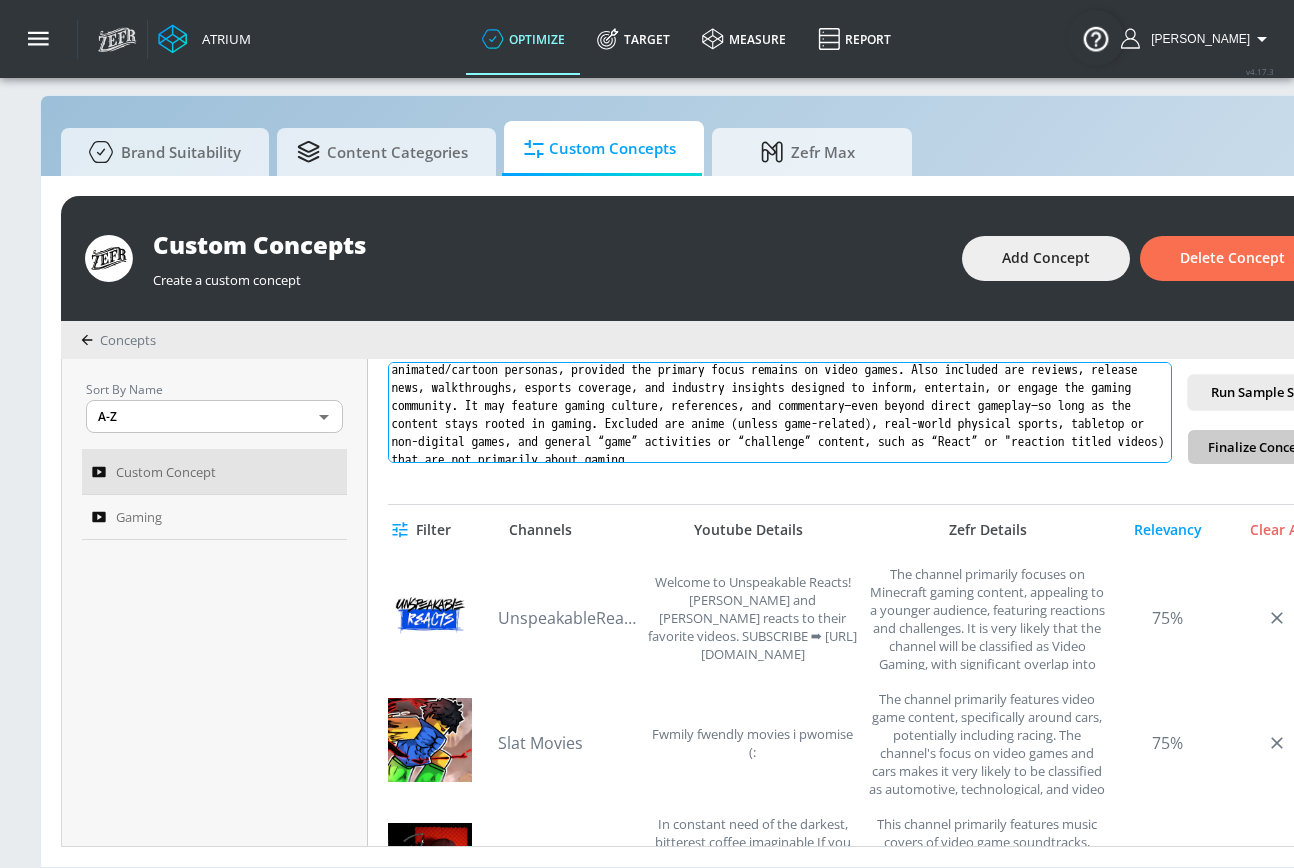 click on "gaming: Content created specifically for gamers and gaming enthusiasts of all age ranges. This includes gameplay, voiceover gaming—such as narrated playthroughs, commentary, or storytelling—whether voiced by real people or animated/cartoon personas, provided the primary focus remains on video games. Also included are reviews, release news, walkthroughs, esports coverage, and industry insights designed to inform, entertain, or engage the gaming community. It may feature gaming culture, references, and commentary—even beyond direct gameplay—so long as the content stays rooted in gaming. Excluded are anime (unless game-related), real-world physical sports, tabletop or non-digital games, and general “game” activities or “challenge” content, such as “React” or "reaction titled videos) that are not primarily about gaming." at bounding box center [780, 412] 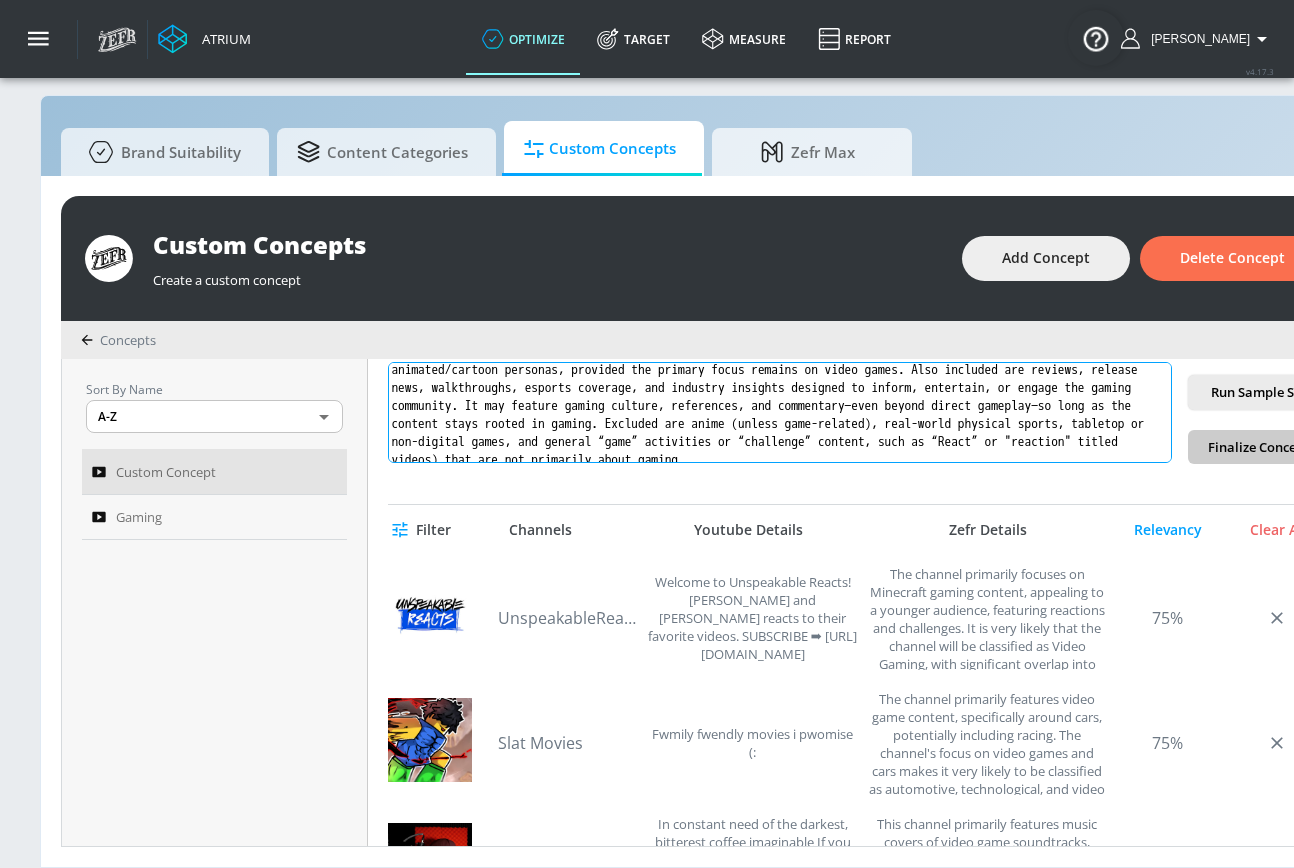 click on "gaming: Content created specifically for gamers and gaming enthusiasts of all age ranges. This includes gameplay, voiceover gaming—such as narrated playthroughs, commentary, or storytelling—whether voiced by real people or animated/cartoon personas, provided the primary focus remains on video games. Also included are reviews, release news, walkthroughs, esports coverage, and industry insights designed to inform, entertain, or engage the gaming community. It may feature gaming culture, references, and commentary—even beyond direct gameplay—so long as the content stays rooted in gaming. Excluded are anime (unless game-related), real-world physical sports, tabletop or non-digital games, and general “game” activities or “challenge” content, such as “React” or "reaction" titled videos) that are not primarily about gaming." at bounding box center (780, 412) 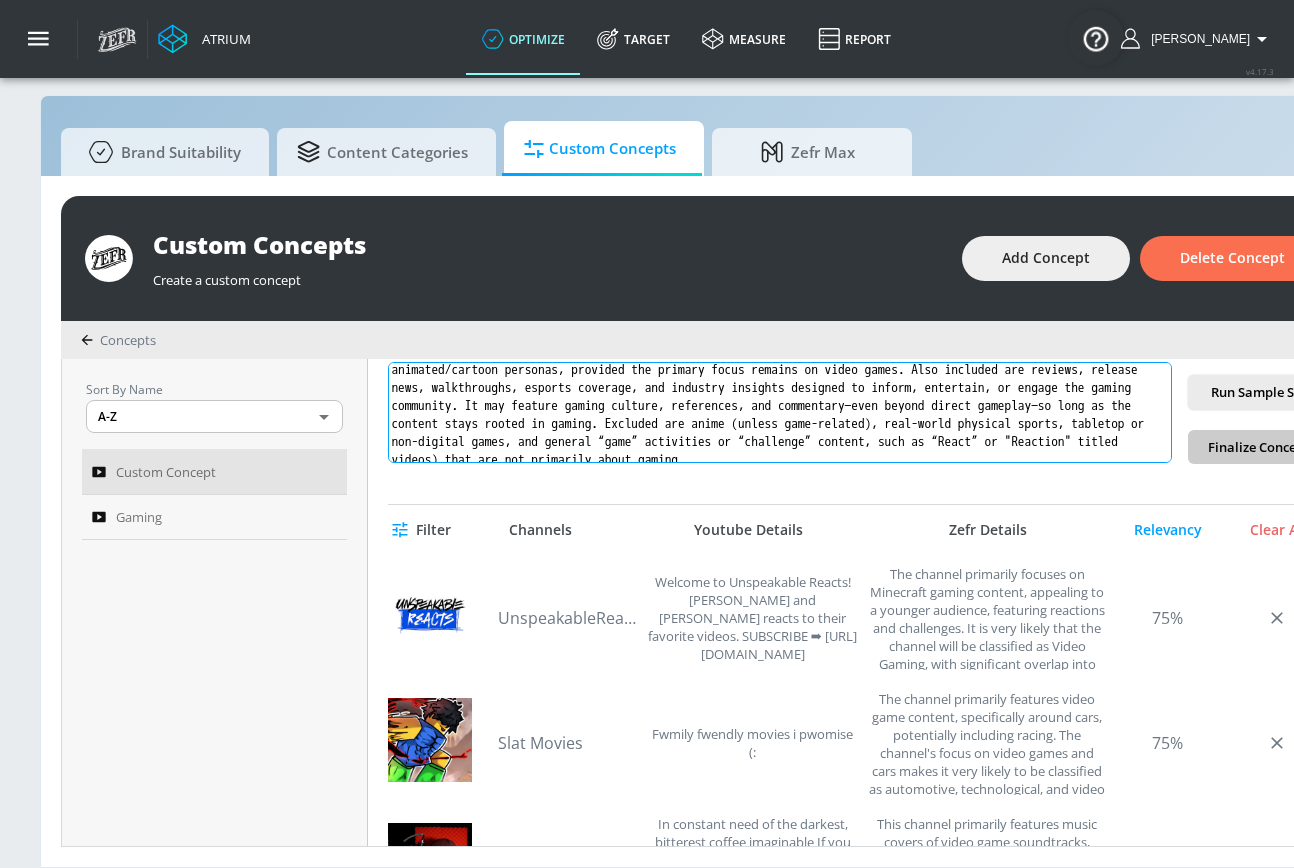 click on "gaming: Content created specifically for gamers and gaming enthusiasts of all age ranges. This includes gameplay, voiceover gaming—such as narrated playthroughs, commentary, or storytelling—whether voiced by real people or animated/cartoon personas, provided the primary focus remains on video games. Also included are reviews, release news, walkthroughs, esports coverage, and industry insights designed to inform, entertain, or engage the gaming community. It may feature gaming culture, references, and commentary—even beyond direct gameplay—so long as the content stays rooted in gaming. Excluded are anime (unless game-related), real-world physical sports, tabletop or non-digital games, and general “game” activities or “challenge” content, such as “React” or "Reaction" titled videos) that are not primarily about gaming." at bounding box center (780, 412) 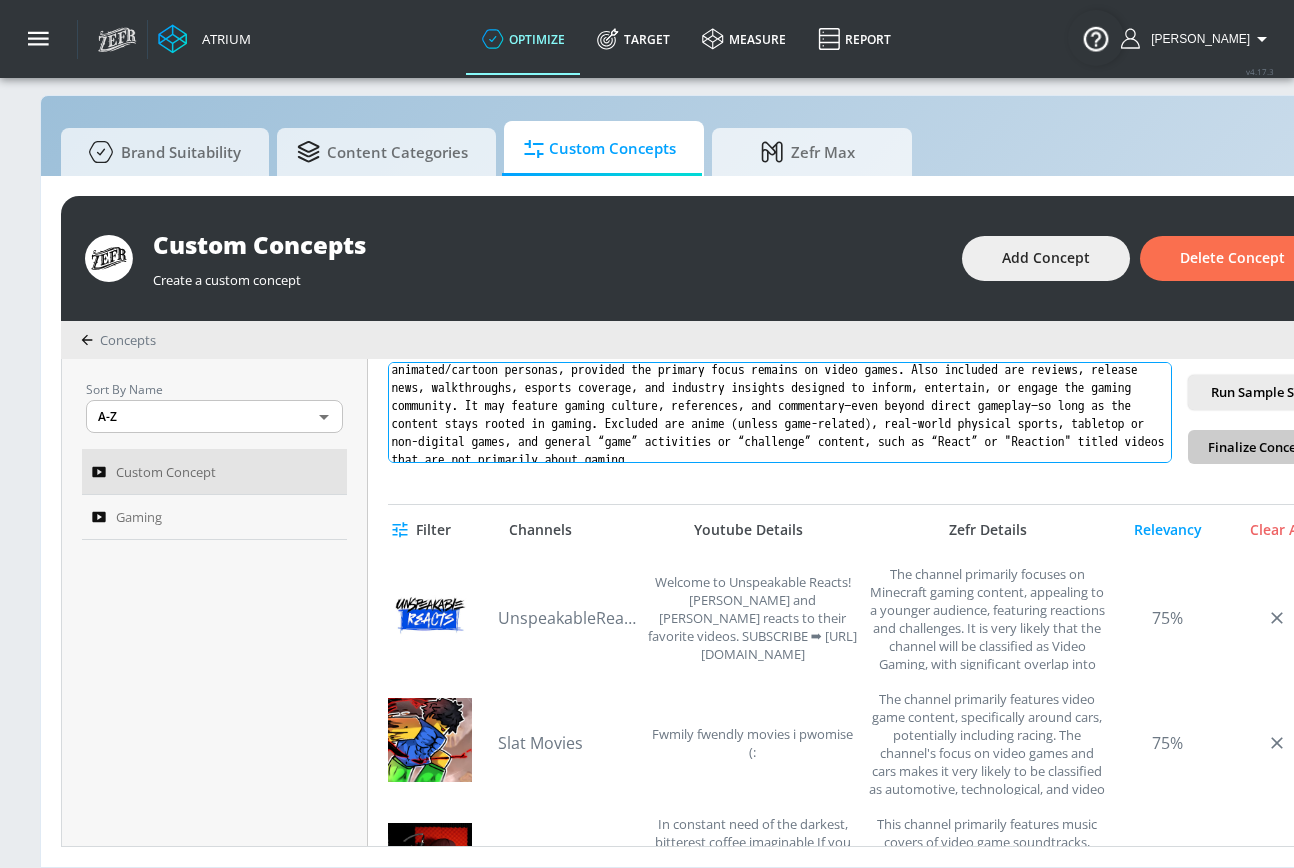 click on "gaming: Content created specifically for gamers and gaming enthusiasts of all age ranges. This includes gameplay, voiceover gaming—such as narrated playthroughs, commentary, or storytelling—whether voiced by real people or animated/cartoon personas, provided the primary focus remains on video games. Also included are reviews, release news, walkthroughs, esports coverage, and industry insights designed to inform, entertain, or engage the gaming community. It may feature gaming culture, references, and commentary—even beyond direct gameplay—so long as the content stays rooted in gaming. Excluded are anime (unless game-related), real-world physical sports, tabletop or non-digital games, and general “game” activities or “challenge” content, such as “React” or "Reaction" titled videos that are not primarily about gaming." at bounding box center [780, 412] 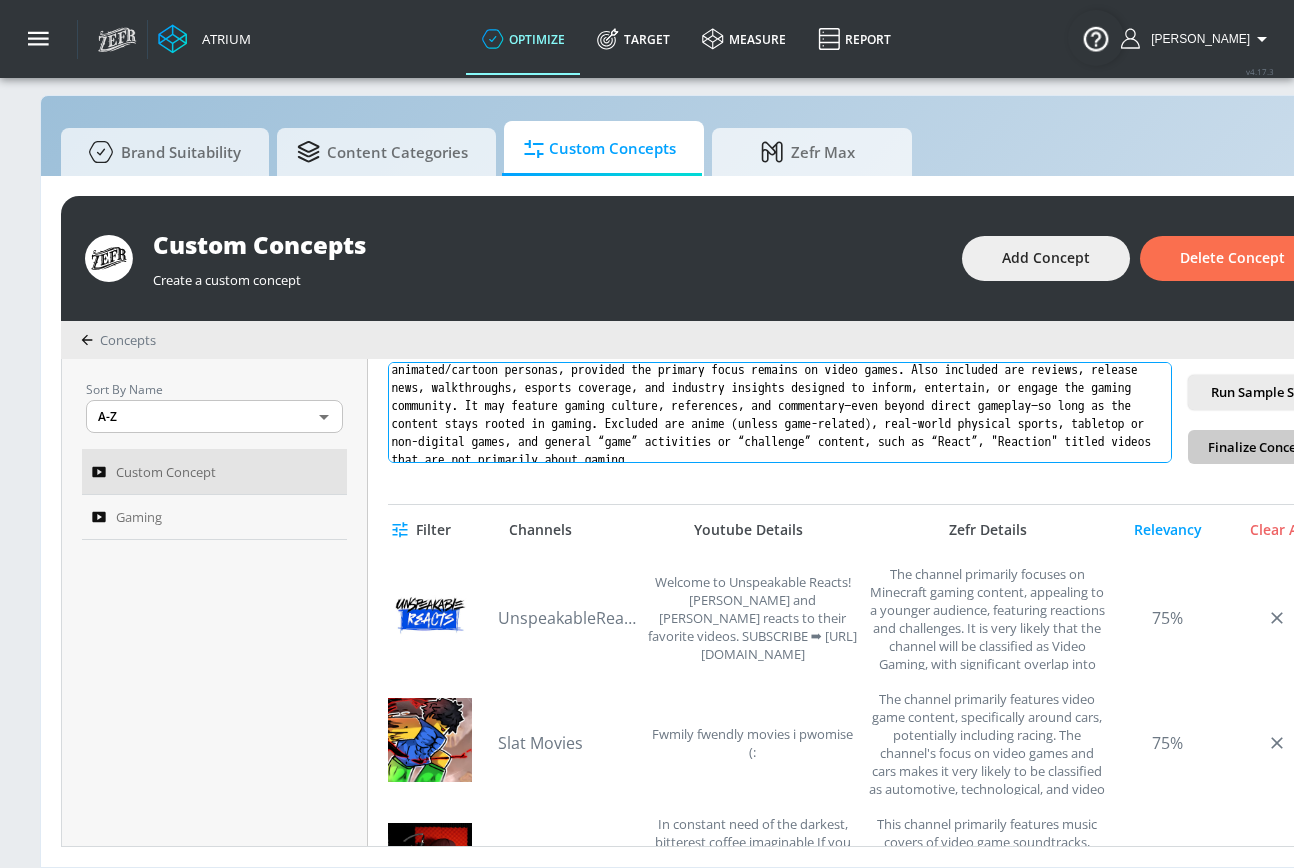 click on "gaming: Content created specifically for gamers and gaming enthusiasts of all age ranges. This includes gameplay, voiceover gaming—such as narrated playthroughs, commentary, or storytelling—whether voiced by real people or animated/cartoon personas, provided the primary focus remains on video games. Also included are reviews, release news, walkthroughs, esports coverage, and industry insights designed to inform, entertain, or engage the gaming community. It may feature gaming culture, references, and commentary—even beyond direct gameplay—so long as the content stays rooted in gaming. Excluded are anime (unless game-related), real-world physical sports, tabletop or non-digital games, and general “game” activities or “challenge” content, such as “React”, "Reaction" titled videos that are not primarily about gaming." at bounding box center (780, 412) 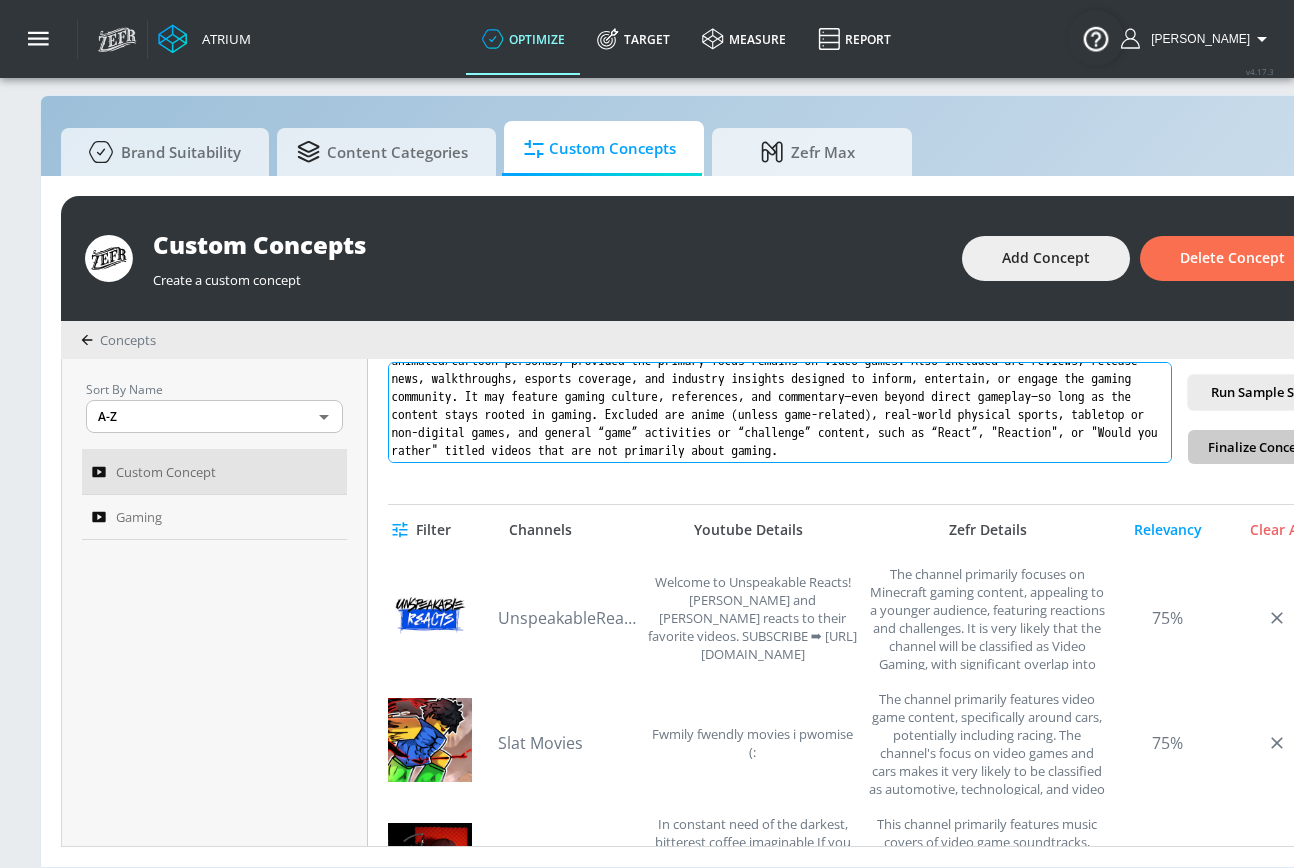 scroll, scrollTop: 55, scrollLeft: 0, axis: vertical 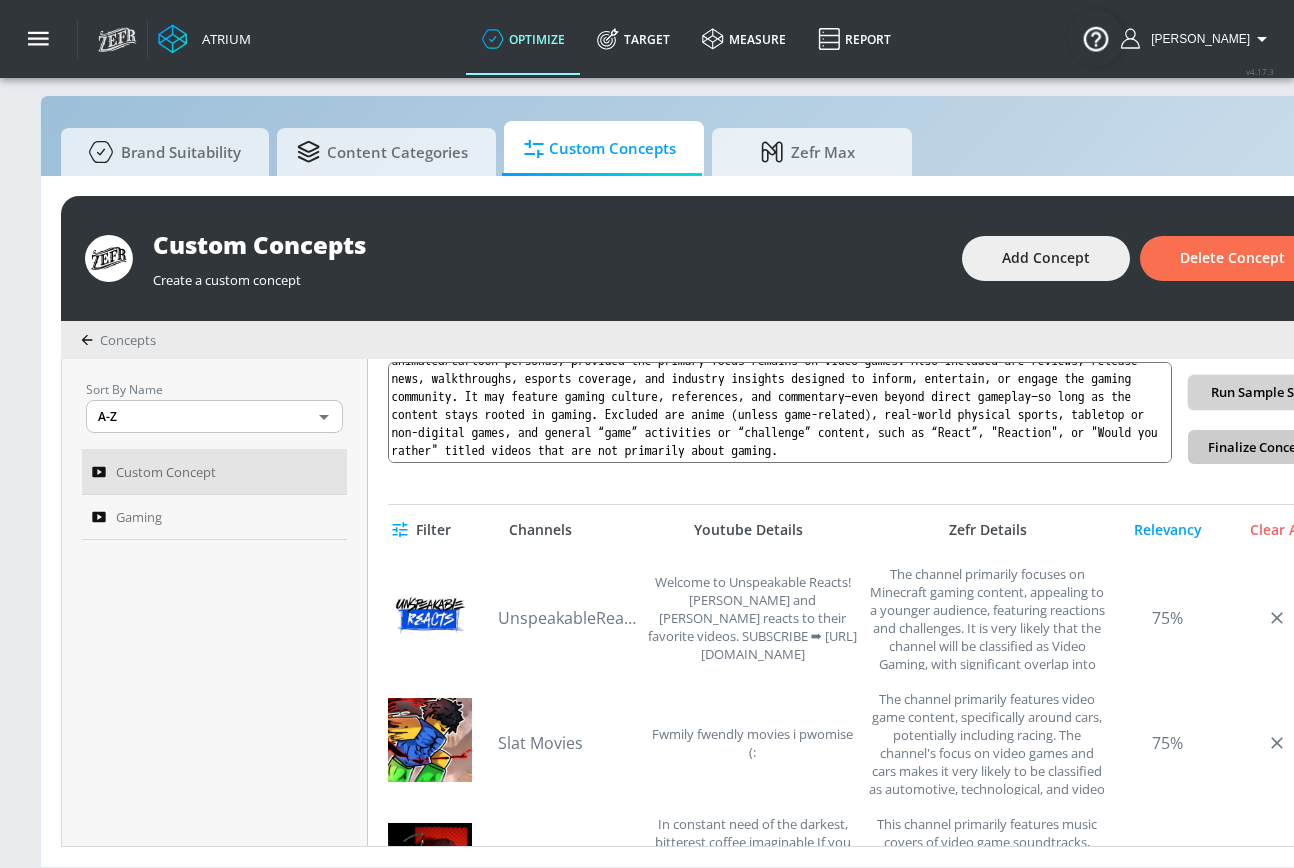 click on "Run Sample Set" at bounding box center [1258, 392] 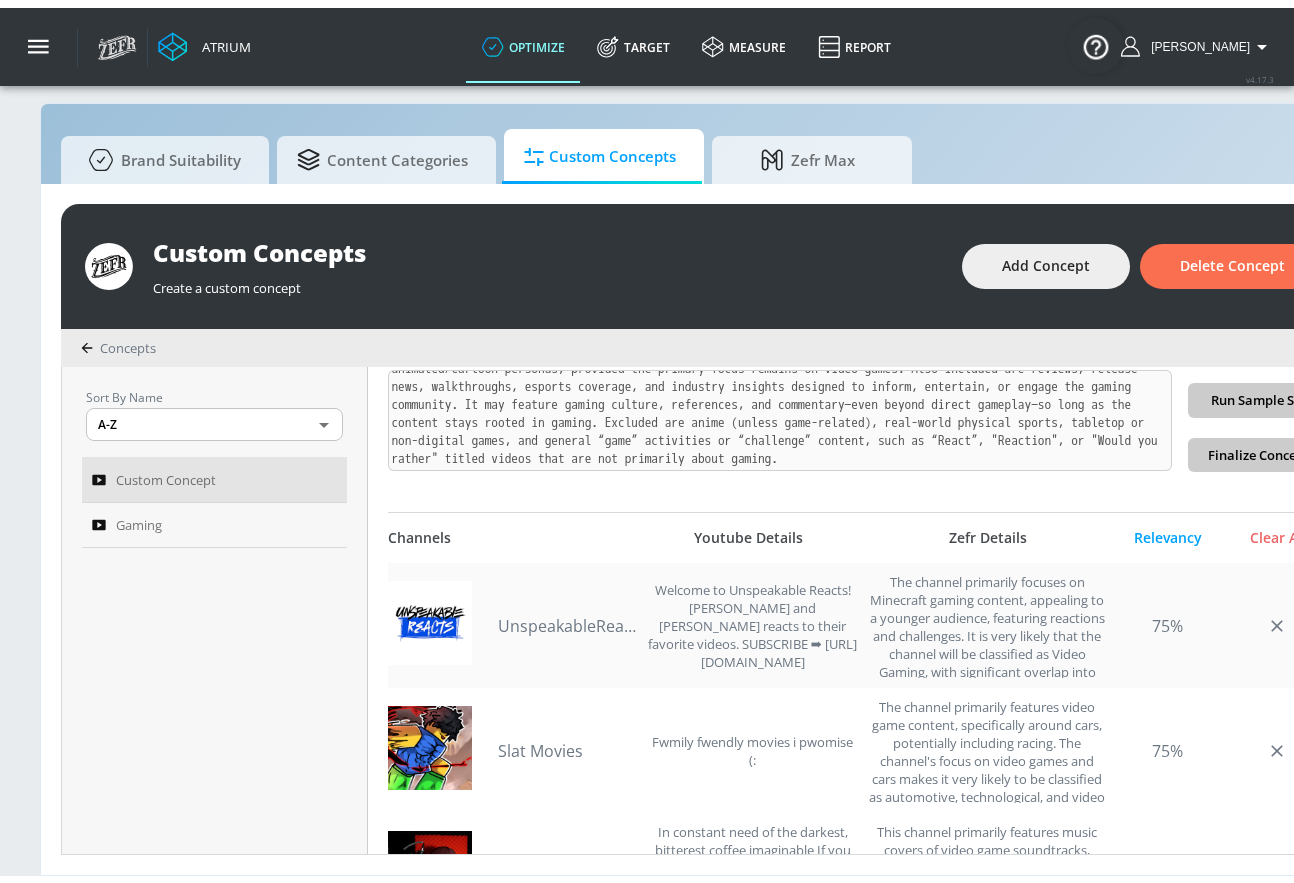 scroll, scrollTop: 21, scrollLeft: 0, axis: vertical 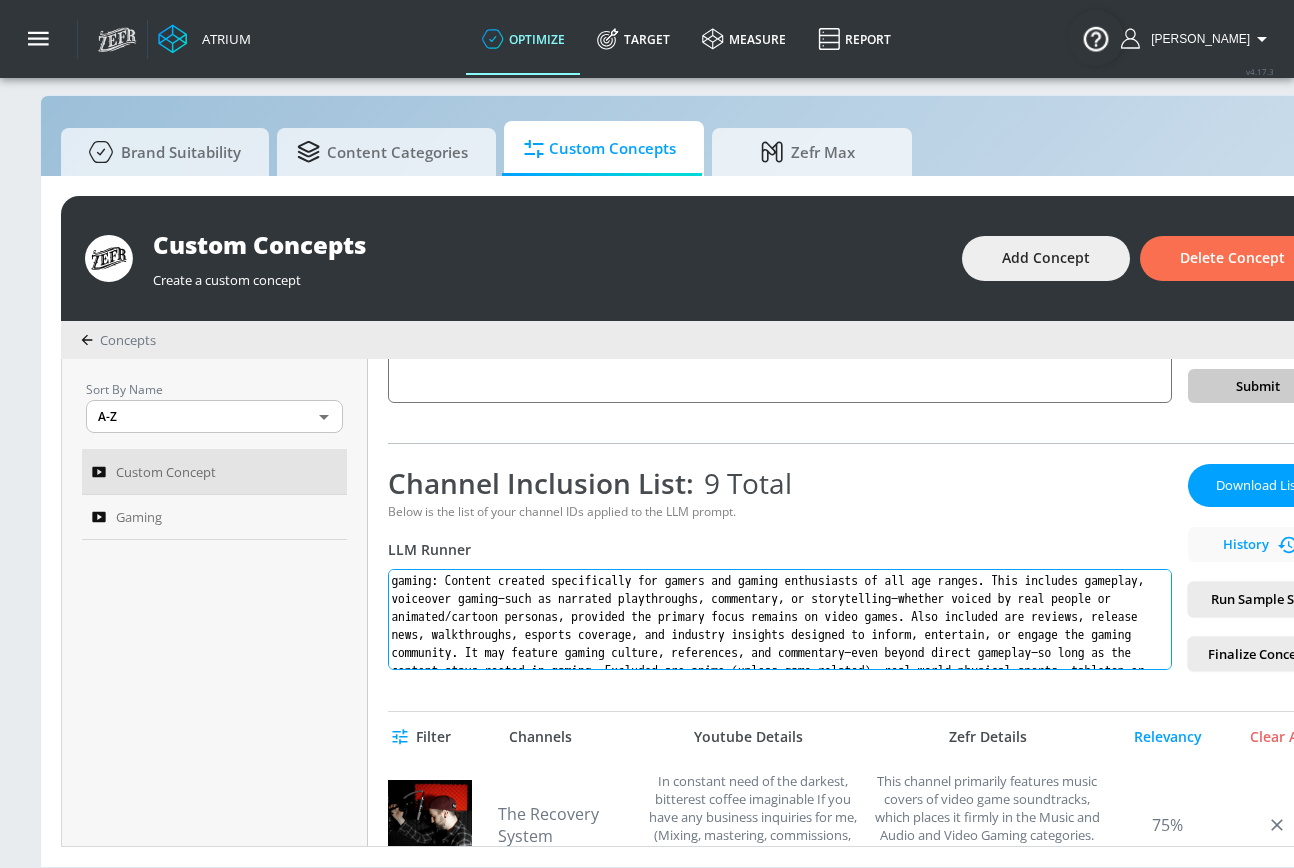 drag, startPoint x: 855, startPoint y: 649, endPoint x: 327, endPoint y: 533, distance: 540.5923 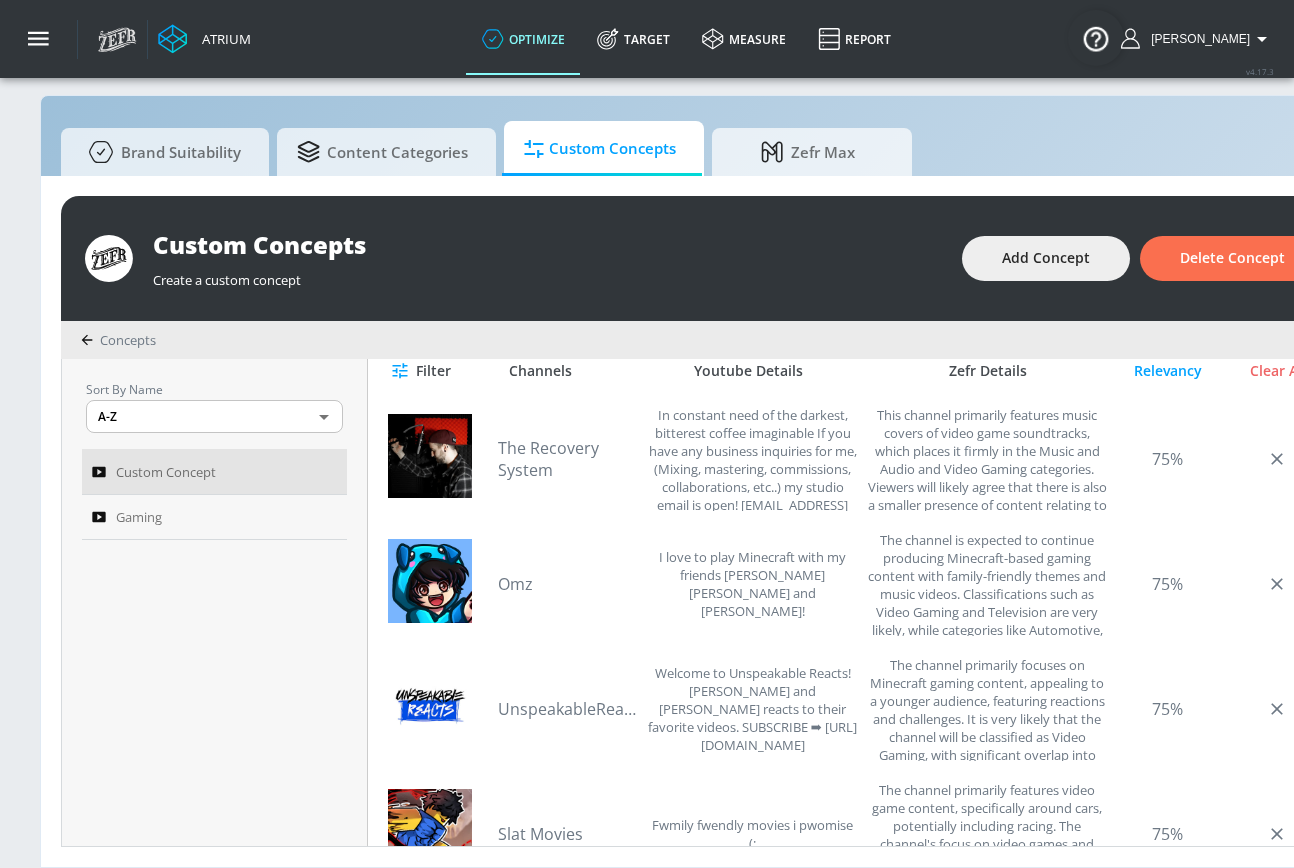 scroll, scrollTop: 650, scrollLeft: 0, axis: vertical 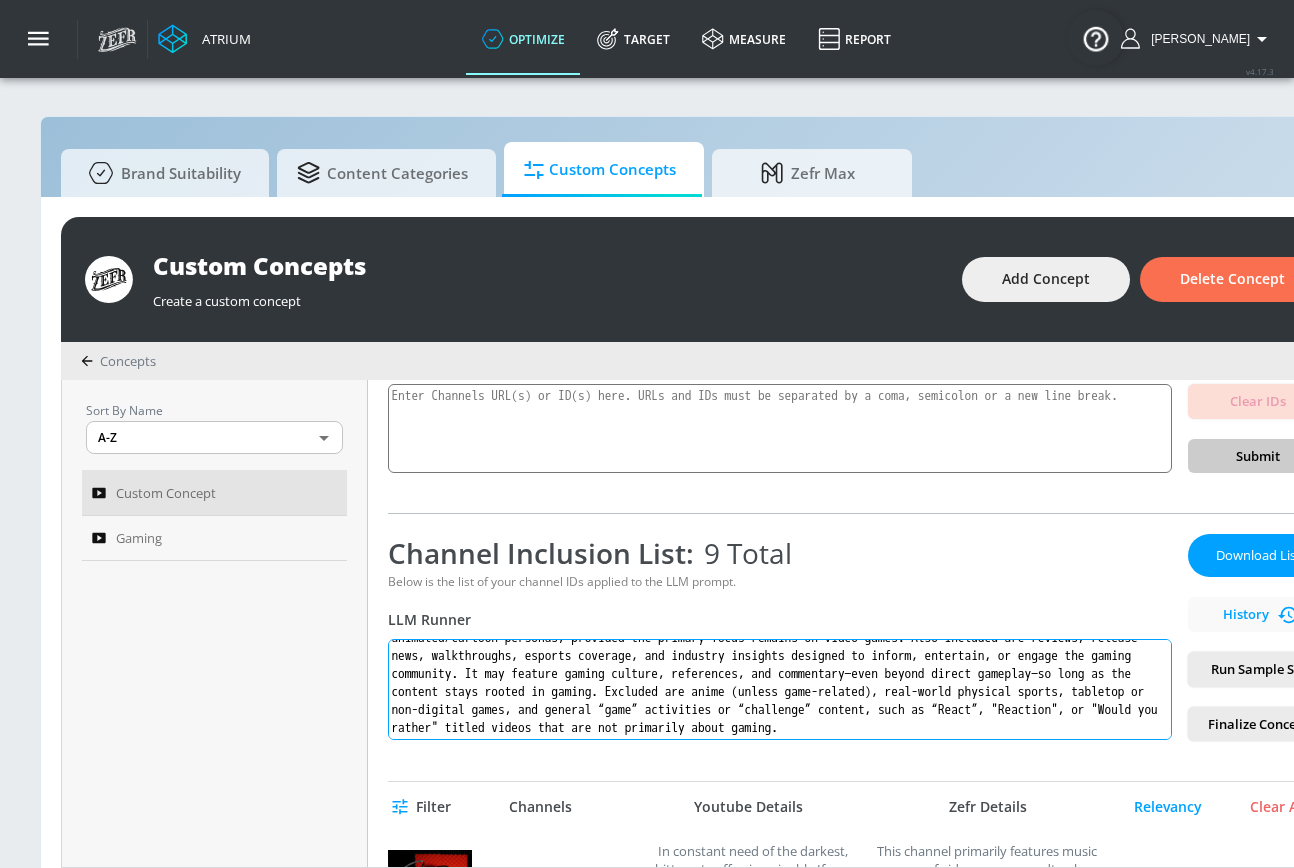 click on "gaming: Content created specifically for gamers and gaming enthusiasts of all age ranges. This includes gameplay, voiceover gaming—such as narrated playthroughs, commentary, or storytelling—whether voiced by real people or animated/cartoon personas, provided the primary focus remains on video games. Also included are reviews, release news, walkthroughs, esports coverage, and industry insights designed to inform, entertain, or engage the gaming community. It may feature gaming culture, references, and commentary—even beyond direct gameplay—so long as the content stays rooted in gaming. Excluded are anime (unless game-related), real-world physical sports, tabletop or non-digital games, and general “game” activities or “challenge” content, such as “React”, "Reaction", or "Would you rather" titled videos that are not primarily about gaming." at bounding box center (780, 689) 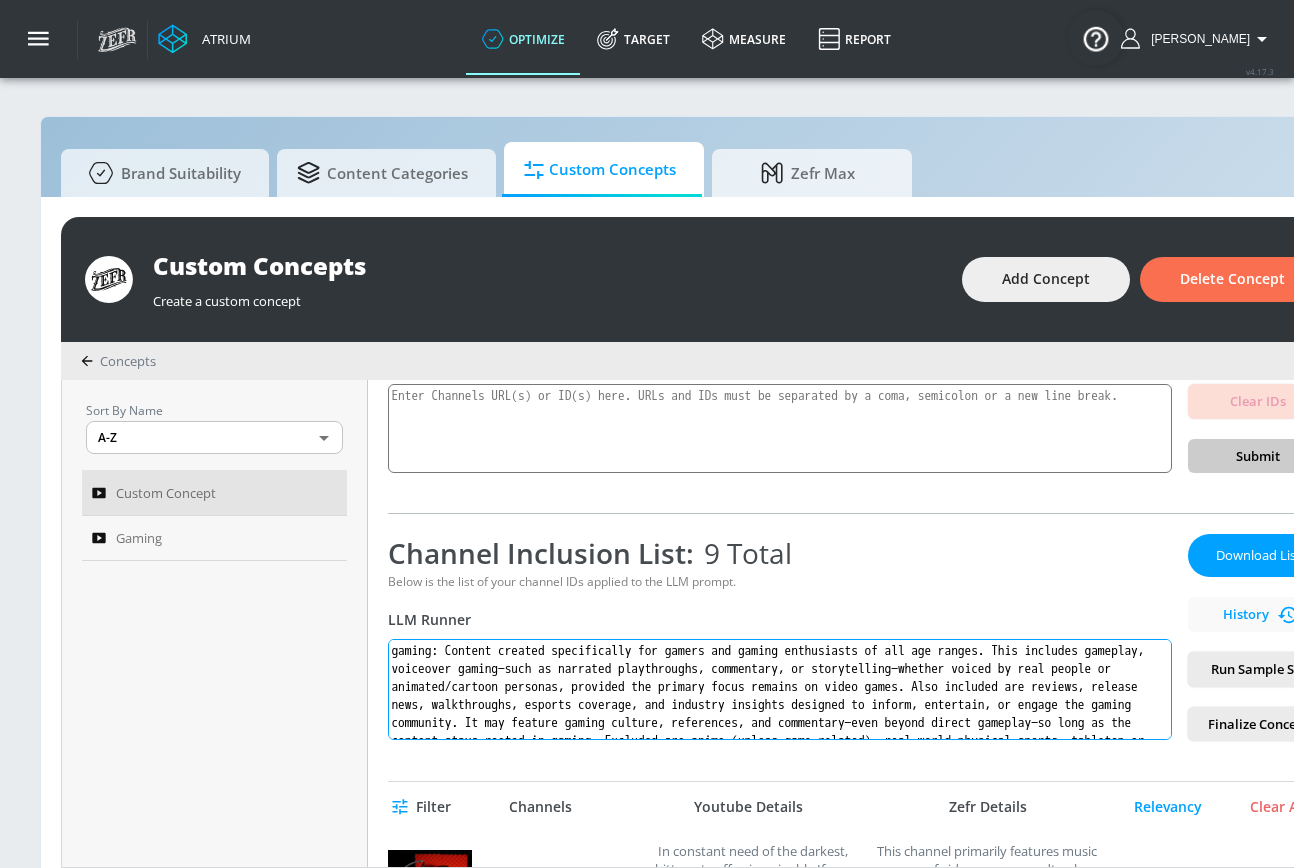 drag, startPoint x: 608, startPoint y: 731, endPoint x: 458, endPoint y: 653, distance: 169.06804 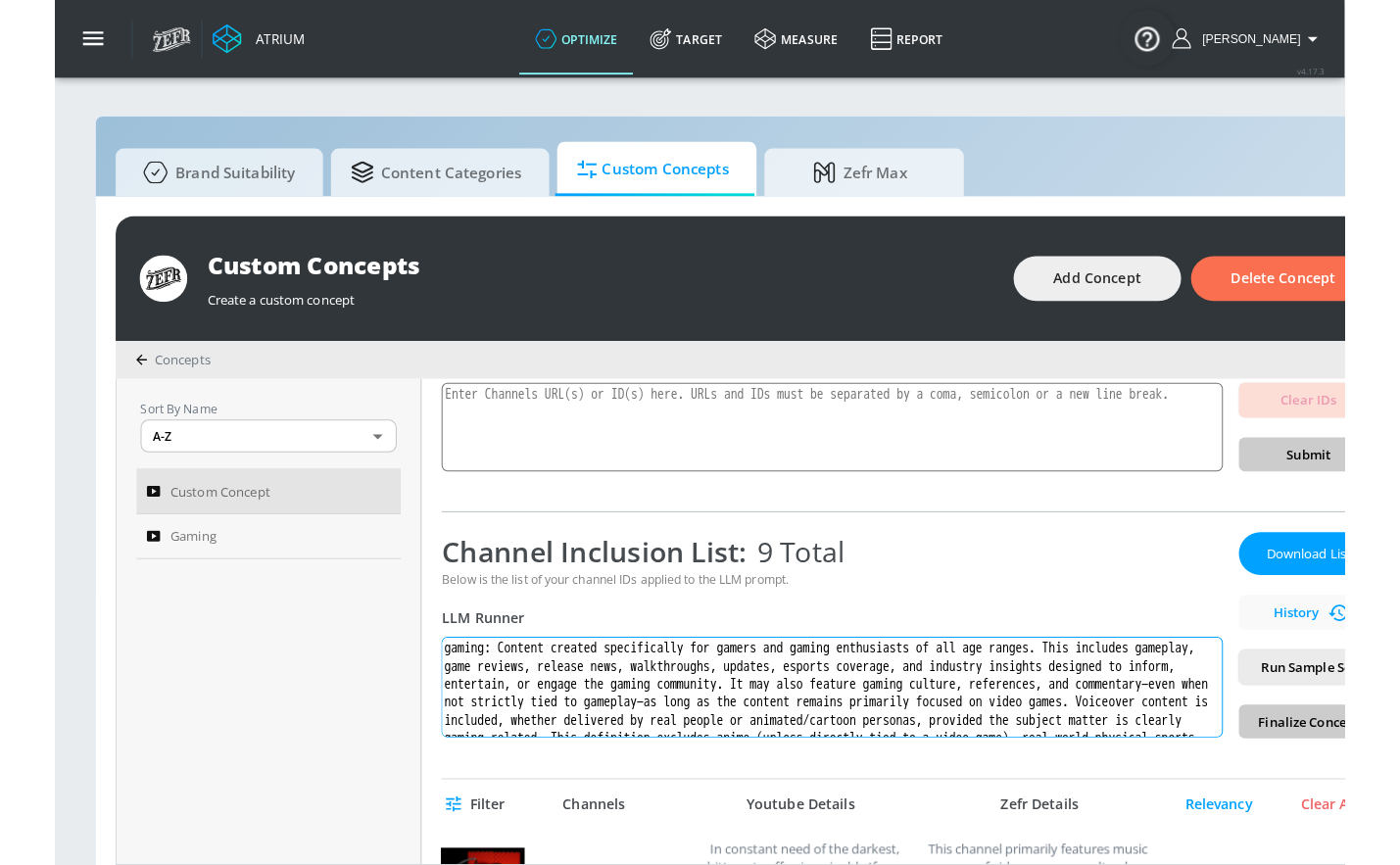 scroll, scrollTop: 67, scrollLeft: 0, axis: vertical 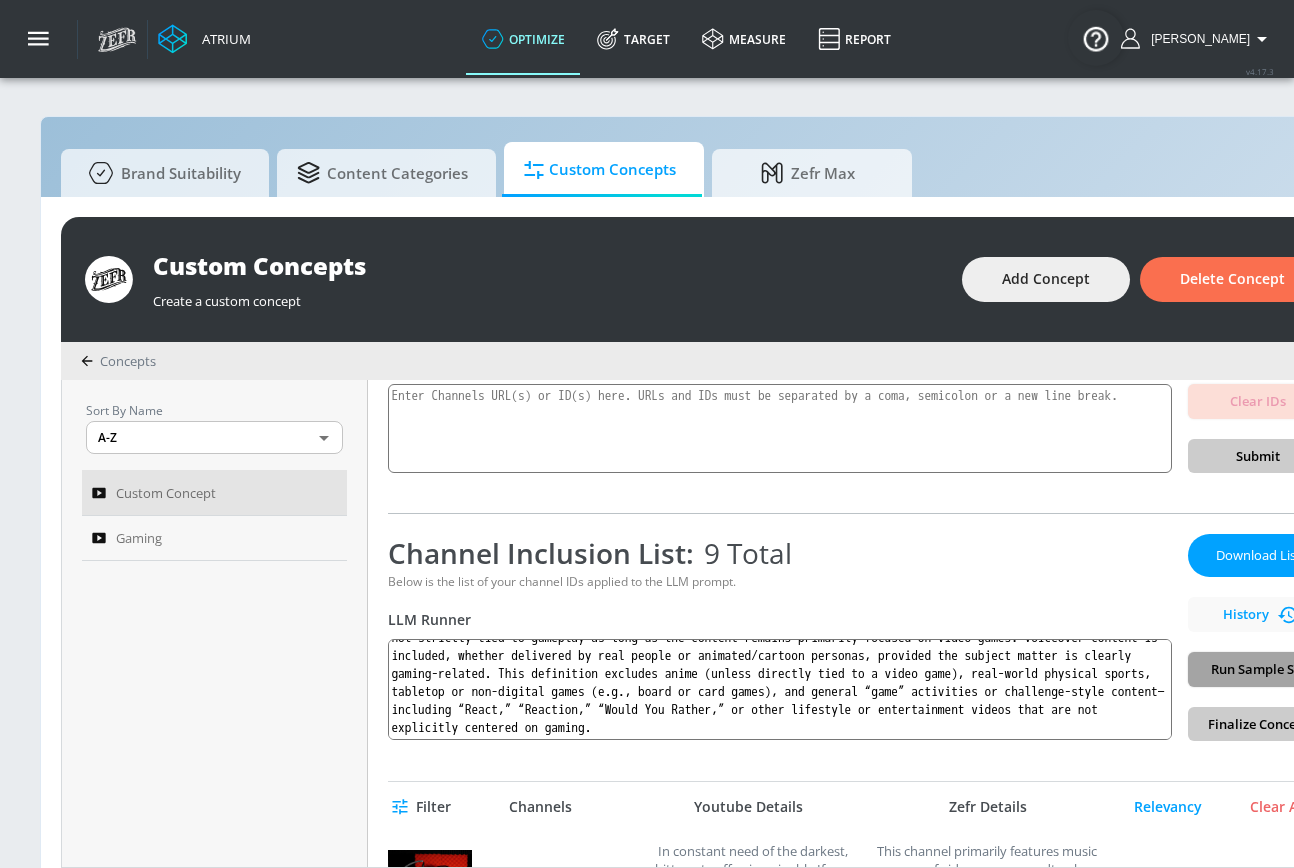 click on "Run Sample Set" at bounding box center [1258, 669] 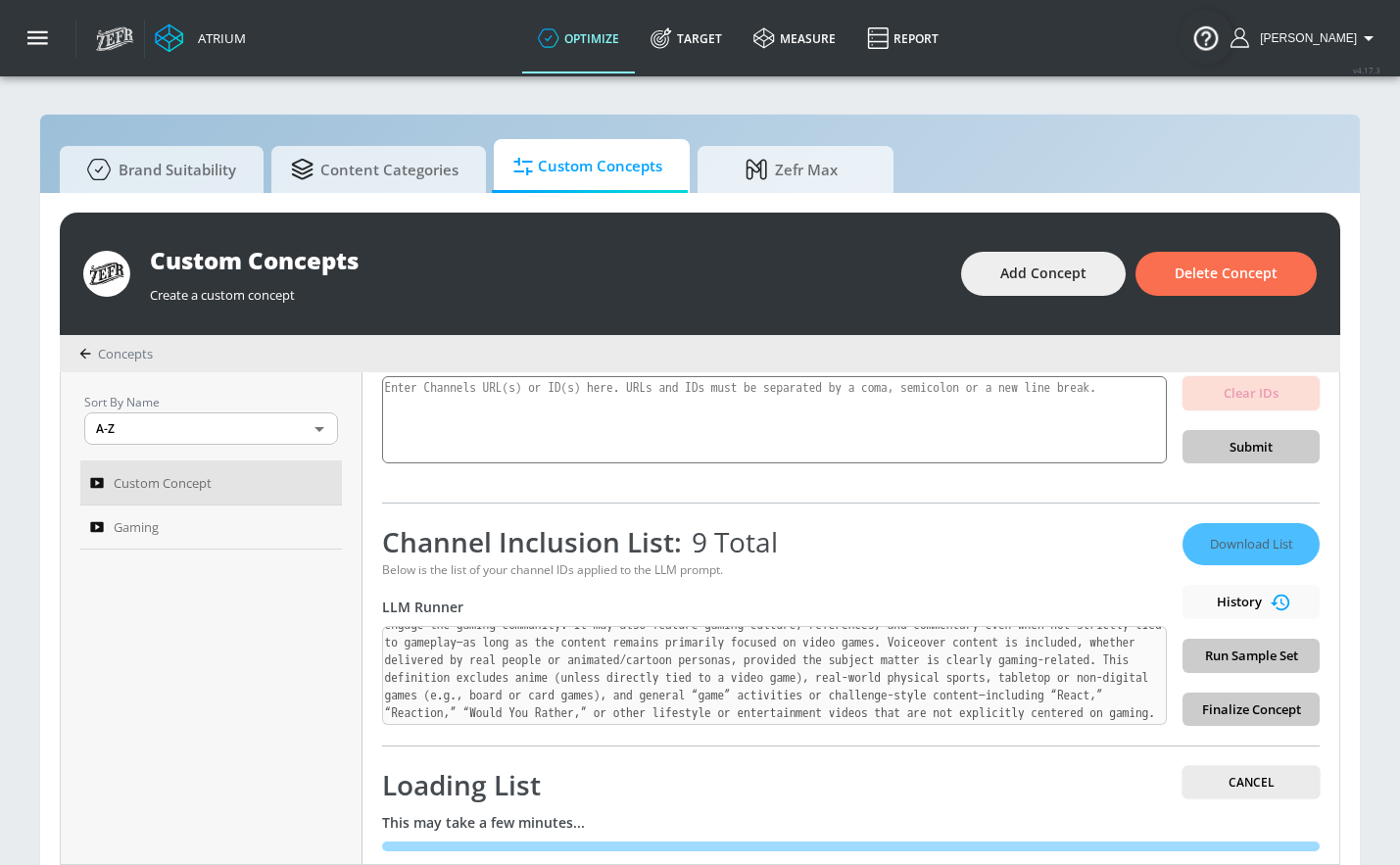 scroll, scrollTop: 54, scrollLeft: 0, axis: vertical 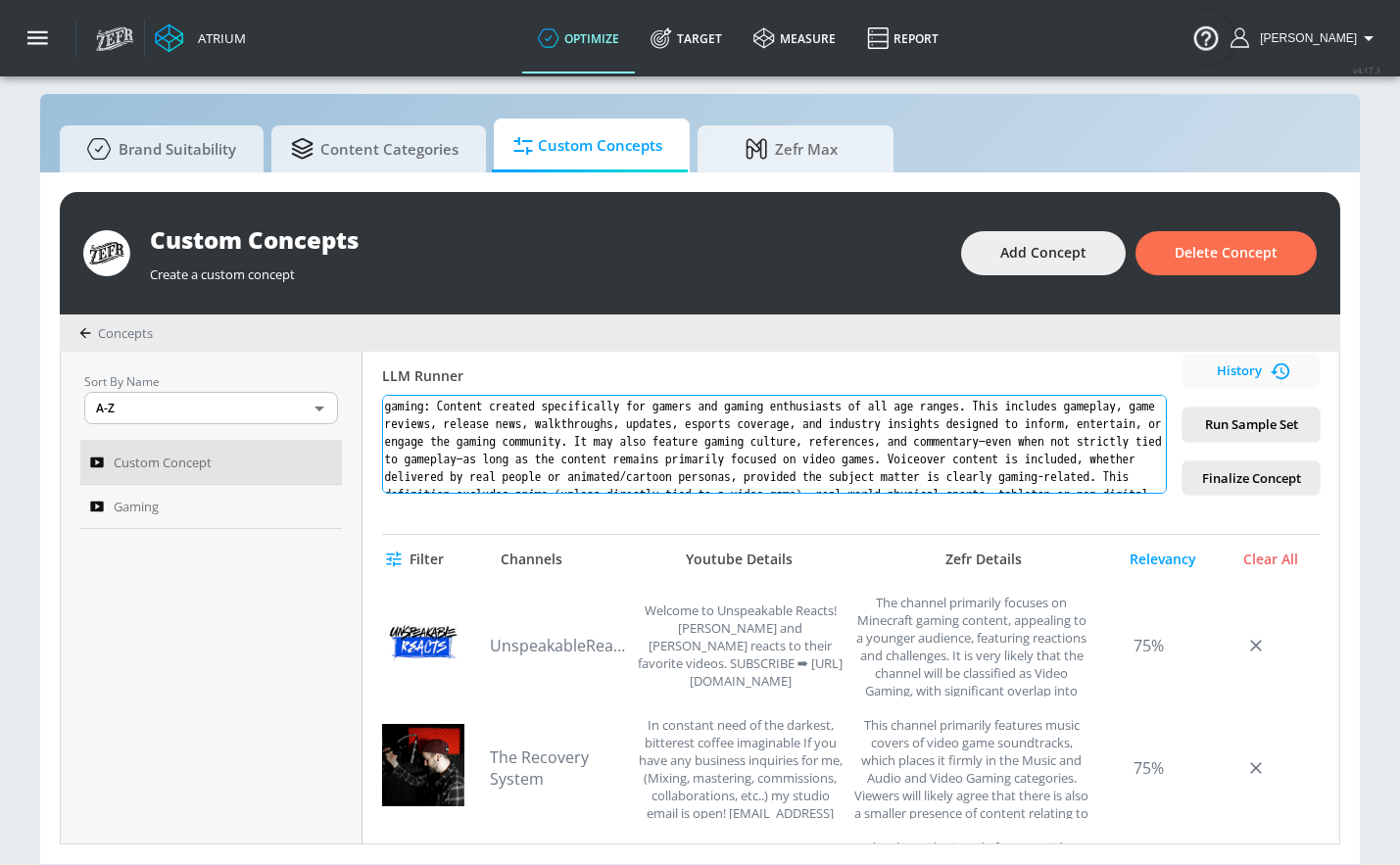 drag, startPoint x: 1130, startPoint y: 486, endPoint x: 445, endPoint y: 402, distance: 690.13115 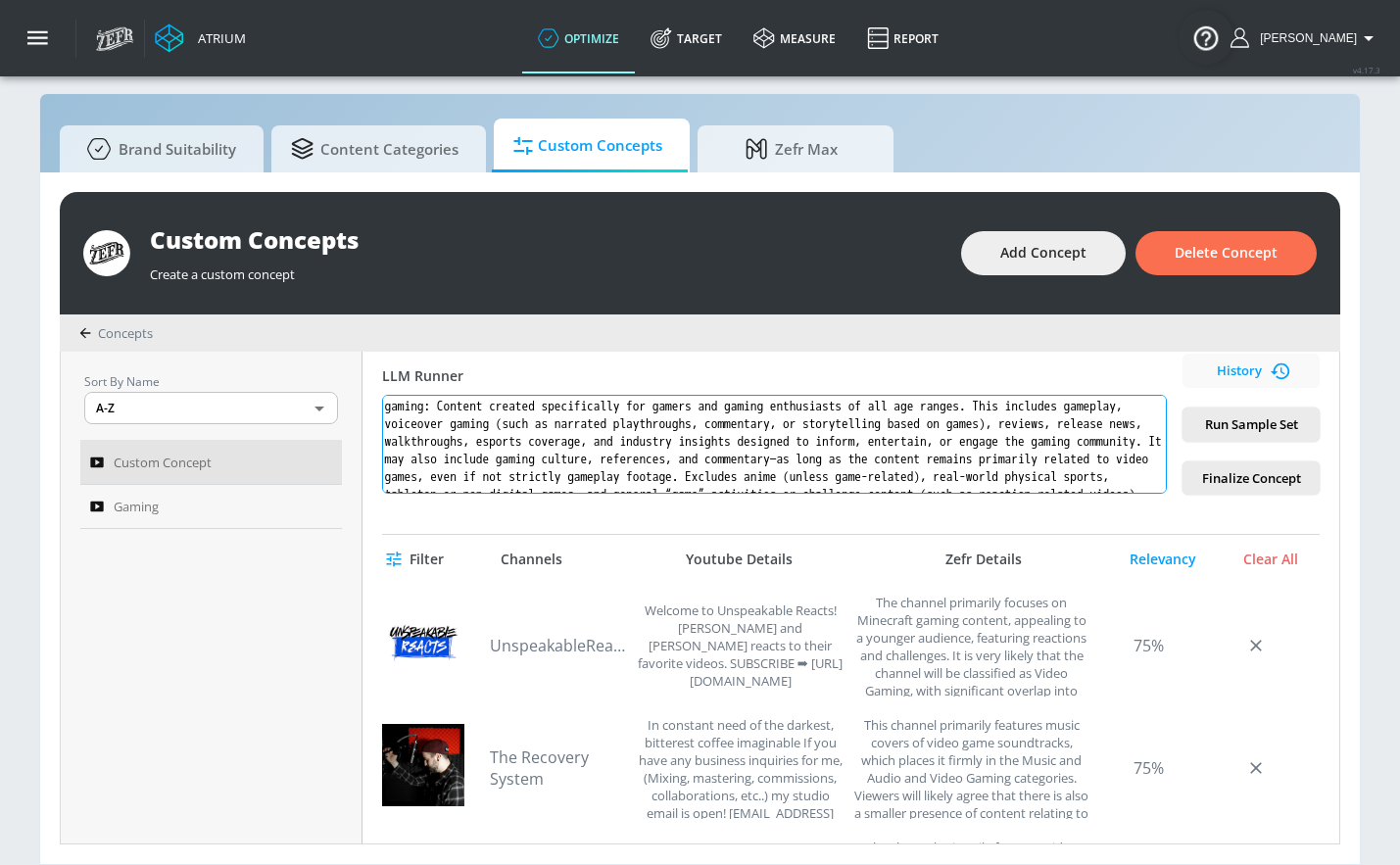 scroll, scrollTop: 37, scrollLeft: 0, axis: vertical 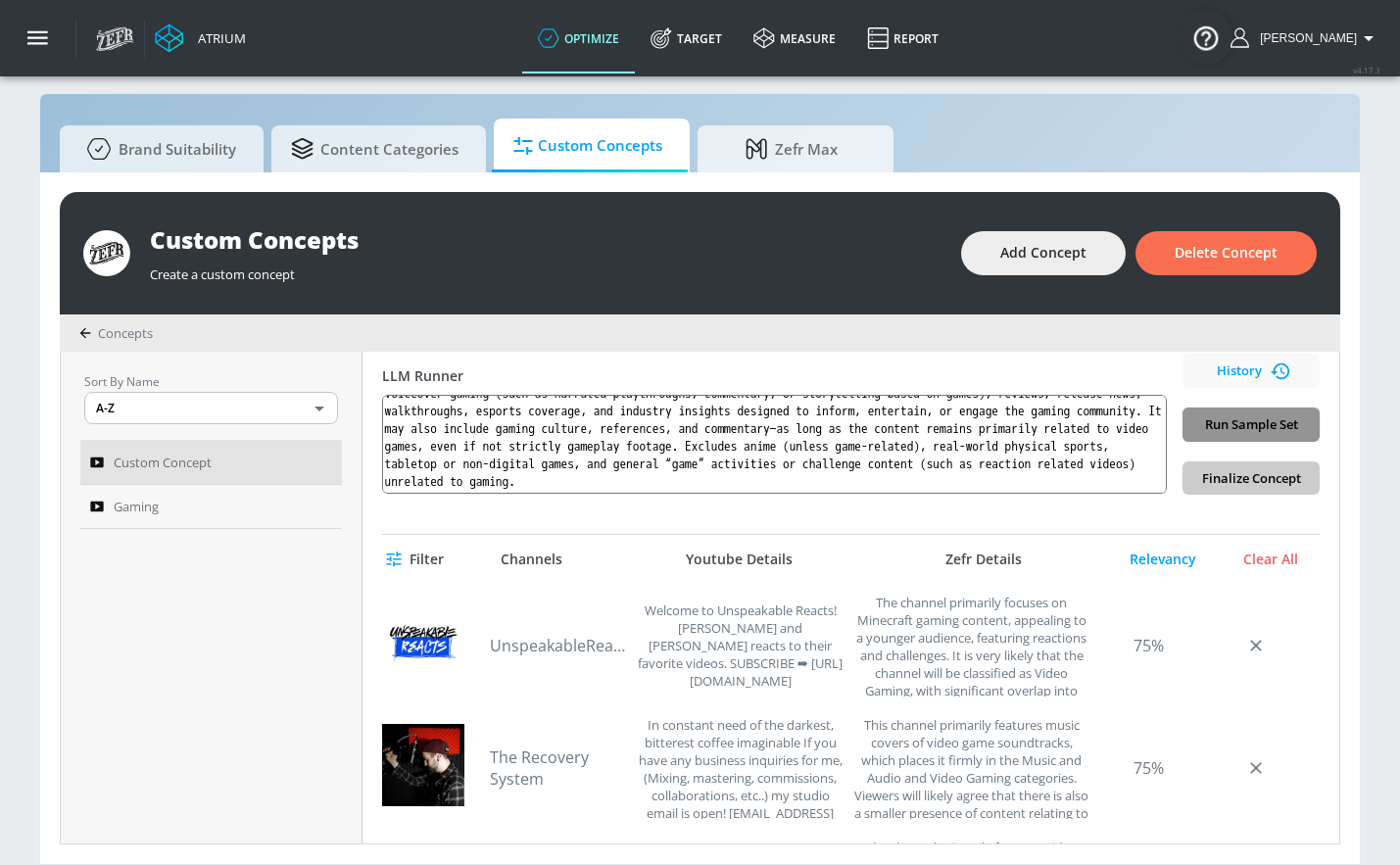 click on "Run Sample Set" at bounding box center [1251, 424] 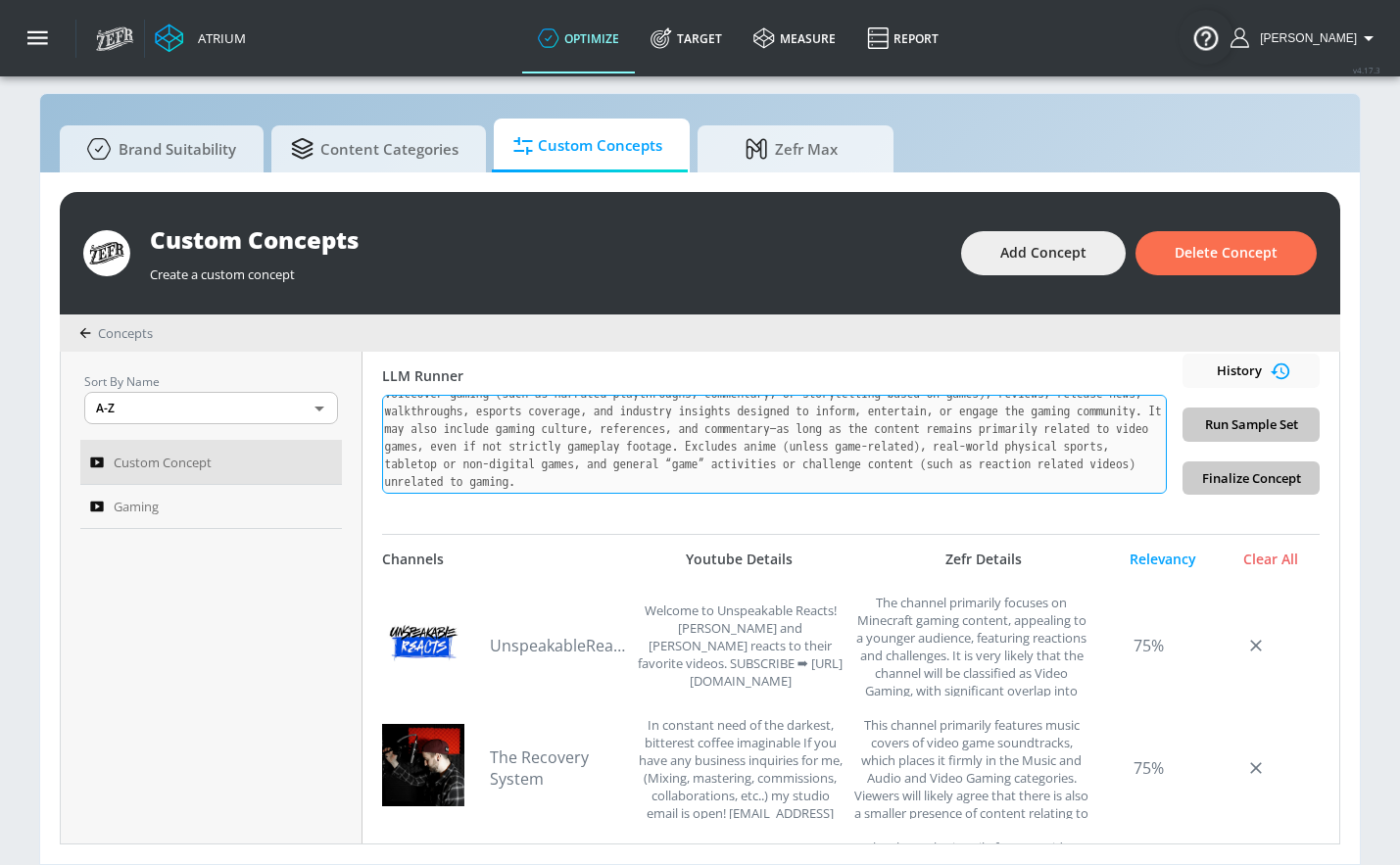 scroll, scrollTop: 24, scrollLeft: 0, axis: vertical 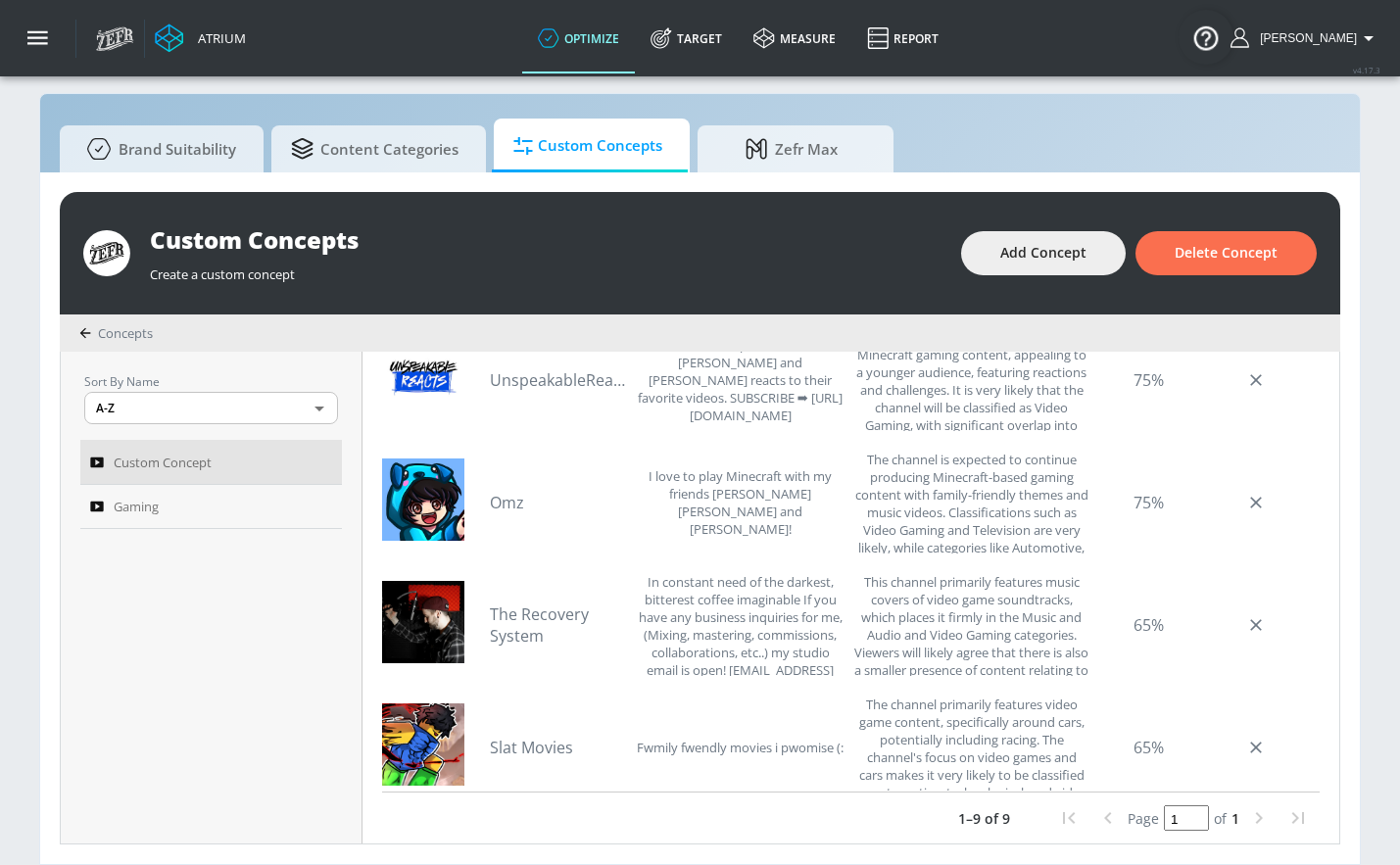 click on "Sort By Name A-Z ASC ​ Custom Concept Gaming" at bounding box center (212, 598) 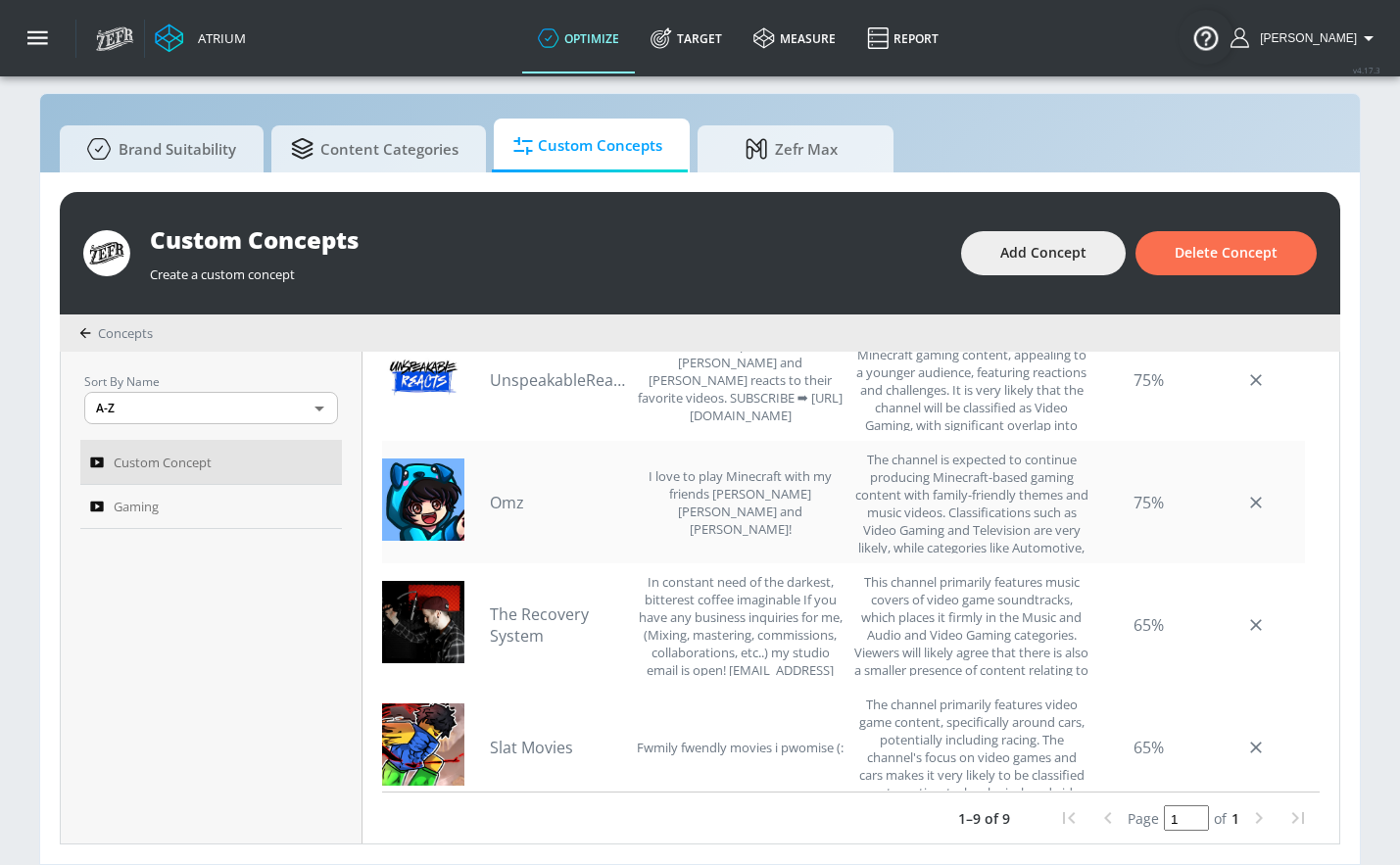 scroll, scrollTop: 213, scrollLeft: 0, axis: vertical 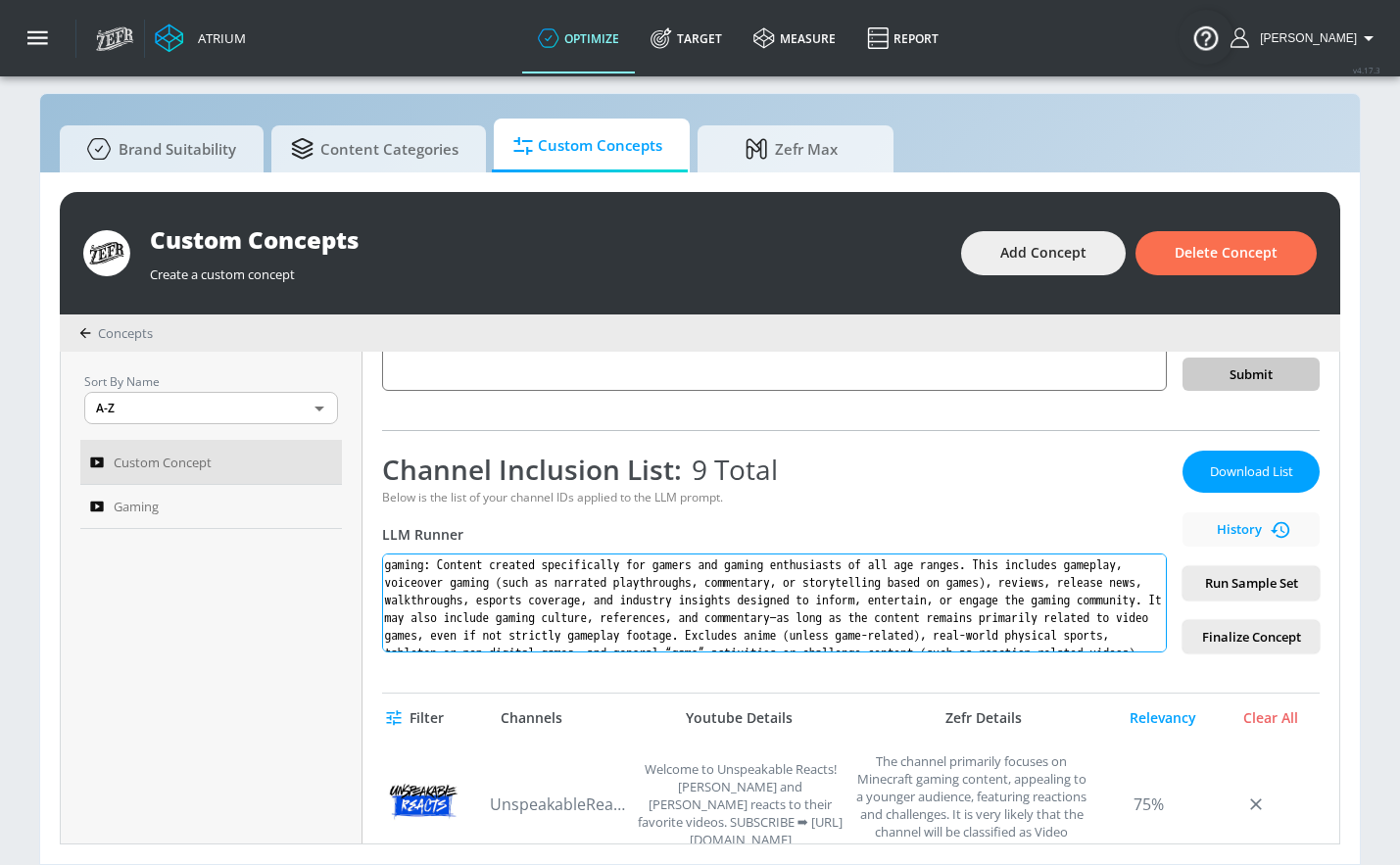 drag, startPoint x: 893, startPoint y: 639, endPoint x: 444, endPoint y: 562, distance: 455.55461 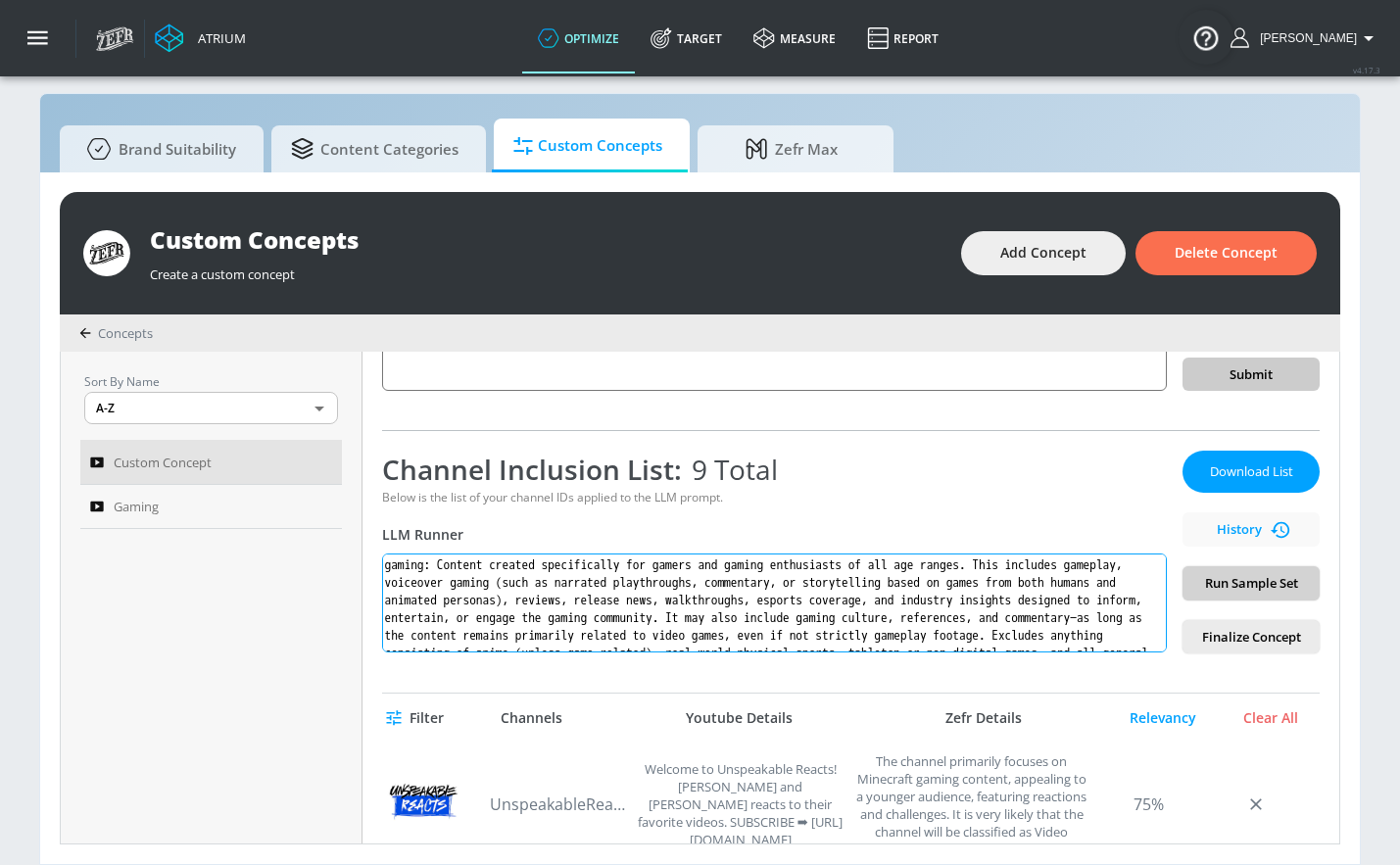 scroll, scrollTop: 37, scrollLeft: 0, axis: vertical 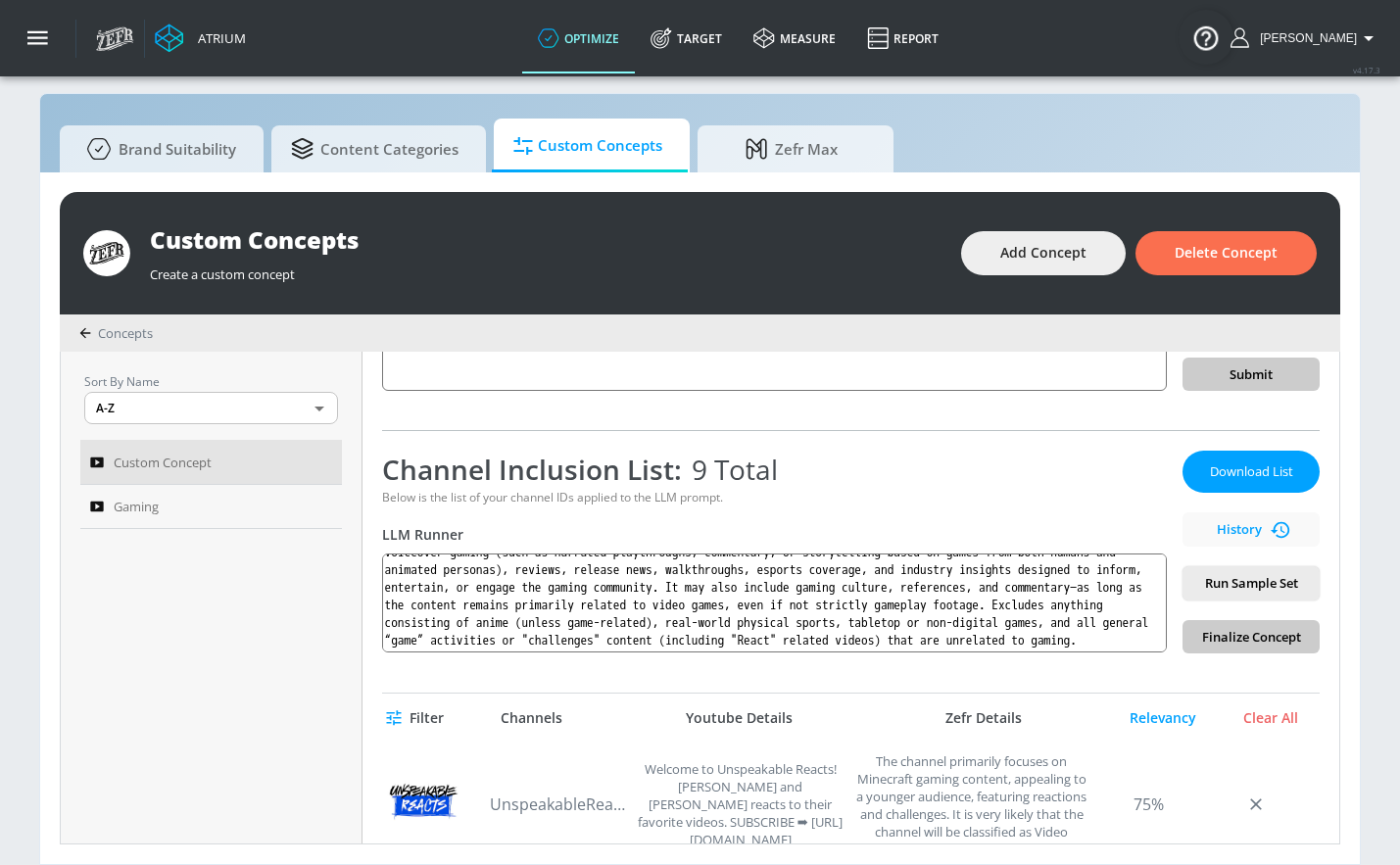 click on "Run Sample Set" at bounding box center [1251, 583] 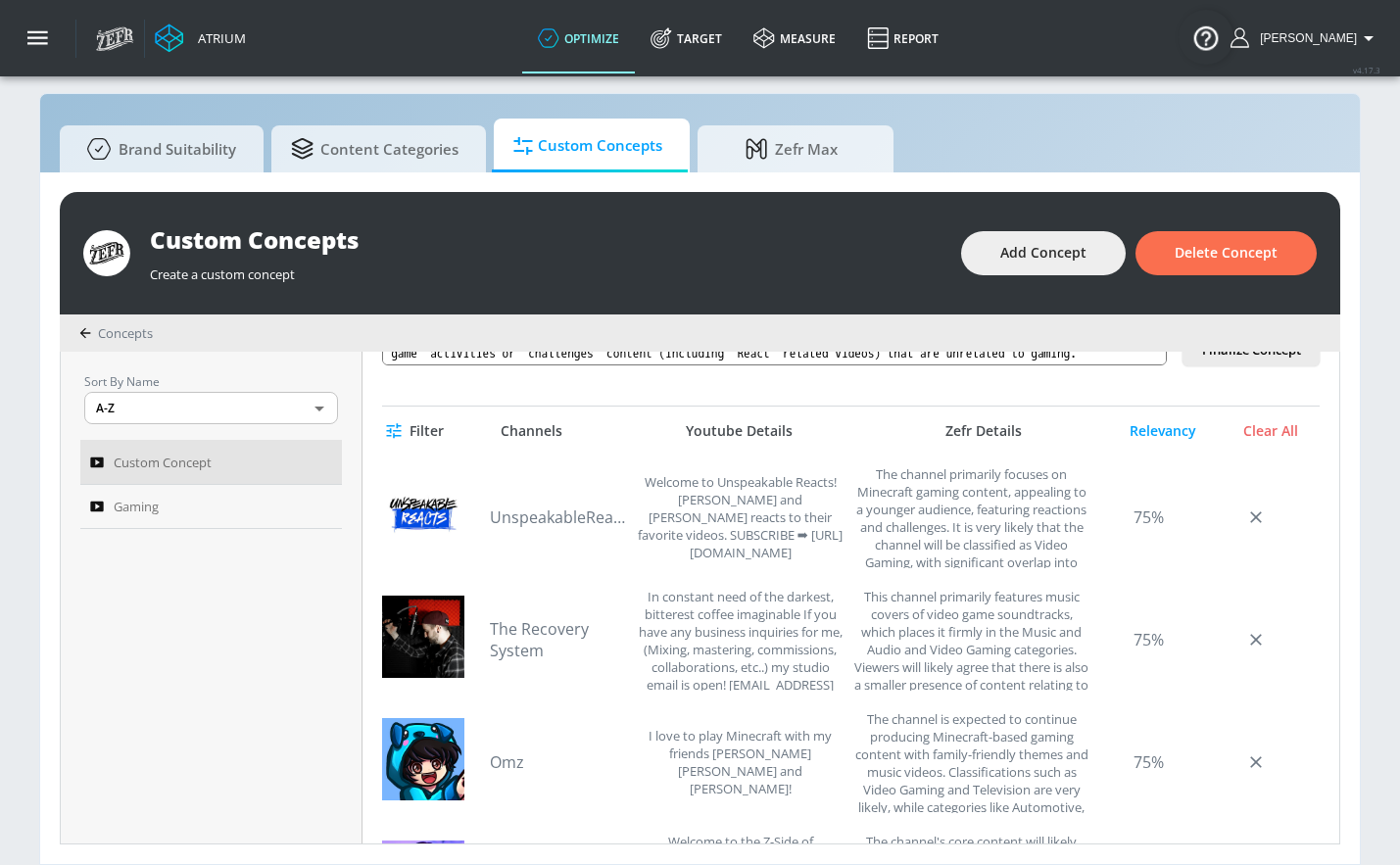 scroll, scrollTop: 584, scrollLeft: 0, axis: vertical 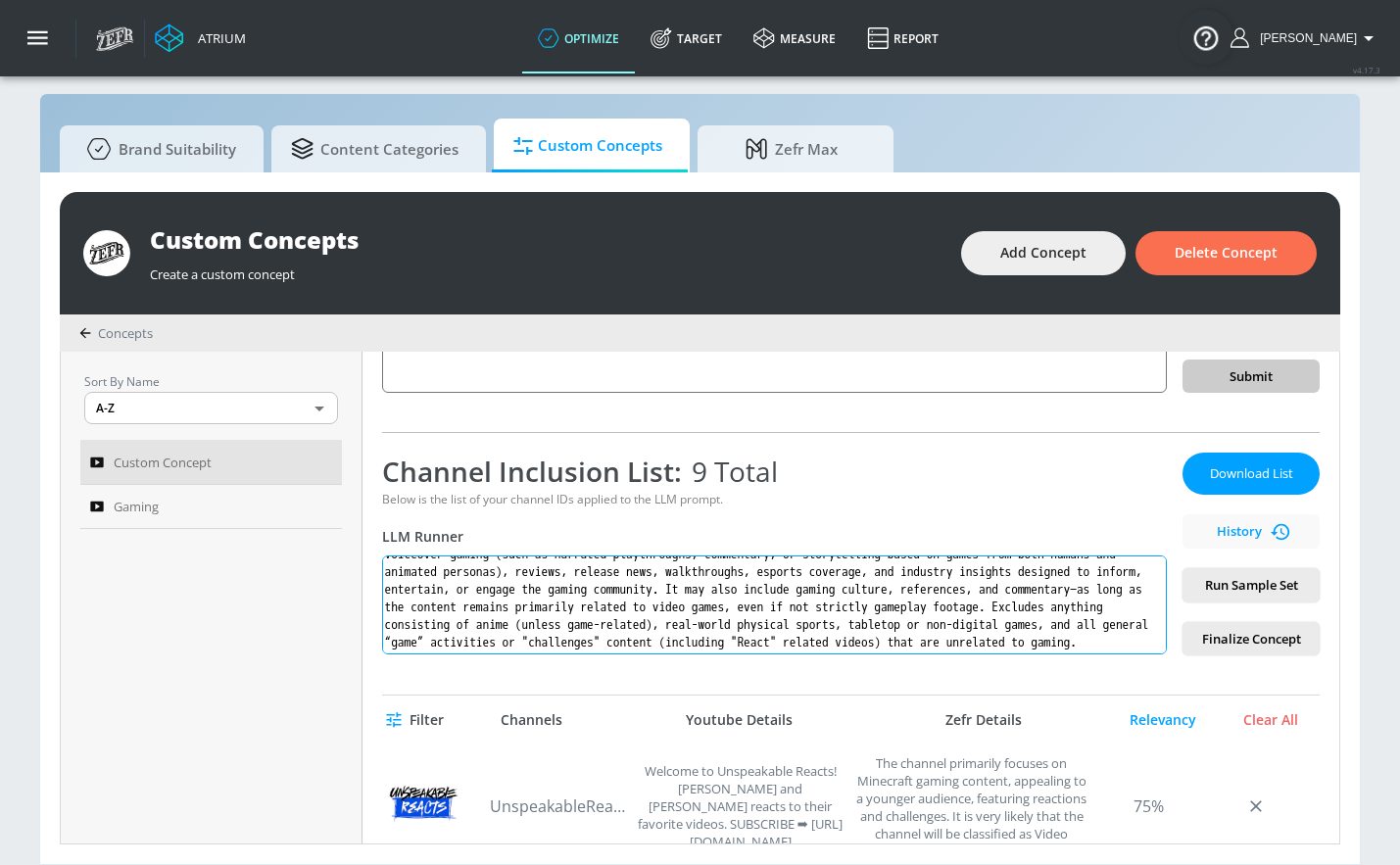 click on "gaming: Content created specifically for gamers and gaming enthusiasts of all age ranges. This includes gameplay, voiceover gaming (such as narrated playthroughs, commentary, or storytelling based on games from both humans and animated personas), reviews, release news, walkthroughs, esports coverage, and industry insights designed to inform, entertain, or engage the gaming community. It may also include gaming culture, references, and commentary—as long as the content remains primarily related to video games, even if not strictly gameplay footage. Excludes anything consisting of anime (unless game-related), real-world physical sports, tabletop or non-digital games, and all general “game” activities or "challenges" content (including "React" related videos) that are unrelated to gaming." at bounding box center (774, 604) 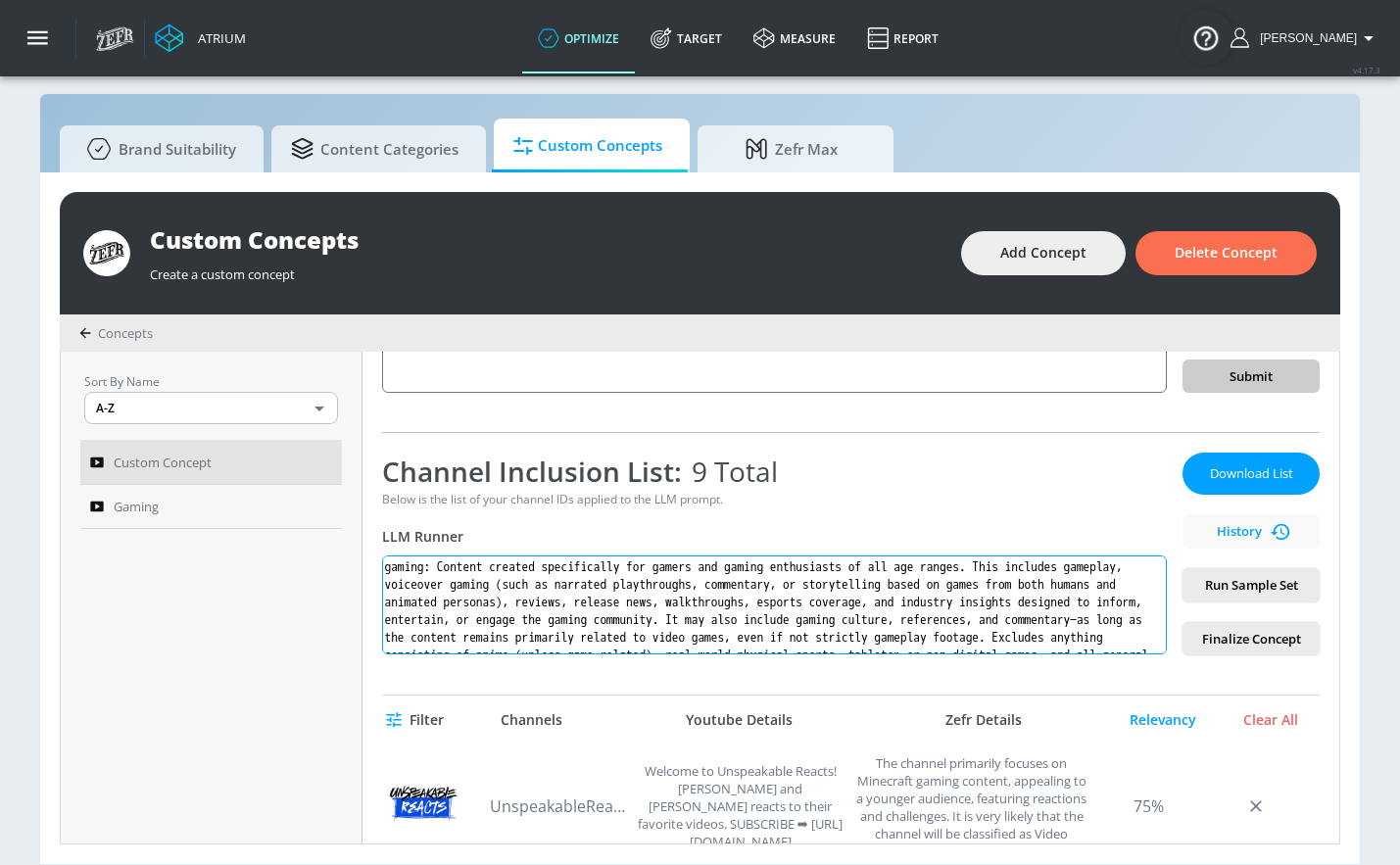 drag, startPoint x: 937, startPoint y: 637, endPoint x: 397, endPoint y: 515, distance: 553.61 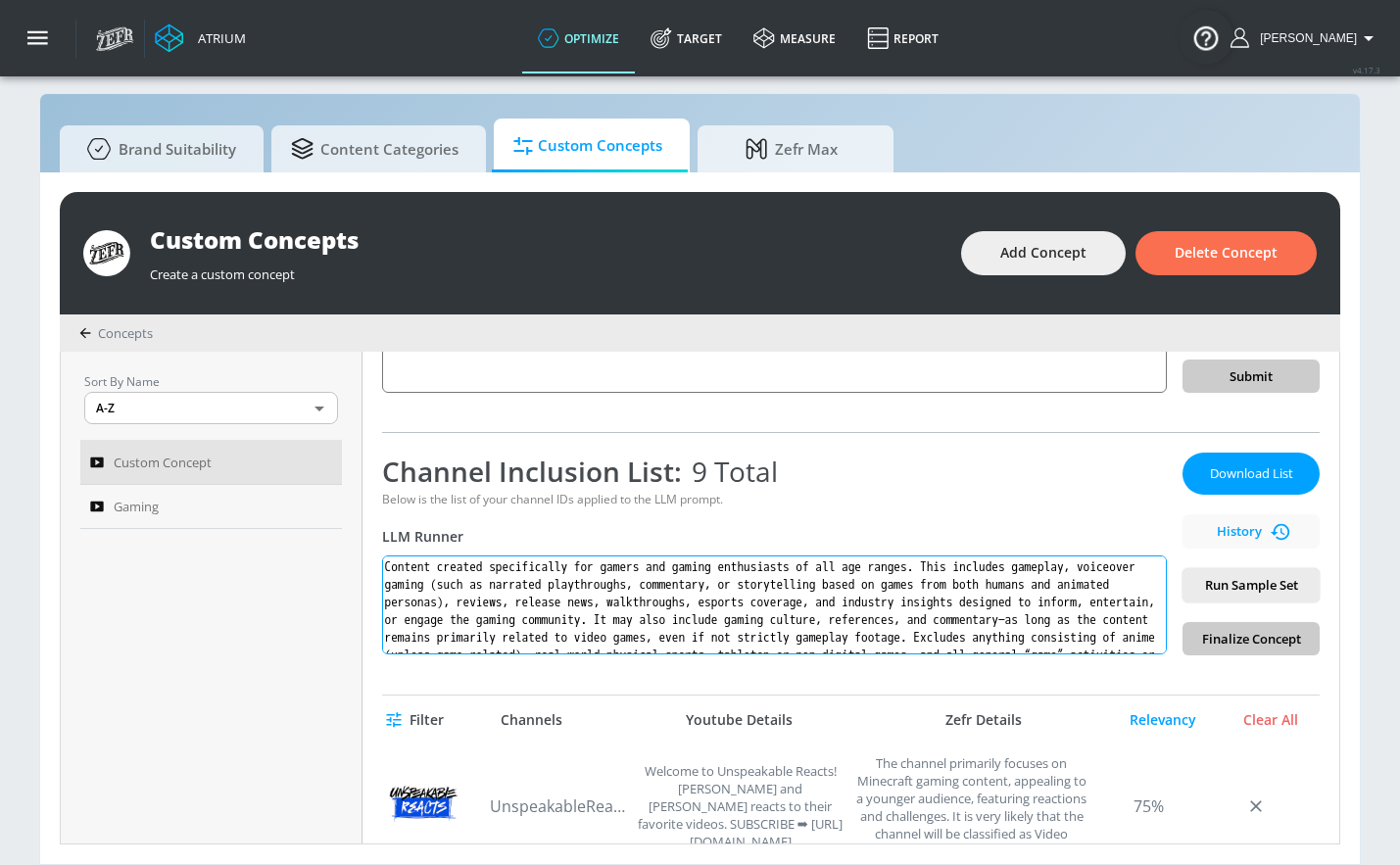 scroll, scrollTop: 37, scrollLeft: 0, axis: vertical 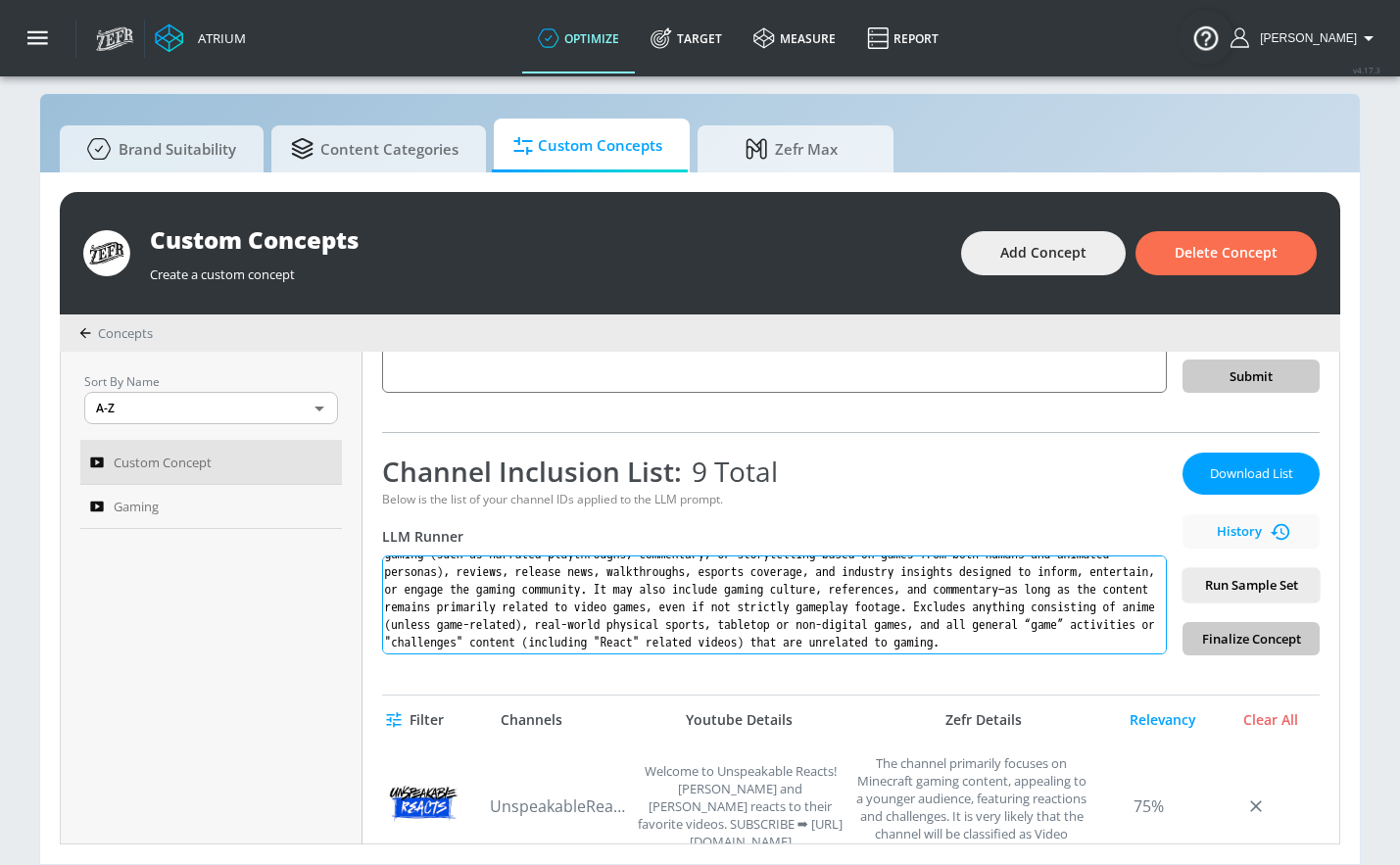 click on "Content created specifically for gamers and gaming enthusiasts of all age ranges. This includes gameplay, voiceover gaming (such as narrated playthroughs, commentary, or storytelling based on games from both humans and animated personas), reviews, release news, walkthroughs, esports coverage, and industry insights designed to inform, entertain, or engage the gaming community. It may also include gaming culture, references, and commentary—as long as the content remains primarily related to video games, even if not strictly gameplay footage. Excludes anything consisting of anime (unless game-related), real-world physical sports, tabletop or non-digital games, and all general “game” activities or "challenges" content (including "React" related videos) that are unrelated to gaming." at bounding box center (774, 604) 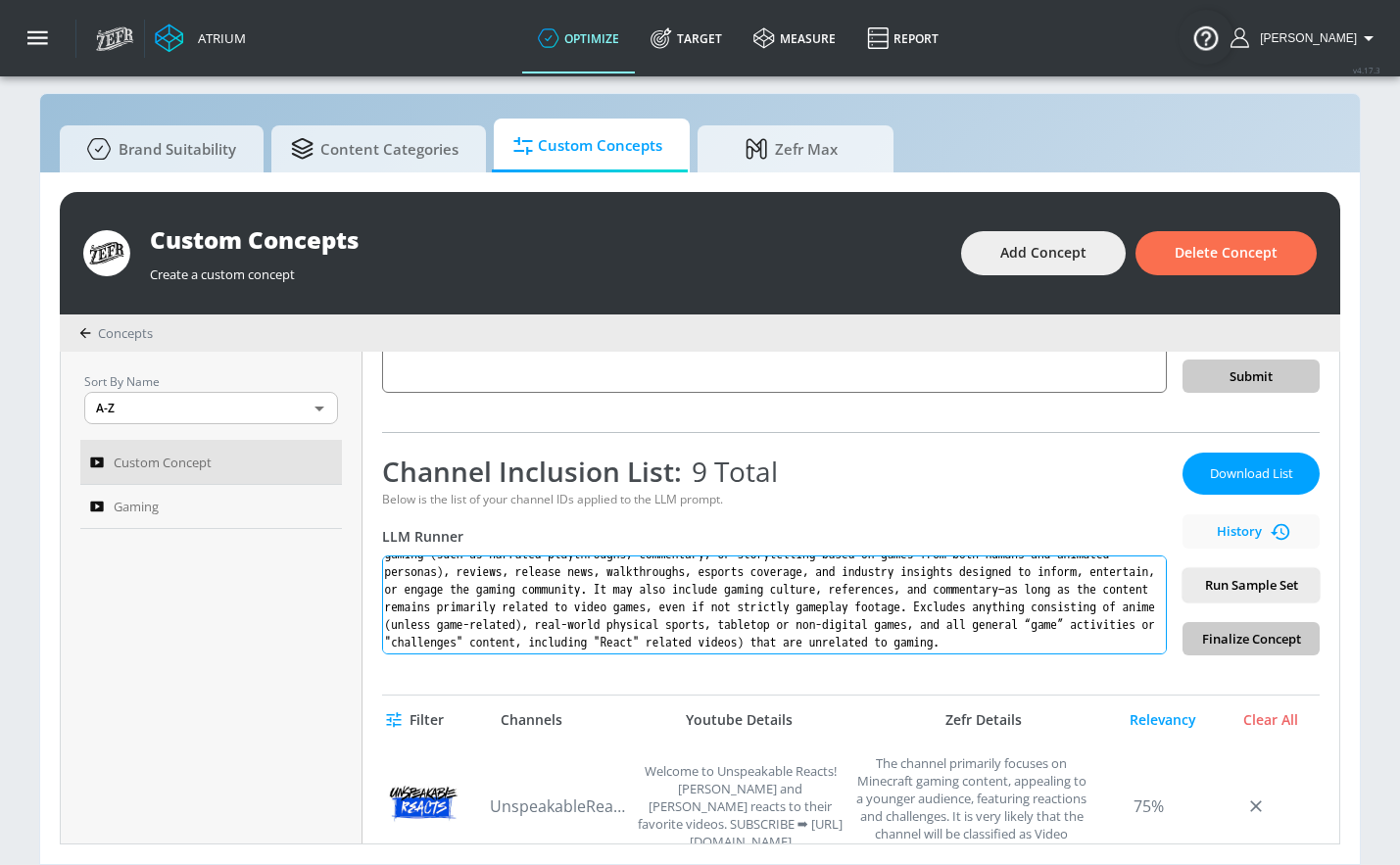 click on "Content created specifically for gamers and gaming enthusiasts of all age ranges. This includes gameplay, voiceover gaming (such as narrated playthroughs, commentary, or storytelling based on games from both humans and animated personas), reviews, release news, walkthroughs, esports coverage, and industry insights designed to inform, entertain, or engage the gaming community. It may also include gaming culture, references, and commentary—as long as the content remains primarily related to video games, even if not strictly gameplay footage. Excludes anything consisting of anime (unless game-related), real-world physical sports, tabletop or non-digital games, and all general “game” activities or "challenges" content, including "React" related videos) that are unrelated to gaming." at bounding box center (774, 604) 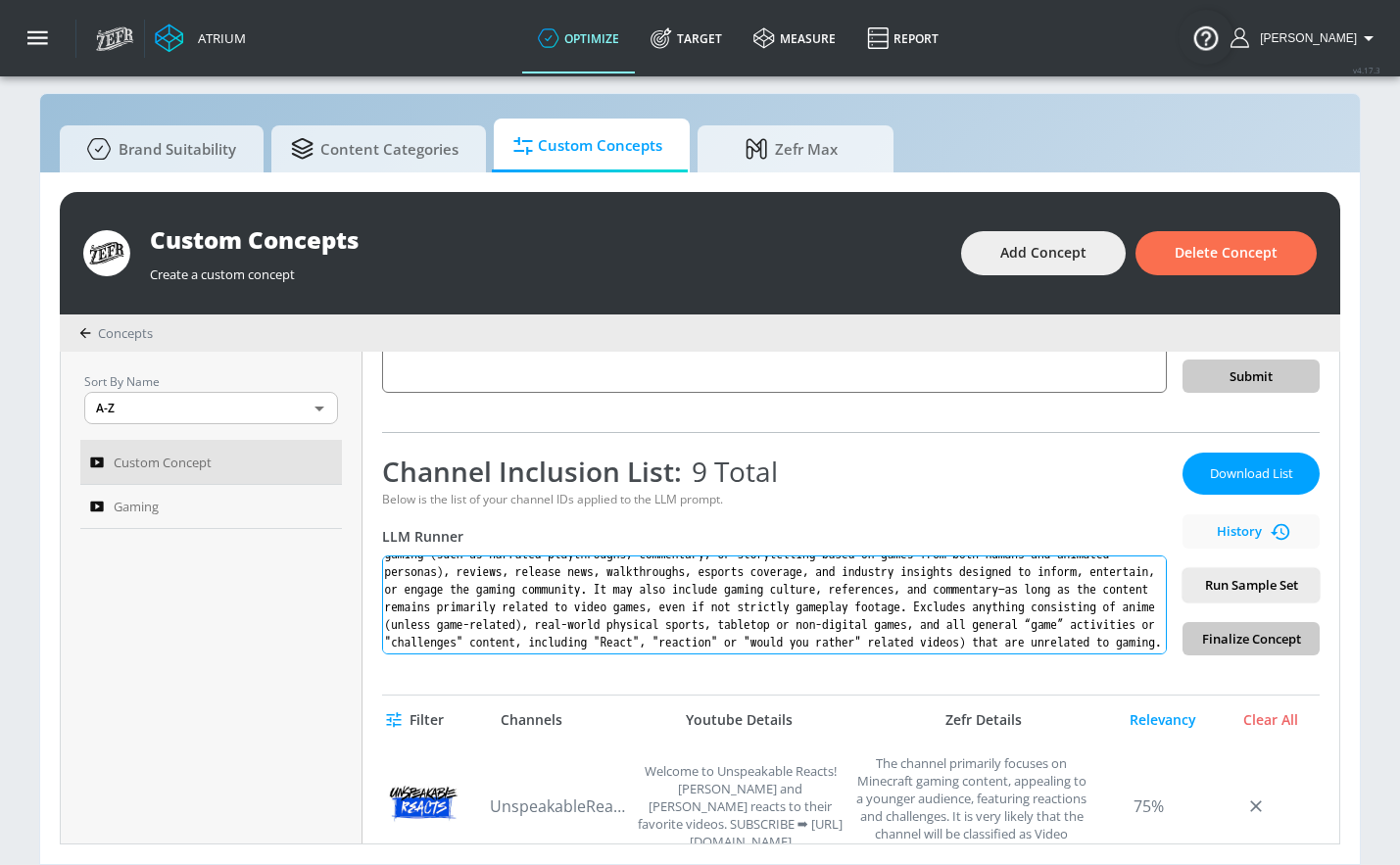 click on "Content created specifically for gamers and gaming enthusiasts of all age ranges. This includes gameplay, voiceover gaming (such as narrated playthroughs, commentary, or storytelling based on games from both humans and animated personas), reviews, release news, walkthroughs, esports coverage, and industry insights designed to inform, entertain, or engage the gaming community. It may also include gaming culture, references, and commentary—as long as the content remains primarily related to video games, even if not strictly gameplay footage. Excludes anything consisting of anime (unless game-related), real-world physical sports, tabletop or non-digital games, and all general “game” activities or "challenges" content, including "React", "reaction" or "would you rather" related videos) that are unrelated to gaming." at bounding box center [774, 604] 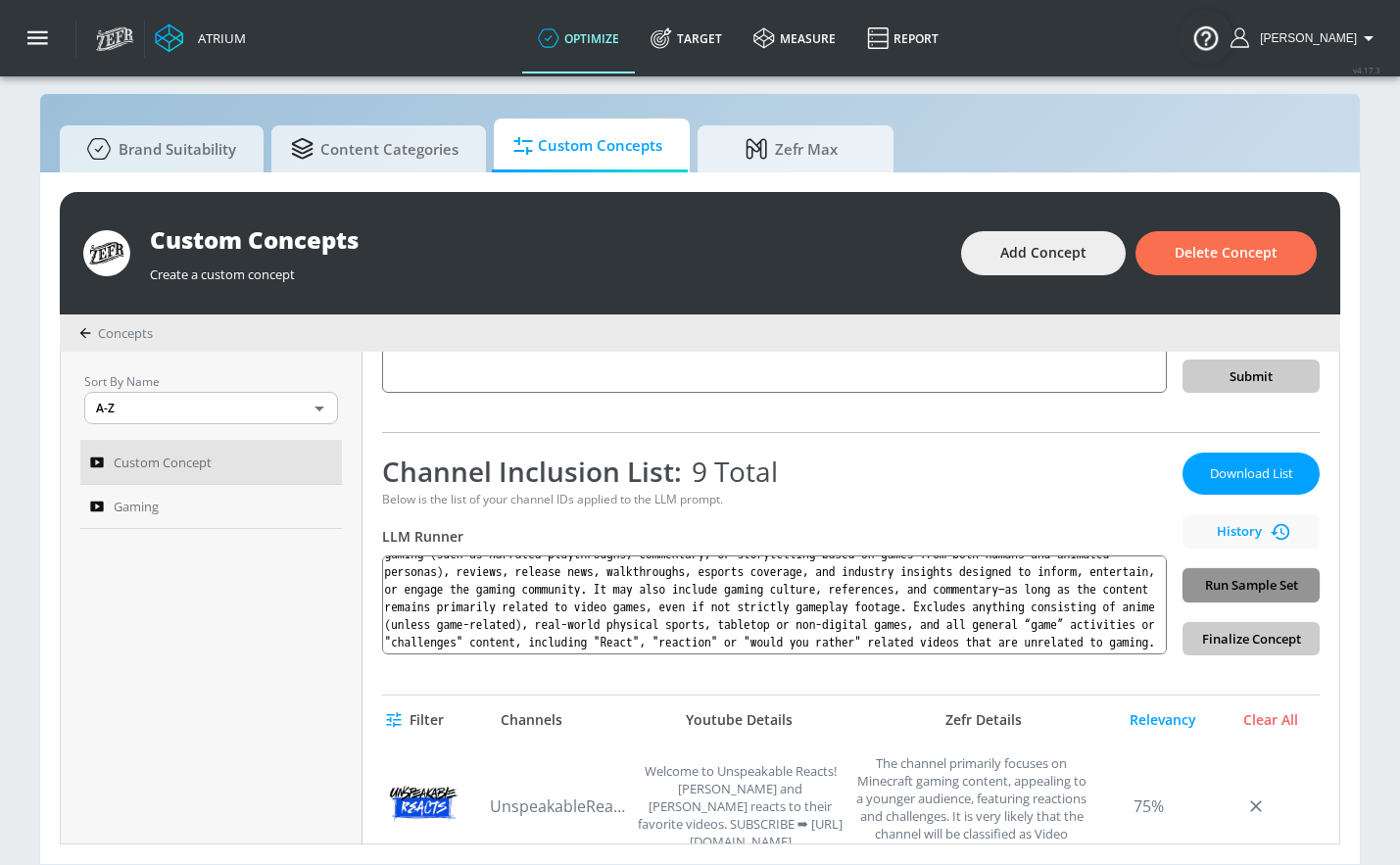 click on "Run Sample Set" at bounding box center [1251, 585] 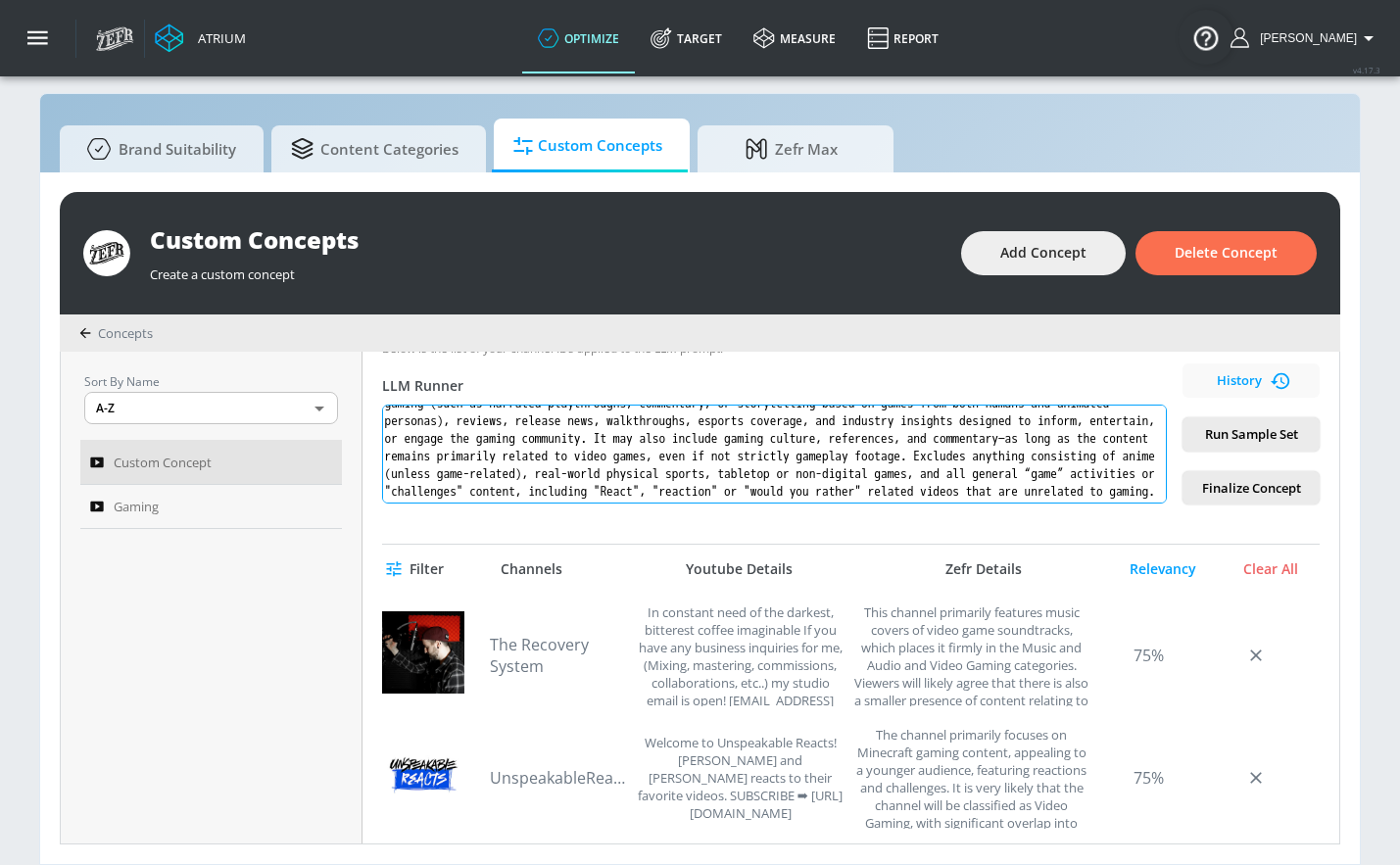 scroll, scrollTop: 371, scrollLeft: 0, axis: vertical 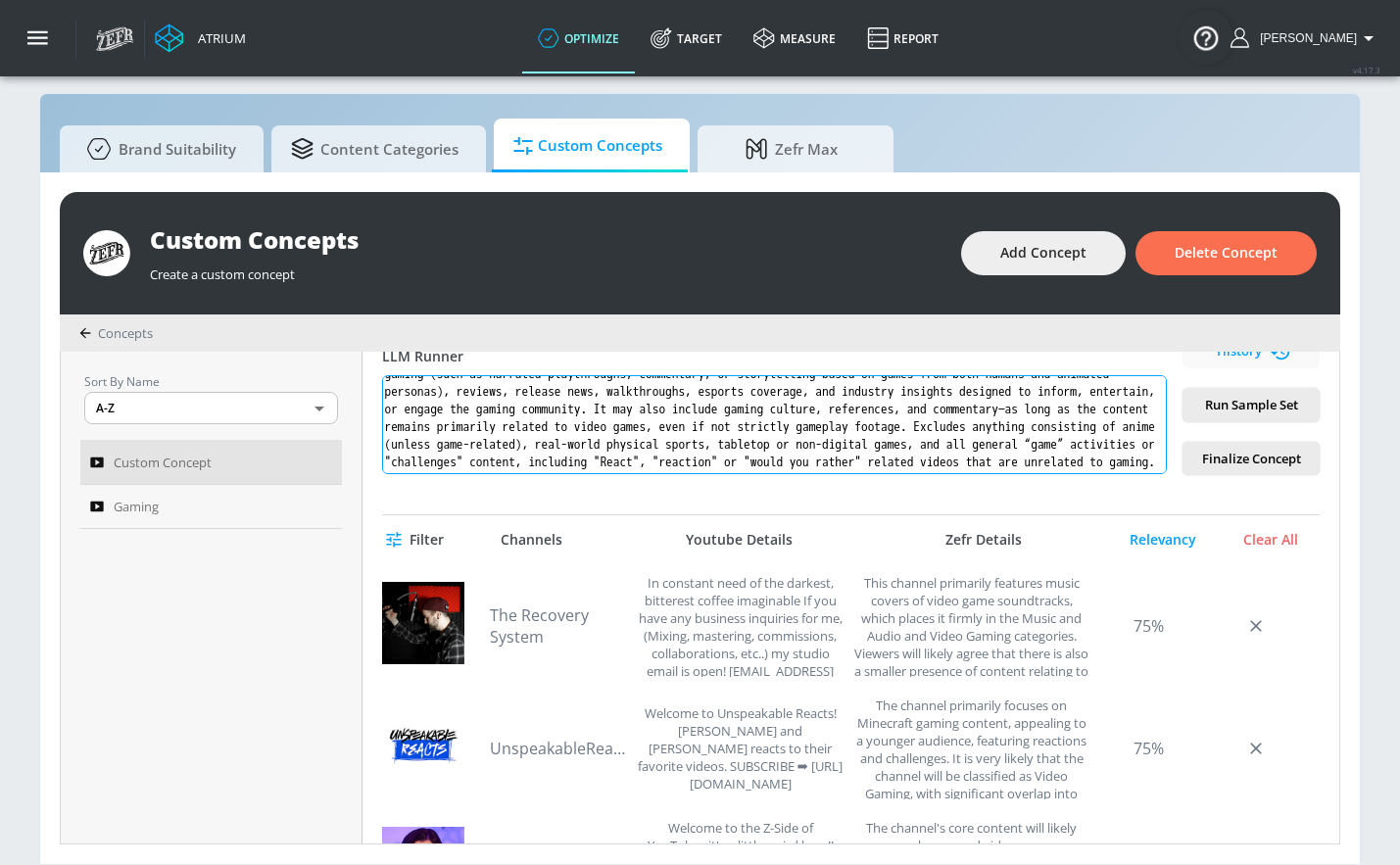 drag, startPoint x: 1029, startPoint y: 422, endPoint x: 483, endPoint y: 436, distance: 546.1795 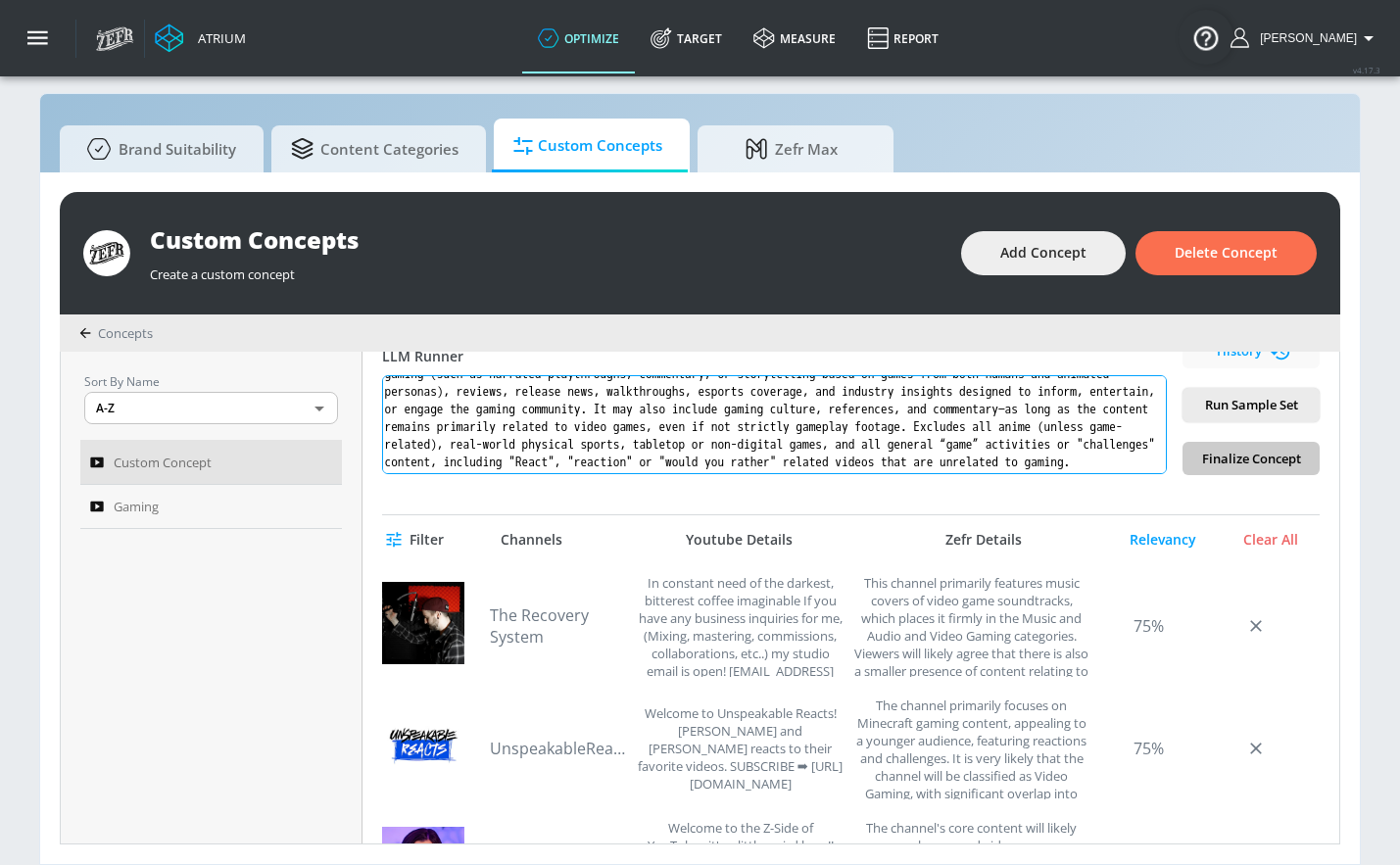 click on "Content created specifically for gamers and gaming enthusiasts of all age ranges. This includes gameplay, voiceover gaming (such as narrated playthroughs, commentary, or storytelling based on games from both humans and animated personas), reviews, release news, walkthroughs, esports coverage, and industry insights designed to inform, entertain, or engage the gaming community. It may also include gaming culture, references, and commentary—as long as the content remains primarily related to video games, even if not strictly gameplay footage. Excludes all anime (unless game-related), real-world physical sports, tabletop or non-digital games, and all general “game” activities or "challenges" content, including "React", "reaction" or "would you rather" related videos that are unrelated to gaming." at bounding box center (774, 424) 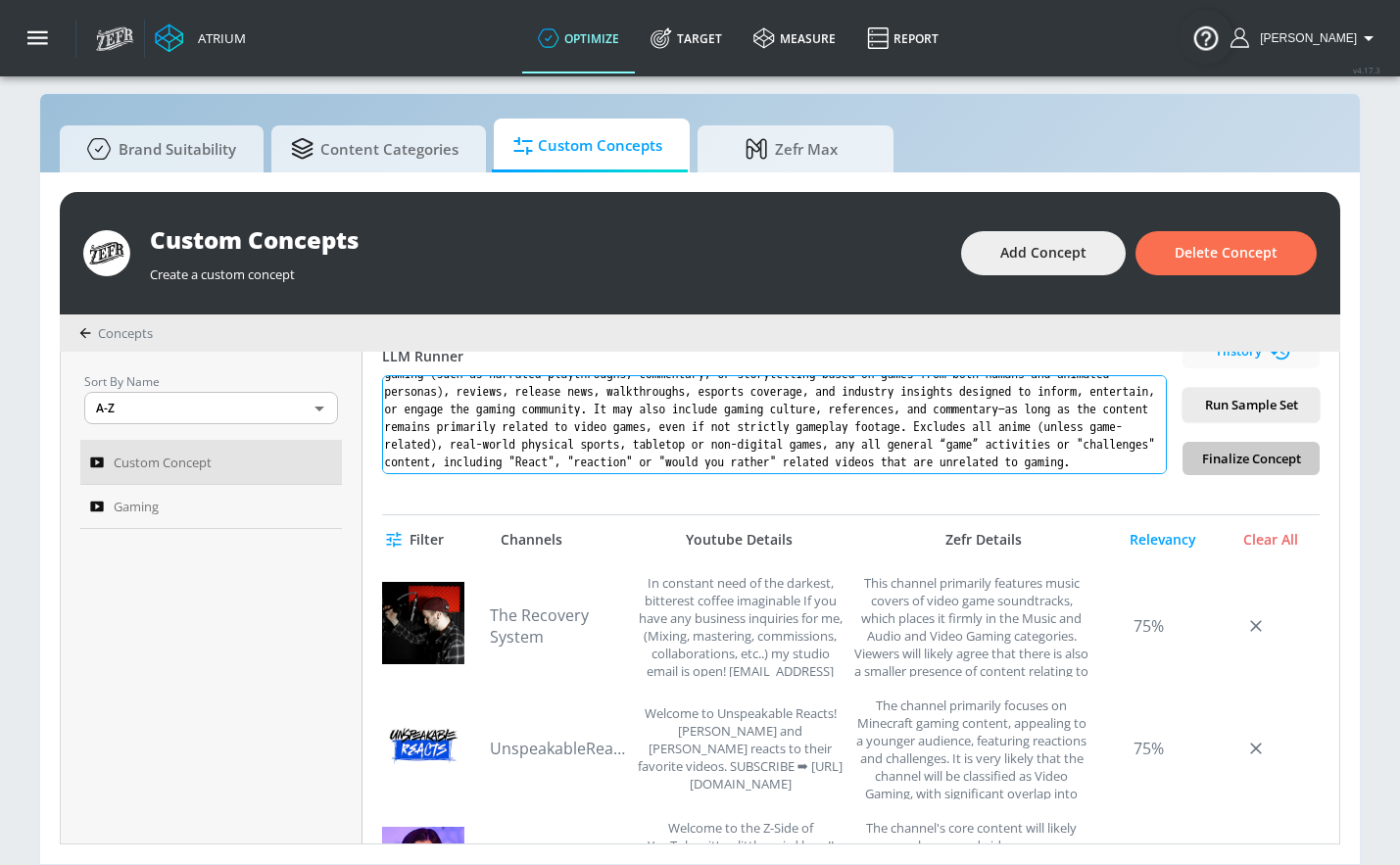 click on "Content created specifically for gamers and gaming enthusiasts of all age ranges. This includes gameplay, voiceover gaming (such as narrated playthroughs, commentary, or storytelling based on games from both humans and animated personas), reviews, release news, walkthroughs, esports coverage, and industry insights designed to inform, entertain, or engage the gaming community. It may also include gaming culture, references, and commentary—as long as the content remains primarily related to video games, even if not strictly gameplay footage. Excludes all anime (unless game-related), real-world physical sports, tabletop or non-digital games, any all general “game” activities or "challenges" content, including "React", "reaction" or "would you rather" related videos that are unrelated to gaming." at bounding box center (774, 424) 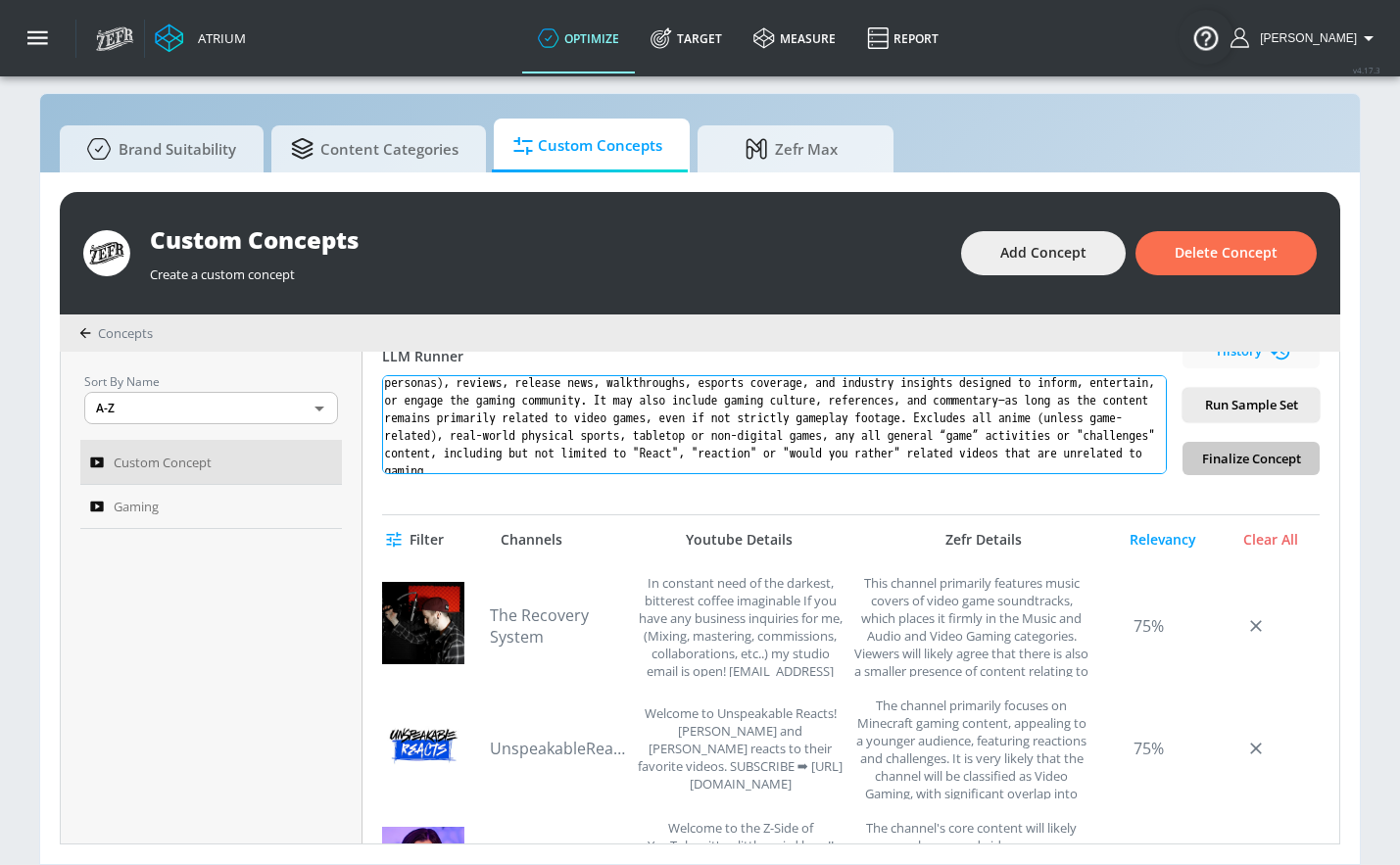 click on "Content created specifically for gamers and gaming enthusiasts of all age ranges. This includes gameplay, voiceover gaming (such as narrated playthroughs, commentary, or storytelling based on games from both humans and animated personas), reviews, release news, walkthroughs, esports coverage, and industry insights designed to inform, entertain, or engage the gaming community. It may also include gaming culture, references, and commentary—as long as the content remains primarily related to video games, even if not strictly gameplay footage. Excludes all anime (unless game-related), real-world physical sports, tabletop or non-digital games, any all general “game” activities or "challenges" content, including but not limited to "React", "reaction" or "would you rather" related videos that are unrelated to gaming." at bounding box center [774, 424] 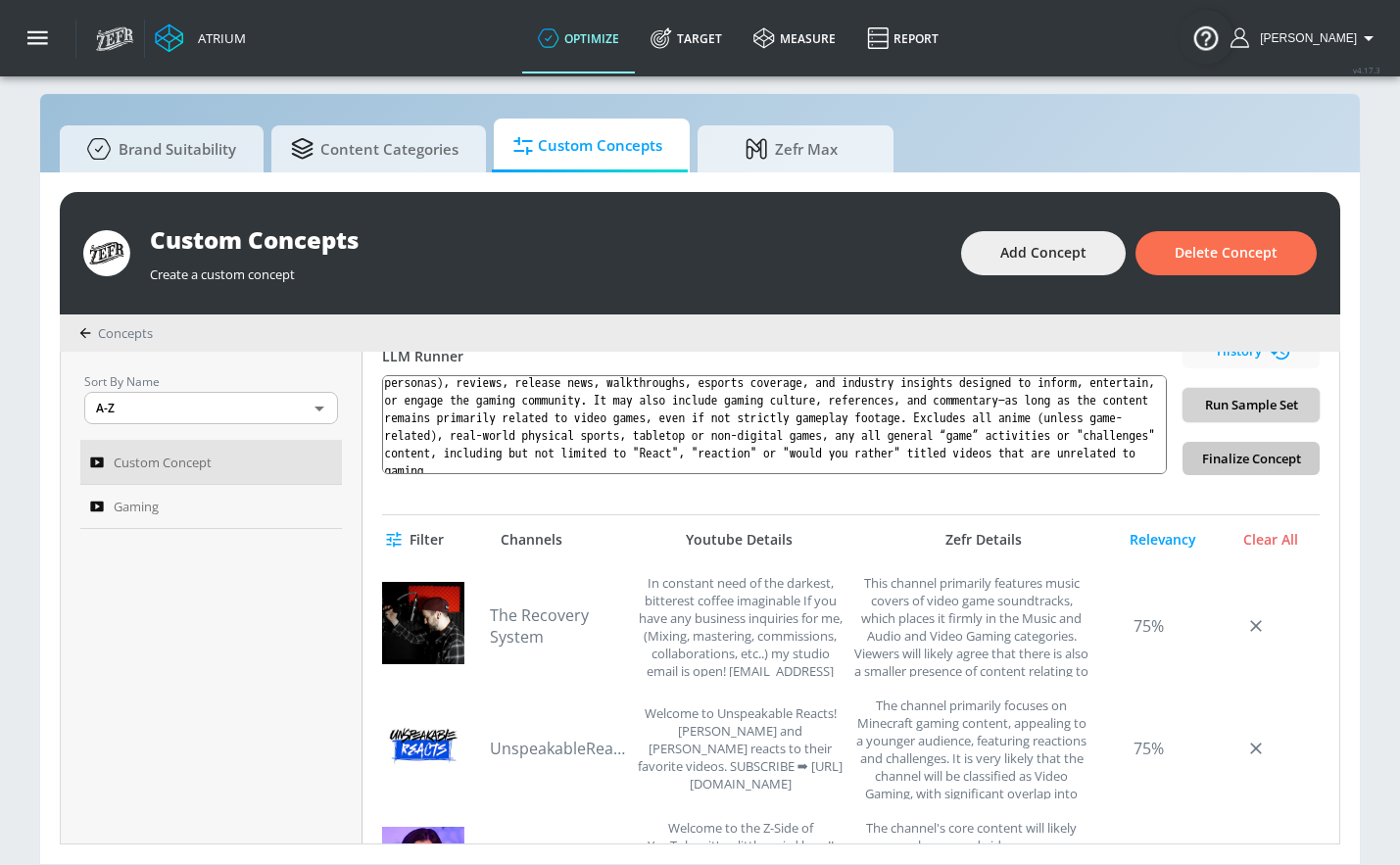 click on "Run Sample Set" at bounding box center (1251, 405) 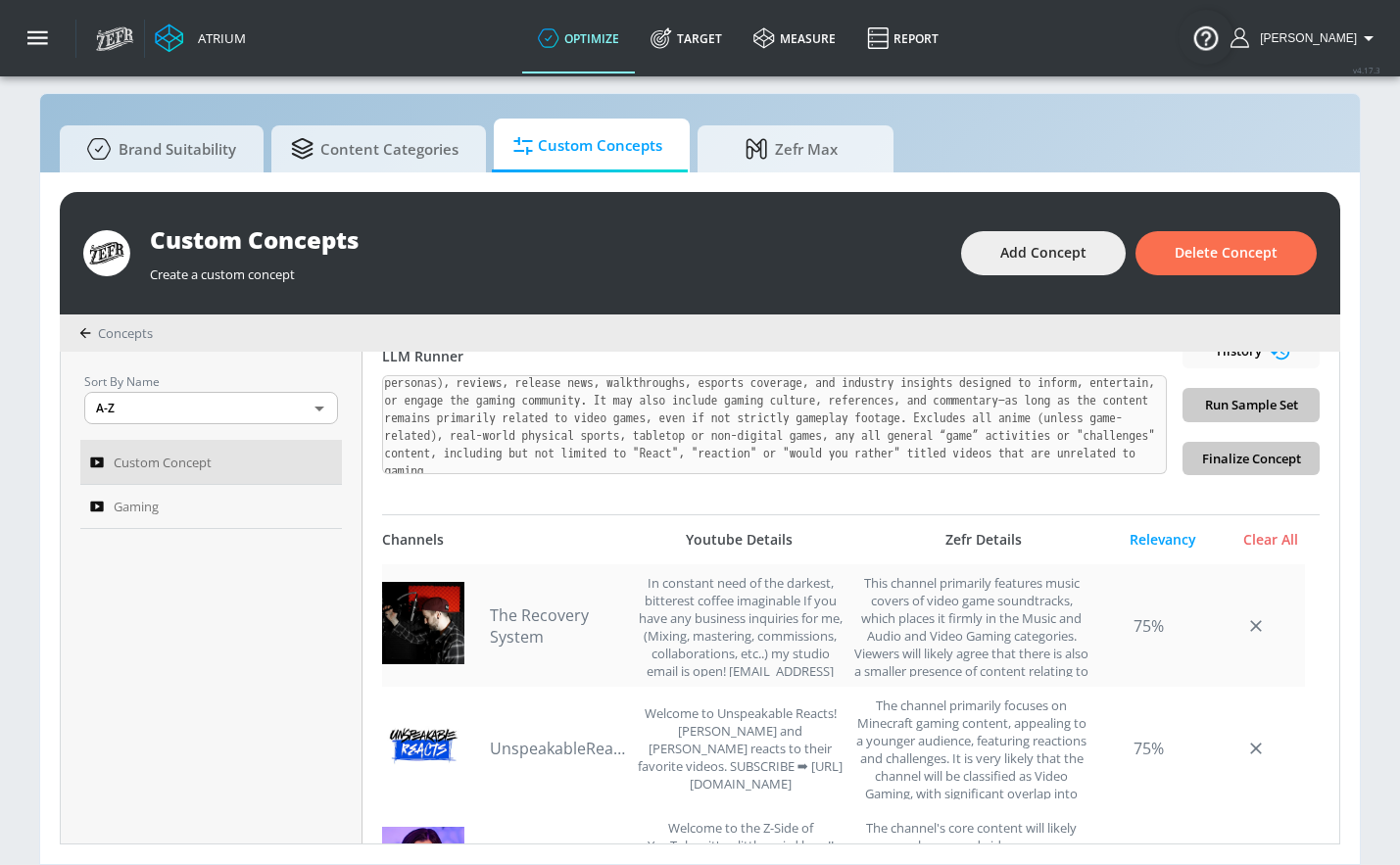 scroll, scrollTop: 187, scrollLeft: 0, axis: vertical 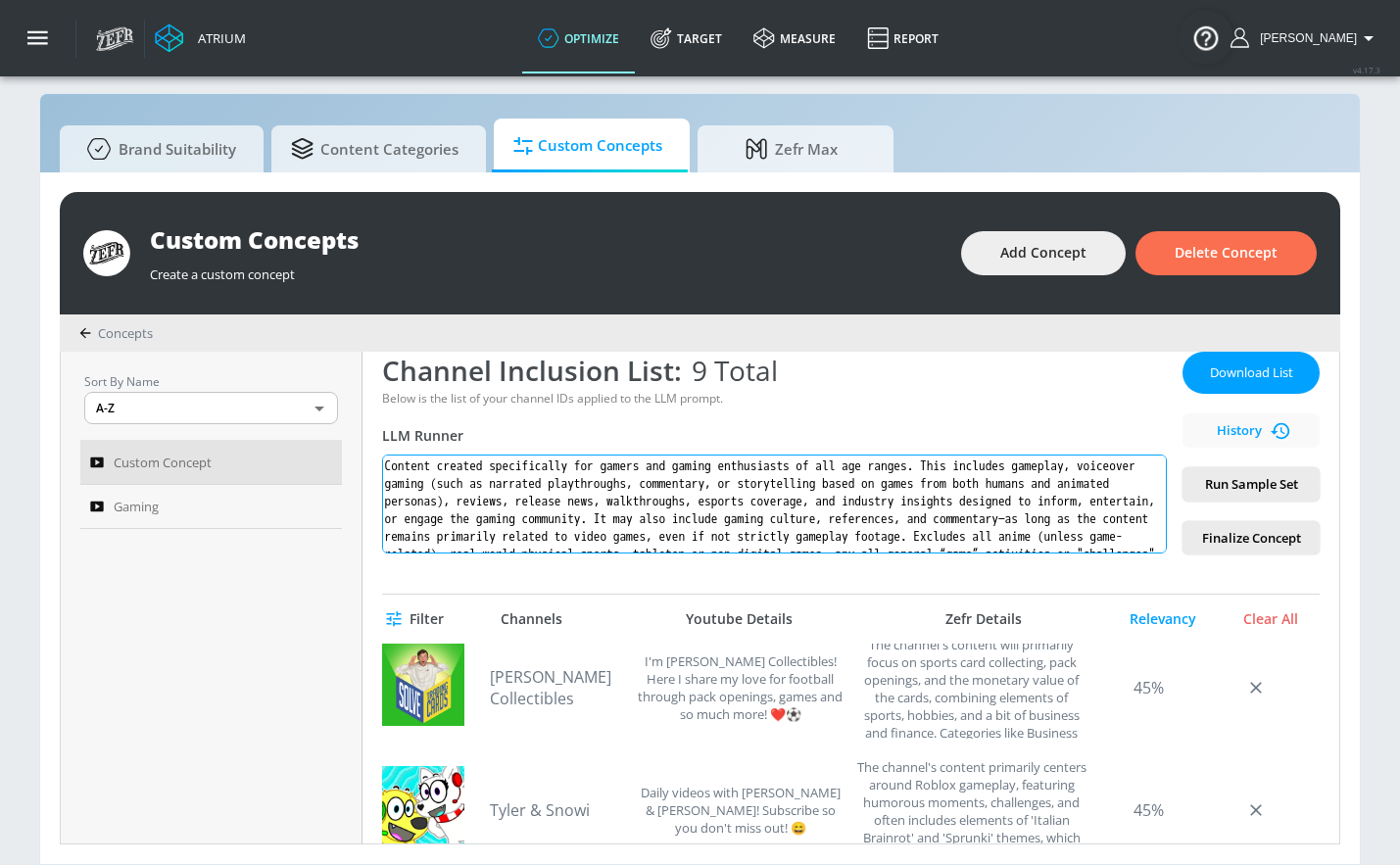 click on "Content created specifically for gamers and gaming enthusiasts of all age ranges. This includes gameplay, voiceover gaming (such as narrated playthroughs, commentary, or storytelling based on games from both humans and animated personas), reviews, release news, walkthroughs, esports coverage, and industry insights designed to inform, entertain, or engage the gaming community. It may also include gaming culture, references, and commentary—as long as the content remains primarily related to video games, even if not strictly gameplay footage. Excludes all anime (unless game-related), real-world physical sports, tabletop or non-digital games, any all general “game” activities or "challenges" content, including but not limited to "React", "reaction" or "would you rather" titled videos that are unrelated to gaming." at bounding box center (774, 504) 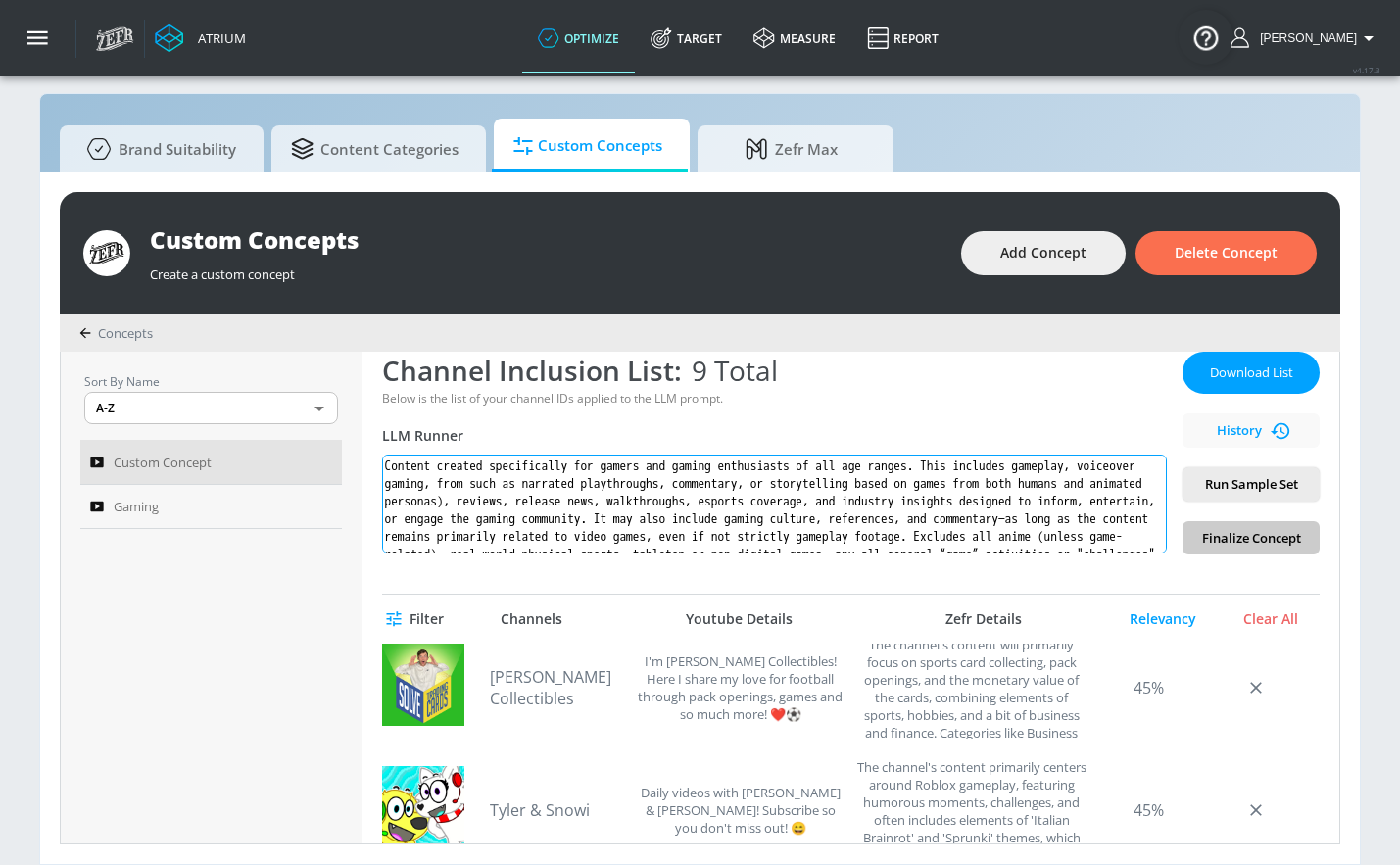 click on "Content created specifically for gamers and gaming enthusiasts of all age ranges. This includes gameplay, voiceover gaming, from such as narrated playthroughs, commentary, or storytelling based on games from both humans and animated personas), reviews, release news, walkthroughs, esports coverage, and industry insights designed to inform, entertain, or engage the gaming community. It may also include gaming culture, references, and commentary—as long as the content remains primarily related to video games, even if not strictly gameplay footage. Excludes all anime (unless game-related), real-world physical sports, tabletop or non-digital games, any all general “game” activities or "challenges" content, including but not limited to "React", "reaction" or "would you rather" titled videos that are unrelated to gaming." at bounding box center [774, 504] 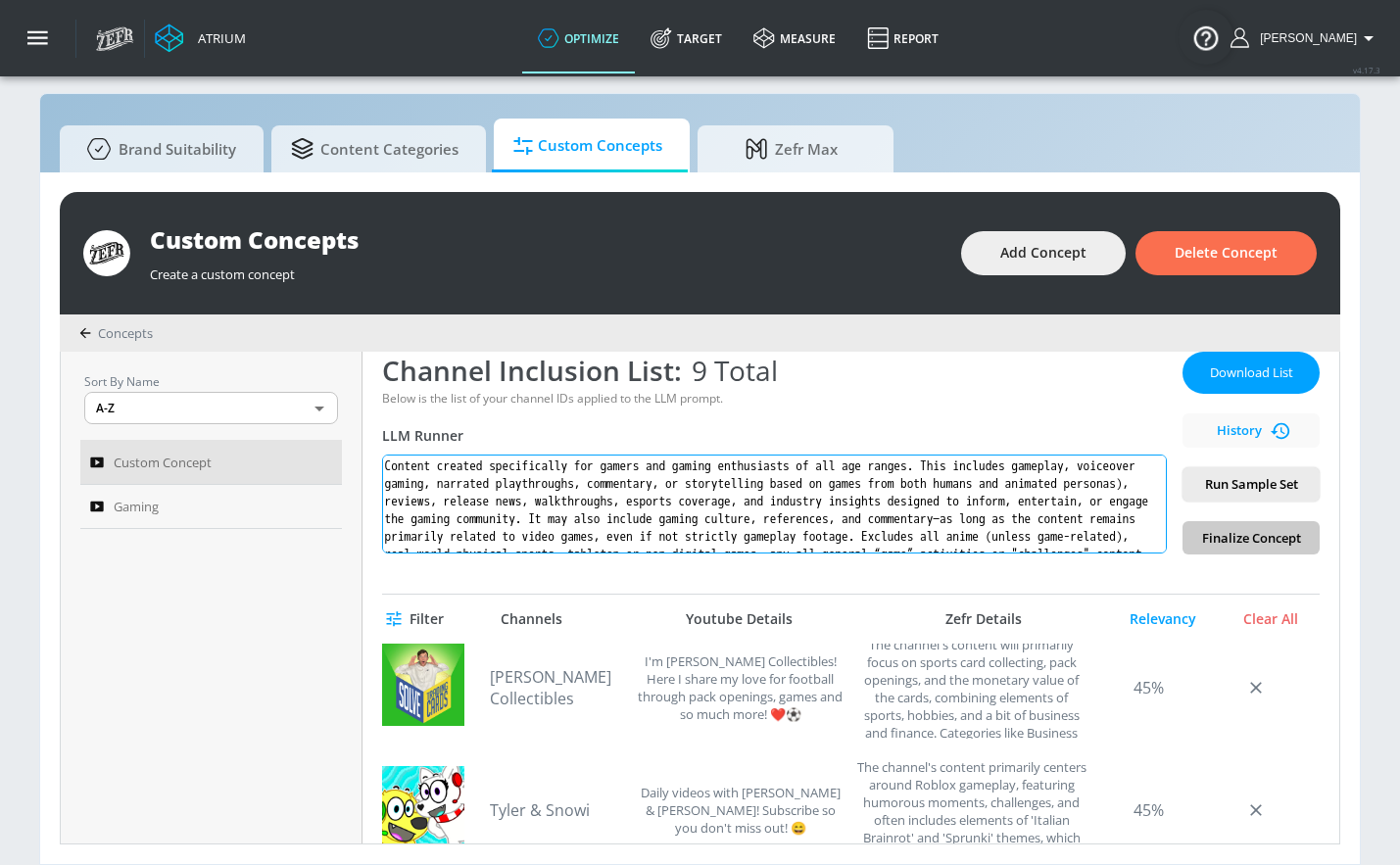 click on "Content created specifically for gamers and gaming enthusiasts of all age ranges. This includes gameplay, voiceover gaming, narrated playthroughs, commentary, or storytelling based on games from both humans and animated personas), reviews, release news, walkthroughs, esports coverage, and industry insights designed to inform, entertain, or engage the gaming community. It may also include gaming culture, references, and commentary—as long as the content remains primarily related to video games, even if not strictly gameplay footage. Excludes all anime (unless game-related), real-world physical sports, tabletop or non-digital games, any all general “game” activities or "challenges" content, including but not limited to "React", "reaction" or "would you rather" titled videos that are unrelated to gaming." at bounding box center [774, 504] 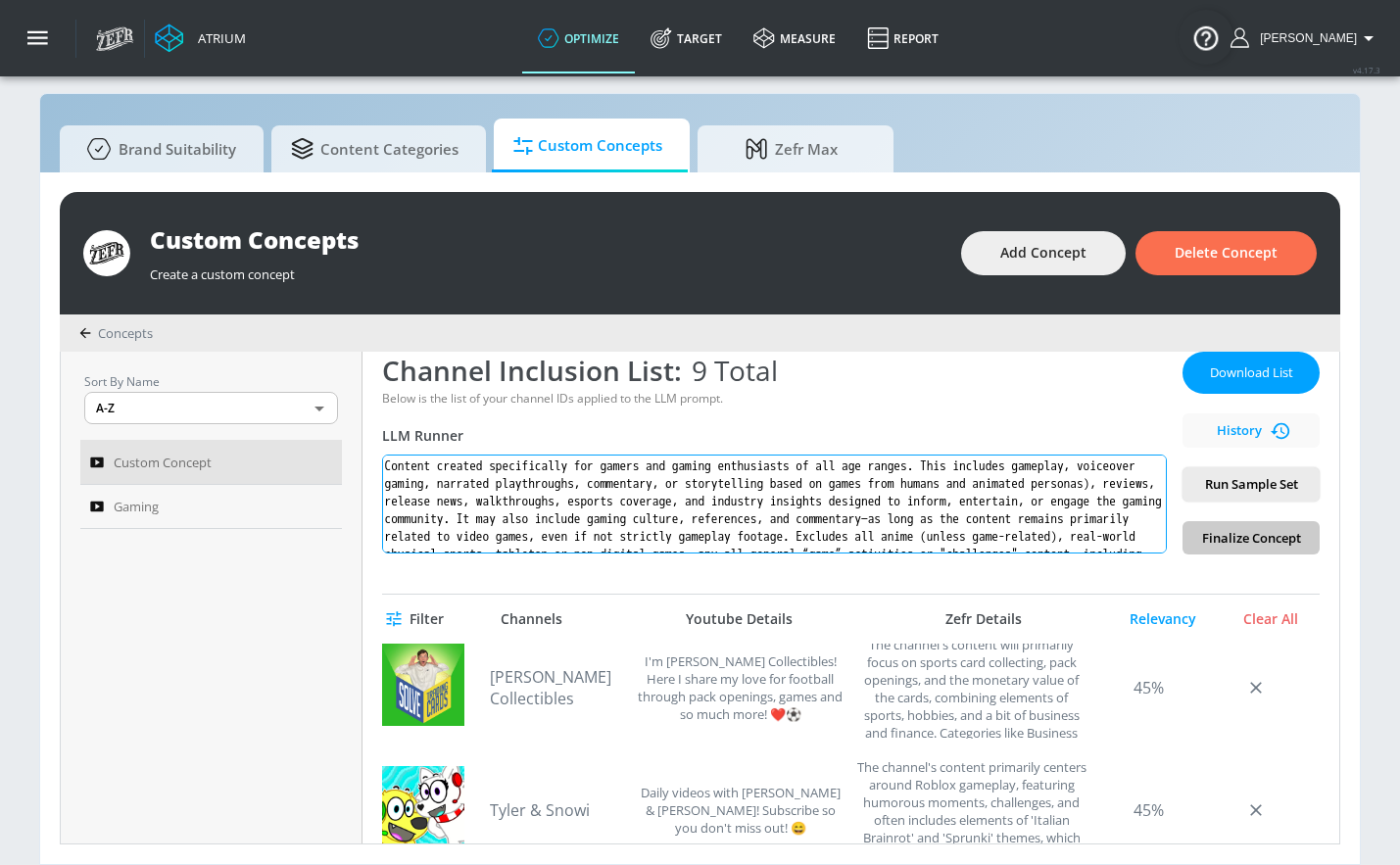 click on "Content created specifically for gamers and gaming enthusiasts of all age ranges. This includes gameplay, voiceover gaming, narrated playthroughs, commentary, or storytelling based on games from humans and animated personas), reviews, release news, walkthroughs, esports coverage, and industry insights designed to inform, entertain, or engage the gaming community. It may also include gaming culture, references, and commentary—as long as the content remains primarily related to video games, even if not strictly gameplay footage. Excludes all anime (unless game-related), real-world physical sports, tabletop or non-digital games, any all general “game” activities or "challenges" content, including but not limited to "React", "reaction" or "would you rather" titled videos that are unrelated to gaming." at bounding box center (774, 504) 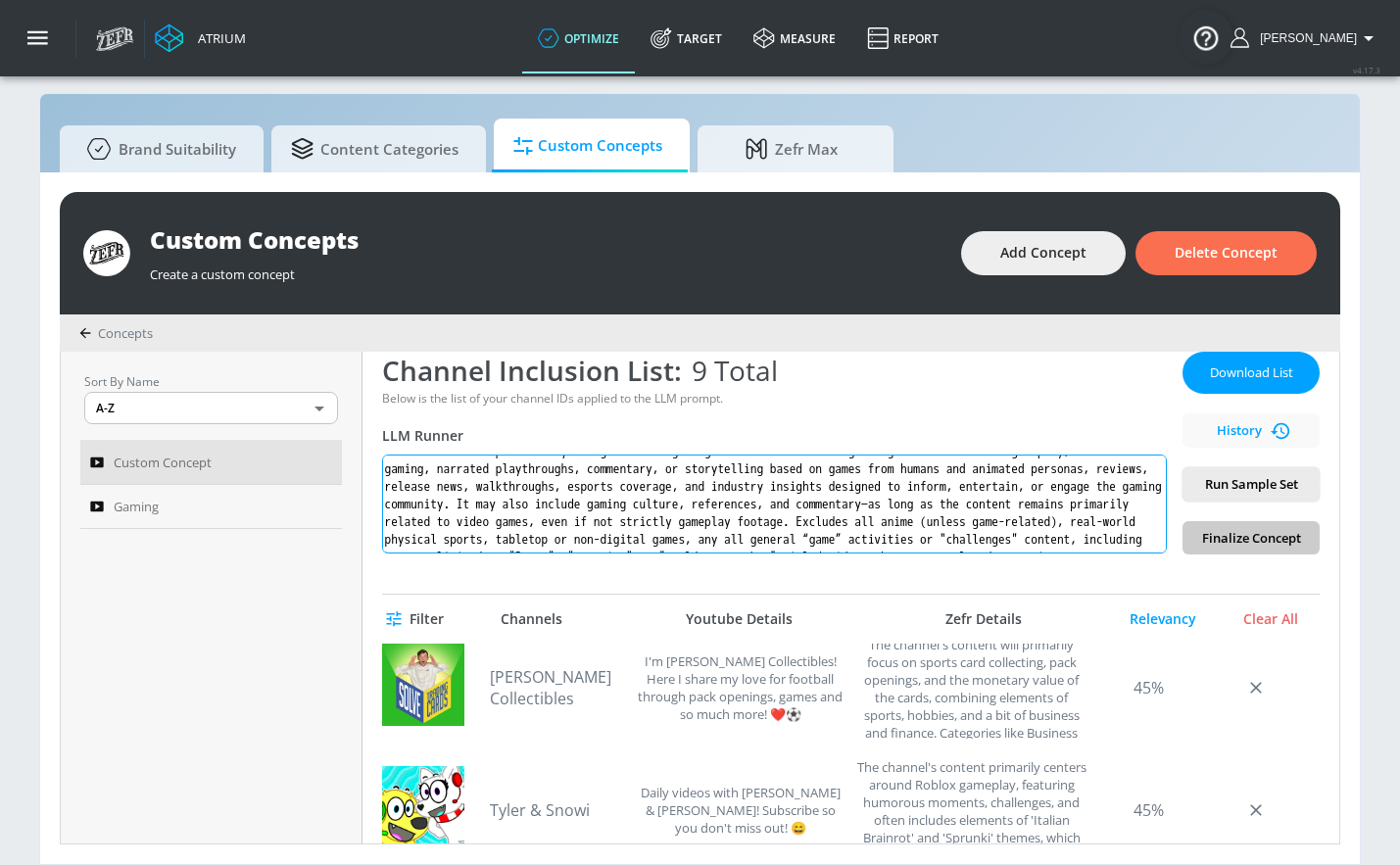 scroll, scrollTop: 16, scrollLeft: 0, axis: vertical 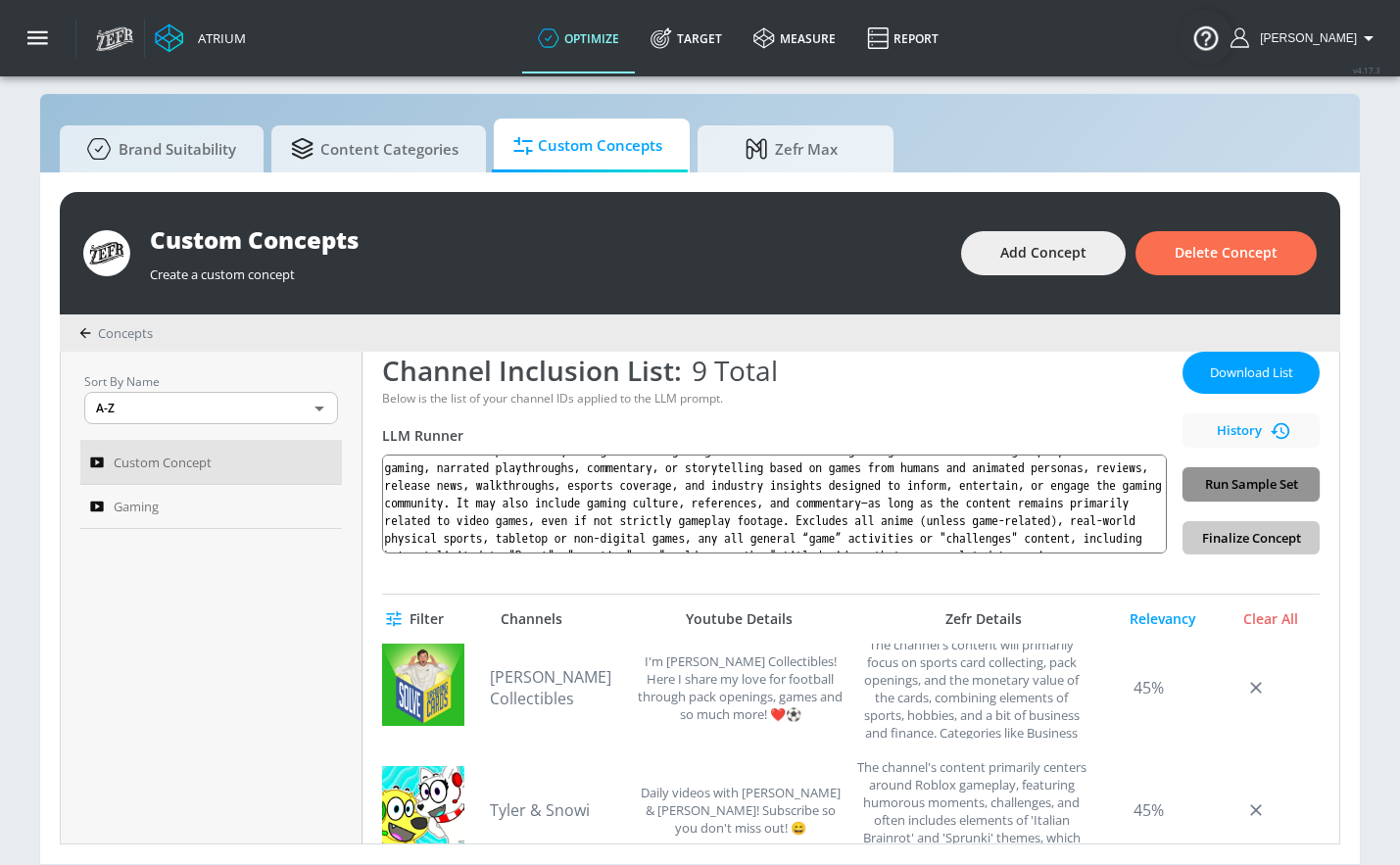 click on "Run Sample Set" at bounding box center [1251, 484] 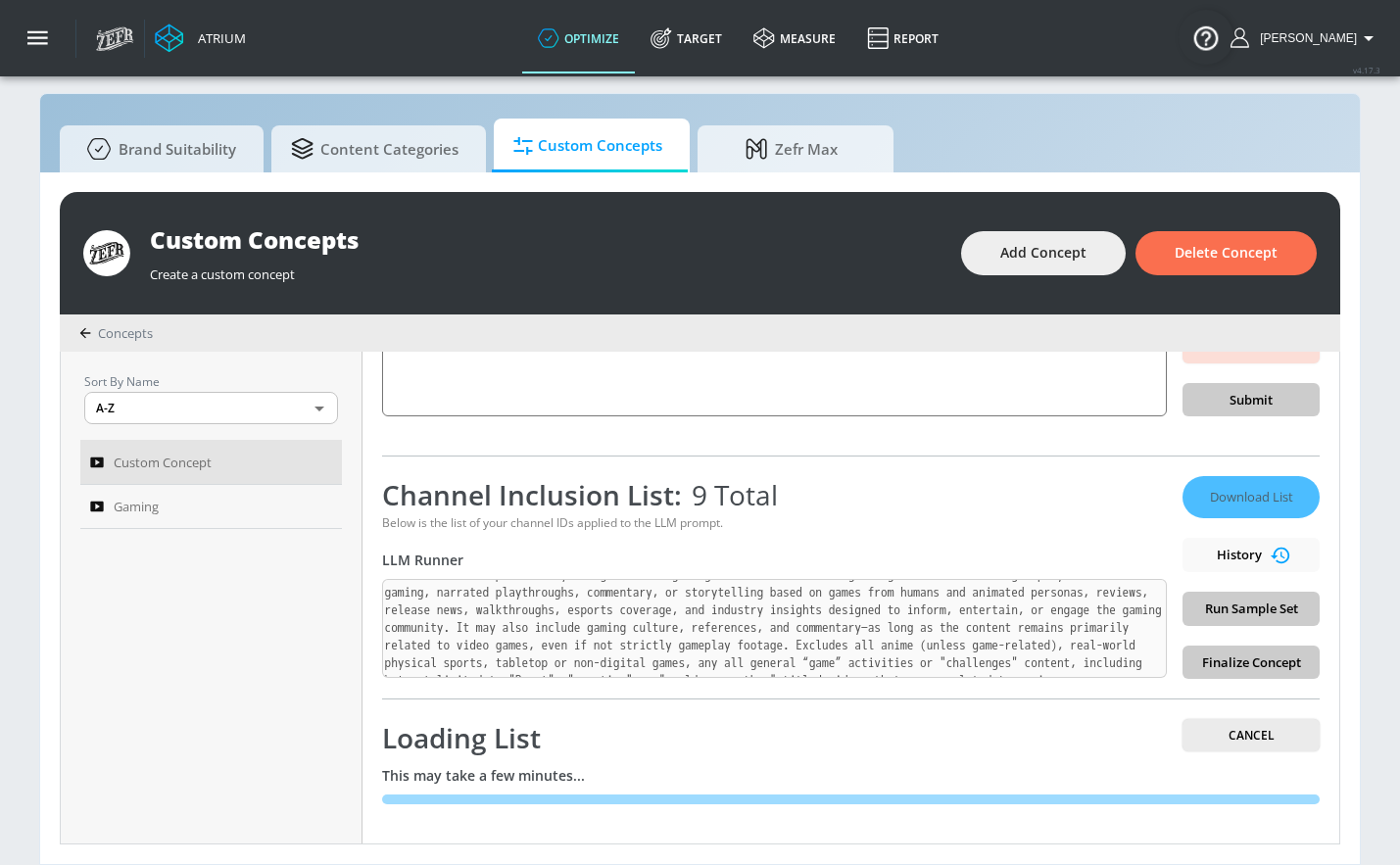 scroll, scrollTop: 187, scrollLeft: 0, axis: vertical 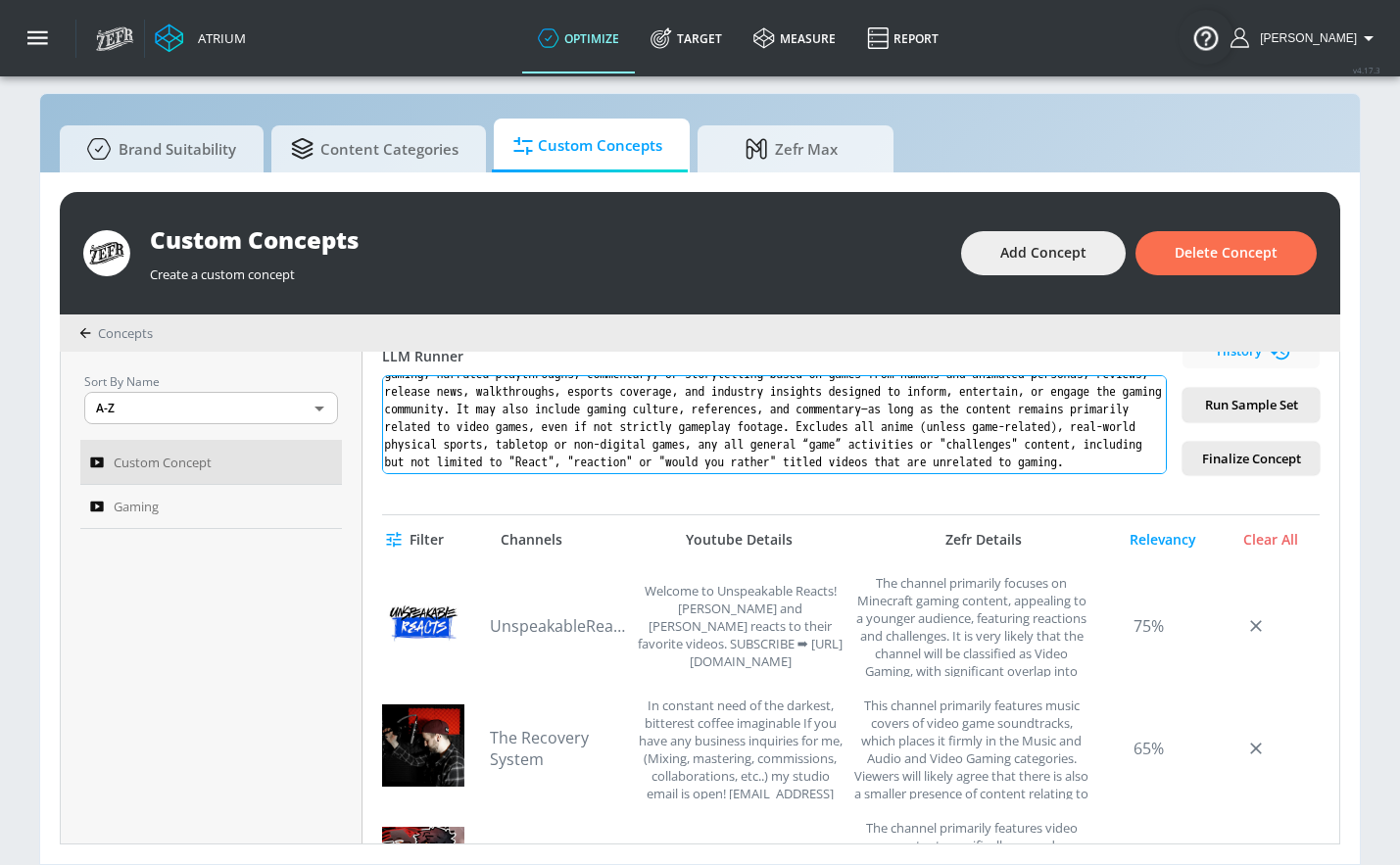 click on "Content created specifically for gamers and gaming enthusiasts of all age ranges. This includes gameplay, voiceover gaming, narrated playthroughs, commentary, or storytelling based on games from humans and animated personas, reviews, release news, walkthroughs, esports coverage, and industry insights designed to inform, entertain, or engage the gaming community. It may also include gaming culture, references, and commentary—as long as the content remains primarily related to video games, even if not strictly gameplay footage. Excludes all anime (unless game-related), real-world physical sports, tabletop or non-digital games, any all general “game” activities or "challenges" content, including but not limited to "React", "reaction" or "would you rather" titled videos that are unrelated to gaming." at bounding box center (774, 424) 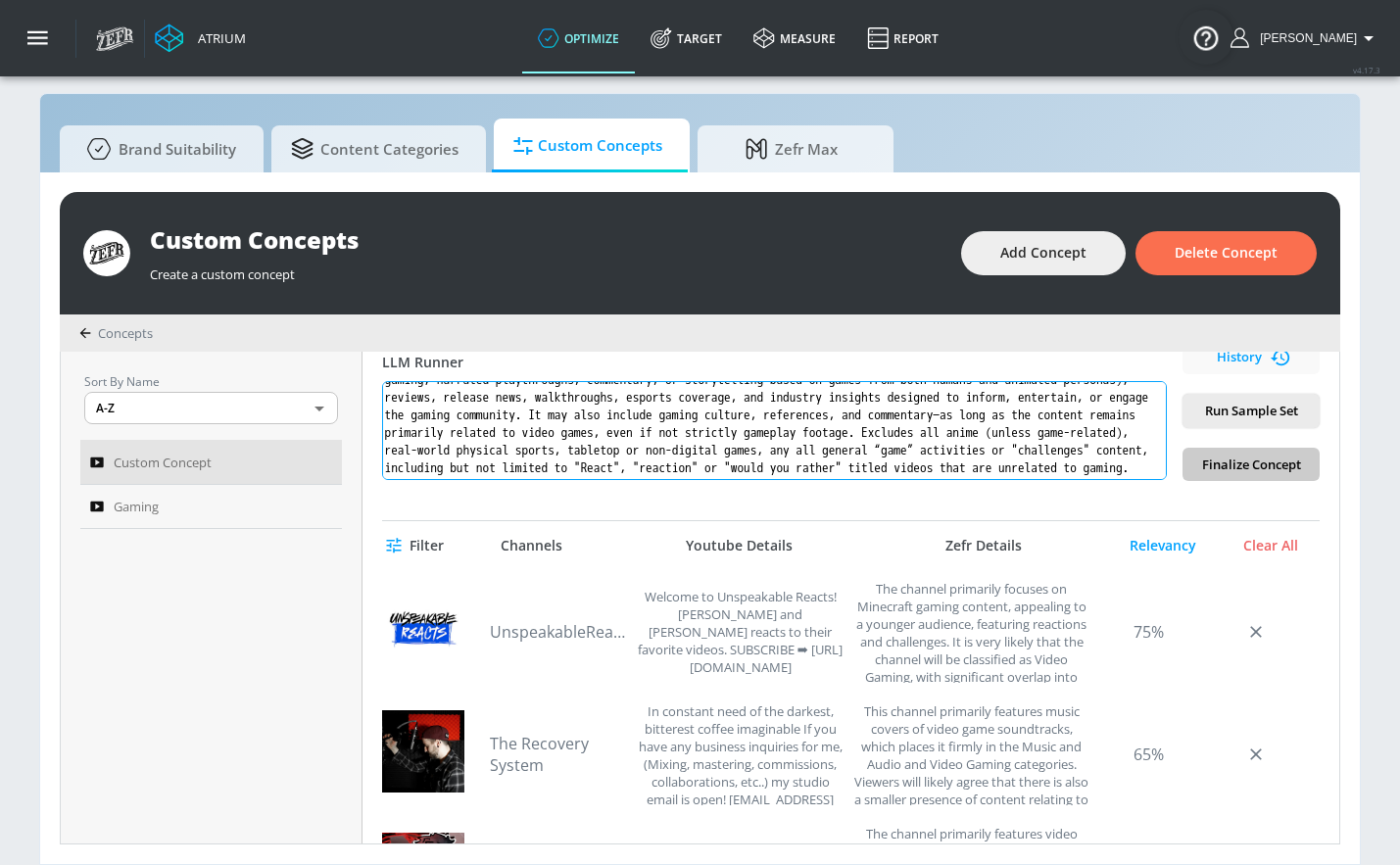 scroll, scrollTop: 383, scrollLeft: 0, axis: vertical 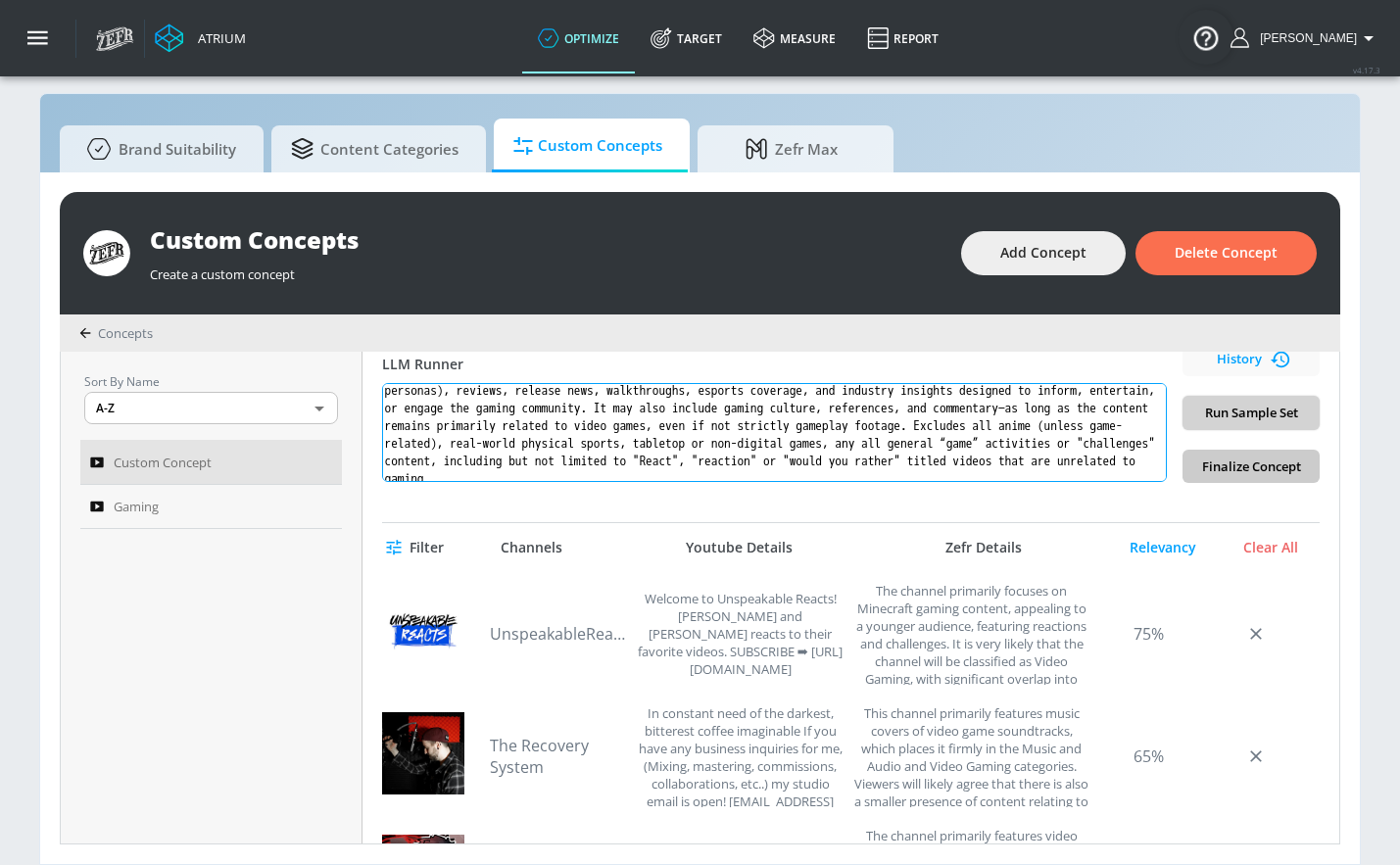 type on "Content created specifically for gamers and gaming enthusiasts of all age ranges. This includes gameplay, voiceover gaming (such as narrated playthroughs, commentary, or storytelling based on games from both humans and animated personas), reviews, release news, walkthroughs, esports coverage, and industry insights designed to inform, entertain, or engage the gaming community. It may also include gaming culture, references, and commentary—as long as the content remains primarily related to video games, even if not strictly gameplay footage. Excludes all anime (unless game-related), real-world physical sports, tabletop or non-digital games, any all general “game” activities or "challenges" content, including but not limited to "React", "reaction" or "would you rather" titled videos that are unrelated to gaming." 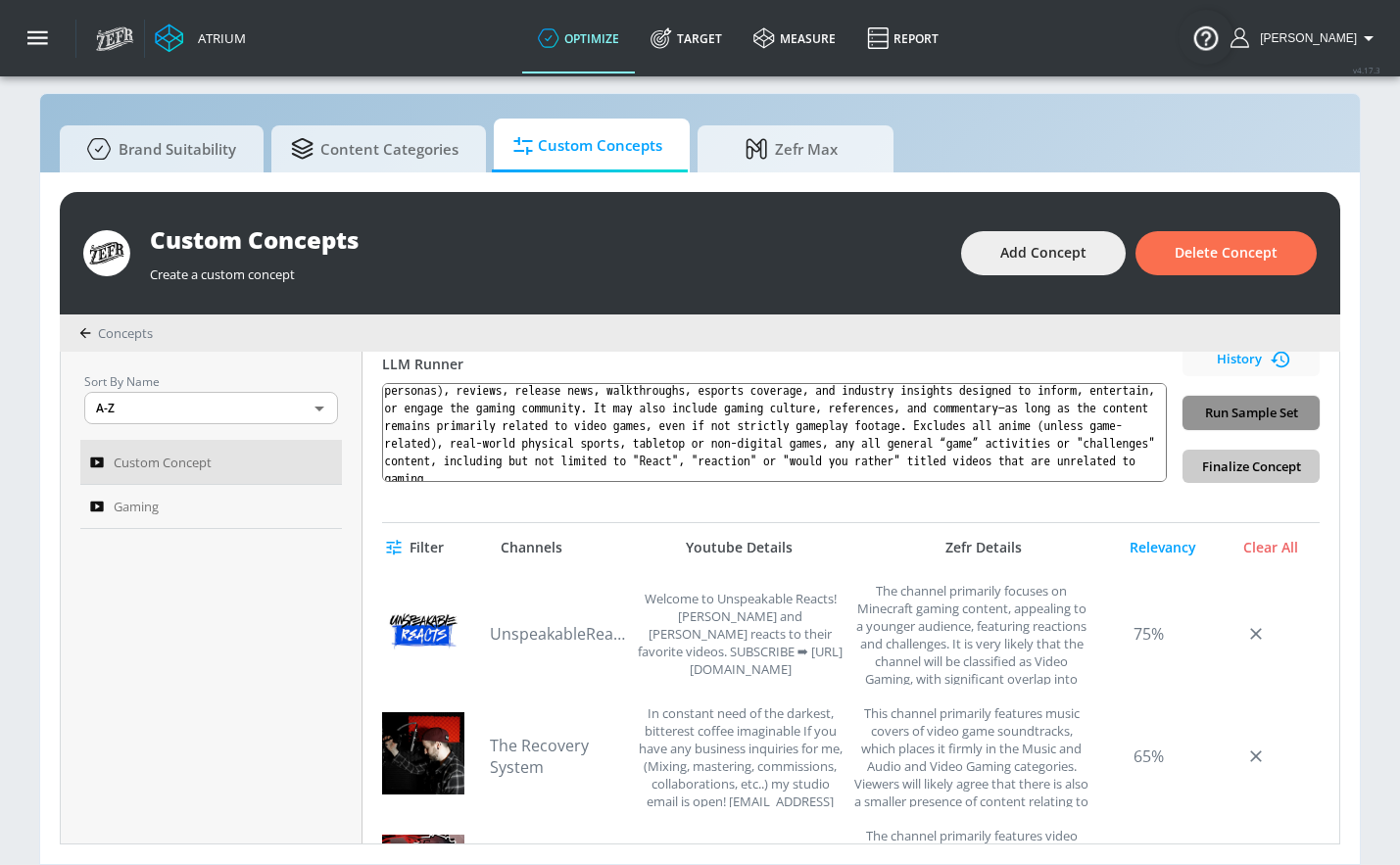 click on "Run Sample Set" at bounding box center (1251, 412) 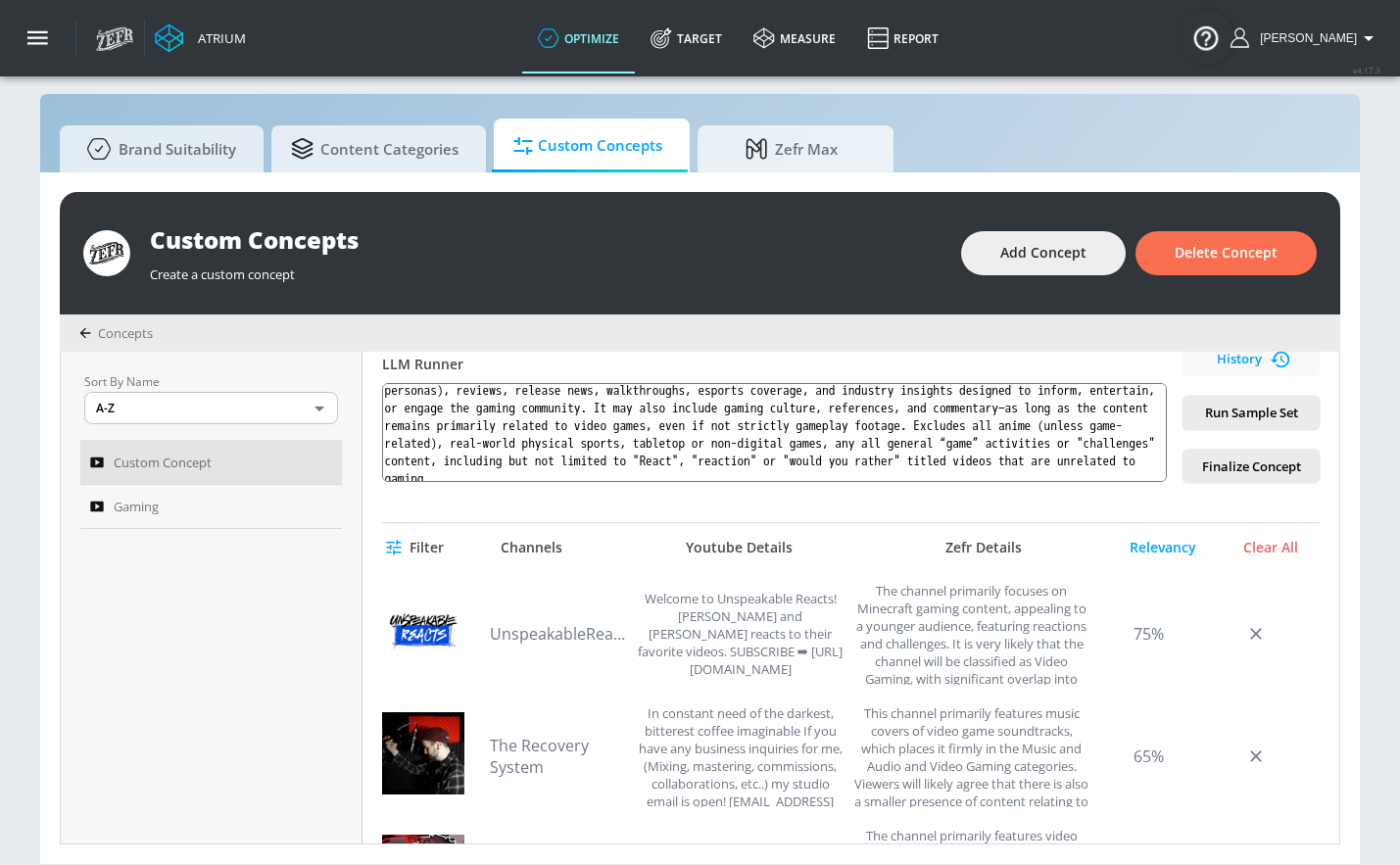 scroll, scrollTop: 383, scrollLeft: 0, axis: vertical 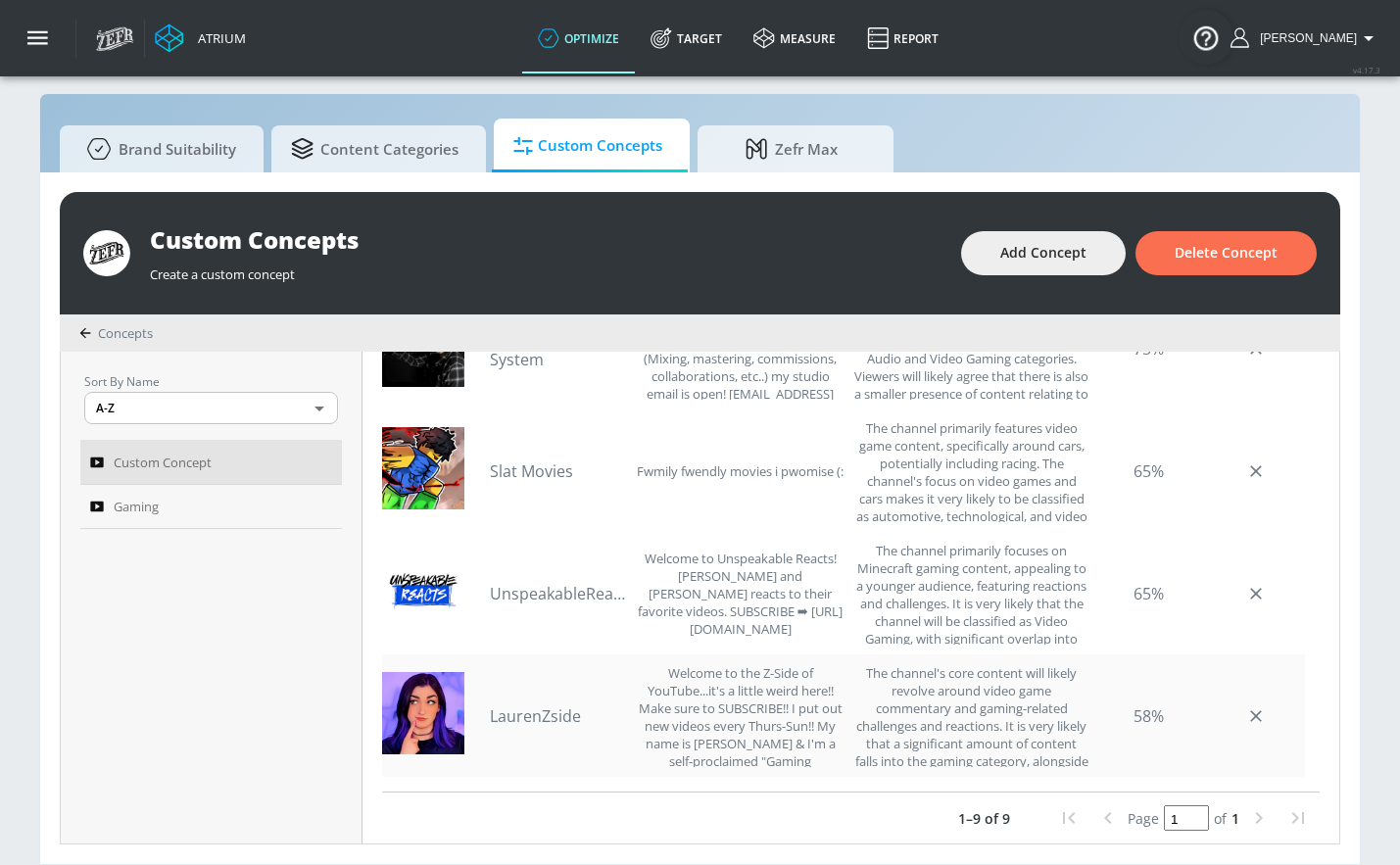 click on "LaurenZside" at bounding box center (558, 716) 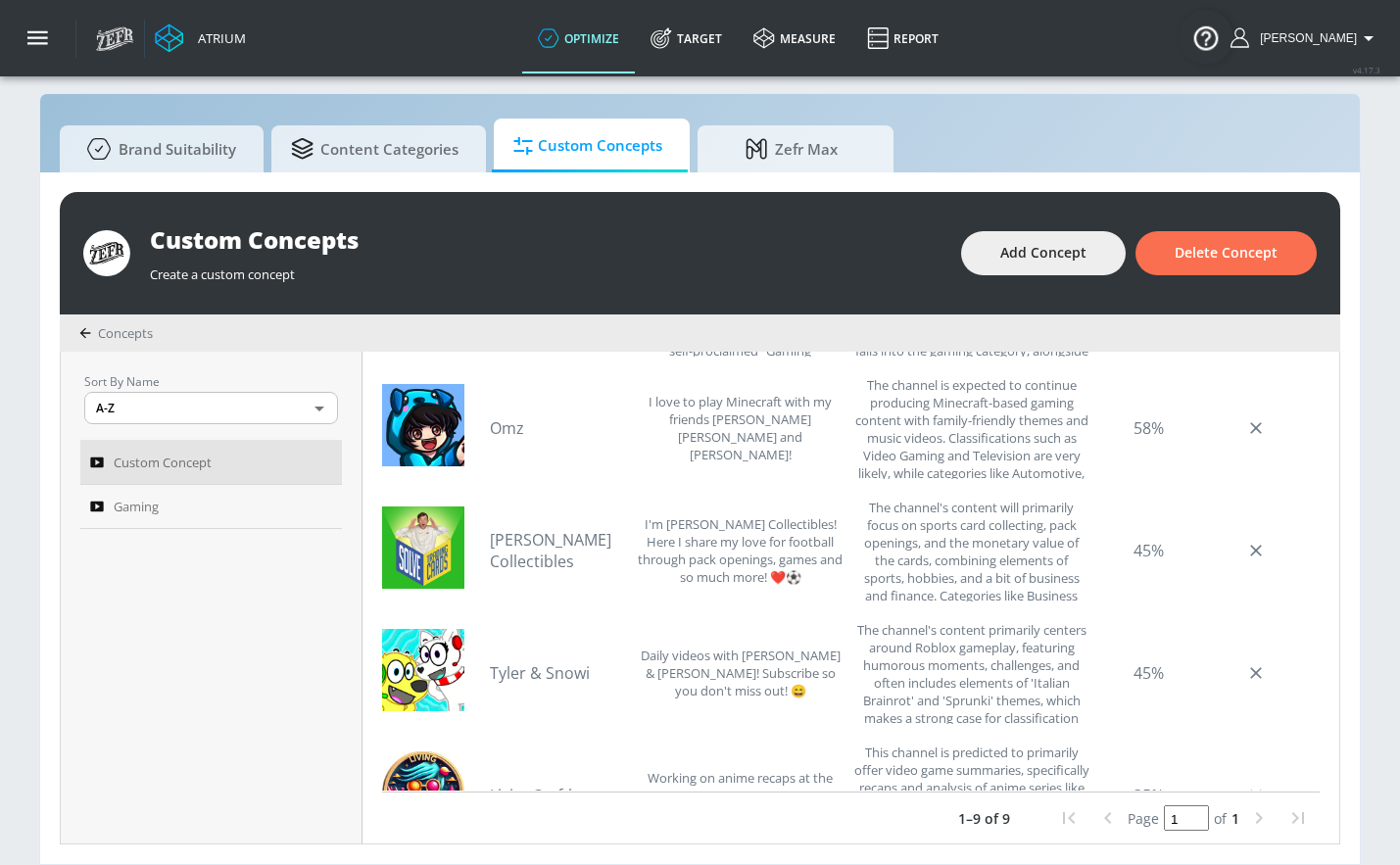 scroll, scrollTop: 0, scrollLeft: 0, axis: both 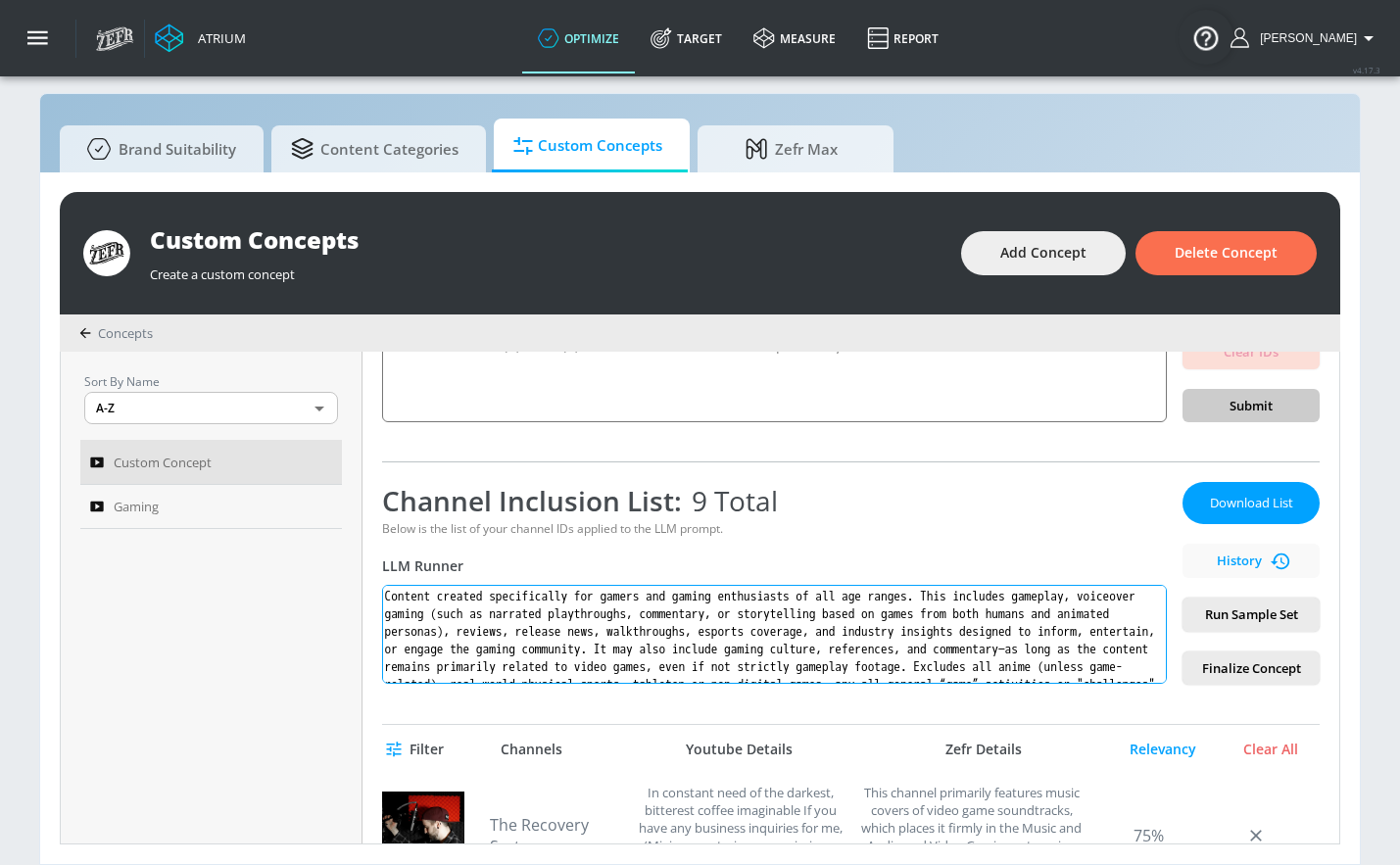 drag, startPoint x: 959, startPoint y: 661, endPoint x: 477, endPoint y: 515, distance: 503.62685 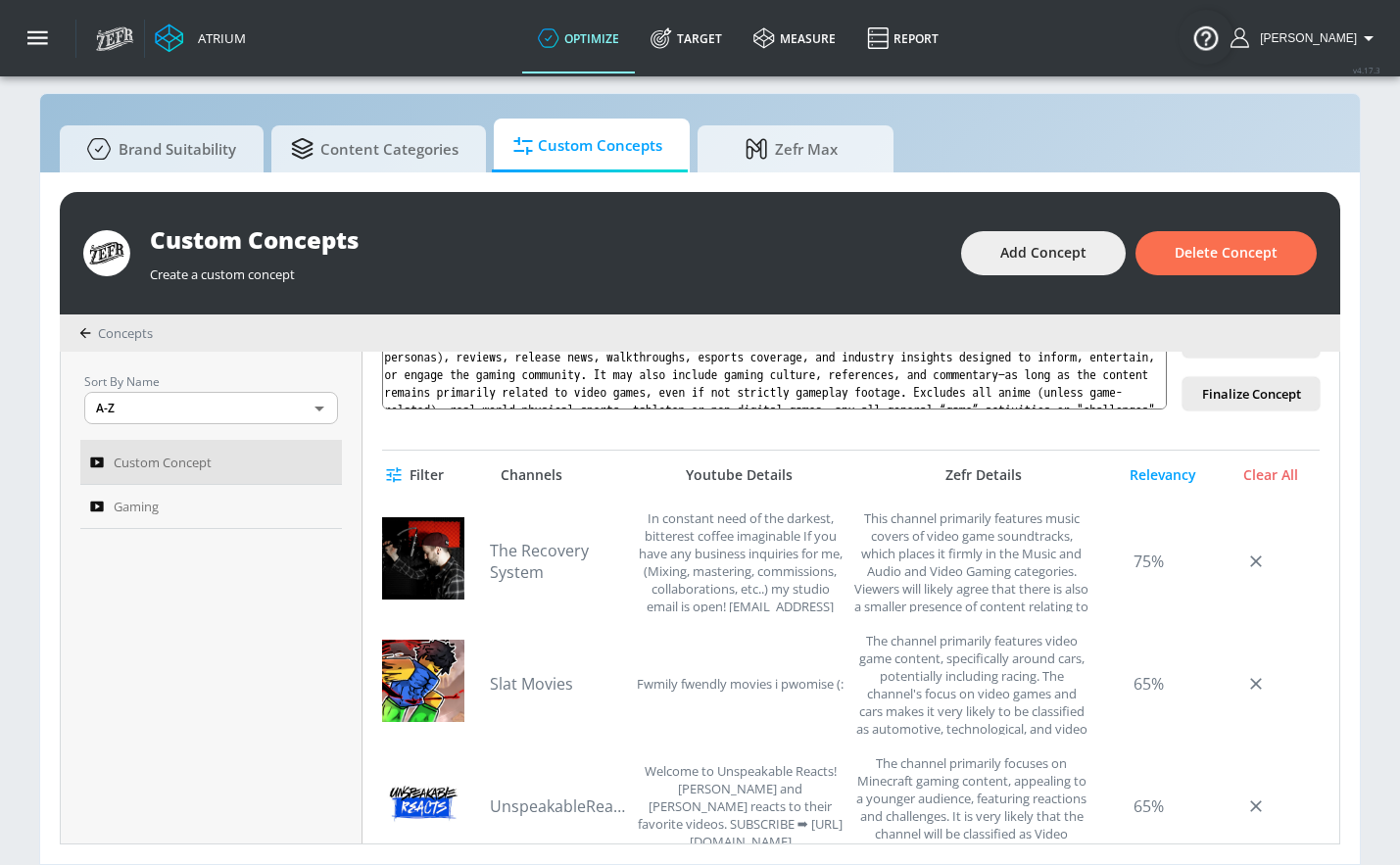 scroll, scrollTop: 460, scrollLeft: 0, axis: vertical 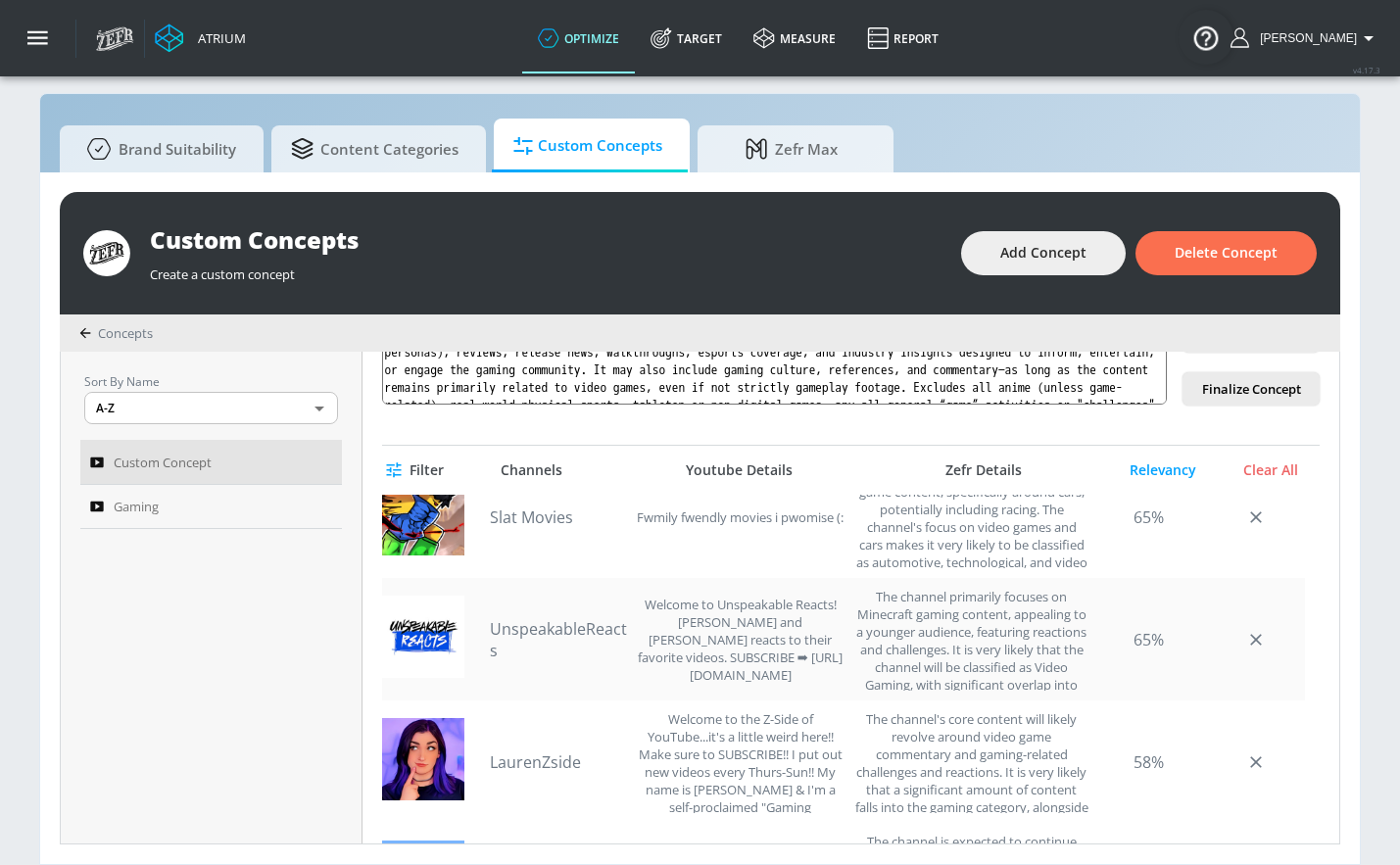click on "UnspeakableReacts" at bounding box center (558, 640) 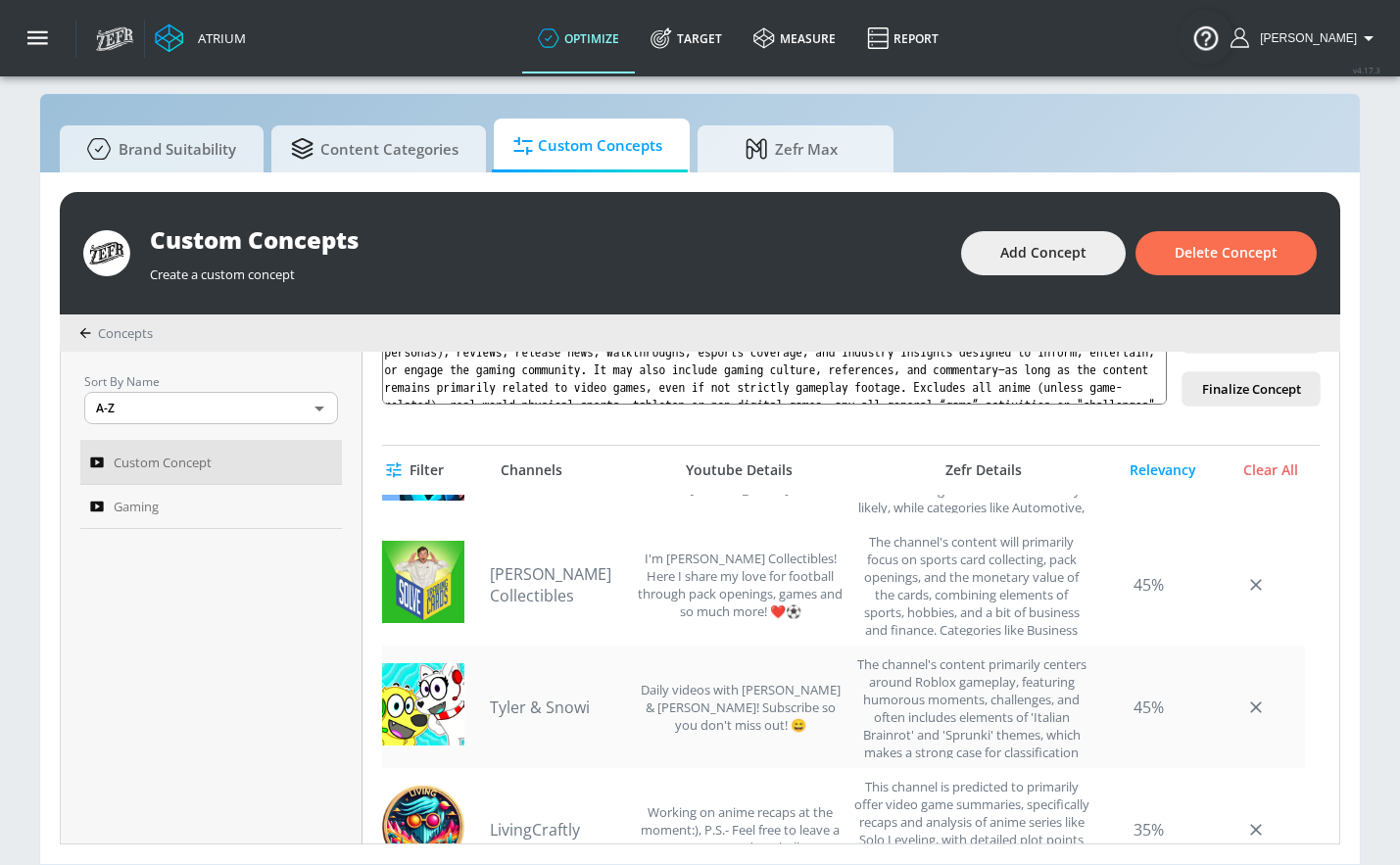 scroll, scrollTop: 630, scrollLeft: 0, axis: vertical 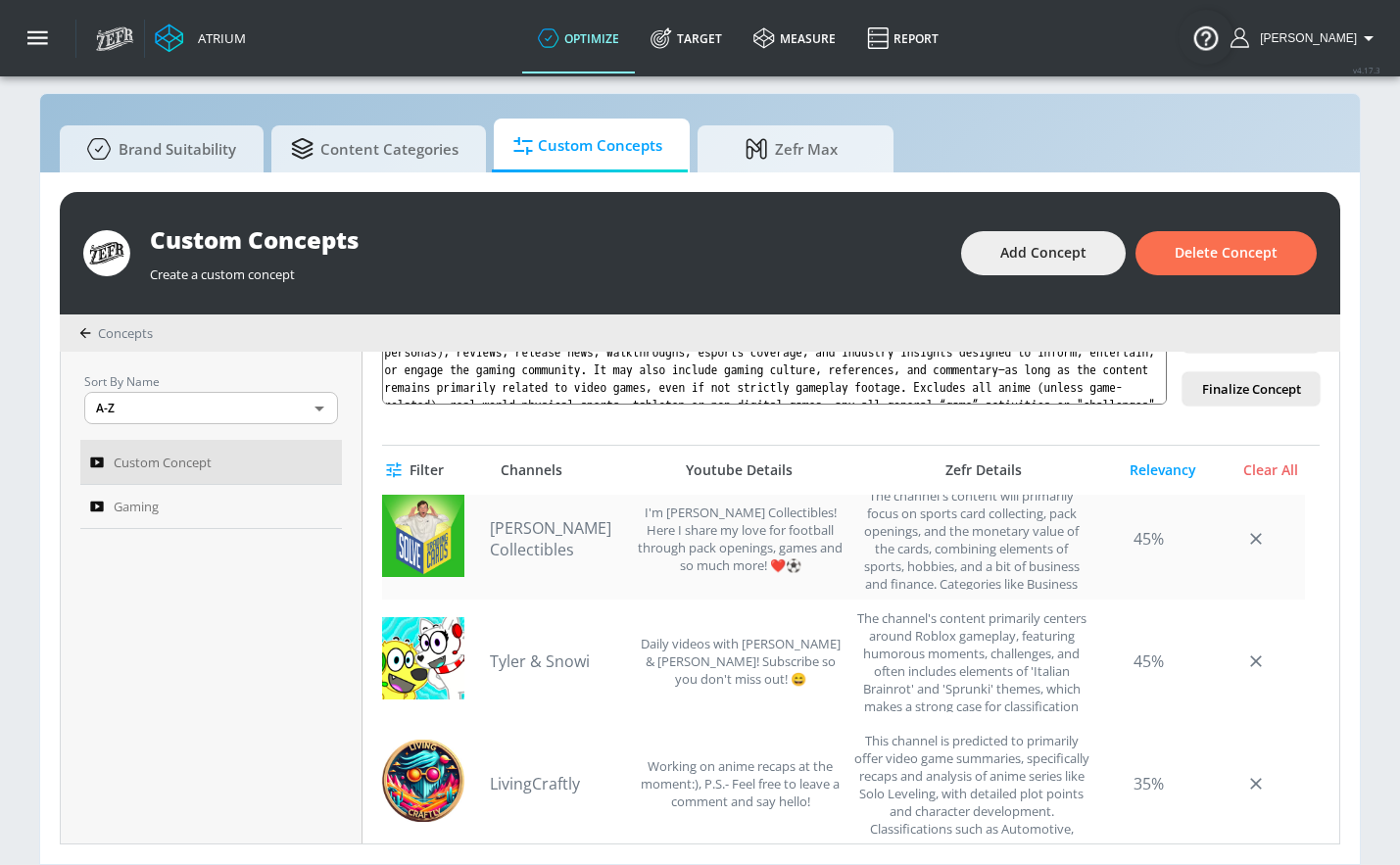 click on "[PERSON_NAME] Collectibles" at bounding box center (558, 539) 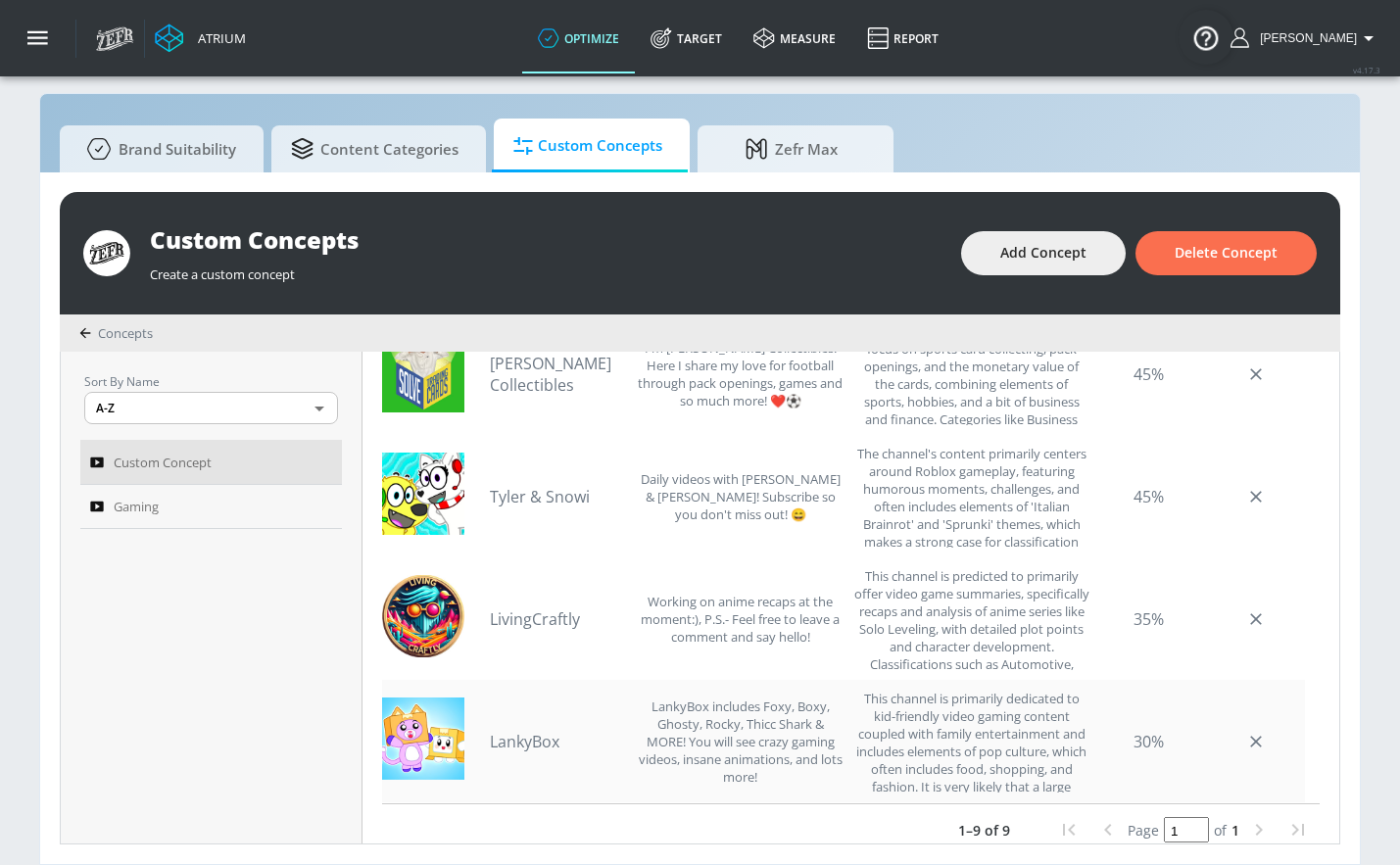 scroll, scrollTop: 637, scrollLeft: 0, axis: vertical 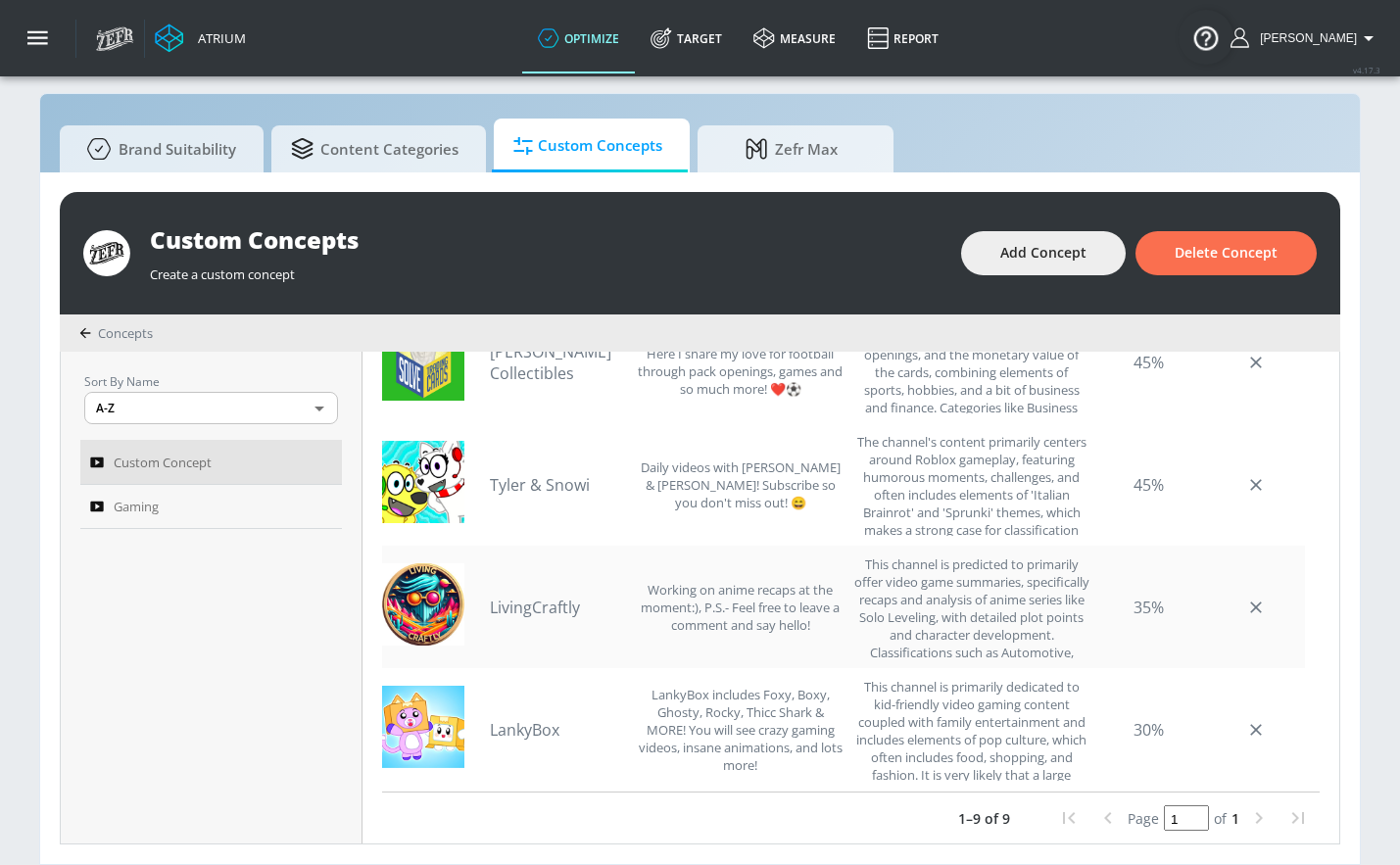 click on "LivingCraftly" at bounding box center (558, 607) 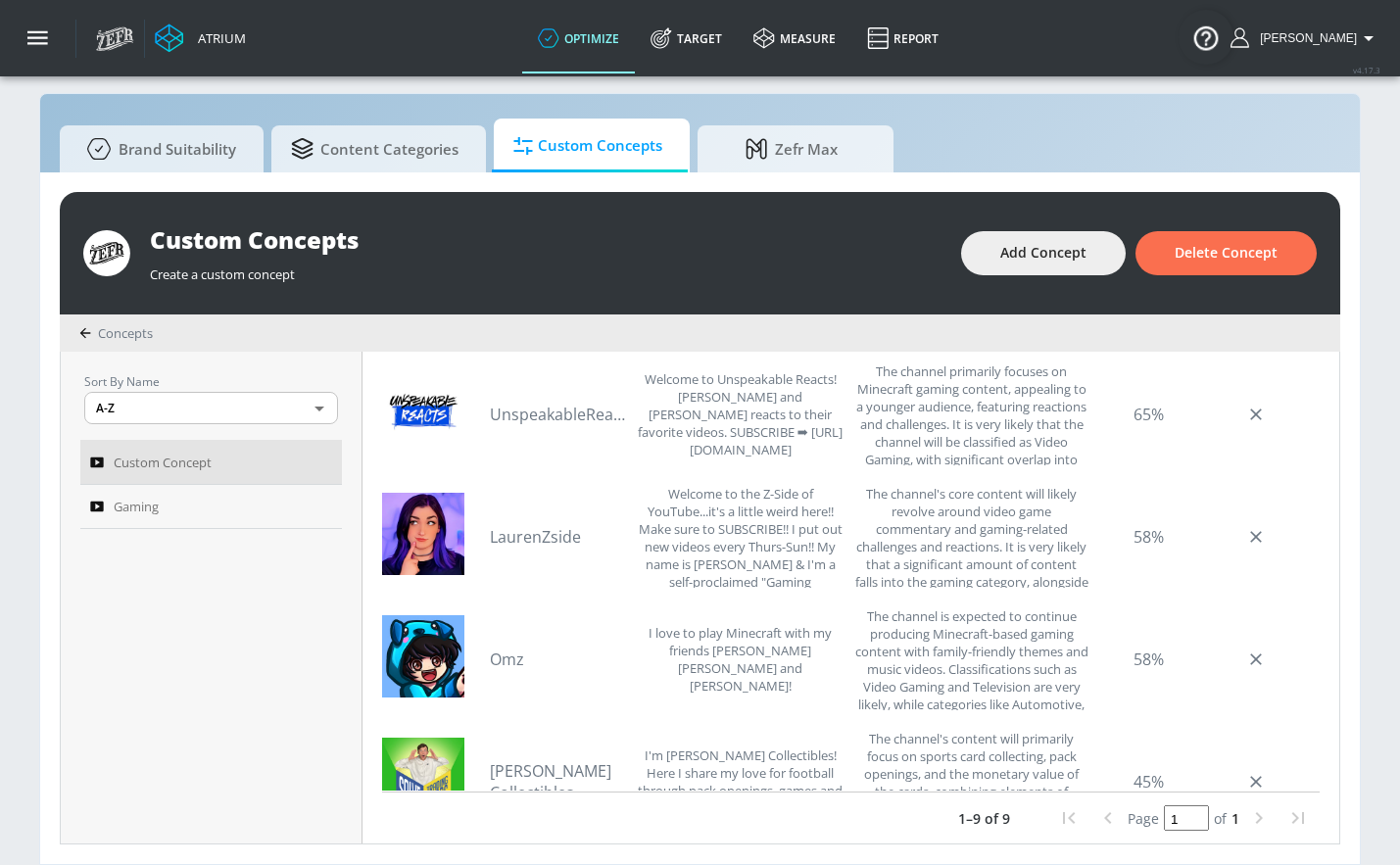 scroll, scrollTop: 0, scrollLeft: 0, axis: both 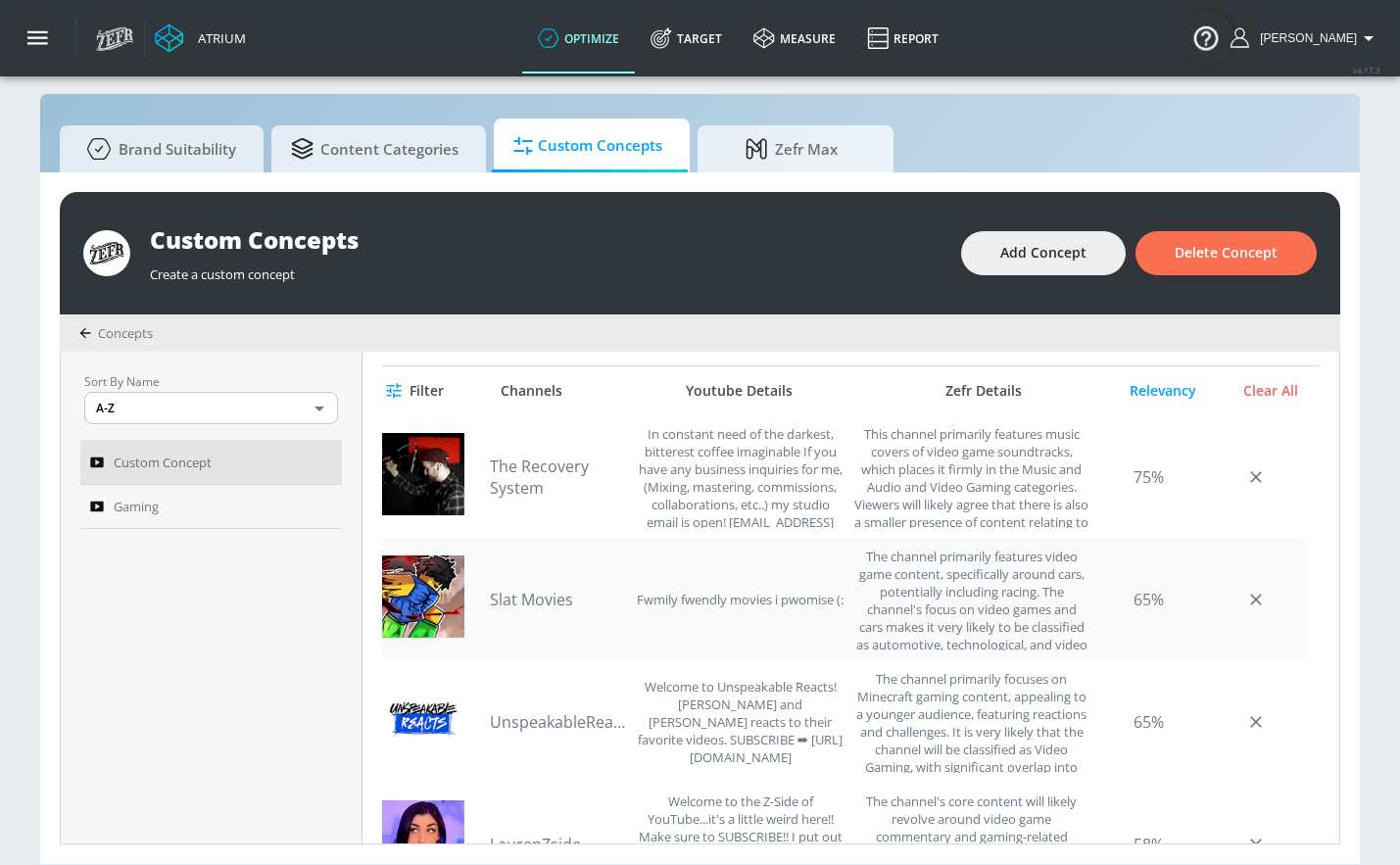 click on "Slat Movies" at bounding box center (558, 600) 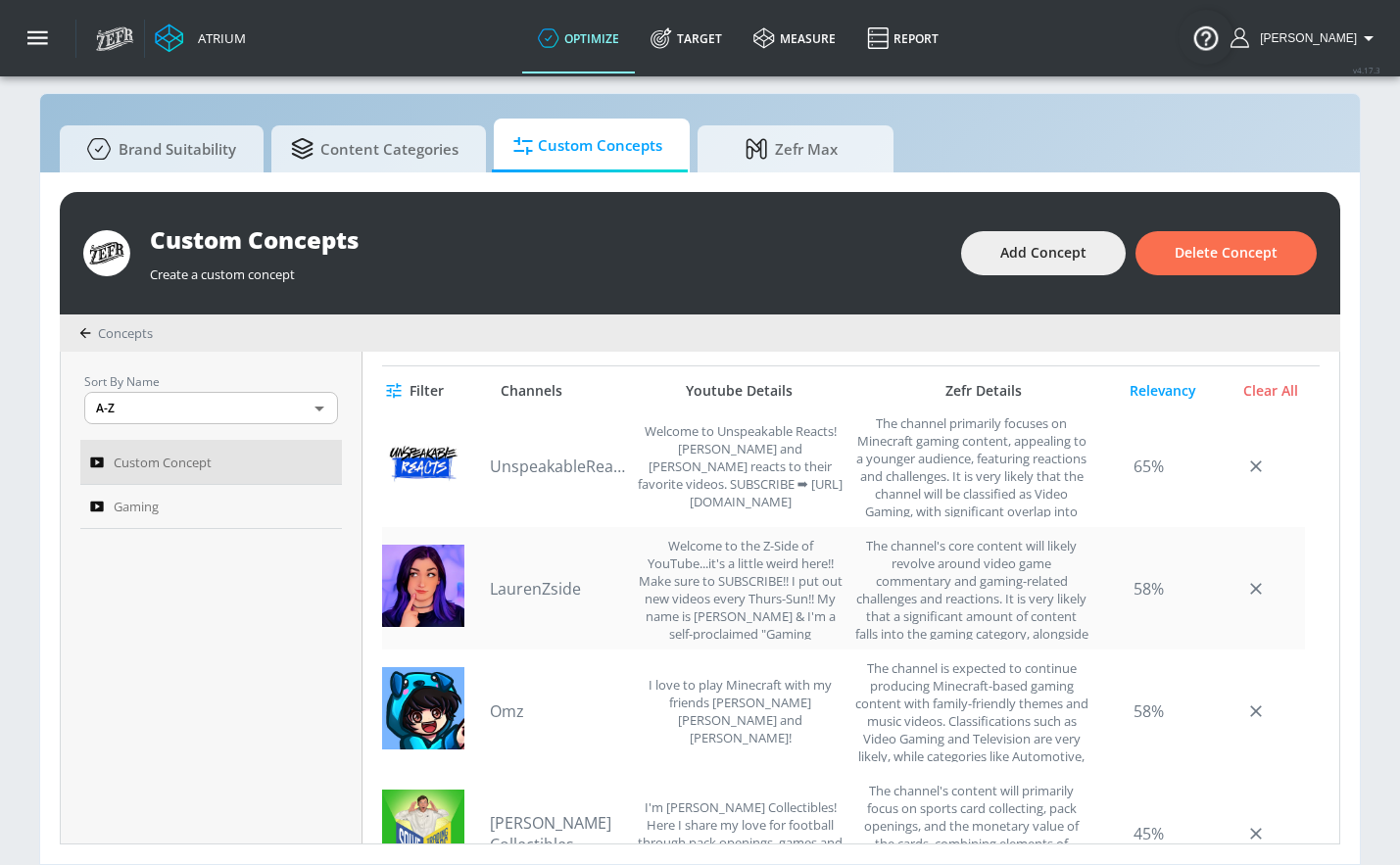 scroll, scrollTop: 258, scrollLeft: 0, axis: vertical 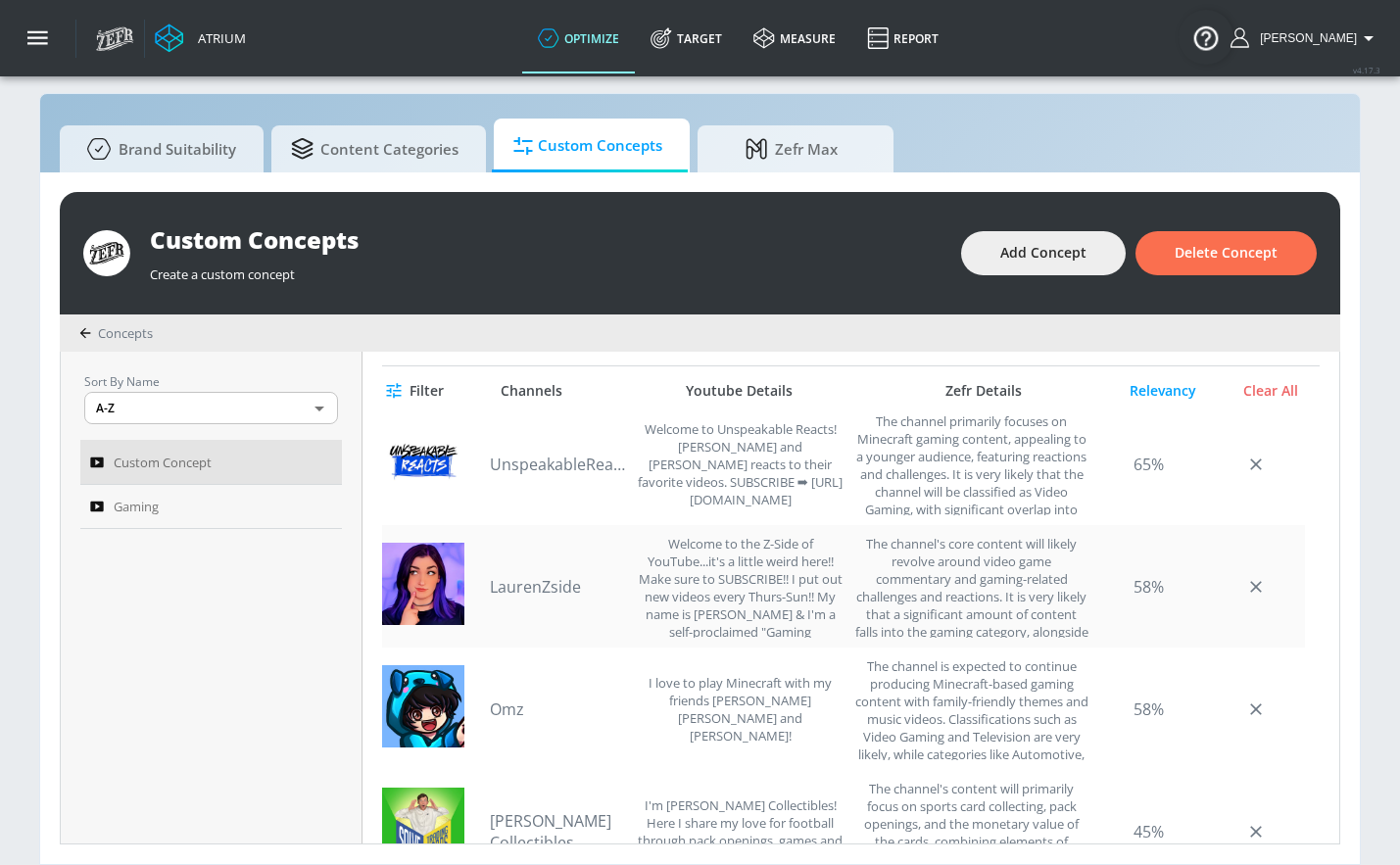 click on "LaurenZside" at bounding box center [558, 587] 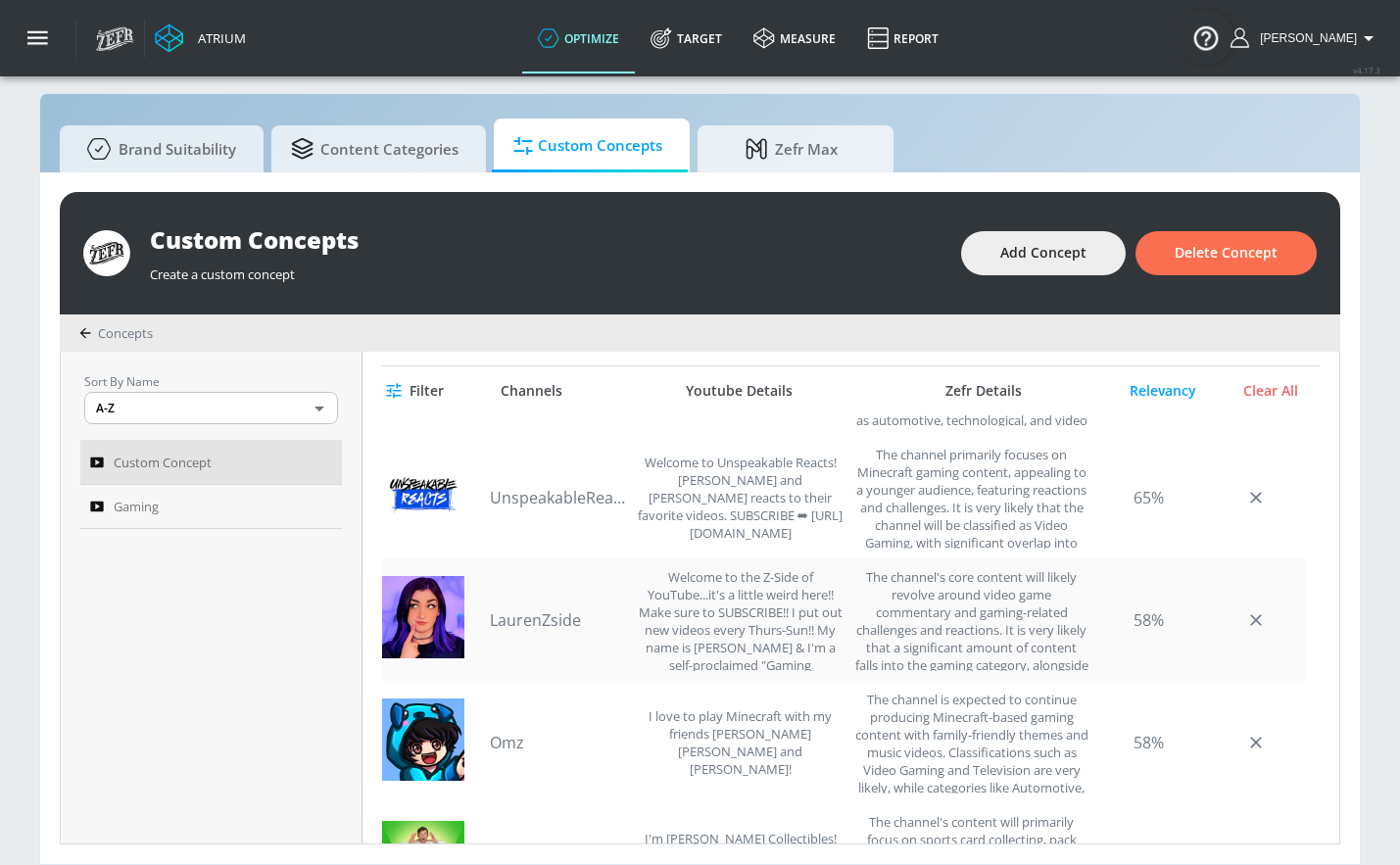 scroll, scrollTop: 0, scrollLeft: 0, axis: both 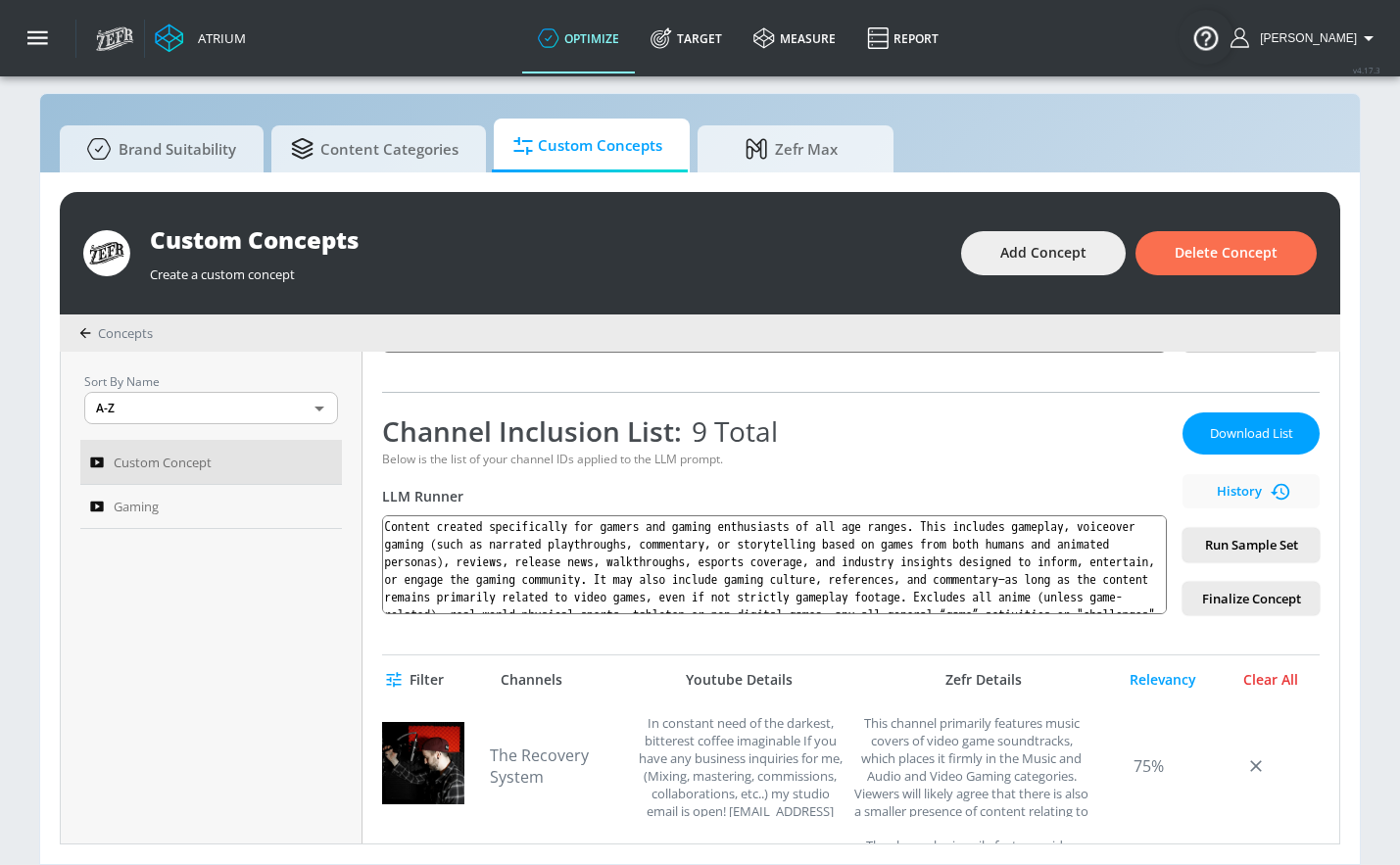 click on "Clear All" at bounding box center [1271, 680] 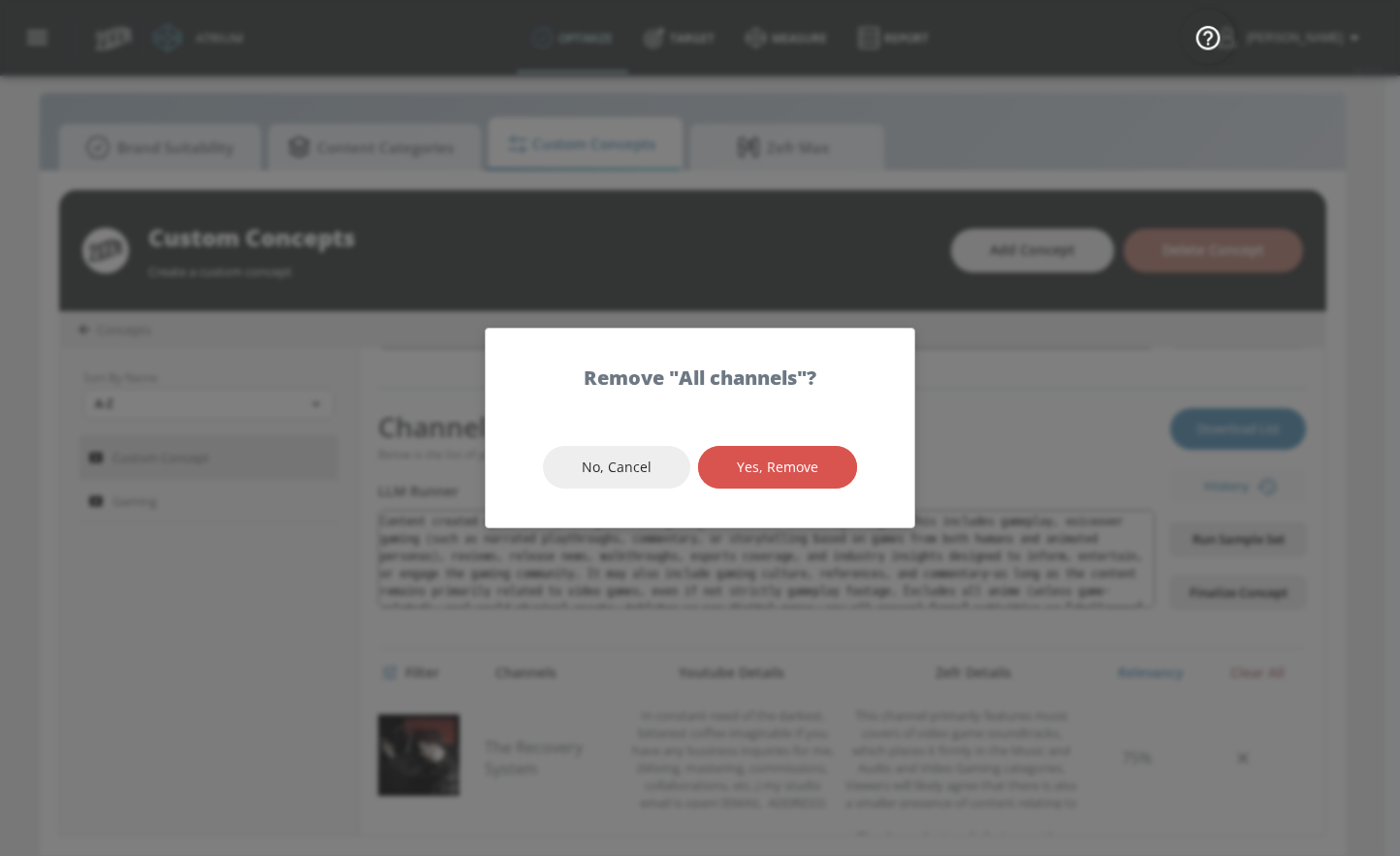click on "Yes, Remove" at bounding box center [778, 467] 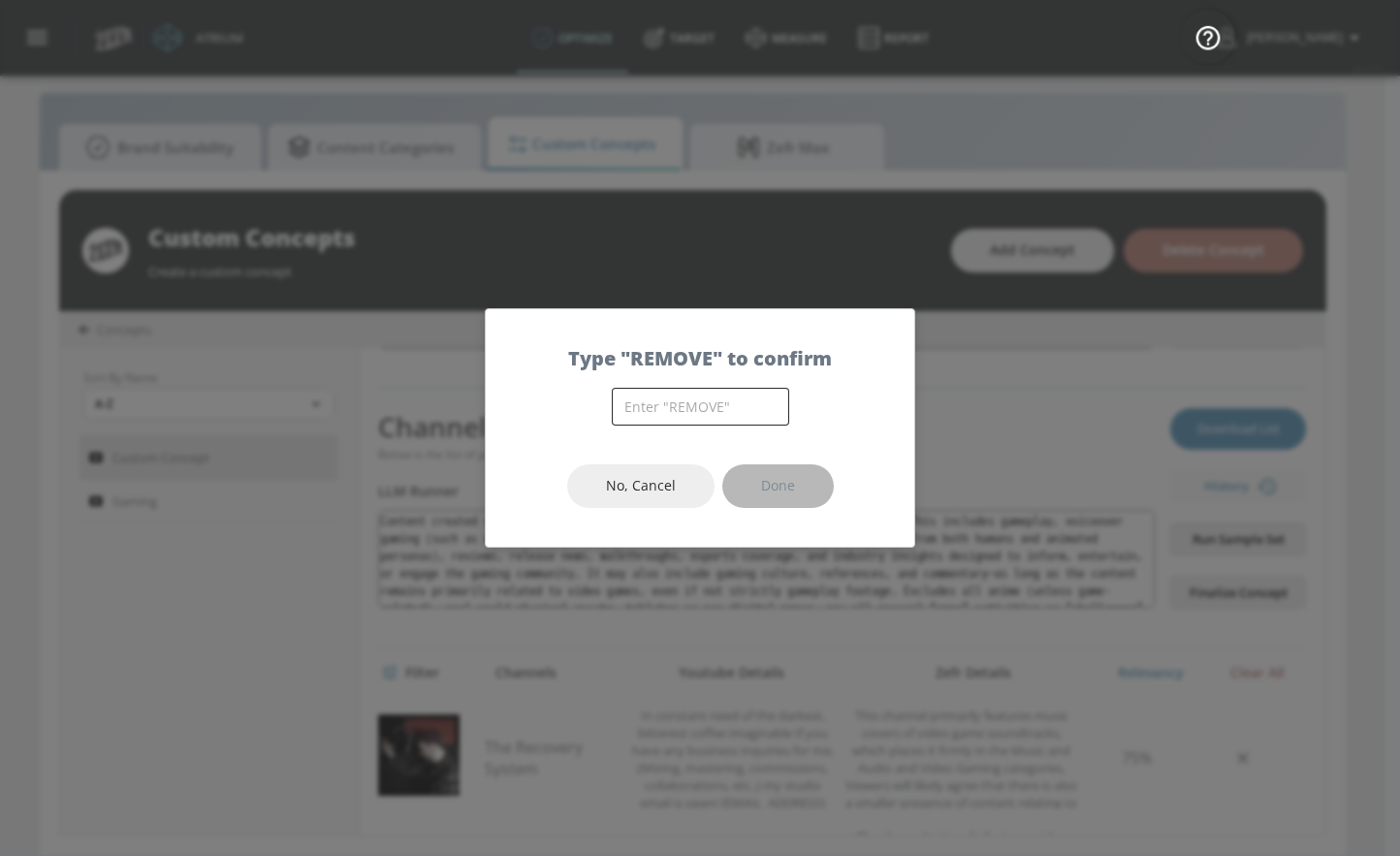 click at bounding box center (700, 406) 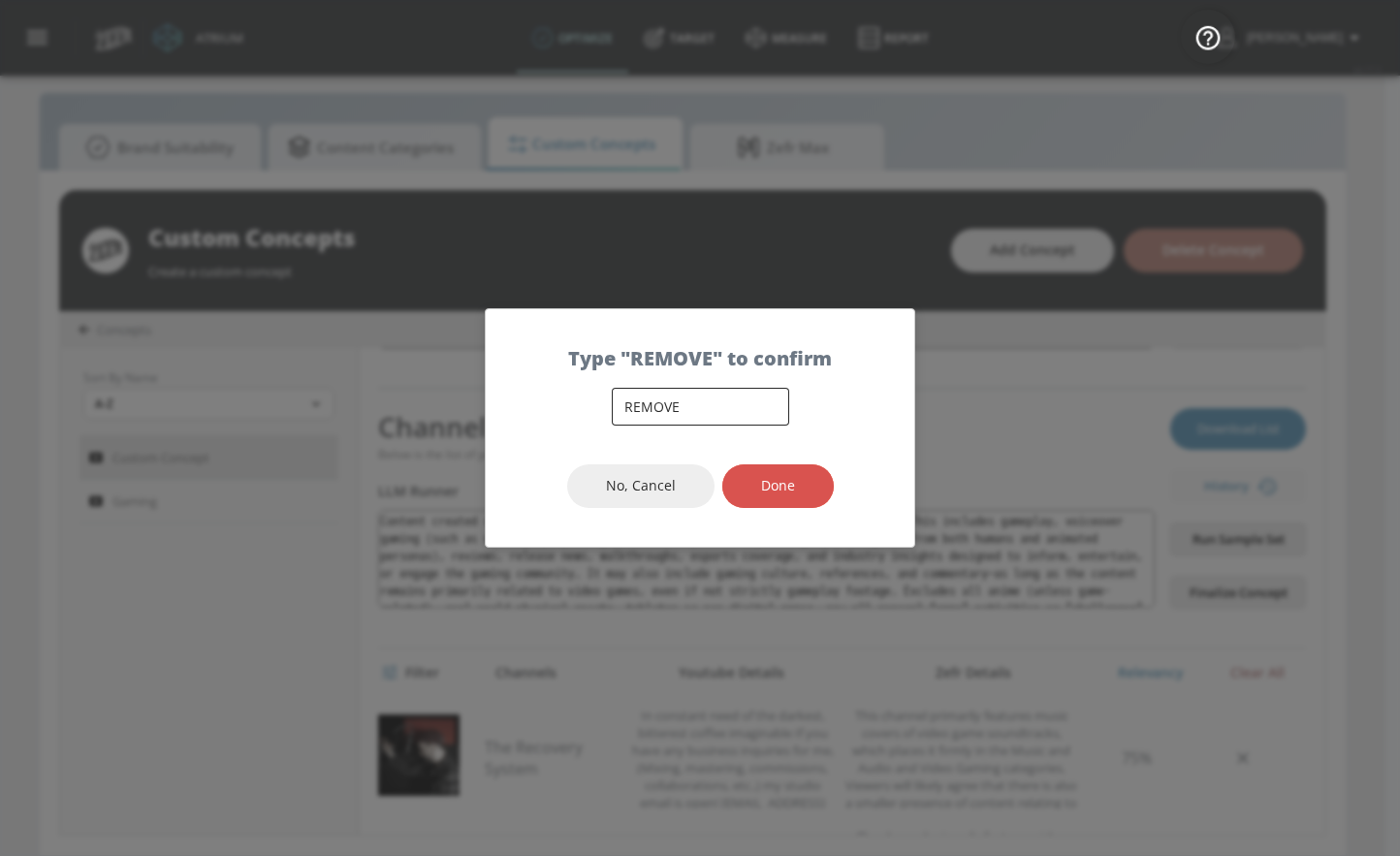 type on "REMOVE" 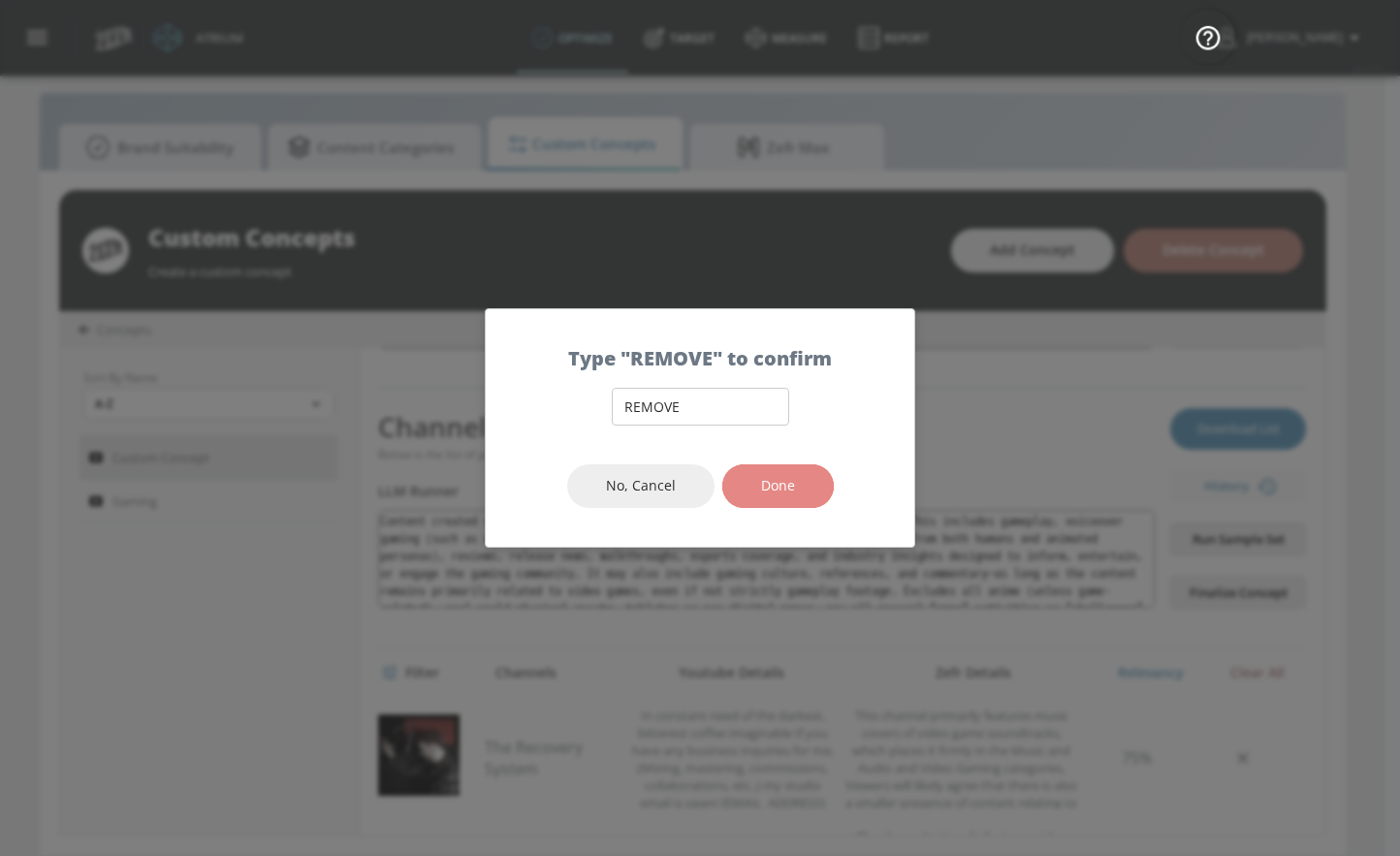 click on "Done" at bounding box center (778, 486) 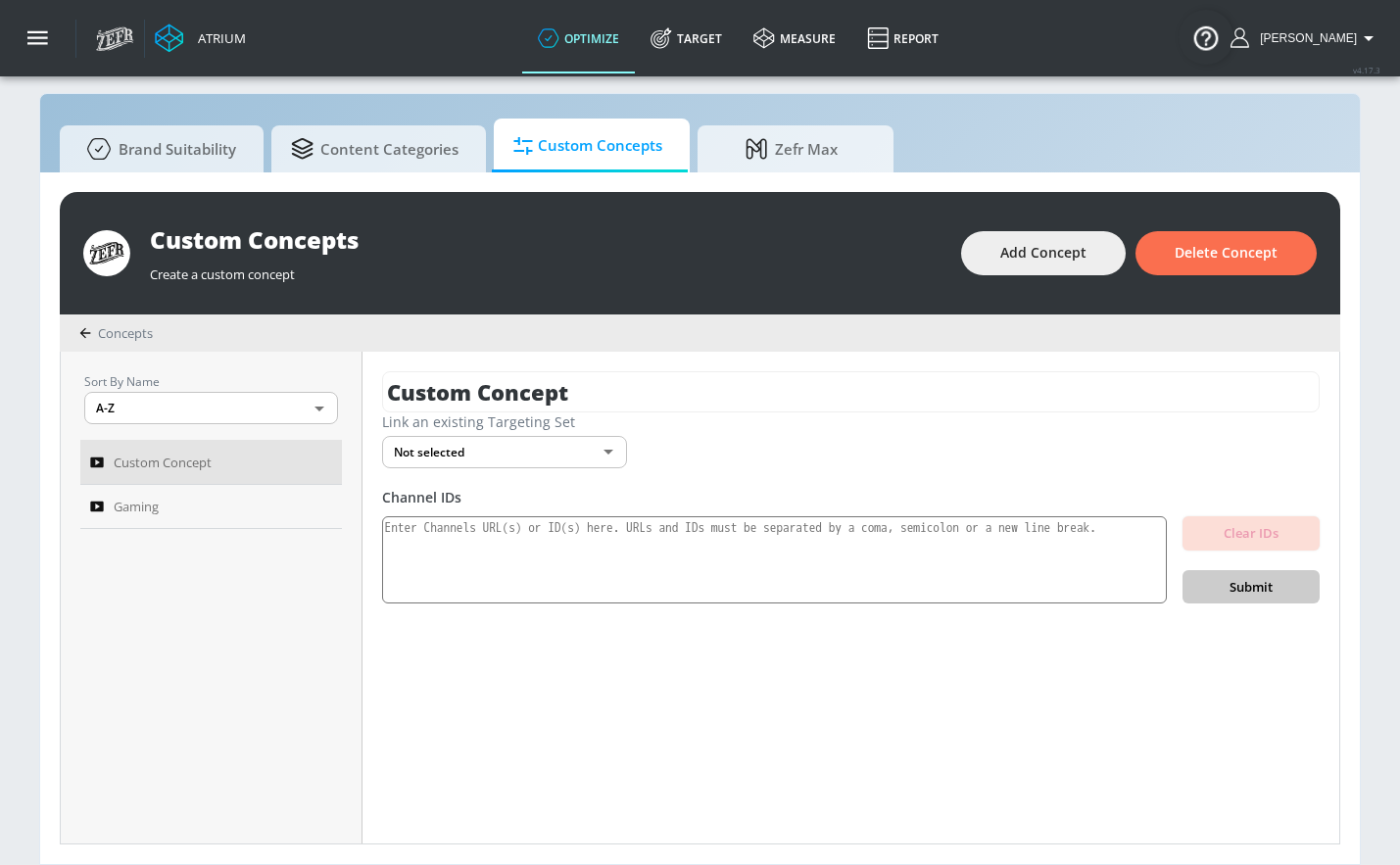 scroll, scrollTop: 0, scrollLeft: 0, axis: both 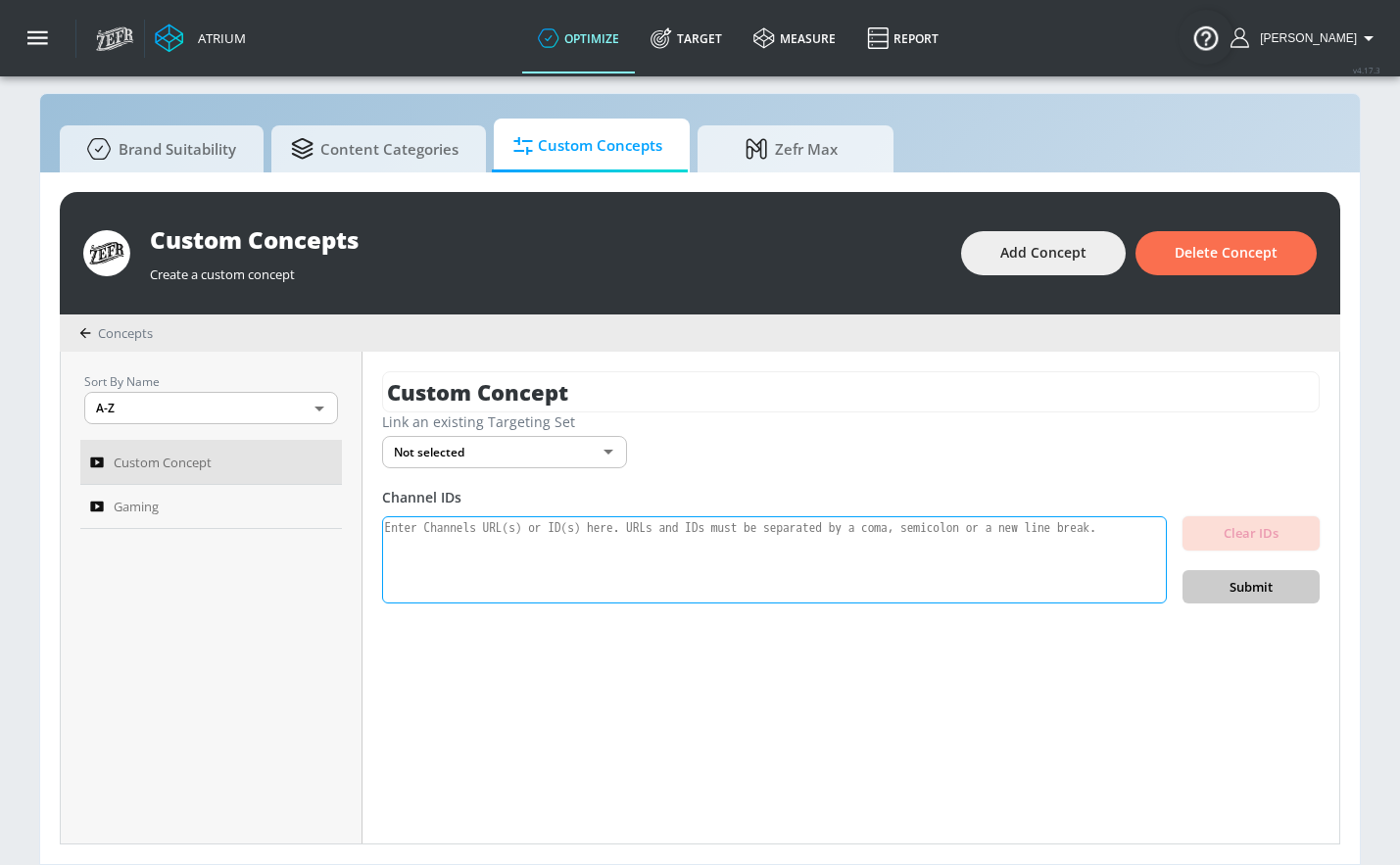 click at bounding box center (774, 560) 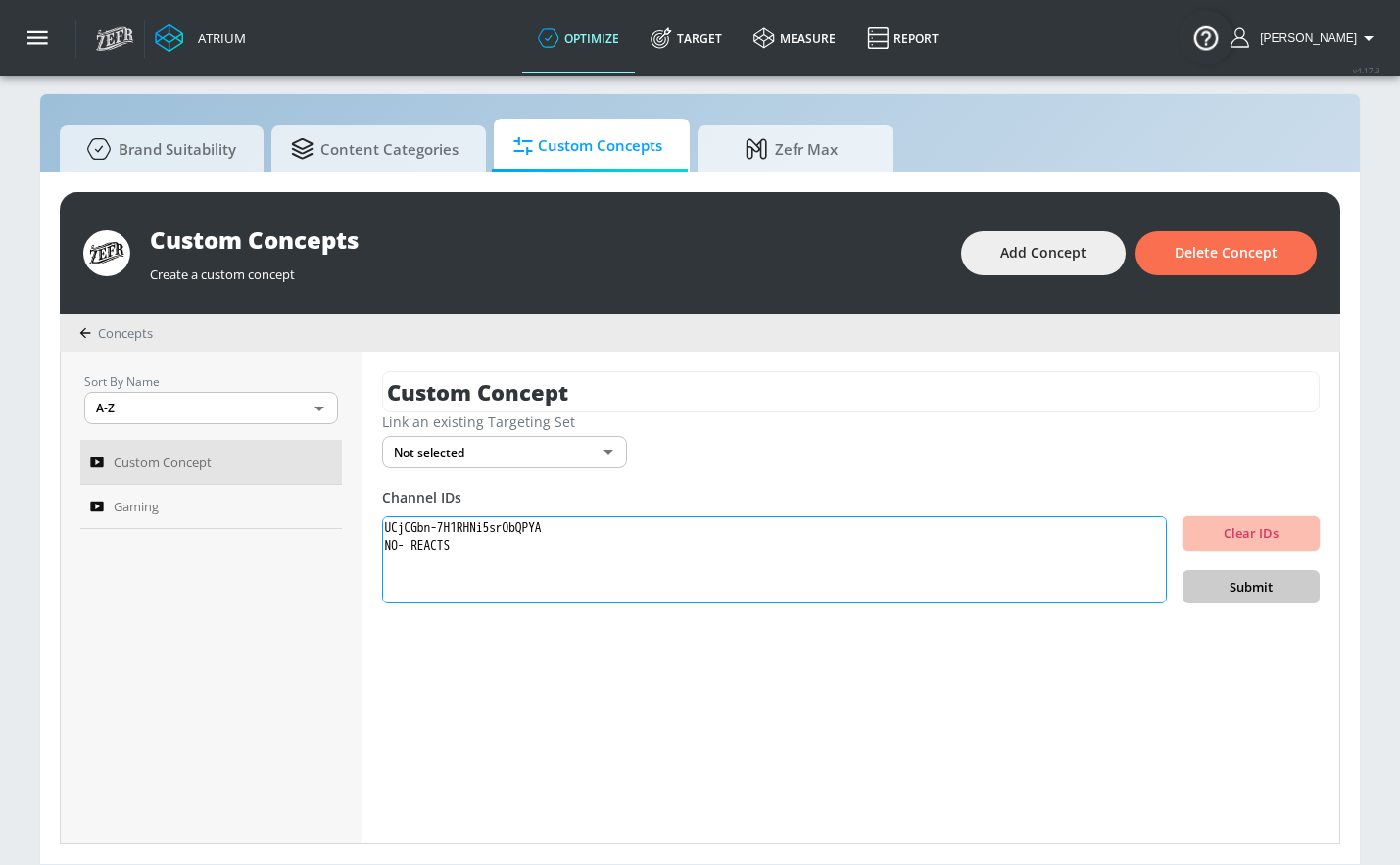 scroll, scrollTop: 181, scrollLeft: 0, axis: vertical 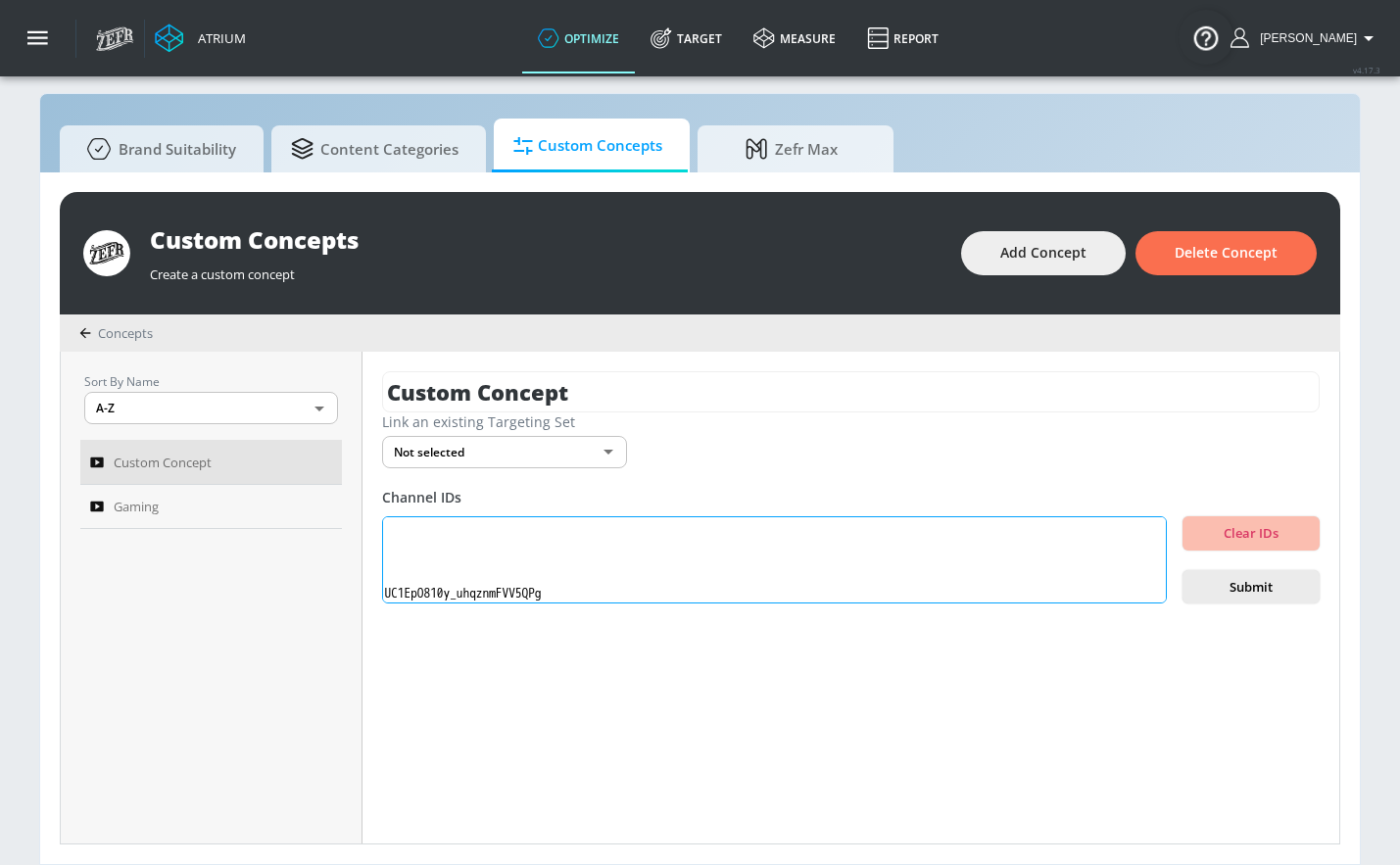 drag, startPoint x: 447, startPoint y: 561, endPoint x: 282, endPoint y: 576, distance: 165.68042 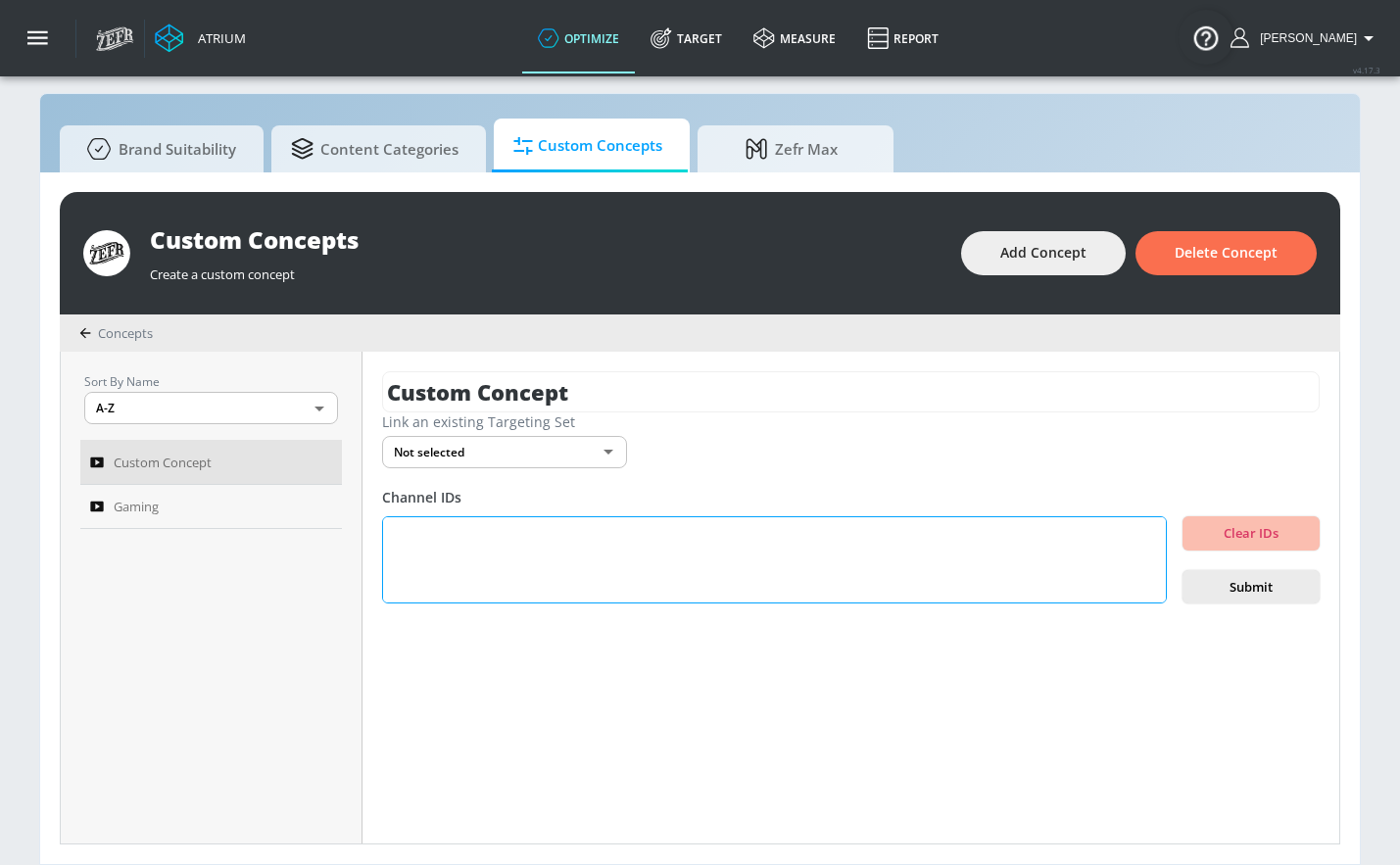 scroll, scrollTop: 168, scrollLeft: 0, axis: vertical 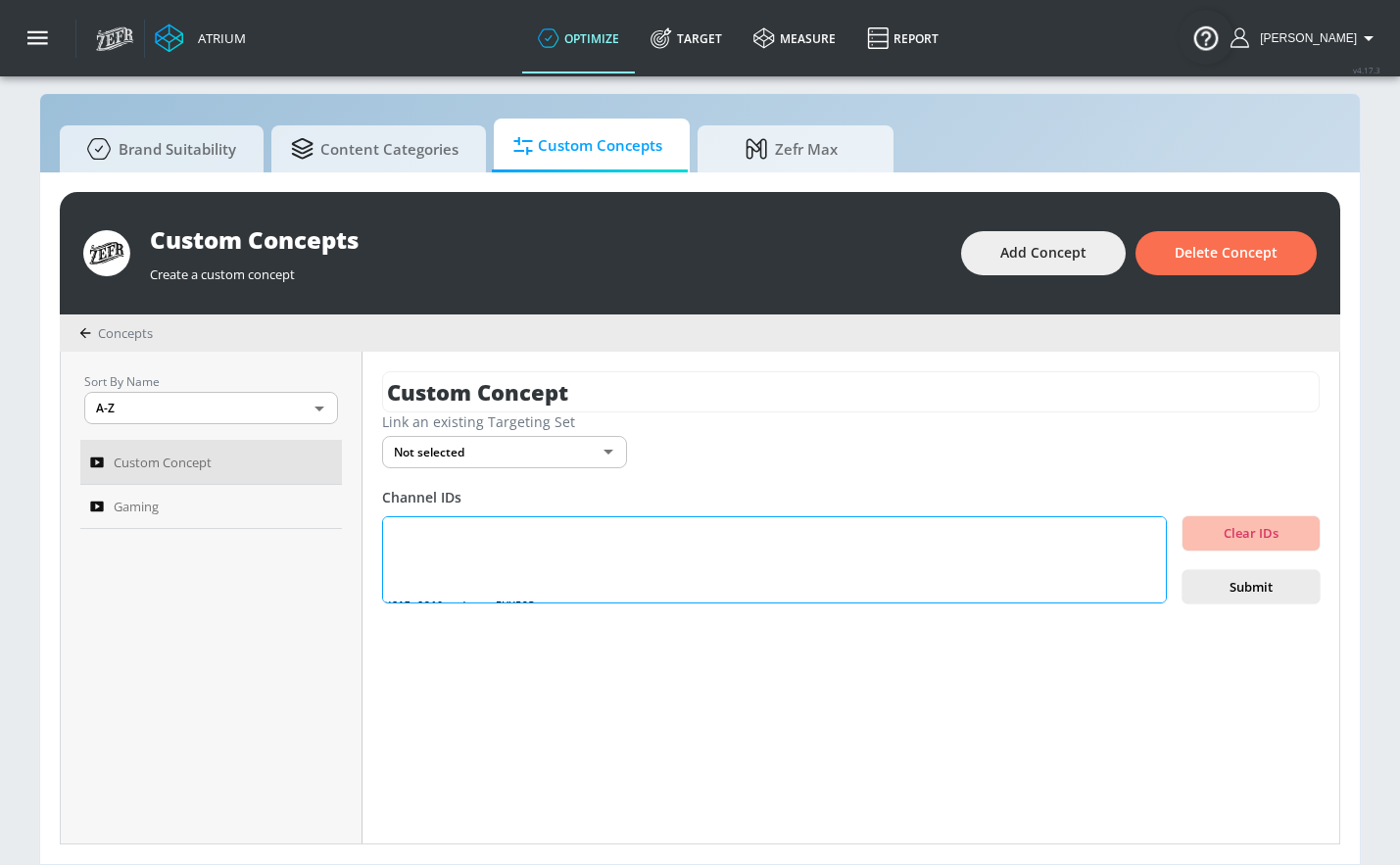 click on "UCjCGbn-7H1RHNi5srObQPYA
NO- REACTS
UCKYb5XBe-5OSEgLijLSoDtw
NO- REACTS
UC1EpO810y_uhqznmFVV5QPg" at bounding box center (774, 560) 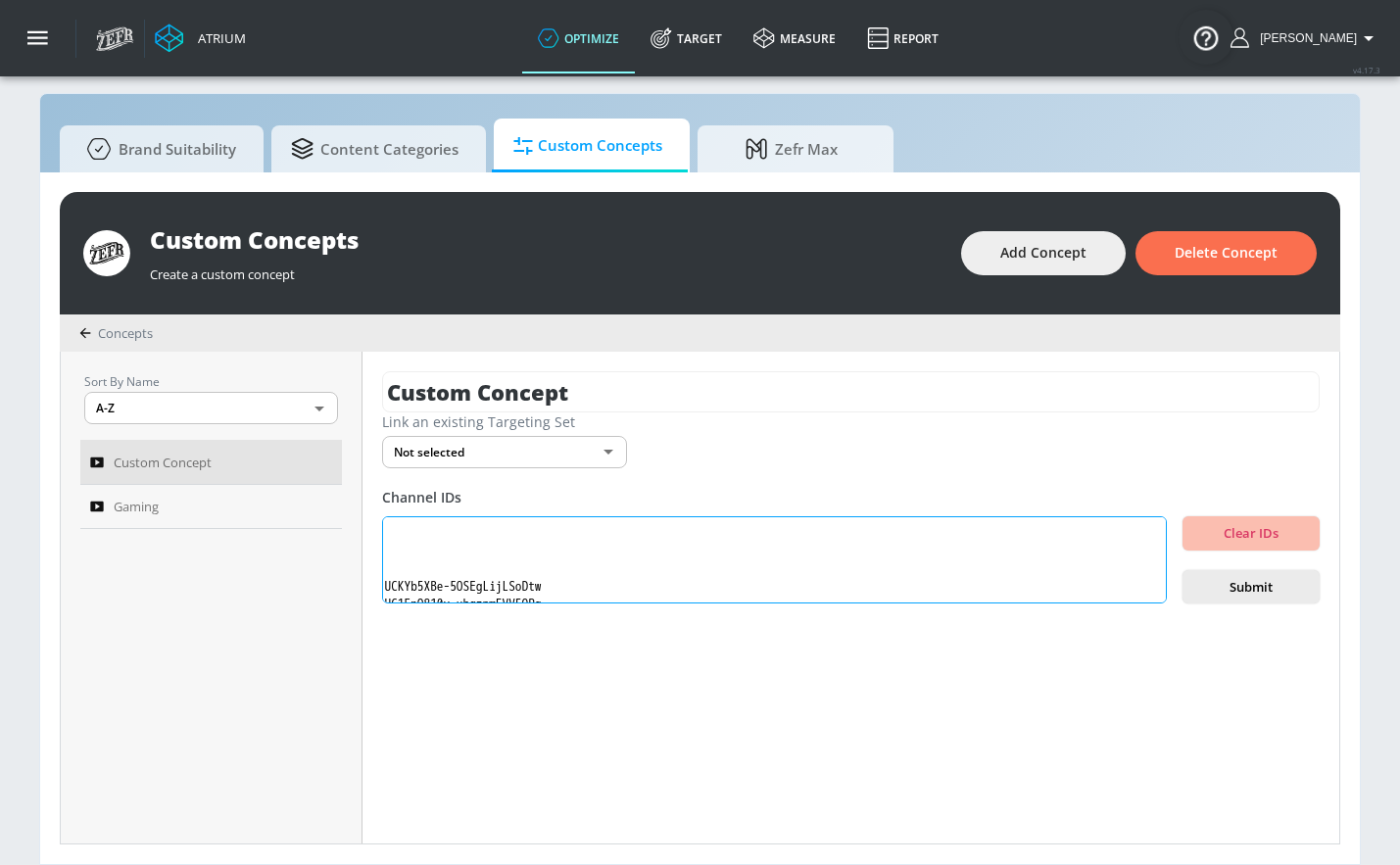 scroll, scrollTop: 46, scrollLeft: 0, axis: vertical 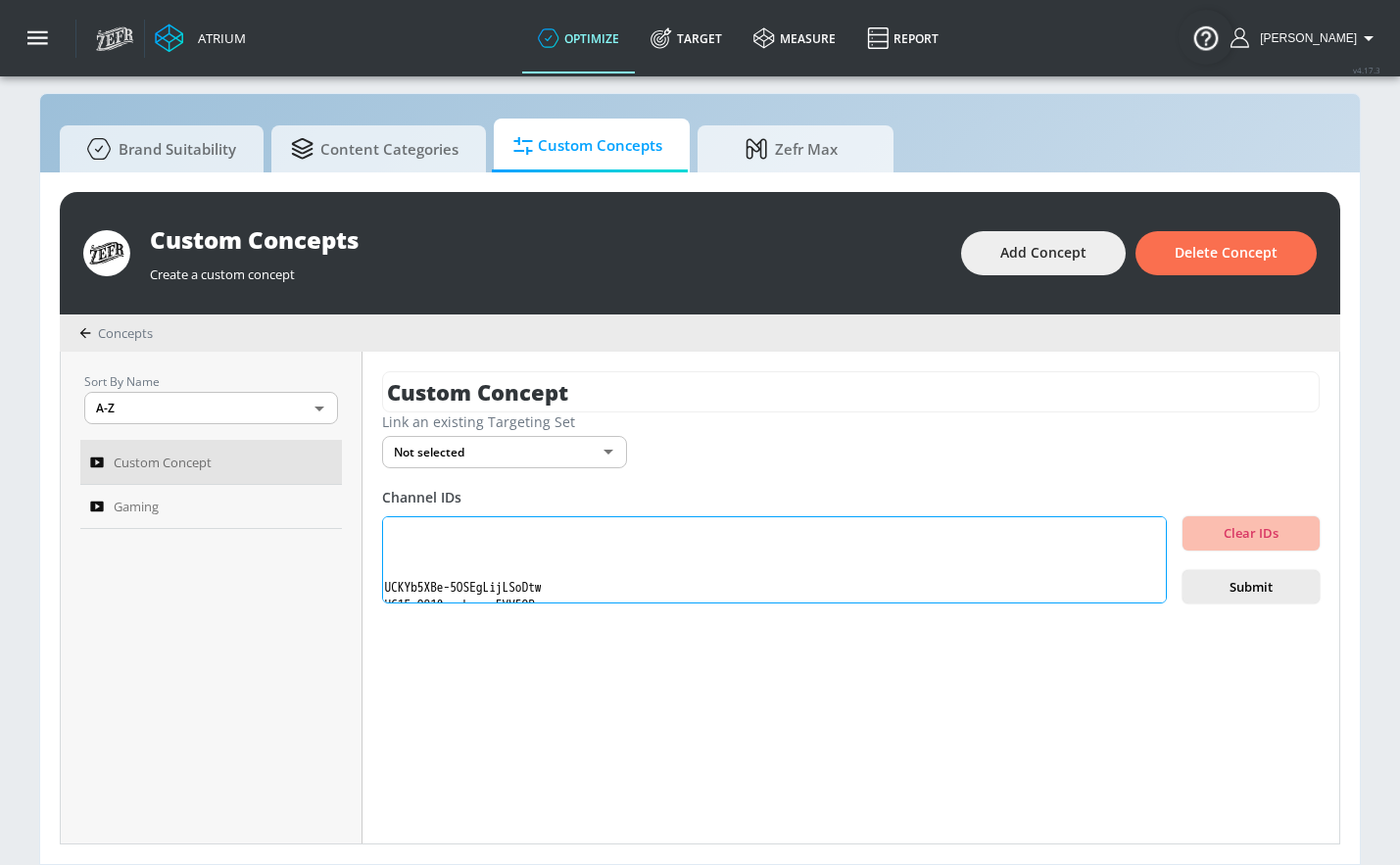 click on "UCjCGbn-7H1RHNi5srObQPYA
NO- REACTS
UCKYb5XBe-5OSEgLijLSoDtw
UC1EpO810y_uhqznmFVV5QPg" at bounding box center [774, 560] 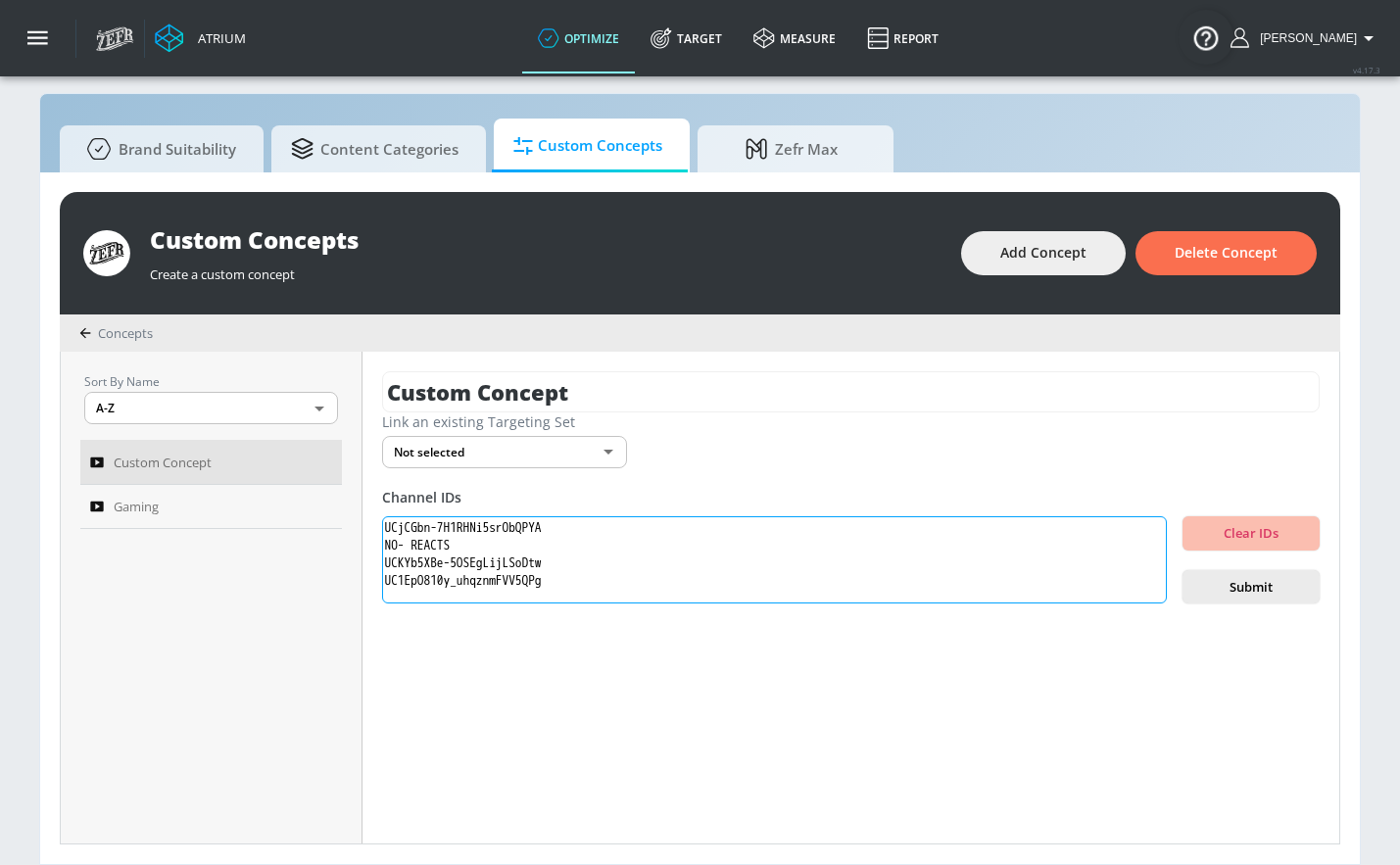 scroll, scrollTop: 0, scrollLeft: 0, axis: both 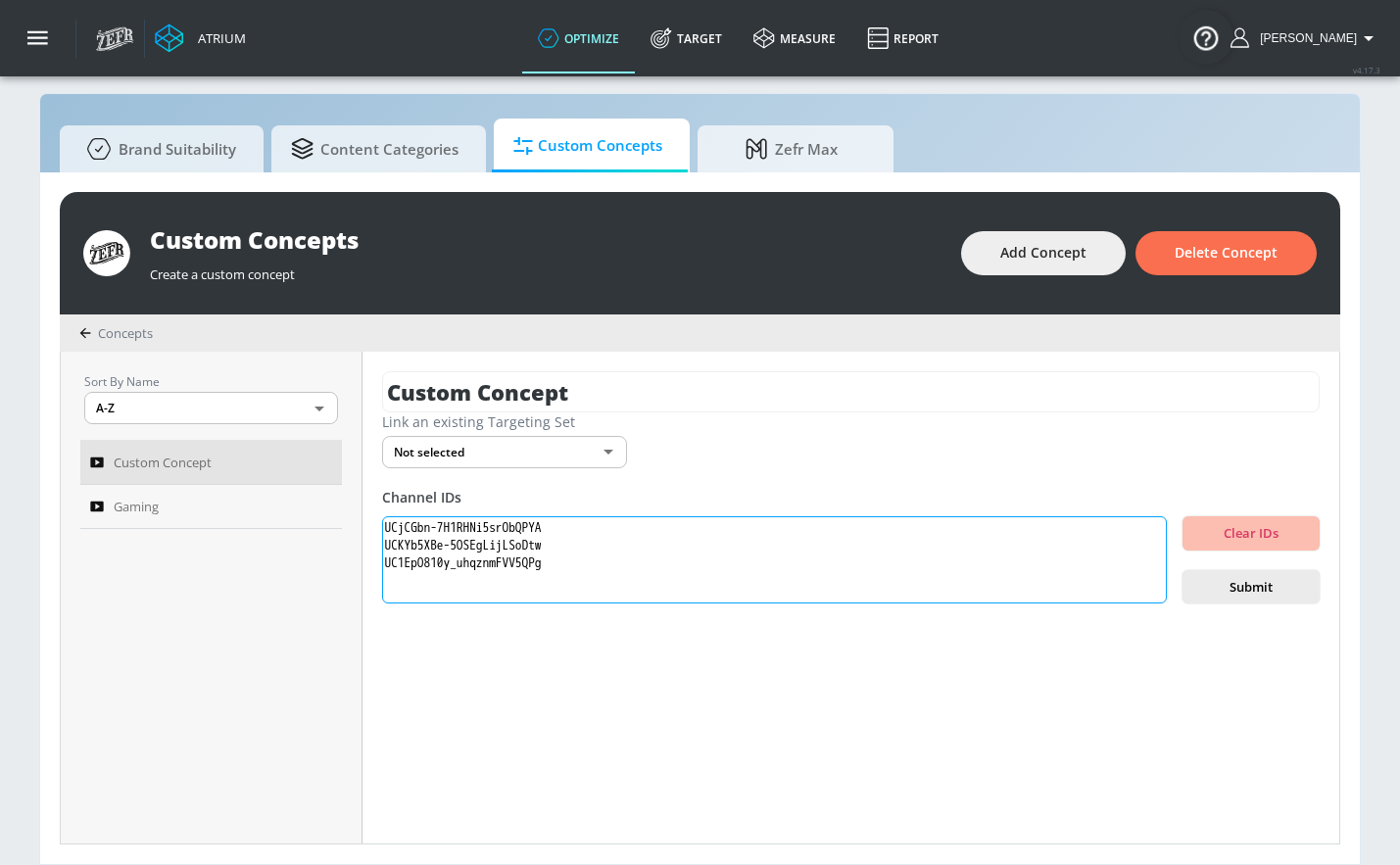 click on "UCjCGbn-7H1RHNi5srObQPYA
UCKYb5XBe-5OSEgLijLSoDtw
UC1EpO810y_uhqznmFVV5QPg" at bounding box center (774, 560) 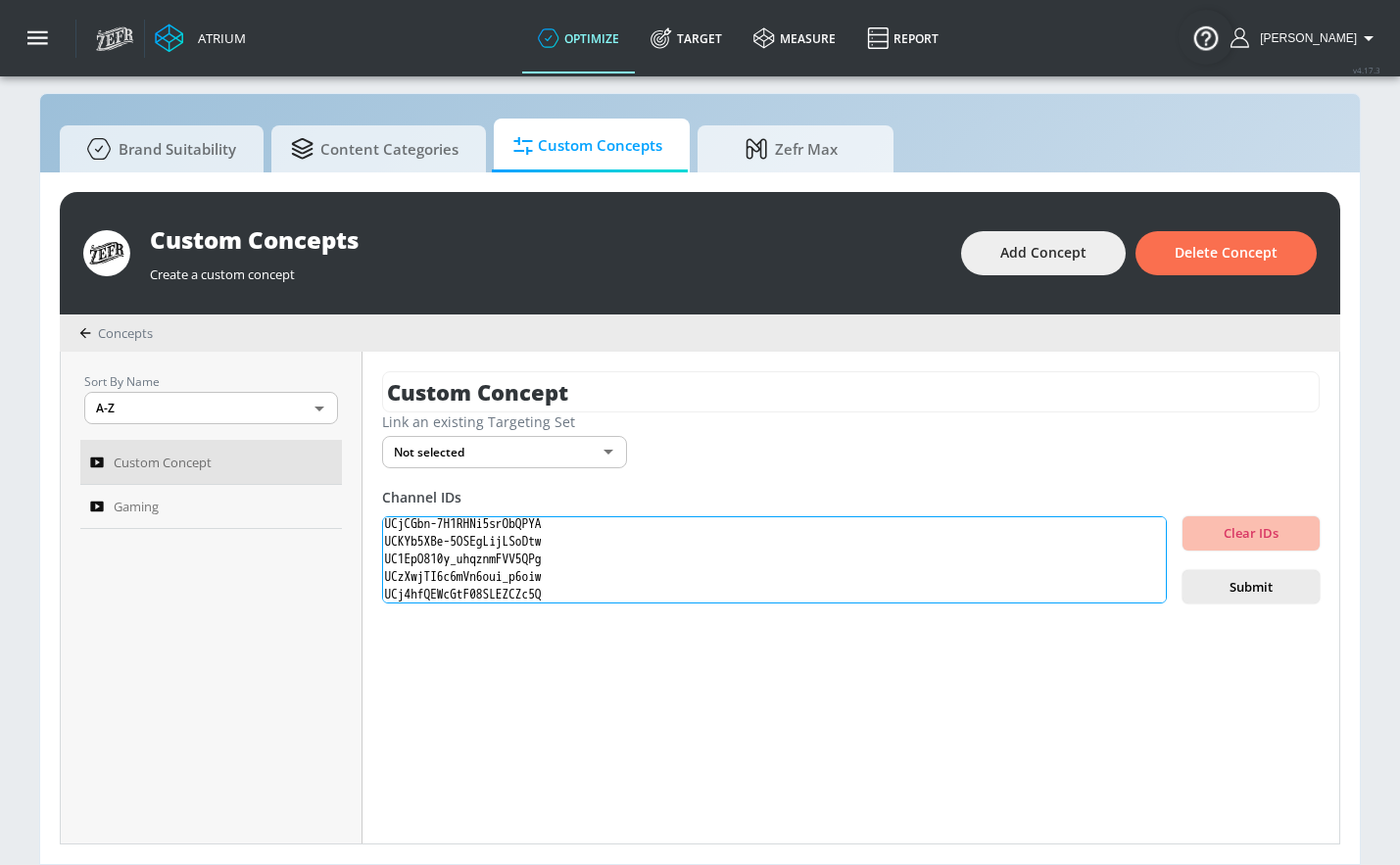 scroll, scrollTop: 0, scrollLeft: 0, axis: both 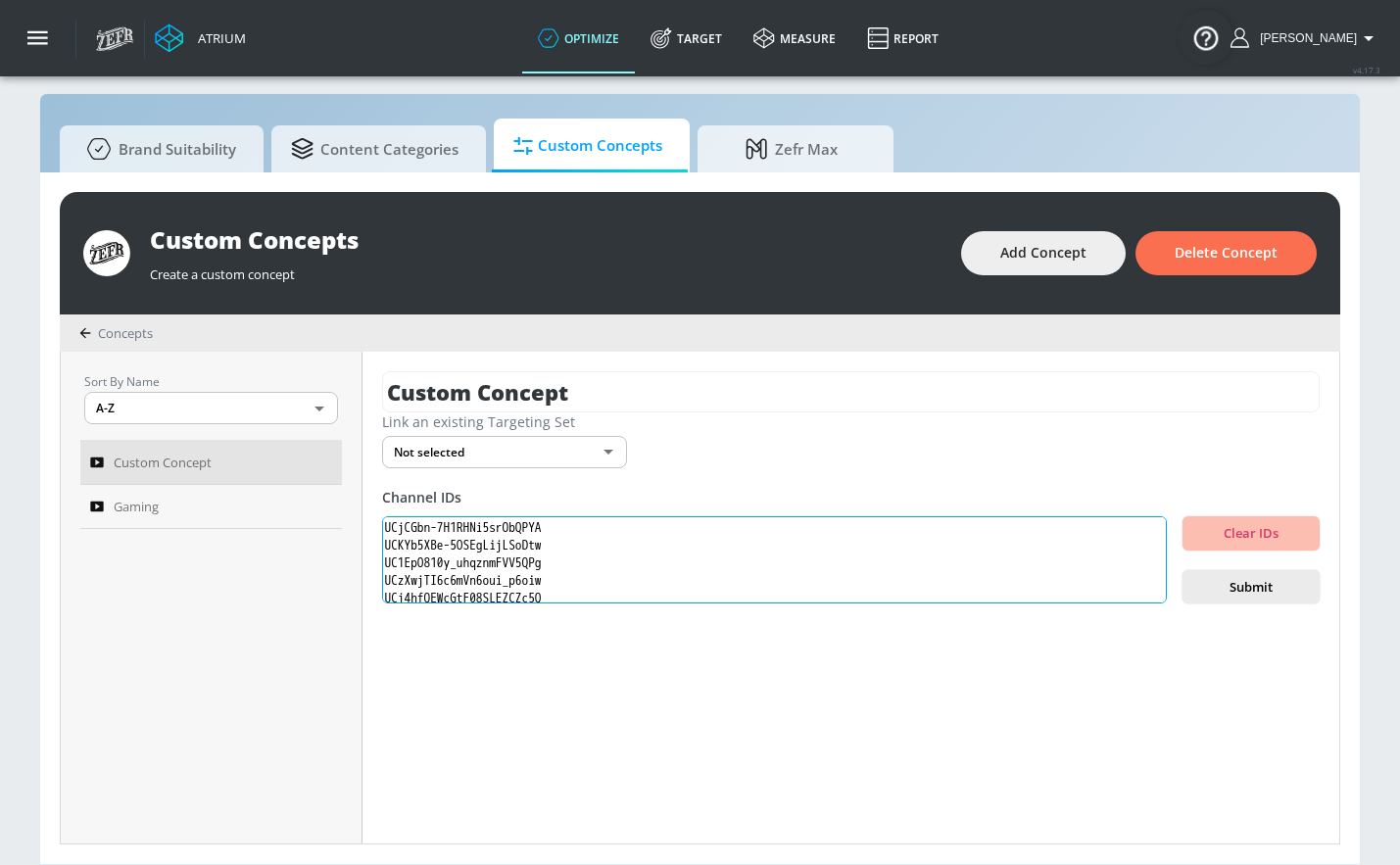 type on "UCjCGbn-7H1RHNi5srObQPYA
UCKYb5XBe-5OSEgLijLSoDtw
UC1EpO810y_uhqznmFVV5QPg
UCzXwjTI6c6mVn6oui_p6oiw
UCj4hfQEWcGtF08SLEZCZc5Q
UCJHBJ7F-nAIlMGolm0Hu4vg
UCh5mLn90vUaB1PbRRx_AiaA
UCtvggO4vLSDBq1hUCrRRPvg
UCZBY6V8Lxmwu8gGRBOyO11w
UC0eLBYhxW9HC0P9PXQ73mpQ
UCtwOgy4vDxfGmsHR0YMVufg
UCJZam2u1G0syq3kyqrCXrNw
UCIPPMRA040LQr5QPyJEbmXA
UC-gW4TeZAlKm7UATp24JsWQ
UCr1kbyiJzl-x5YYDxhYJuPw
UCeBnbqt4VRhotq2TQjkIi2A
UC_q5WZtFp36adwqhKpZzxwQ
UCPLMPHT-d8GZOqL_AHJFdQQ
UClCvmntMJCrerMDSc1WQGNg
UCJKdgzE45ucqAukhKr_6bxw
UCVhGR9TU1vfvHXl73uaEiEQ
UCTevXUV9L6_hgvFlLDMmf1w
UCTU3m4rCUS-7qXuHK-j9Uqw
UCtH3yiPcHUfe2SmsmD2YE6A
UCiSVf-UpLC9rRjAT1qRTW0g
UCQeRaTukNYft1_6AZPACnog
UC70Dib4MvFfT1tU6MqeyHpQ
UCnuf06xsaSO8f2svzMENyBw
UClljAz6ZKy0XeViKsohdjqA
UCZR1vQtTcy9qCB9zSfsA5Mg
UCOnECY8FBKKPVi5ZsSgXPJA
UCn3AViOfcFN4zIICMC5hvPg
UCke6I9N4KfC968-yRcd5YRg" 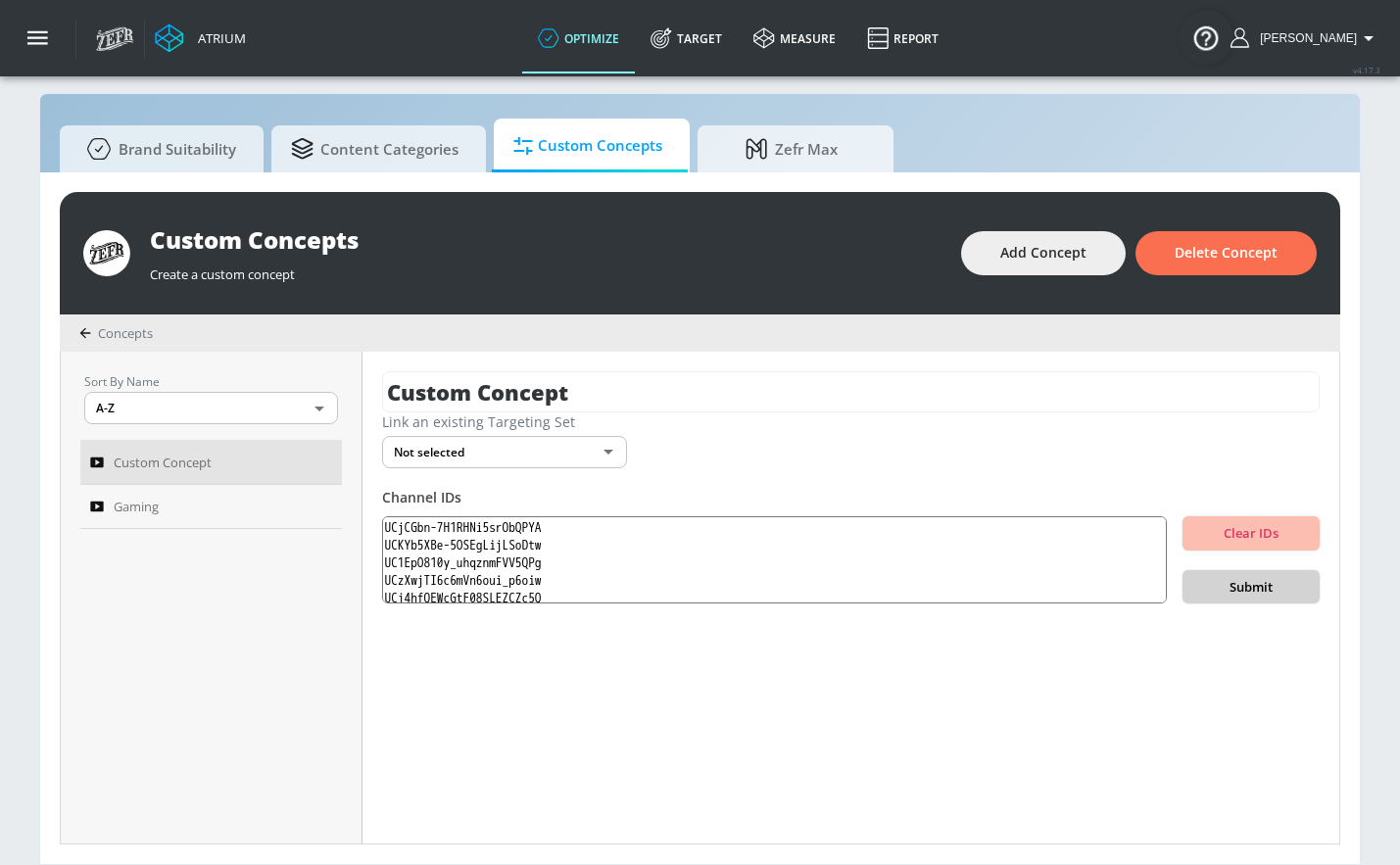 click on "Submit" at bounding box center (1251, 587) 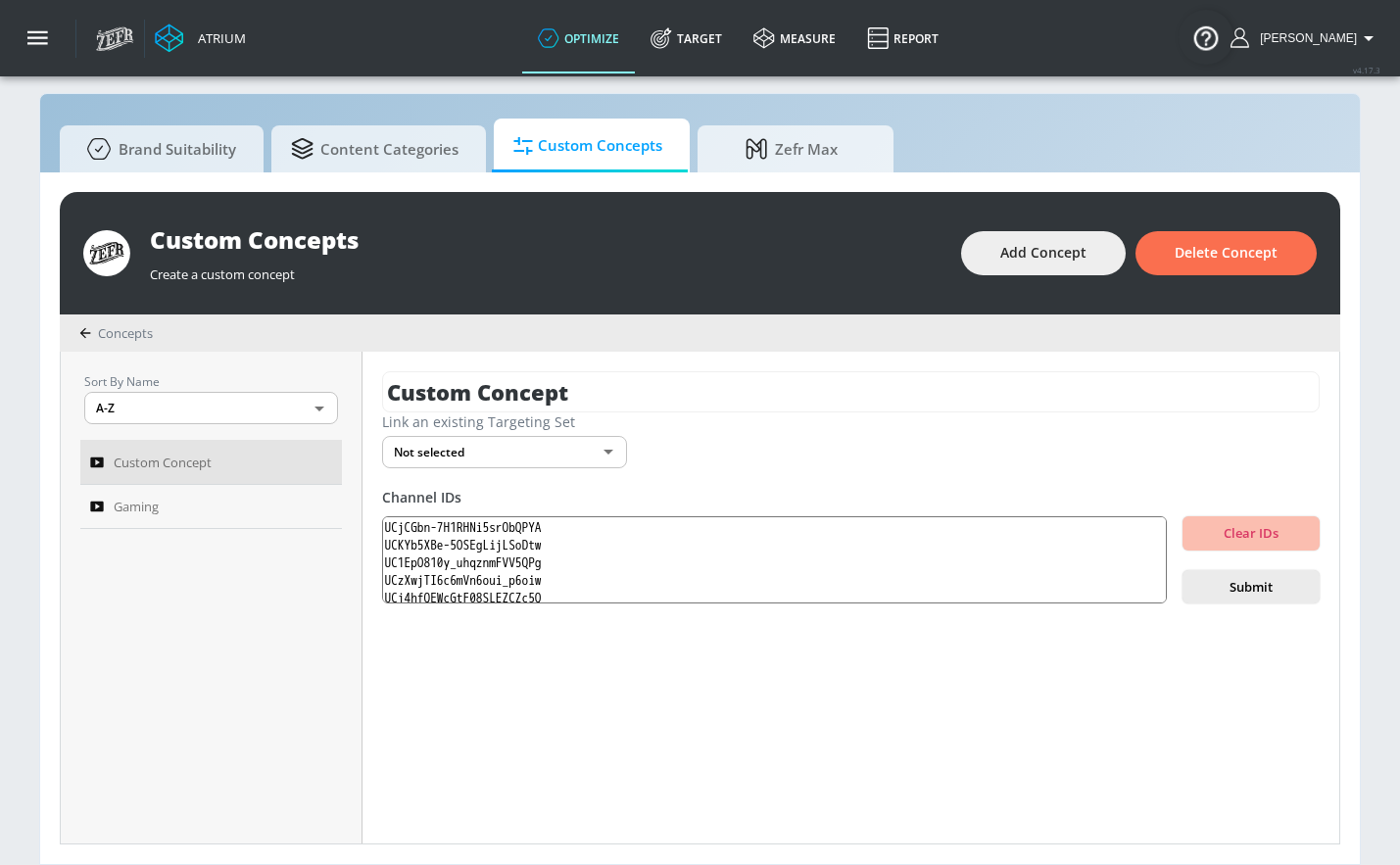 type 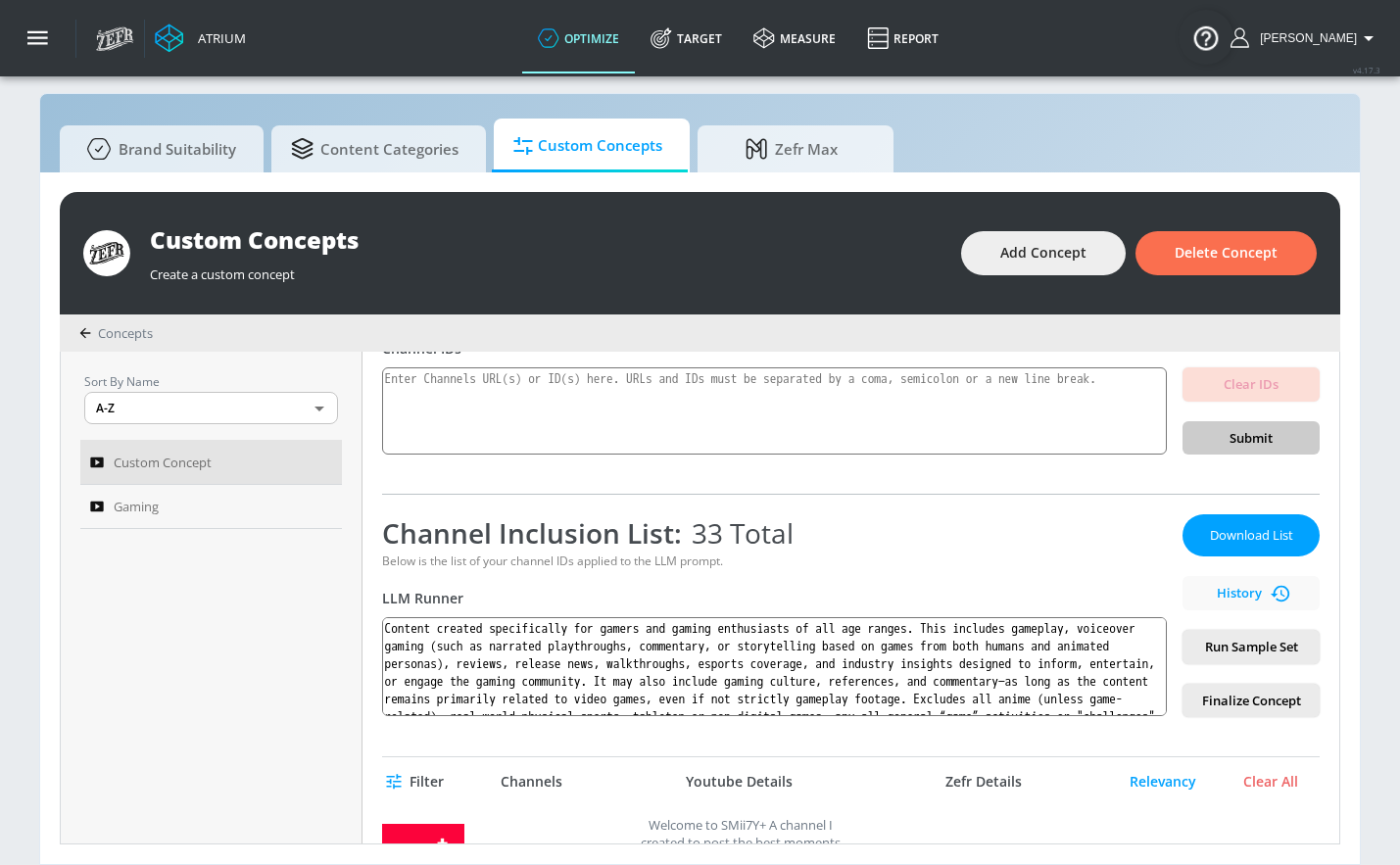 scroll, scrollTop: 157, scrollLeft: 0, axis: vertical 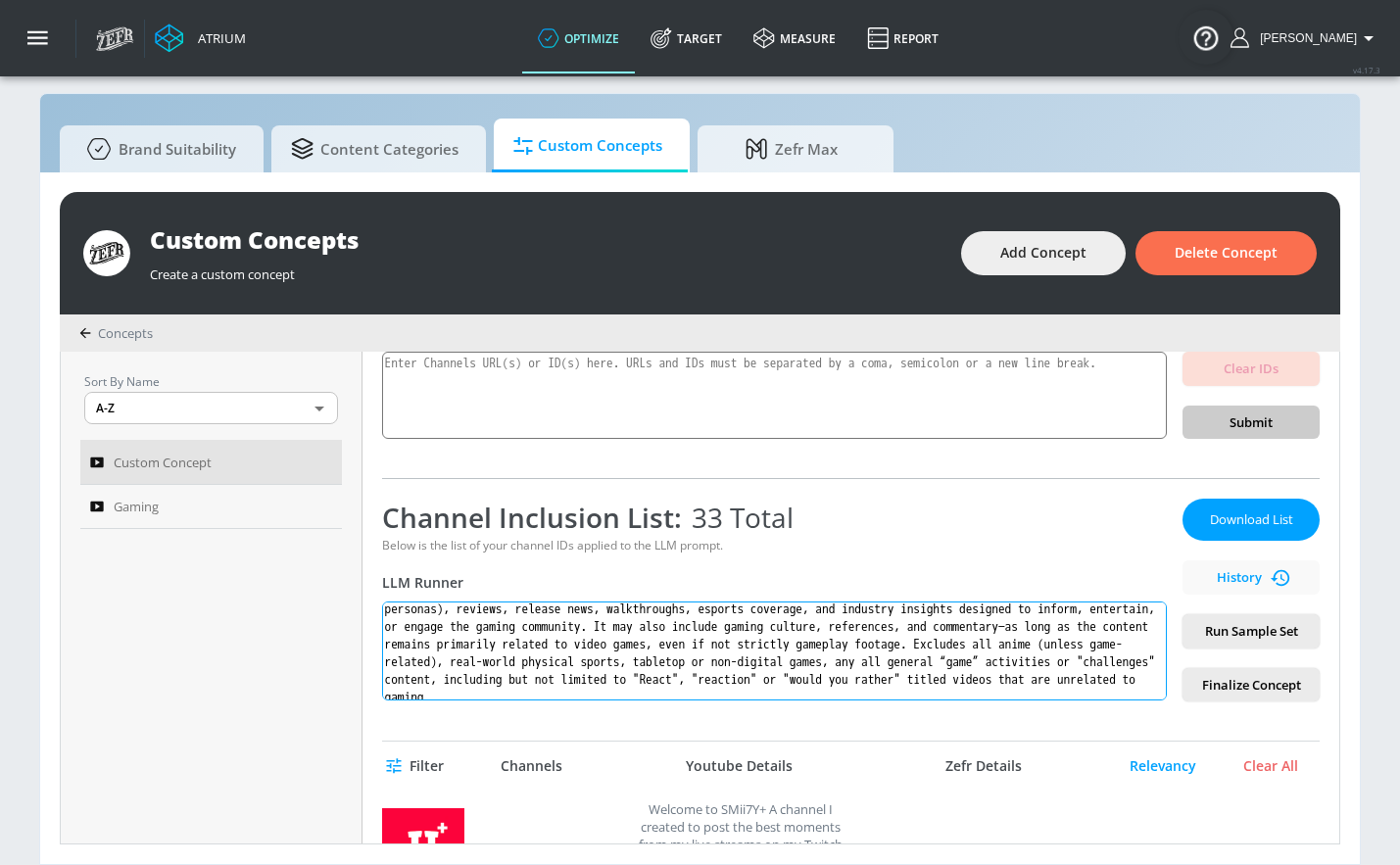 click on "Content created specifically for gamers and gaming enthusiasts of all age ranges. This includes gameplay, voiceover gaming (such as narrated playthroughs, commentary, or storytelling based on games from both humans and animated personas), reviews, release news, walkthroughs, esports coverage, and industry insights designed to inform, entertain, or engage the gaming community. It may also include gaming culture, references, and commentary—as long as the content remains primarily related to video games, even if not strictly gameplay footage. Excludes all anime (unless game-related), real-world physical sports, tabletop or non-digital games, any all general “game” activities or "challenges" content, including but not limited to "React", "reaction" or "would you rather" titled videos that are unrelated to gaming." at bounding box center [774, 650] 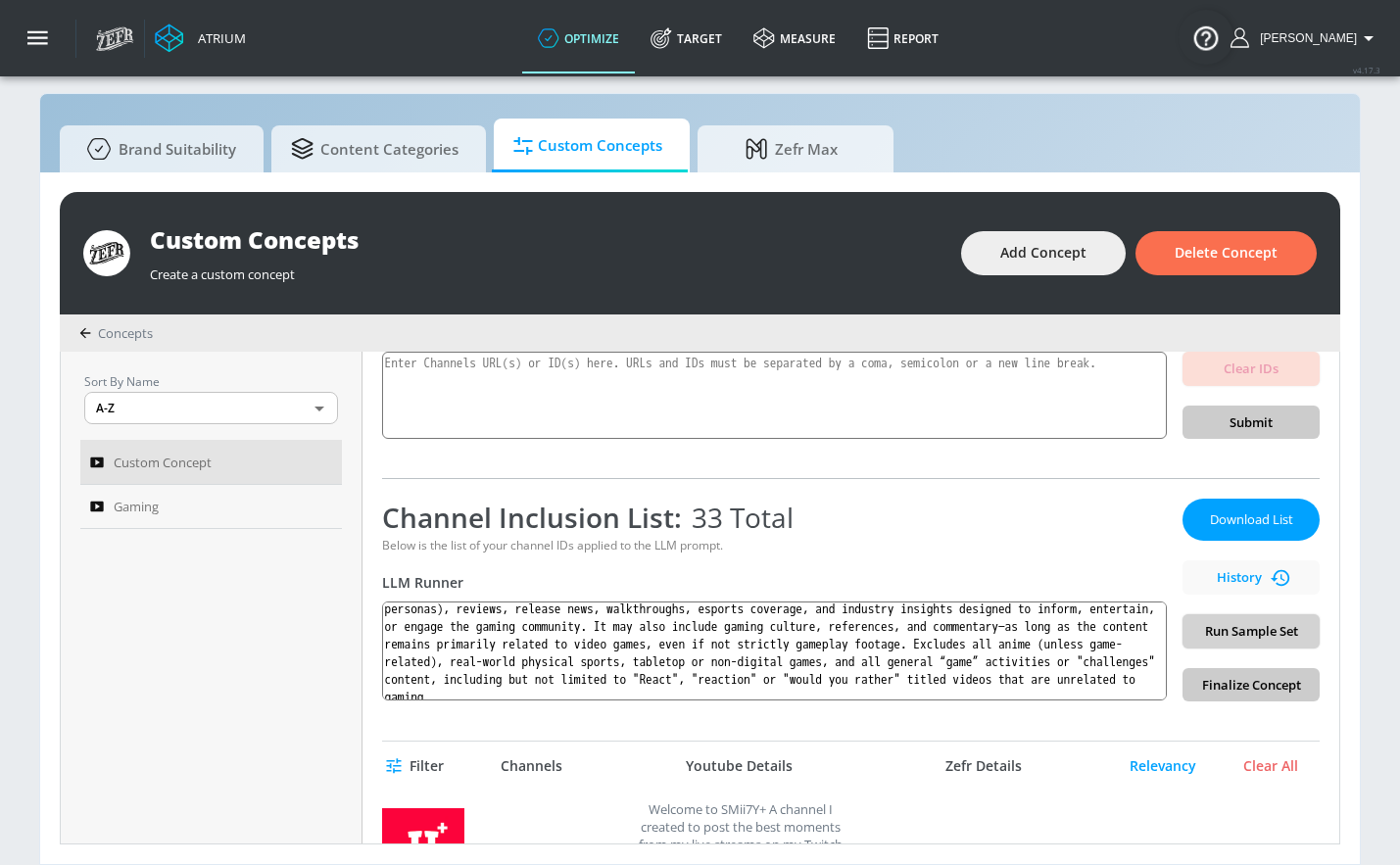 click on "Run Sample Set" at bounding box center (1251, 631) 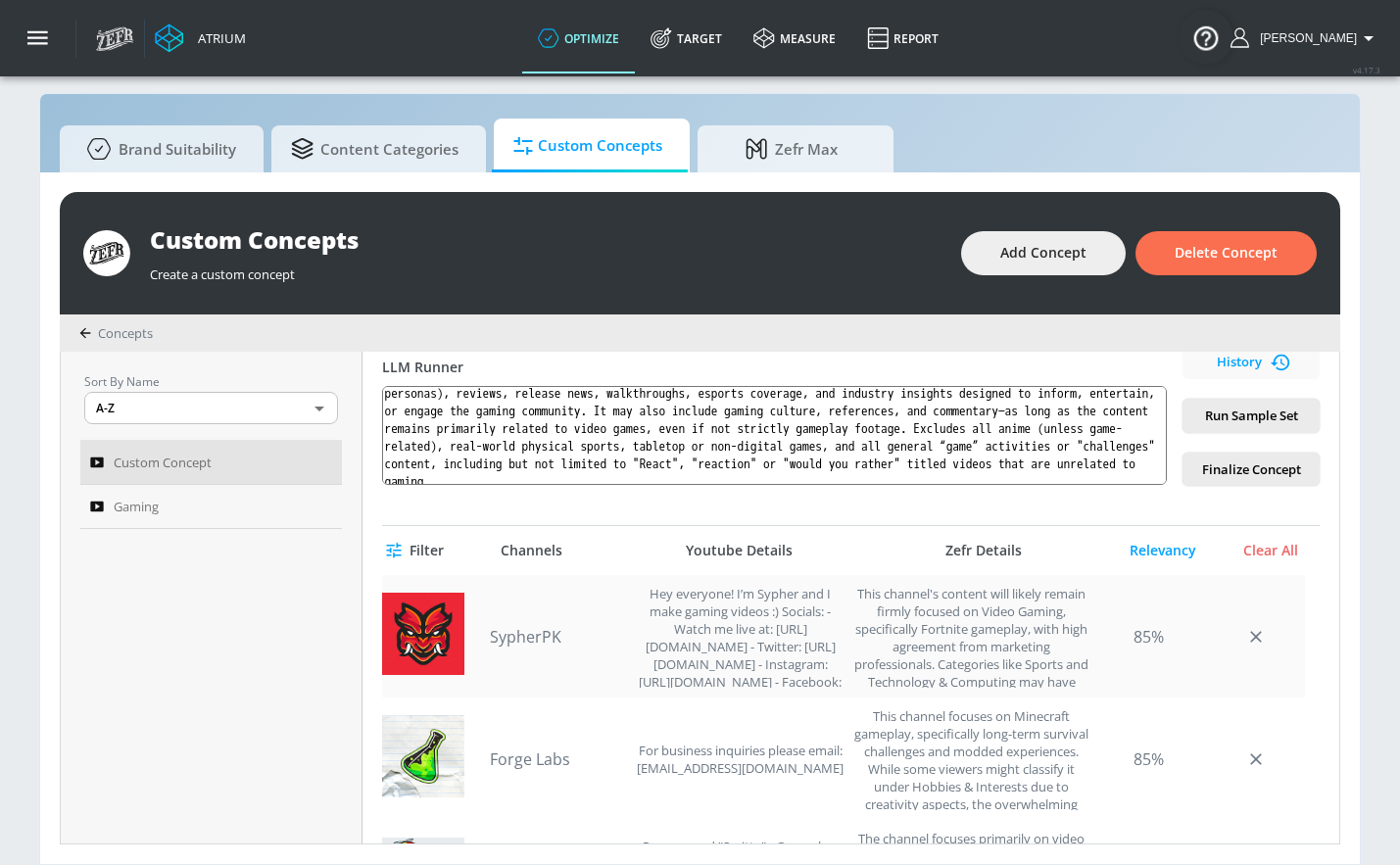 scroll, scrollTop: 390, scrollLeft: 0, axis: vertical 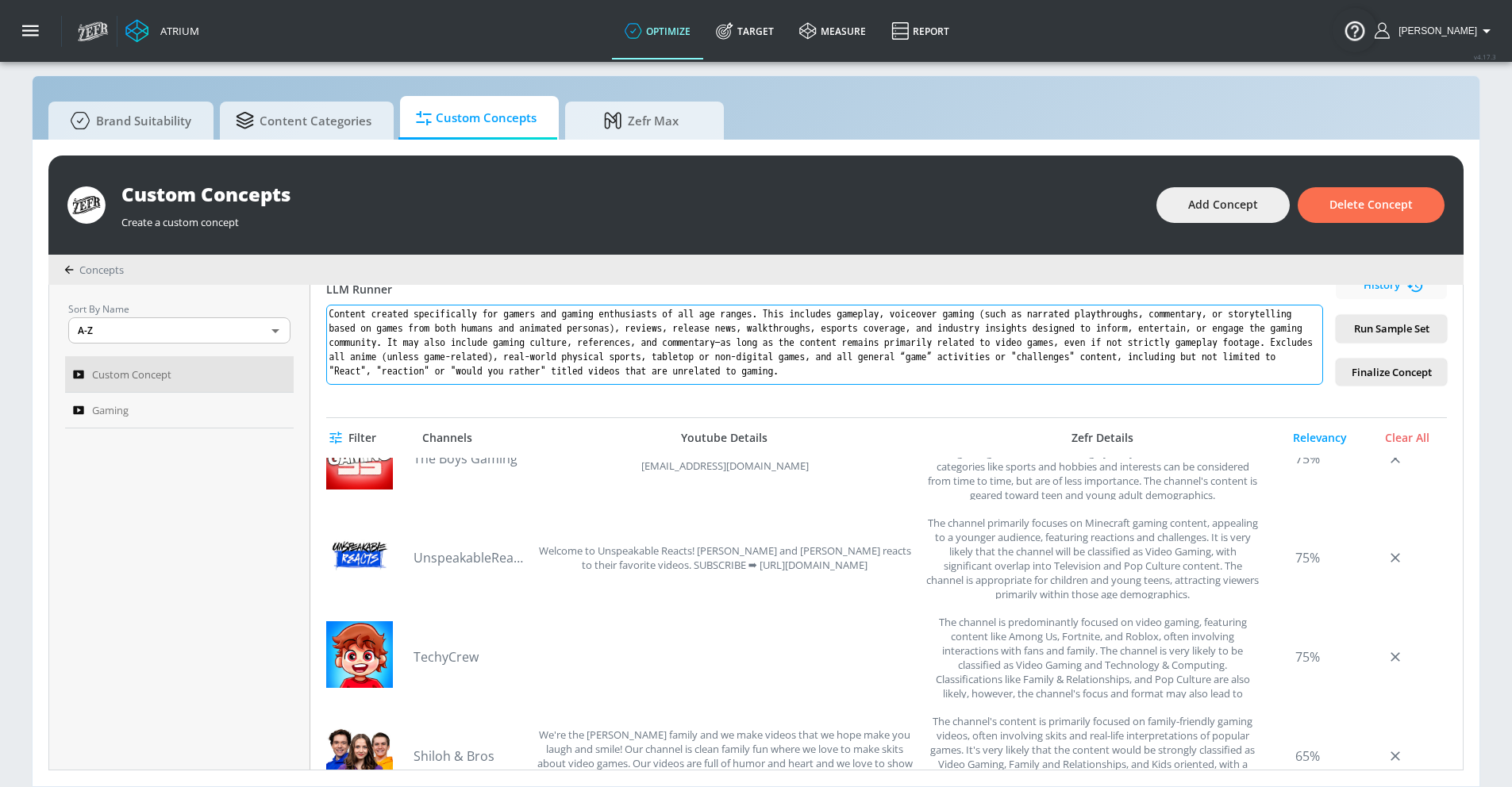 click on "Content created specifically for gamers and gaming enthusiasts of all age ranges. This includes gameplay, voiceover gaming (such as narrated playthroughs, commentary, or storytelling based on games from both humans and animated personas), reviews, release news, walkthroughs, esports coverage, and industry insights designed to inform, entertain, or engage the gaming community. It may also include gaming culture, references, and commentary—as long as the content remains primarily related to video games, even if not strictly gameplay footage. Excludes all anime (unless game-related), real-world physical sports, tabletop or non-digital games, and all general “game” activities or "challenges" content, including but not limited to "React", "reaction" or "would you rather" titled videos that are unrelated to gaming." at bounding box center (825, 344) 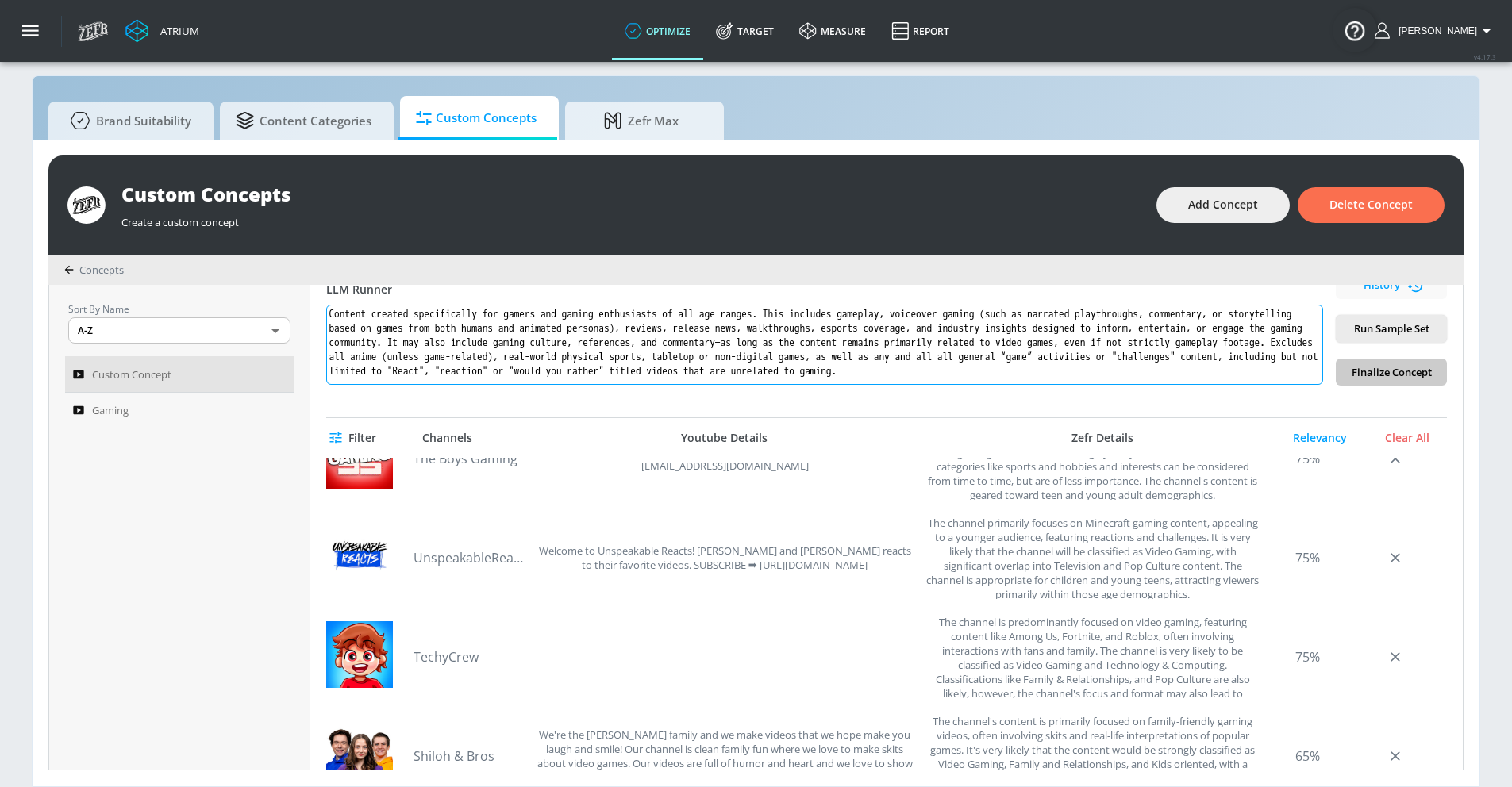 click on "Content created specifically for gamers and gaming enthusiasts of all age ranges. This includes gameplay, voiceover gaming (such as narrated playthroughs, commentary, or storytelling based on games from both humans and animated personas), reviews, release news, walkthroughs, esports coverage, and industry insights designed to inform, entertain, or engage the gaming community. It may also include gaming culture, references, and commentary—as long as the content remains primarily related to video games, even if not strictly gameplay footage. Excludes all anime (unless game-related), real-world physical sports, tabletop or non-digital games, as well as any and all all general “game” activities or "challenges" content, including but not limited to "React", "reaction" or "would you rather" titled videos that are unrelated to gaming." at bounding box center (825, 344) 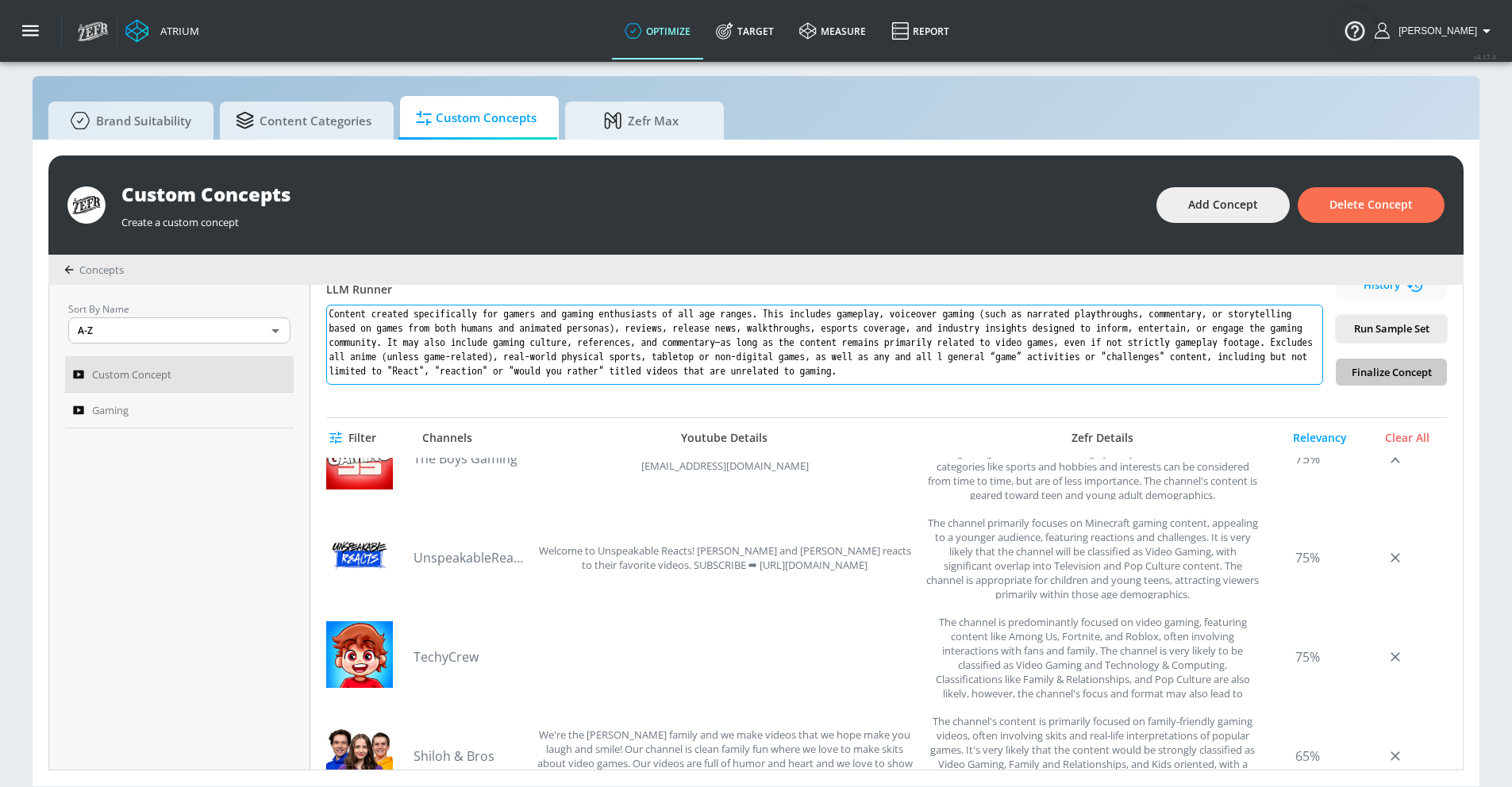 click on "Content created specifically for gamers and gaming enthusiasts of all age ranges. This includes gameplay, voiceover gaming (such as narrated playthroughs, commentary, or storytelling based on games from both humans and animated personas), reviews, release news, walkthroughs, esports coverage, and industry insights designed to inform, entertain, or engage the gaming community. It may also include gaming culture, references, and commentary—as long as the content remains primarily related to video games, even if not strictly gameplay footage. Excludes all anime (unless game-related), real-world physical sports, tabletop or non-digital games, as well as any and all l general “game” activities or "challenges" content, including but not limited to "React", "reaction" or "would you rather" titled videos that are unrelated to gaming." at bounding box center (825, 344) 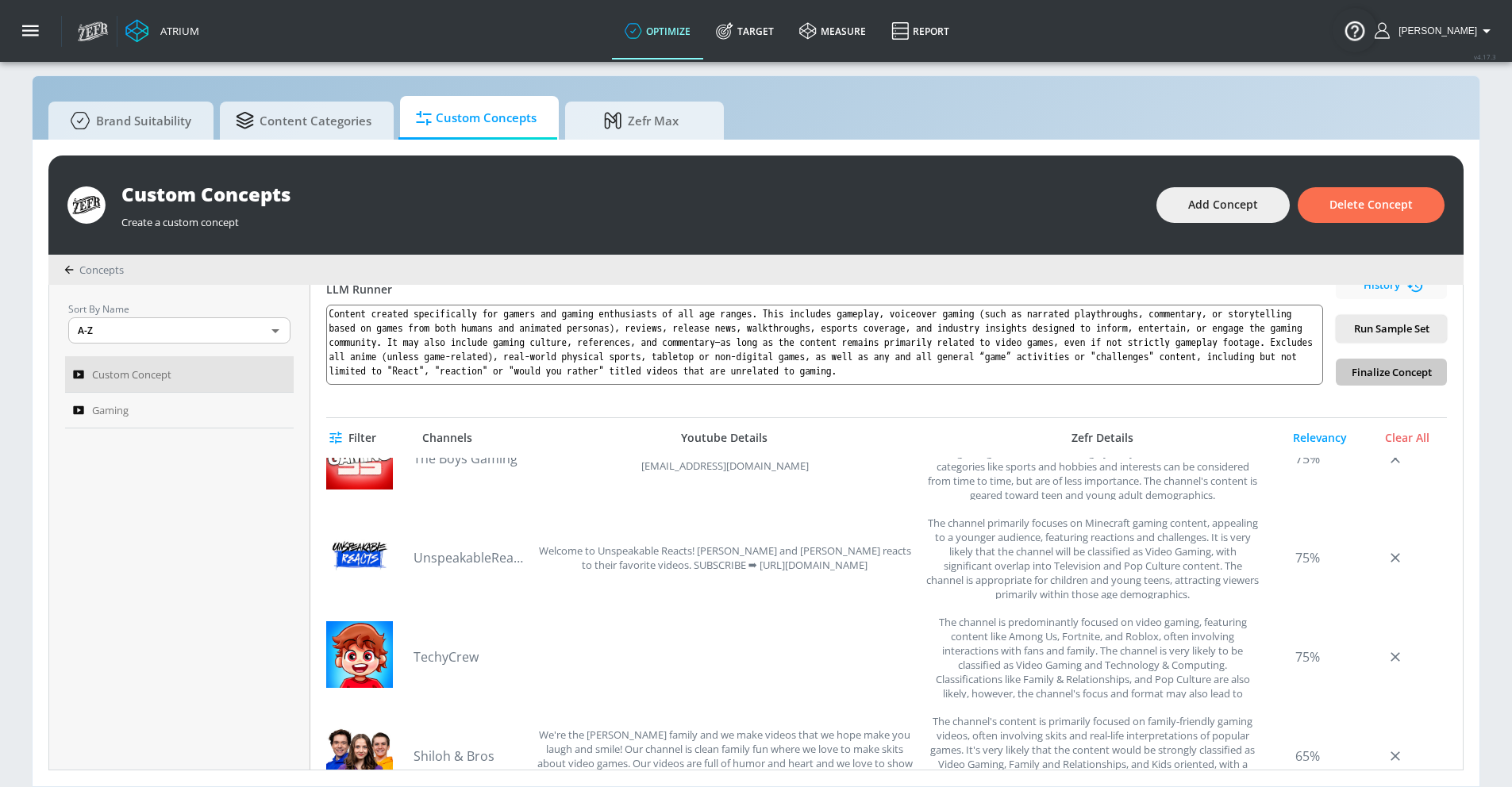 click on "Run Sample Set" at bounding box center (1391, 328) 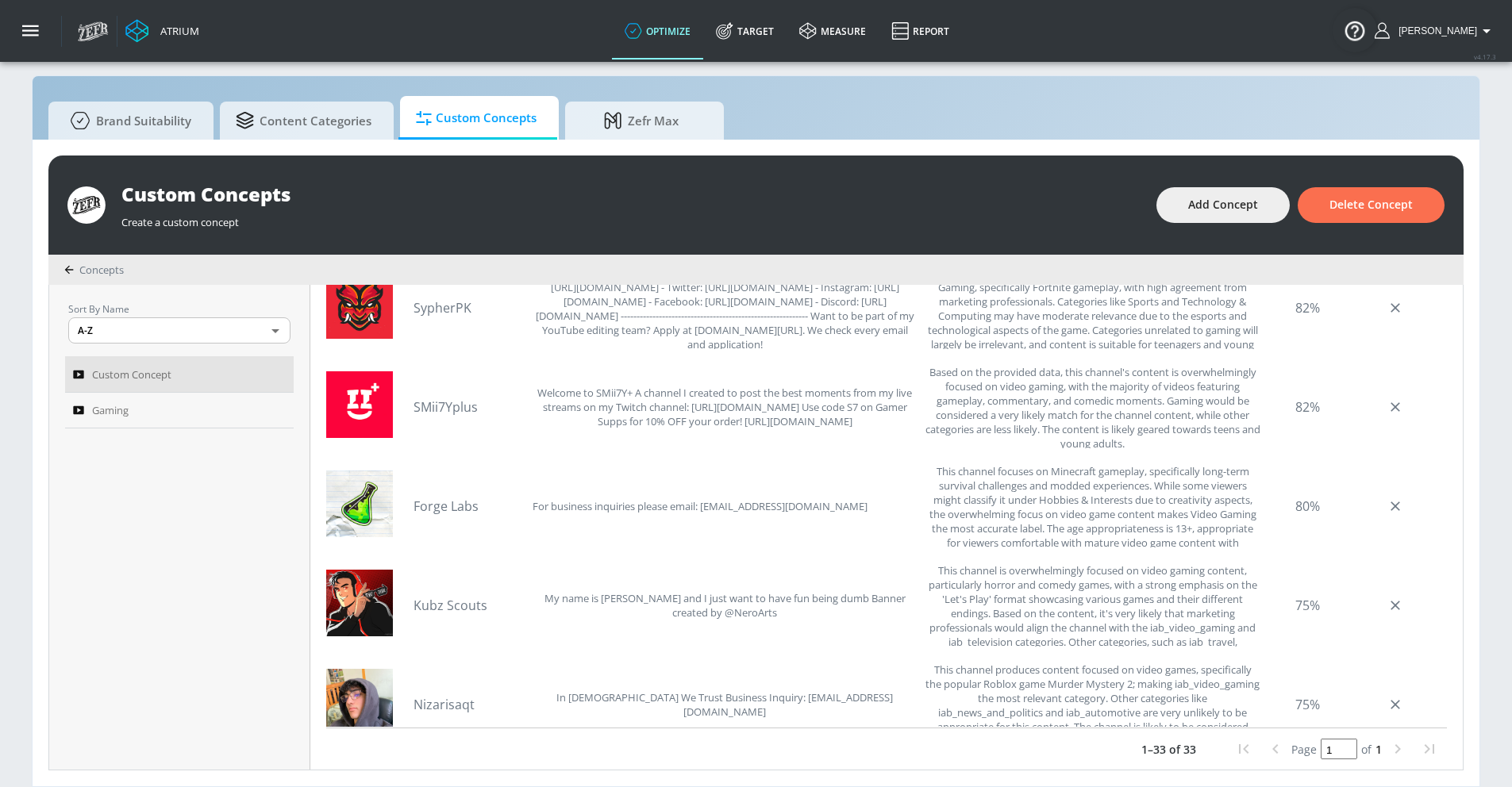 scroll, scrollTop: 316, scrollLeft: 0, axis: vertical 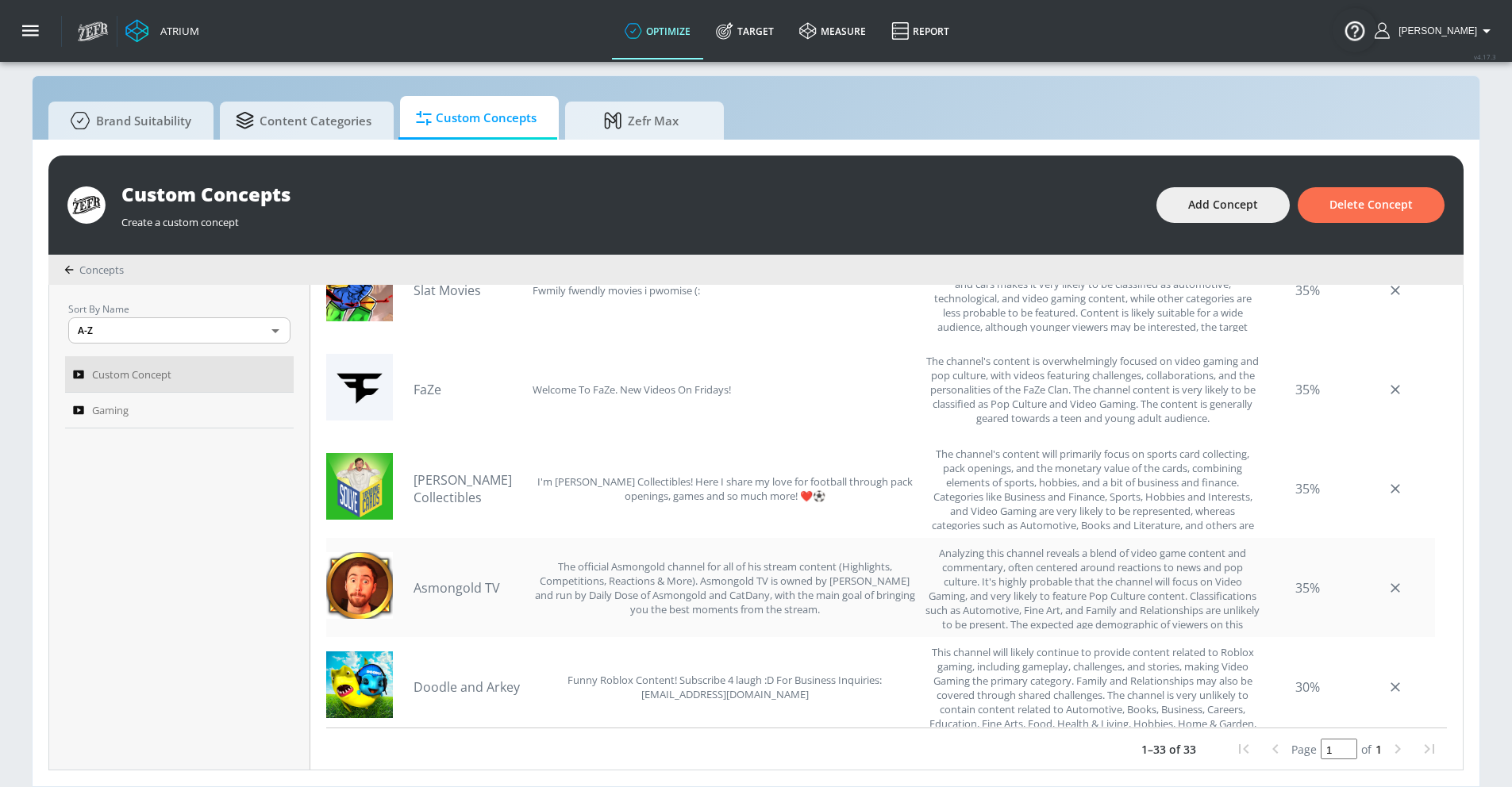 click on "Asmongold TV" at bounding box center (469, 588) 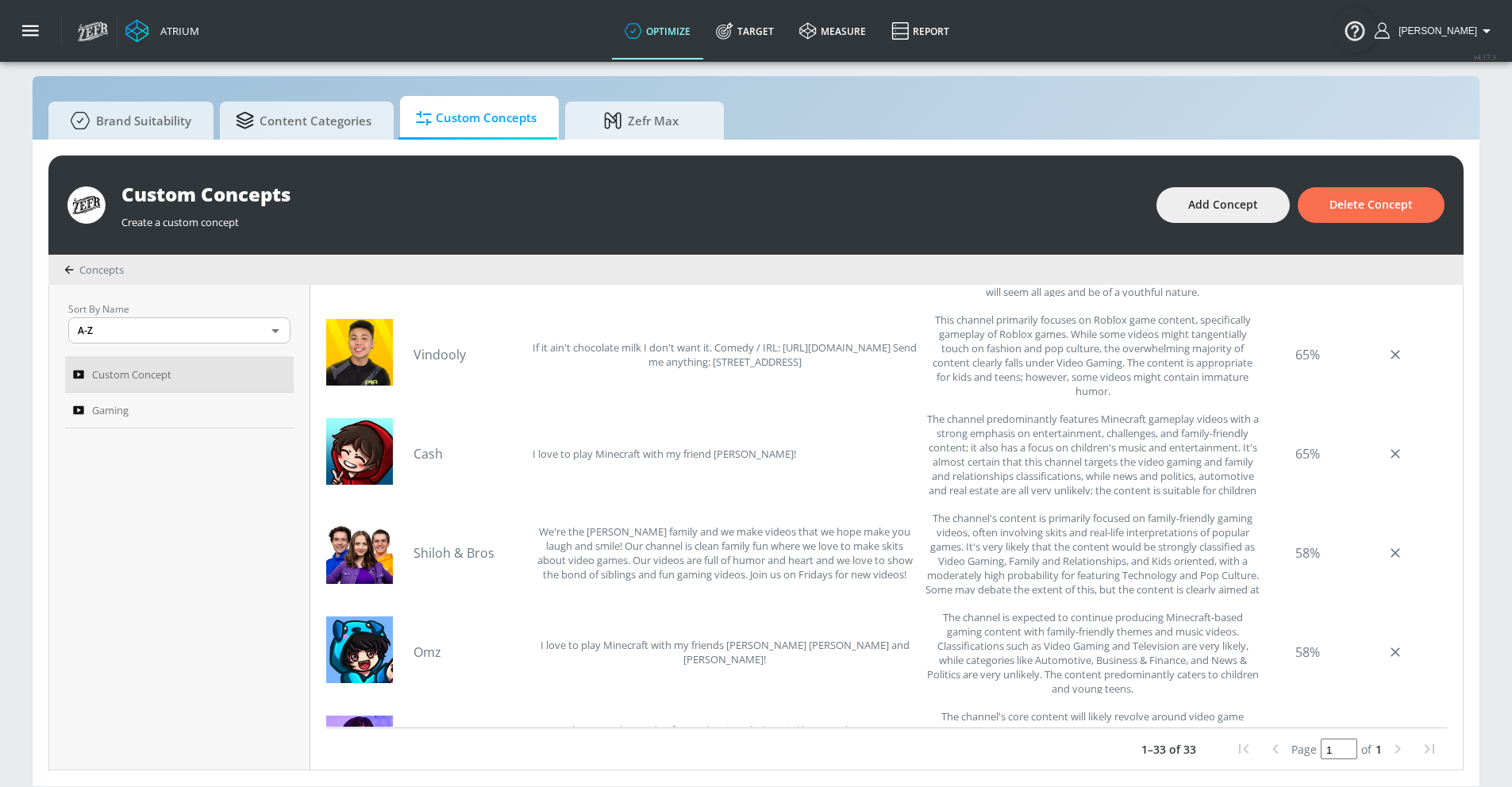 scroll, scrollTop: 1737, scrollLeft: 0, axis: vertical 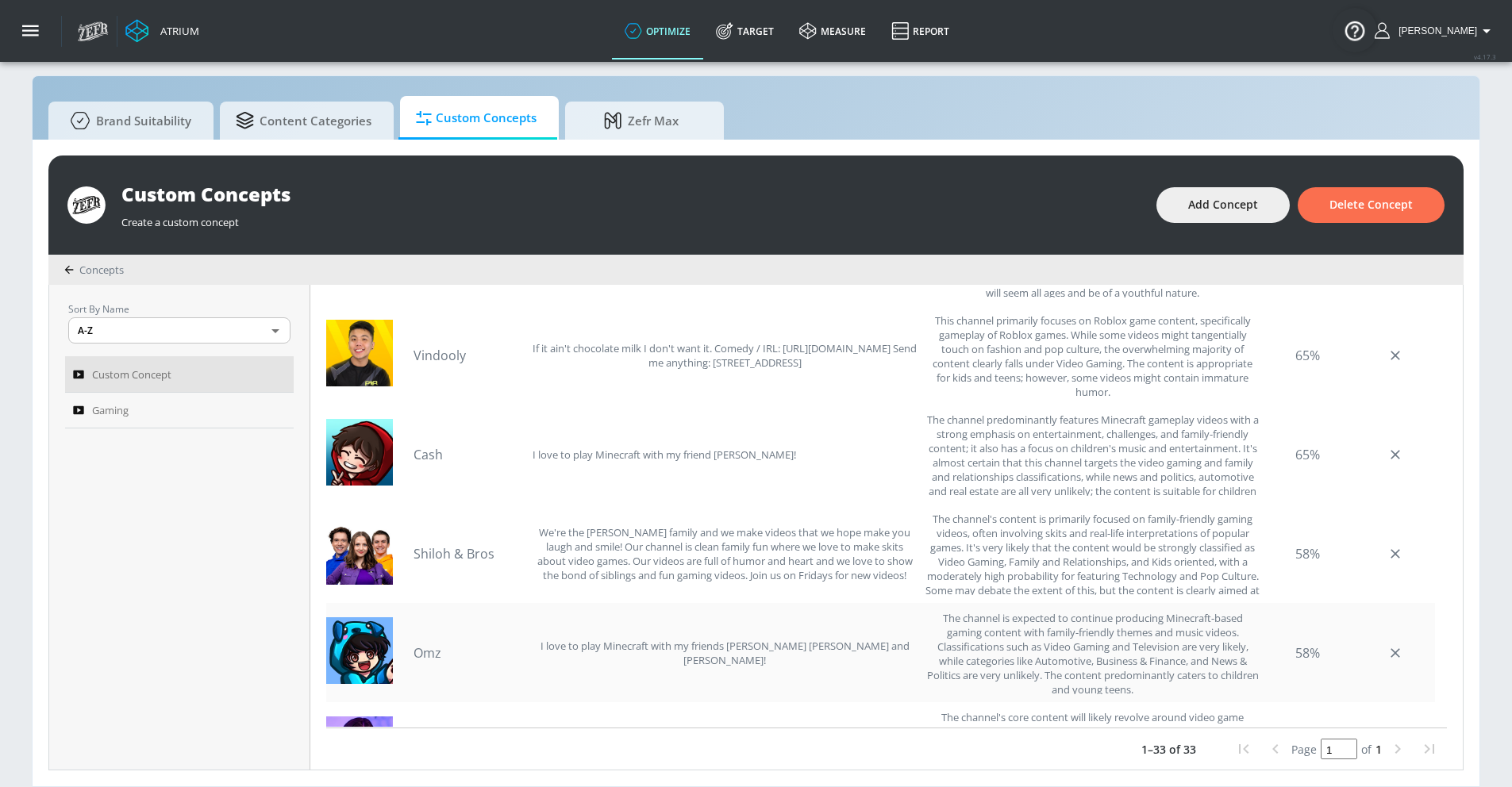click on "Omz" at bounding box center (469, 653) 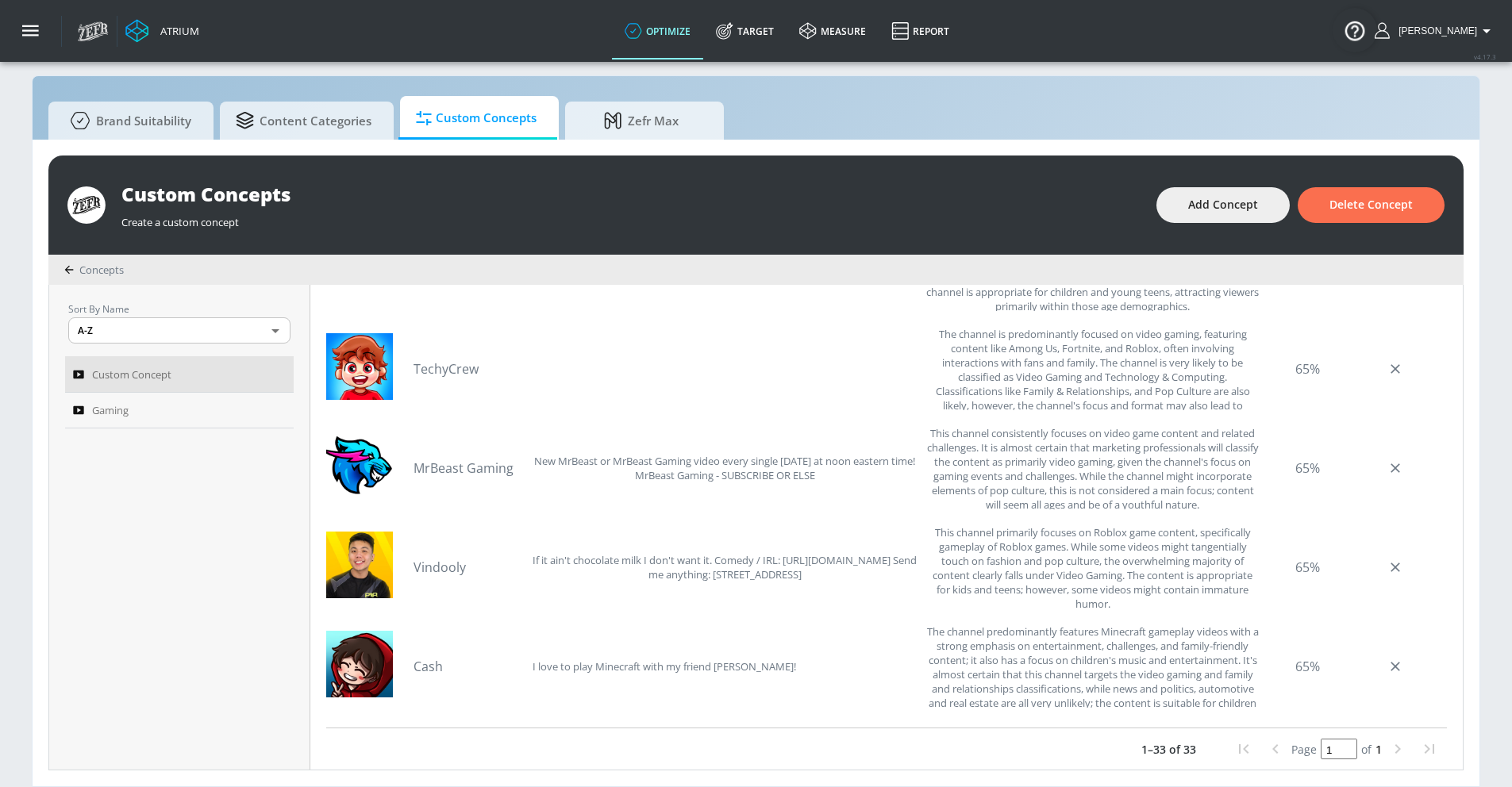 scroll, scrollTop: 1514, scrollLeft: 0, axis: vertical 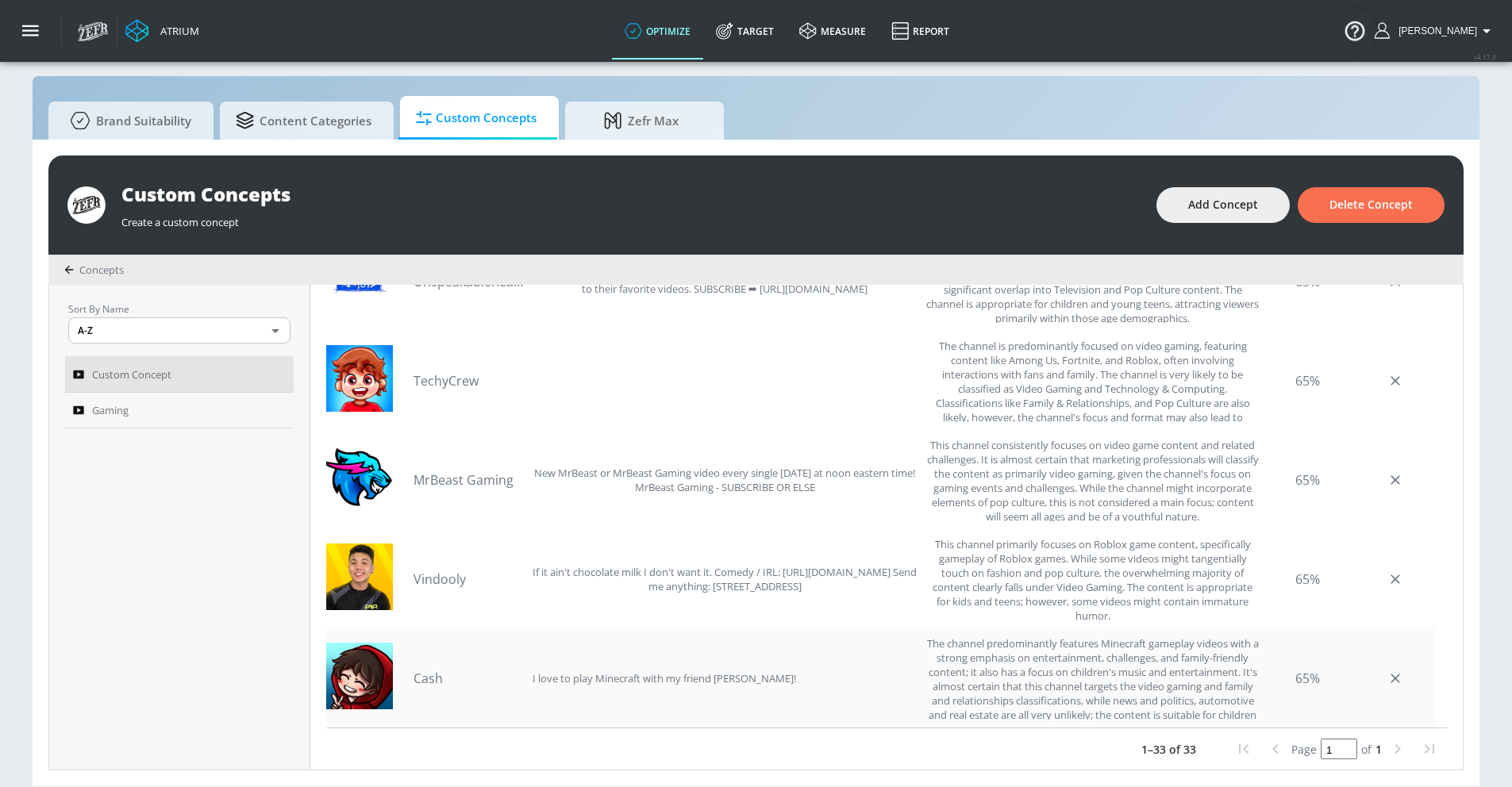 click on "Cash" at bounding box center (469, 678) 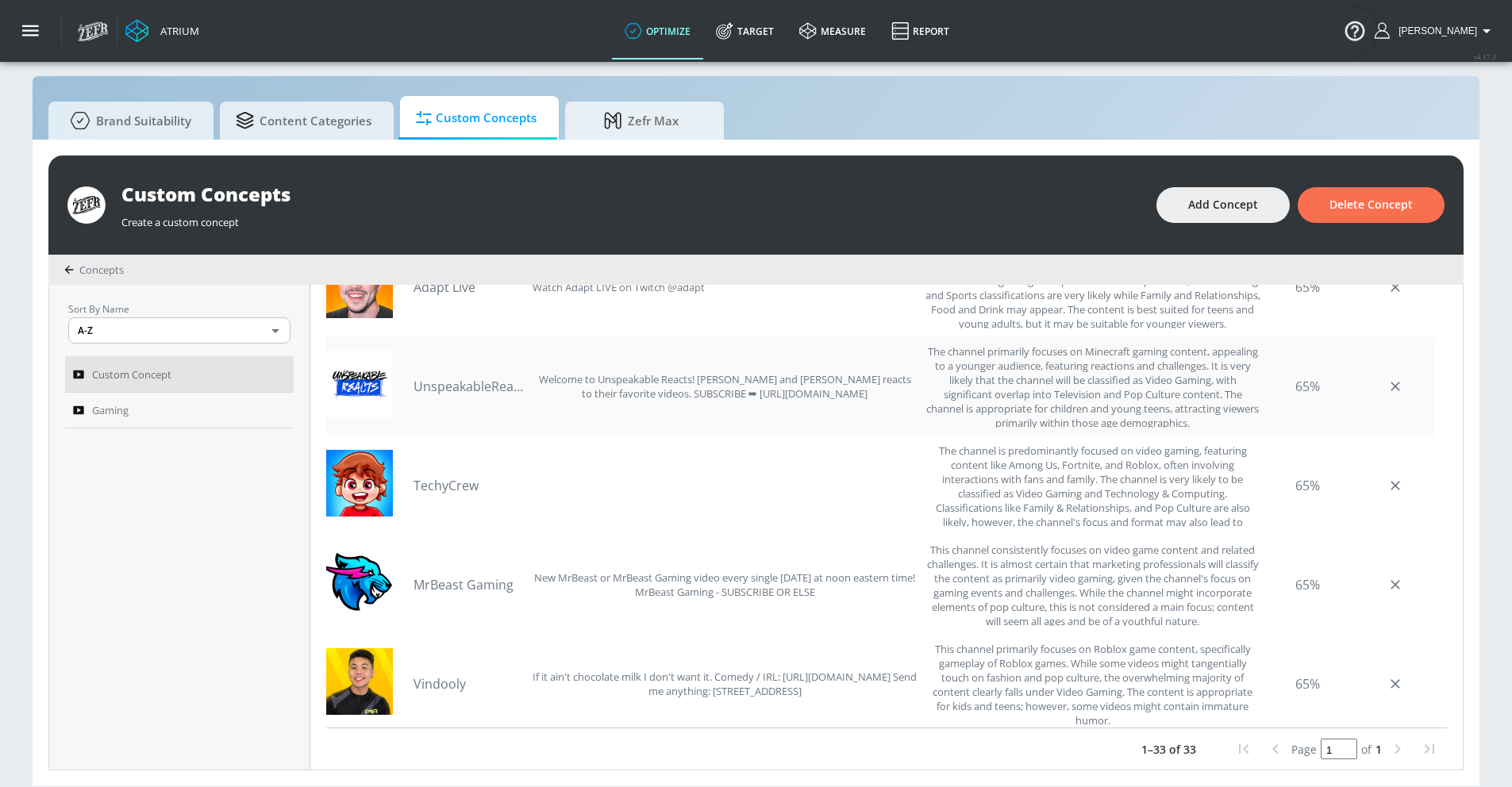 scroll, scrollTop: 1428, scrollLeft: 0, axis: vertical 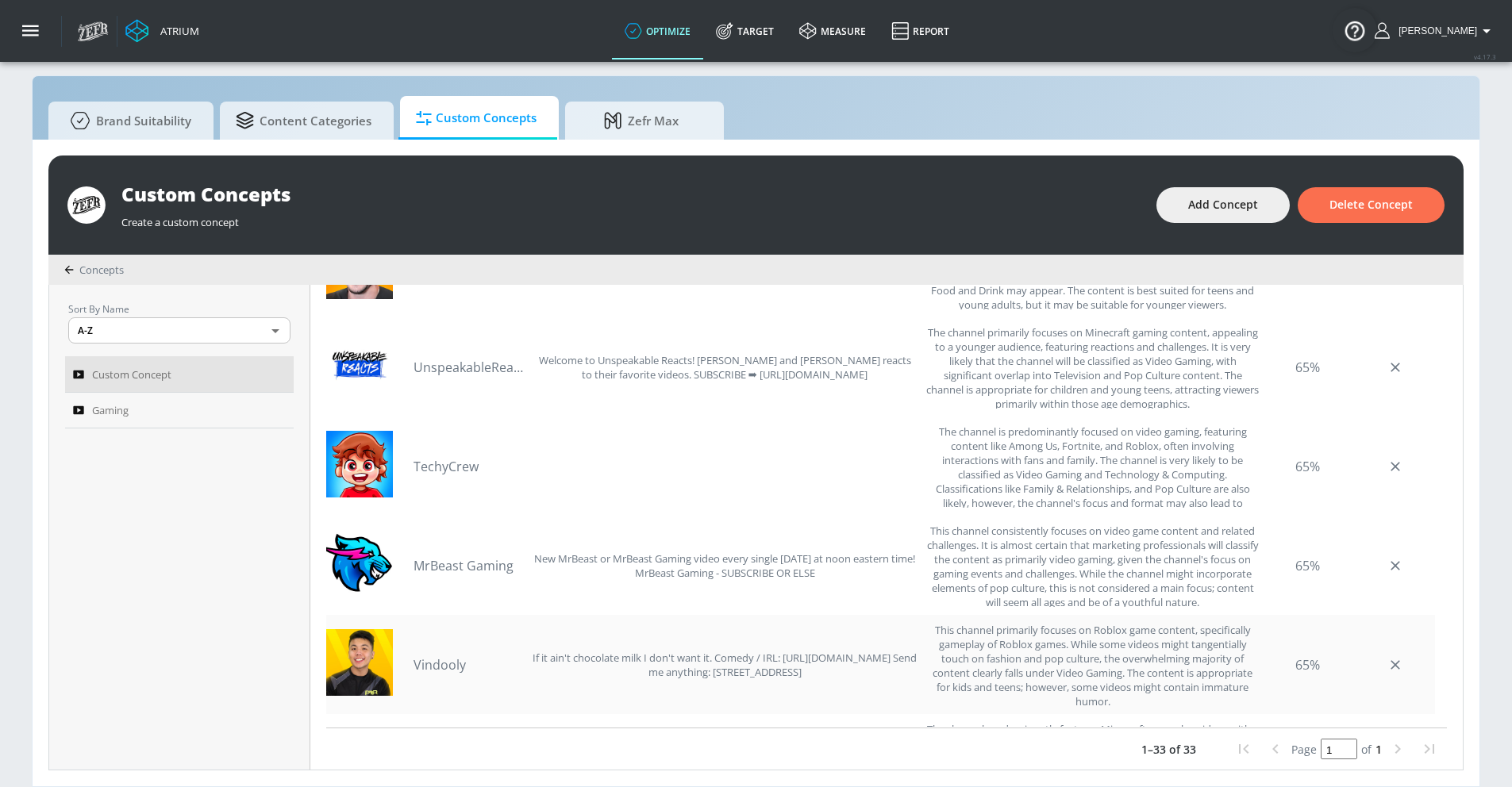 click on "Vindooly" at bounding box center (469, 665) 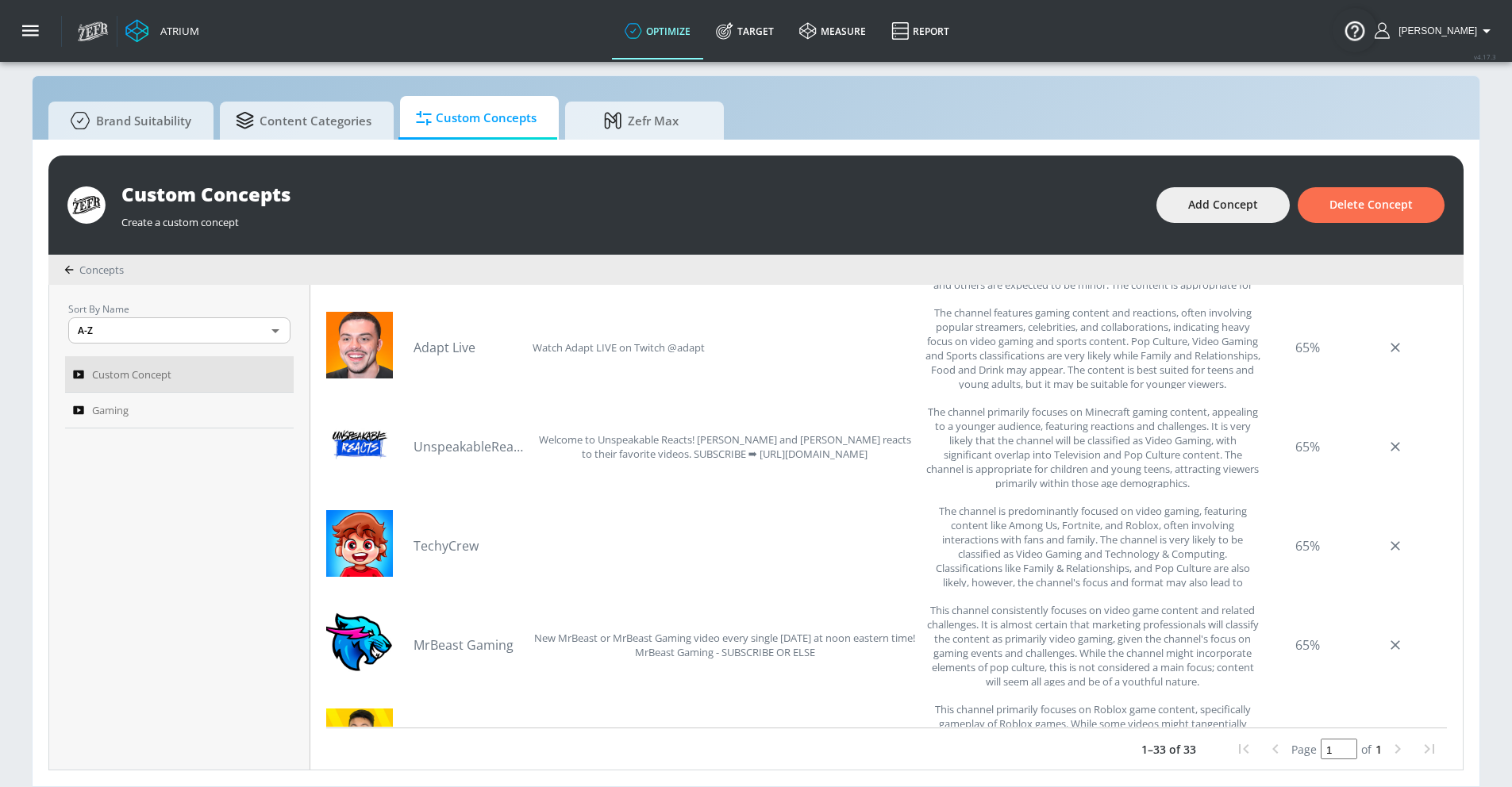 scroll, scrollTop: 1346, scrollLeft: 0, axis: vertical 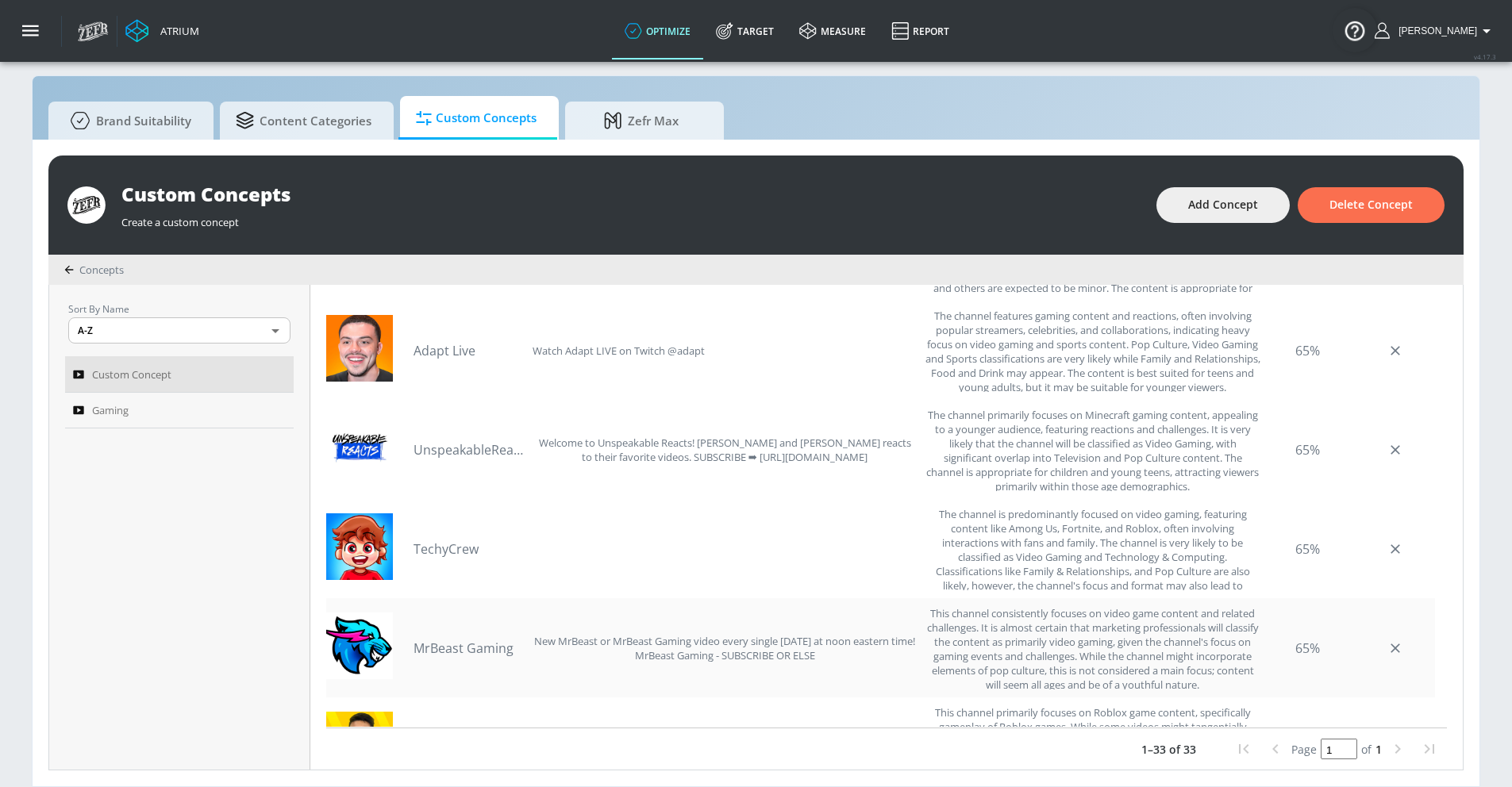 click on "MrBeast Gaming" at bounding box center (469, 648) 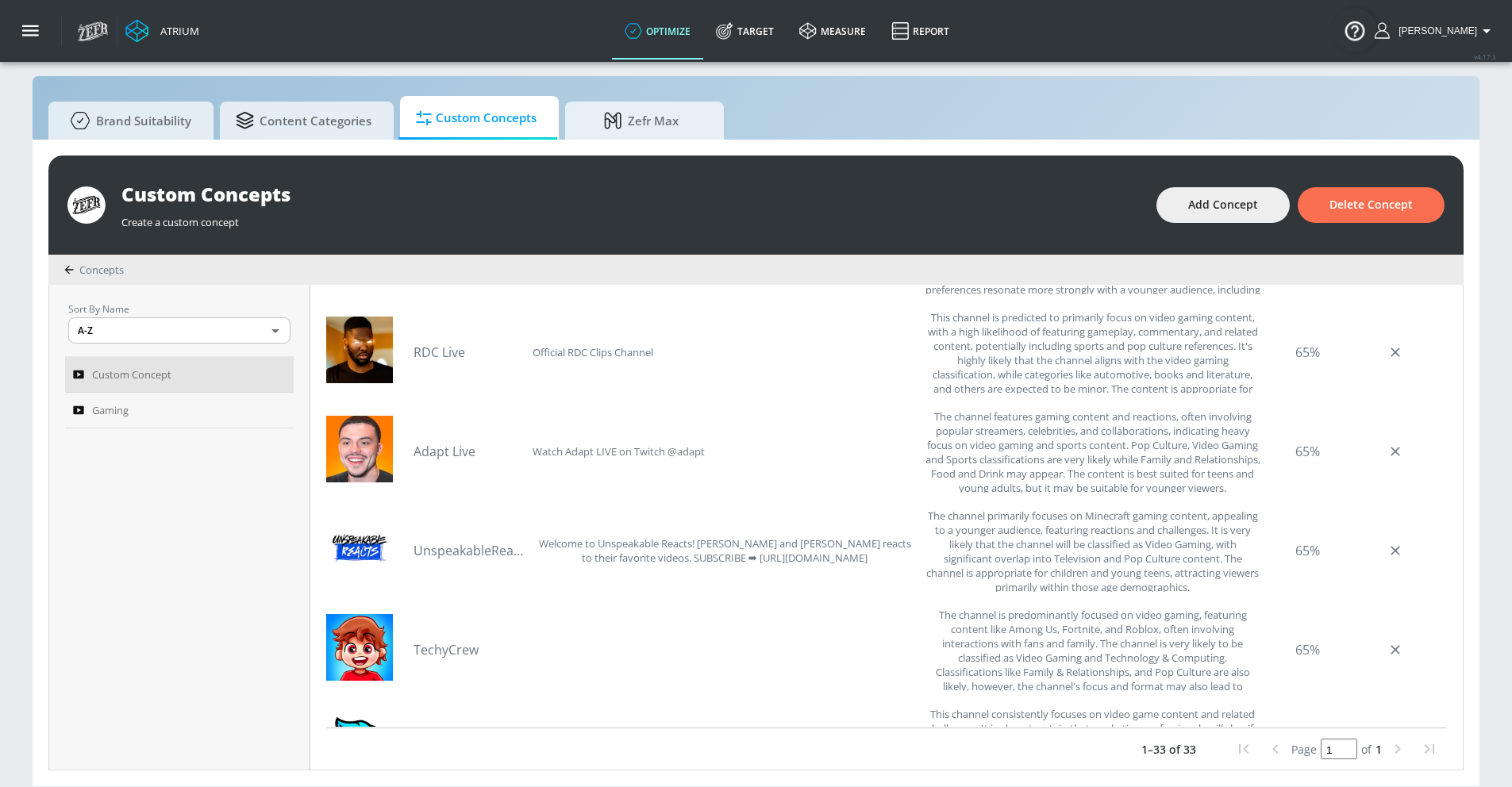 scroll, scrollTop: 1232, scrollLeft: 0, axis: vertical 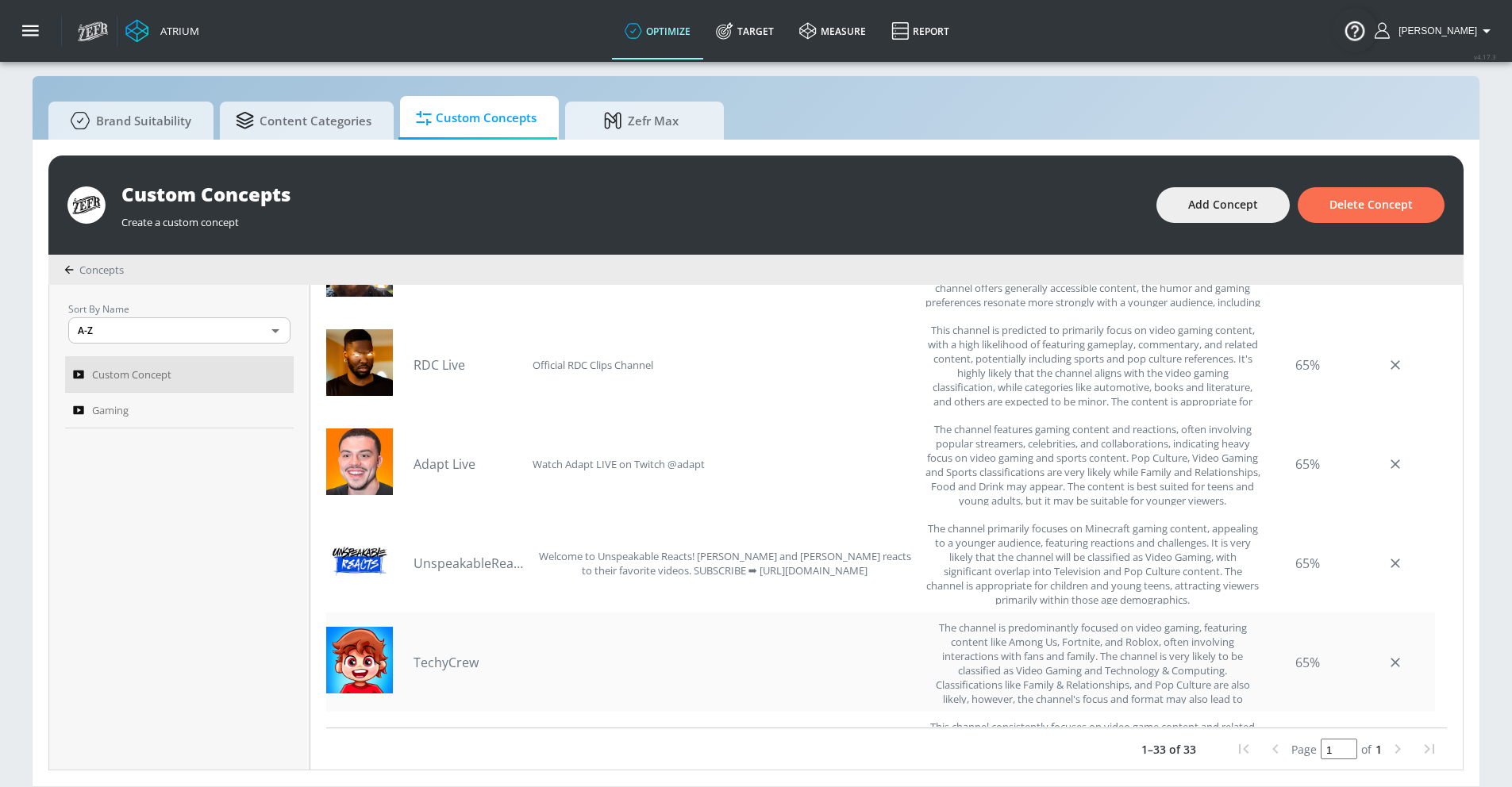 click on "TechyCrew" at bounding box center [469, 662] 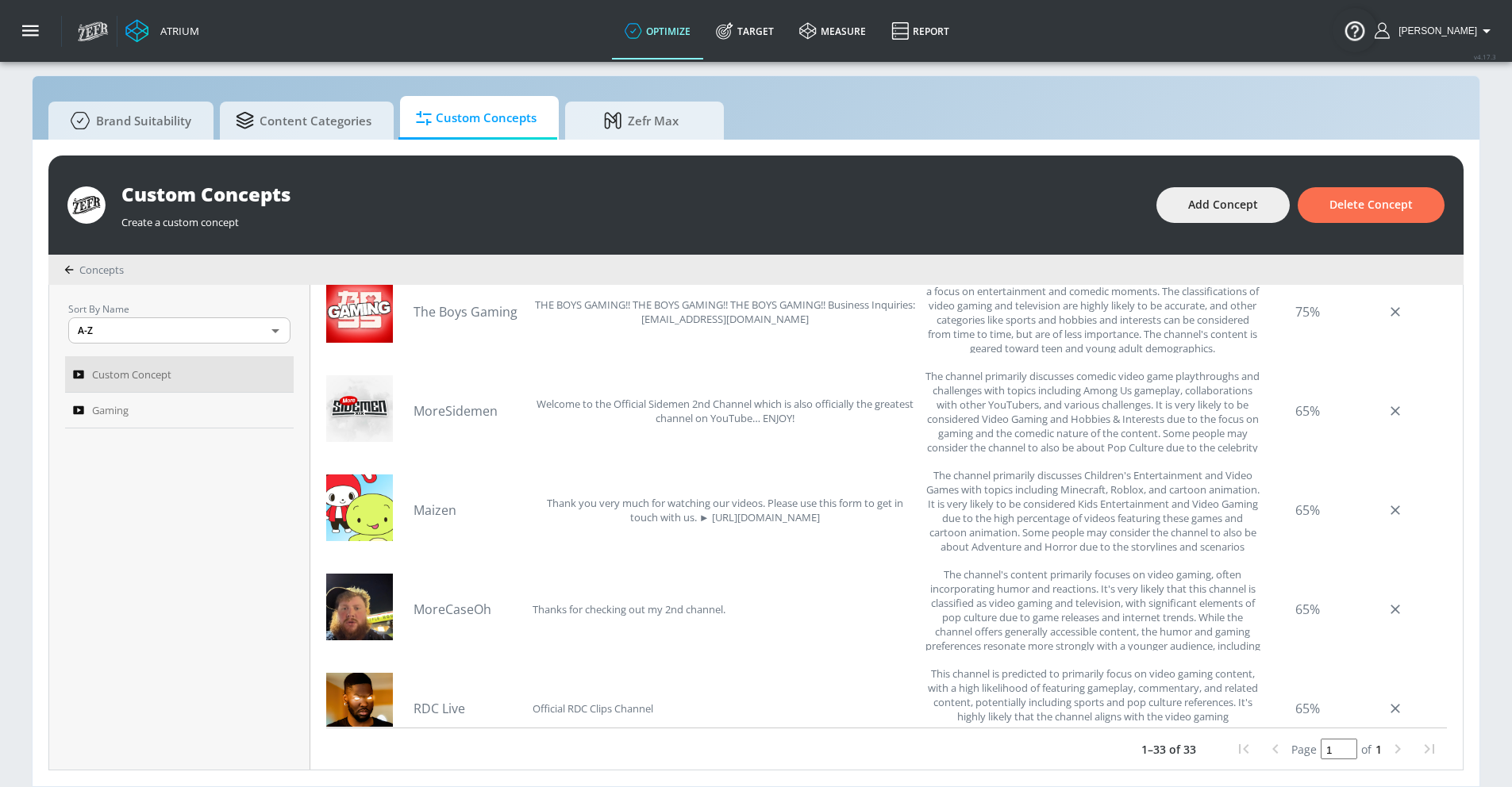 scroll, scrollTop: 889, scrollLeft: 0, axis: vertical 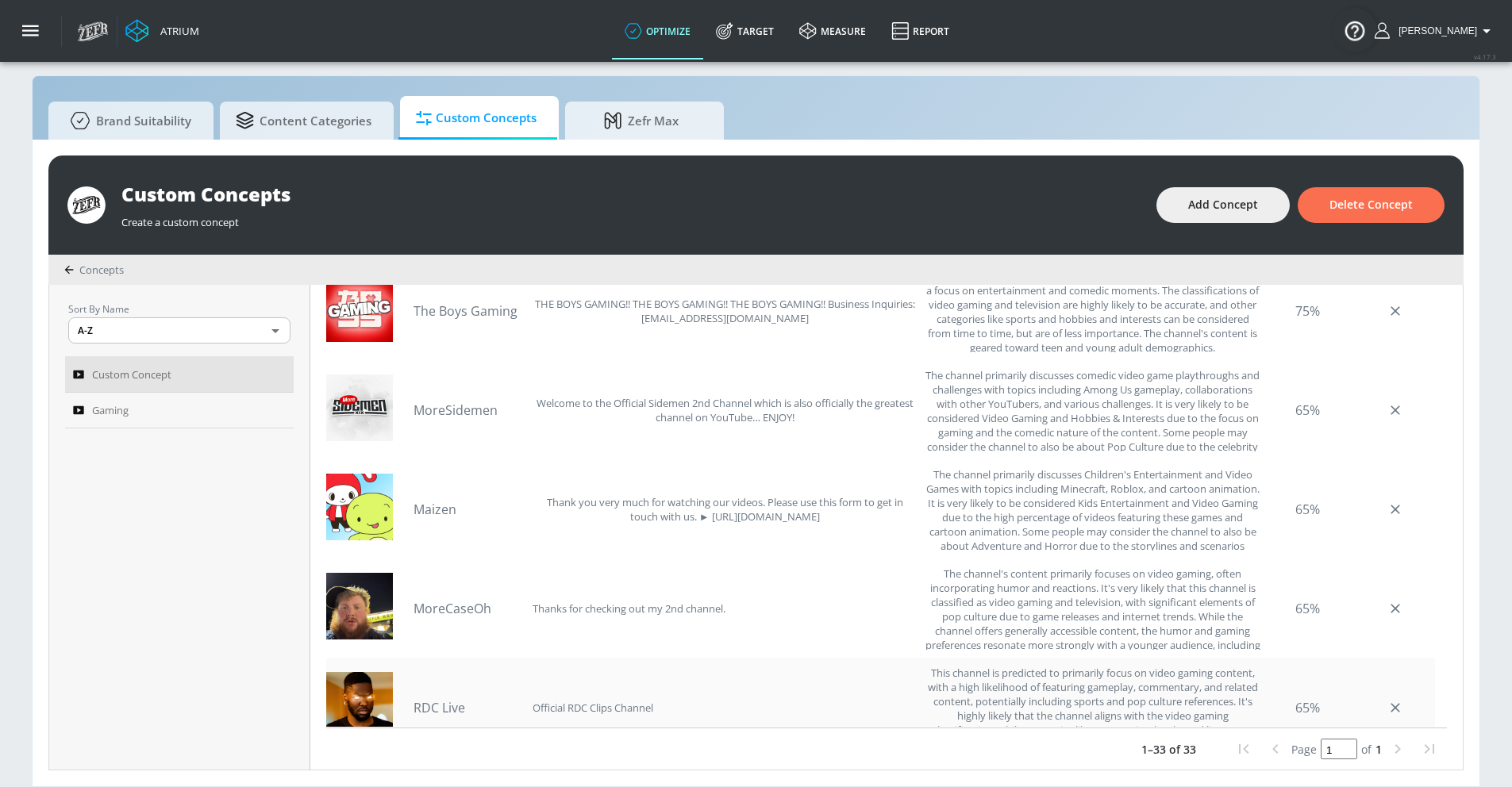 click on "RDC Live" at bounding box center [469, 708] 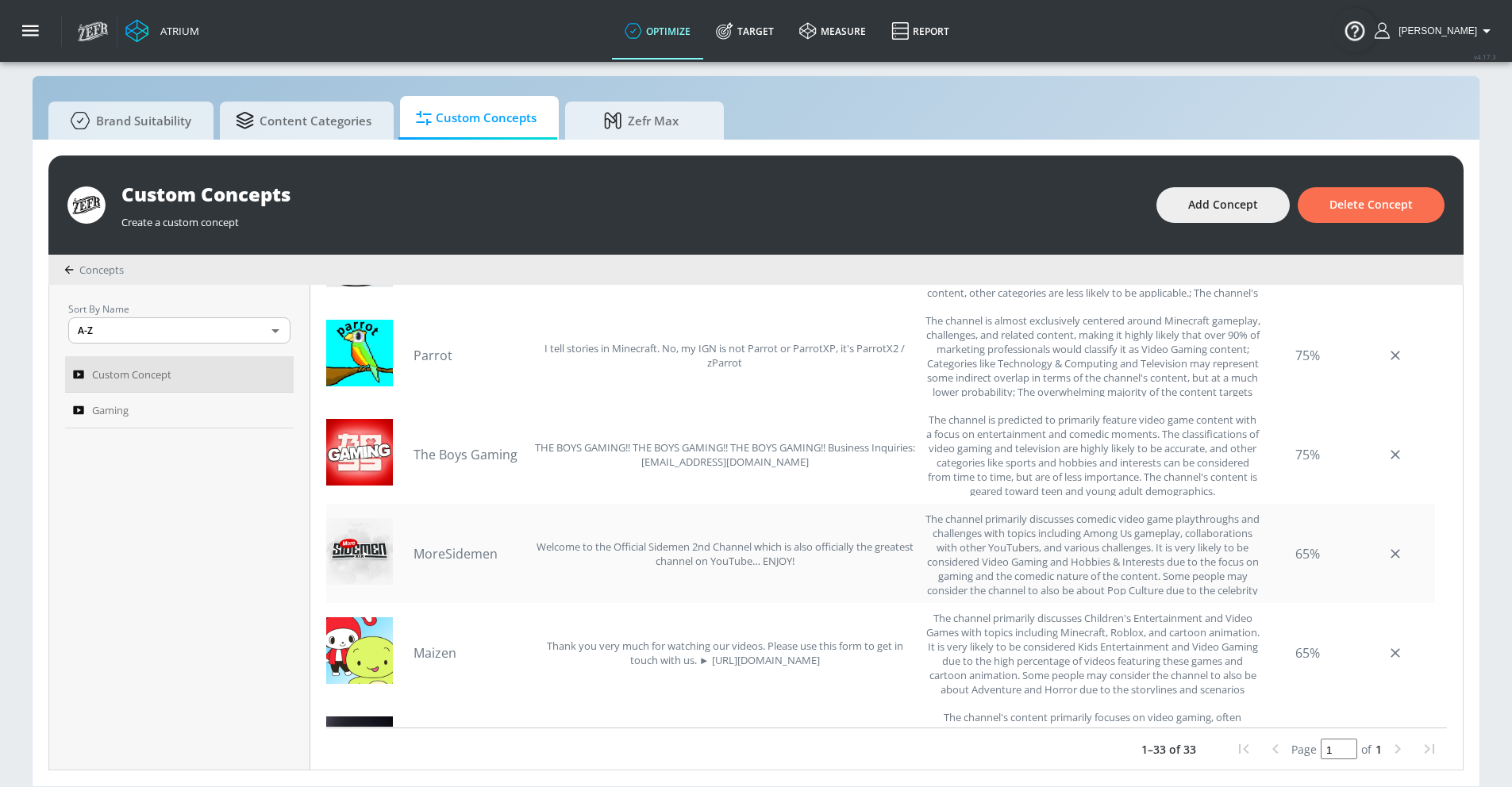 scroll, scrollTop: 745, scrollLeft: 0, axis: vertical 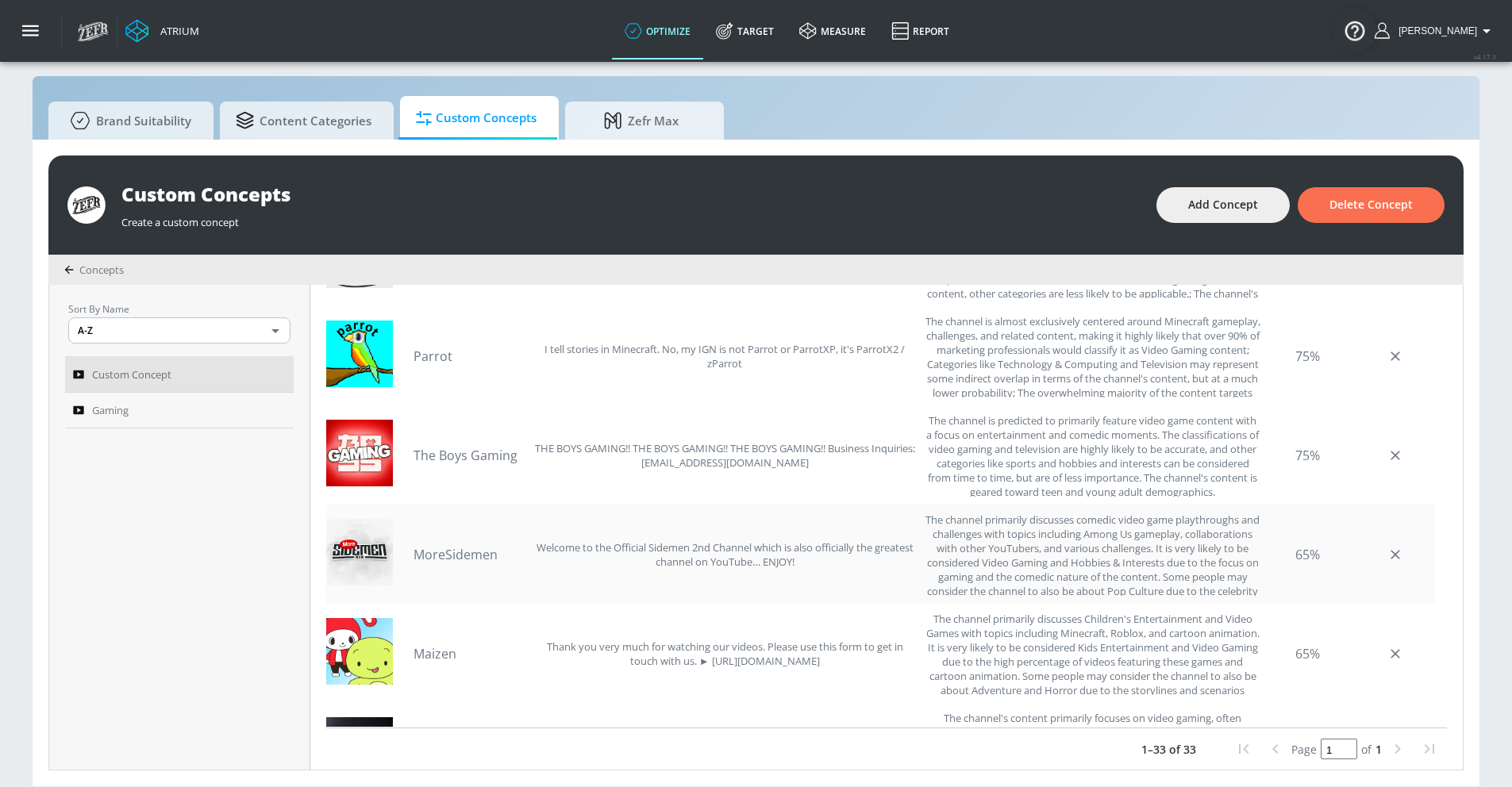 click on "MoreSidemen" at bounding box center (469, 555) 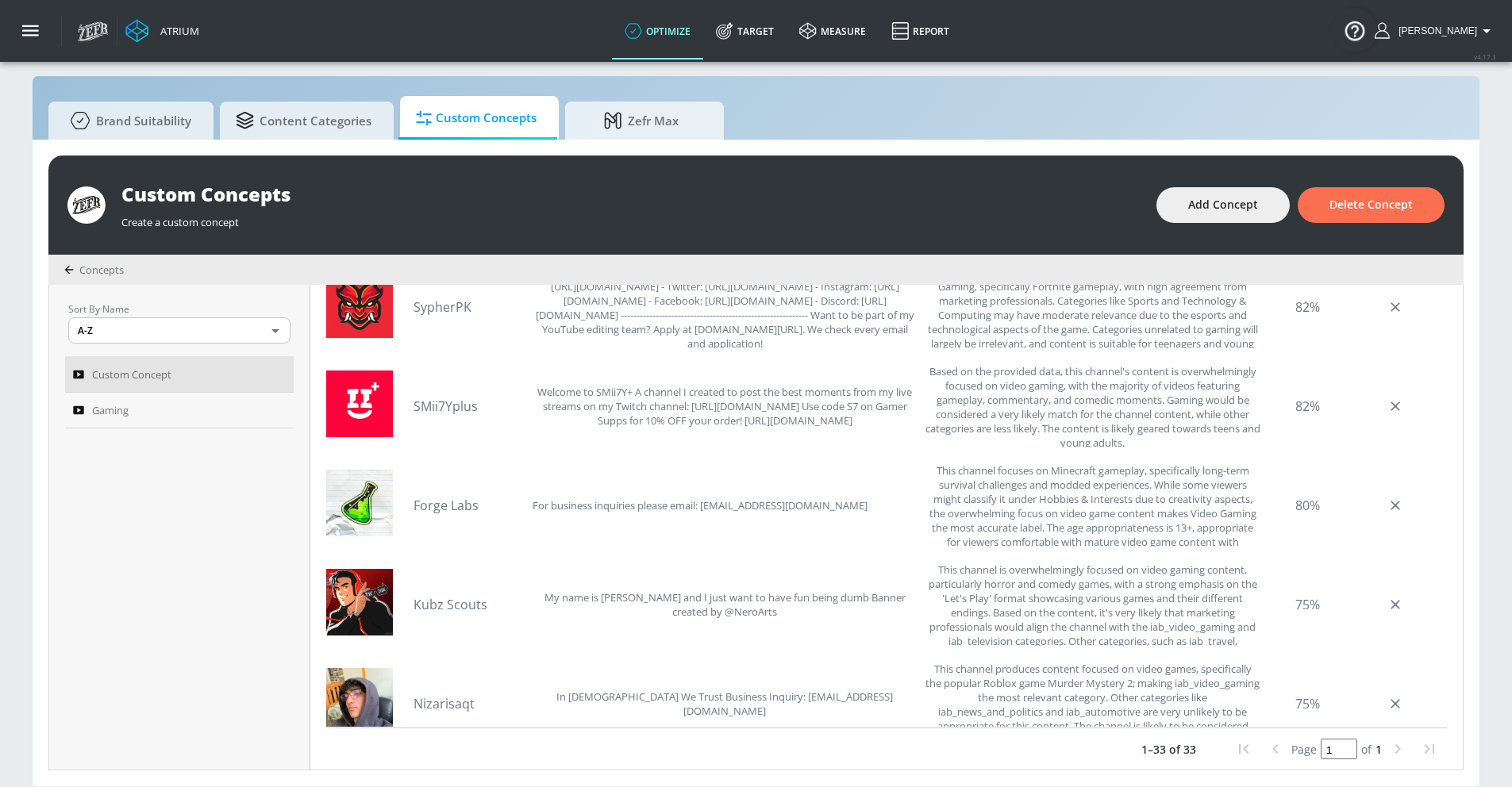 scroll, scrollTop: 0, scrollLeft: 0, axis: both 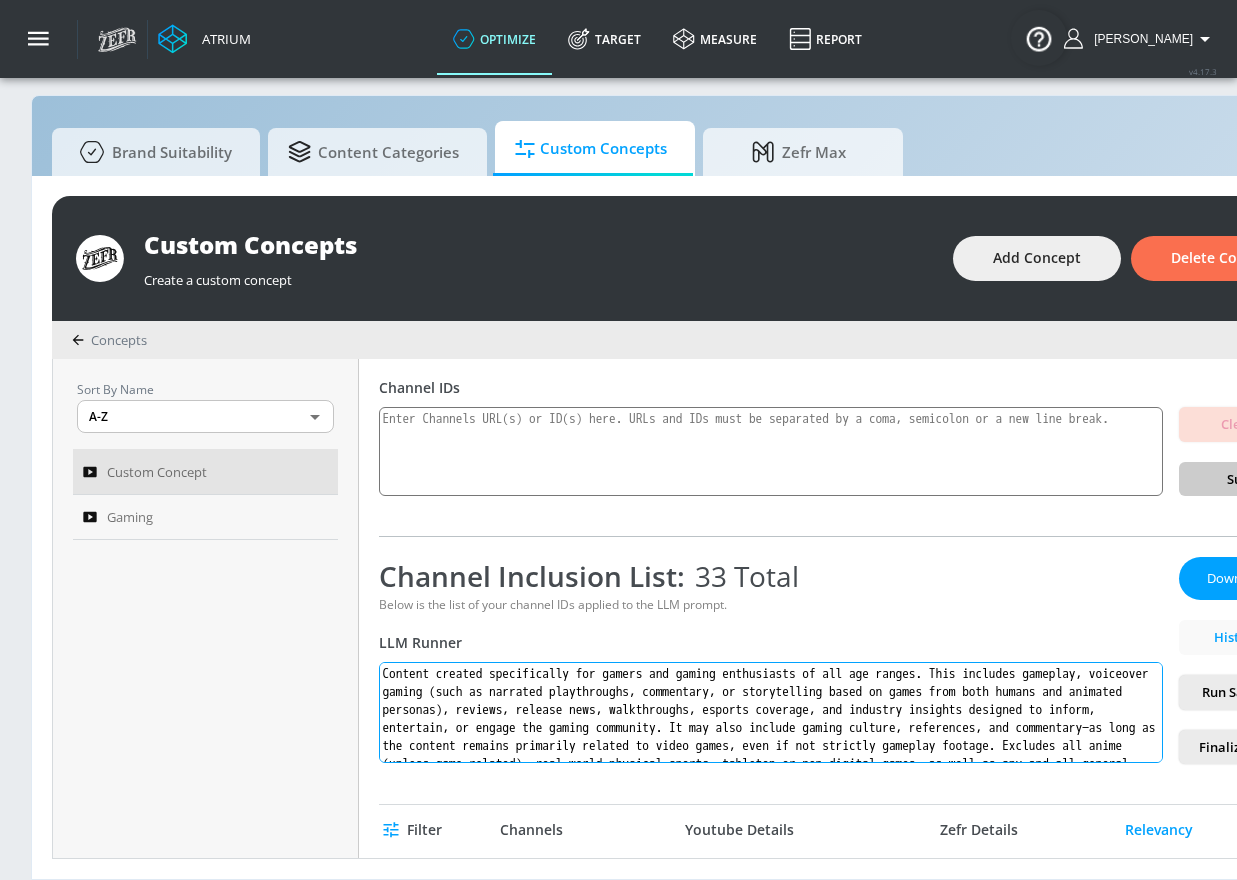 drag, startPoint x: 996, startPoint y: 749, endPoint x: 536, endPoint y: 614, distance: 479.40067 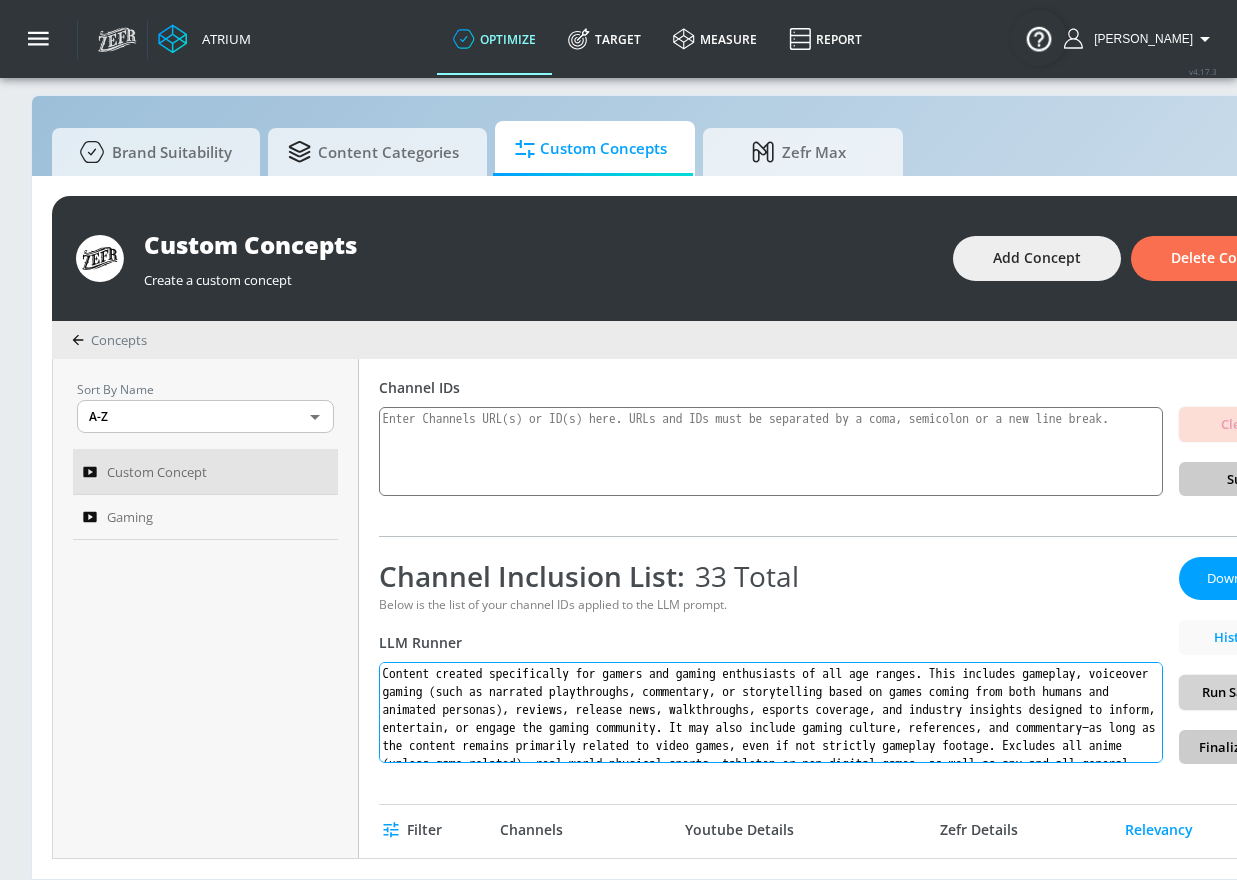 type on "Content created specifically for gamers and gaming enthusiasts of all age ranges. This includes gameplay, voiceover gaming (such as narrated playthroughs, commentary, or storytelling based on games coming from both humans and animated personas), reviews, release news, walkthroughs, esports coverage, and industry insights designed to inform, entertain, or engage the gaming community. It may also include gaming culture, references, and commentary—as long as the content remains primarily related to video games, even if not strictly gameplay footage. Excludes all anime (unless game-related), real-world physical sports, tabletop or non-digital games, as well as any and all general “game” activities or "challenges" content, including but not limited to "React", "reaction" or "would you rather" titled videos that are unrelated to gaming." 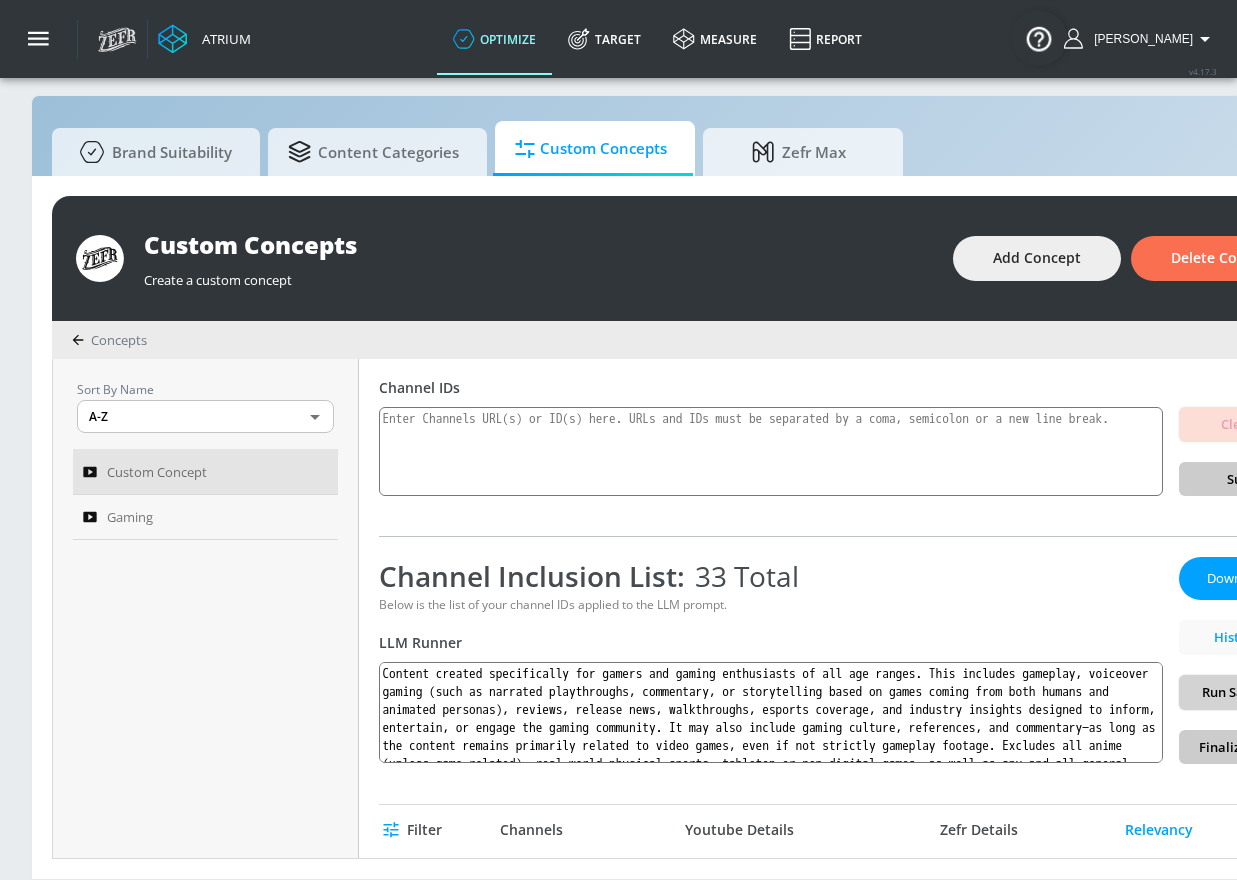 click on "Run Sample Set" at bounding box center [1249, 692] 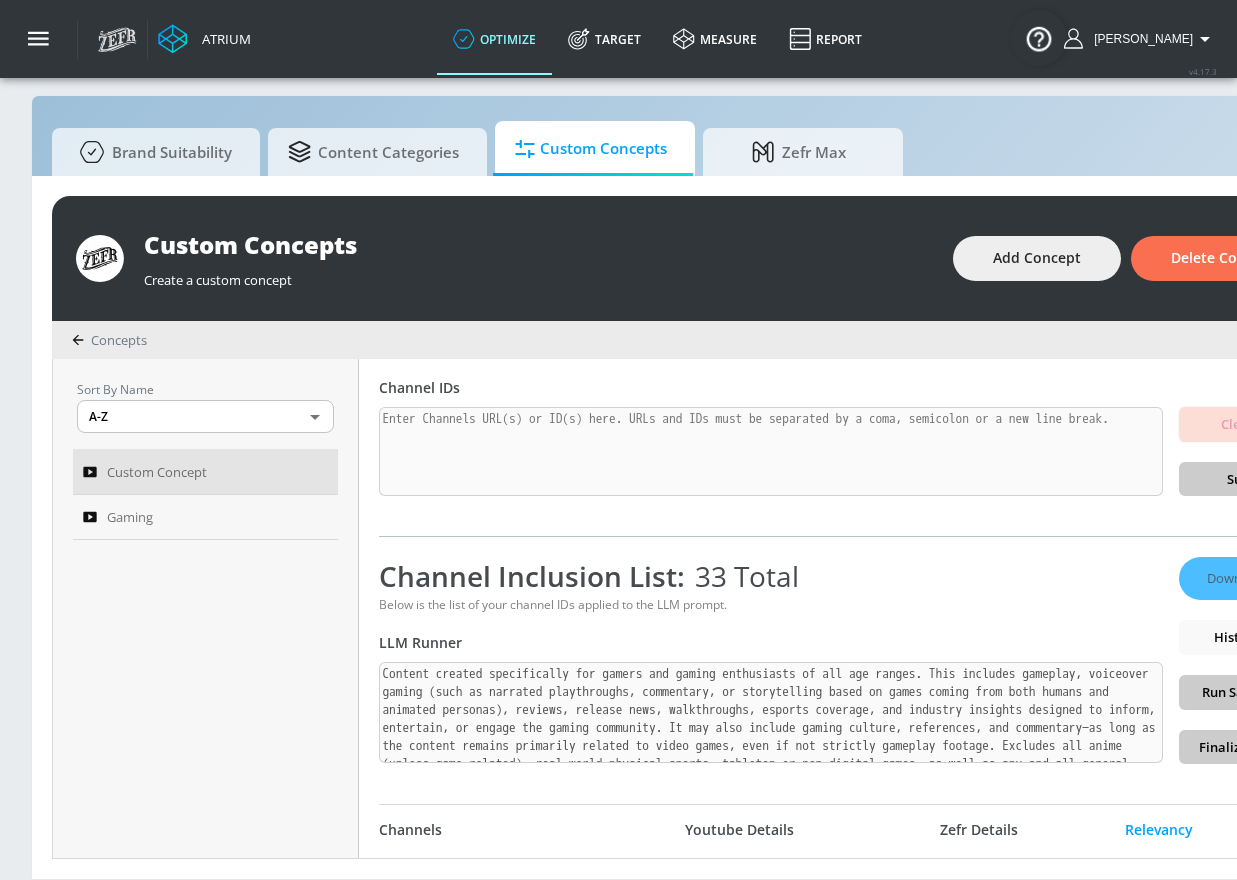 scroll, scrollTop: 21, scrollLeft: 0, axis: vertical 